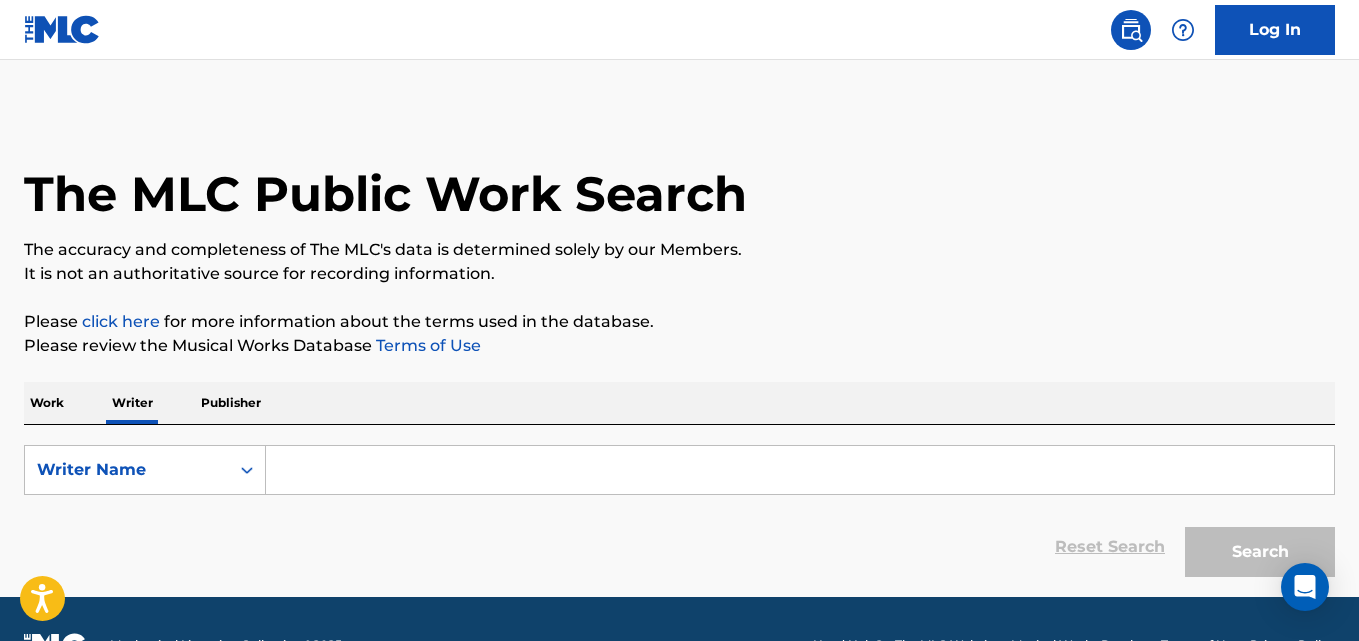 scroll, scrollTop: 0, scrollLeft: 0, axis: both 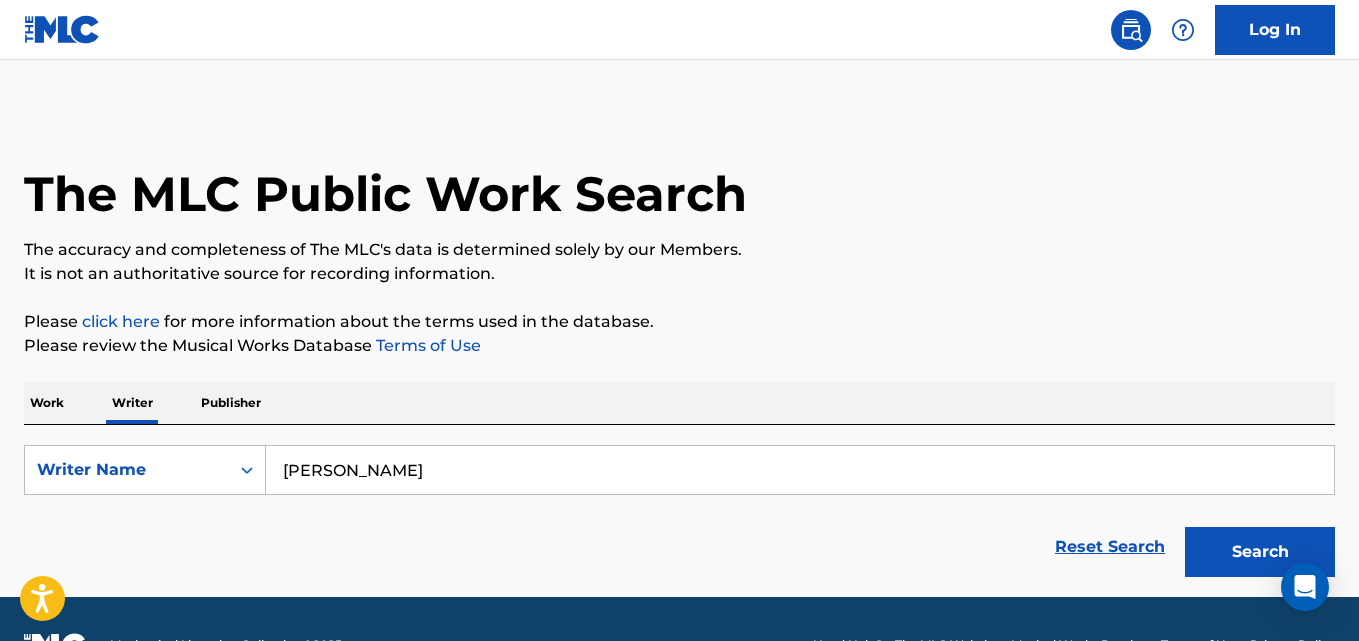 click on "Search" at bounding box center [1260, 552] 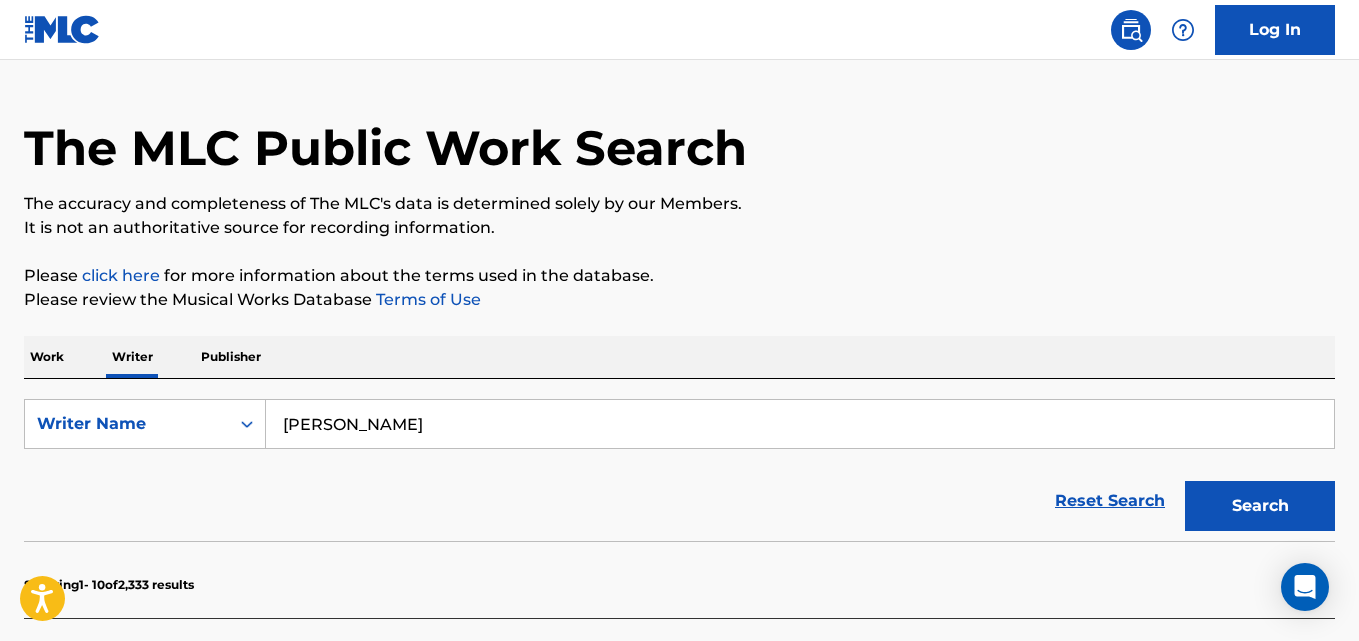 scroll, scrollTop: 0, scrollLeft: 0, axis: both 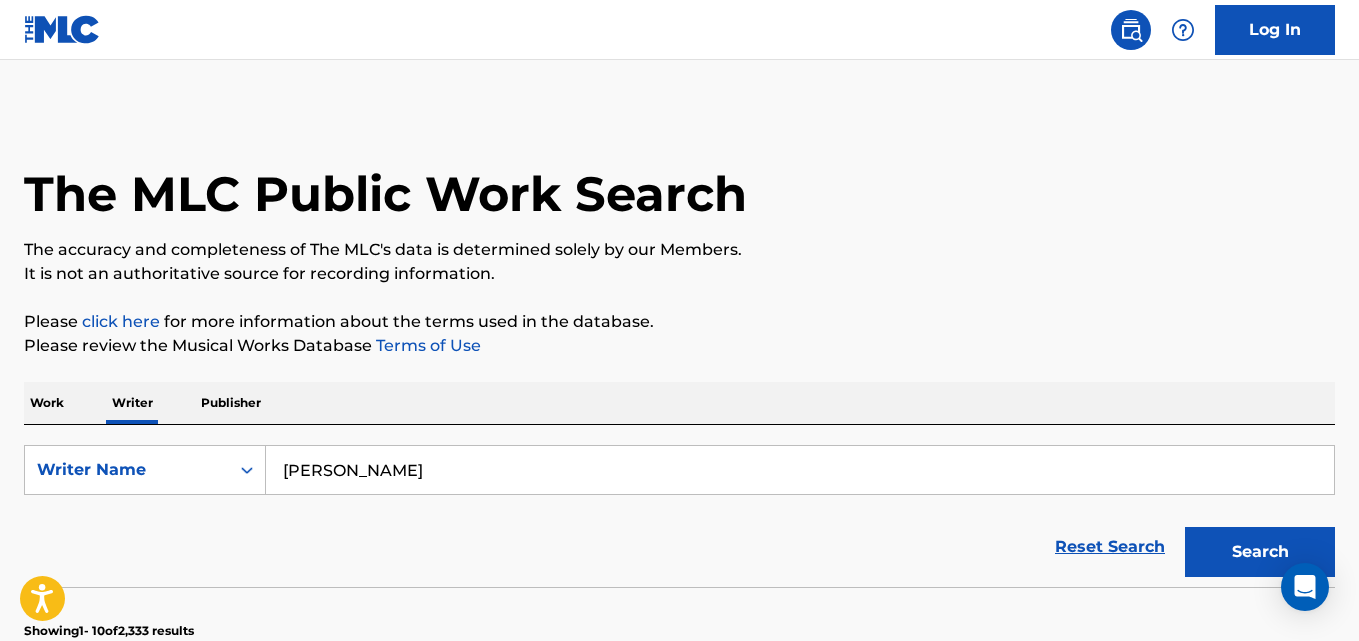 type on "v" 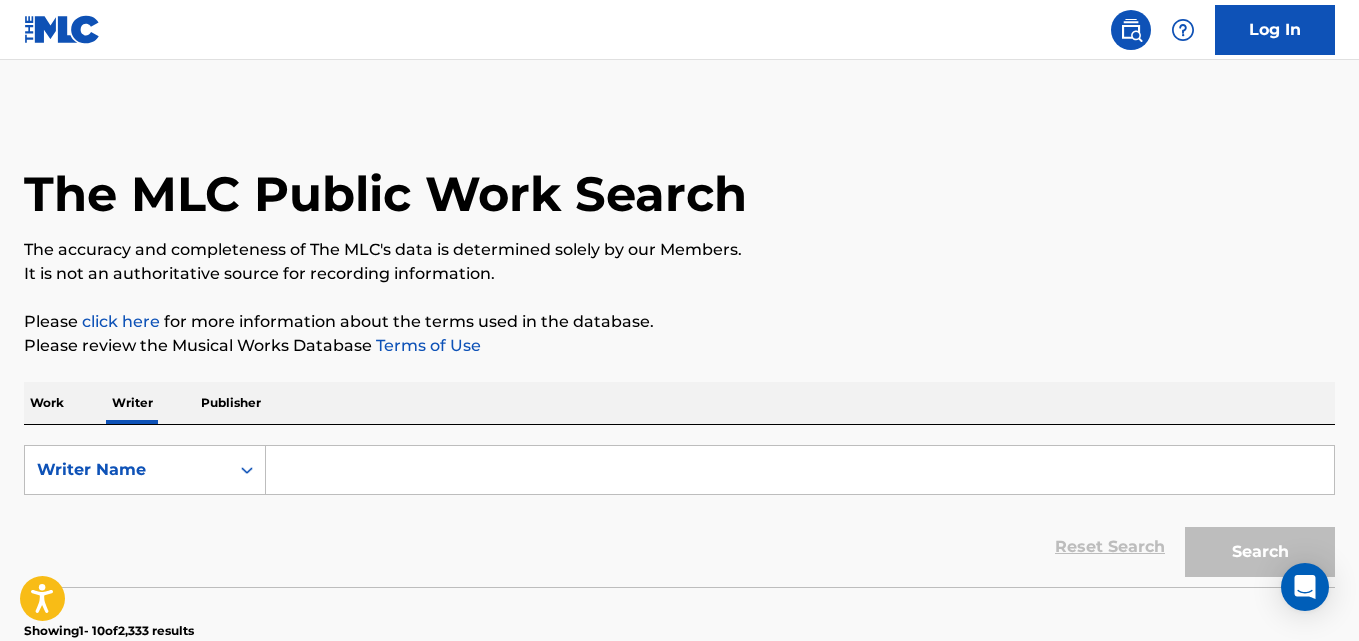 paste on "Vincent Sonplang" 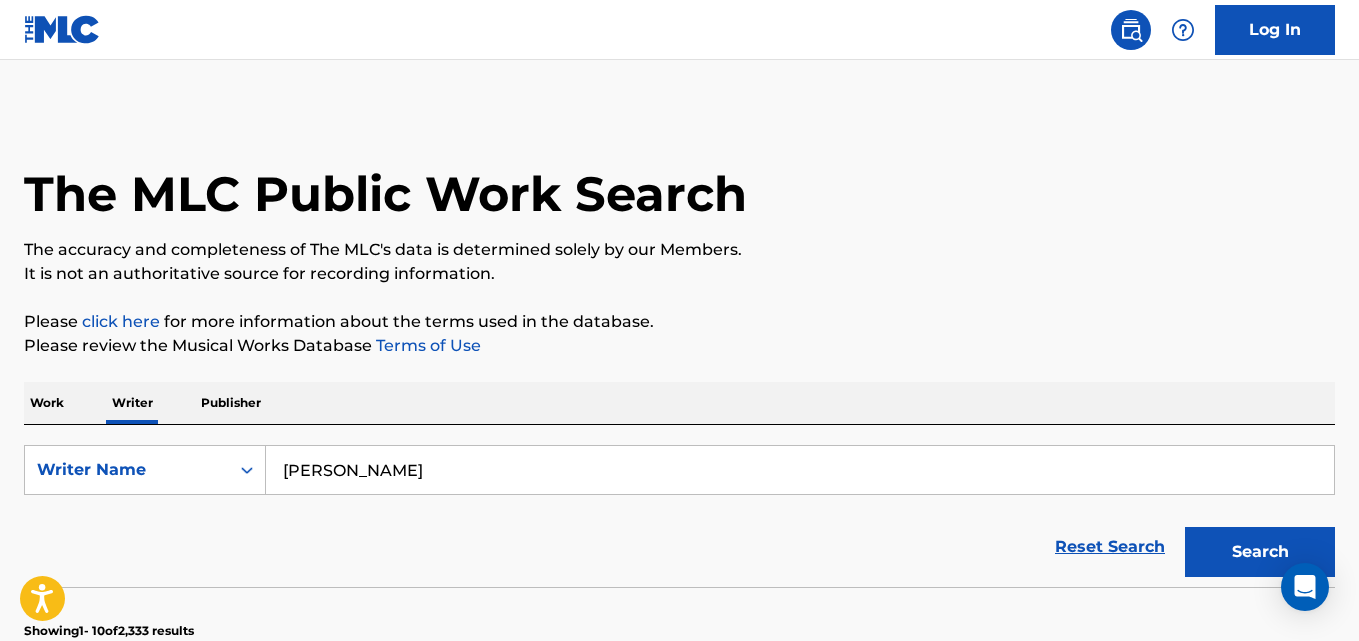 type on "Vincent Sonplang" 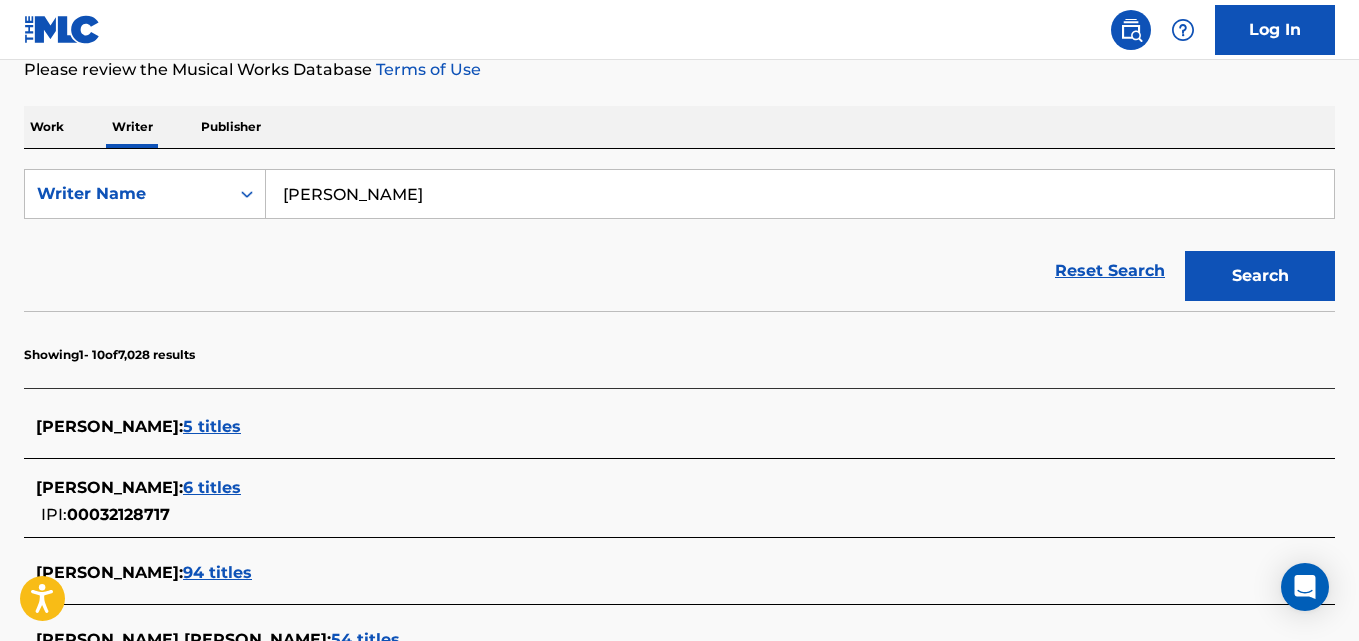 scroll, scrollTop: 273, scrollLeft: 0, axis: vertical 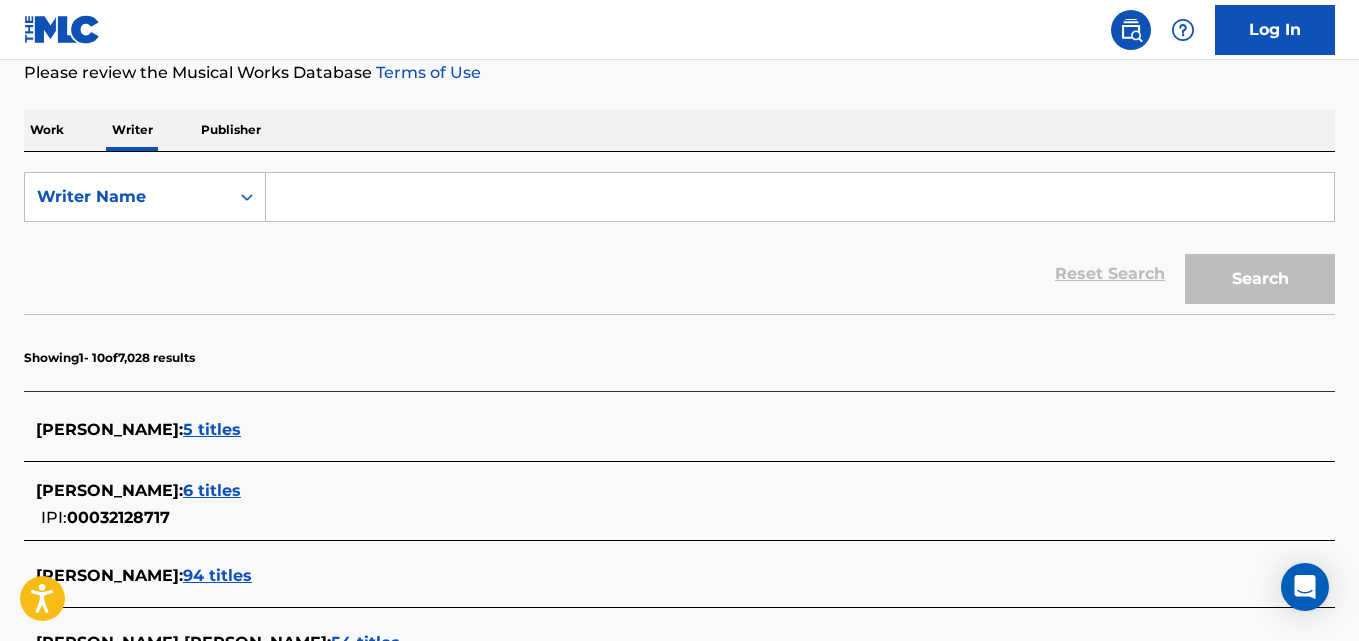 paste on "Regina Song Hwee Nee" 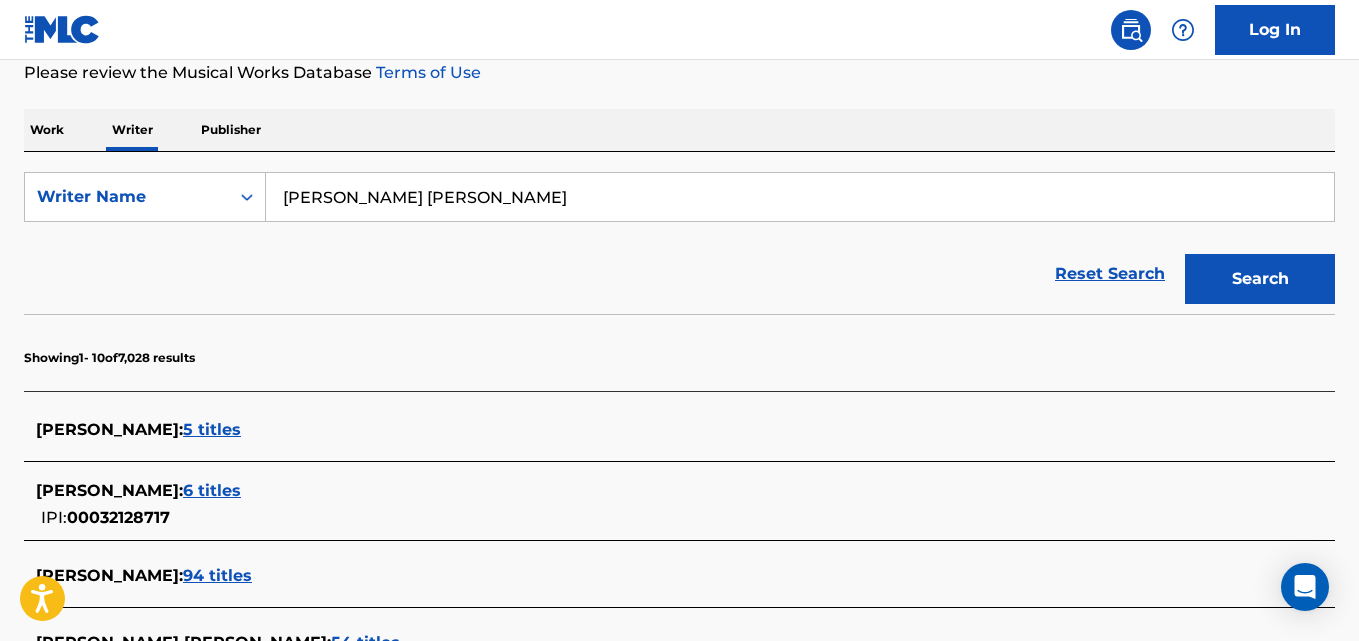 type on "Regina Song Hwee Nee" 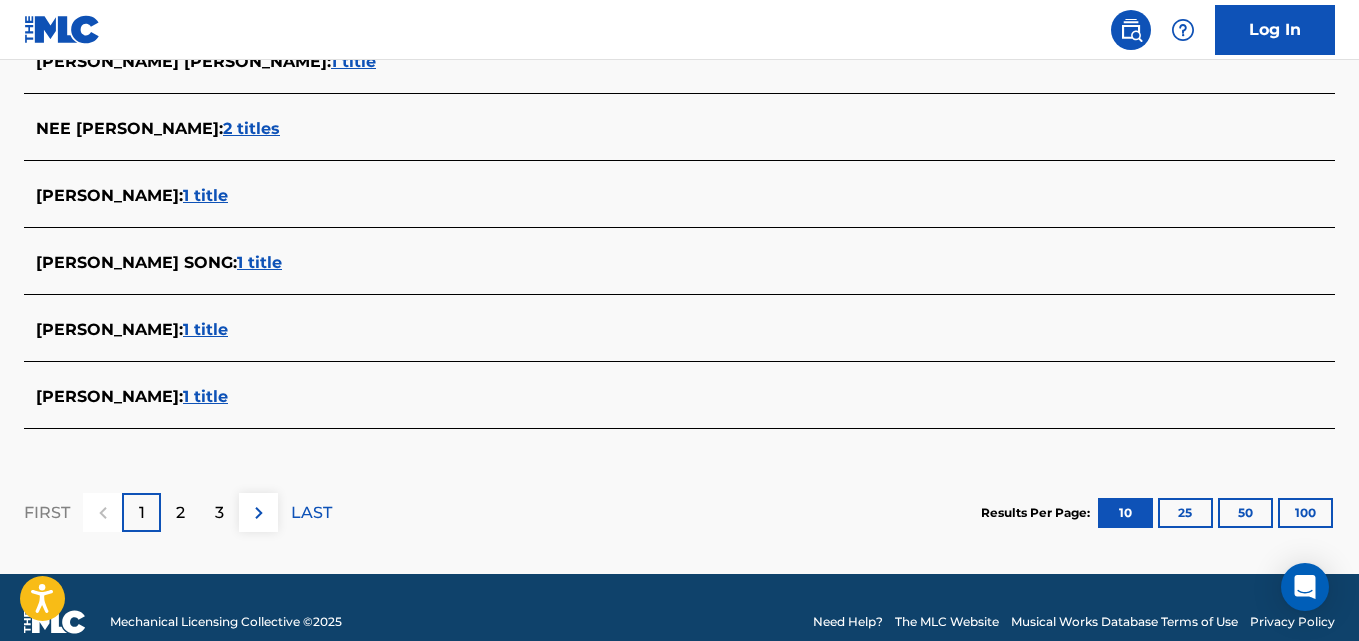 scroll, scrollTop: 938, scrollLeft: 0, axis: vertical 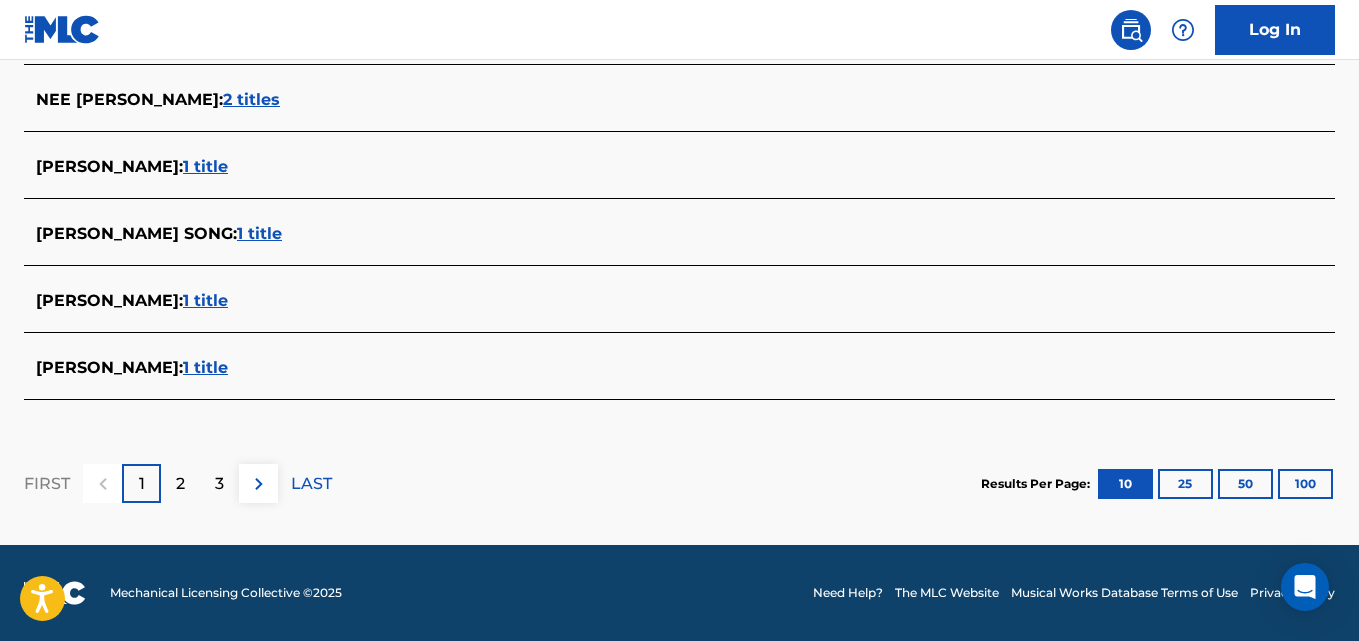 click on "1 title" at bounding box center [259, 233] 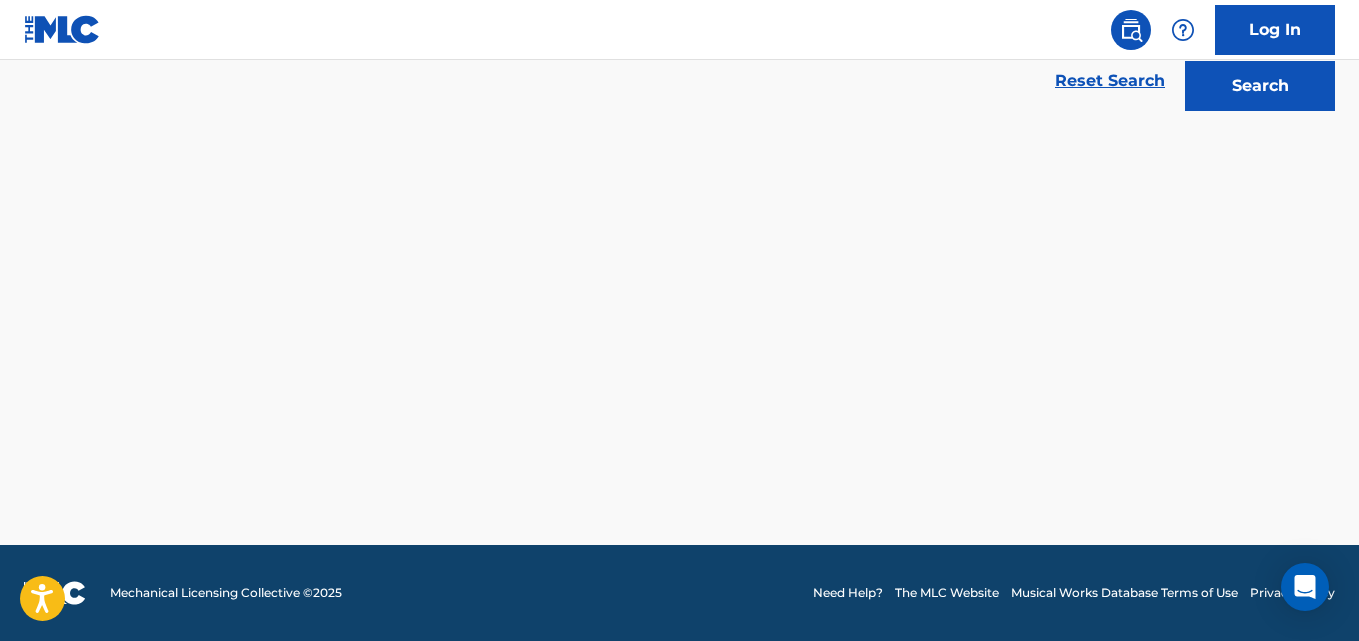 scroll, scrollTop: 466, scrollLeft: 0, axis: vertical 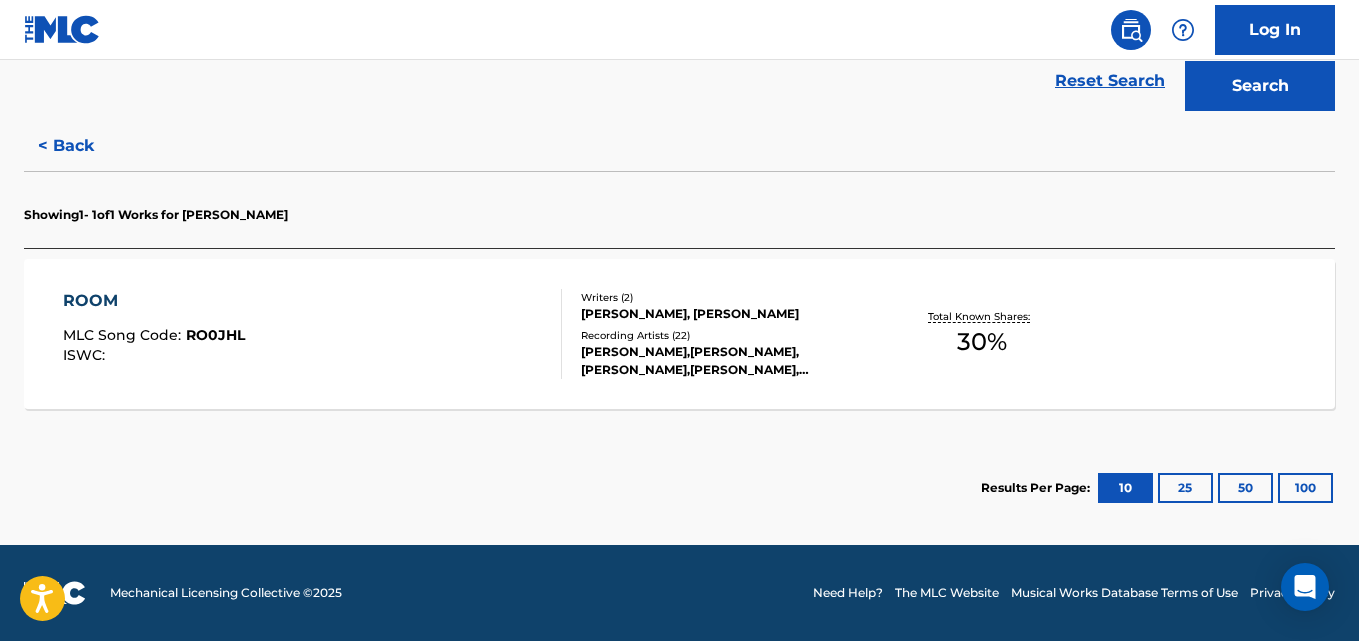 click on "Recording Artists ( 22 )" at bounding box center [727, 335] 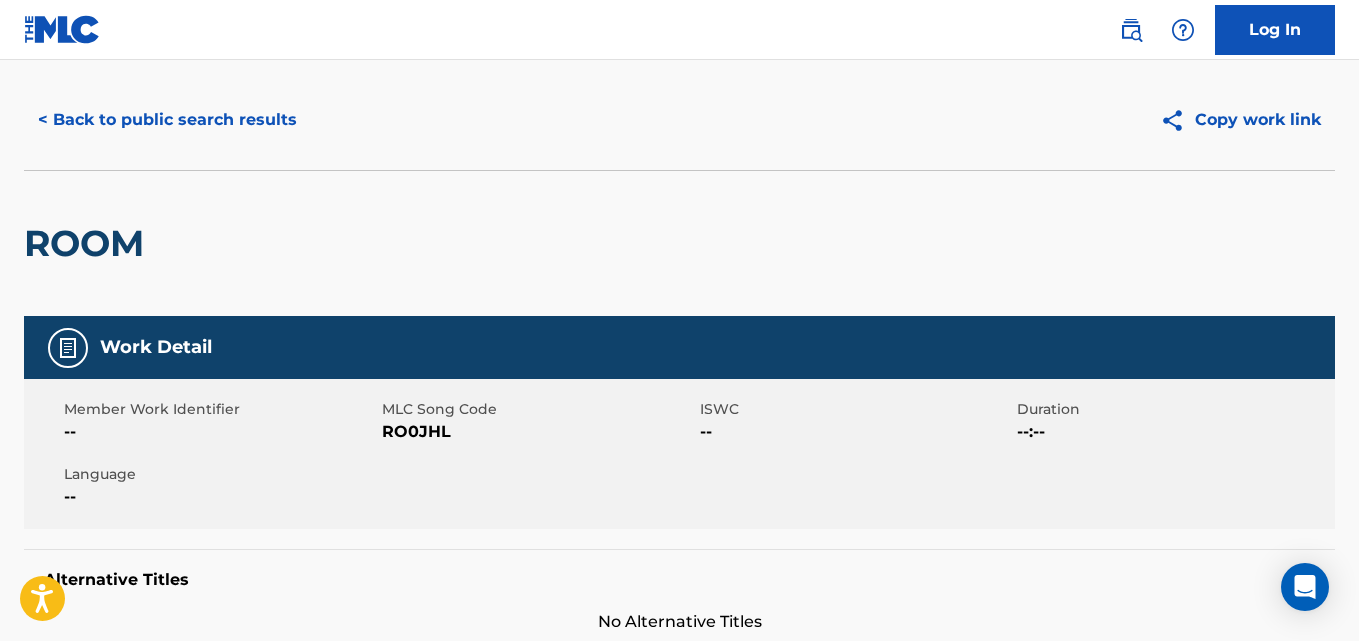 scroll, scrollTop: 0, scrollLeft: 0, axis: both 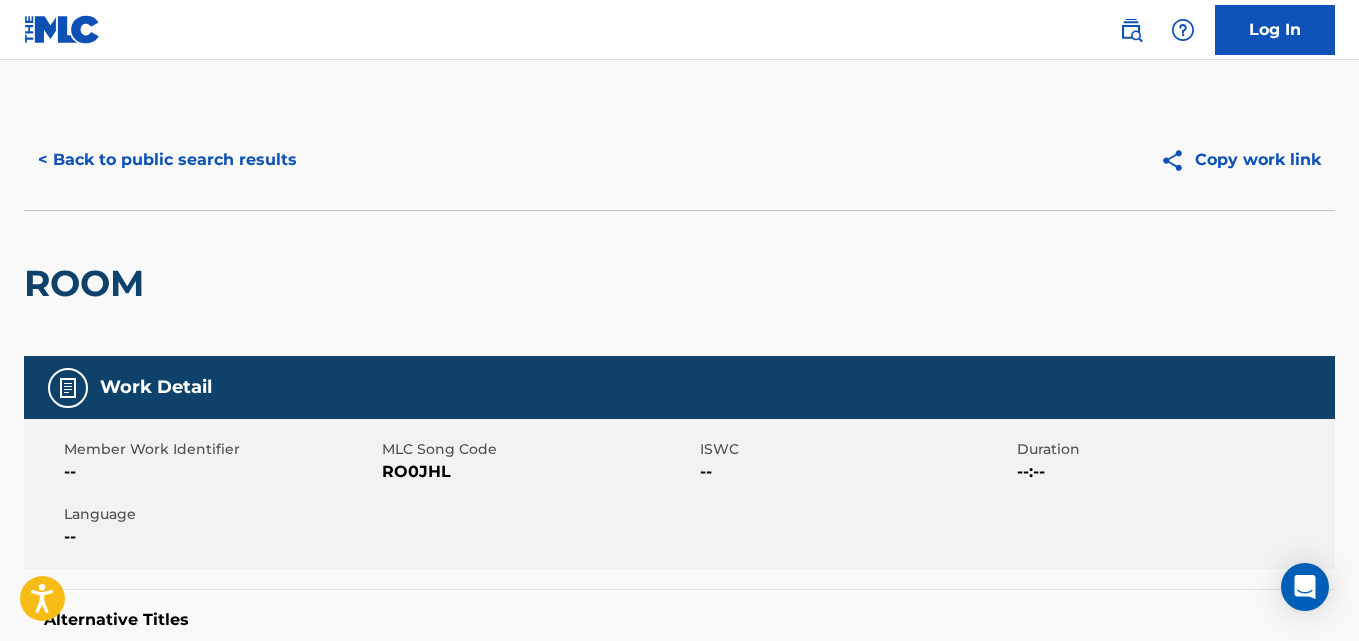 click on "< Back to public search results" at bounding box center [167, 160] 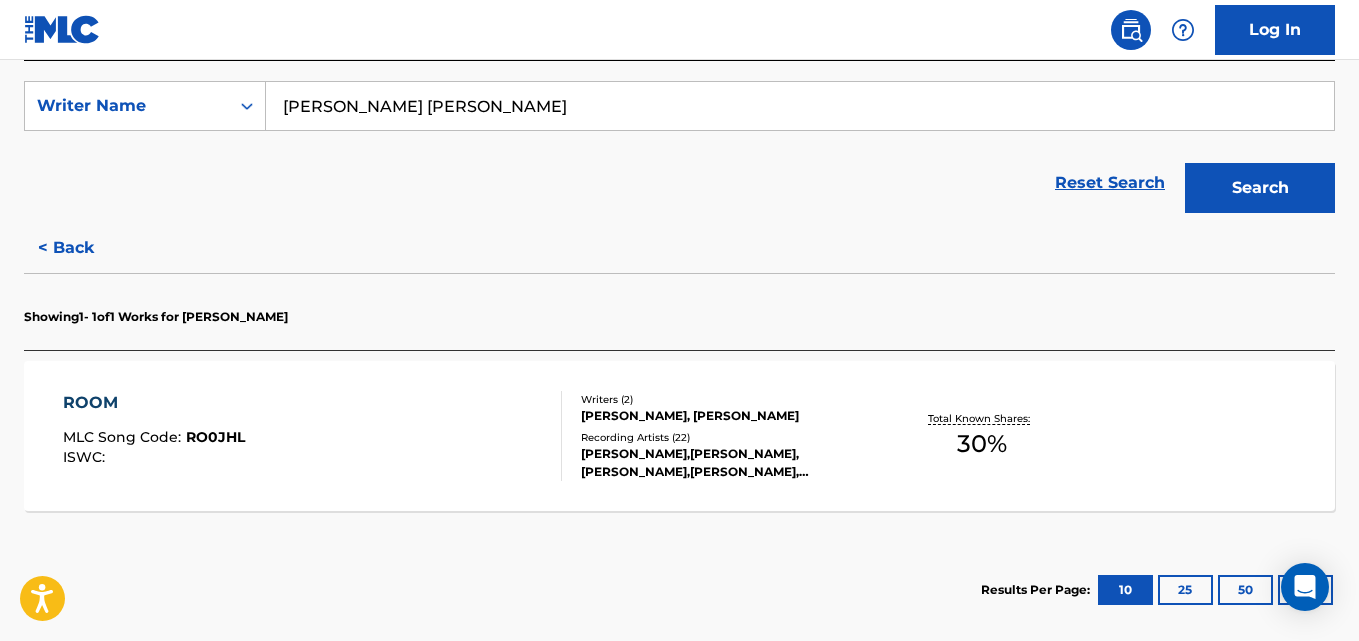 scroll, scrollTop: 368, scrollLeft: 0, axis: vertical 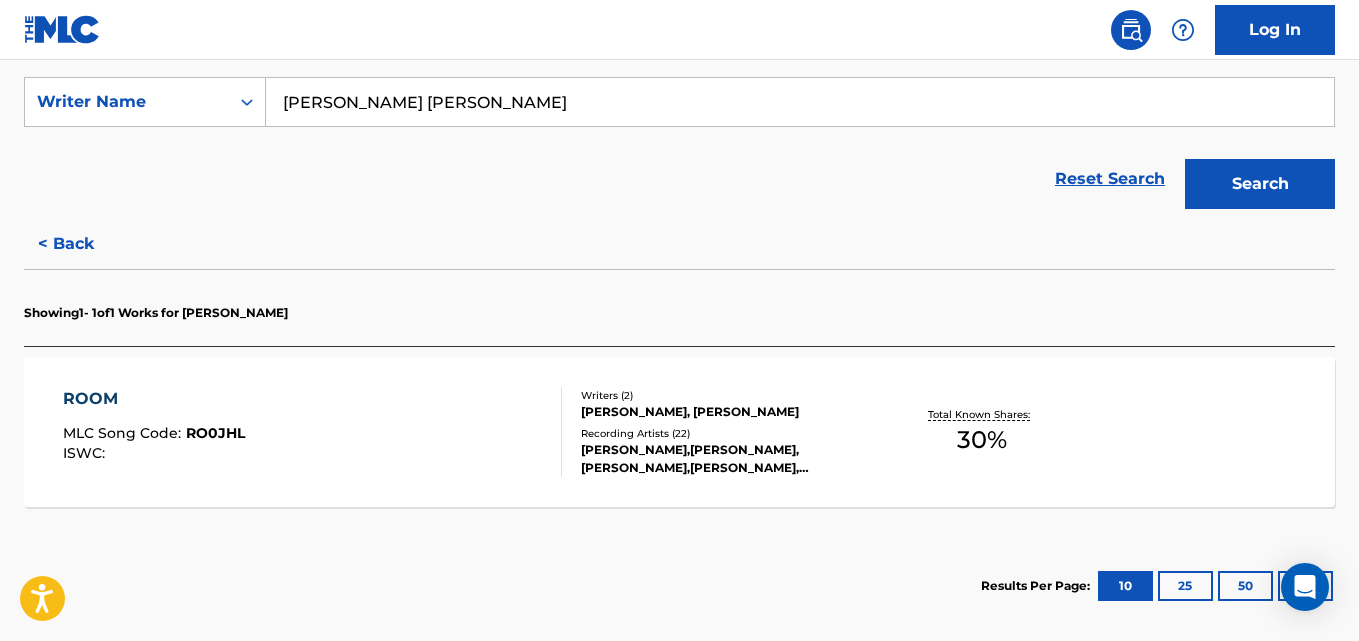 click on "< Back" at bounding box center (84, 244) 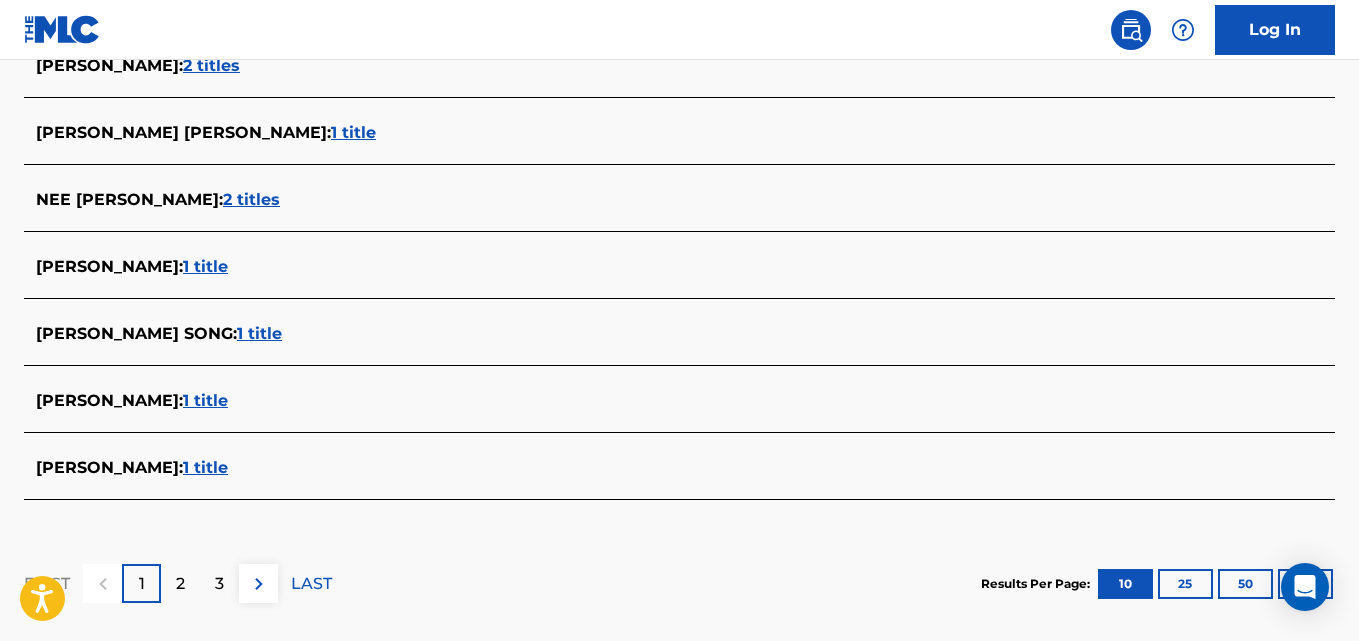 scroll, scrollTop: 850, scrollLeft: 0, axis: vertical 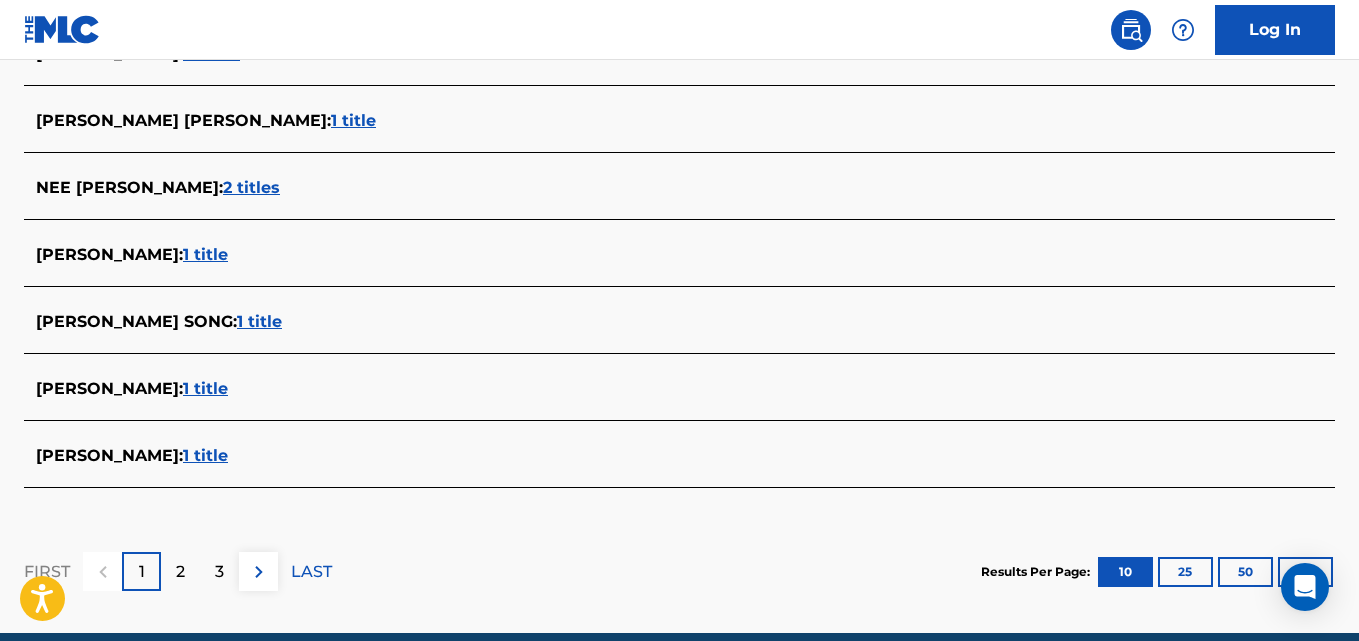 click on "1 title" at bounding box center [205, 455] 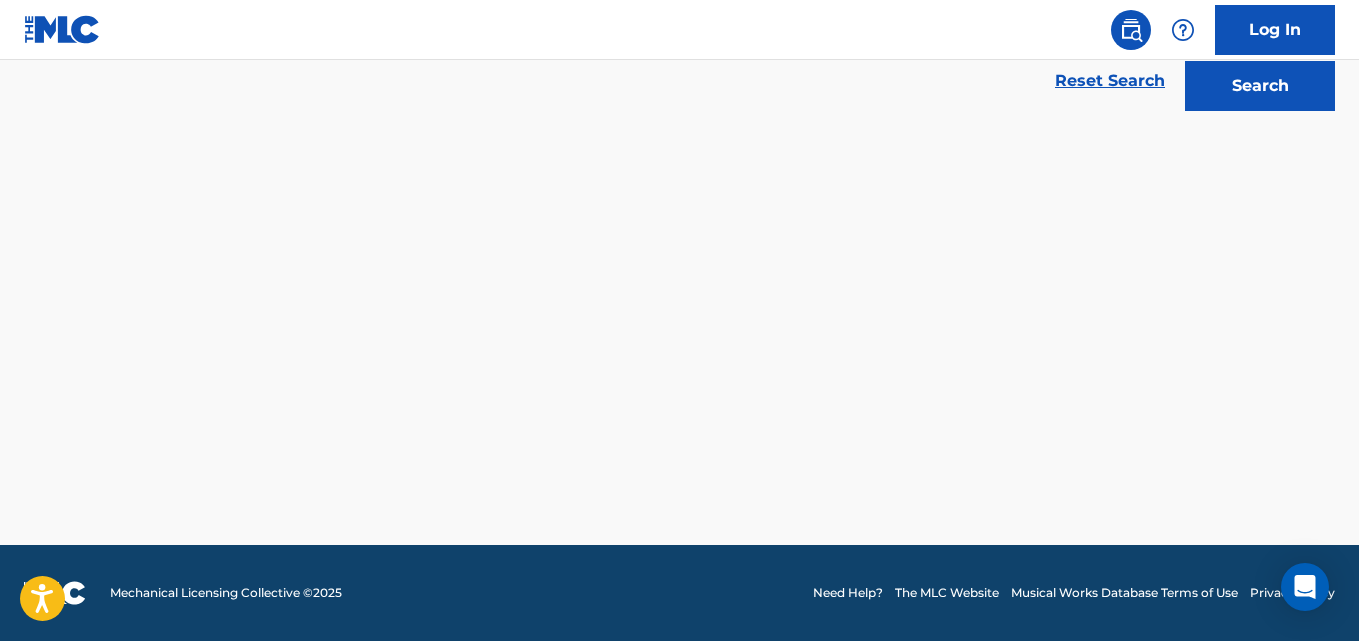 scroll, scrollTop: 466, scrollLeft: 0, axis: vertical 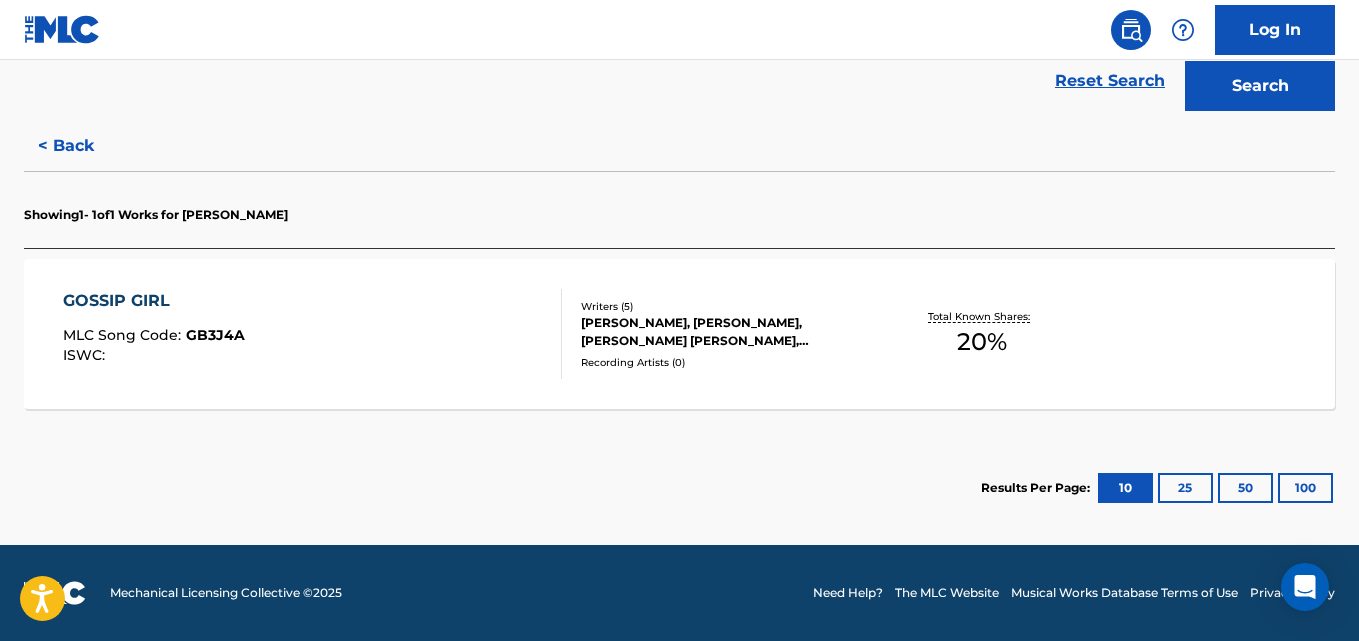 click on "Total Known Shares:" at bounding box center (981, 316) 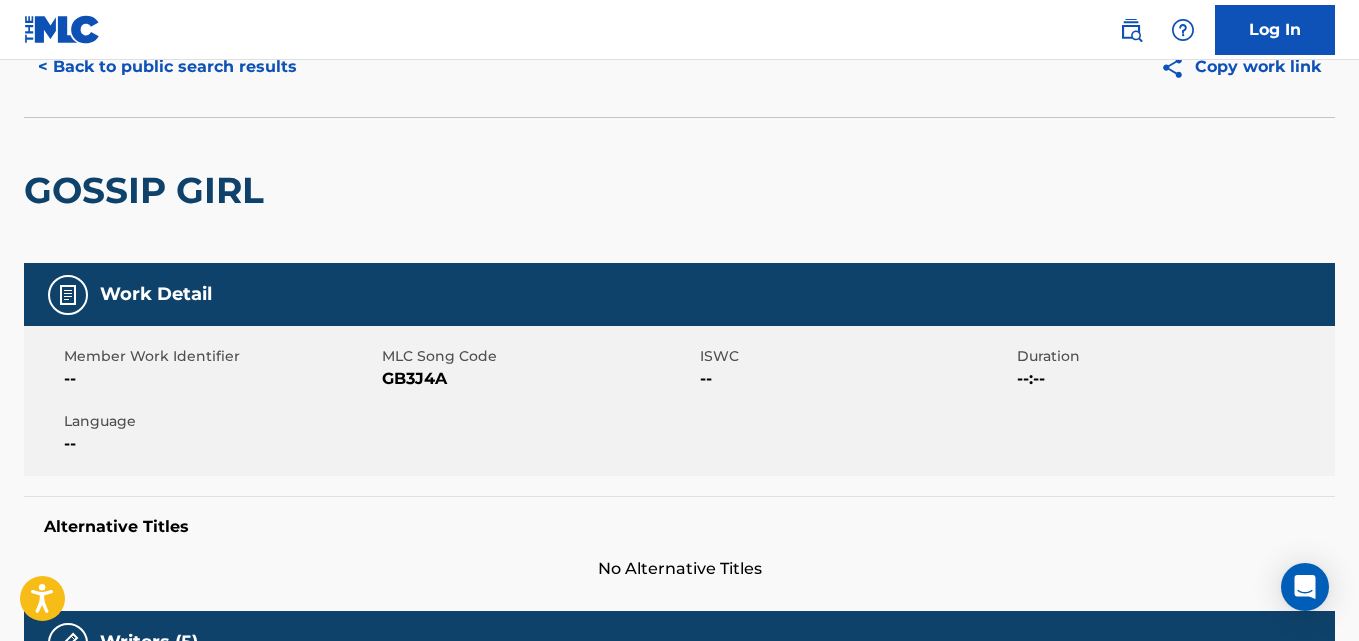 scroll, scrollTop: 0, scrollLeft: 0, axis: both 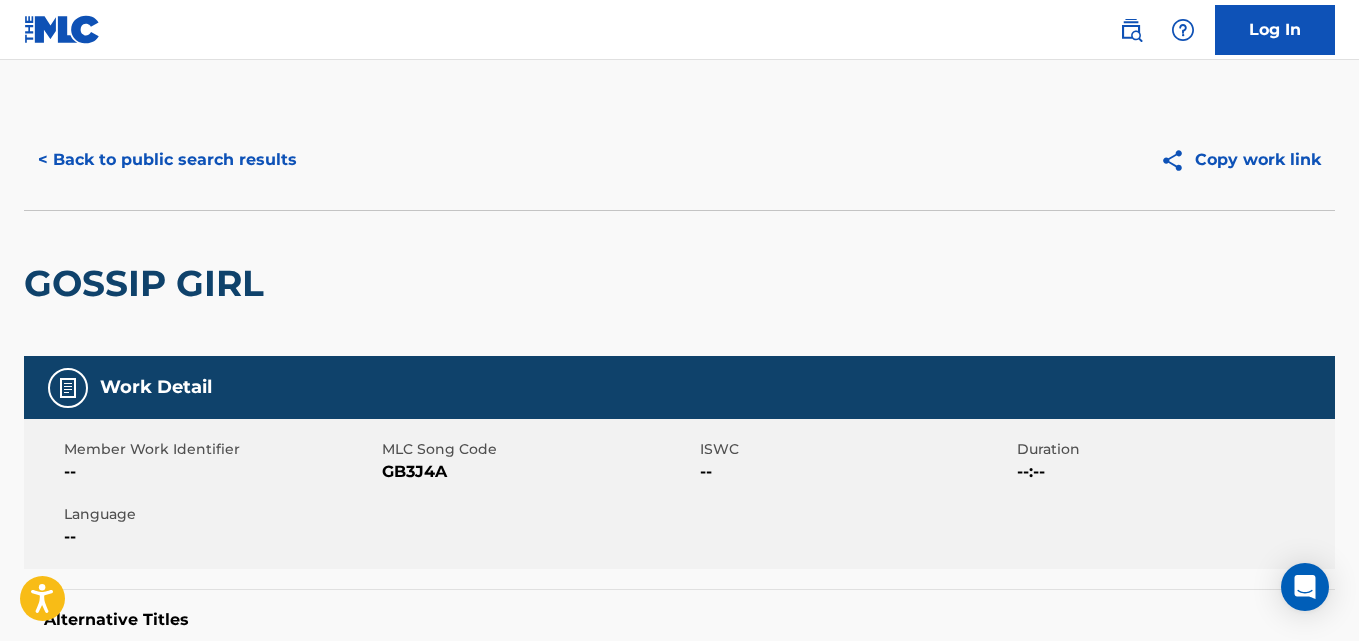 click on "< Back to public search results" at bounding box center (167, 160) 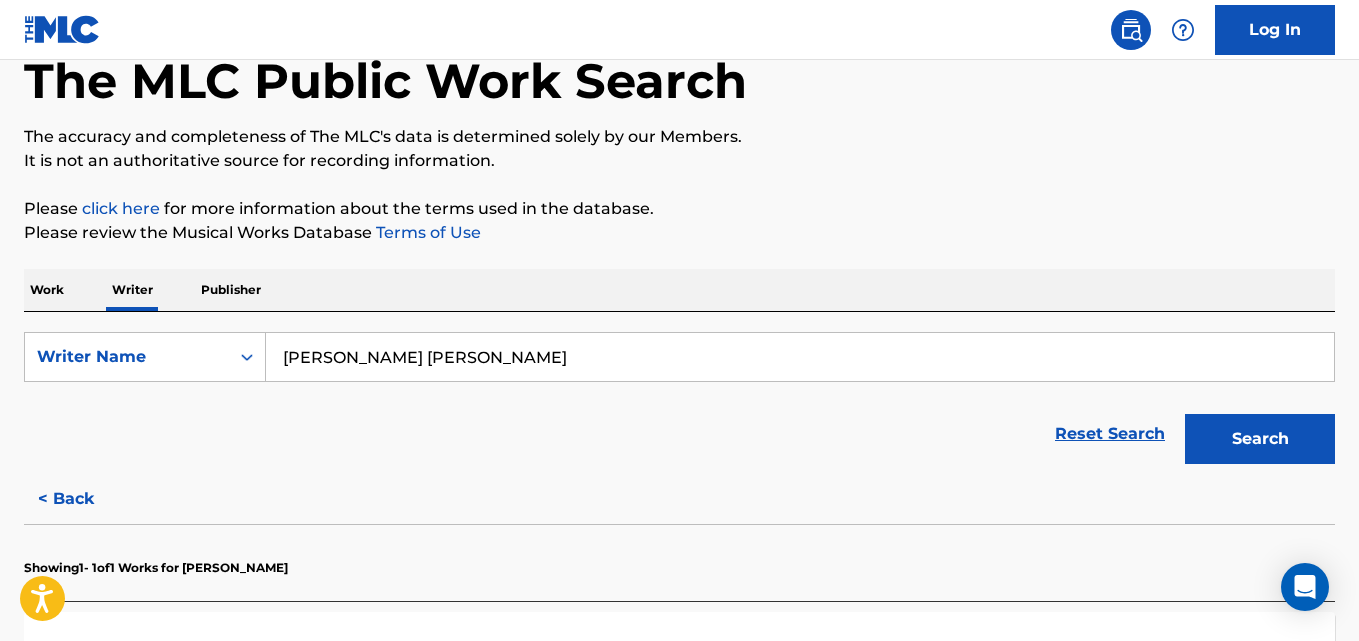 click on "Regina Song Hwee Nee" at bounding box center (800, 357) 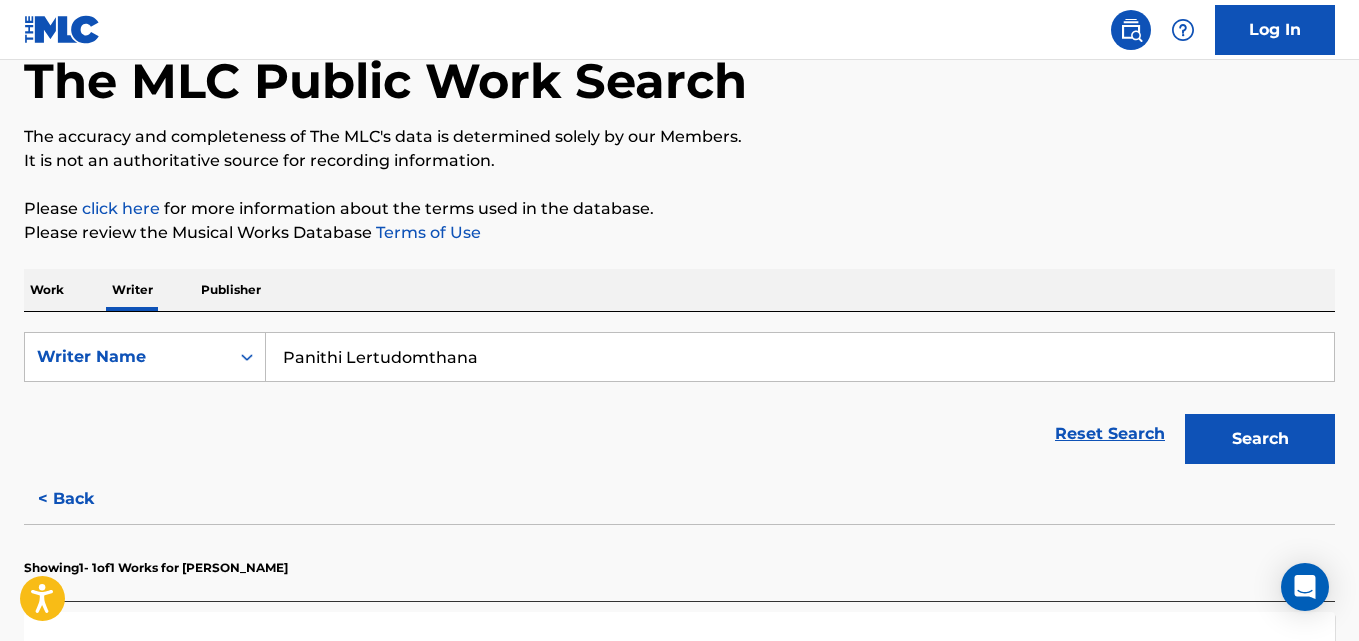 type on "Panithi Lertudomthana" 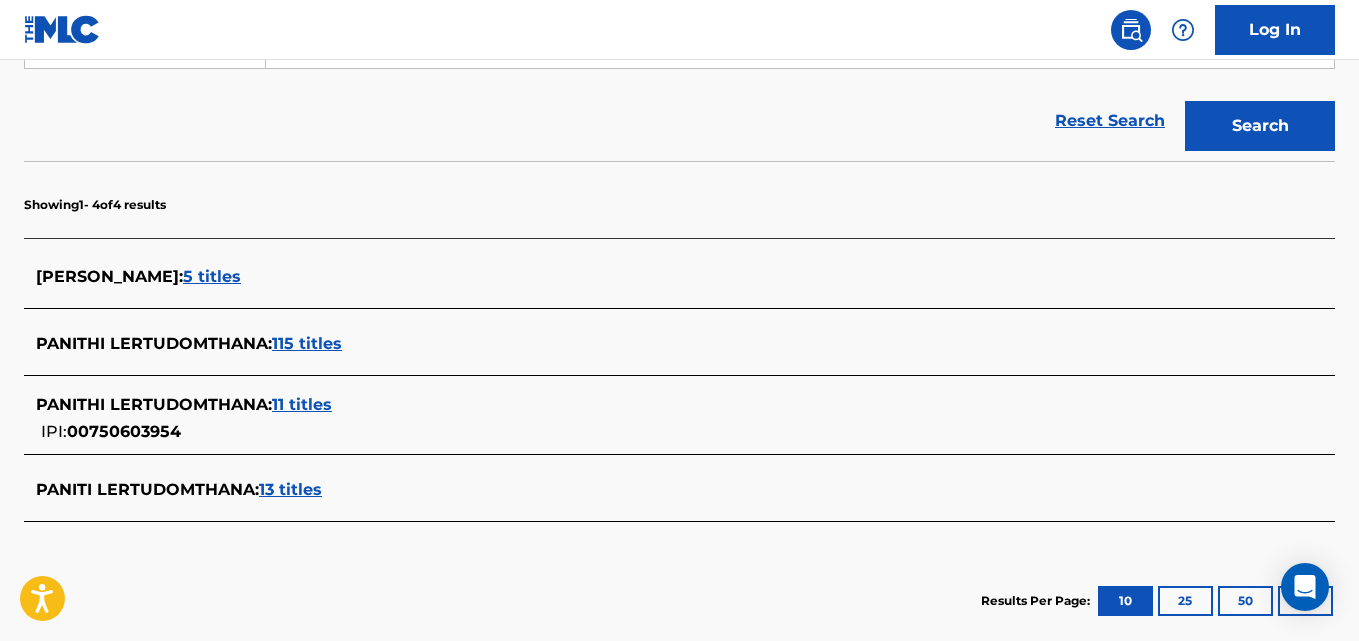scroll, scrollTop: 430, scrollLeft: 0, axis: vertical 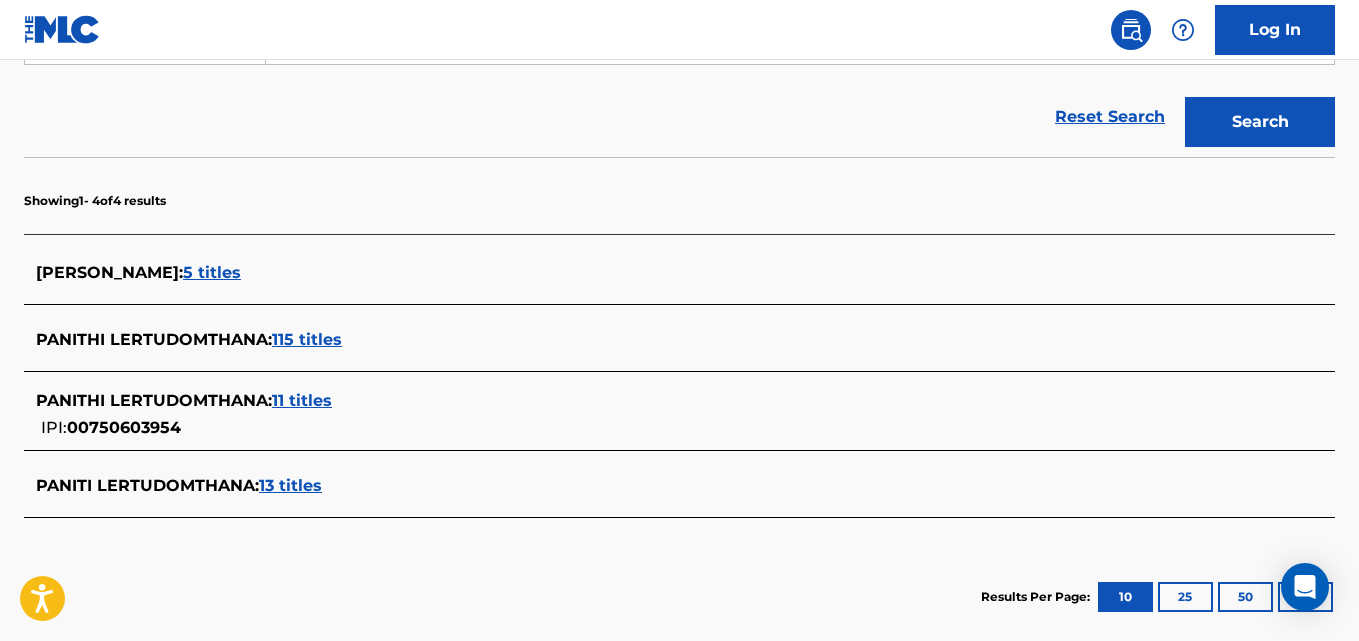 click on "11 titles" at bounding box center (302, 400) 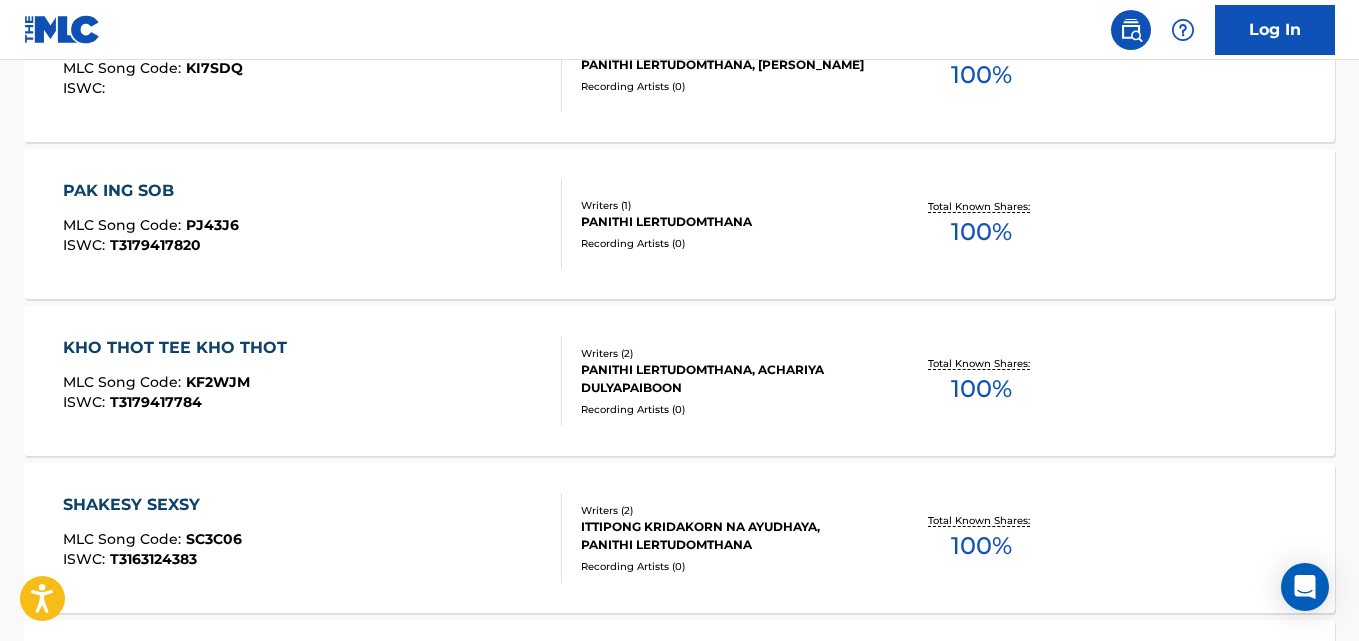 scroll, scrollTop: 879, scrollLeft: 0, axis: vertical 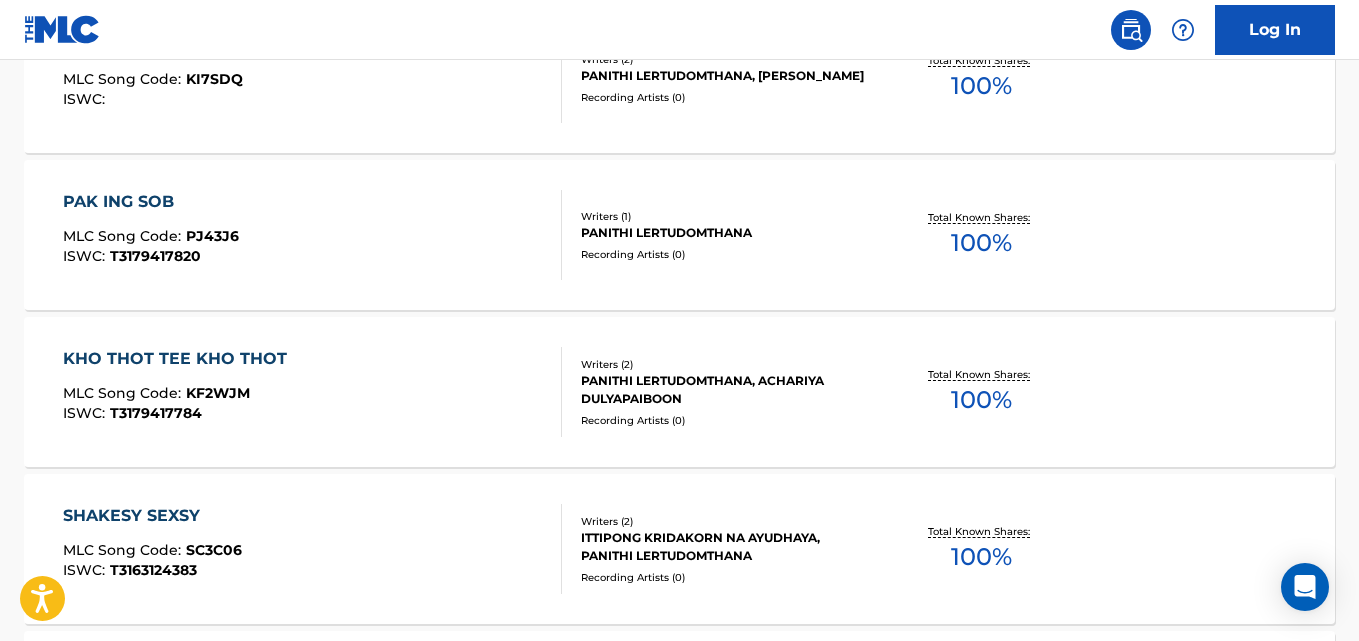 click on "Recording Artists ( 0 )" at bounding box center (727, 254) 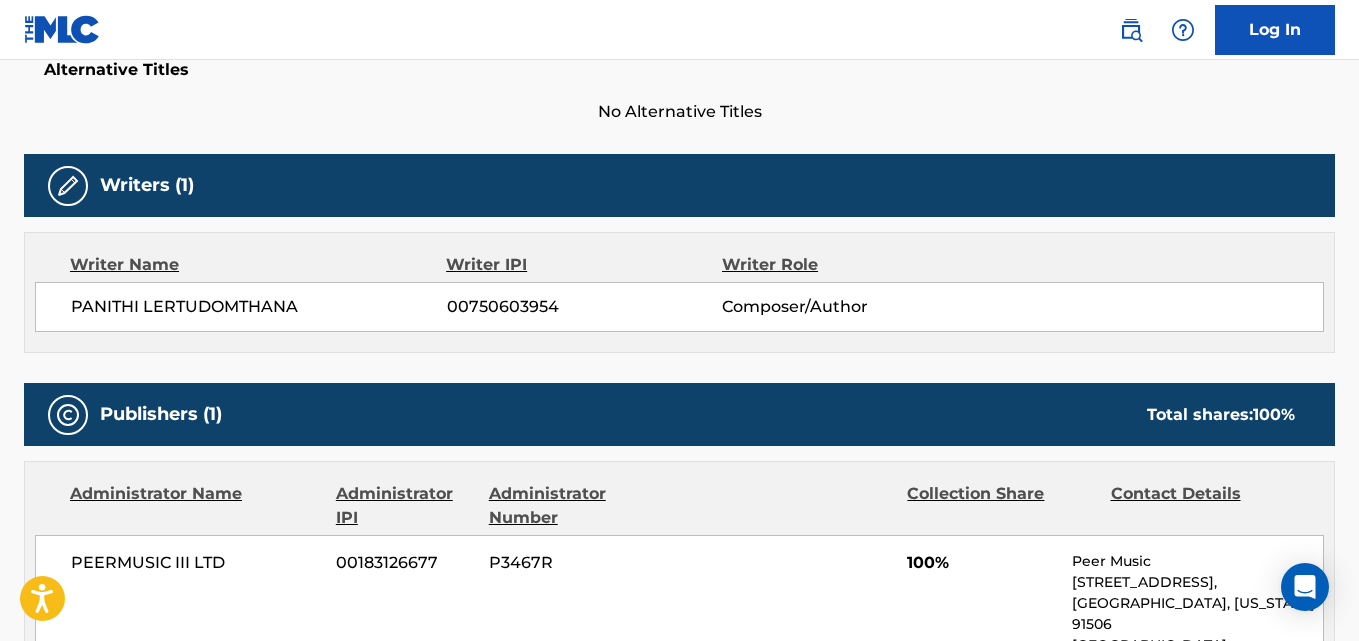 scroll, scrollTop: 557, scrollLeft: 0, axis: vertical 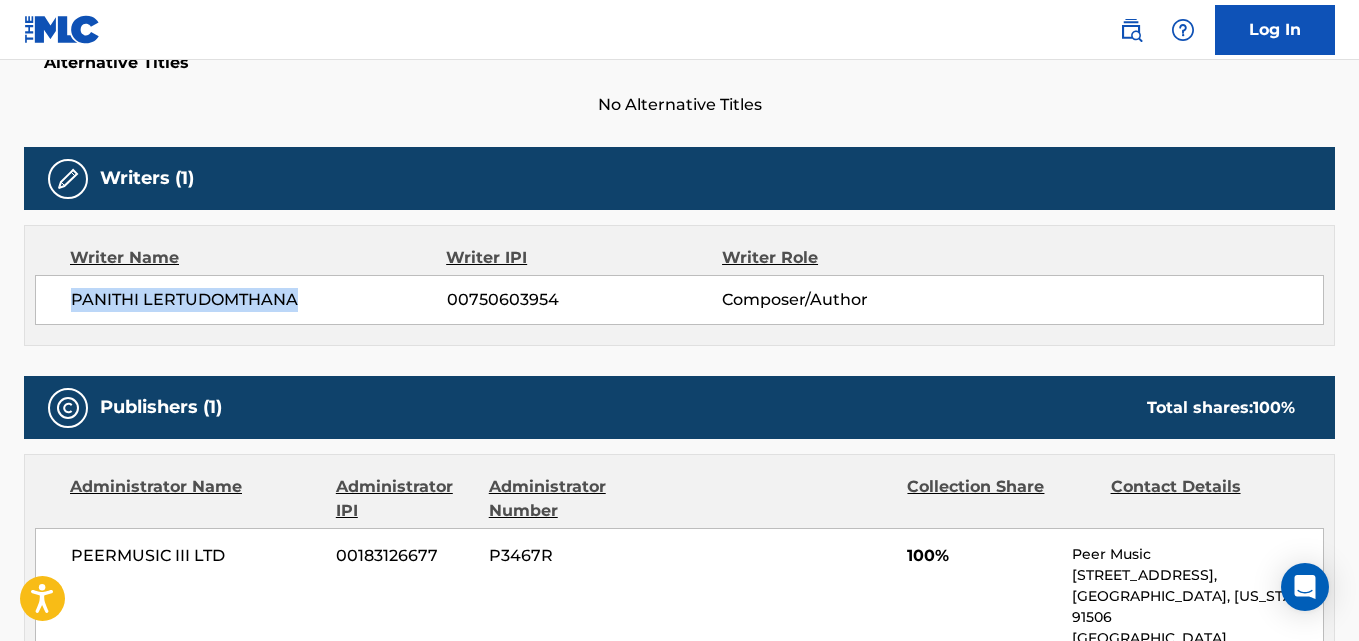 drag, startPoint x: 307, startPoint y: 304, endPoint x: 69, endPoint y: 302, distance: 238.0084 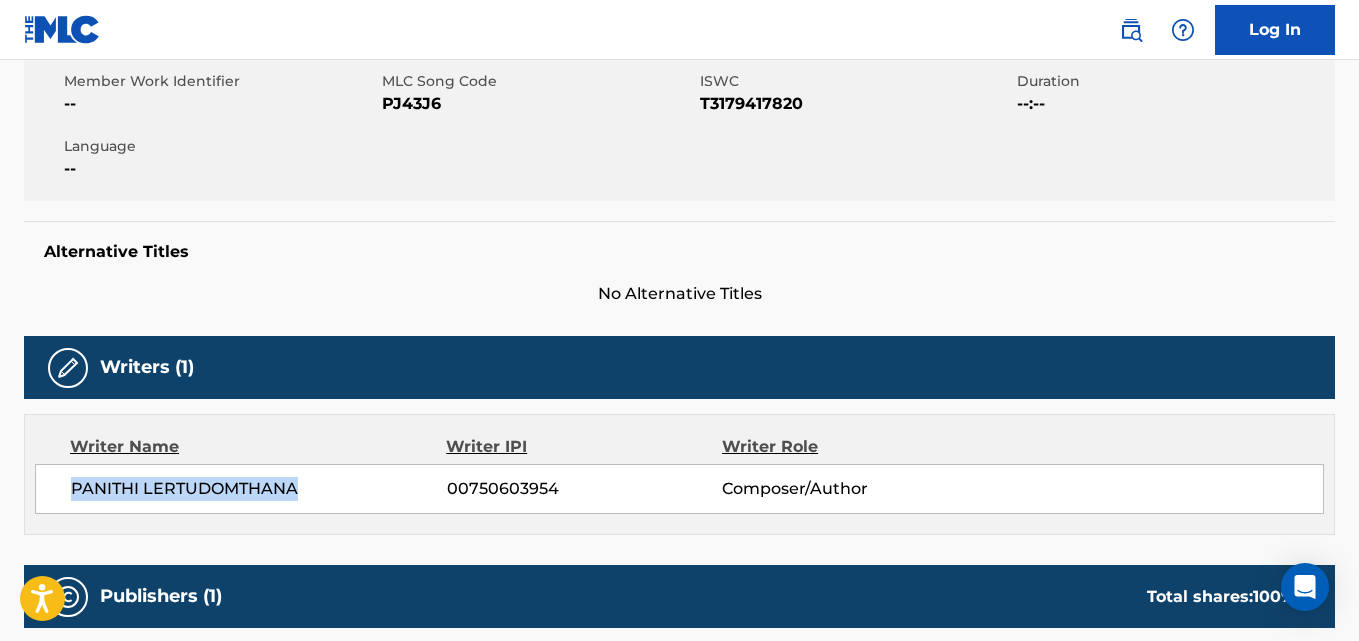 scroll, scrollTop: 298, scrollLeft: 0, axis: vertical 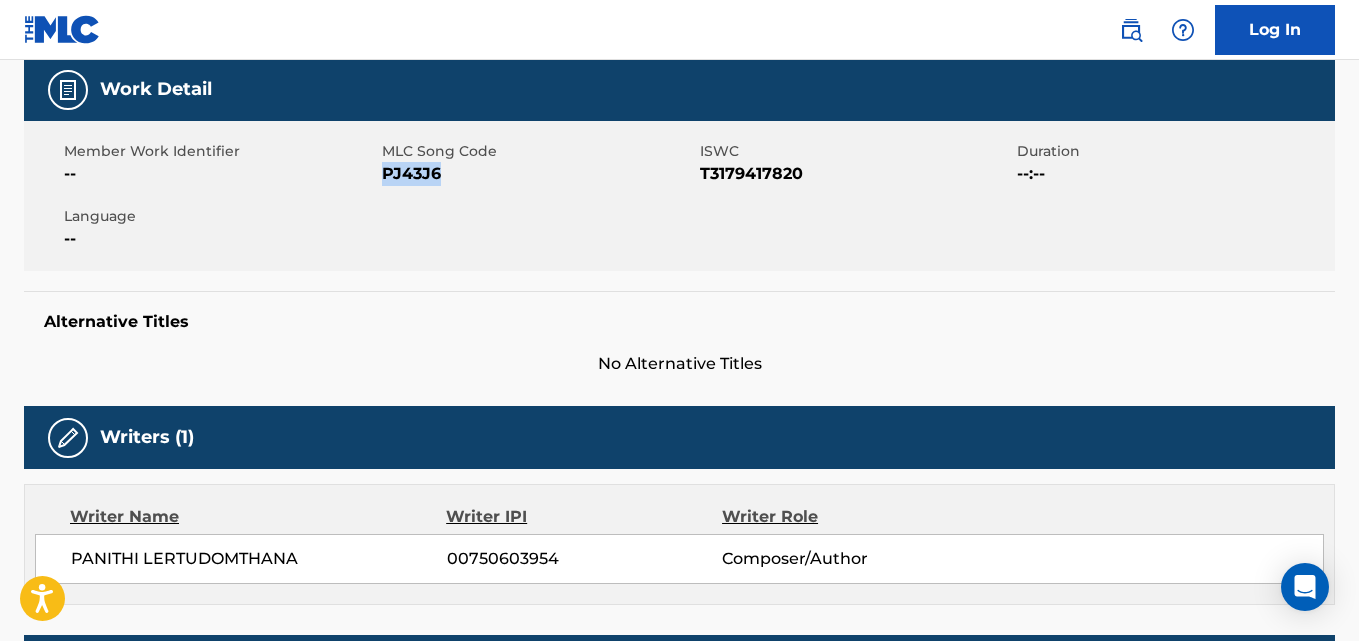 copy on "PJ43J6" 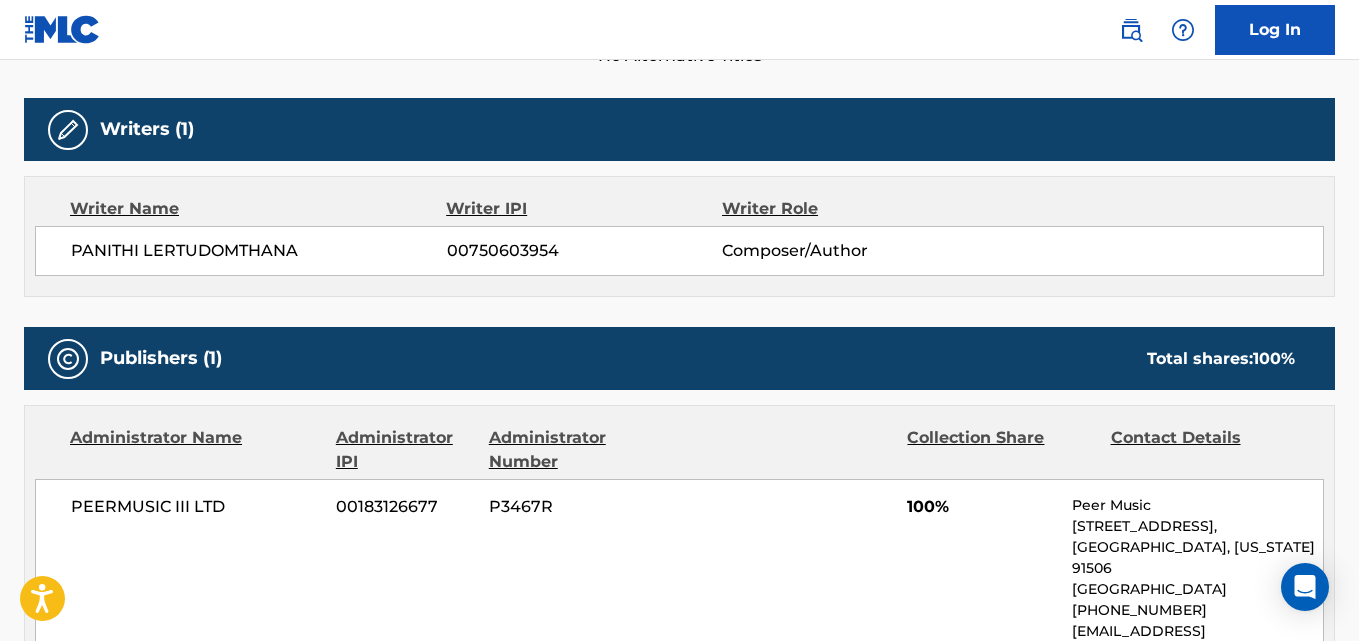 scroll, scrollTop: 607, scrollLeft: 0, axis: vertical 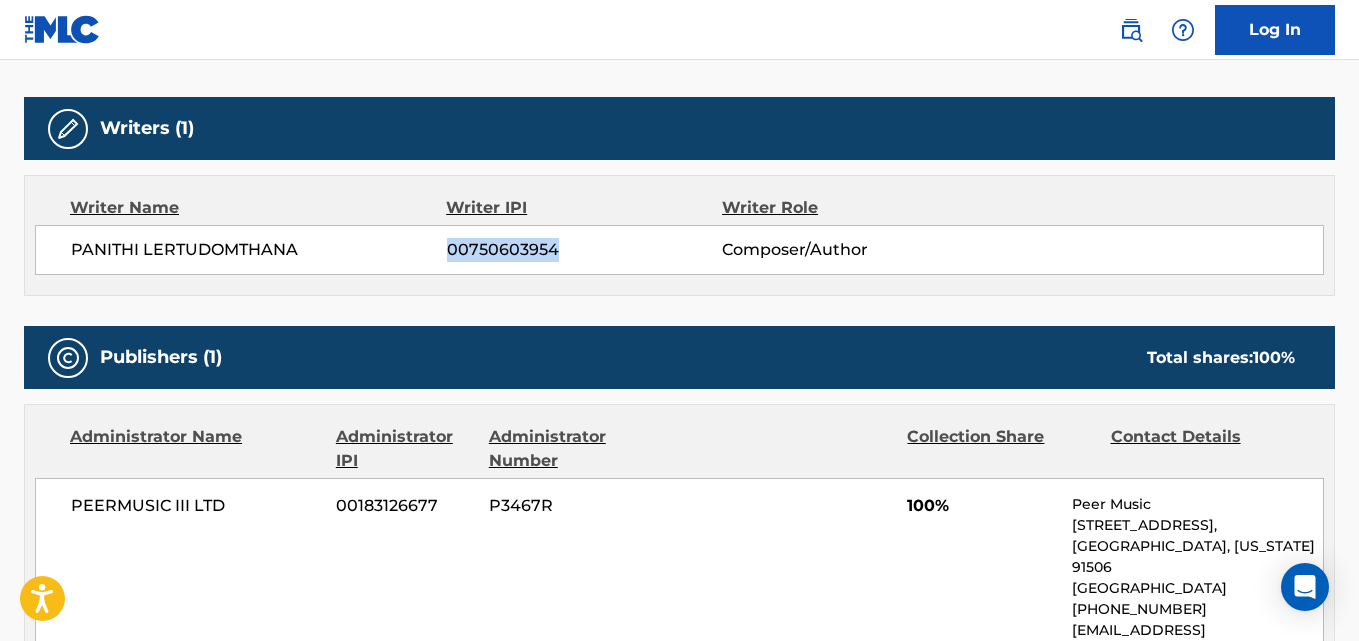drag, startPoint x: 585, startPoint y: 243, endPoint x: 444, endPoint y: 253, distance: 141.35417 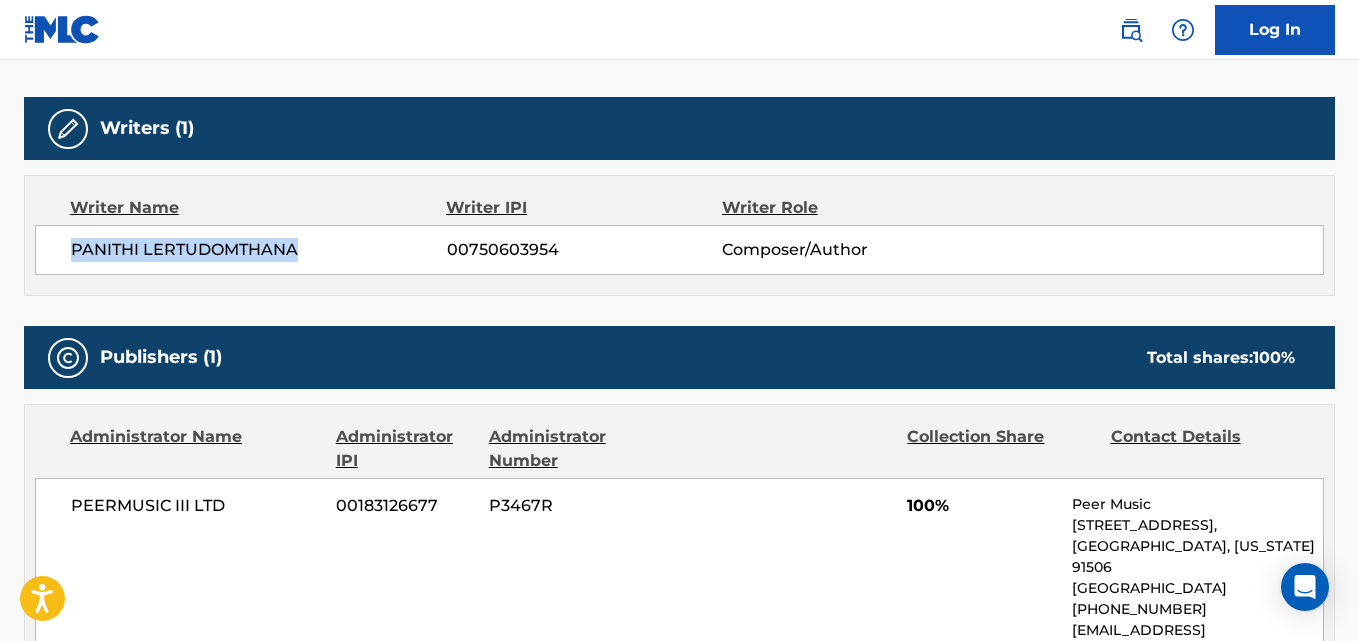 drag, startPoint x: 65, startPoint y: 241, endPoint x: 334, endPoint y: 232, distance: 269.1505 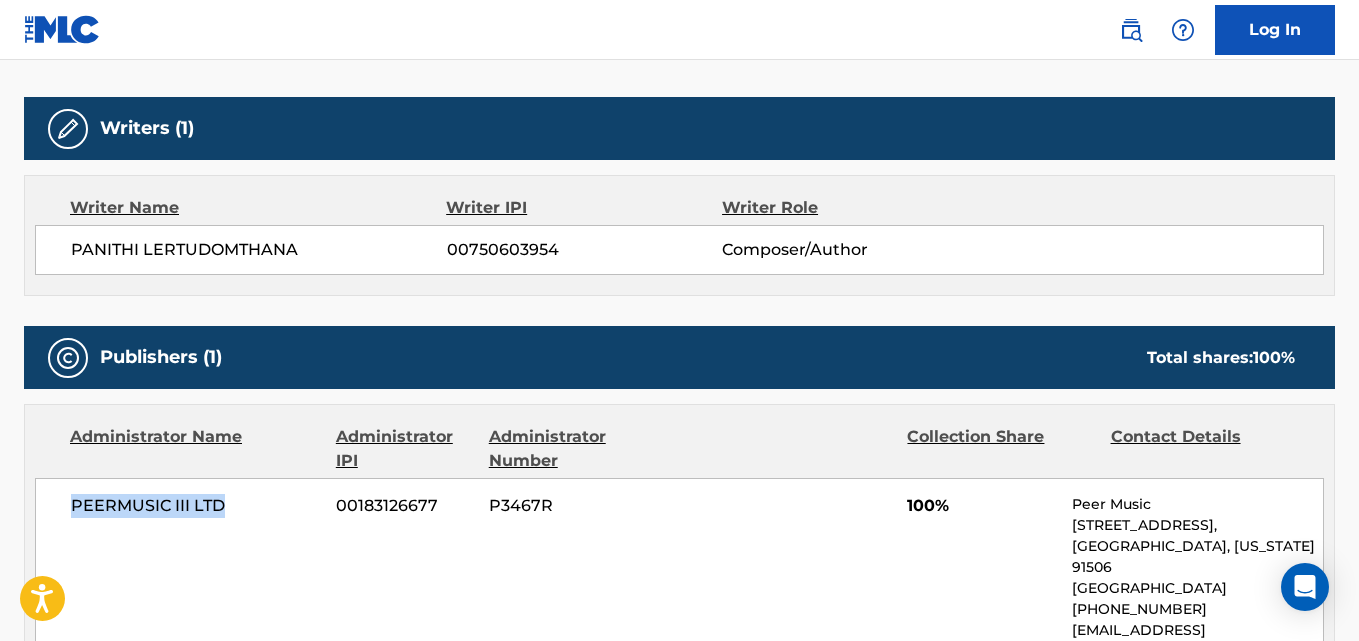 drag, startPoint x: 230, startPoint y: 509, endPoint x: 58, endPoint y: 503, distance: 172.10461 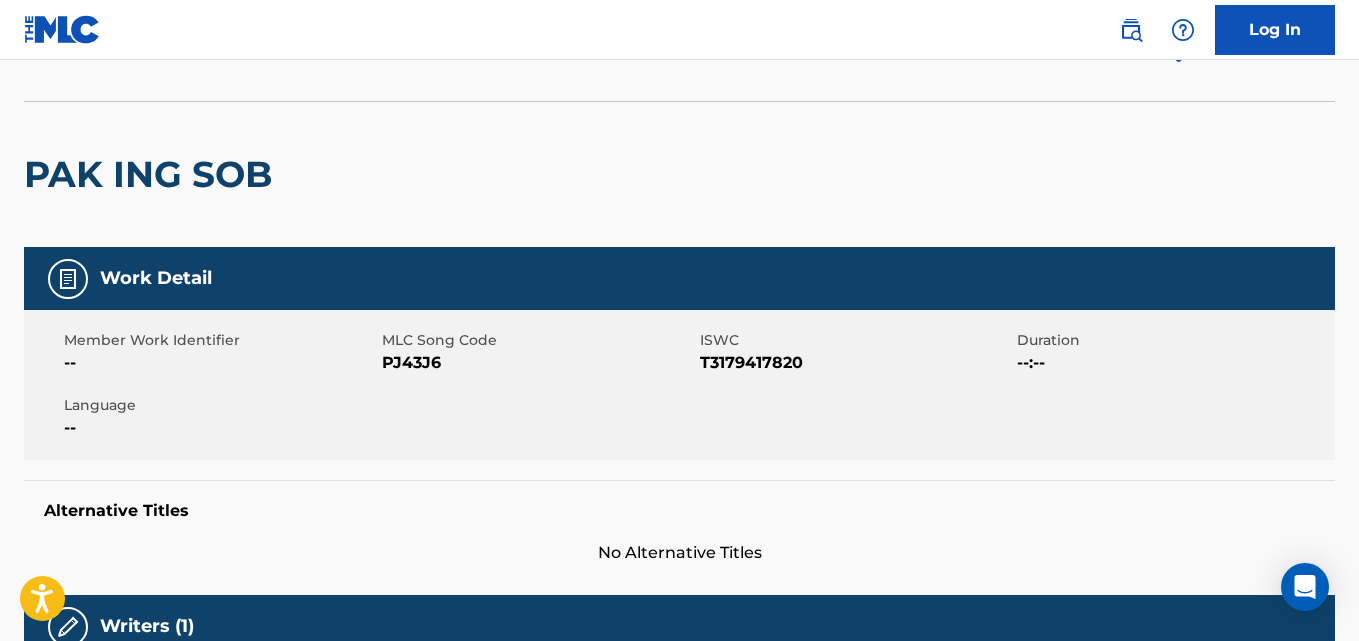 scroll, scrollTop: 0, scrollLeft: 0, axis: both 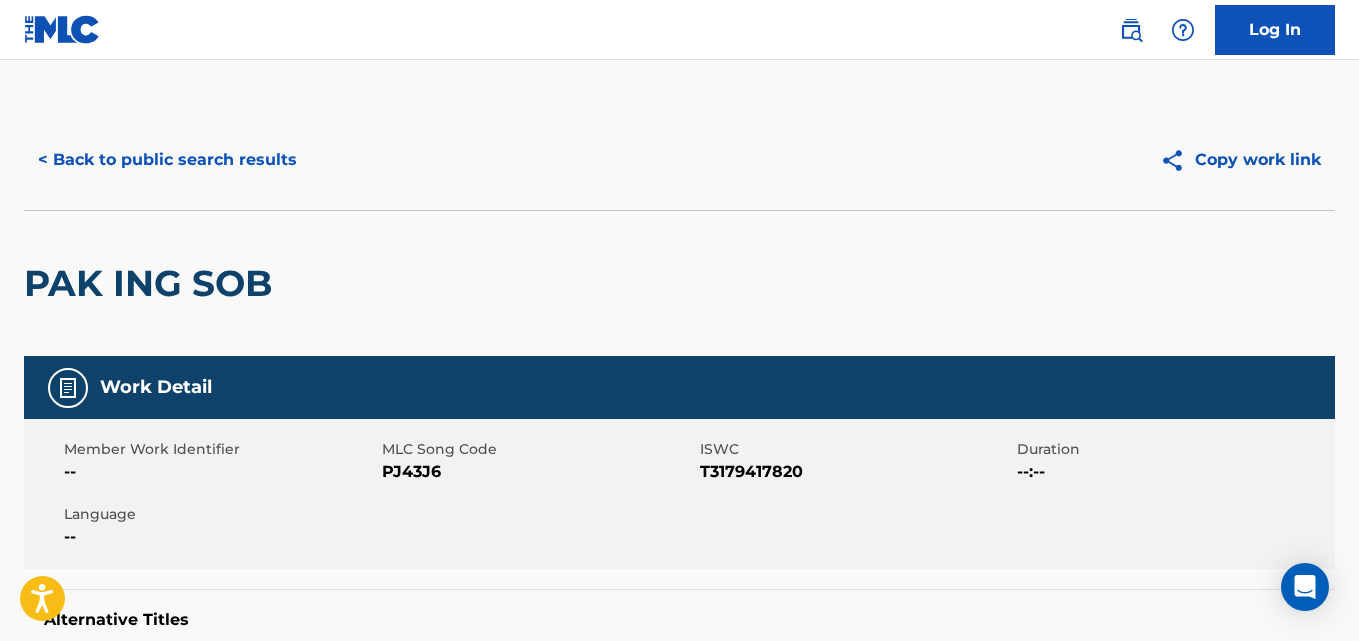 click on "< Back to public search results" at bounding box center (167, 160) 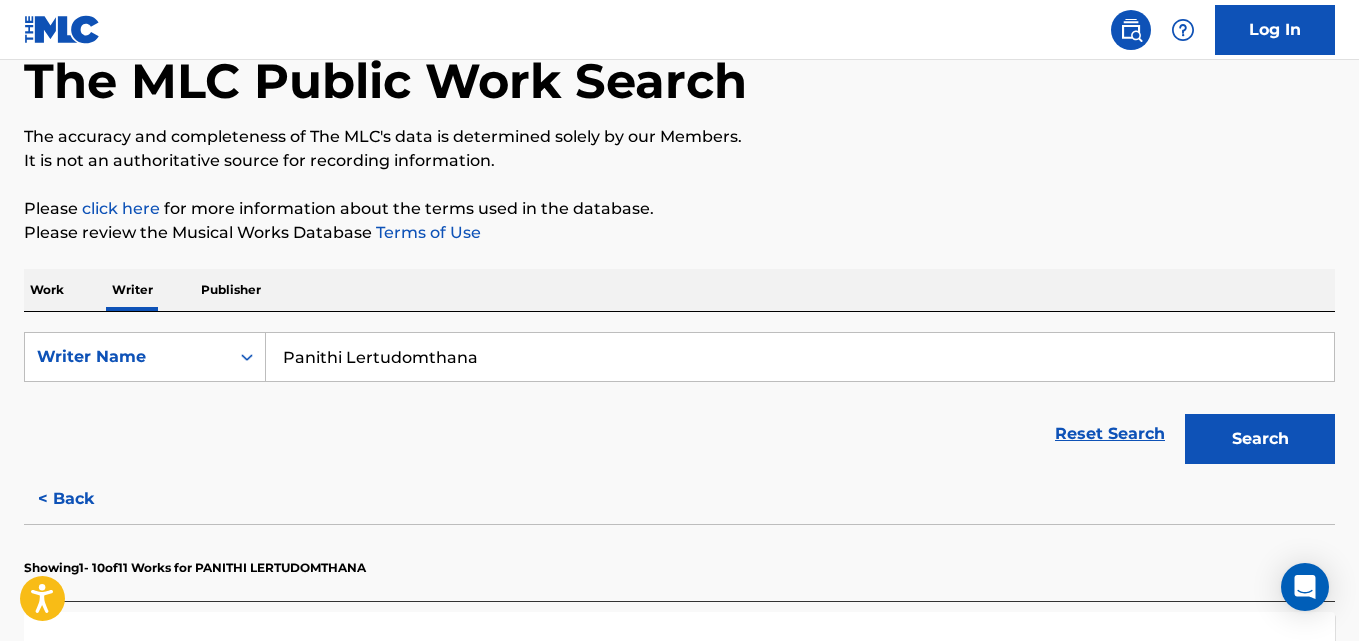 click on "Panithi Lertudomthana" at bounding box center (800, 357) 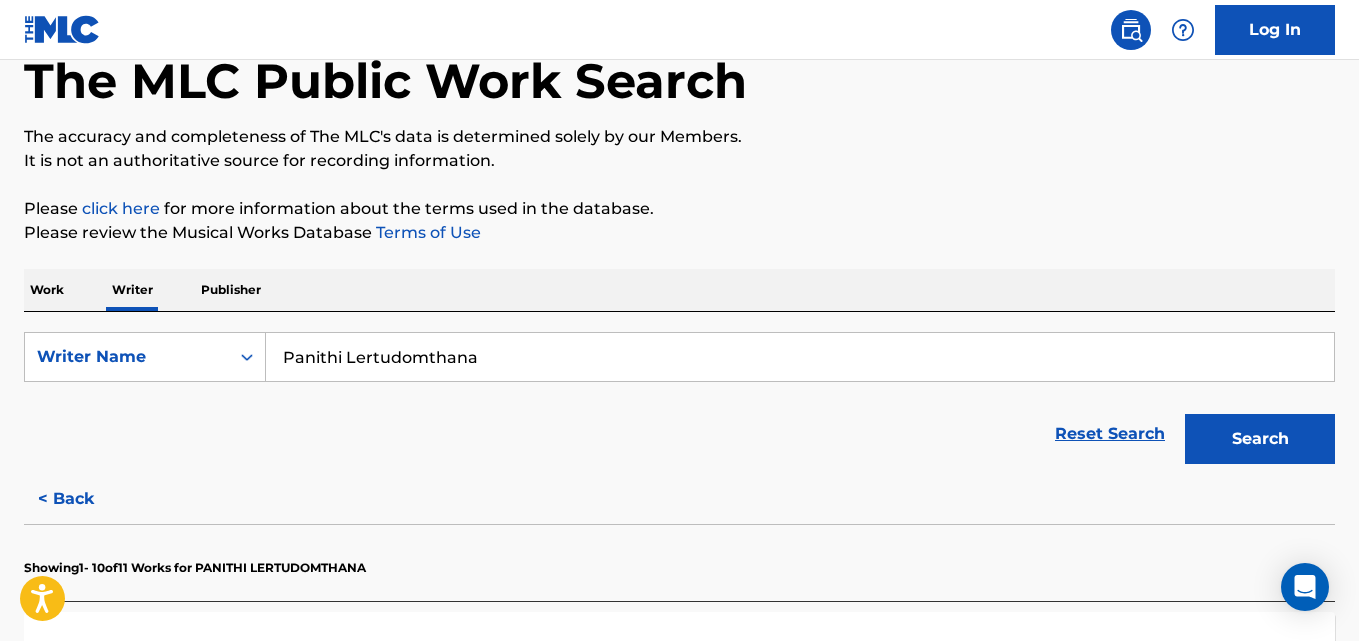 paste on "Terrance Brantley" 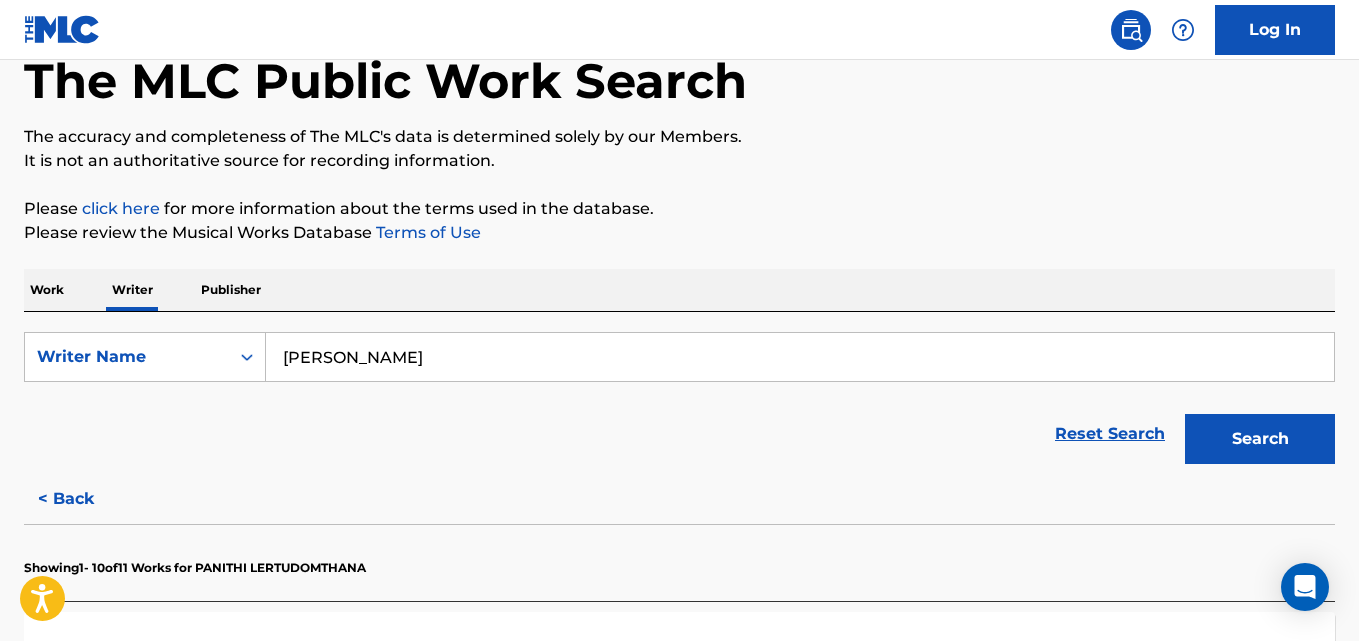type on "Terrance Brantley" 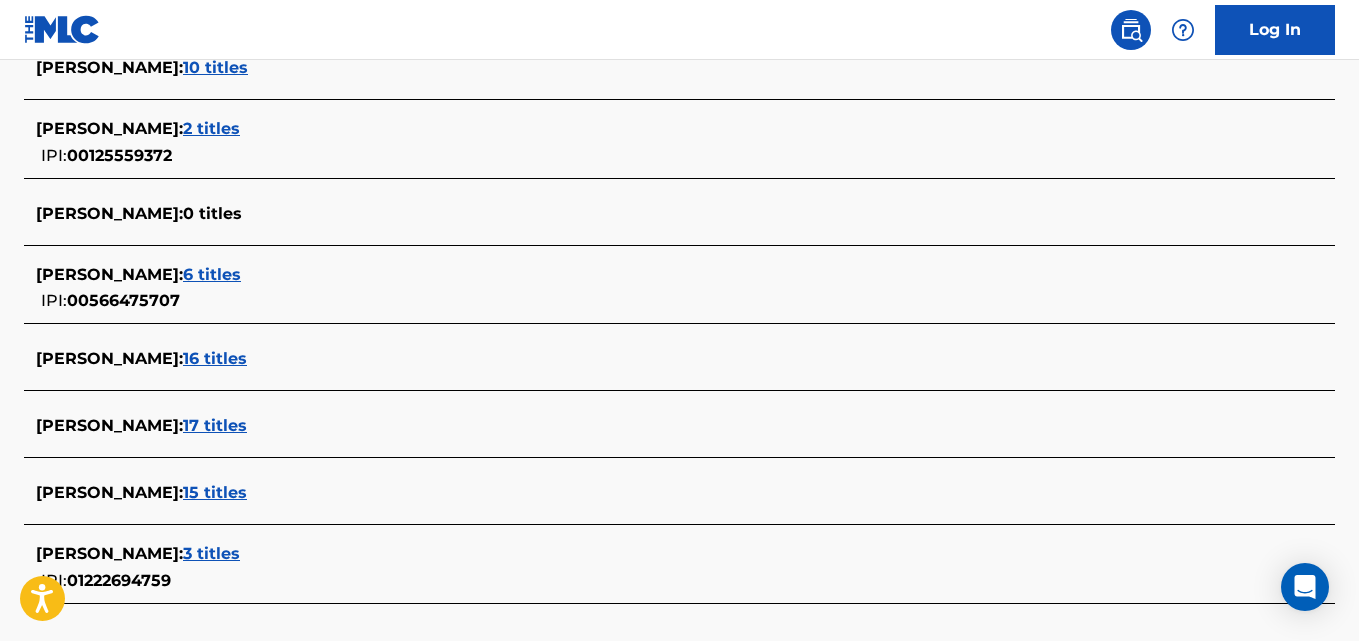 scroll, scrollTop: 802, scrollLeft: 0, axis: vertical 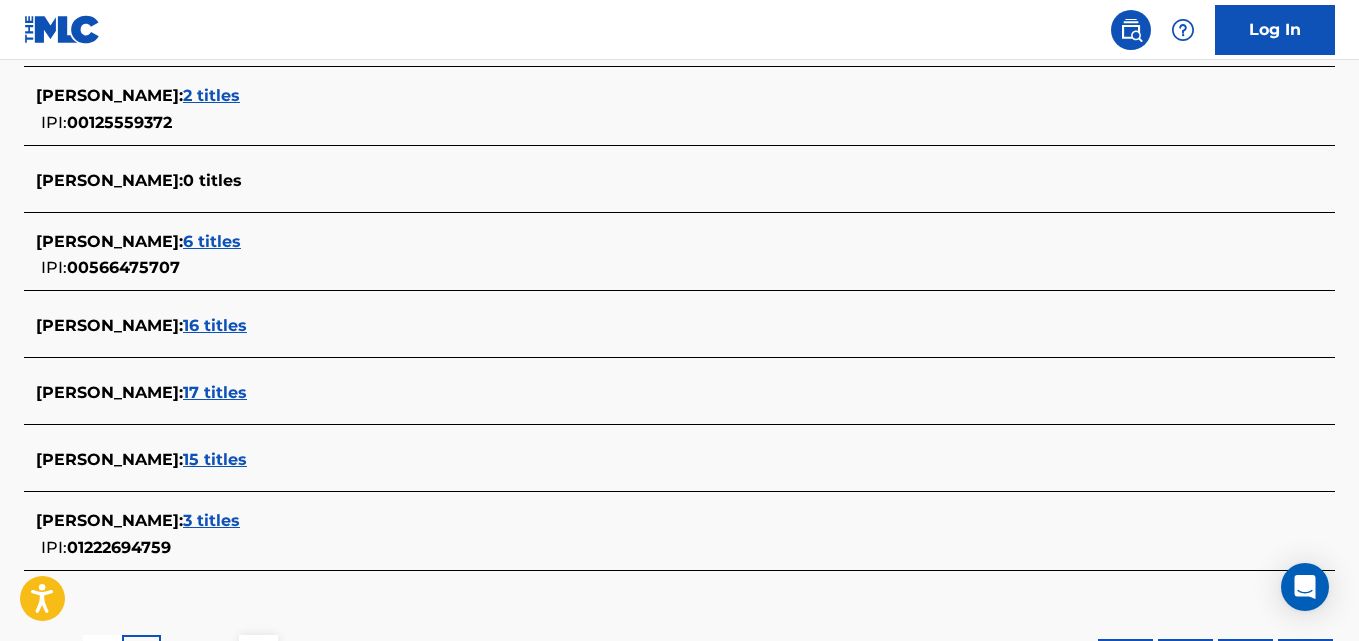 click on "3 titles" at bounding box center (211, 520) 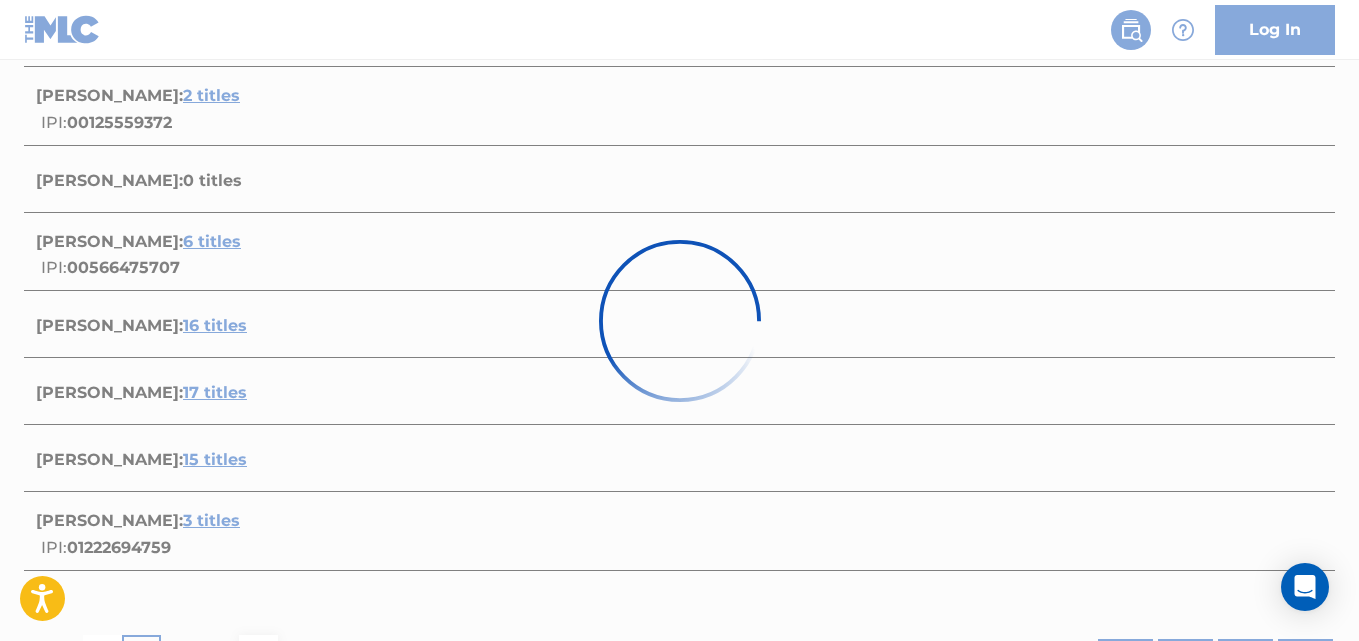 scroll, scrollTop: 780, scrollLeft: 0, axis: vertical 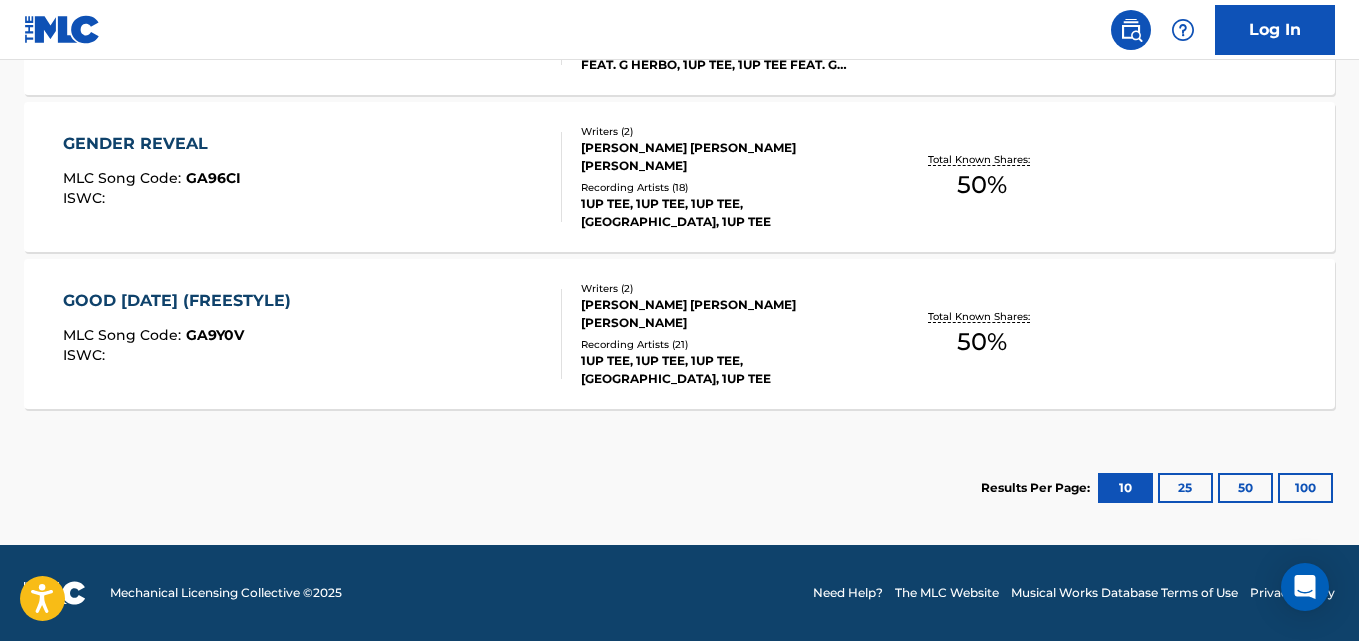 click on "Total Known Shares: 50 %" at bounding box center [982, 334] 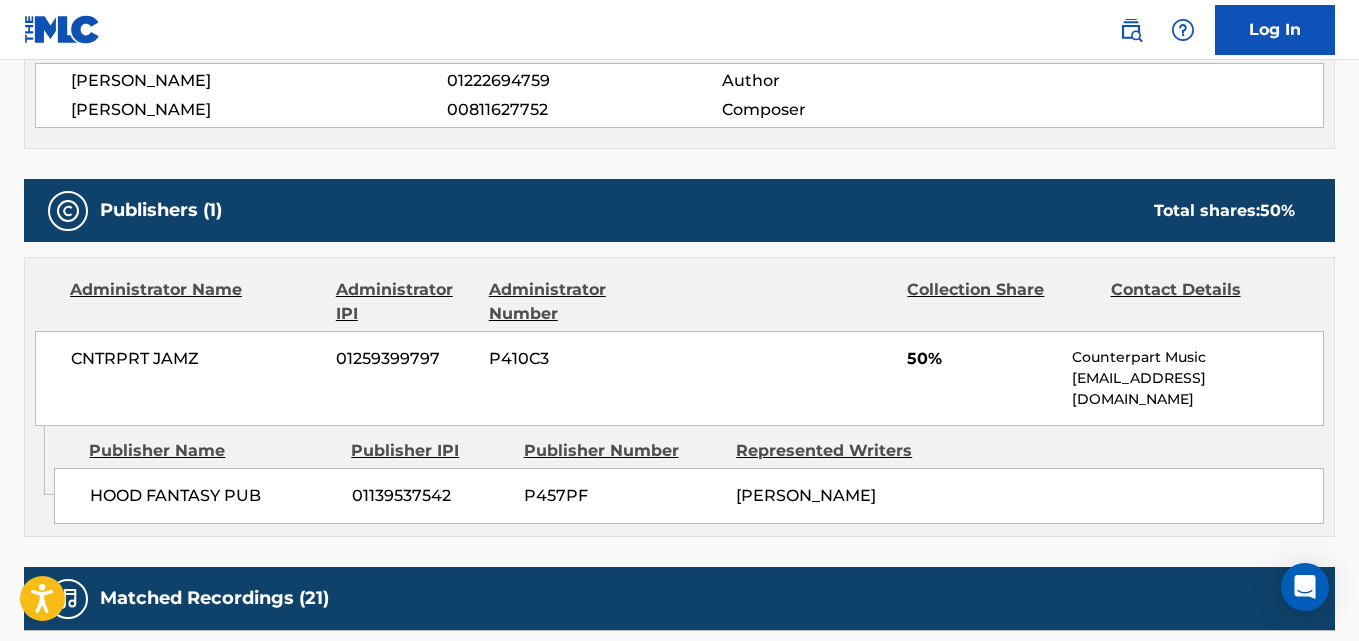 scroll, scrollTop: 0, scrollLeft: 0, axis: both 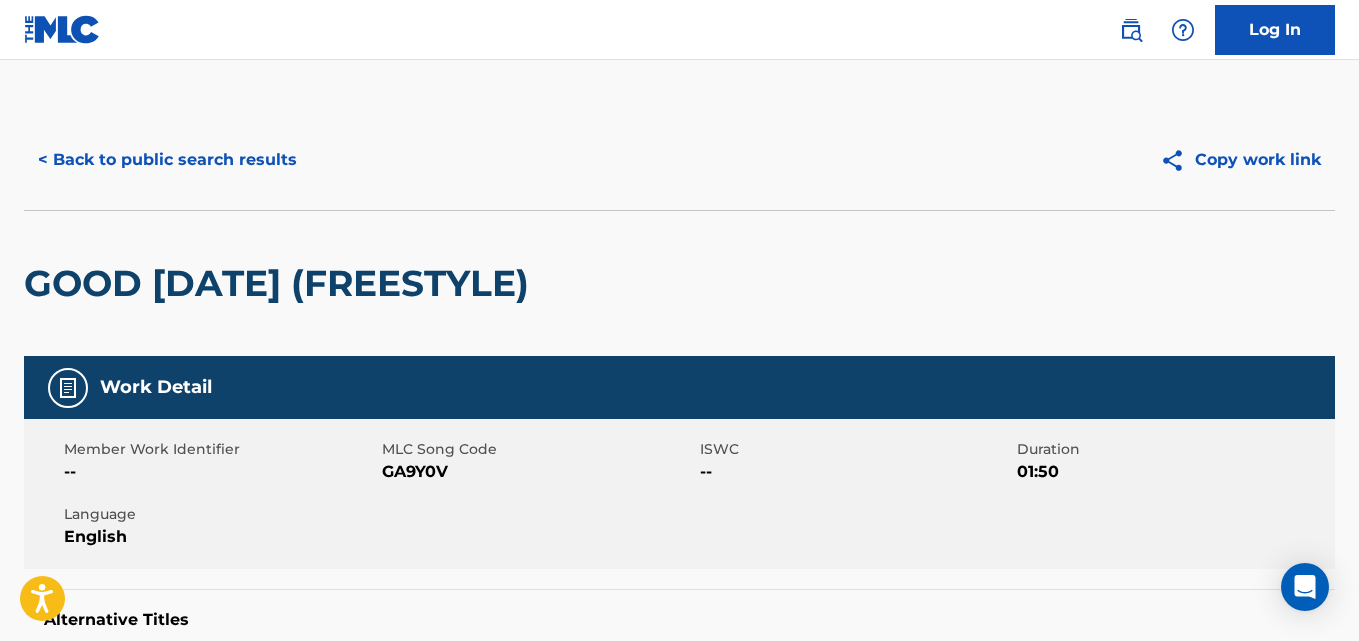 click on "< Back to public search results" at bounding box center [167, 160] 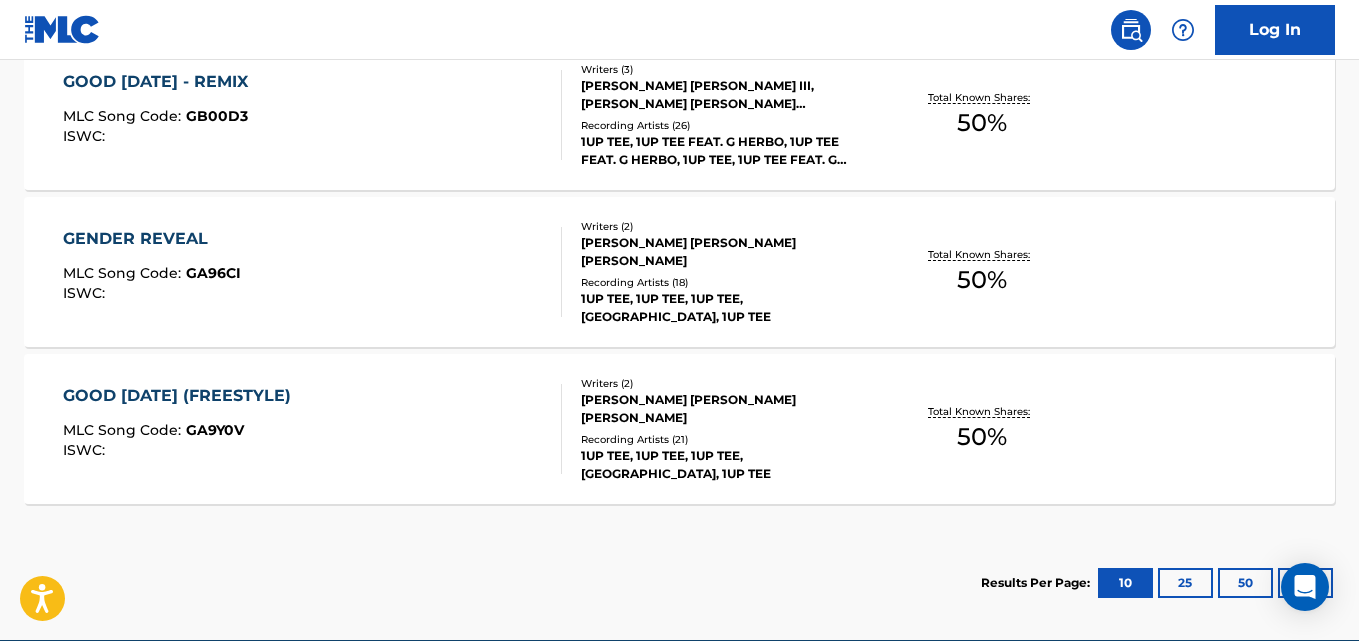 scroll, scrollTop: 686, scrollLeft: 0, axis: vertical 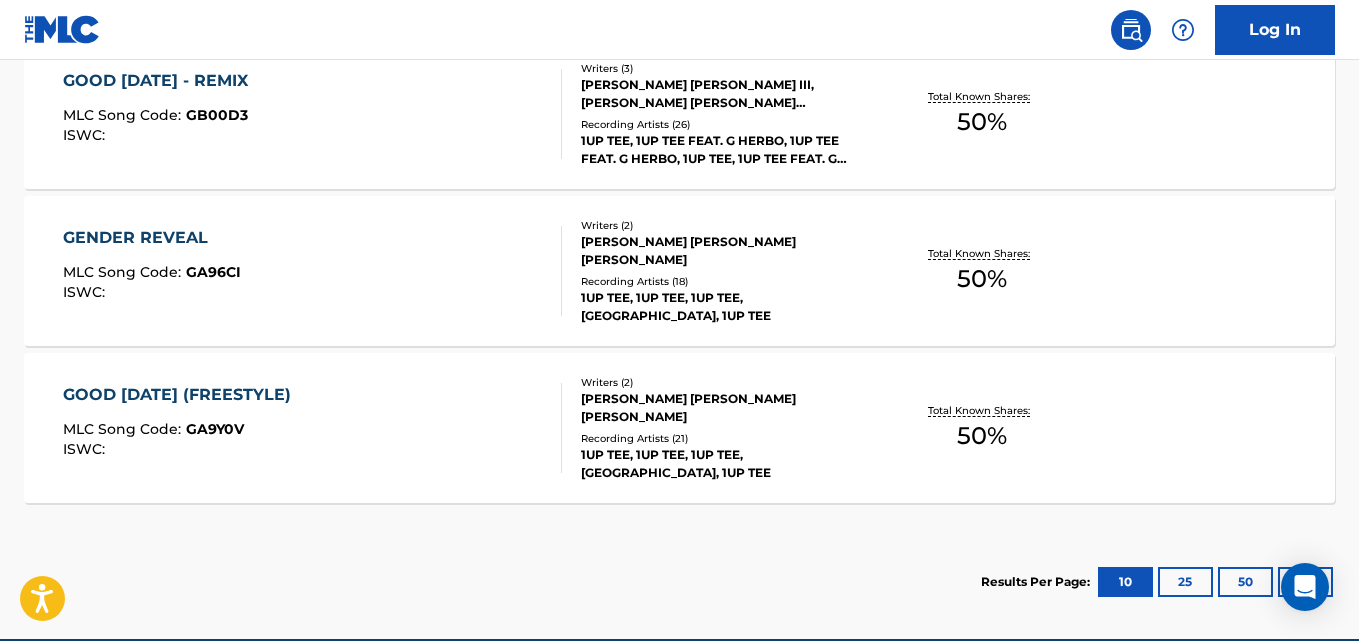 click on "Total Known Shares: 50 %" at bounding box center [982, 114] 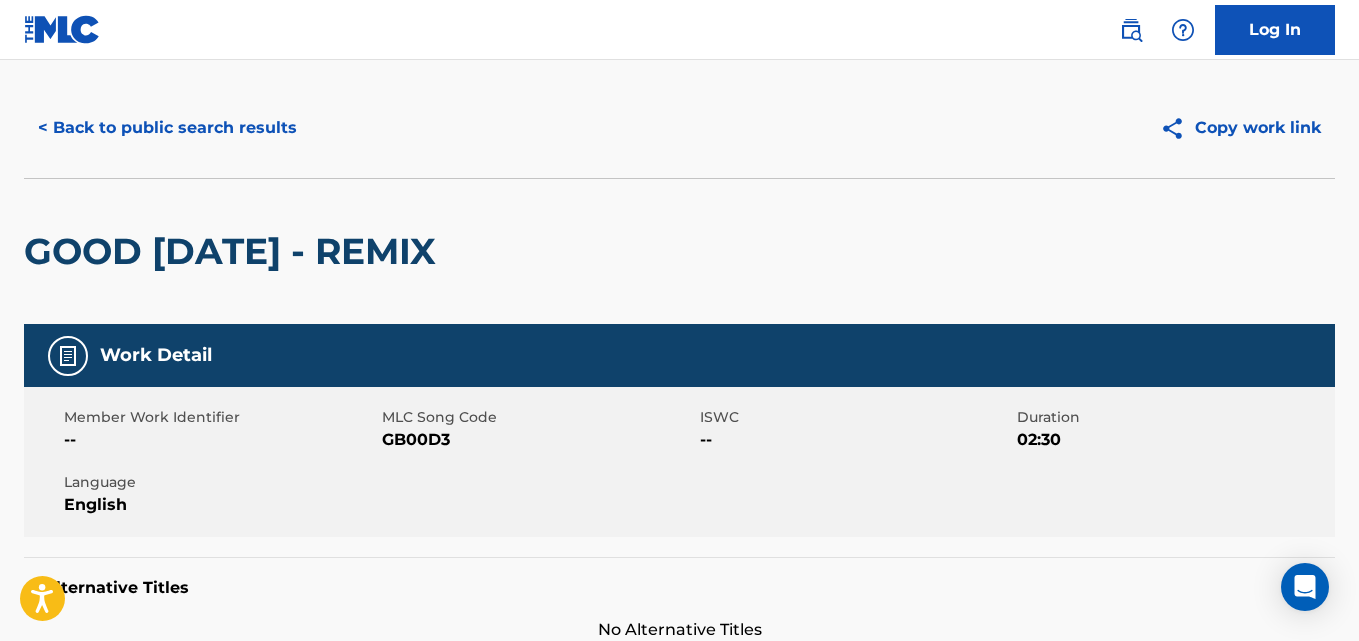 scroll, scrollTop: 0, scrollLeft: 0, axis: both 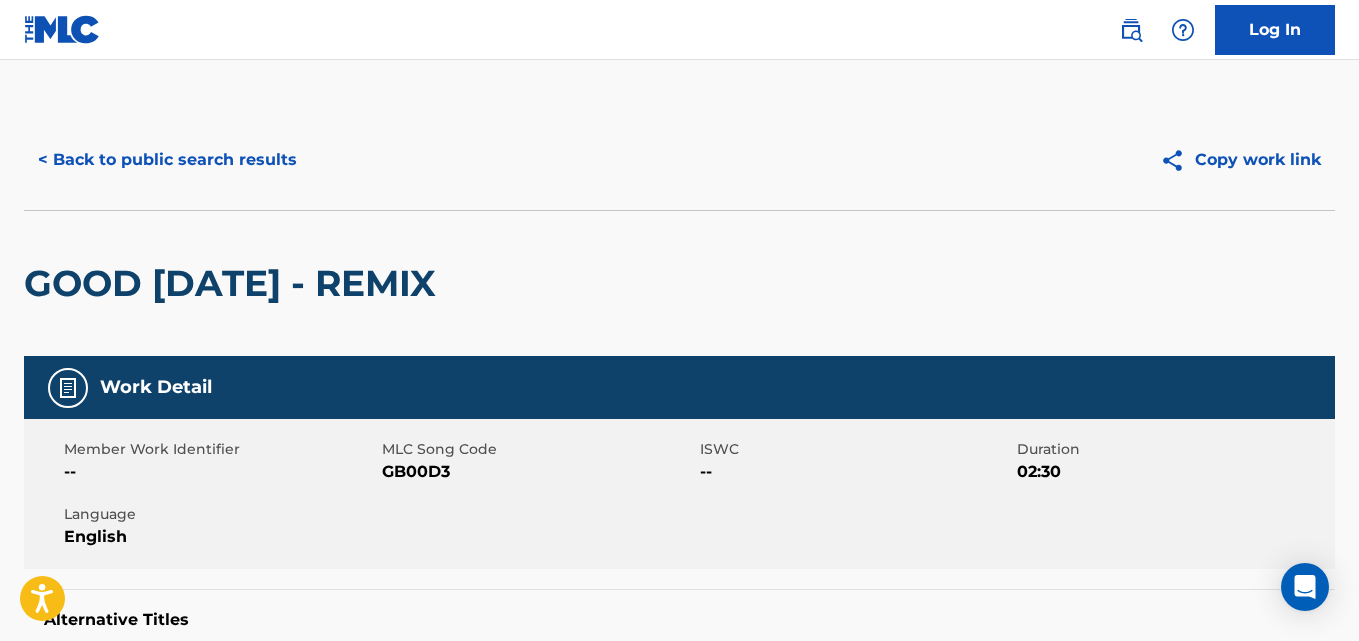 click on "< Back to public search results" at bounding box center [167, 160] 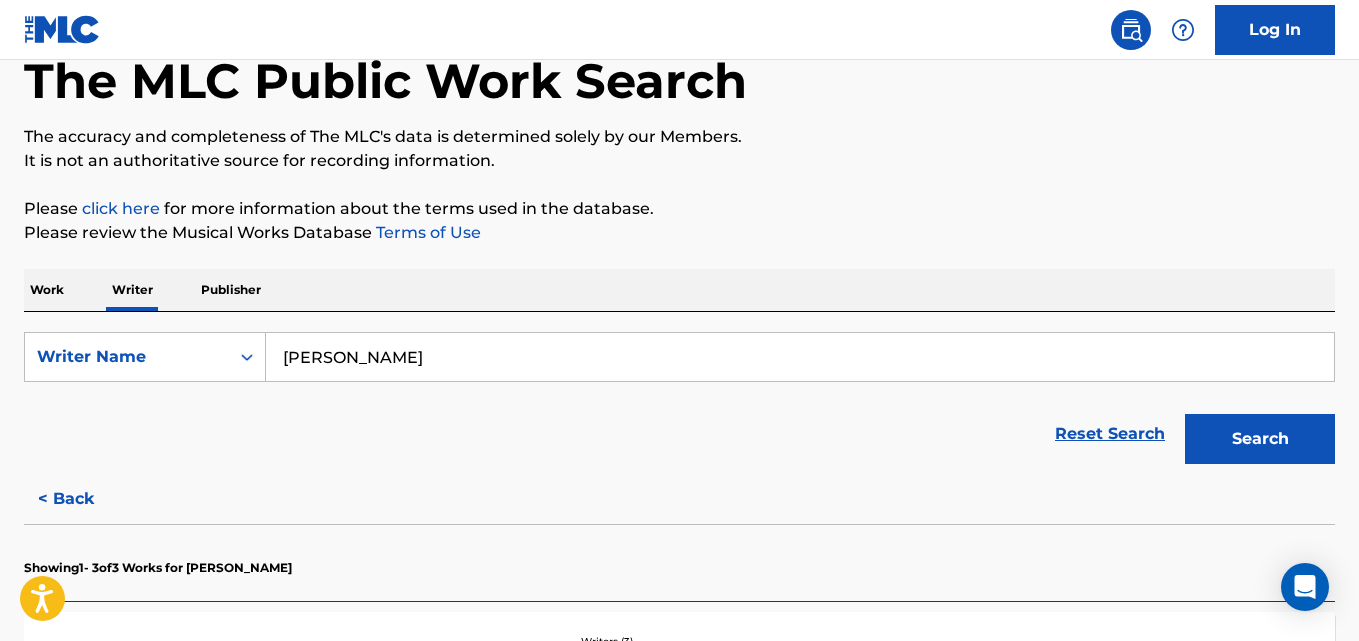 click on "< Back" at bounding box center [84, 499] 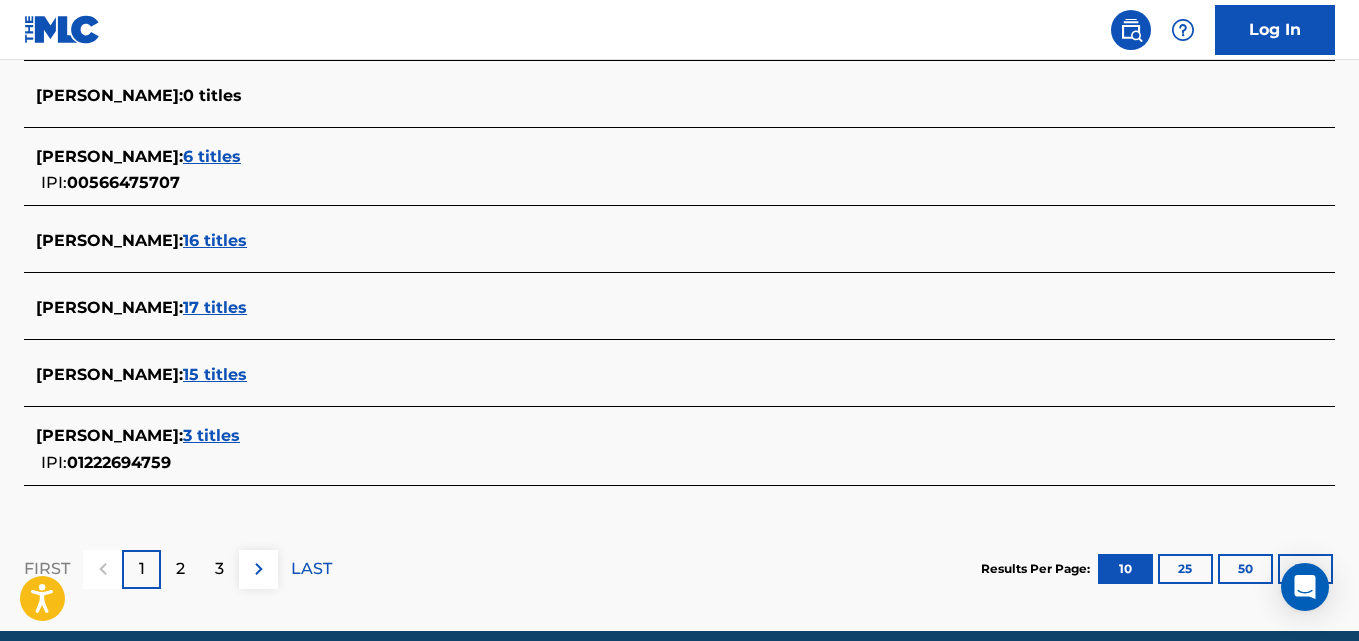 scroll, scrollTop: 889, scrollLeft: 0, axis: vertical 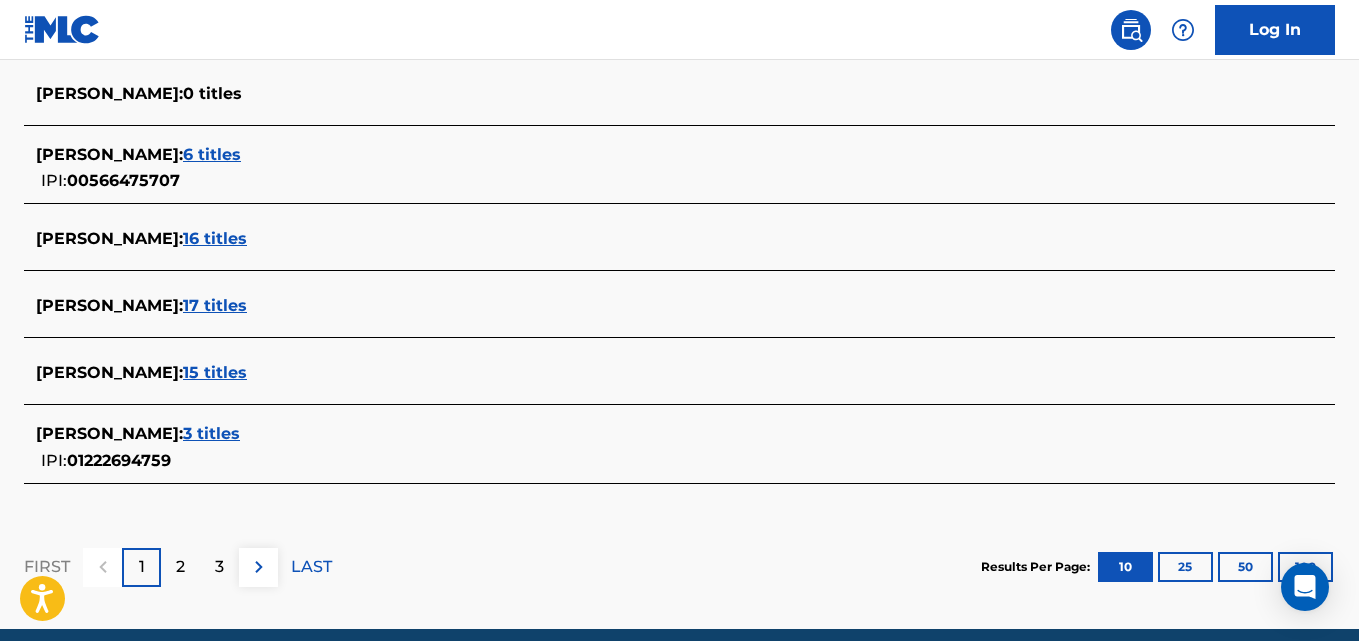 click on "15 titles" at bounding box center [215, 372] 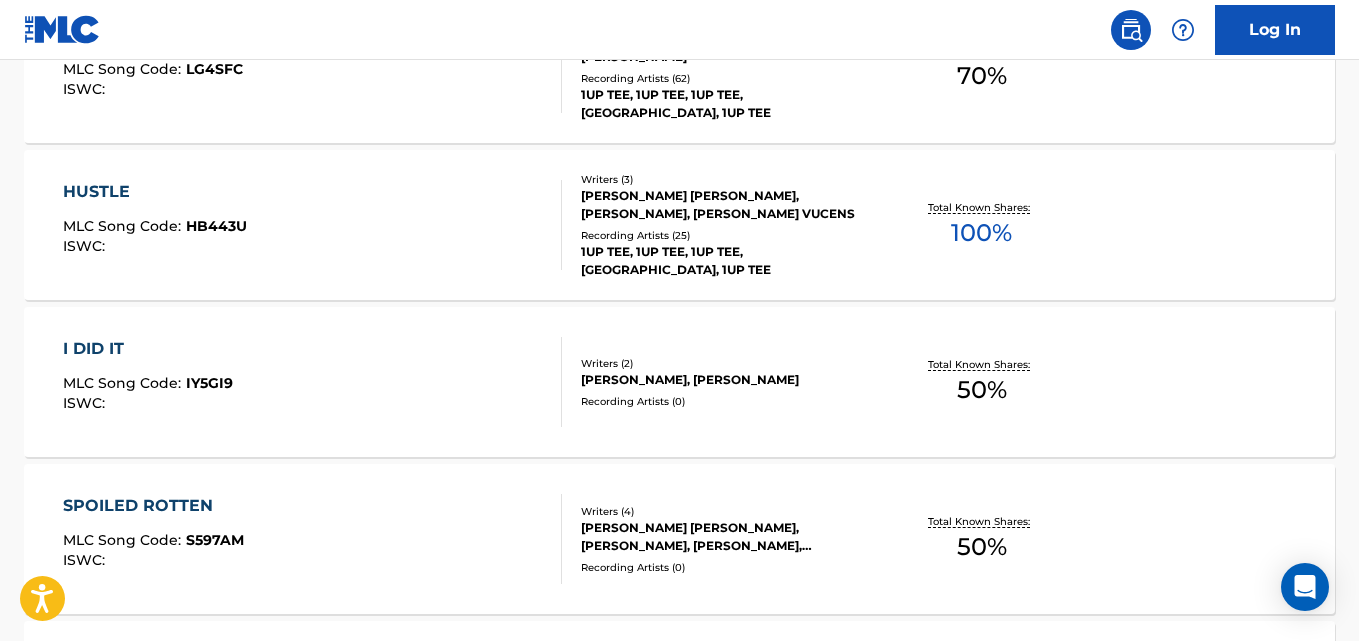 click on "HUSTLE MLC Song Code : HB443U ISWC : Writers ( 3 ) MATHESON HALL, TERRANCE BRANTLEY, ROBERTS VUCENS Recording Artists ( 25 ) 1UP TEE, 1UP TEE, 1UP TEE, 1UP TEE, 1UP TEE Total Known Shares: 100 %" at bounding box center (679, 225) 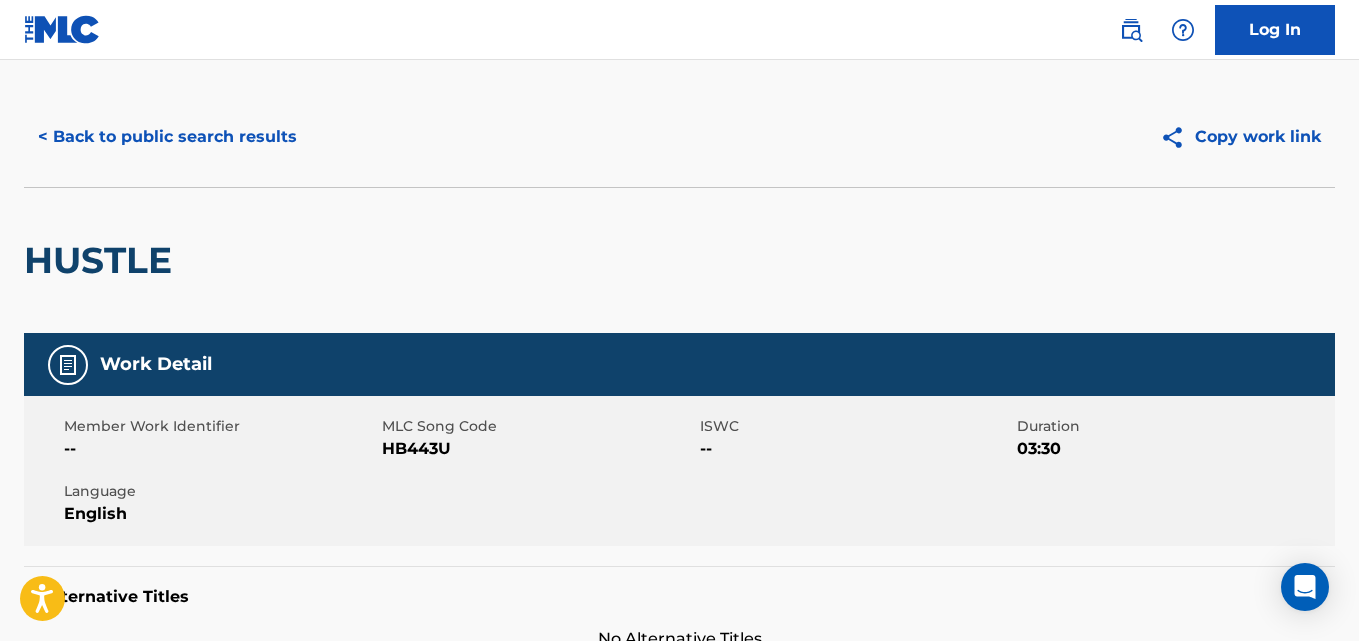 scroll, scrollTop: 0, scrollLeft: 0, axis: both 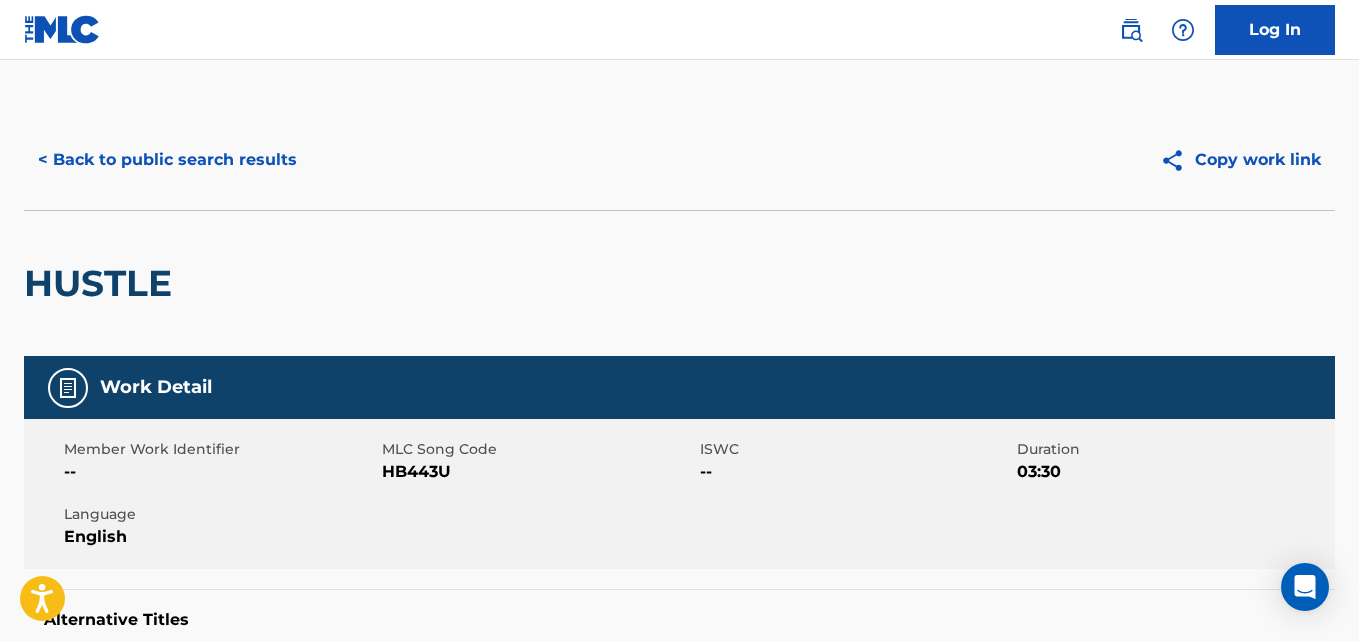 click on "< Back to public search results" at bounding box center [167, 160] 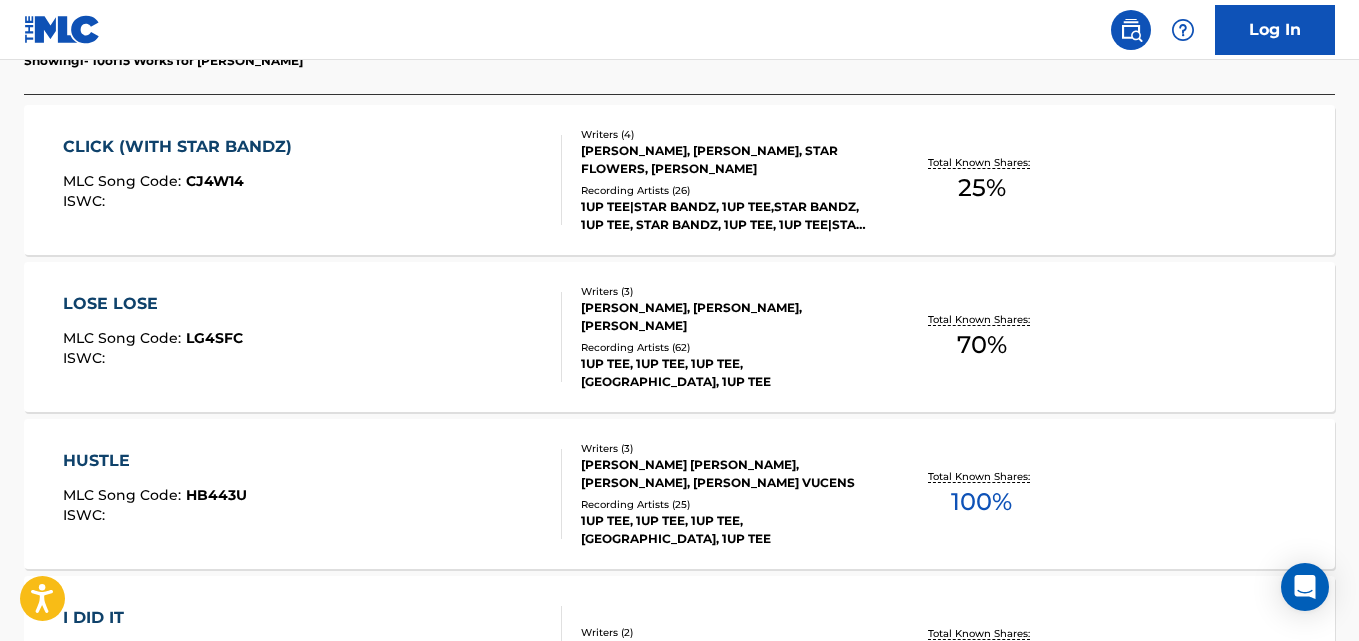 scroll, scrollTop: 622, scrollLeft: 0, axis: vertical 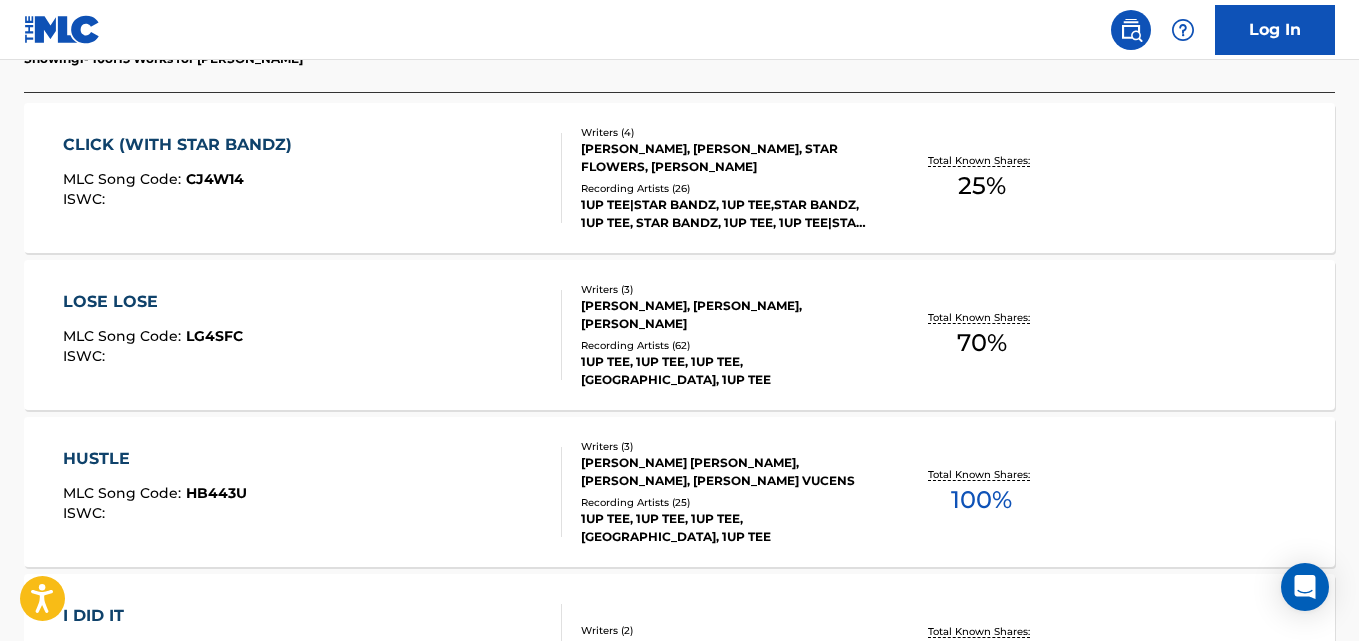 click on "Total Known Shares: 70 %" at bounding box center (982, 335) 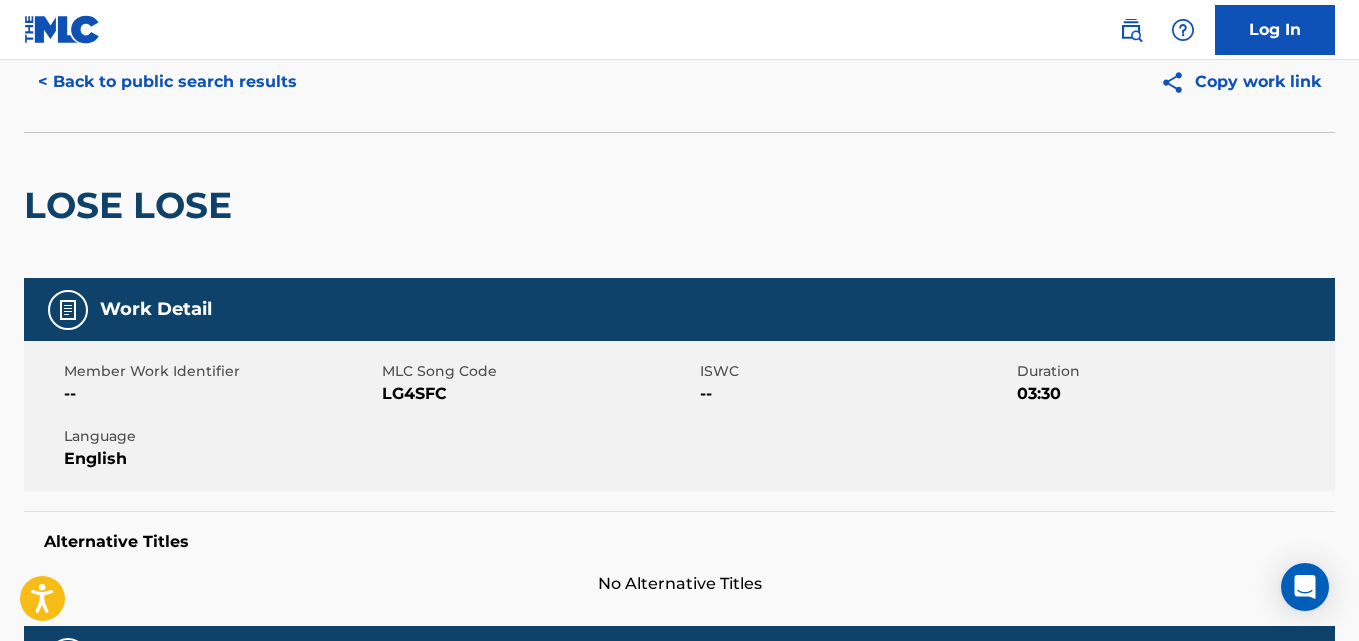 scroll, scrollTop: 0, scrollLeft: 0, axis: both 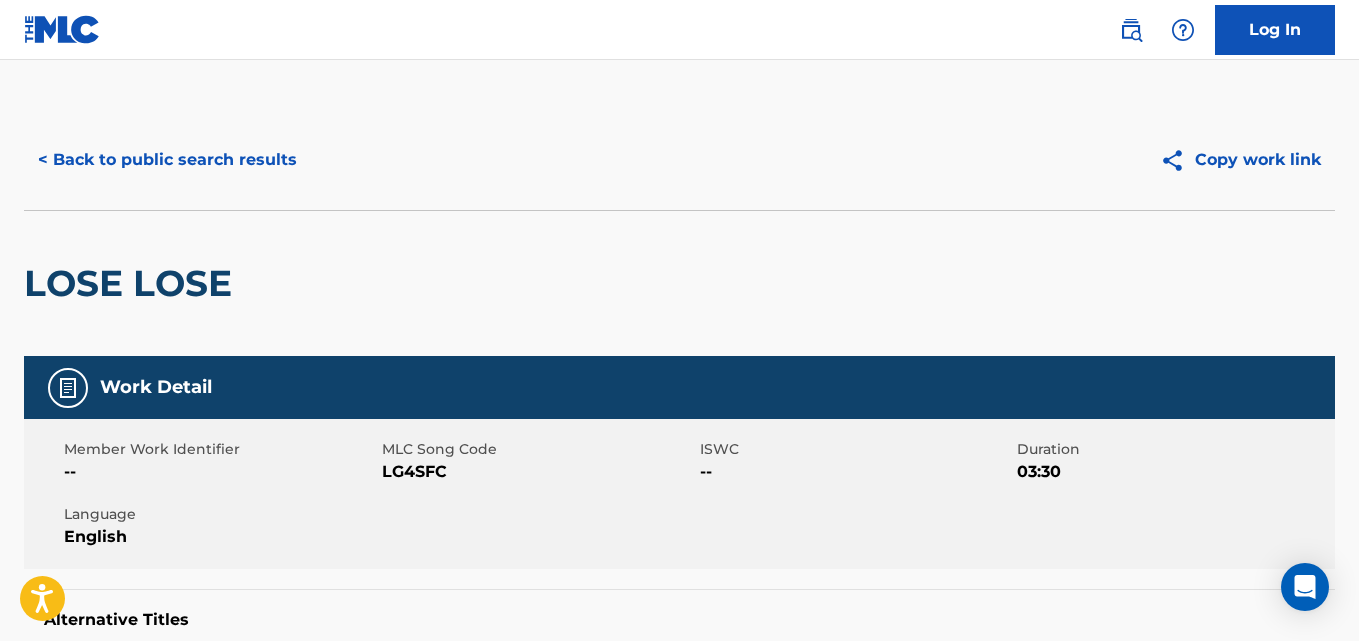 click on "< Back to public search results" at bounding box center (167, 160) 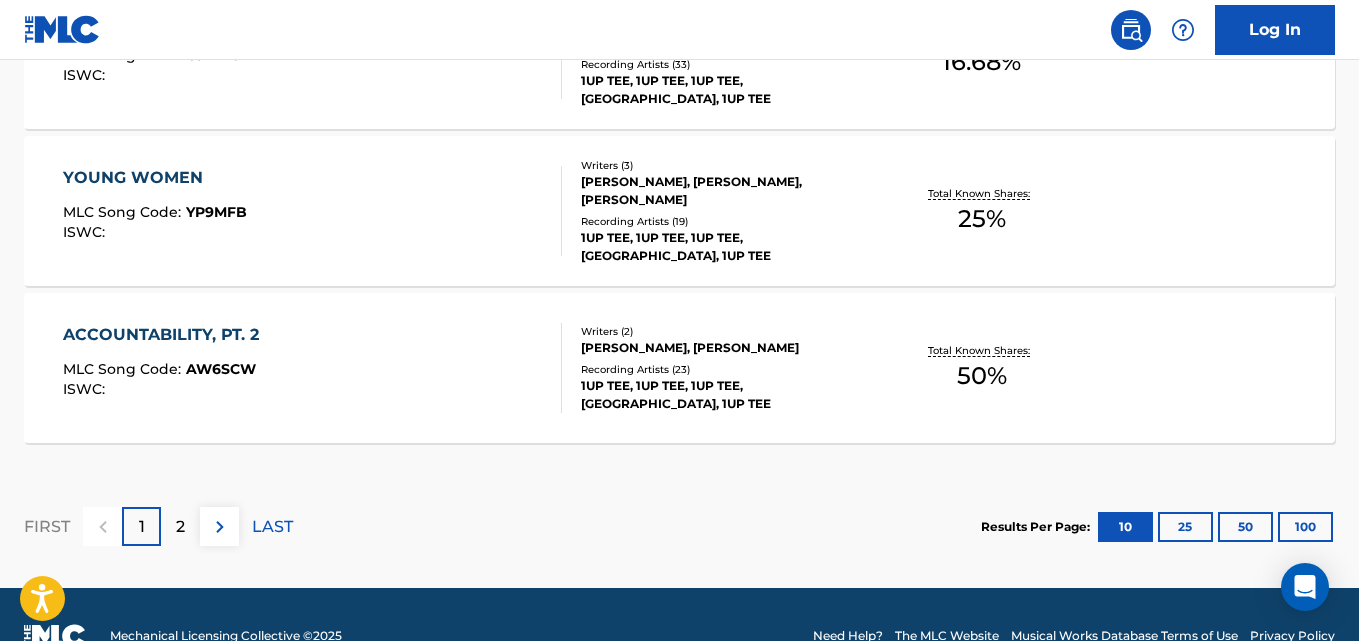scroll, scrollTop: 1852, scrollLeft: 0, axis: vertical 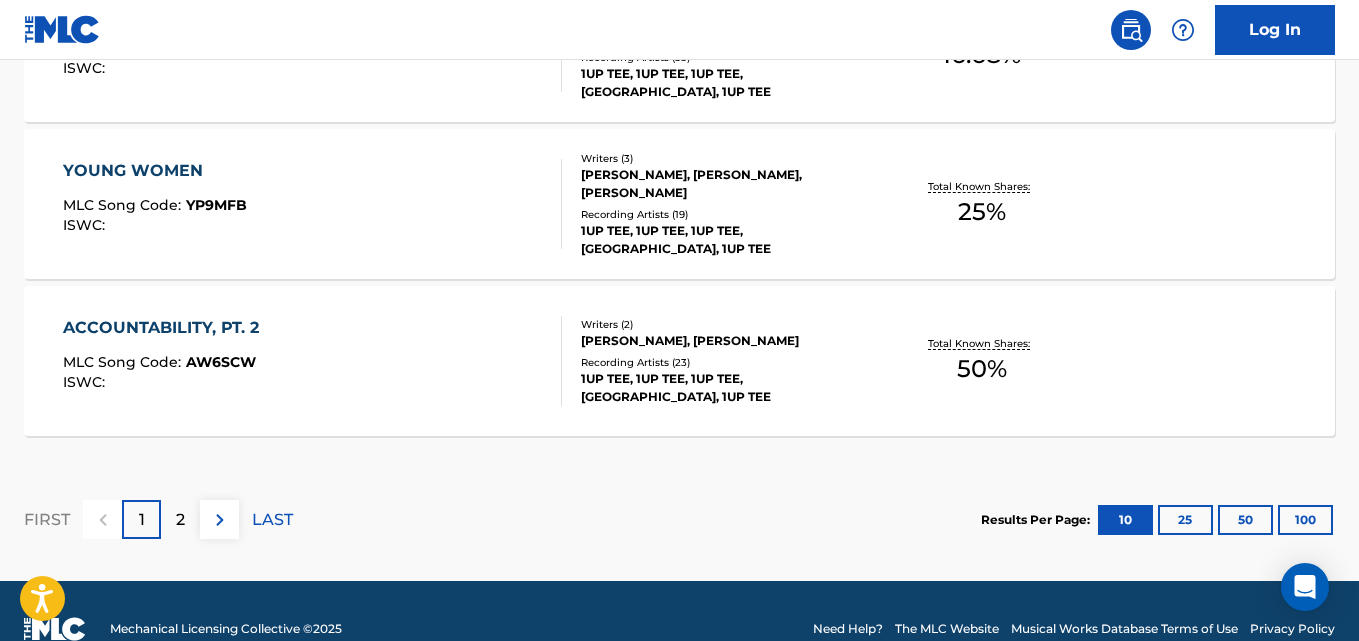 click on "Total Known Shares:" at bounding box center (981, 343) 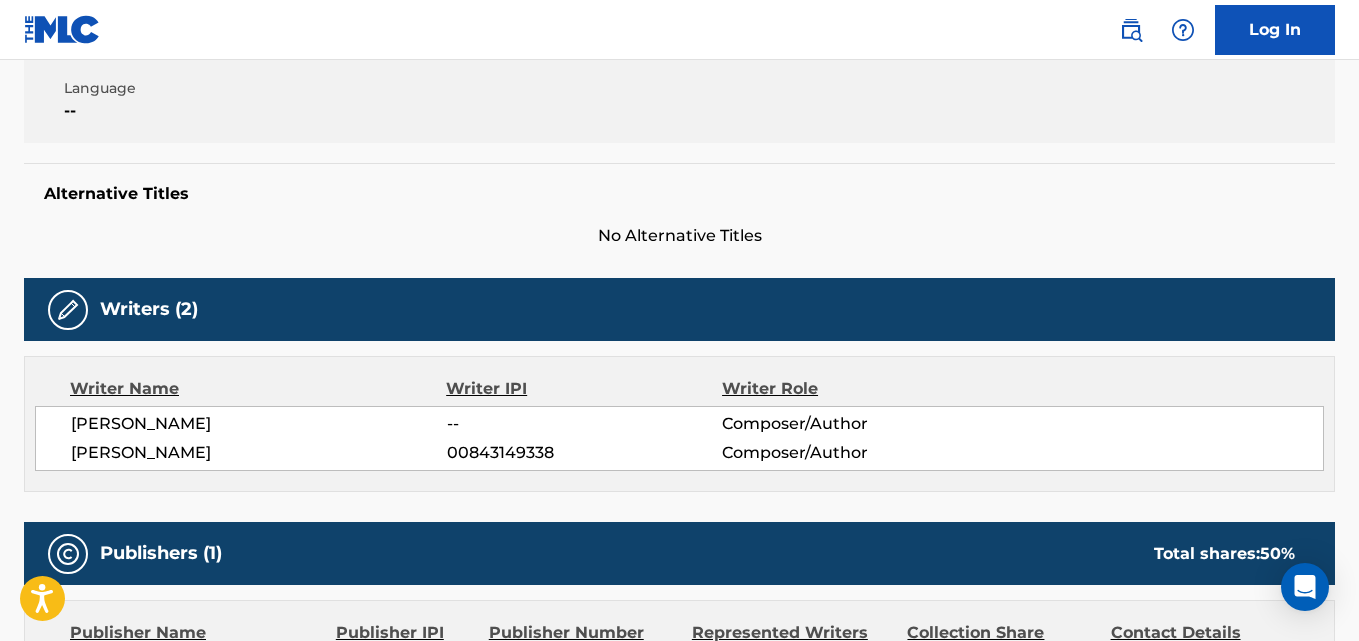 scroll, scrollTop: 0, scrollLeft: 0, axis: both 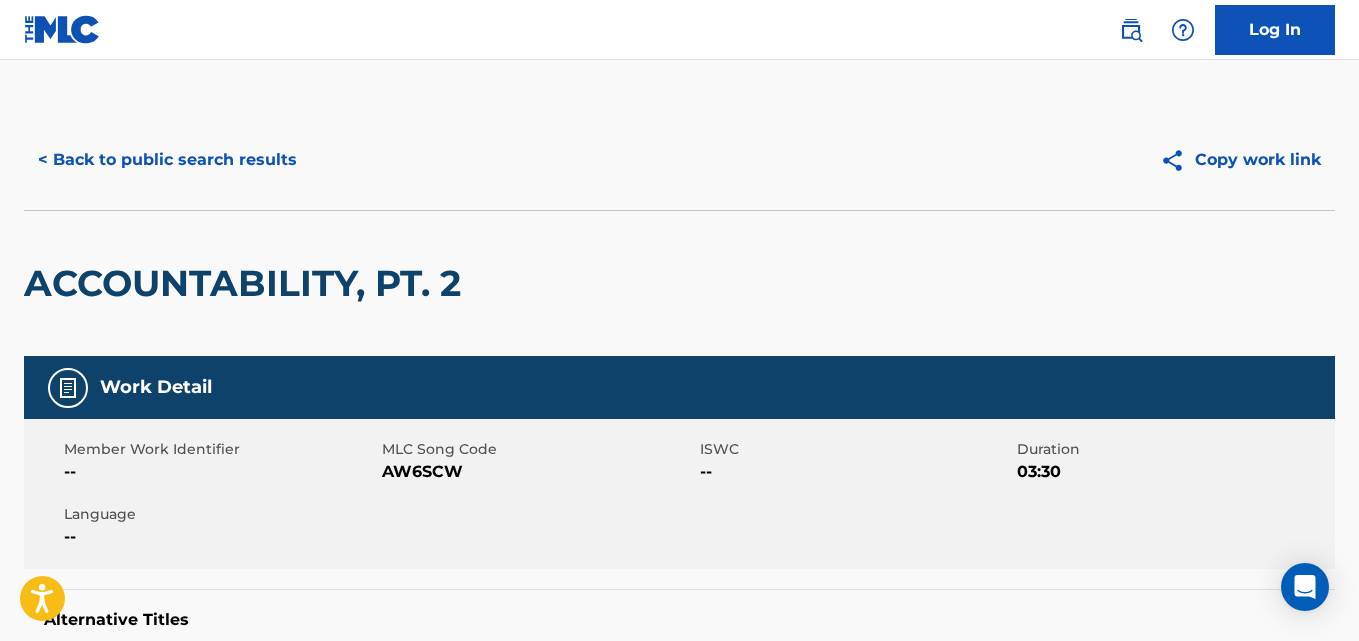 click on "< Back to public search results" at bounding box center [167, 160] 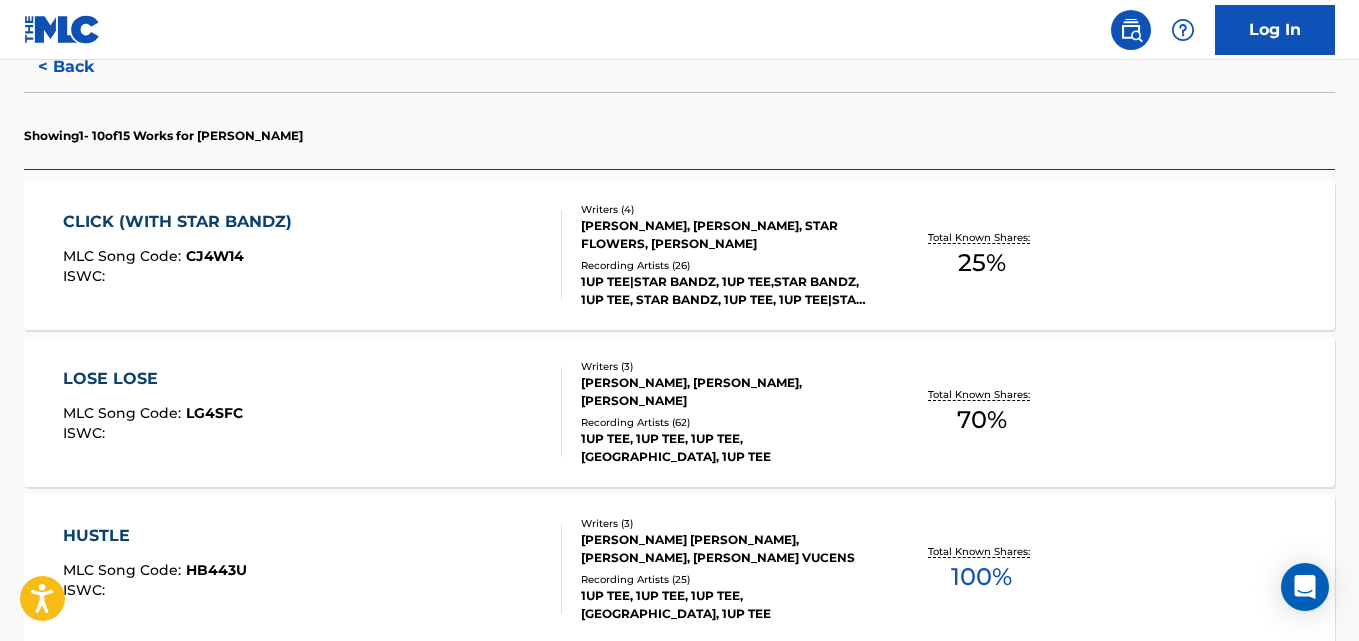 scroll, scrollTop: 574, scrollLeft: 0, axis: vertical 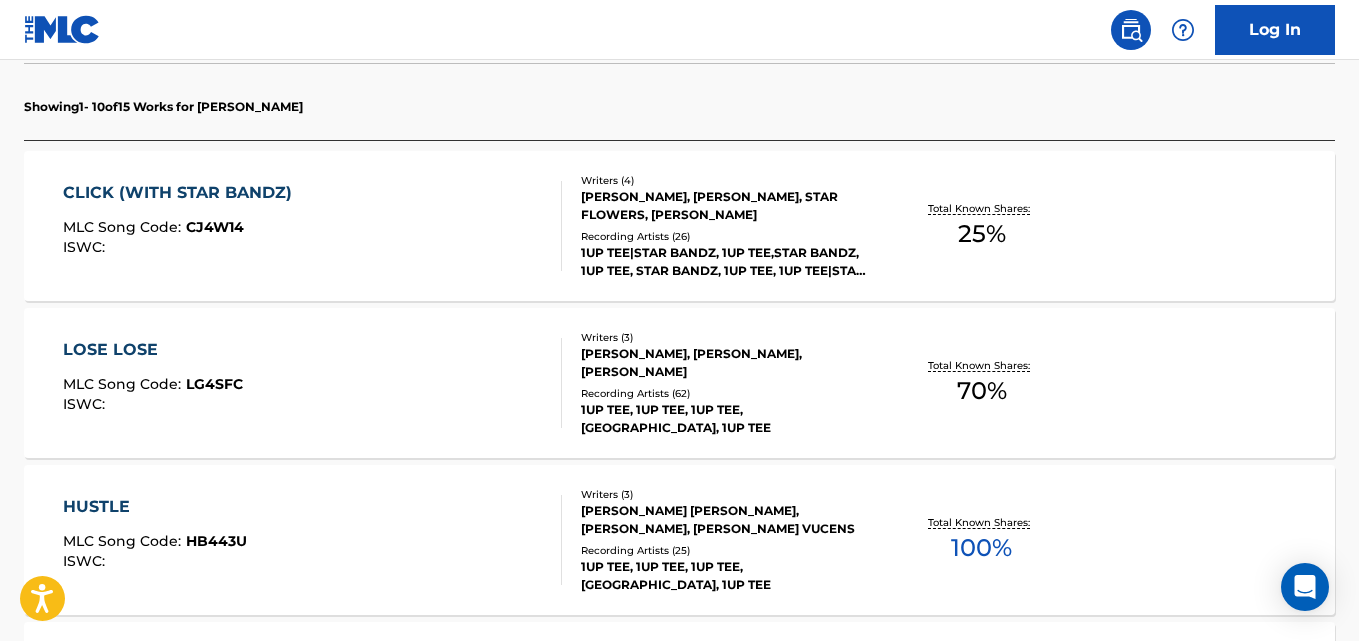 click on "70 %" at bounding box center [982, 391] 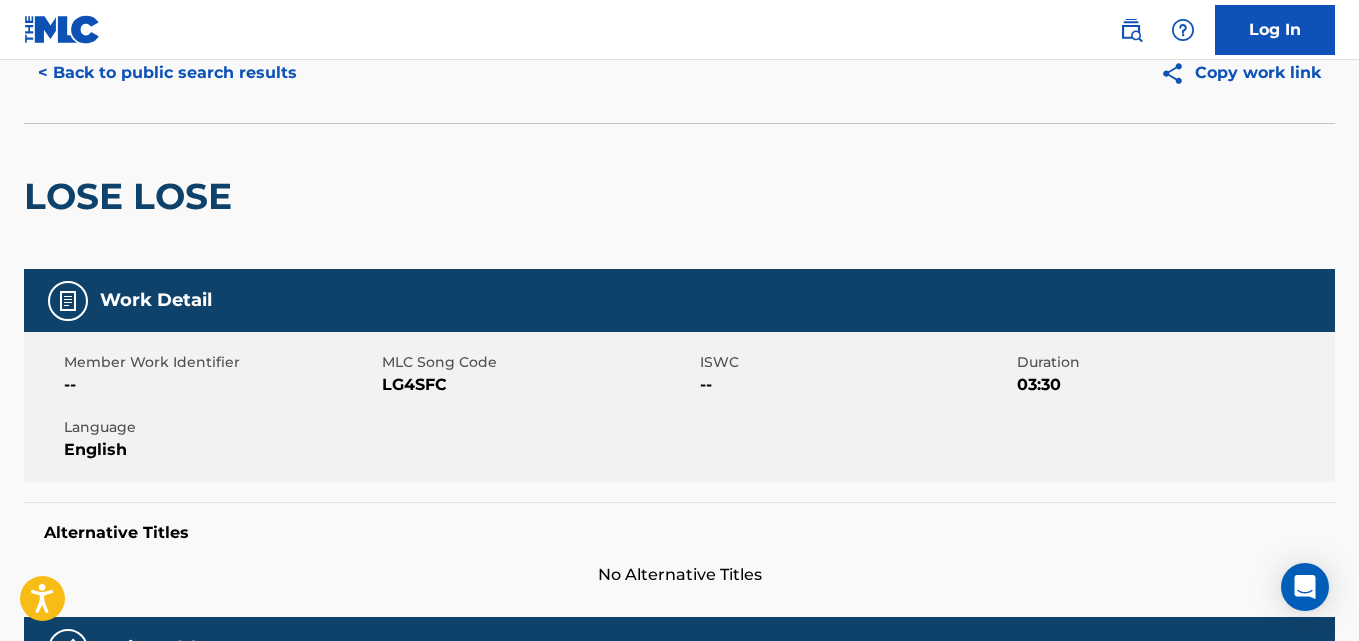 scroll, scrollTop: 0, scrollLeft: 0, axis: both 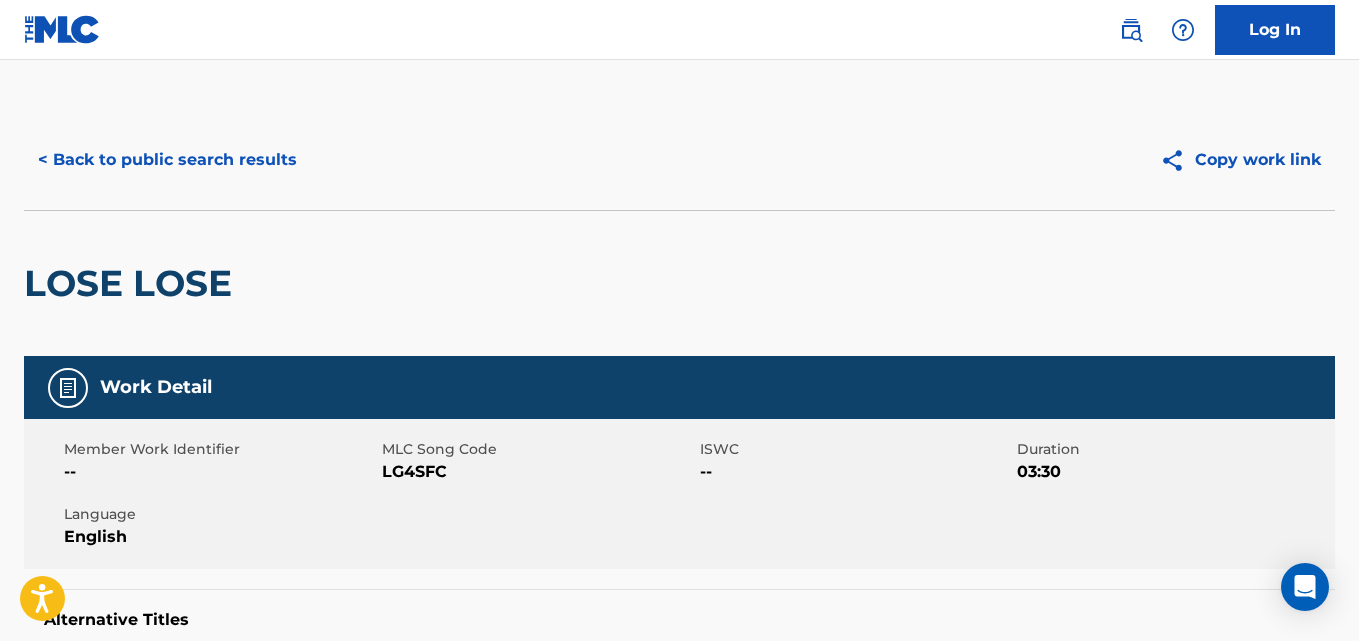 click on "< Back to public search results" at bounding box center [167, 160] 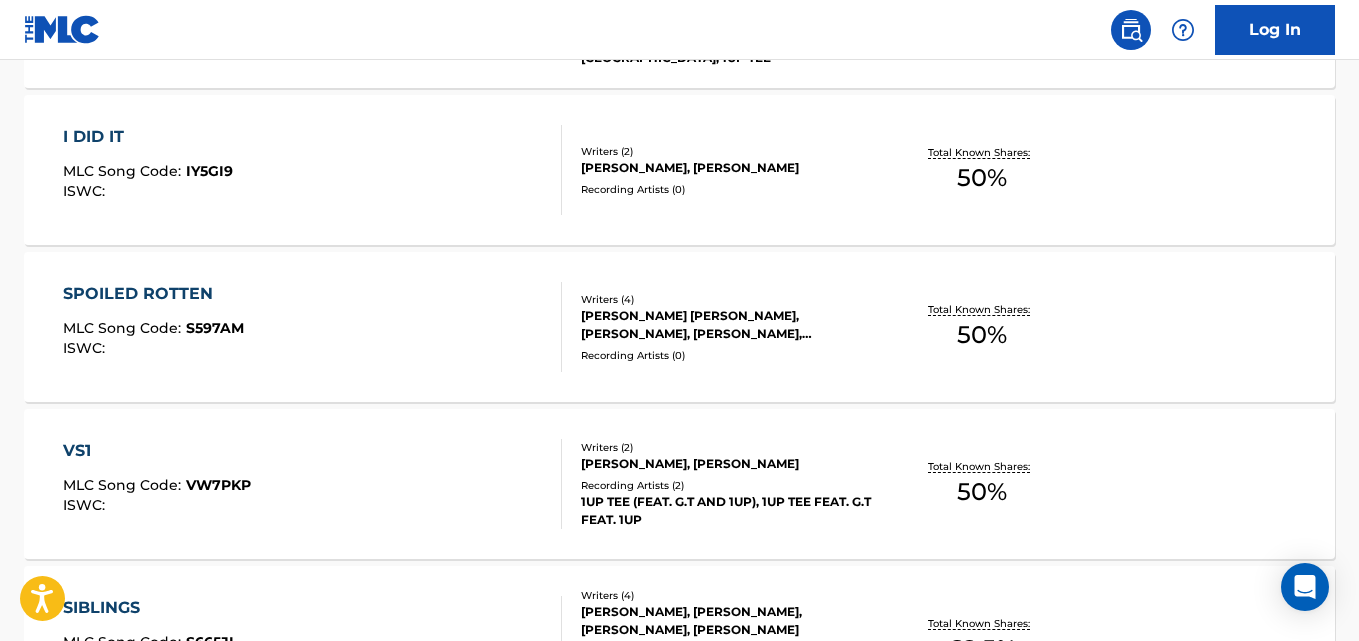 scroll, scrollTop: 1151, scrollLeft: 0, axis: vertical 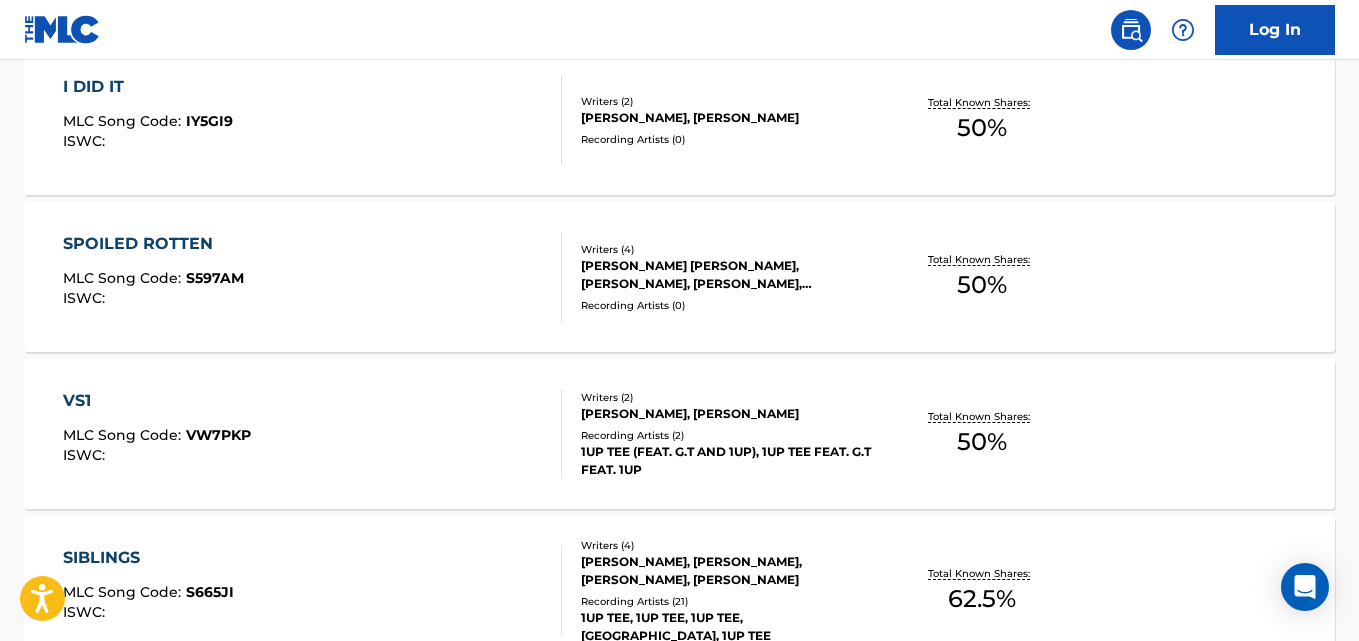click on "Total Known Shares: 50 %" at bounding box center (982, 277) 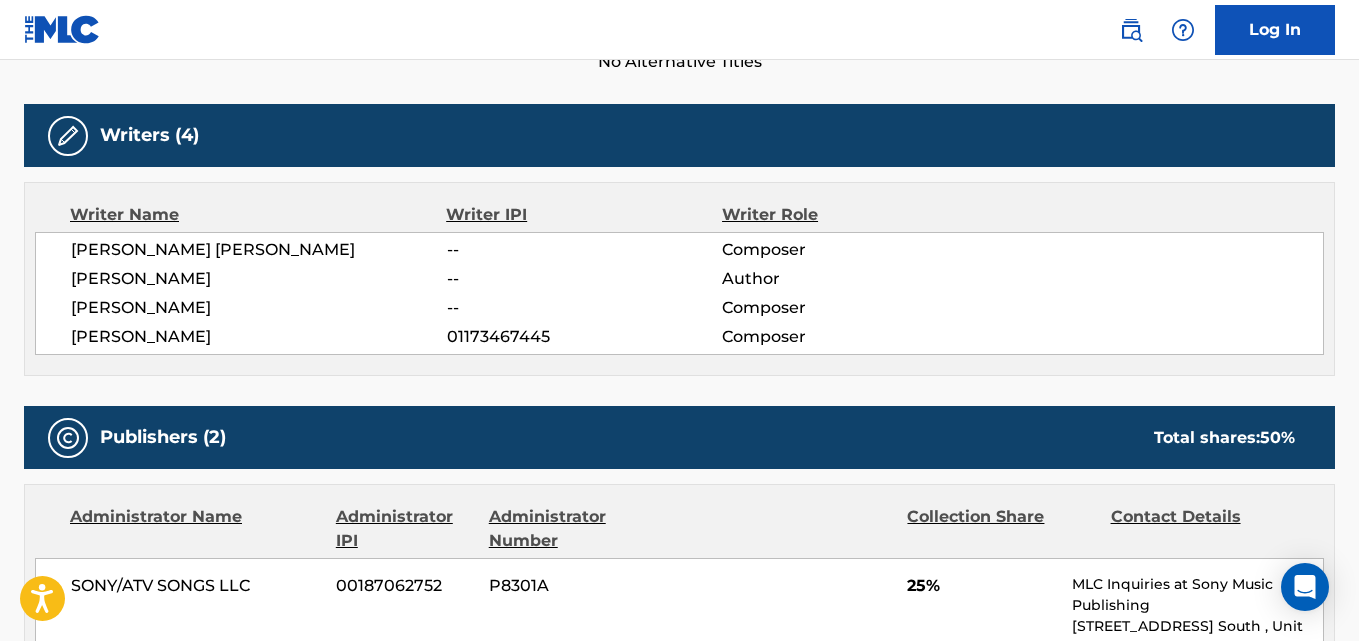 scroll 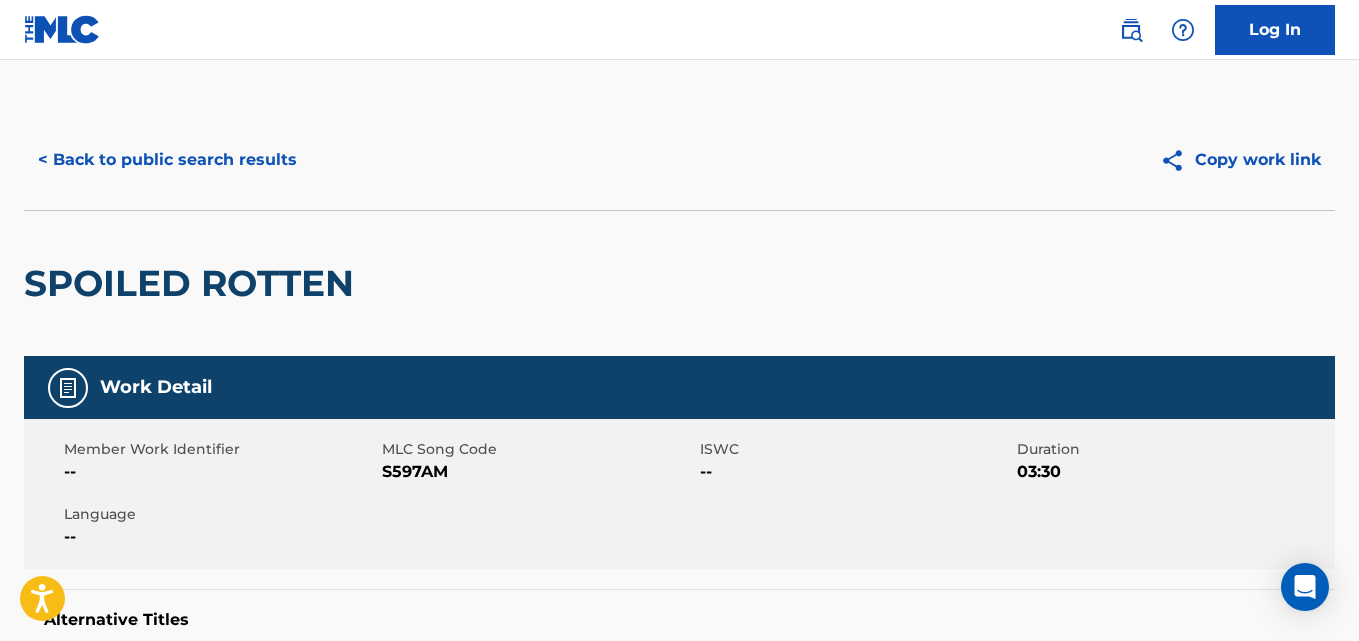 click on "< Back to public search results" at bounding box center [167, 160] 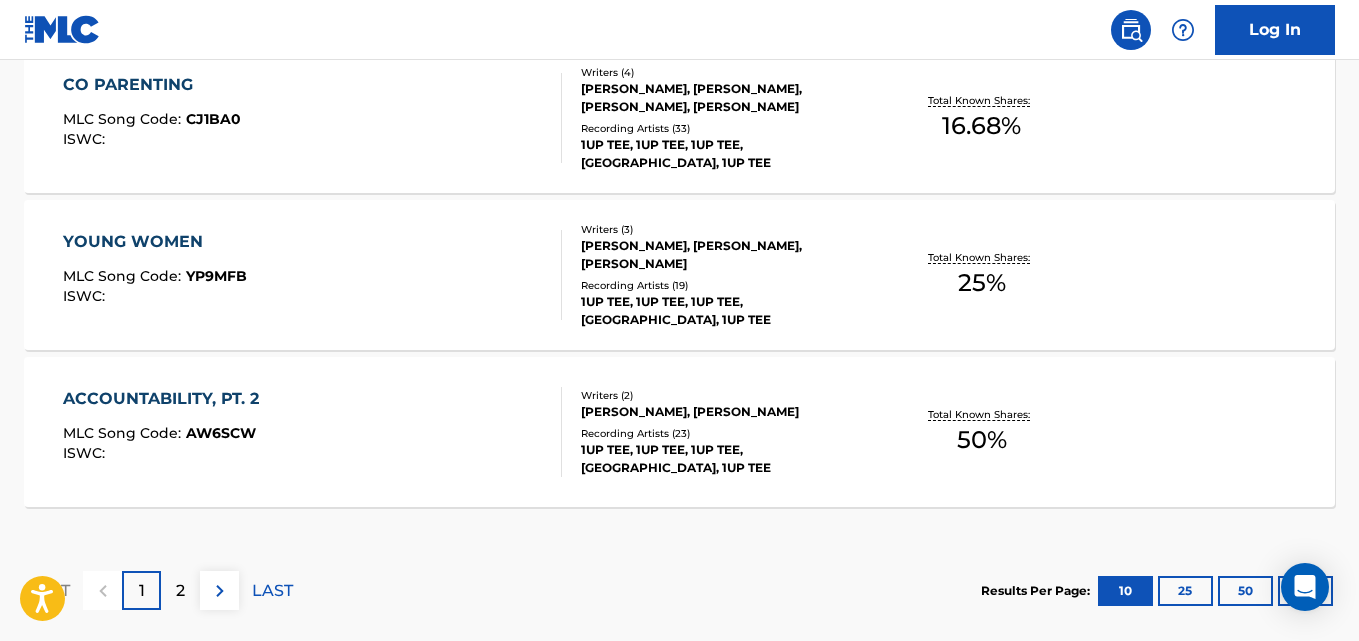 click on "Total Known Shares:" at bounding box center (981, 100) 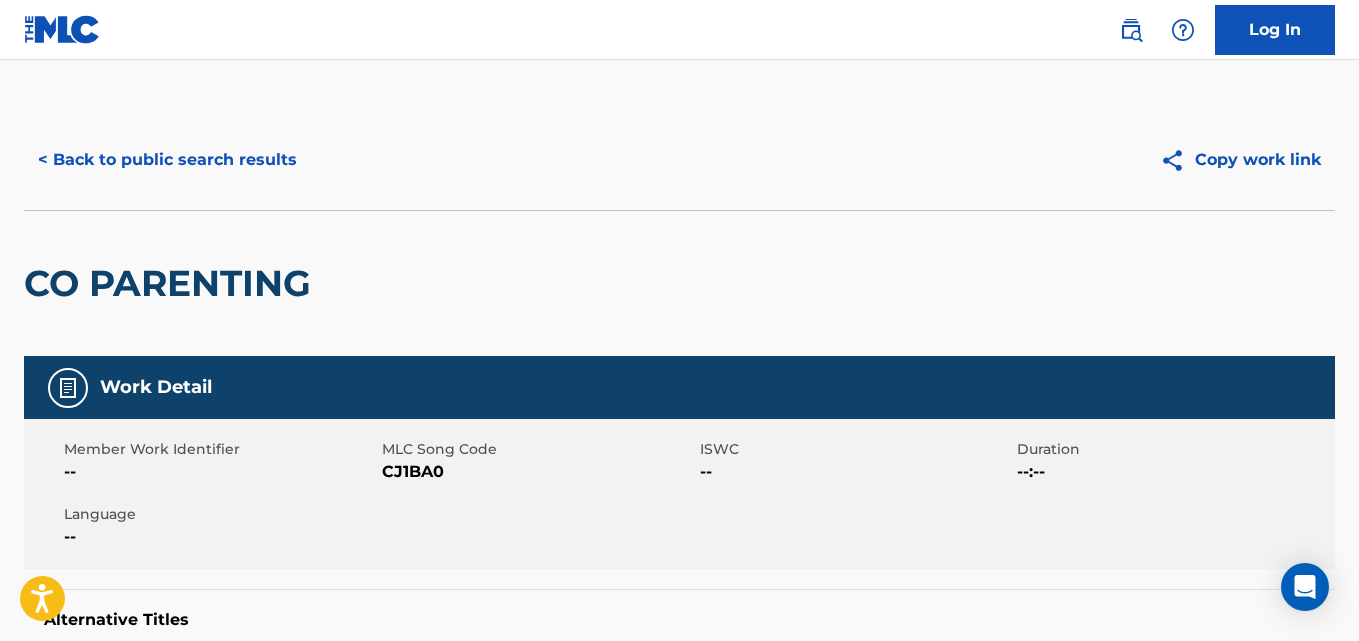 click on "< Back to public search results Copy work link" at bounding box center [679, 160] 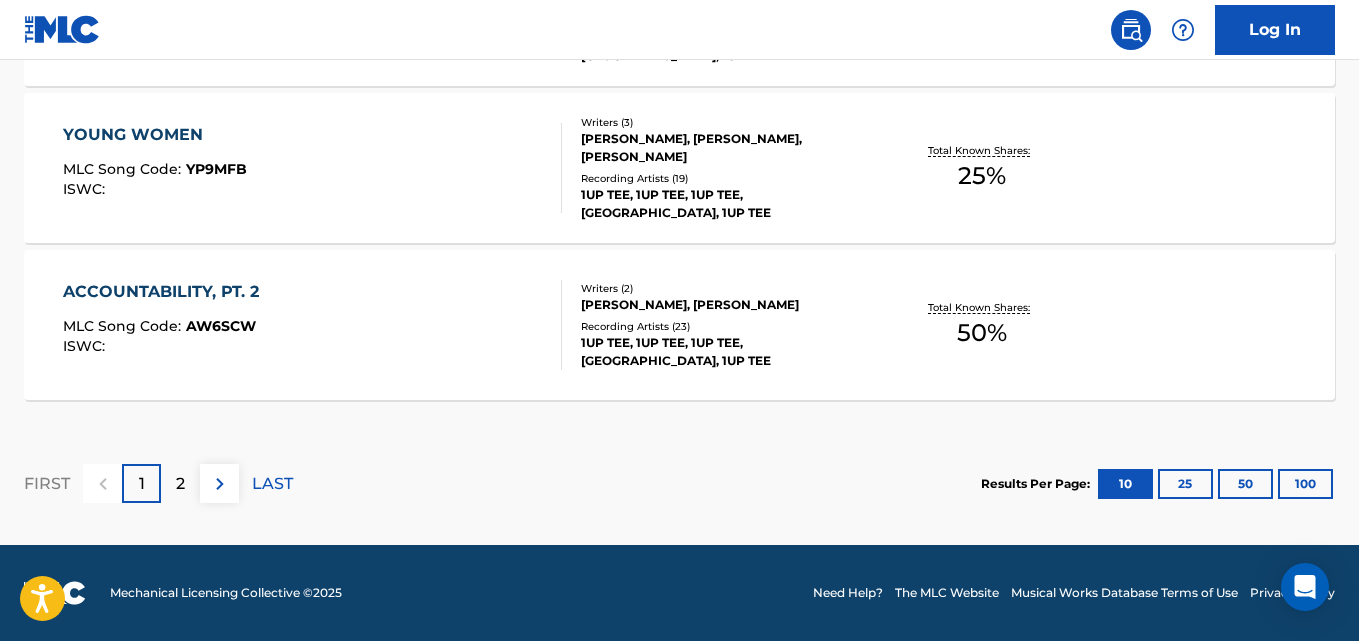 click on "2" at bounding box center [180, 484] 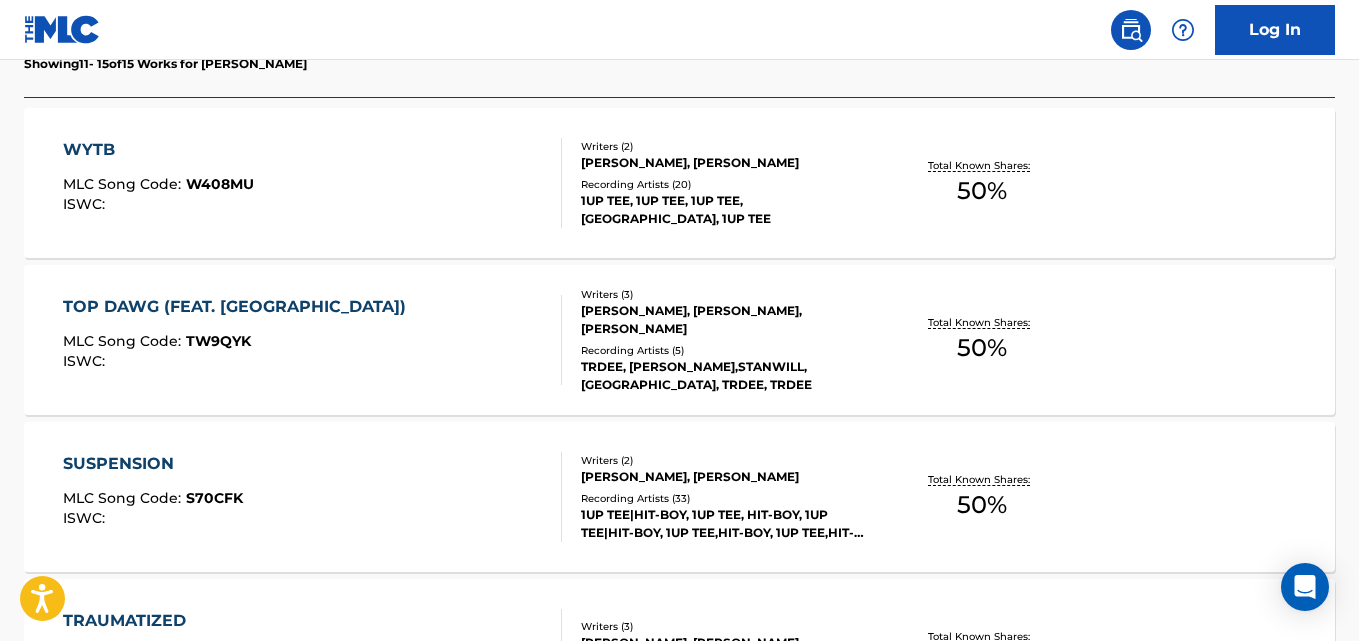 click on "WYTB MLC Song Code : W408MU ISWC : Writers ( 2 ) TERRANCE BRANTLEY, JONAH F ABRAMS Recording Artists ( 20 ) 1UP TEE, 1UP TEE, 1UP TEE, 1UP TEE, 1UP TEE Total Known Shares: 50 %" at bounding box center [679, 183] 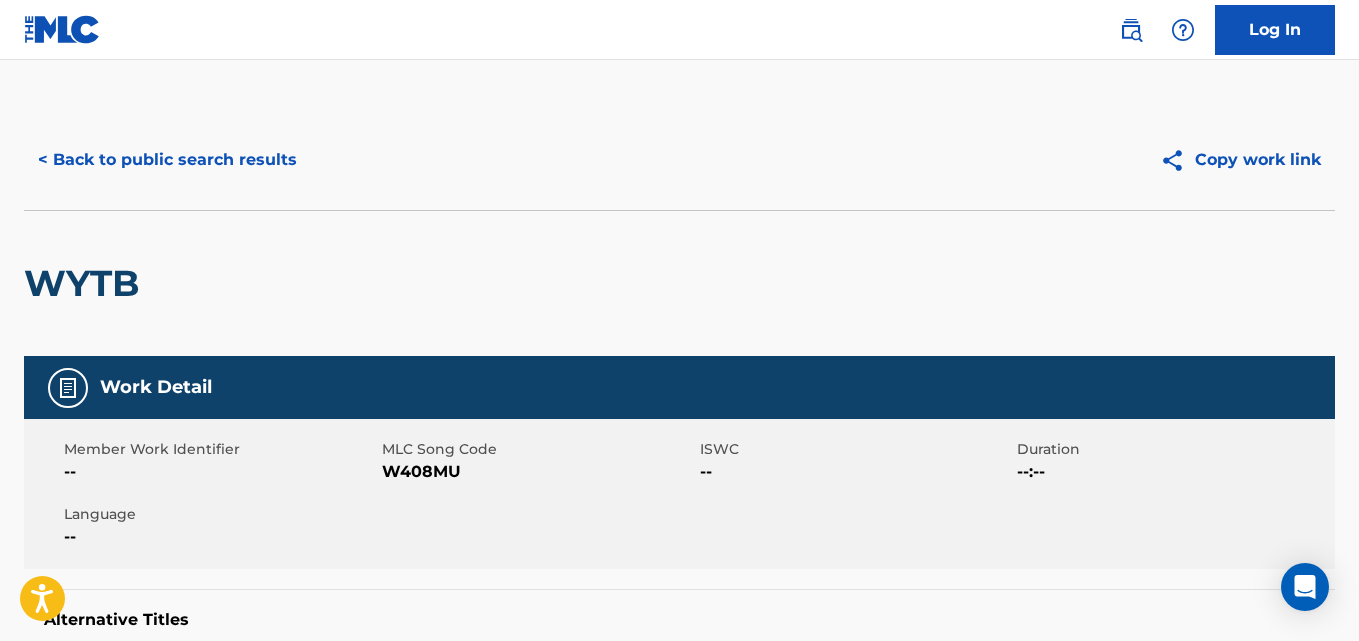 click on "< Back to public search results" at bounding box center (167, 160) 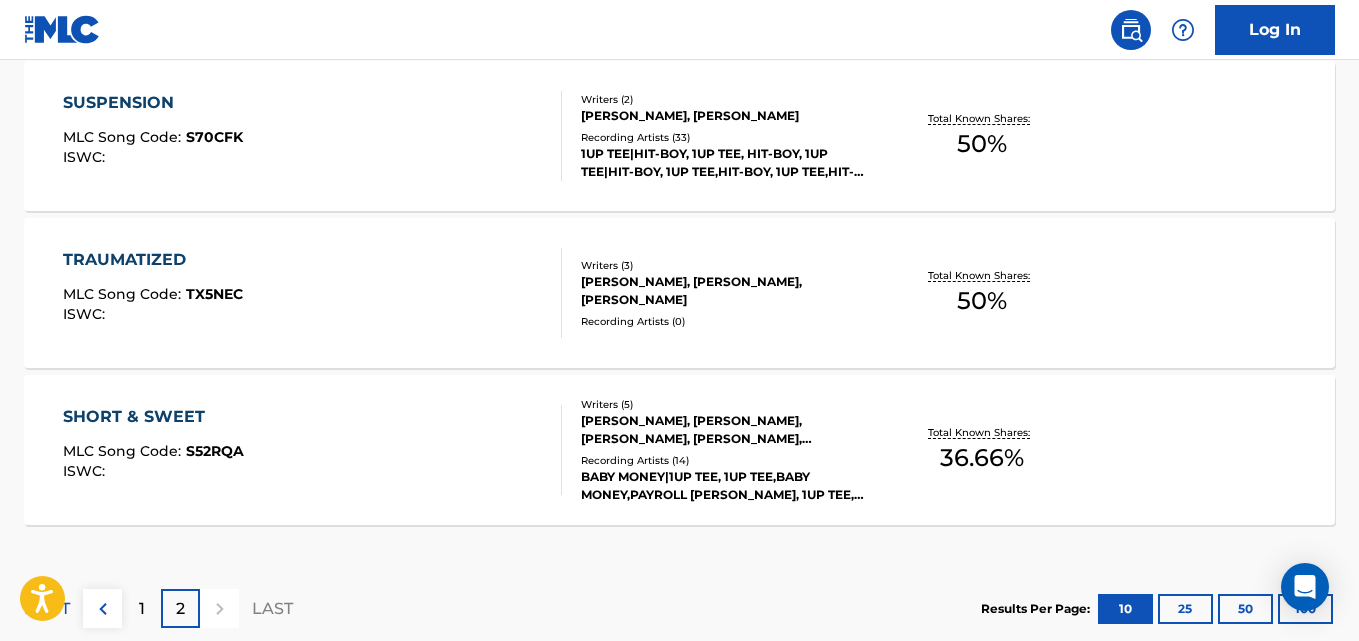 click on "Total Known Shares:" at bounding box center (981, 432) 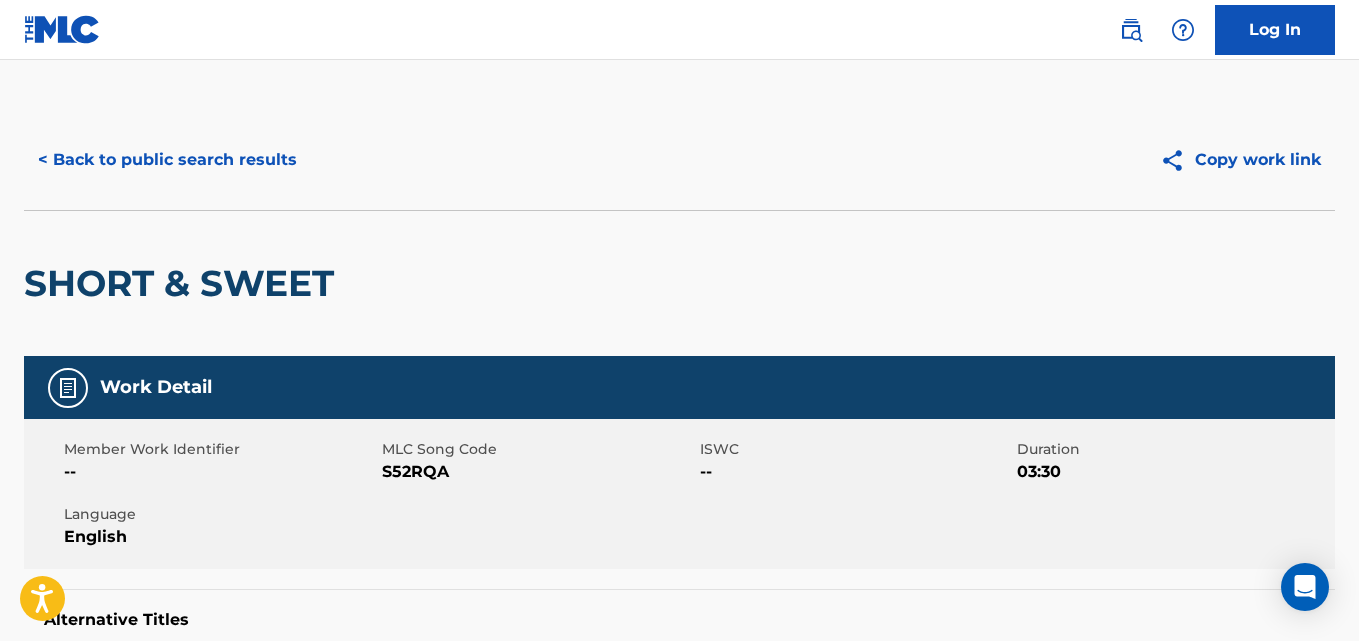 click on "< Back to public search results" at bounding box center [167, 160] 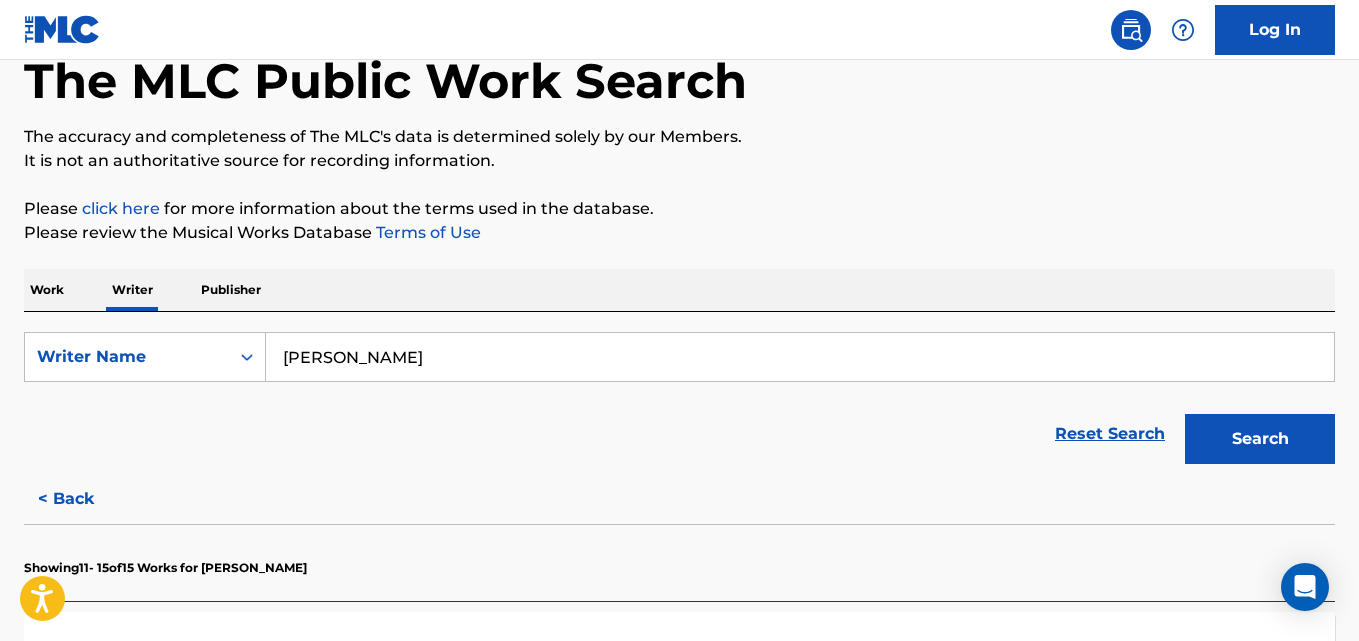 click on "< Back" at bounding box center (84, 499) 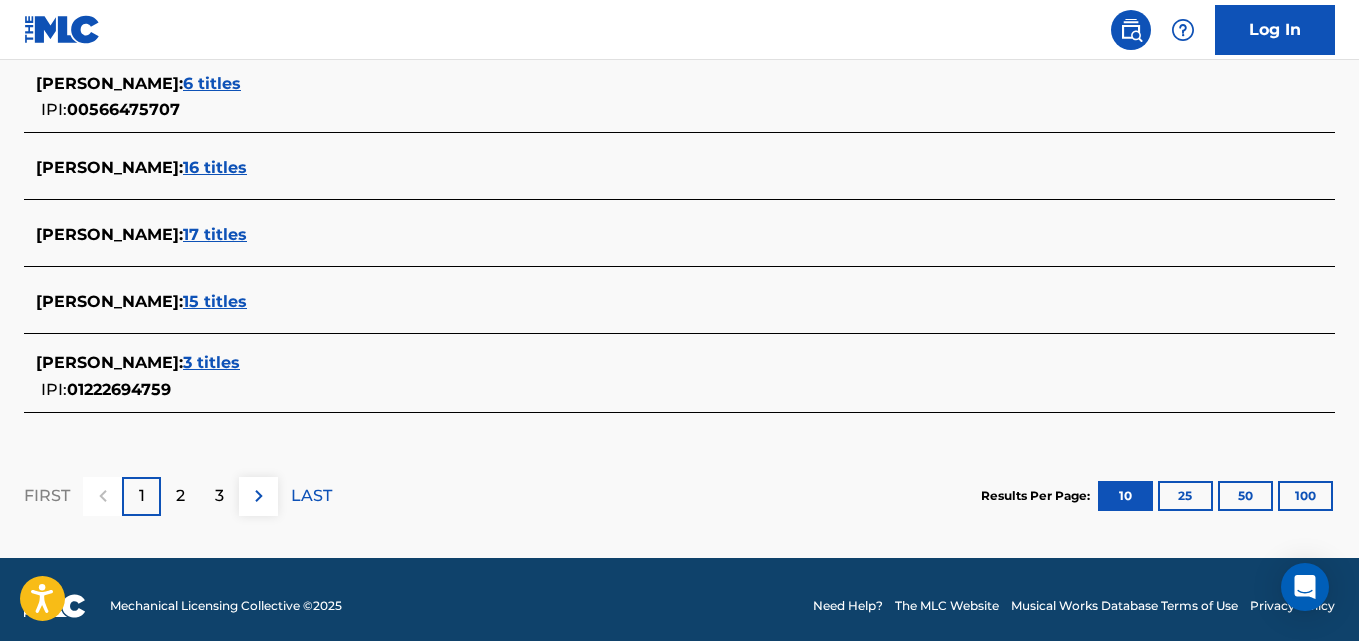 click on "2" at bounding box center [180, 496] 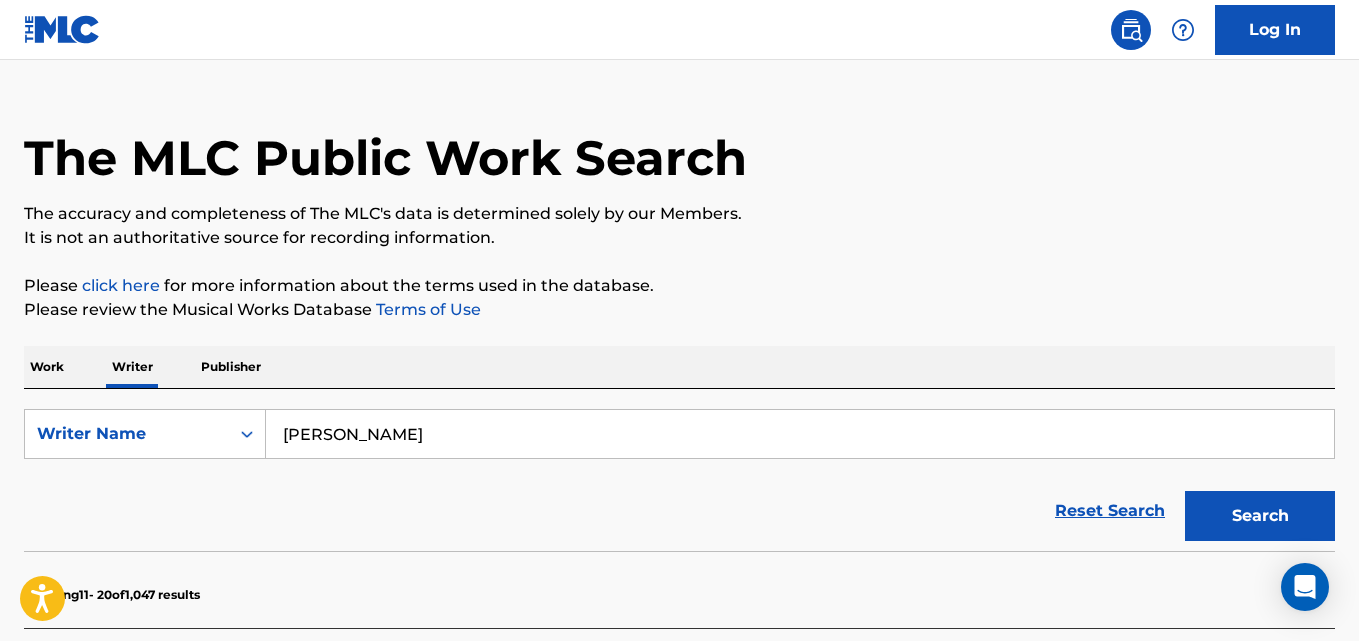 scroll, scrollTop: 0, scrollLeft: 0, axis: both 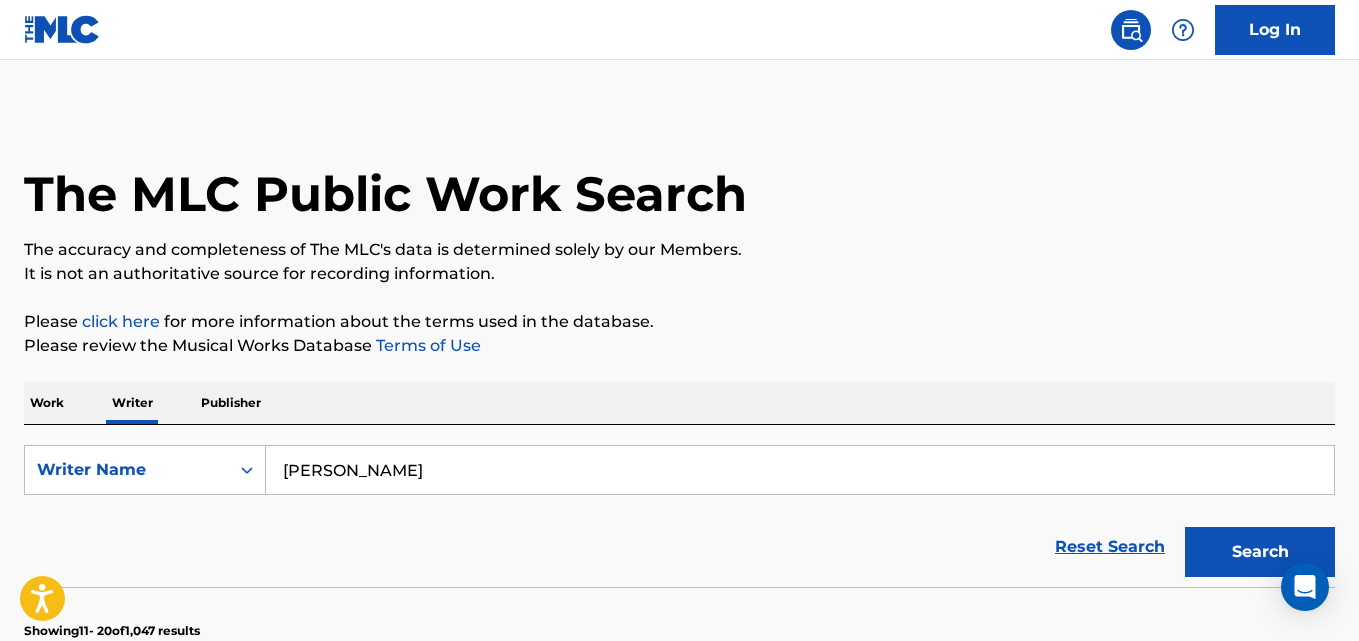 click on "Terrance Brantley" at bounding box center (800, 470) 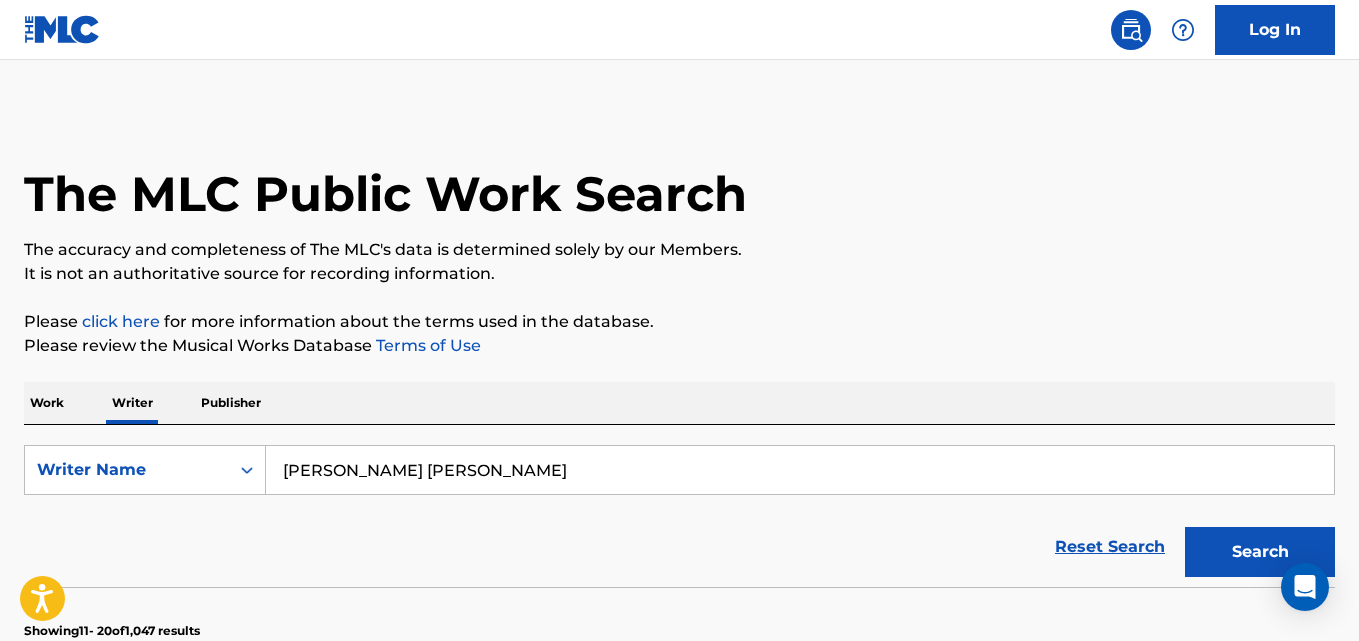type on "Sonny John Moore" 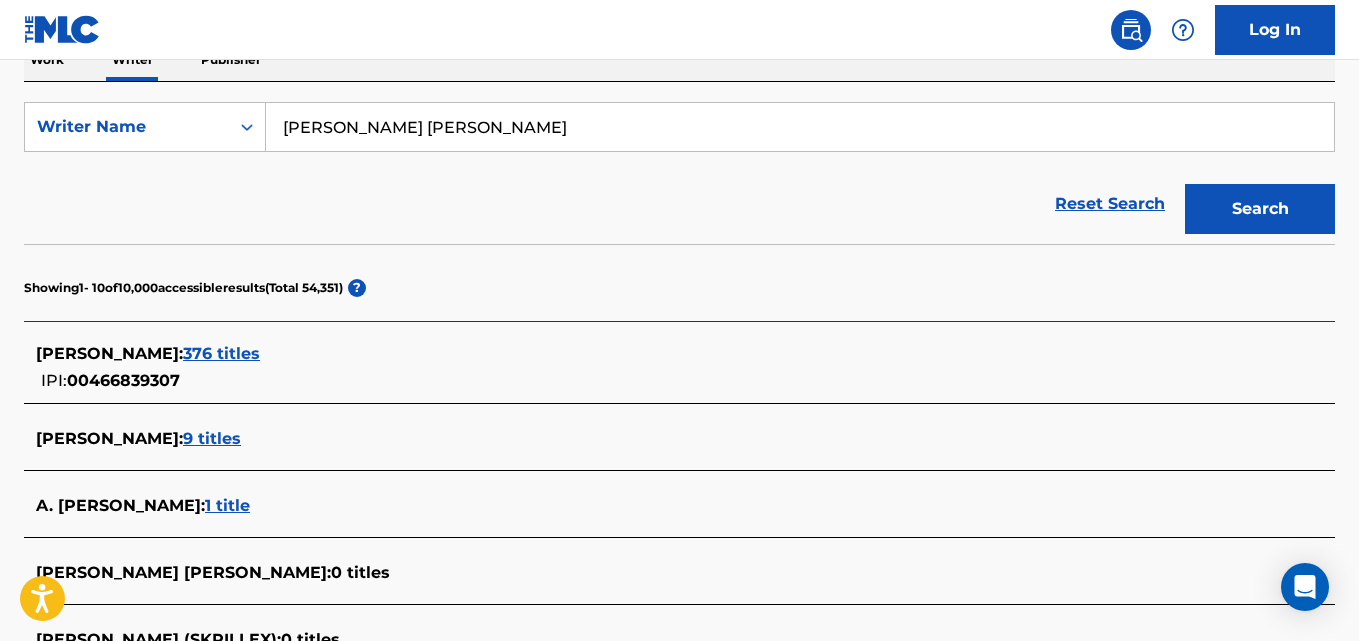 scroll, scrollTop: 366, scrollLeft: 0, axis: vertical 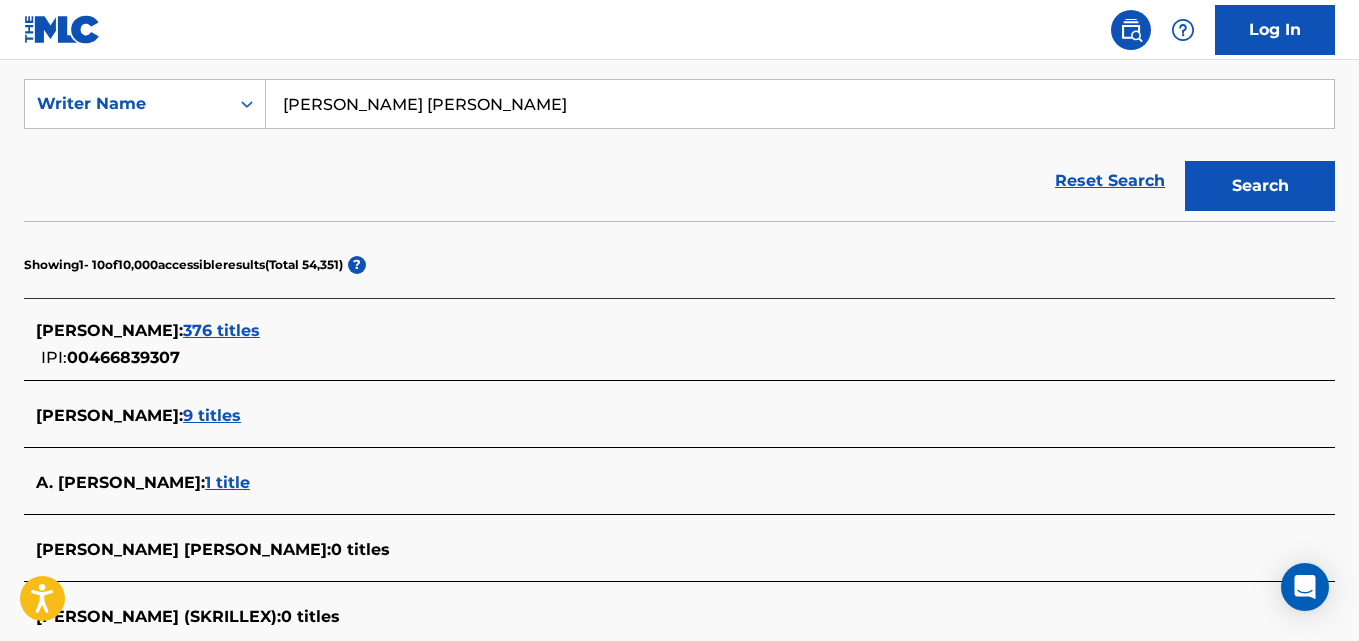 click on "376 titles" at bounding box center [221, 330] 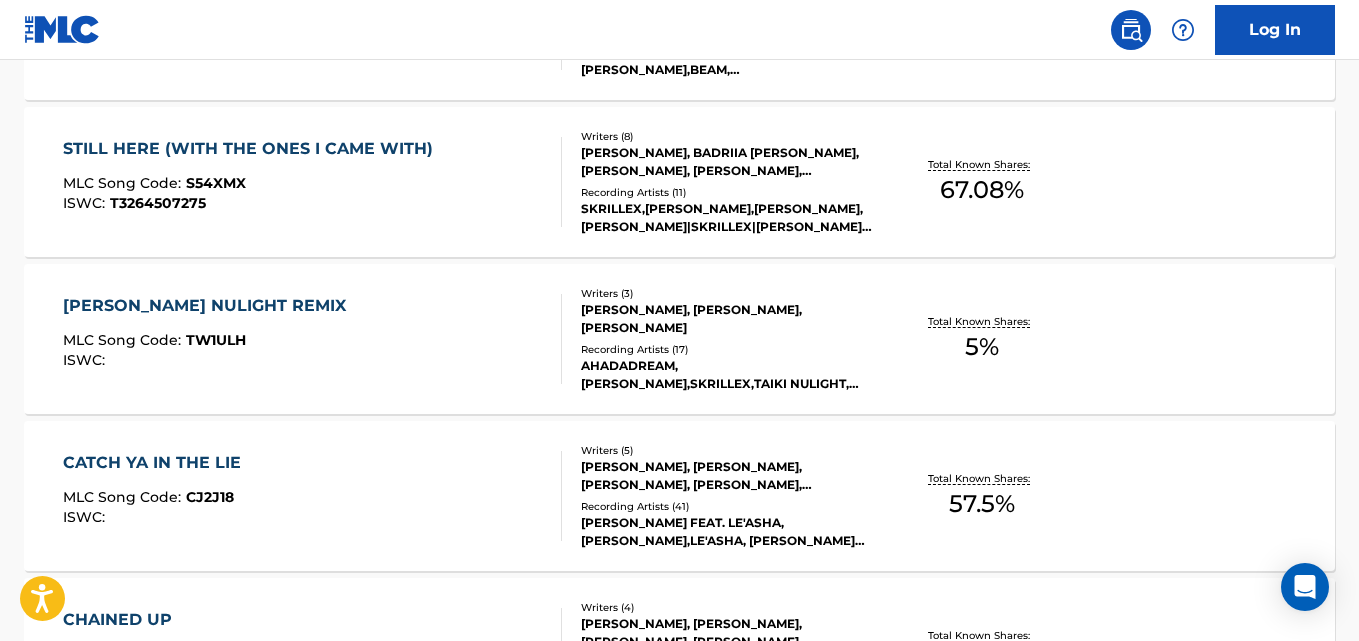 scroll, scrollTop: 935, scrollLeft: 0, axis: vertical 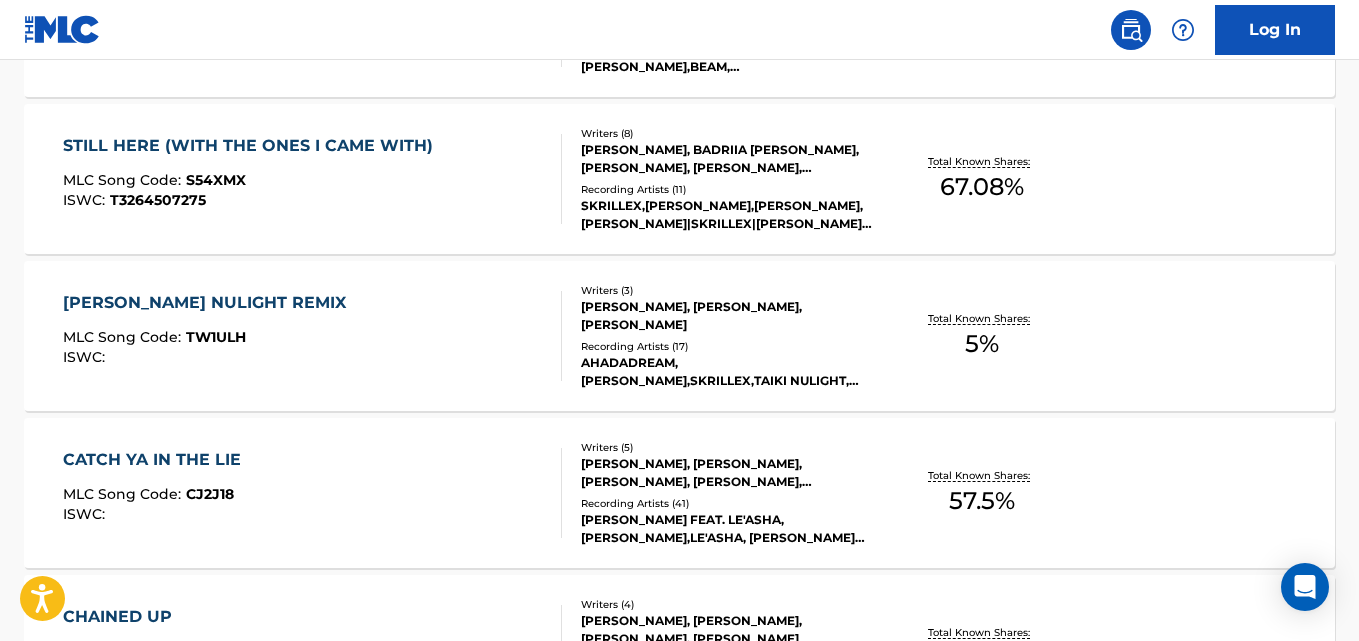 click on "Total Known Shares:" at bounding box center (981, 161) 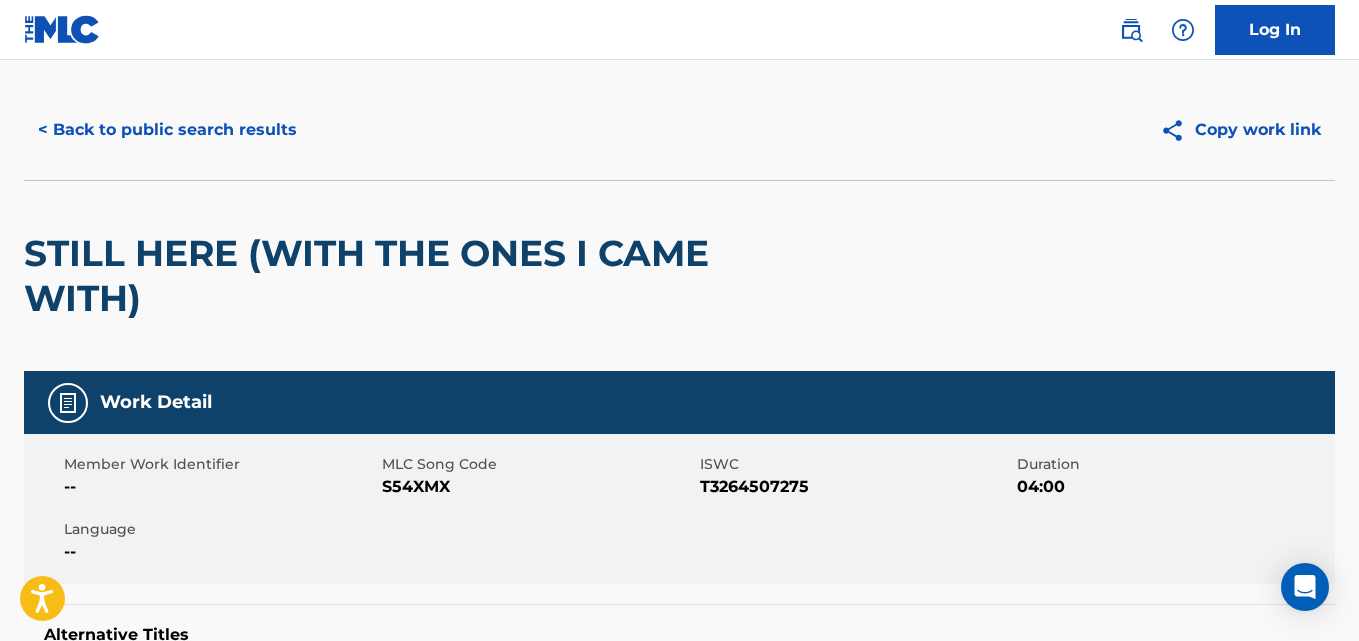 scroll, scrollTop: 0, scrollLeft: 0, axis: both 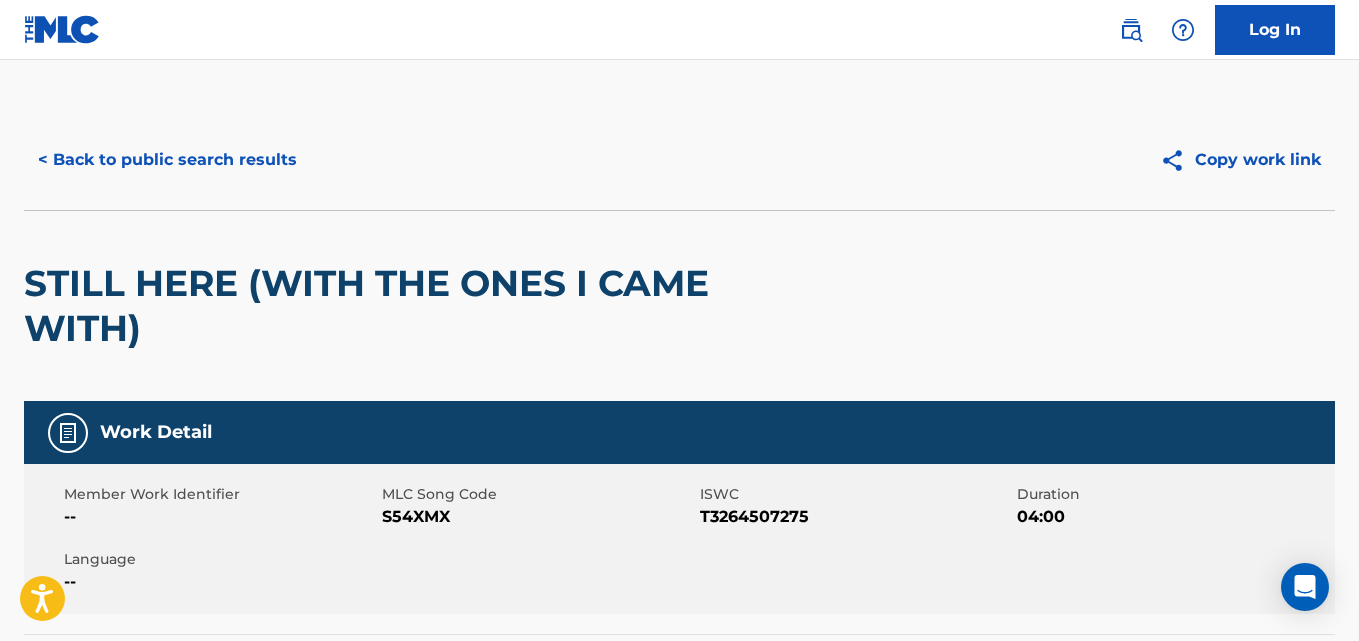 click on "< Back to public search results" at bounding box center (167, 160) 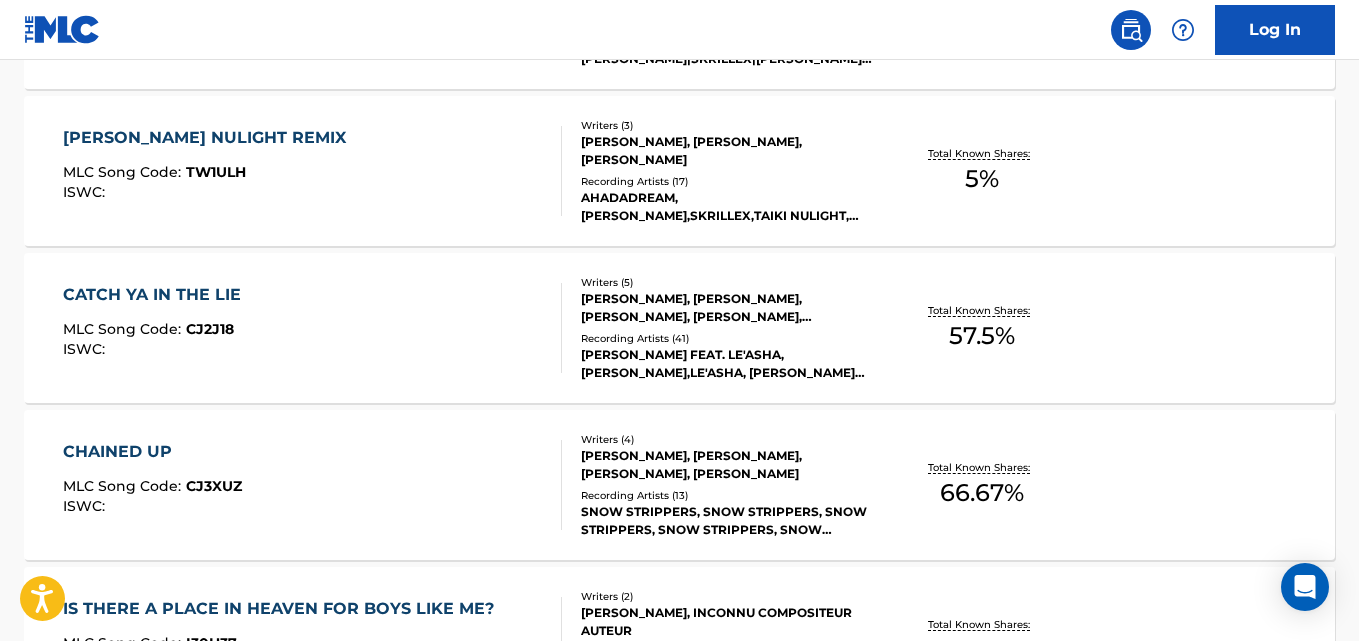 scroll, scrollTop: 1241, scrollLeft: 0, axis: vertical 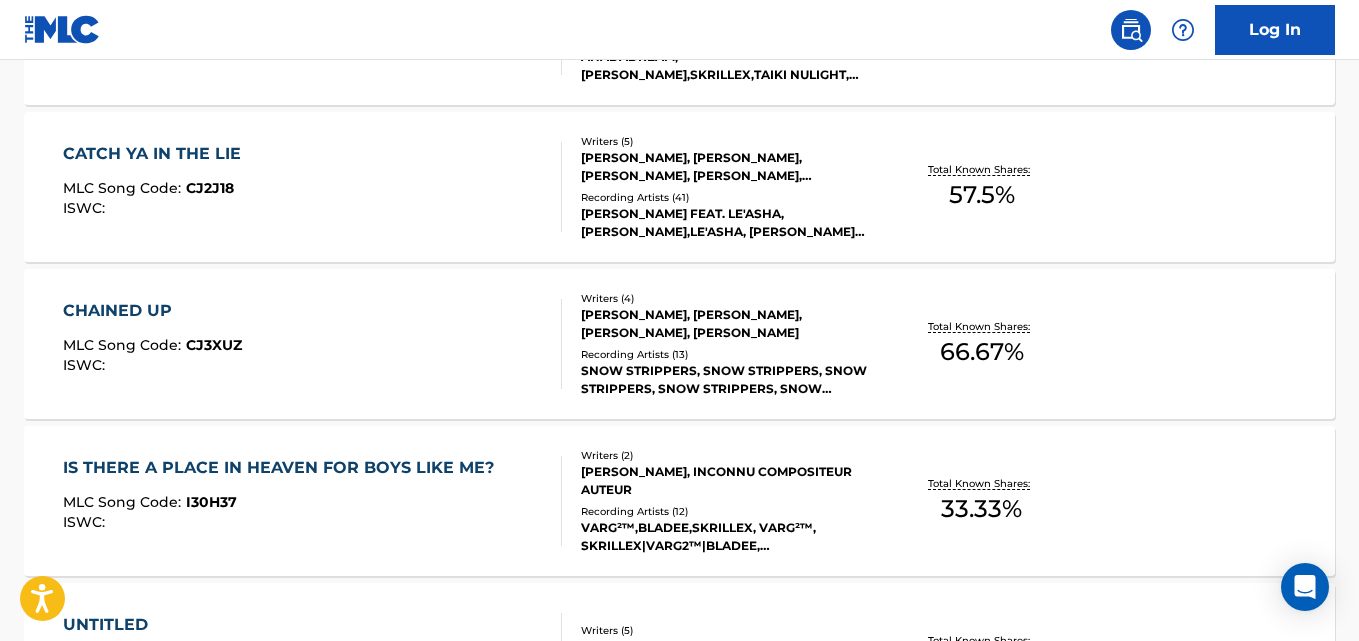 click on "Total Known Shares: 66.67 %" at bounding box center (982, 344) 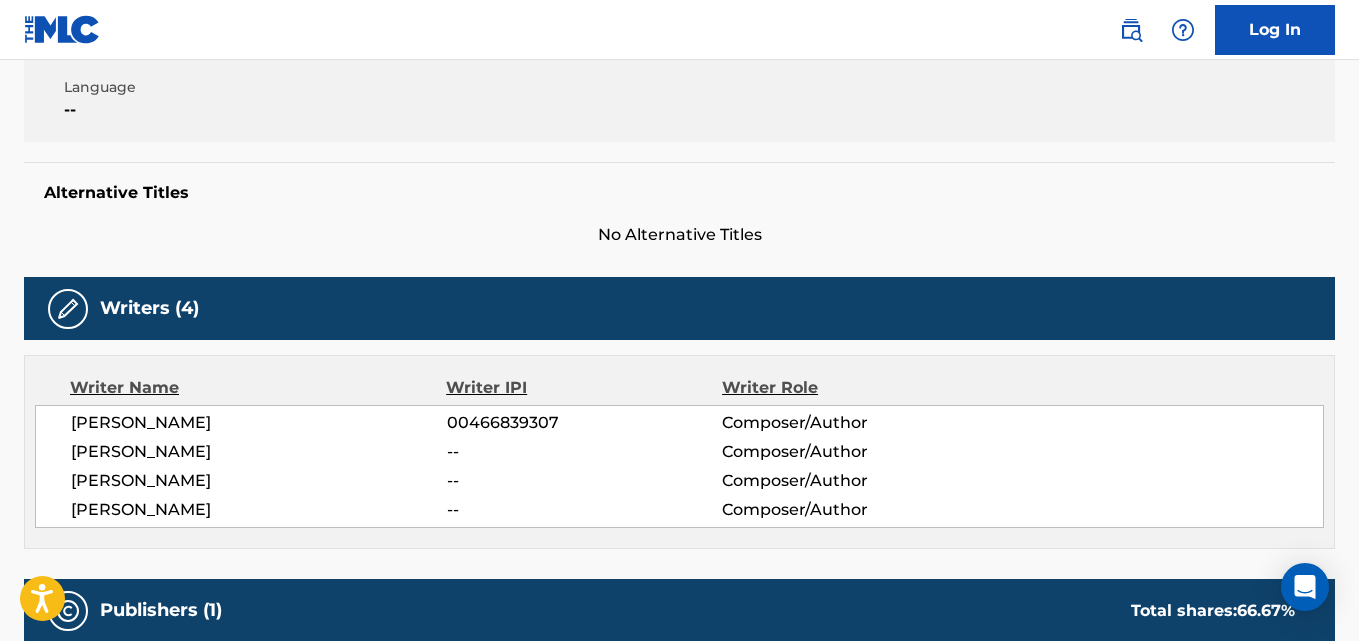 scroll, scrollTop: 575, scrollLeft: 0, axis: vertical 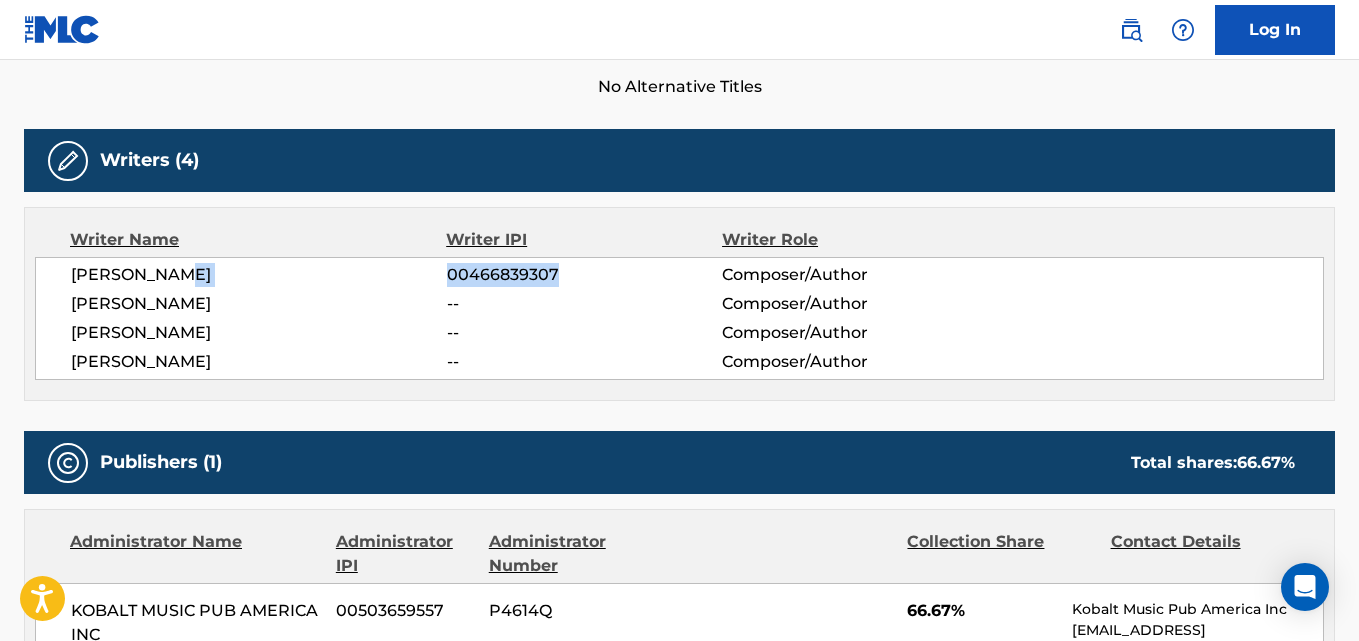 drag, startPoint x: 556, startPoint y: 277, endPoint x: 438, endPoint y: 273, distance: 118.06778 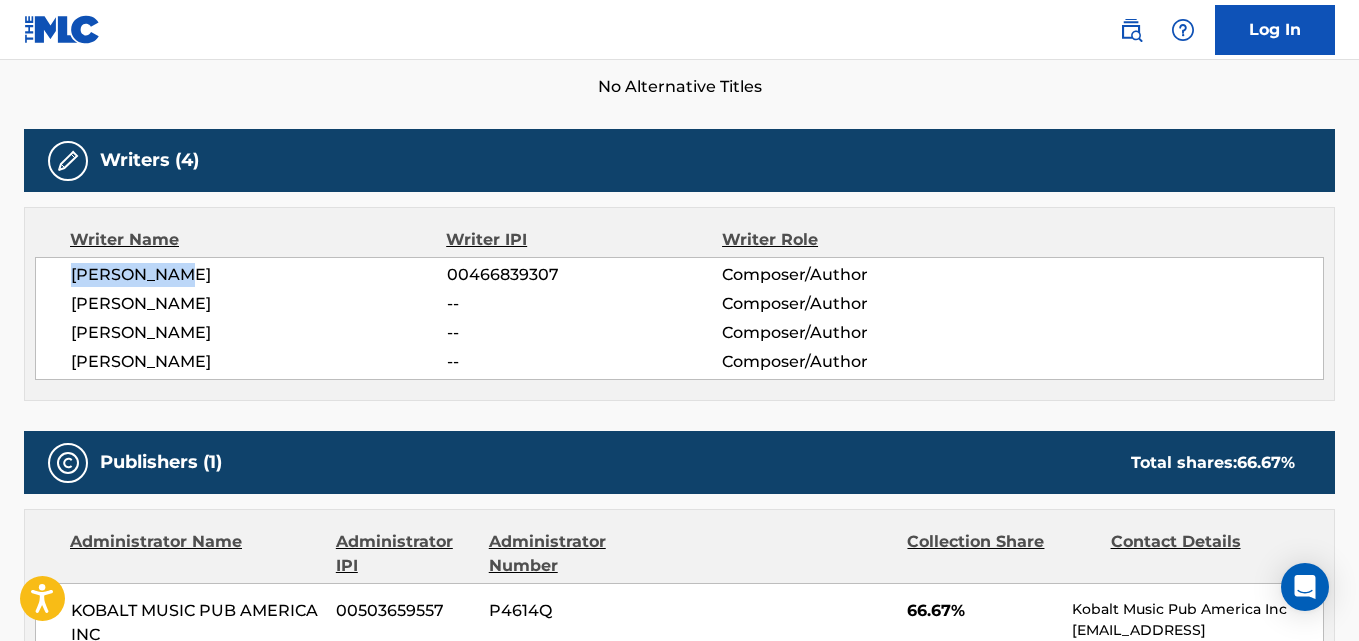 drag, startPoint x: 62, startPoint y: 277, endPoint x: 217, endPoint y: 265, distance: 155.46382 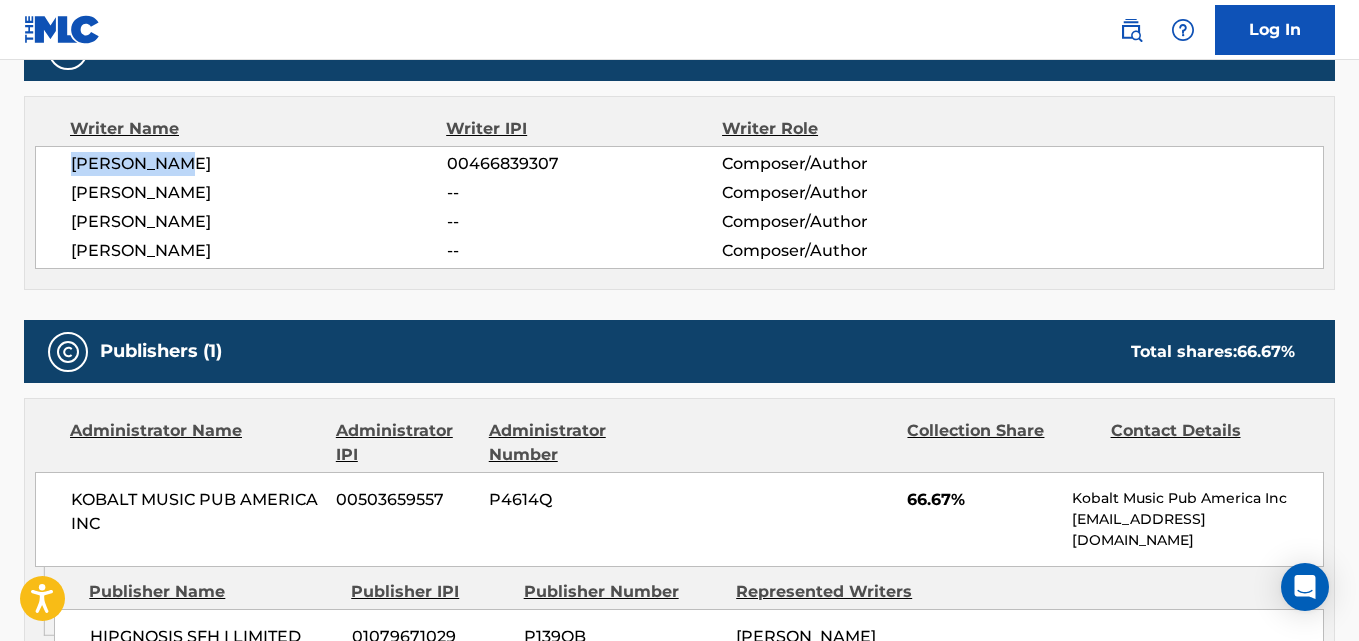scroll, scrollTop: 782, scrollLeft: 0, axis: vertical 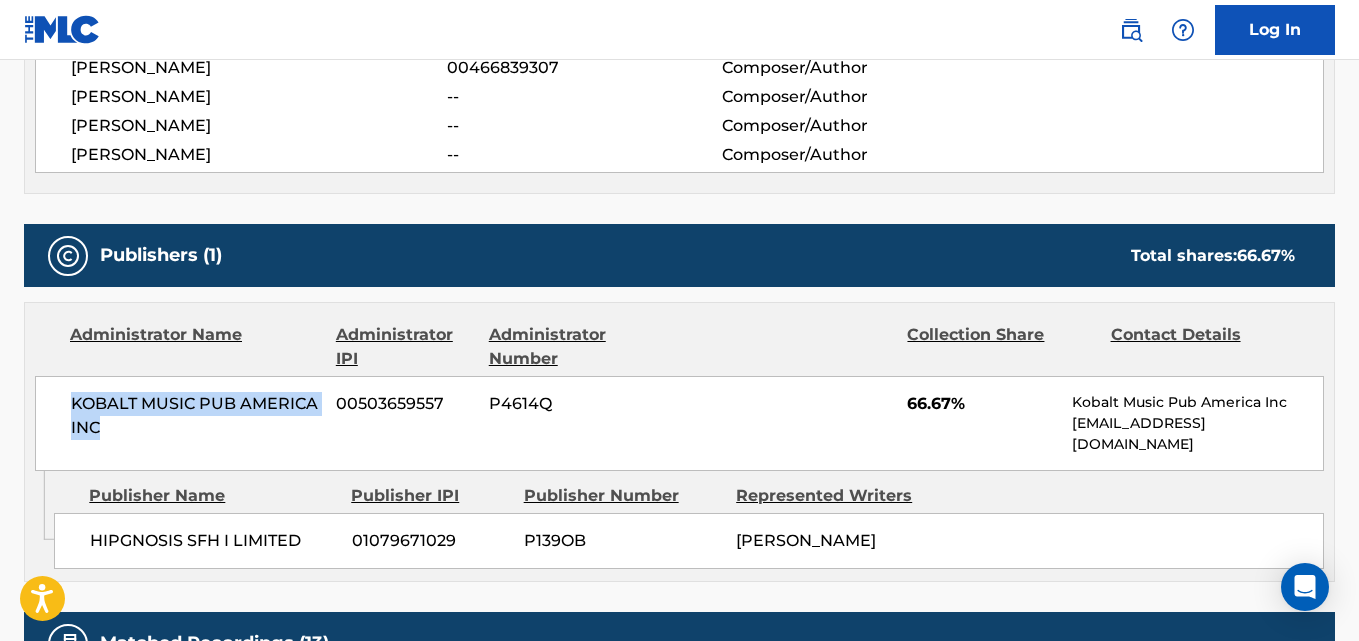 drag, startPoint x: 73, startPoint y: 386, endPoint x: 133, endPoint y: 425, distance: 71.561165 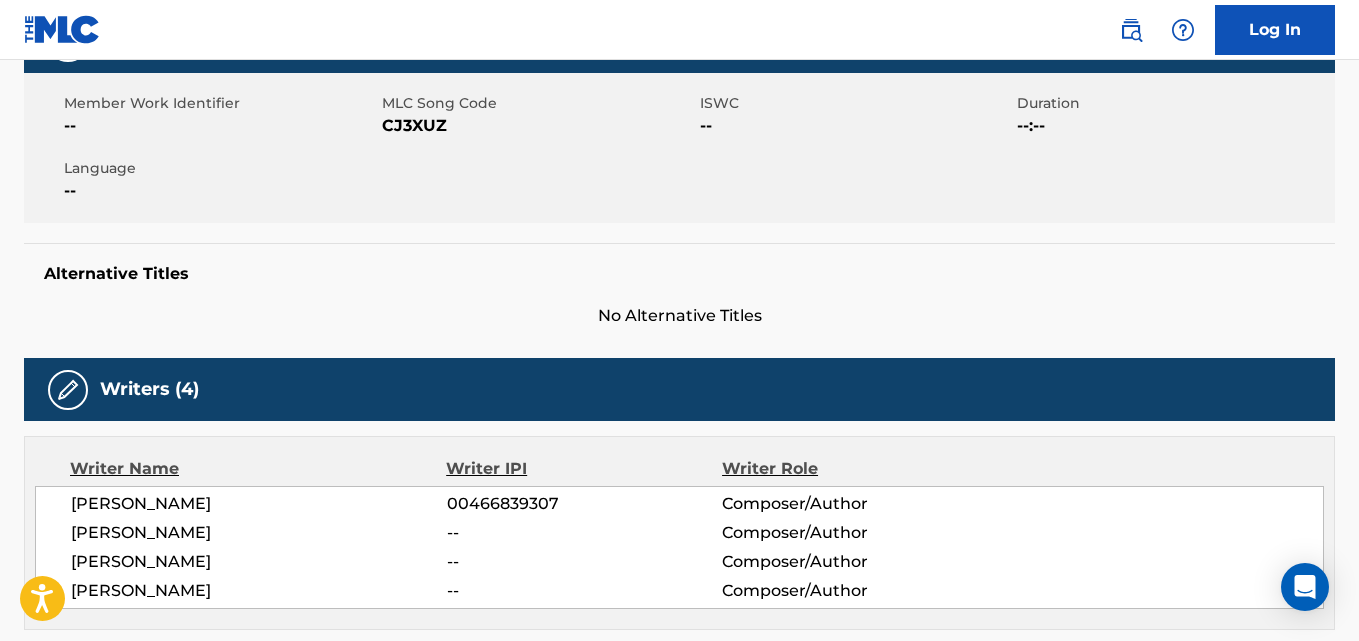 scroll, scrollTop: 0, scrollLeft: 0, axis: both 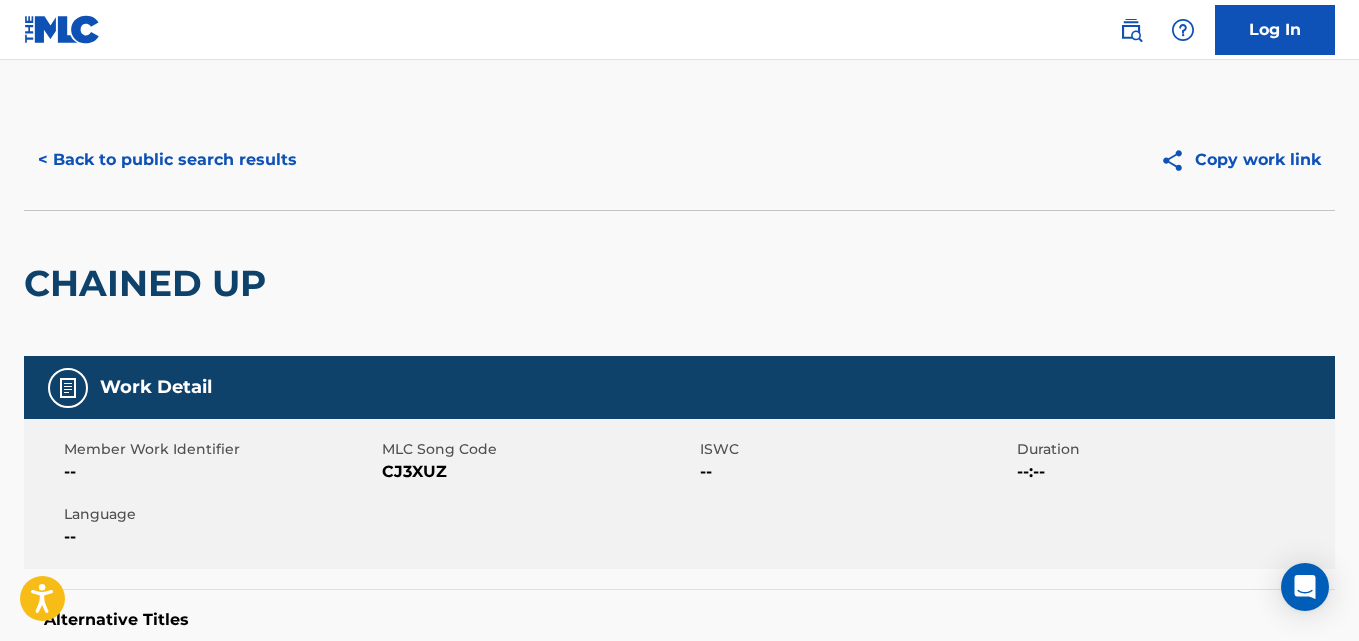 click on "< Back to public search results" at bounding box center (167, 160) 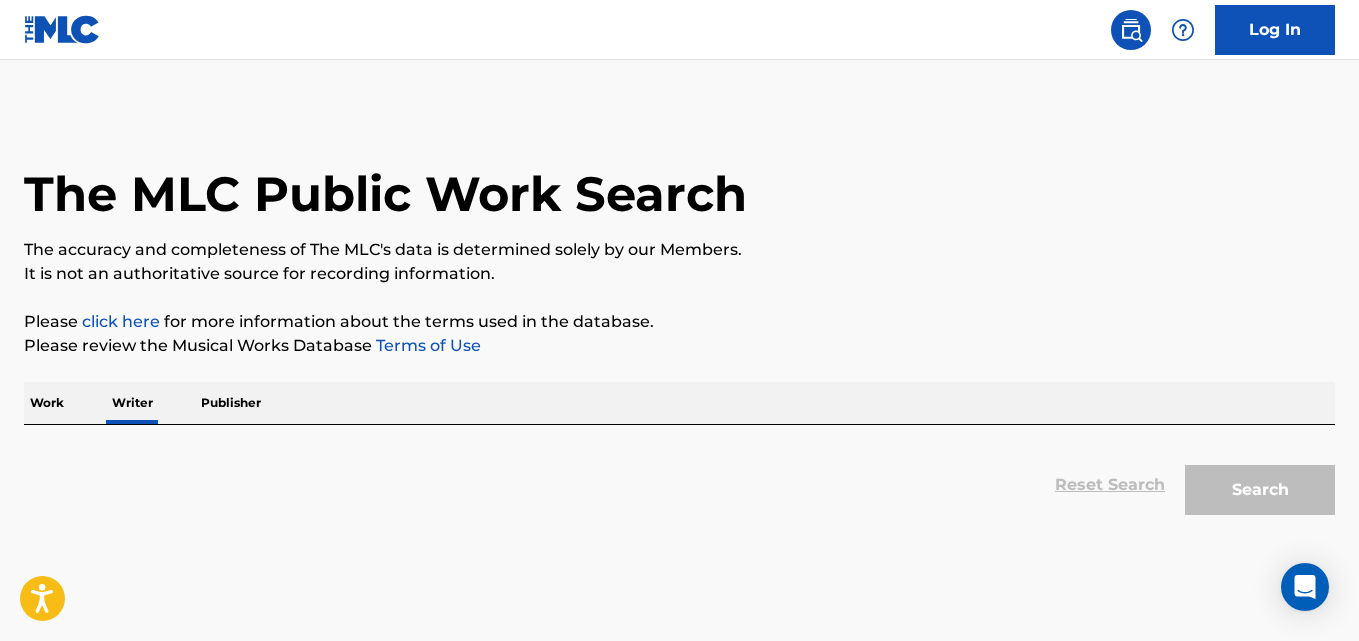 scroll, scrollTop: 113, scrollLeft: 0, axis: vertical 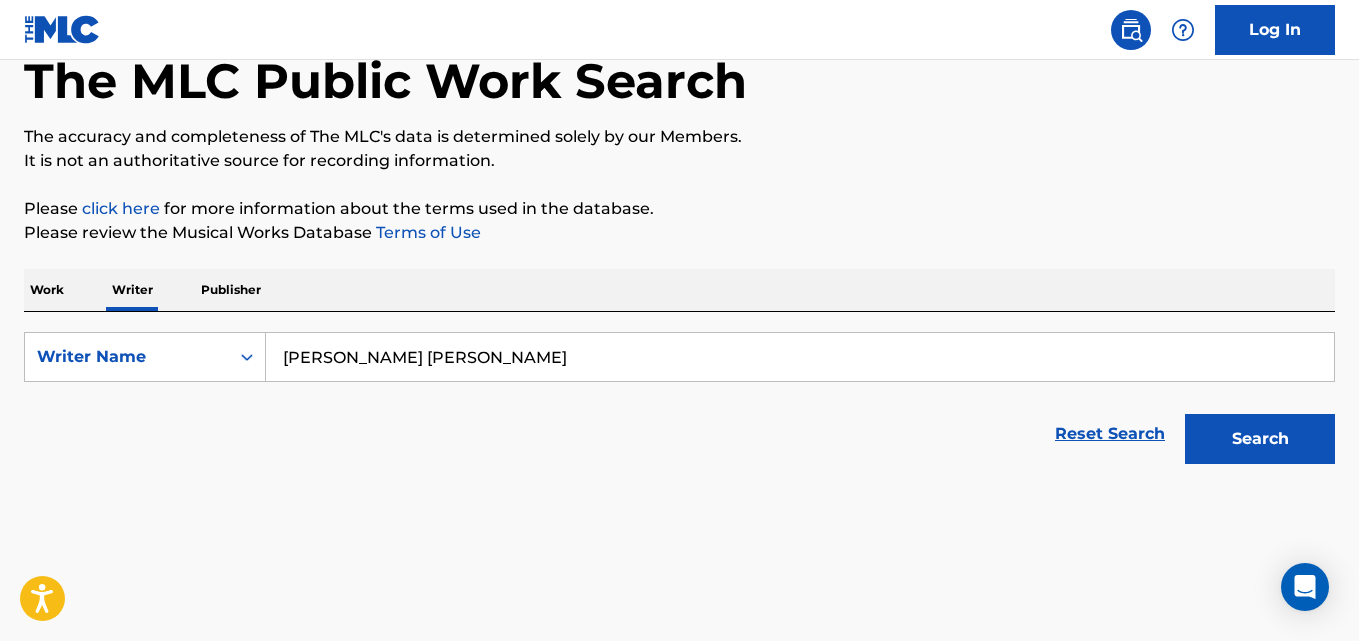 click on "Sonny John Moore" at bounding box center (800, 357) 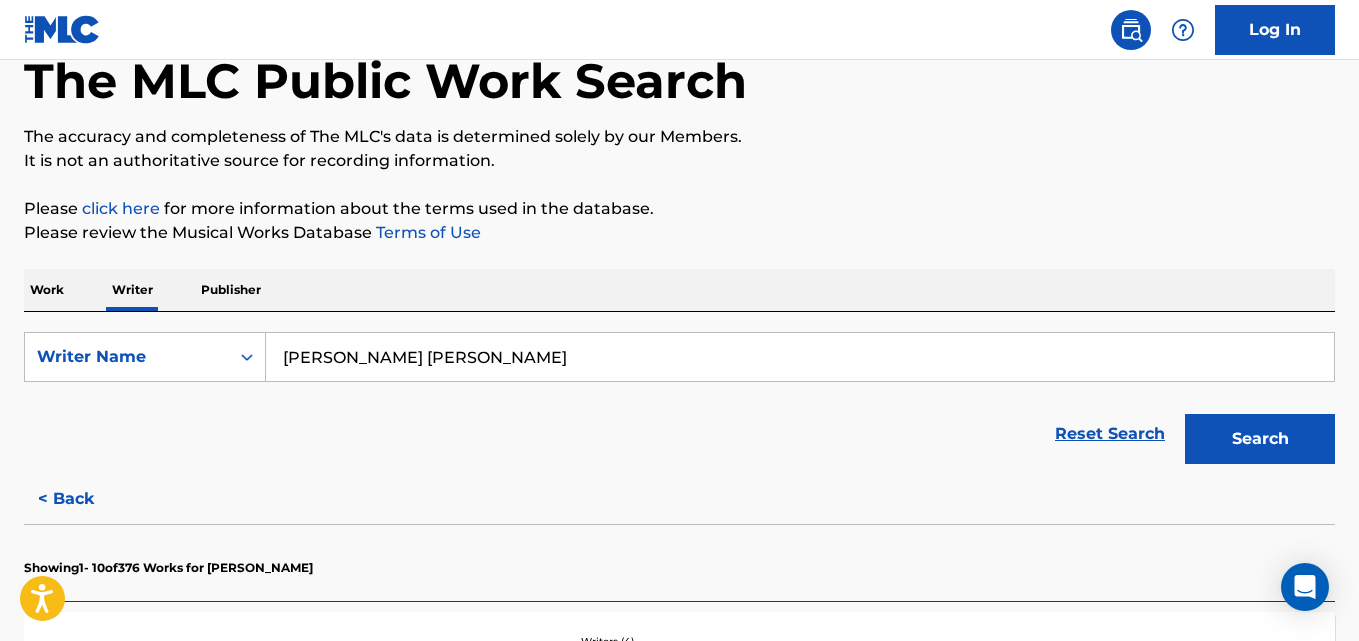 paste on "cott Arceneaux Jr." 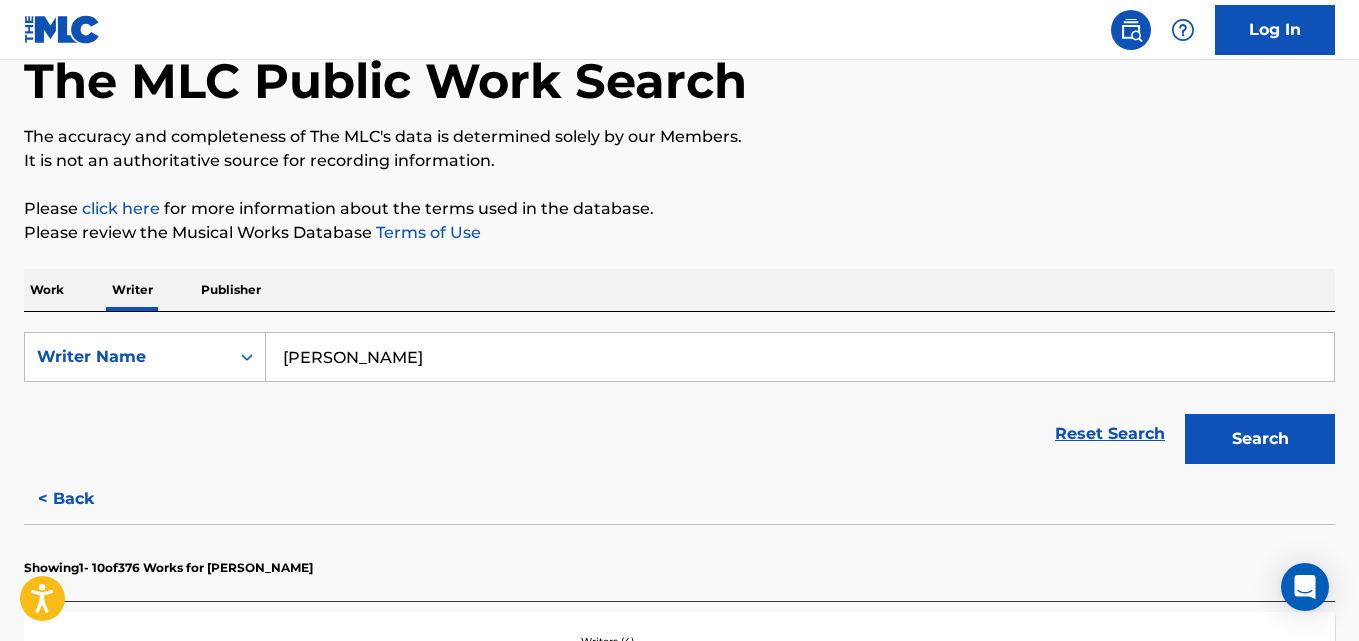 type on "Scott Arceneaux Jr." 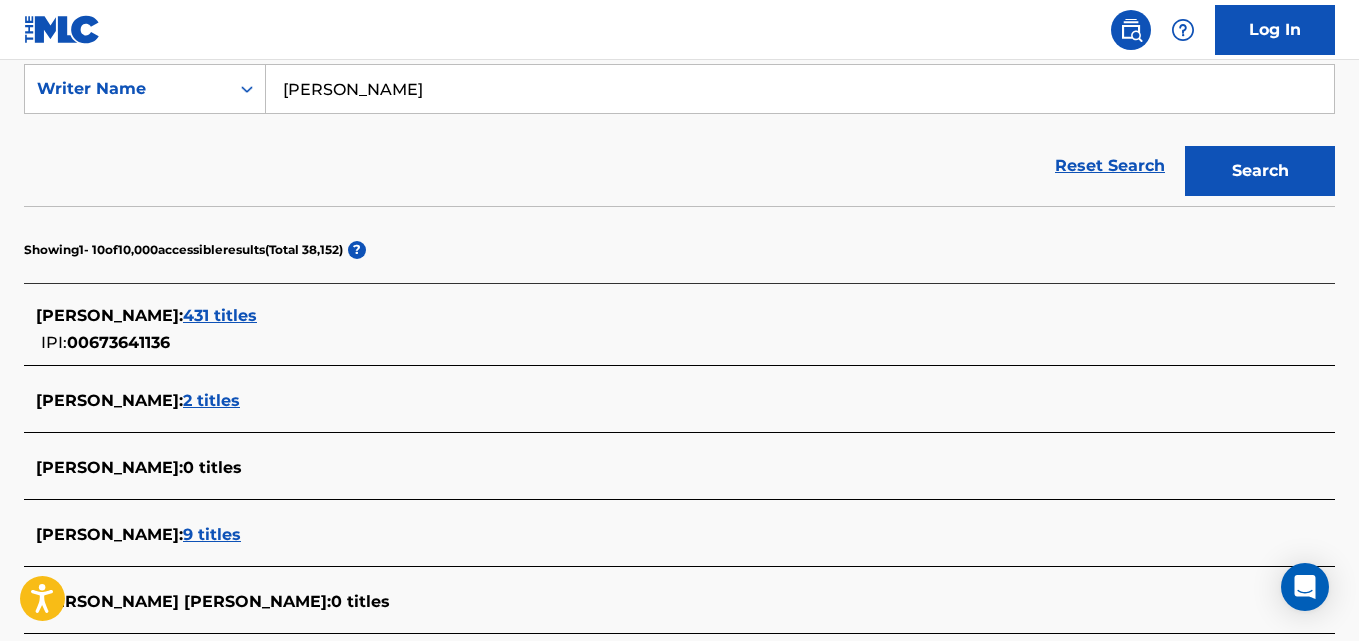 scroll, scrollTop: 390, scrollLeft: 0, axis: vertical 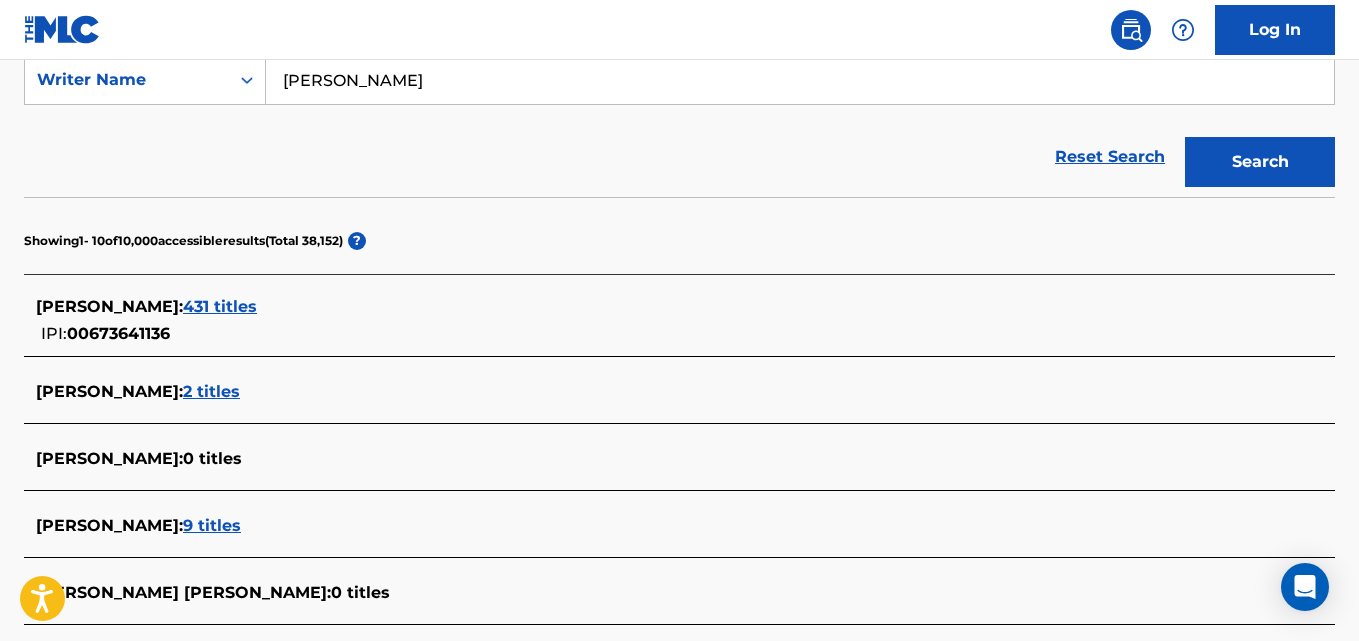 click on "SCOTT ANTHONY ARCENEAUX JR :  431 titles IPI:  00673641136" at bounding box center (653, 320) 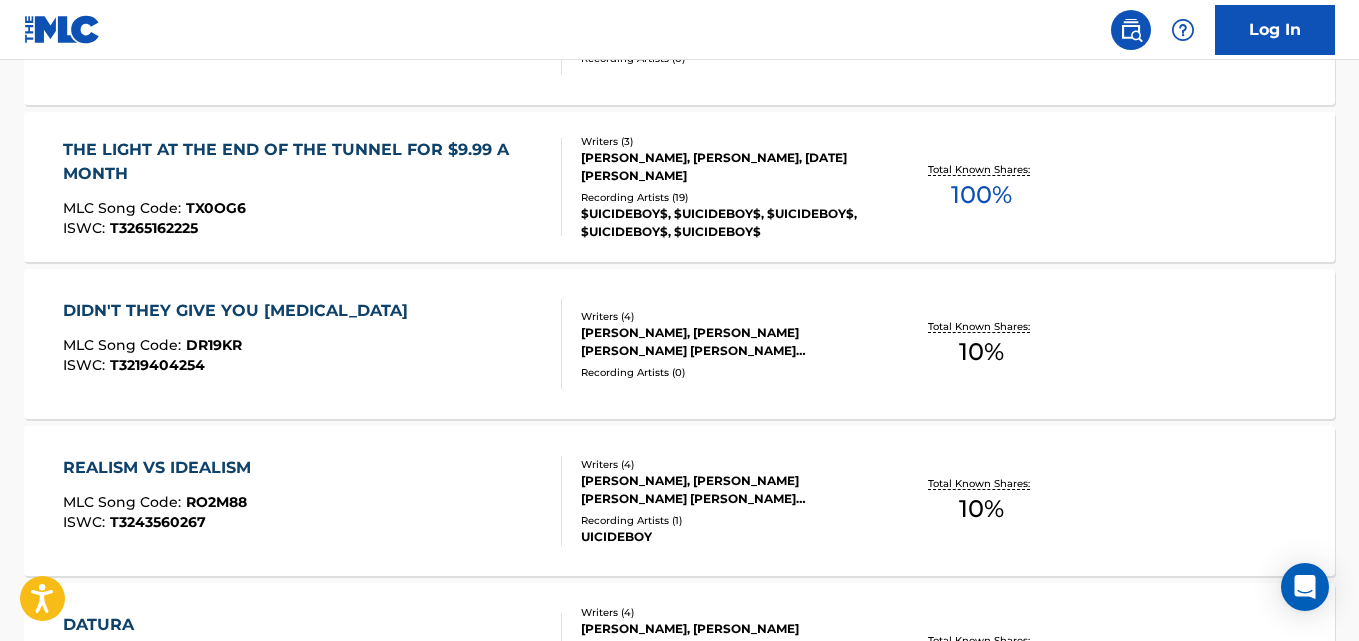 scroll, scrollTop: 932, scrollLeft: 0, axis: vertical 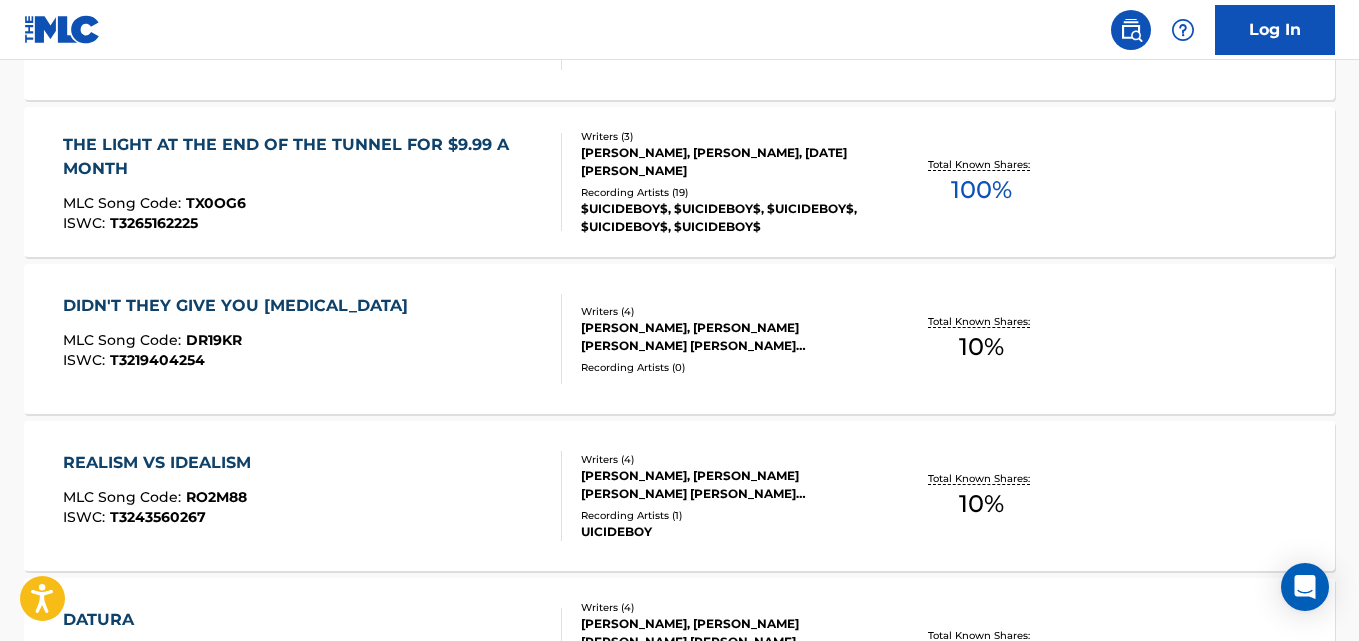 click on "Total Known Shares:" at bounding box center [981, 164] 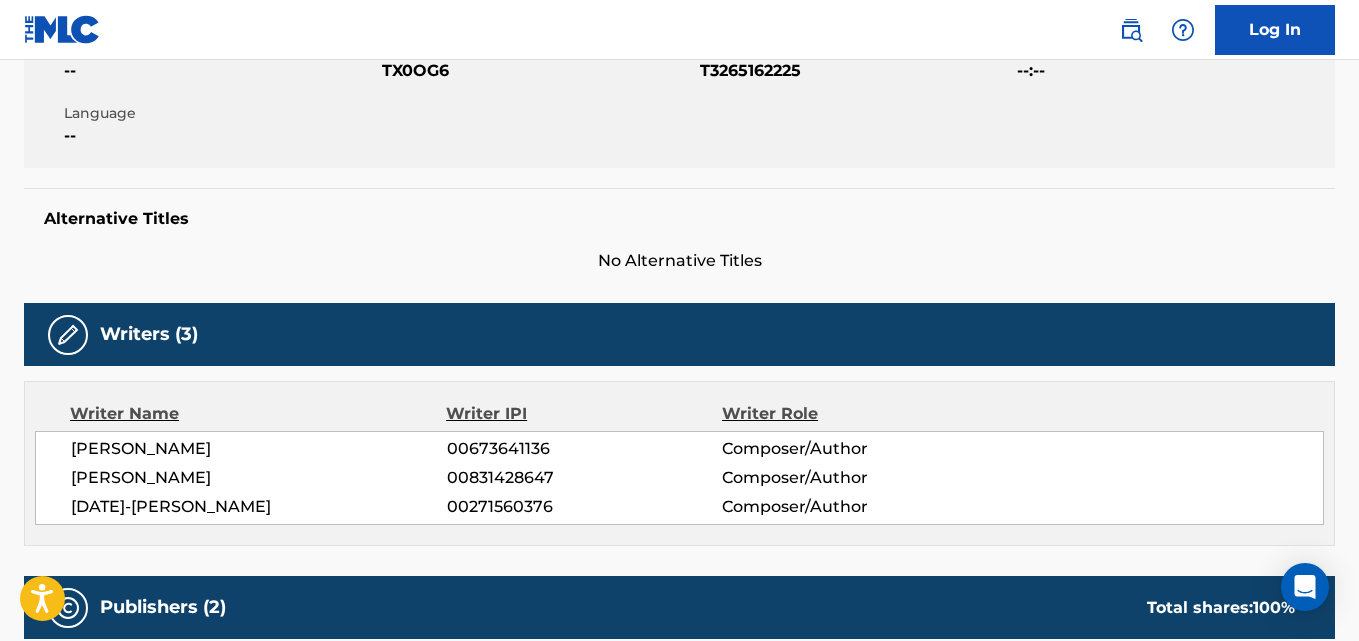 scroll, scrollTop: 440, scrollLeft: 0, axis: vertical 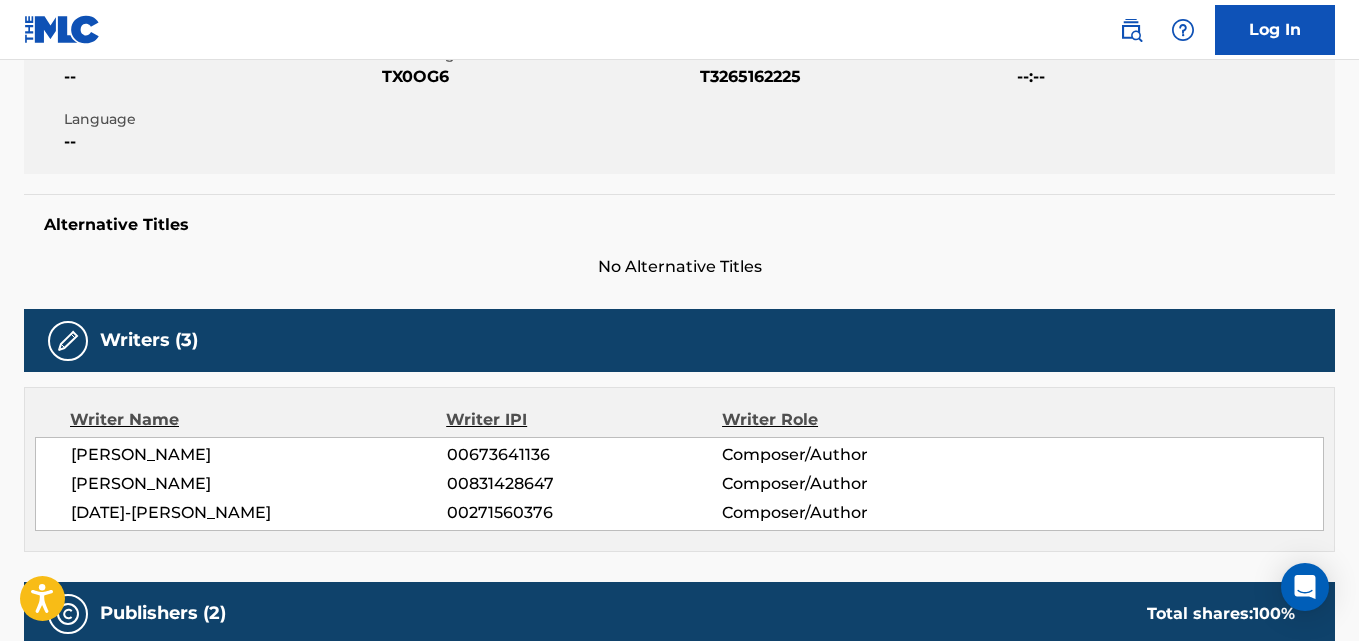 click on "TX0OG6" at bounding box center (538, 77) 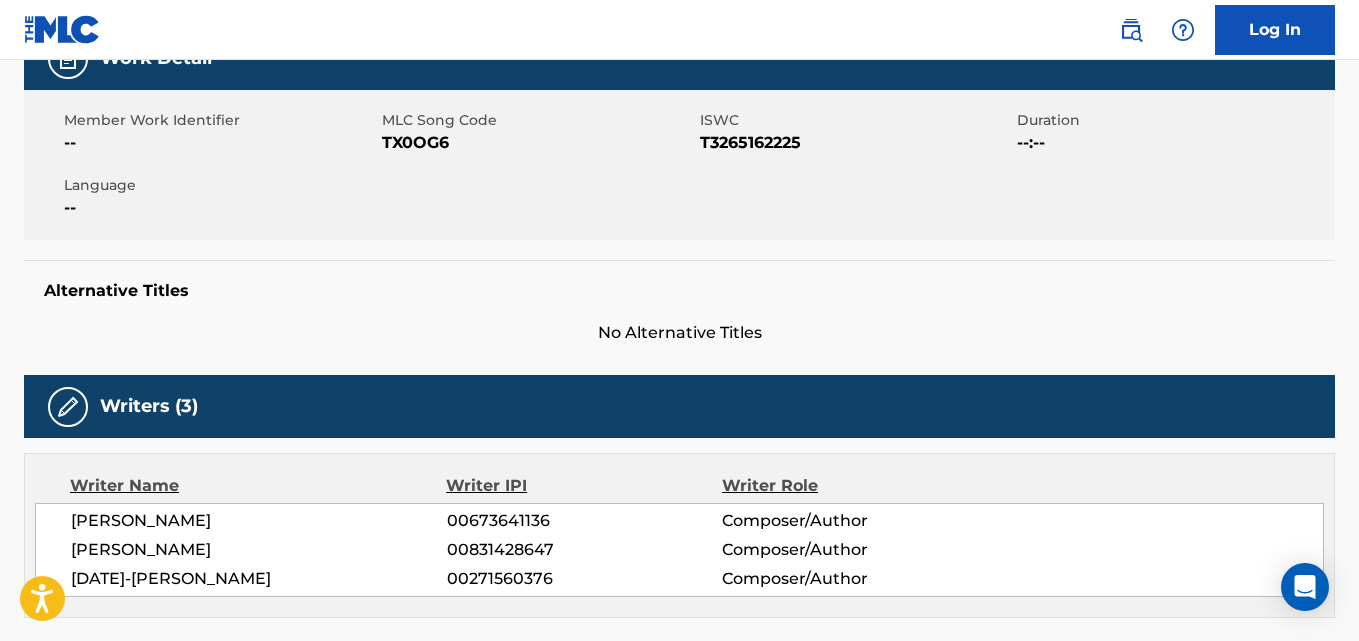 scroll, scrollTop: 353, scrollLeft: 0, axis: vertical 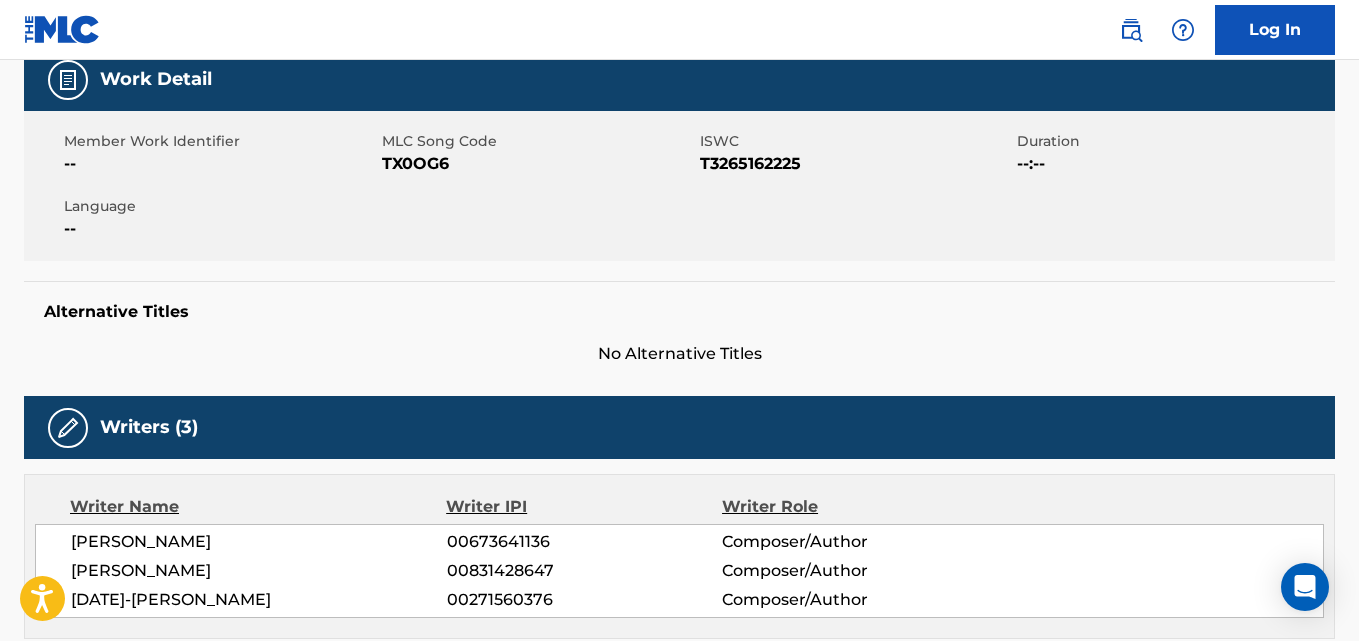 click on "TX0OG6" at bounding box center [538, 164] 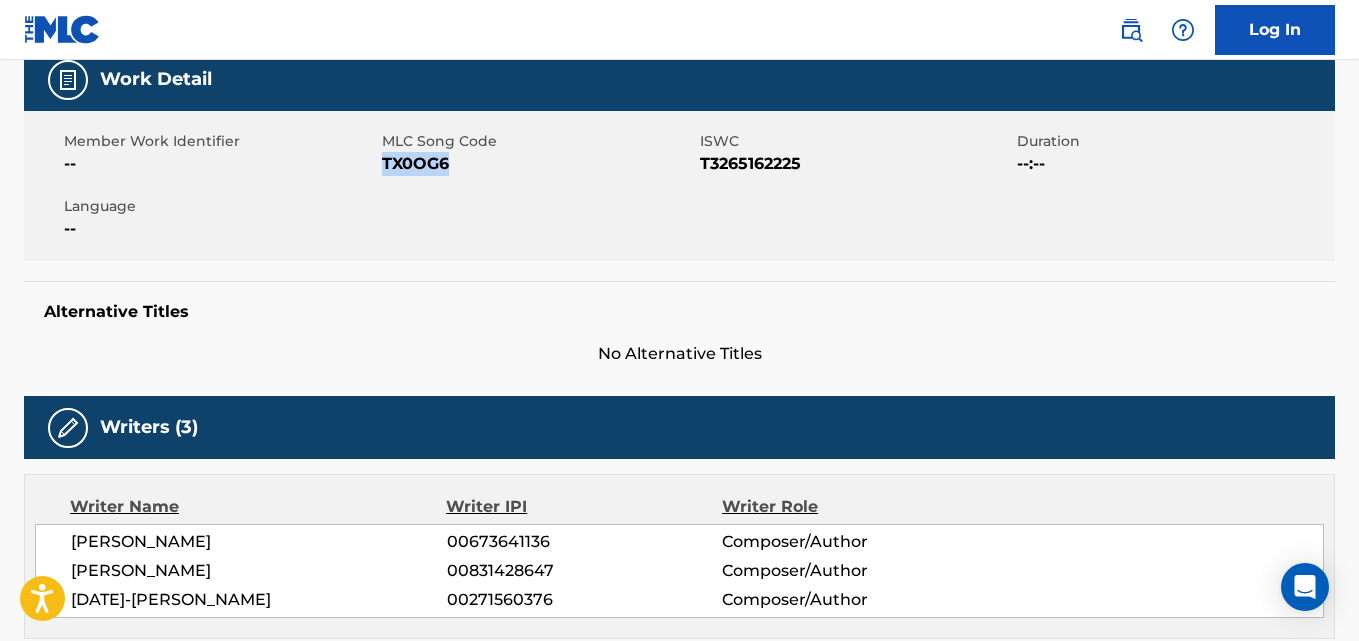 copy on "TX0OG6" 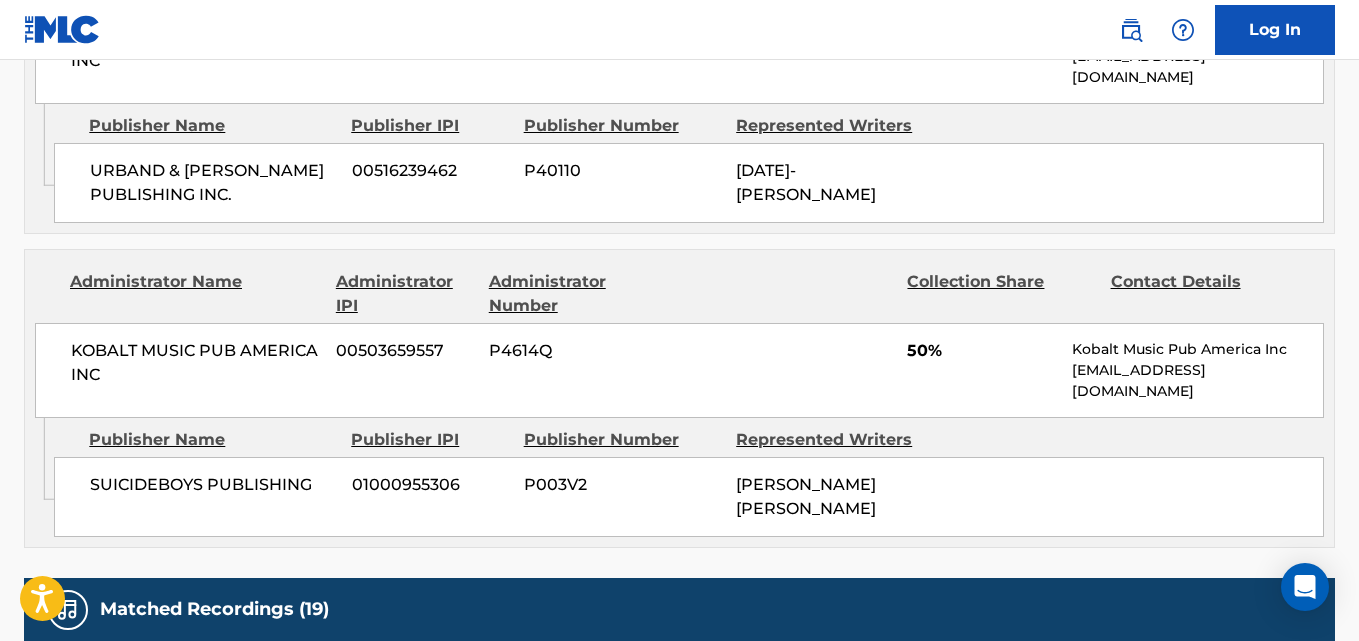 scroll, scrollTop: 1166, scrollLeft: 0, axis: vertical 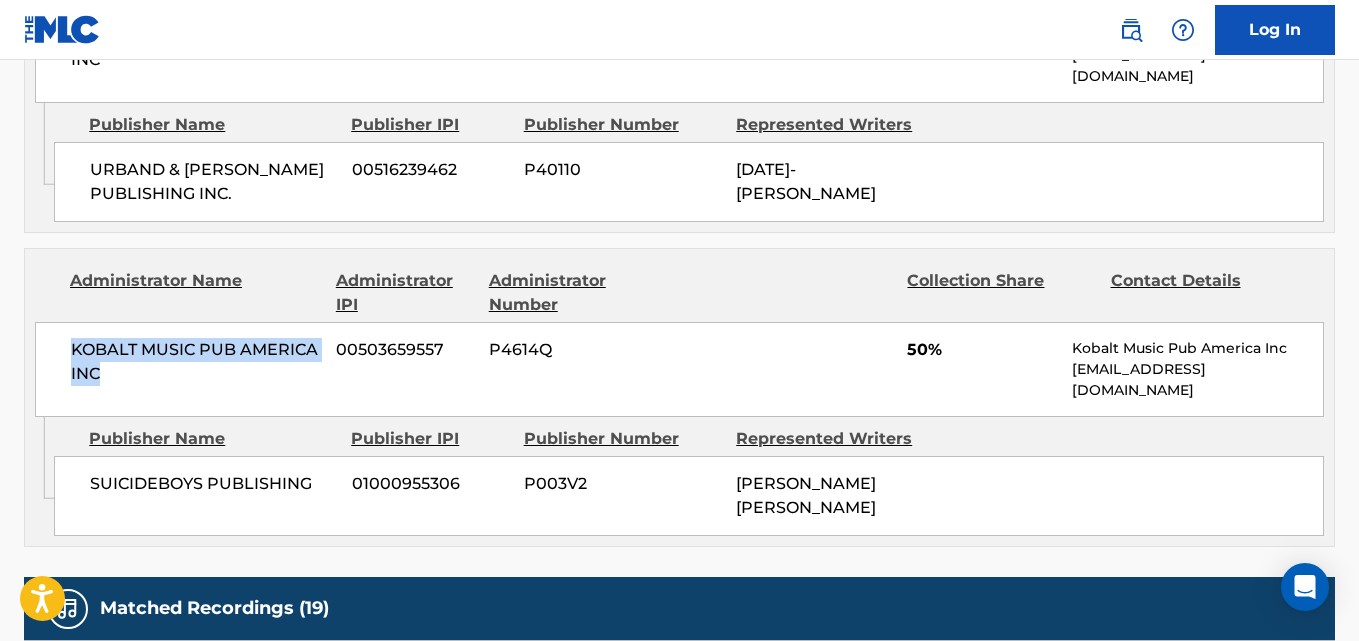 drag, startPoint x: 71, startPoint y: 349, endPoint x: 117, endPoint y: 365, distance: 48.703182 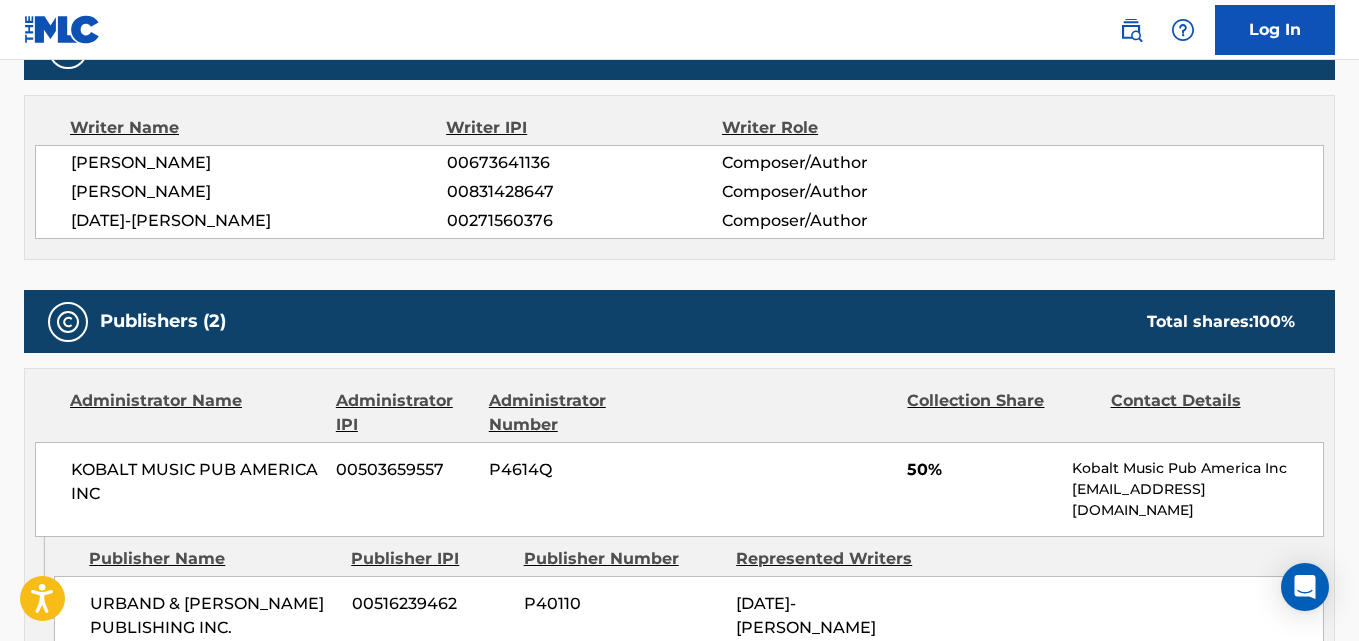scroll, scrollTop: 661, scrollLeft: 0, axis: vertical 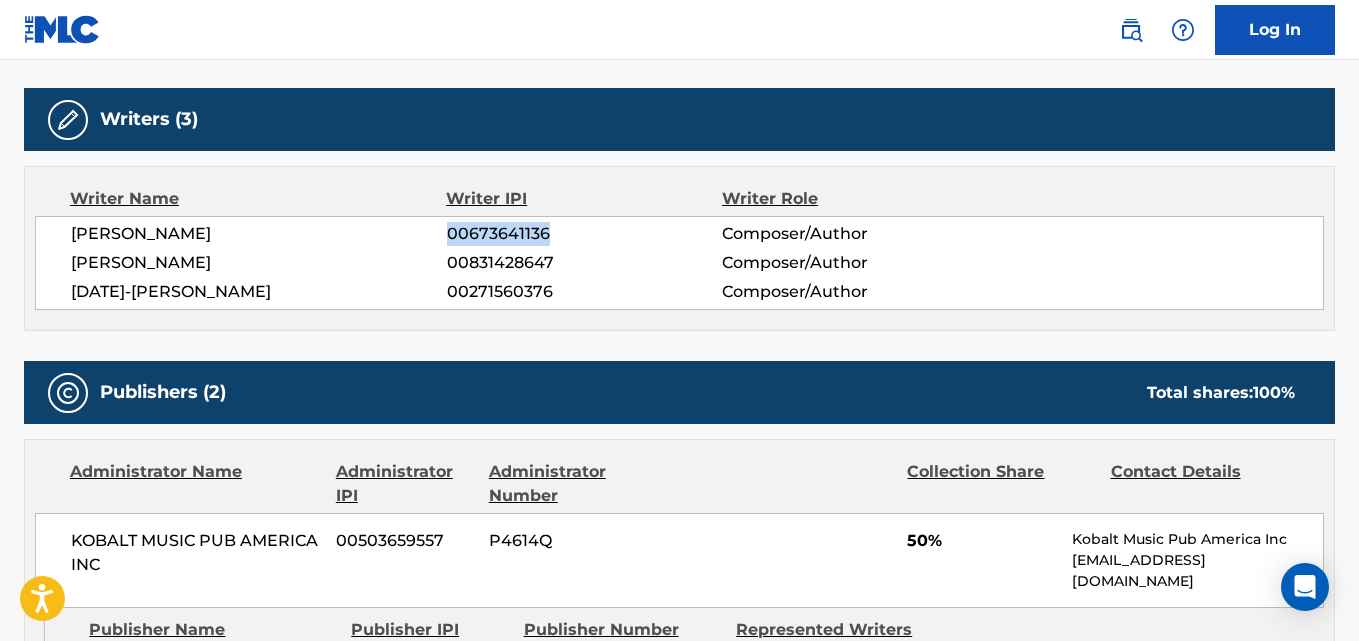 drag, startPoint x: 561, startPoint y: 230, endPoint x: 451, endPoint y: 231, distance: 110.00455 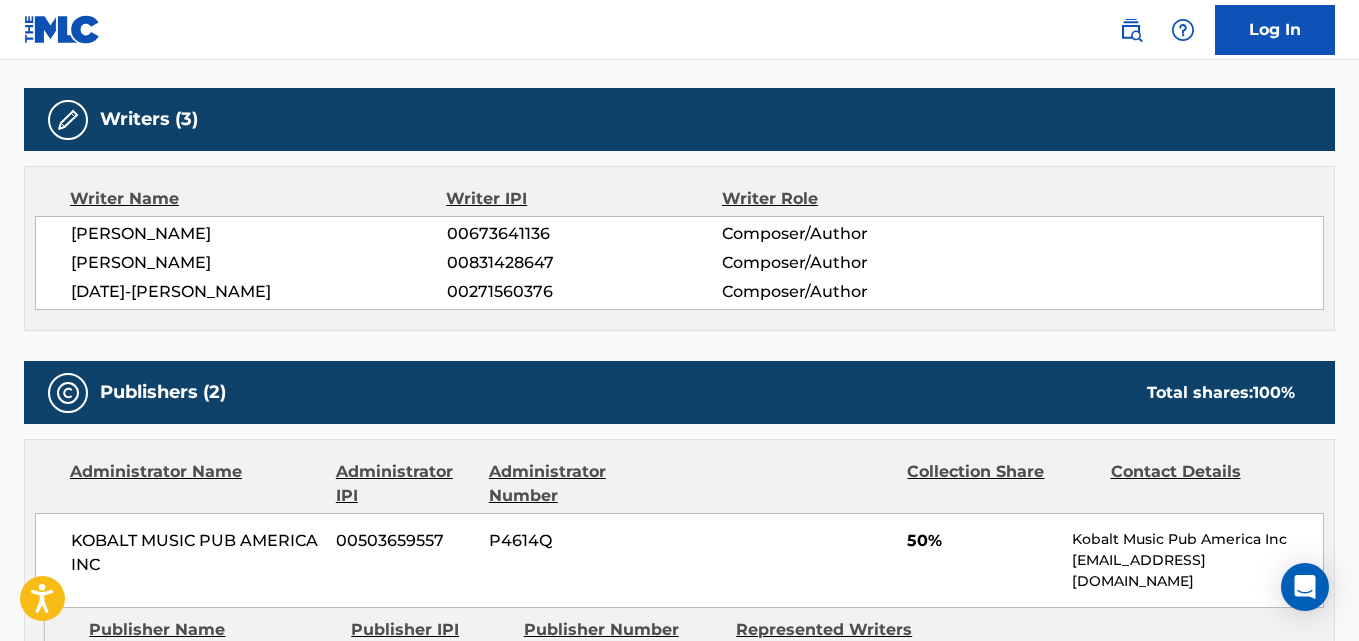 drag, startPoint x: 354, startPoint y: 234, endPoint x: 70, endPoint y: 229, distance: 284.044 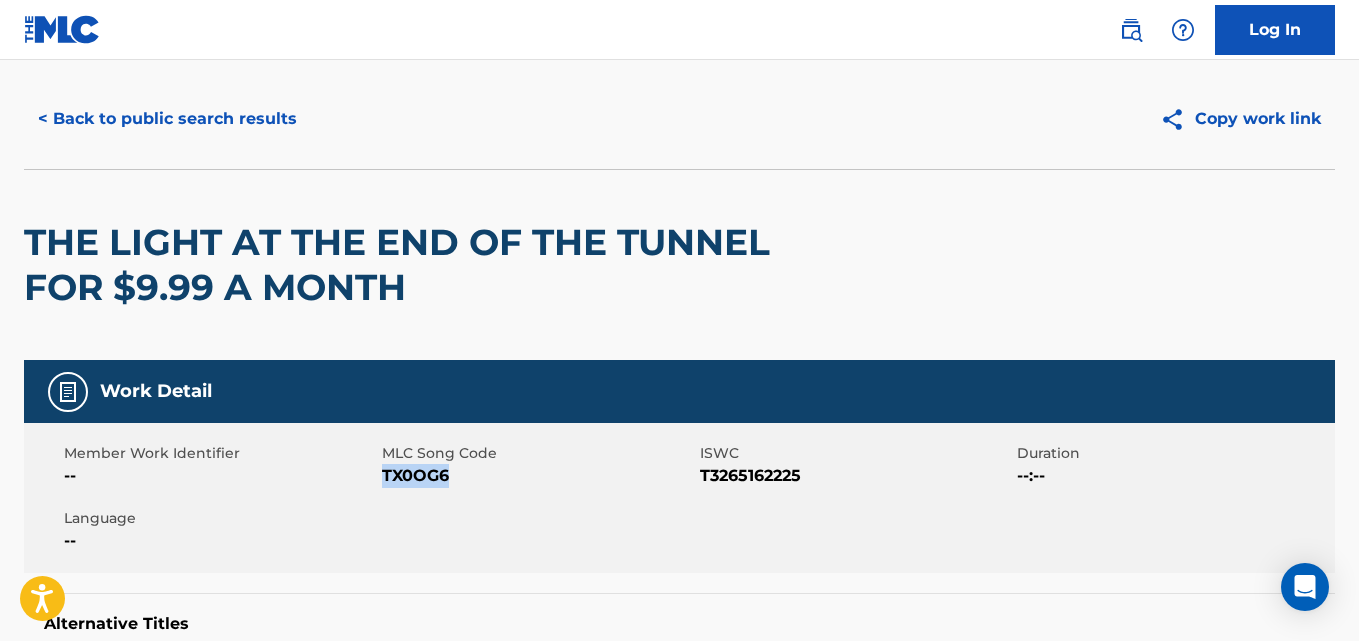 scroll, scrollTop: 0, scrollLeft: 0, axis: both 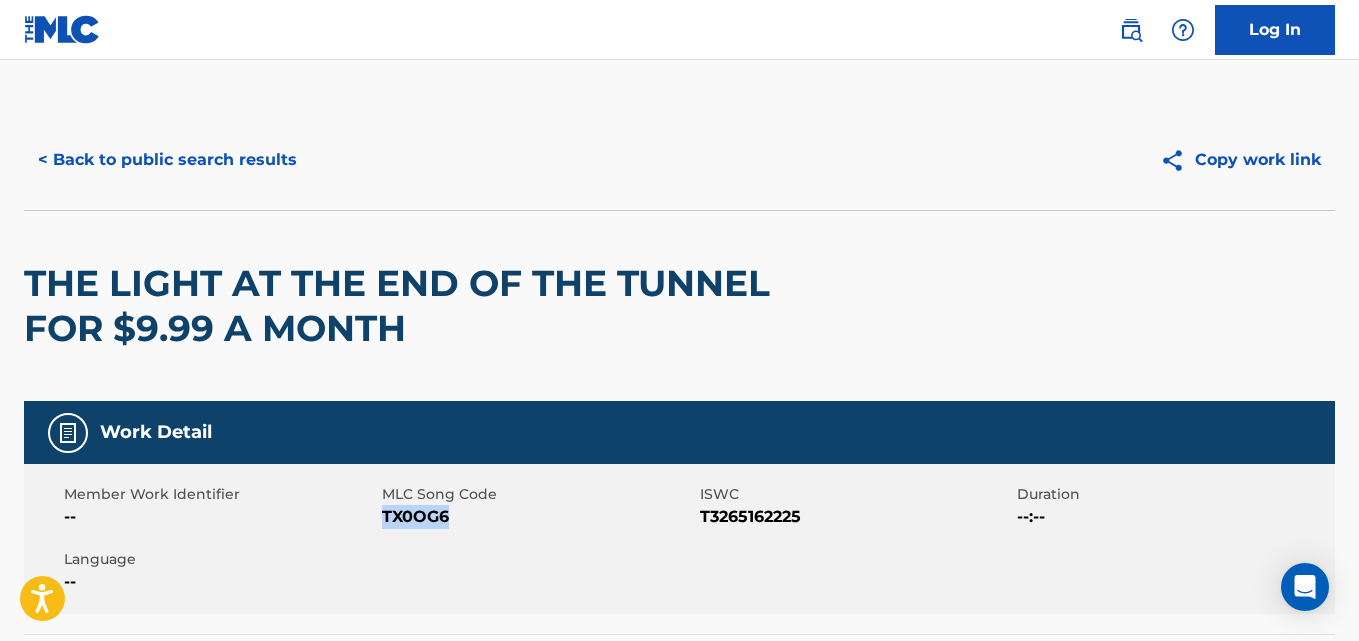 click on "< Back to public search results" at bounding box center (167, 160) 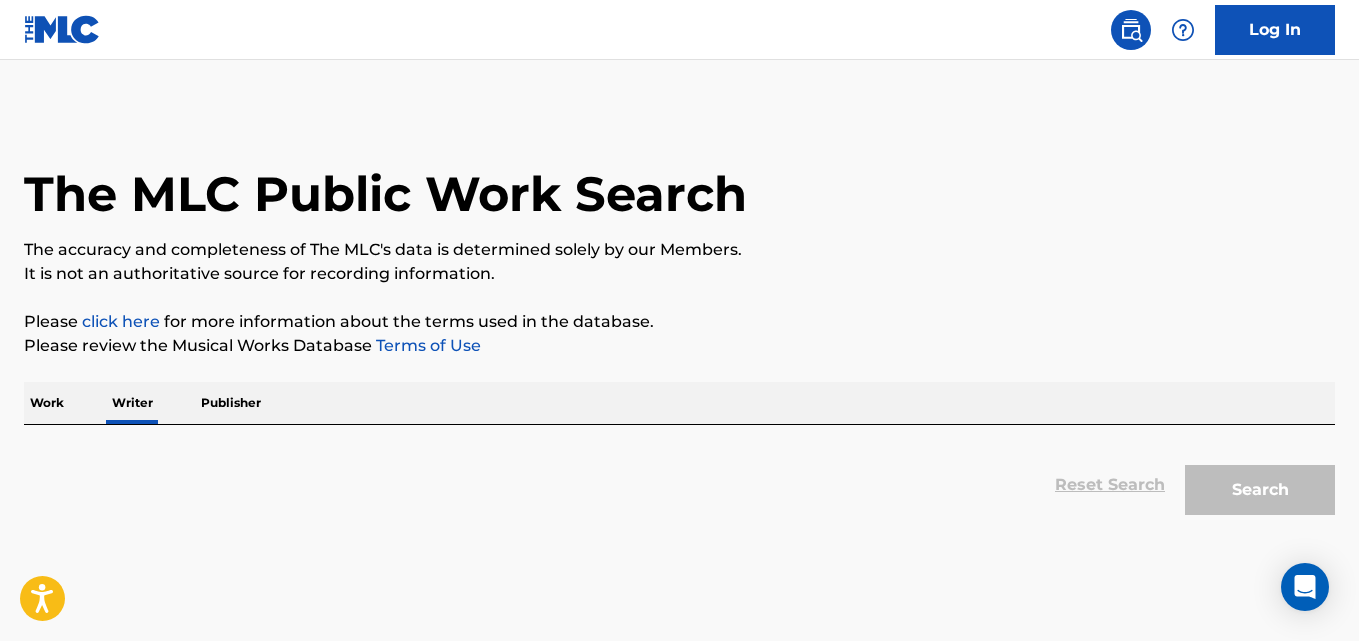 scroll, scrollTop: 113, scrollLeft: 0, axis: vertical 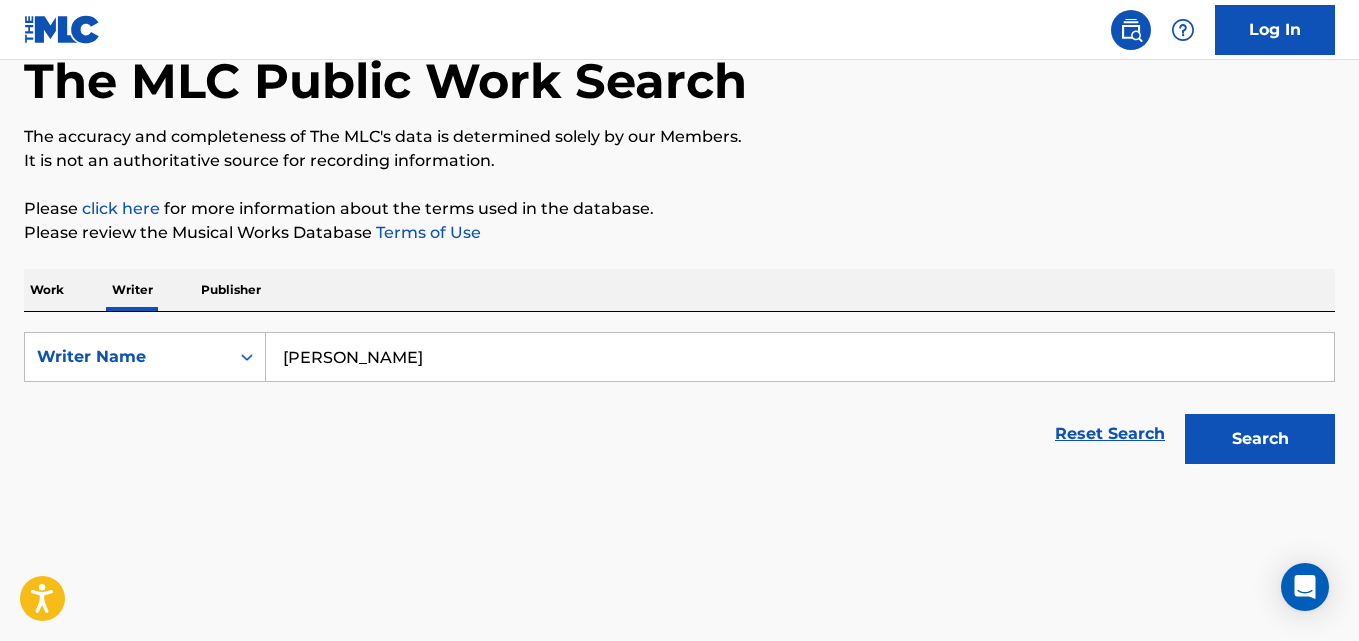 click on "Scott Arceneaux Jr." at bounding box center [800, 357] 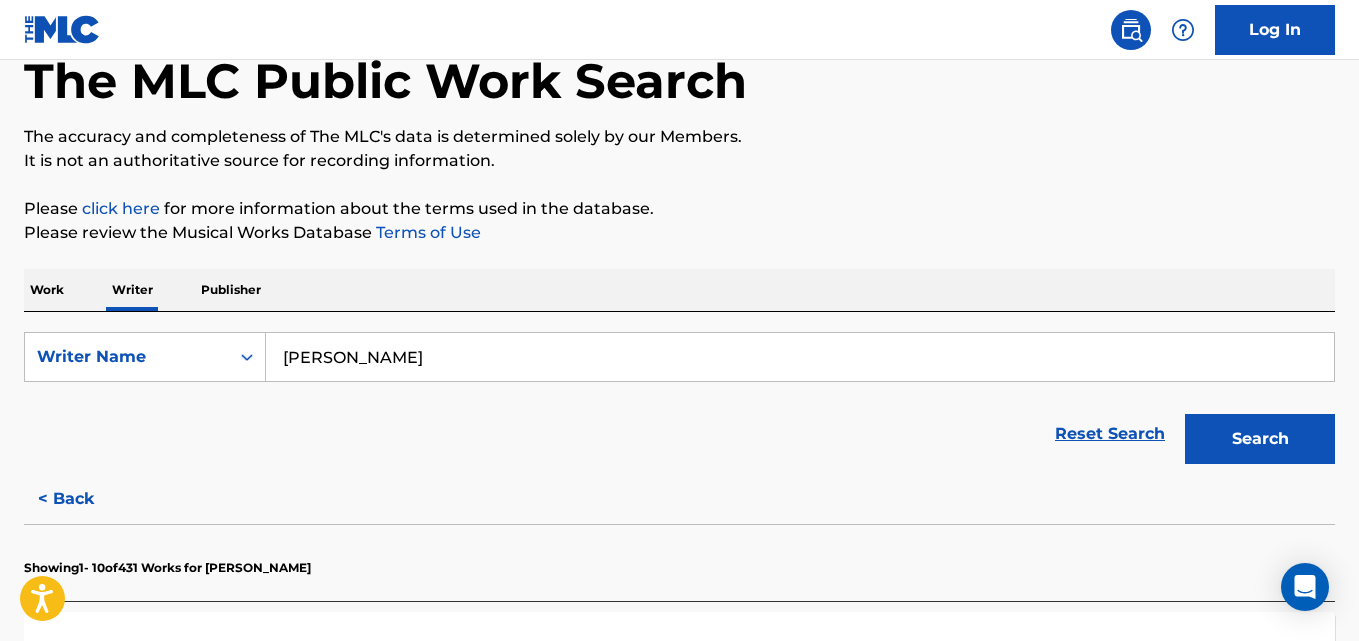 paste on "Nicola Lazzarin" 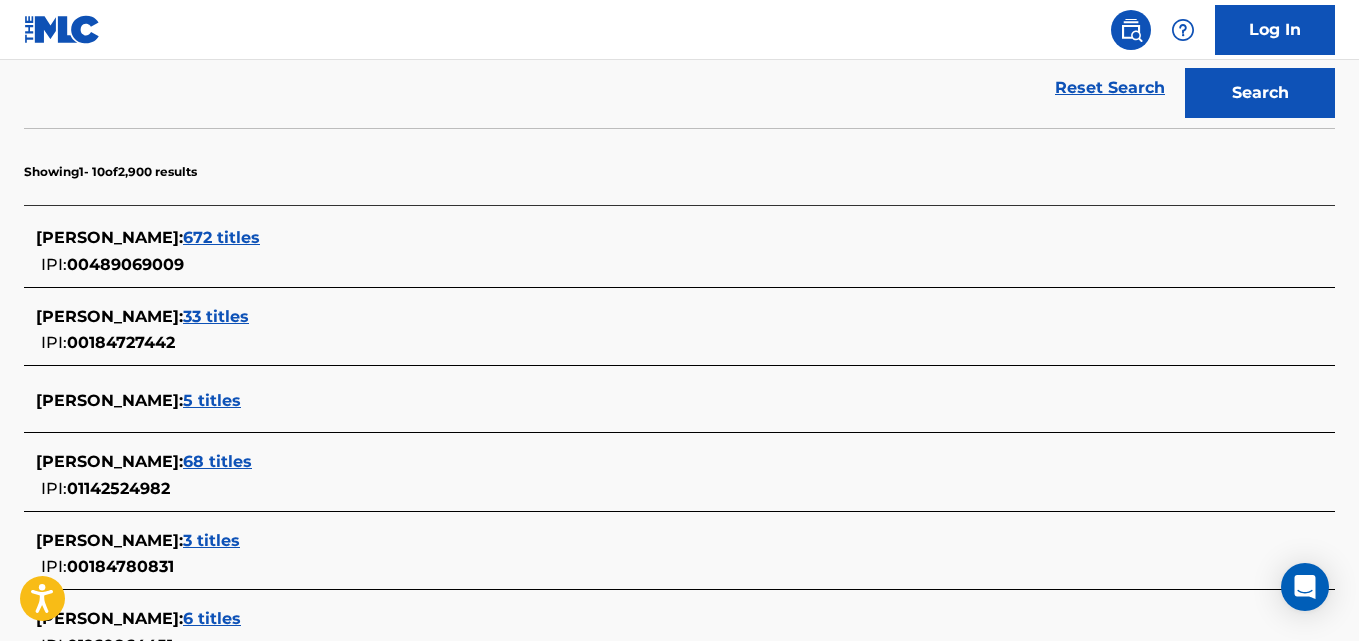 scroll, scrollTop: 460, scrollLeft: 0, axis: vertical 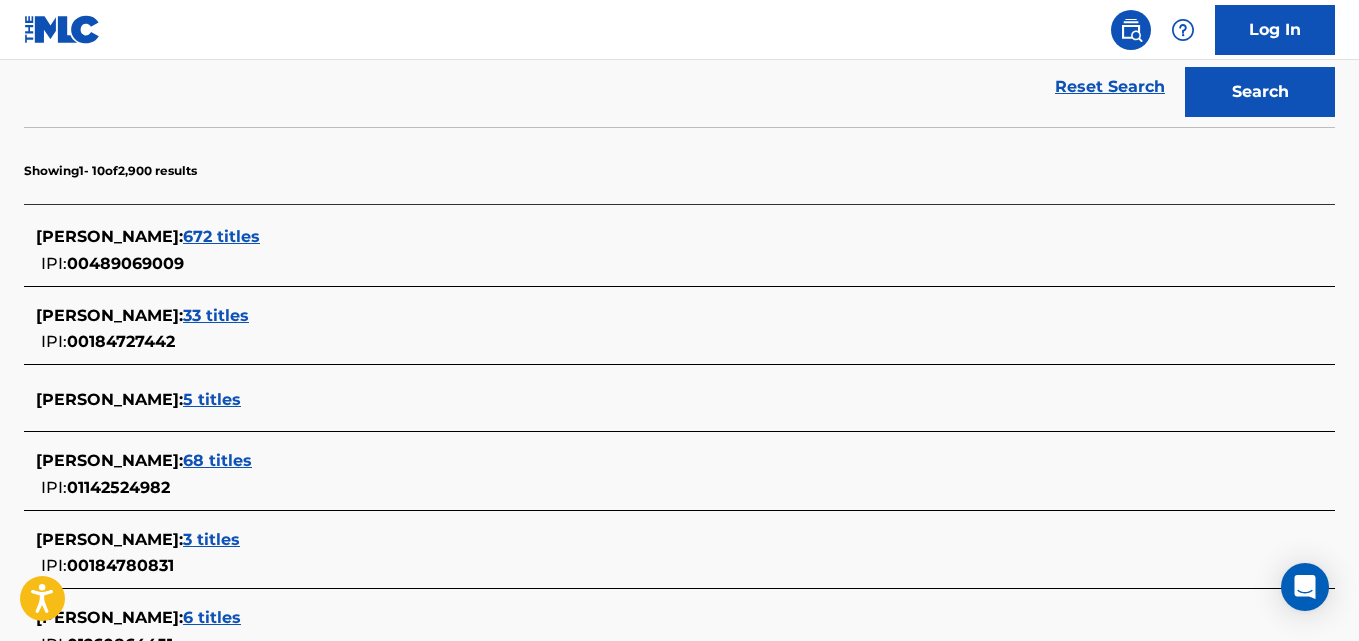 click on "68 titles" at bounding box center (217, 460) 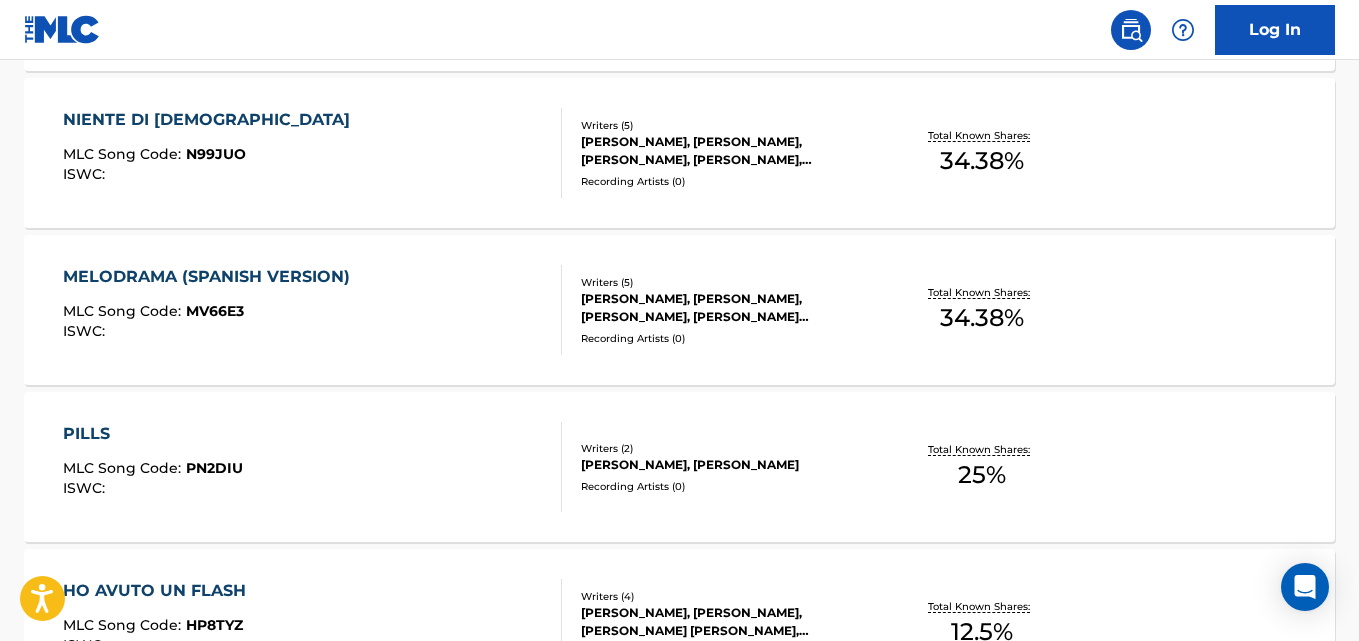 scroll, scrollTop: 1447, scrollLeft: 0, axis: vertical 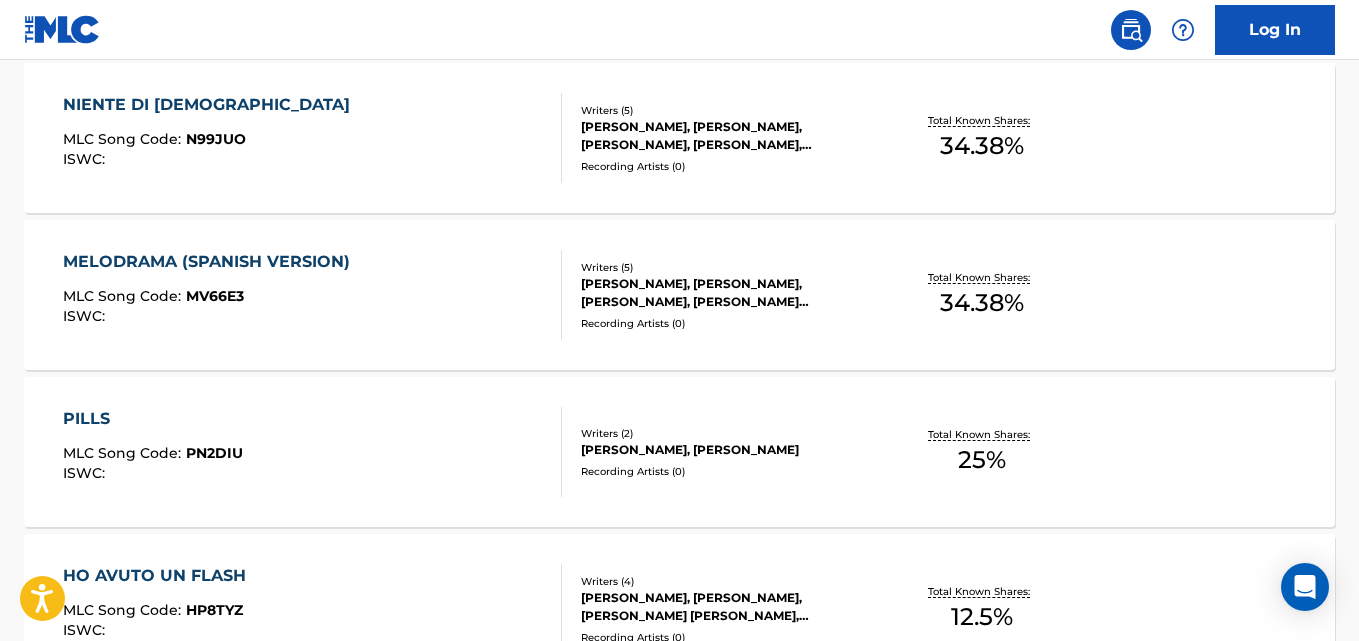 click on "PILLS MLC Song Code : PN2DIU ISWC : Writers ( 2 ) NICOLA LAZZARIN, DANTE SCOTTI Recording Artists ( 0 ) Total Known Shares: 25 %" at bounding box center [679, 452] 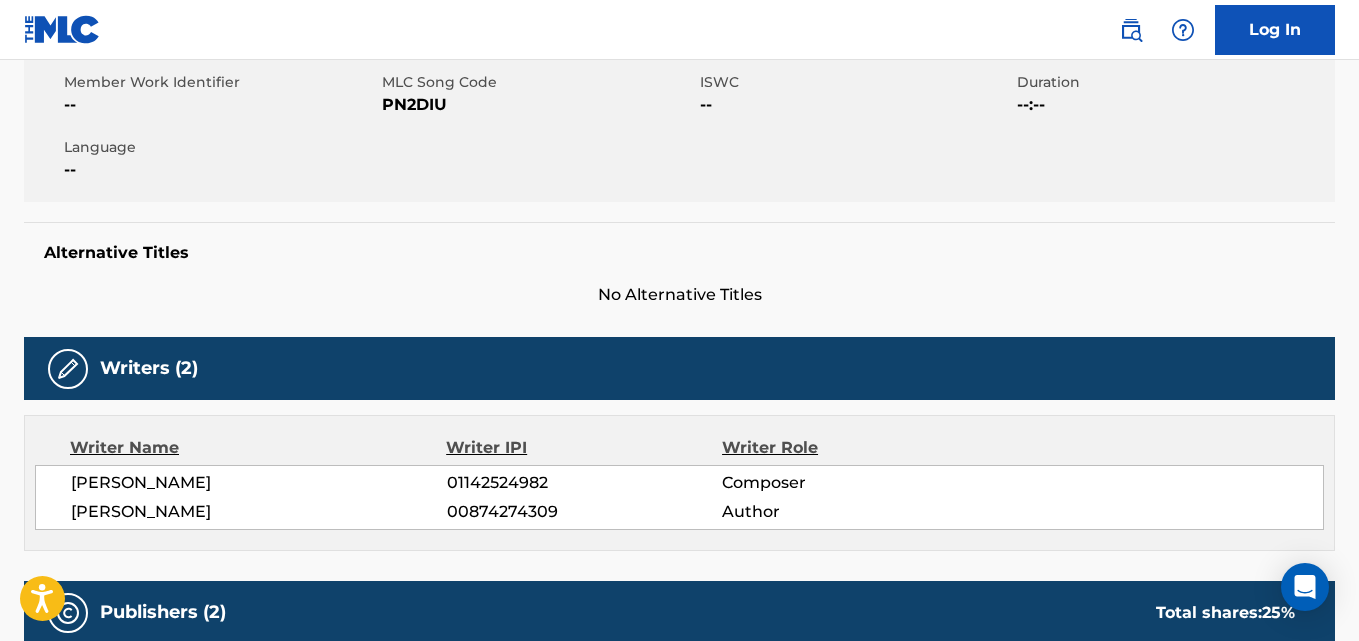 scroll, scrollTop: 253, scrollLeft: 0, axis: vertical 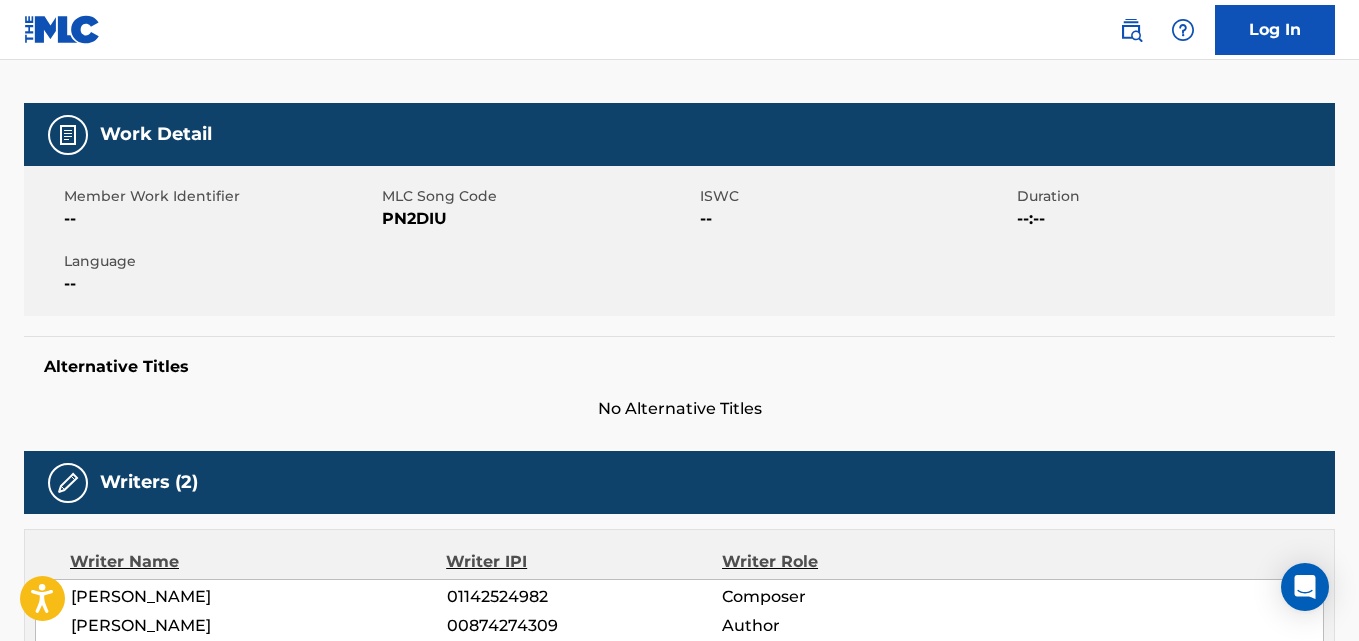 click on "PN2DIU" at bounding box center [538, 219] 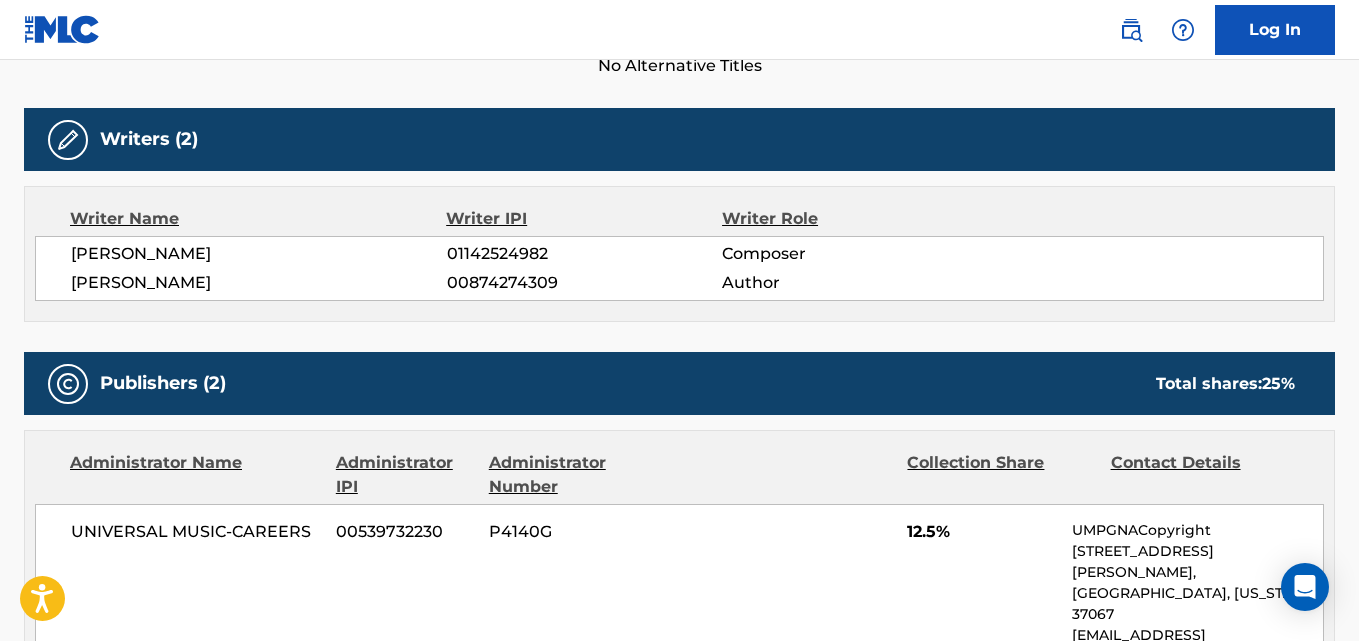 scroll, scrollTop: 591, scrollLeft: 0, axis: vertical 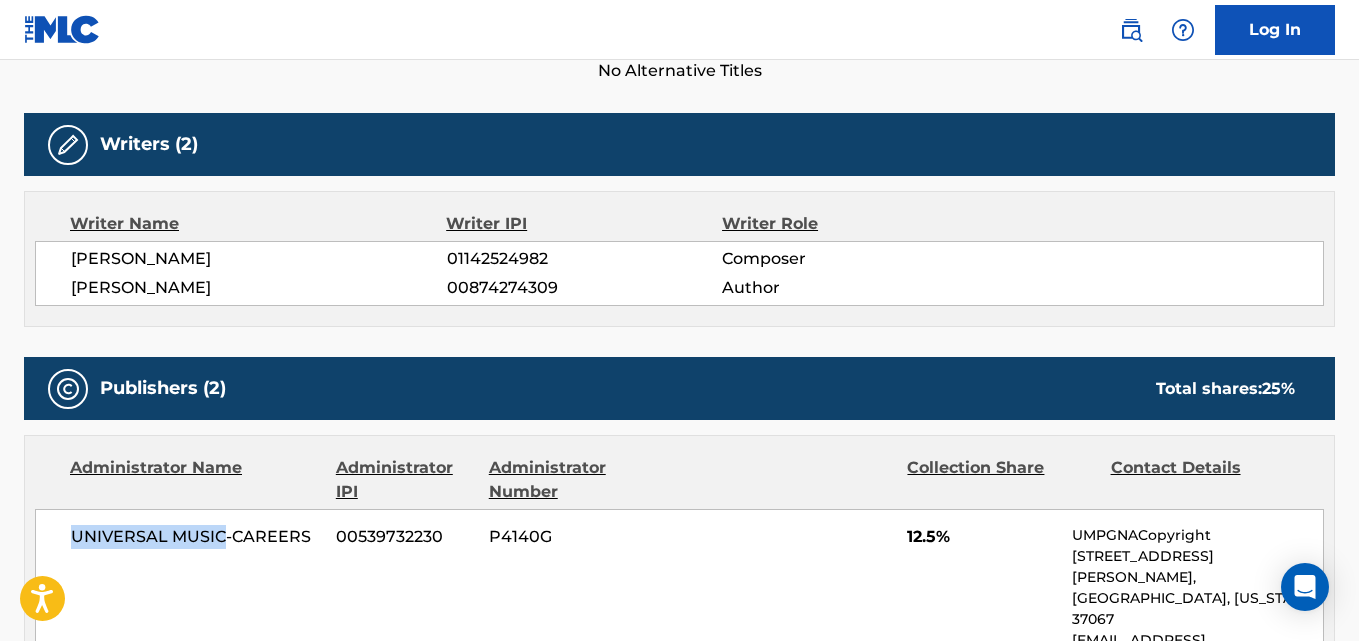 drag, startPoint x: 222, startPoint y: 536, endPoint x: 70, endPoint y: 533, distance: 152.0296 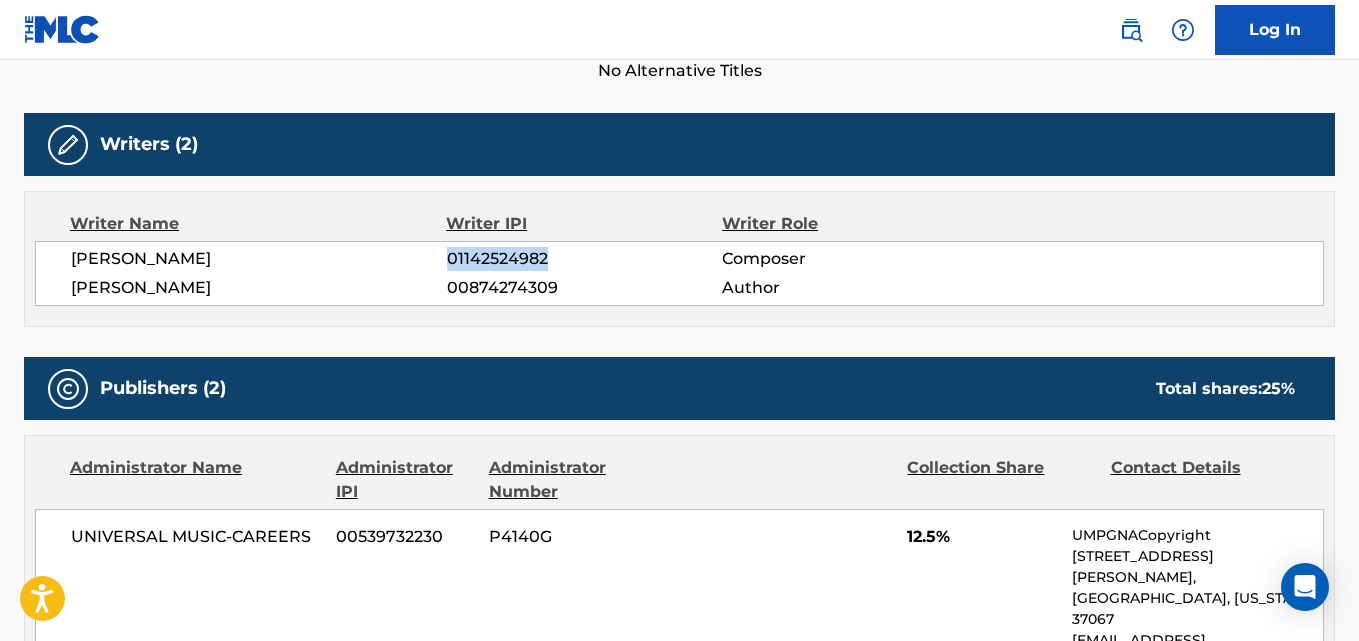 drag, startPoint x: 551, startPoint y: 256, endPoint x: 448, endPoint y: 260, distance: 103.077644 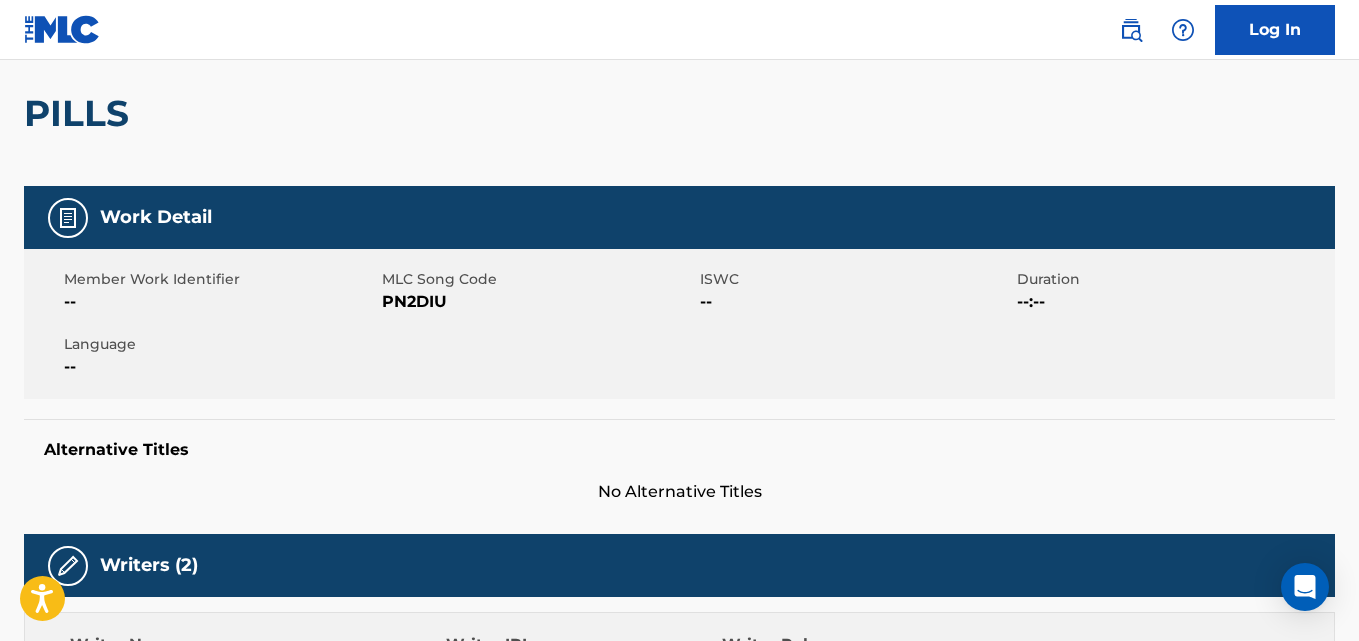 scroll, scrollTop: 0, scrollLeft: 0, axis: both 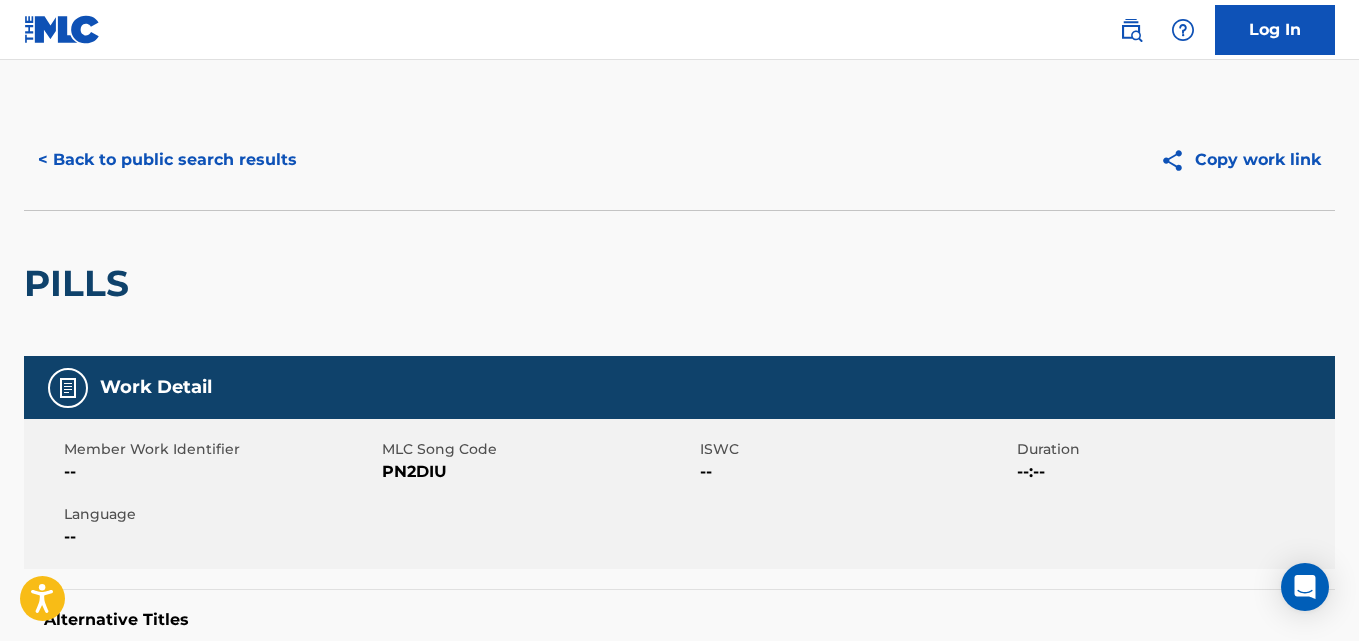 click on "< Back to public search results" at bounding box center (167, 160) 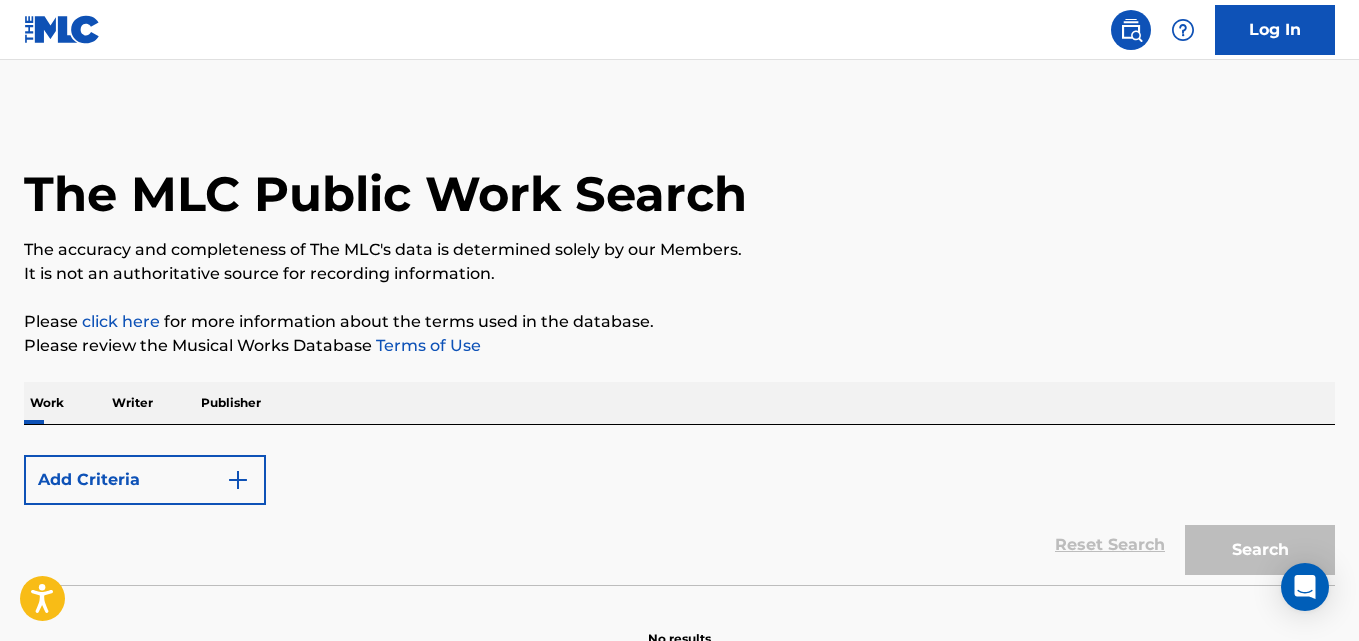 scroll, scrollTop: 113, scrollLeft: 0, axis: vertical 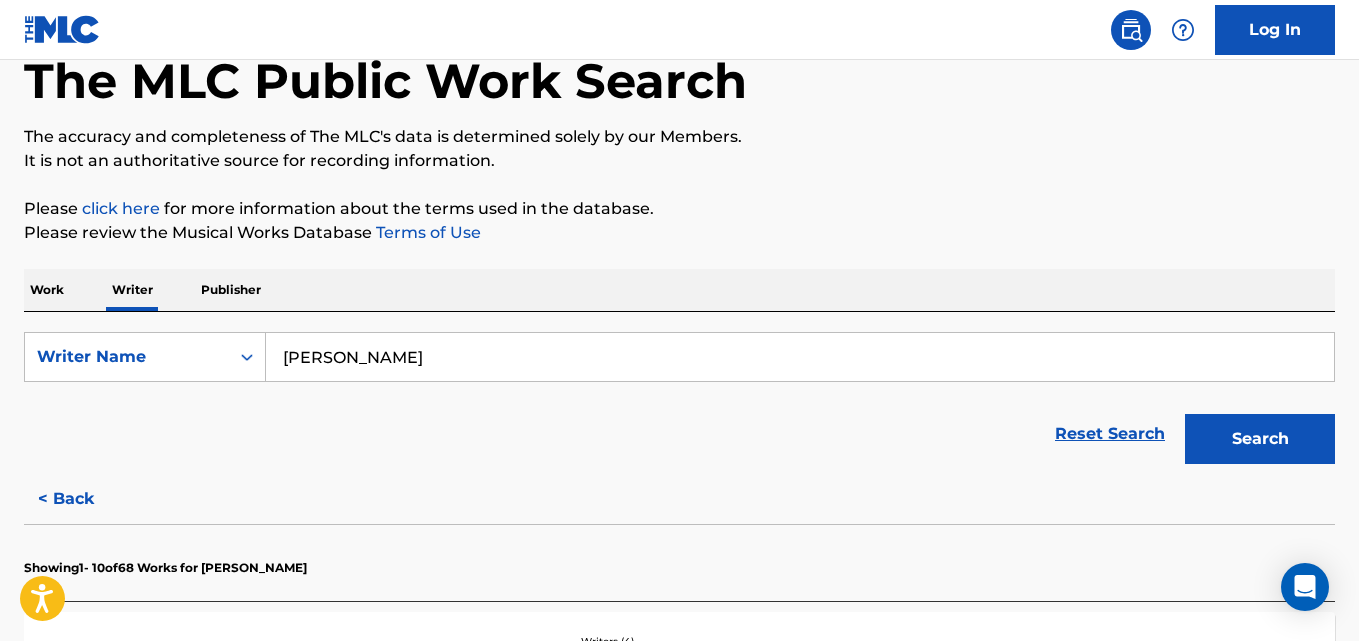 click on "Nicola Lazzarin" at bounding box center (800, 357) 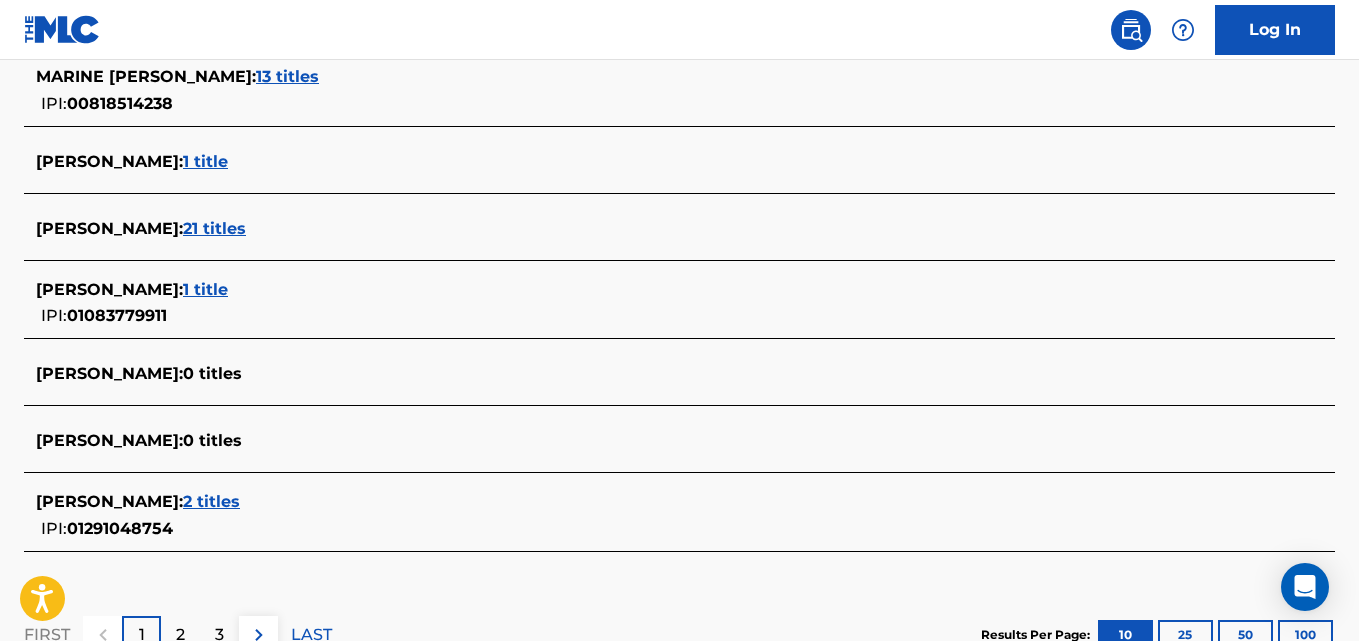 scroll, scrollTop: 821, scrollLeft: 0, axis: vertical 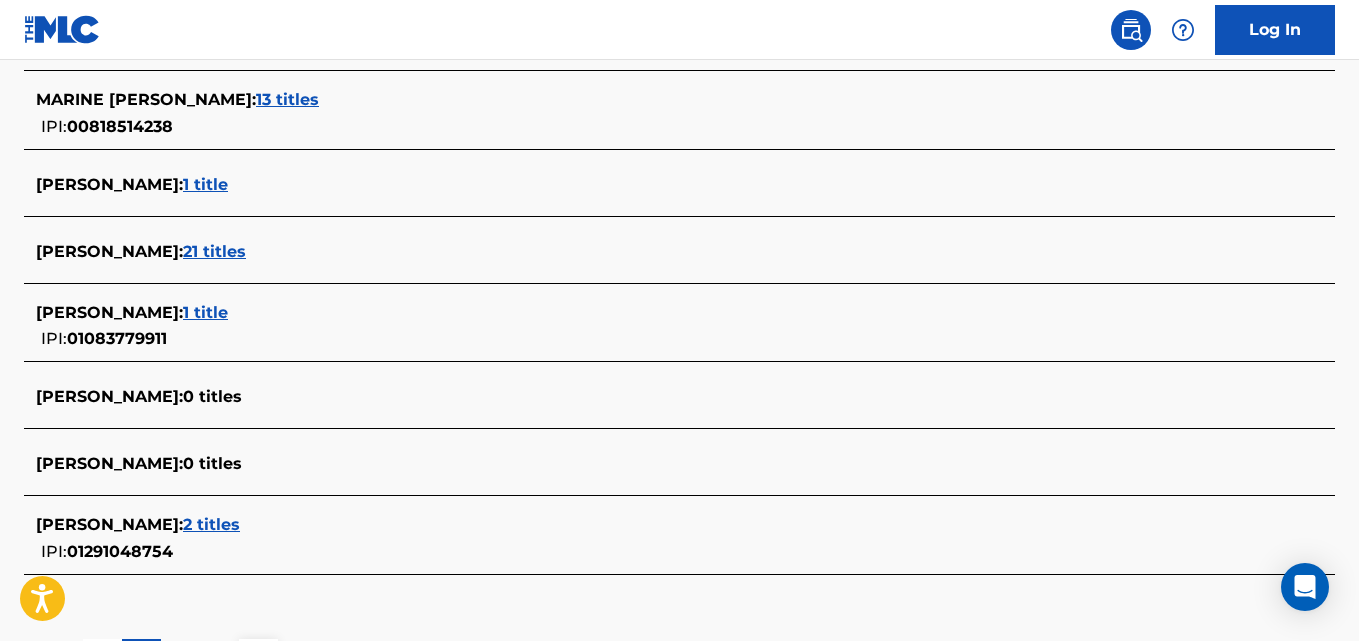 click on "21 titles" at bounding box center [214, 251] 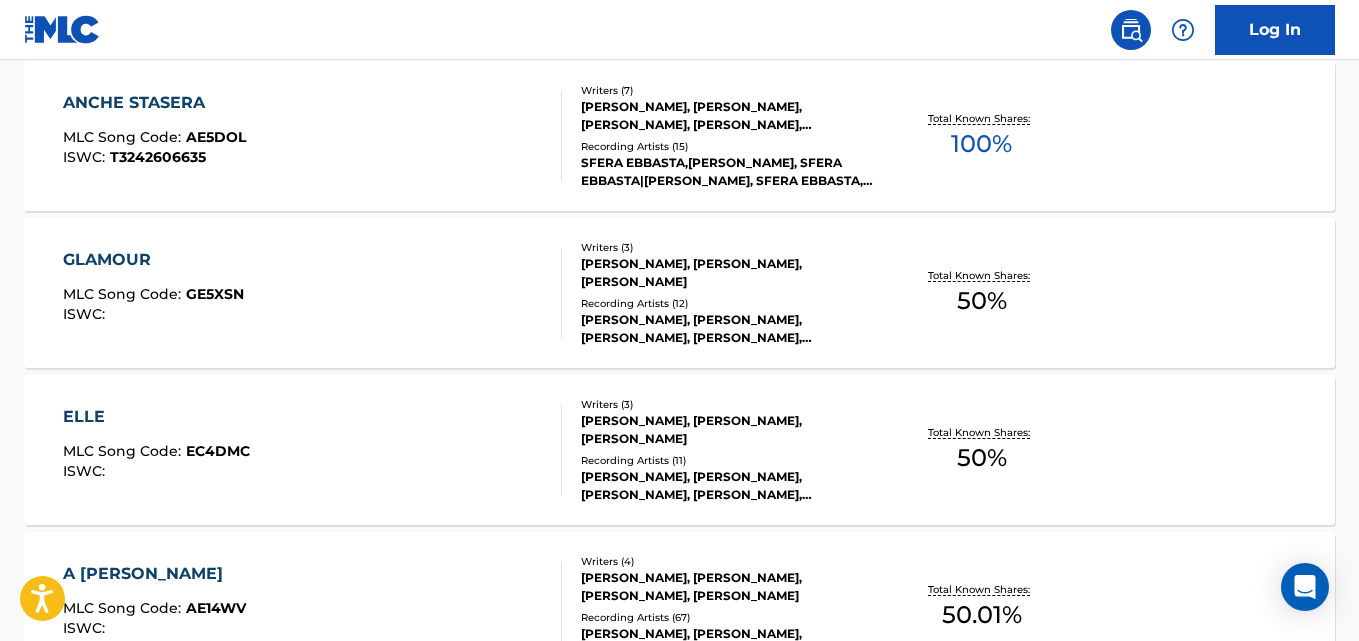 click on "JACOPO ETTORRE, SIMONE PRIVITERA, ELODIE DI PATRIZI" at bounding box center (727, 273) 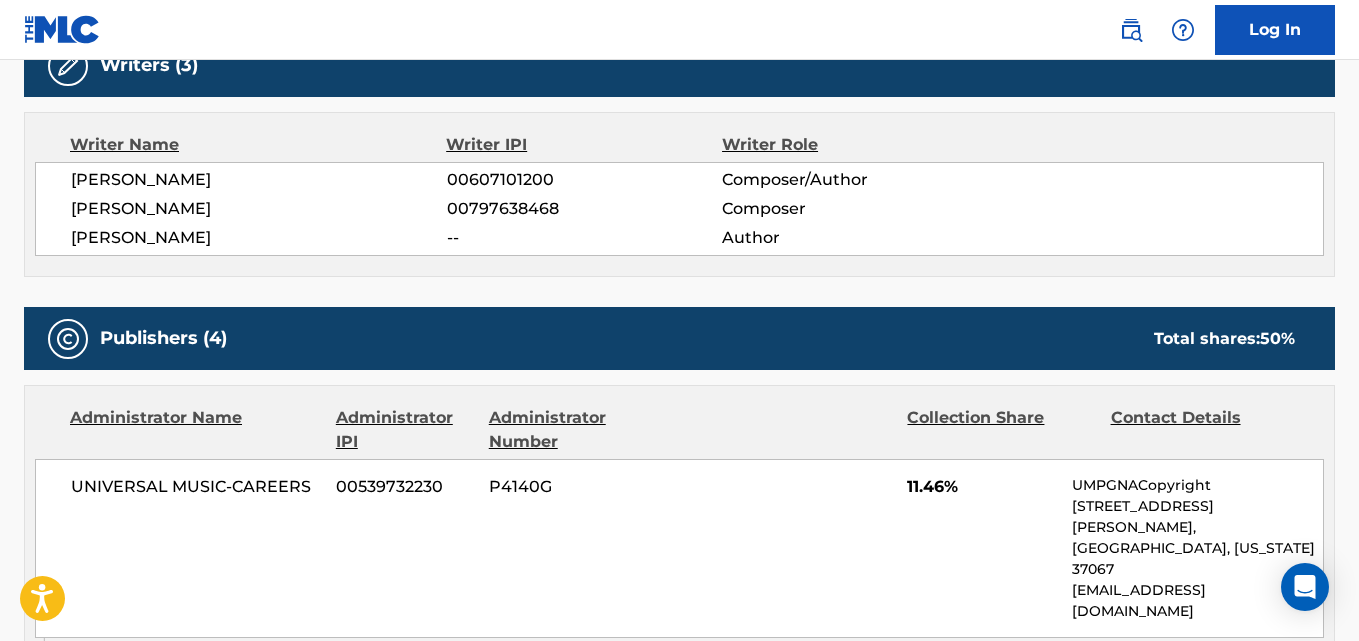 scroll, scrollTop: 672, scrollLeft: 0, axis: vertical 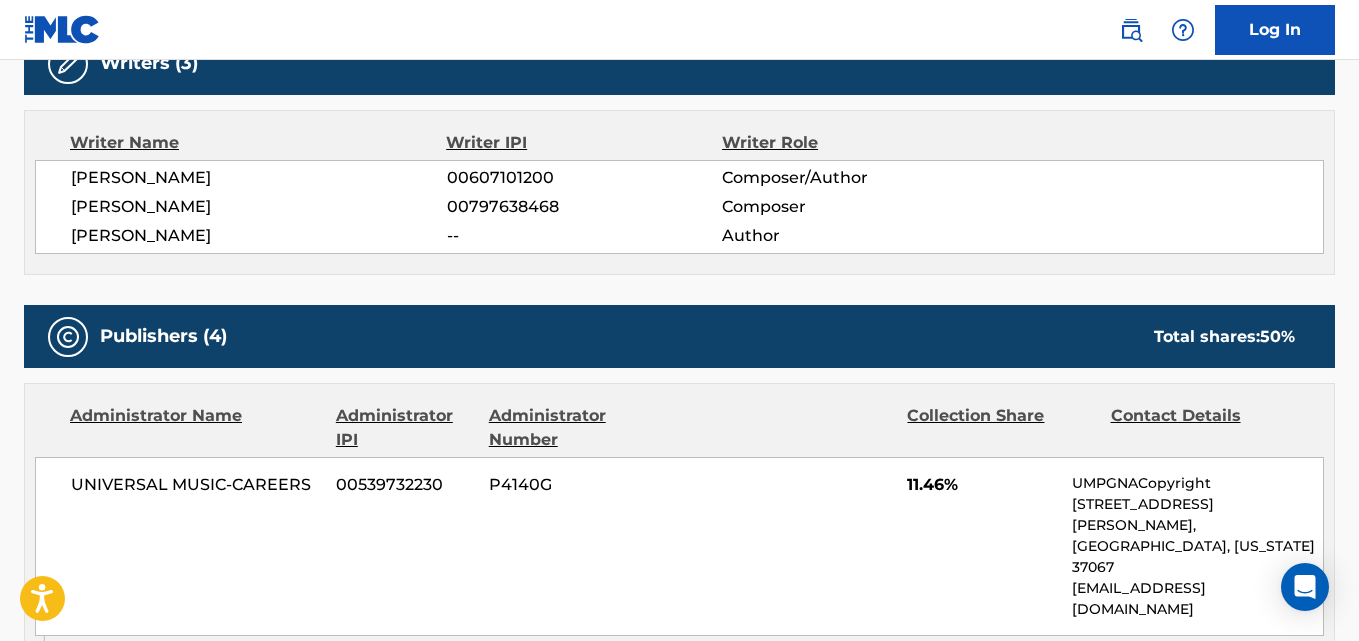 drag, startPoint x: 242, startPoint y: 230, endPoint x: 69, endPoint y: 240, distance: 173.28877 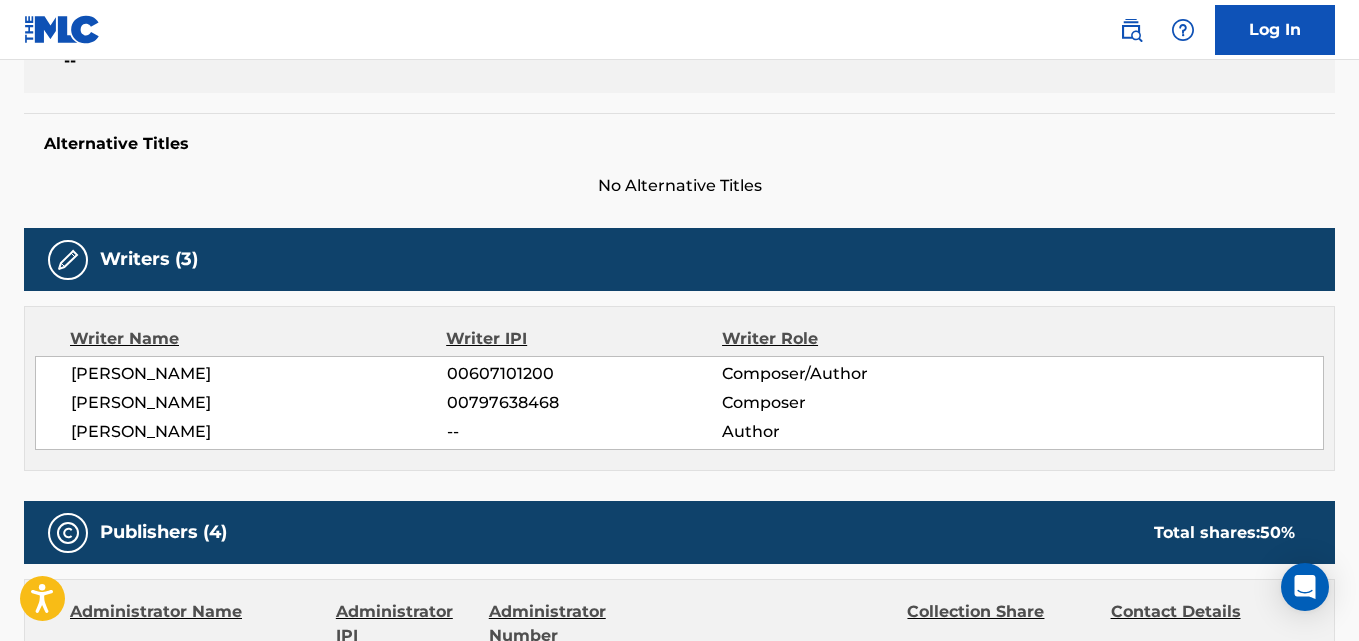 scroll, scrollTop: 480, scrollLeft: 0, axis: vertical 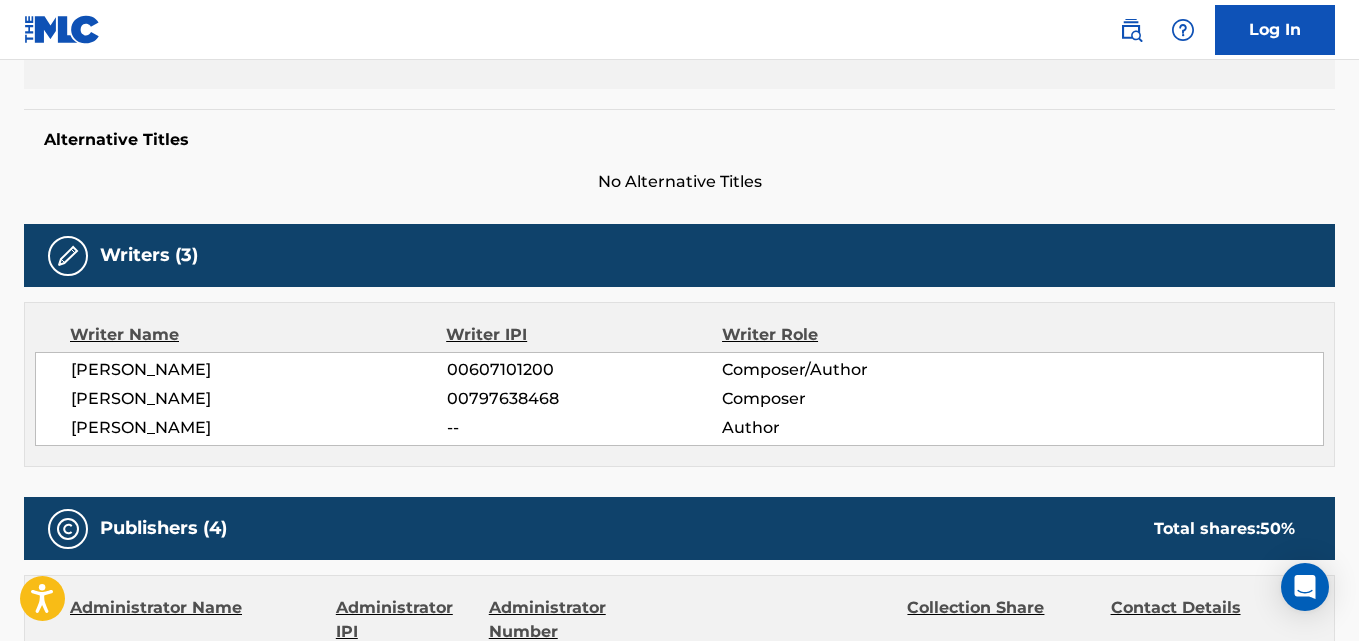 drag, startPoint x: 225, startPoint y: 370, endPoint x: 72, endPoint y: 370, distance: 153 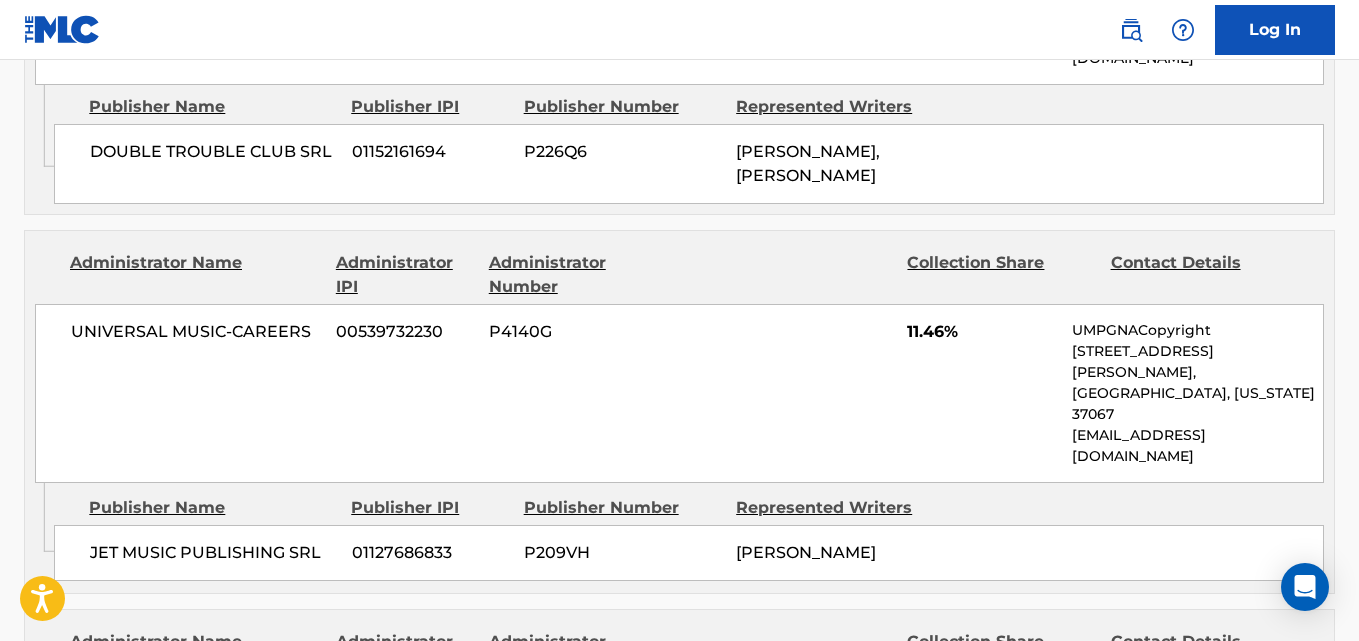 scroll, scrollTop: 1593, scrollLeft: 0, axis: vertical 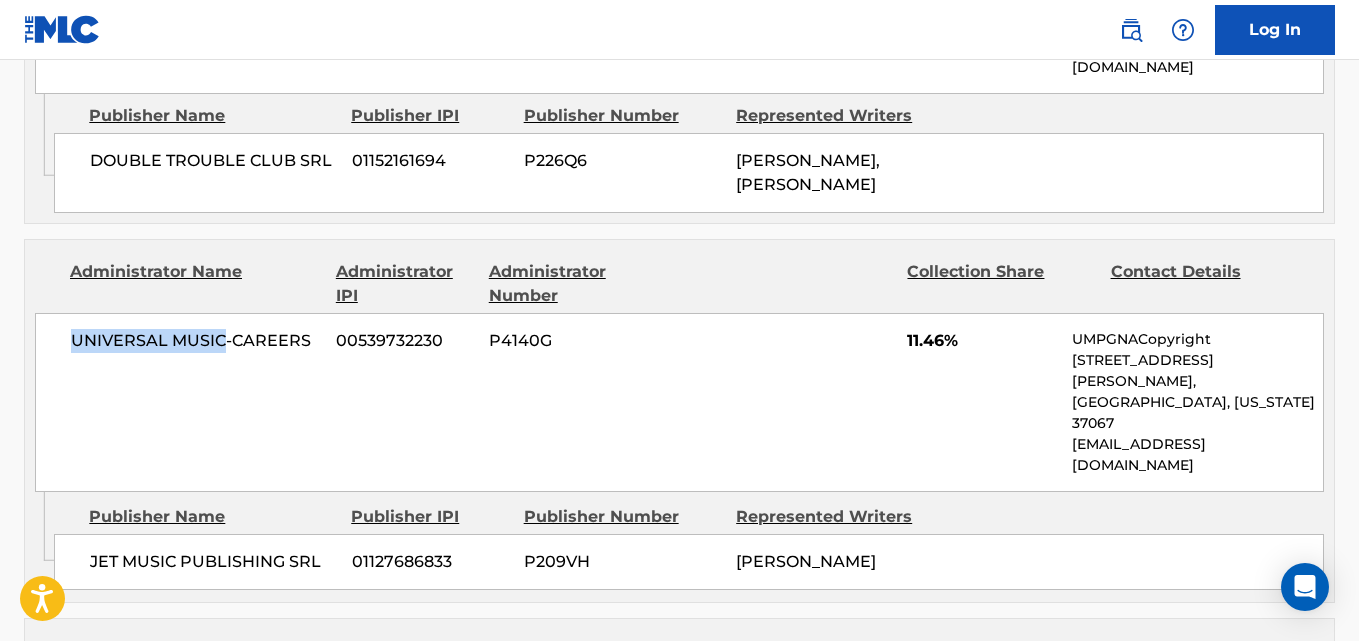 drag, startPoint x: 221, startPoint y: 215, endPoint x: 49, endPoint y: 226, distance: 172.35138 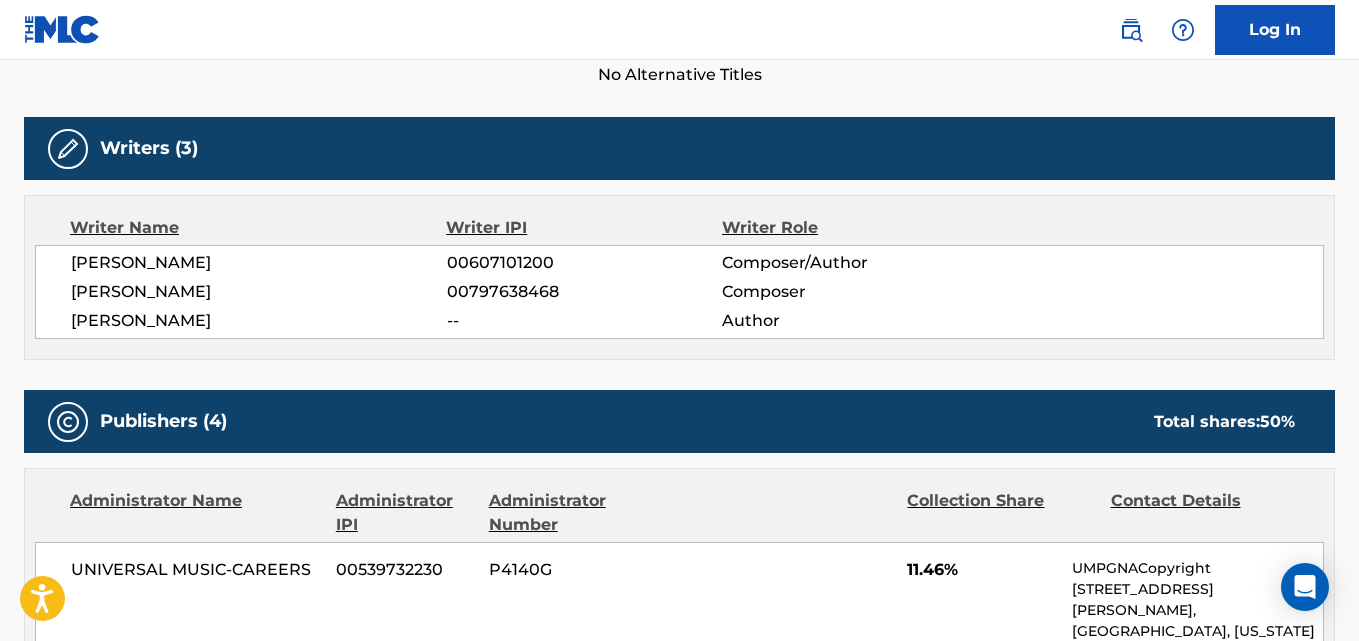 scroll, scrollTop: 589, scrollLeft: 0, axis: vertical 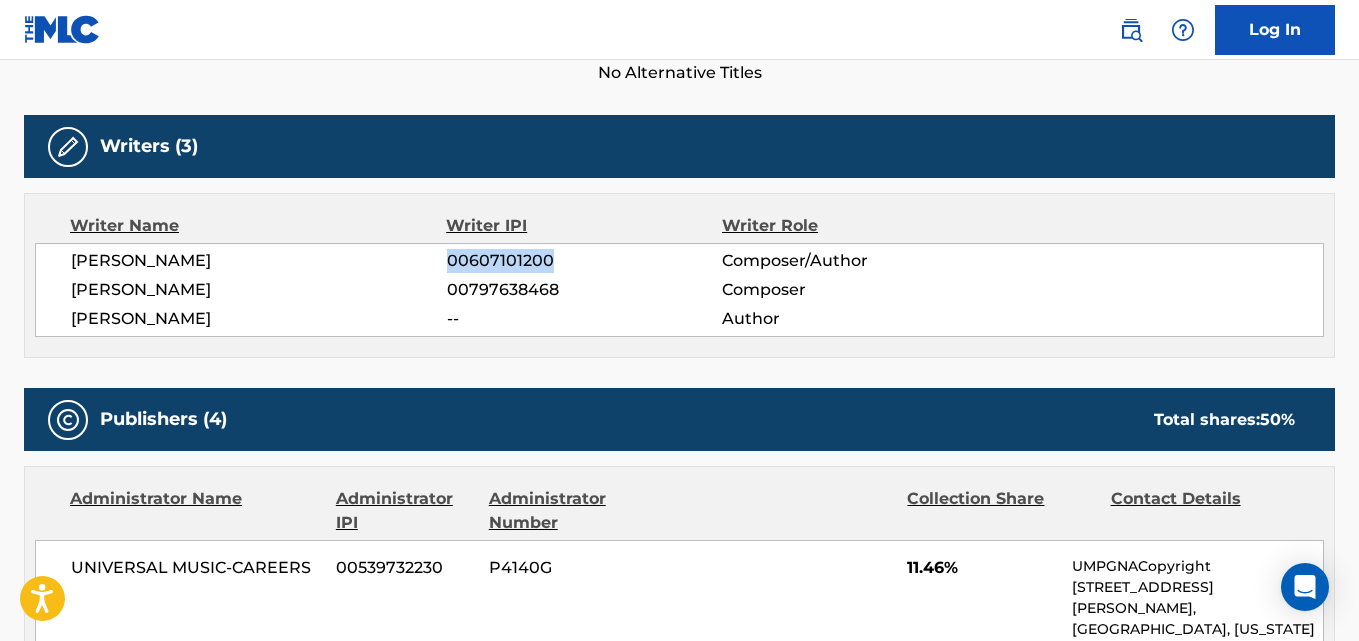 drag, startPoint x: 565, startPoint y: 256, endPoint x: 447, endPoint y: 258, distance: 118.016945 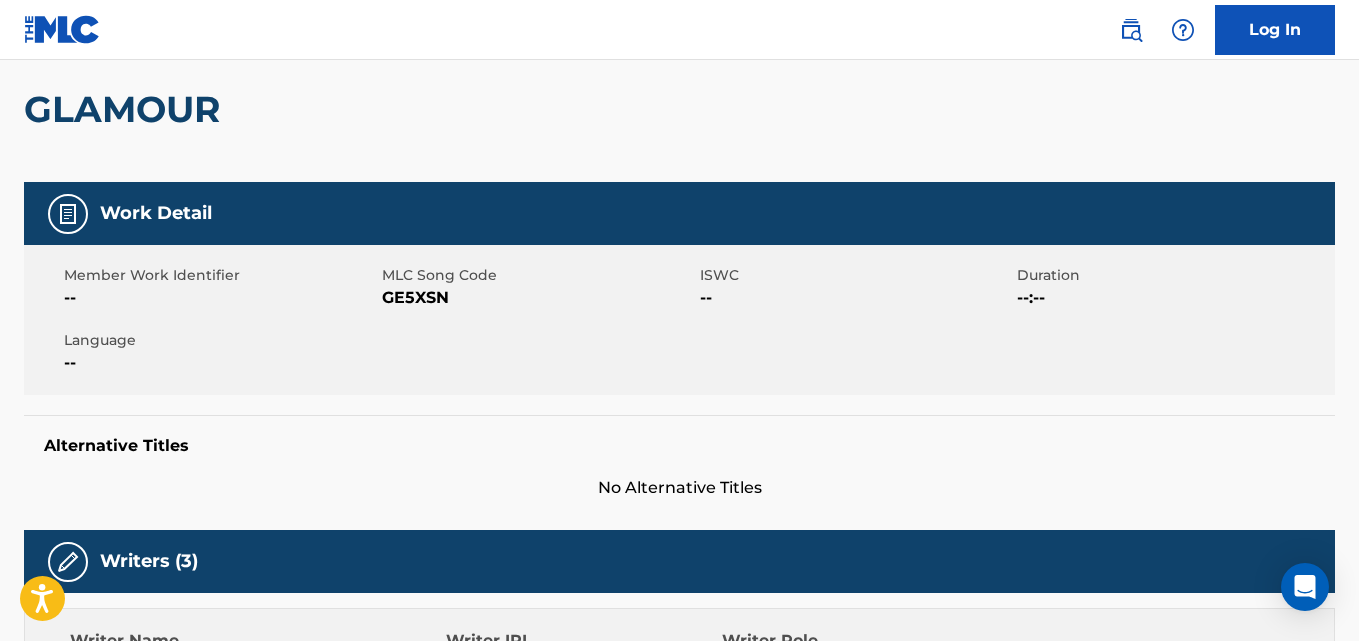 scroll, scrollTop: 0, scrollLeft: 0, axis: both 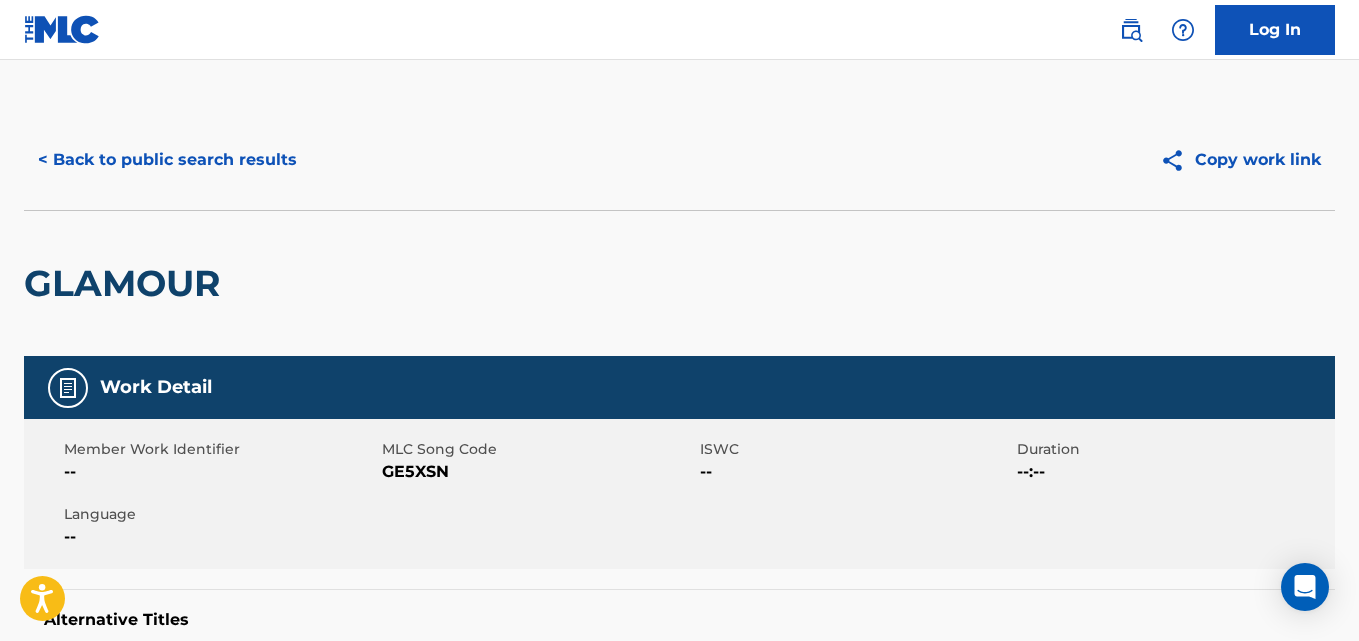 click on "< Back to public search results" at bounding box center [167, 160] 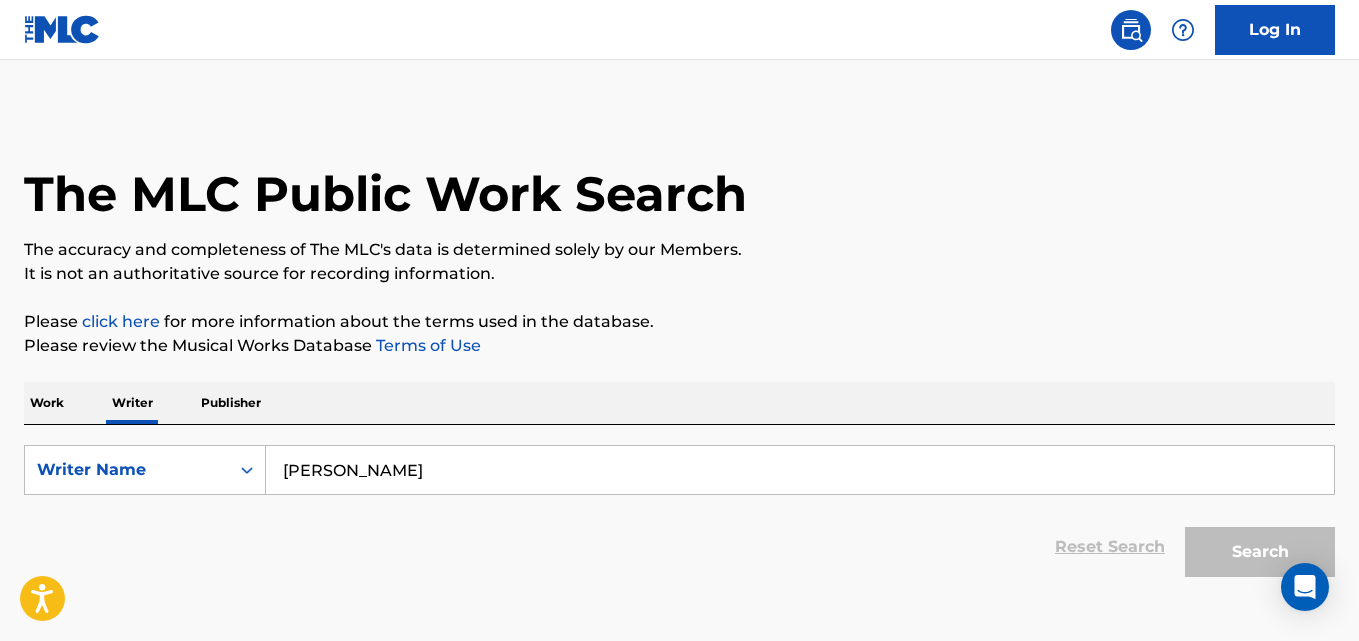 scroll, scrollTop: 113, scrollLeft: 0, axis: vertical 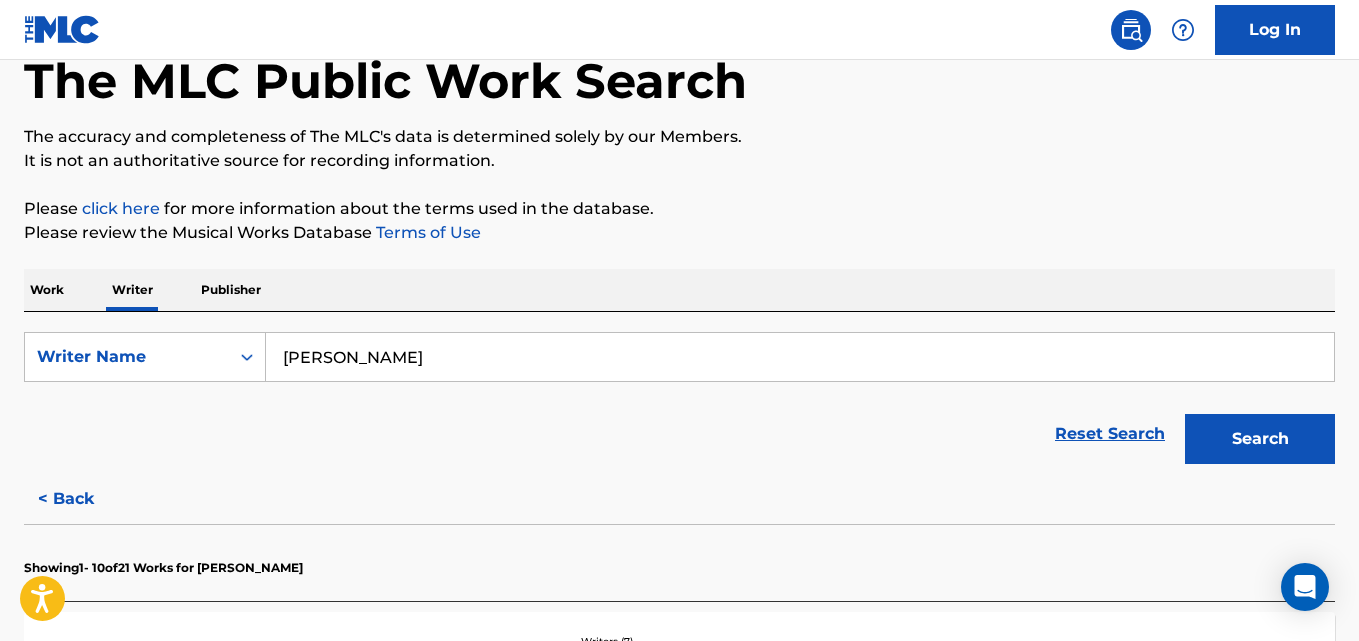 click on "Elodie Di Patrizi" at bounding box center [800, 357] 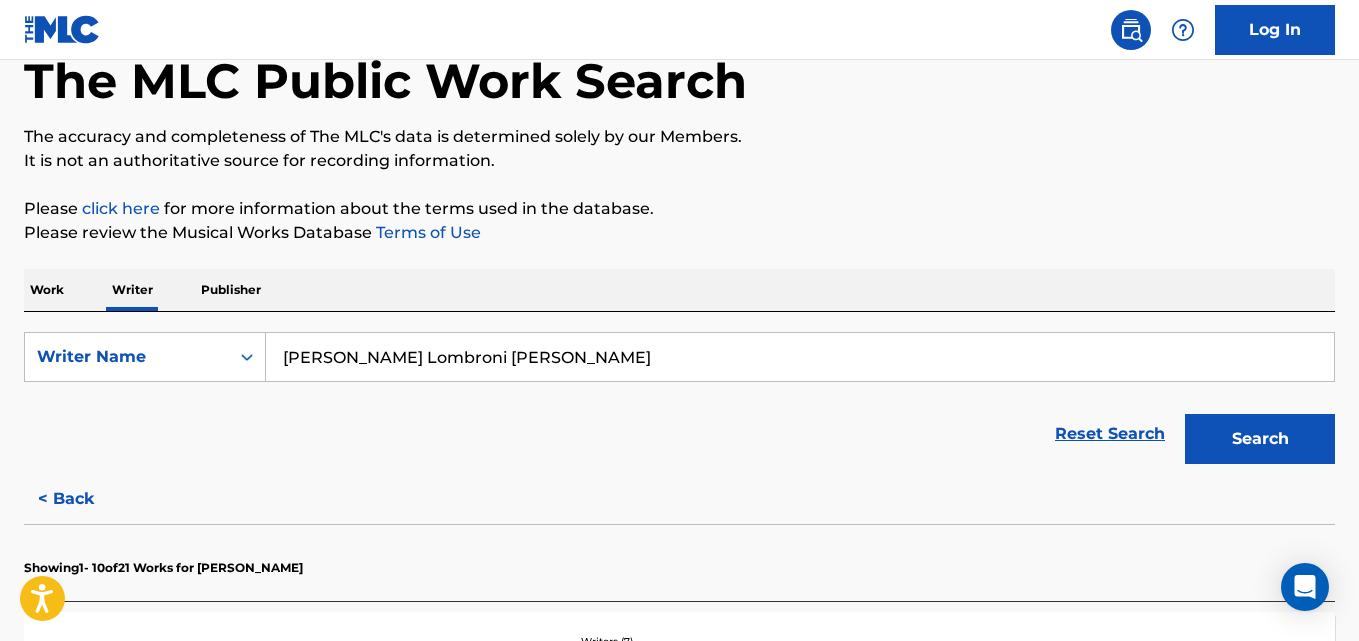 click on "Search" at bounding box center [1260, 439] 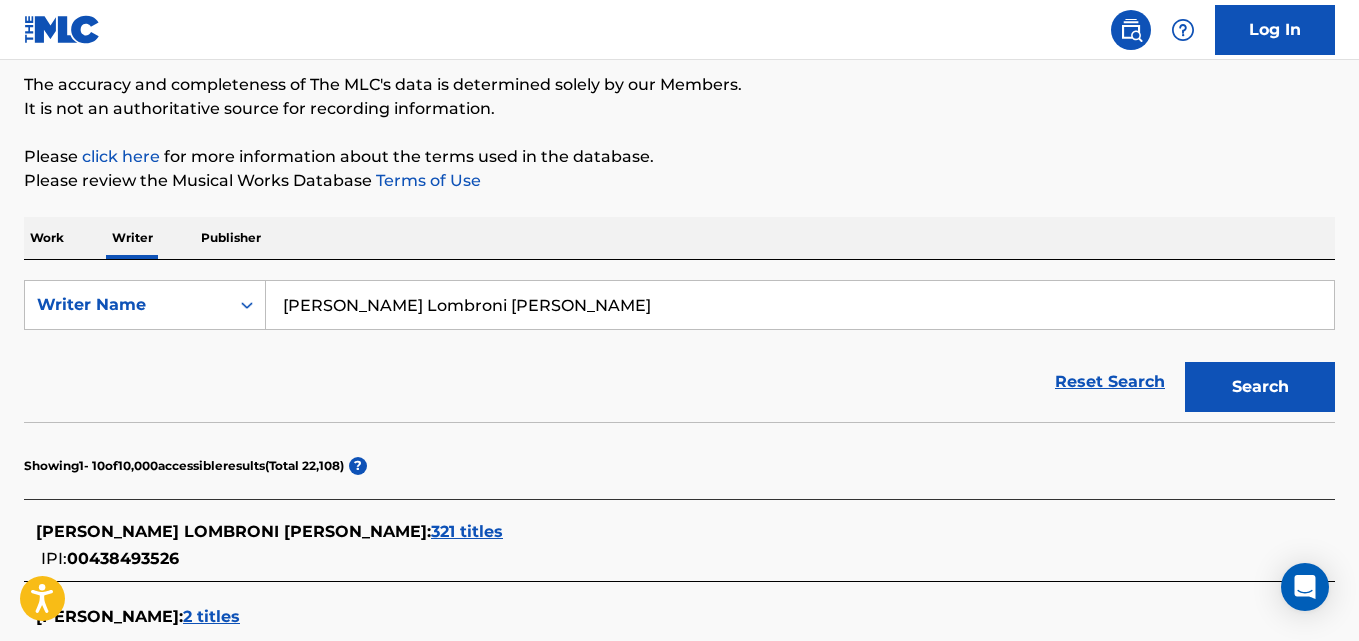 scroll, scrollTop: 206, scrollLeft: 0, axis: vertical 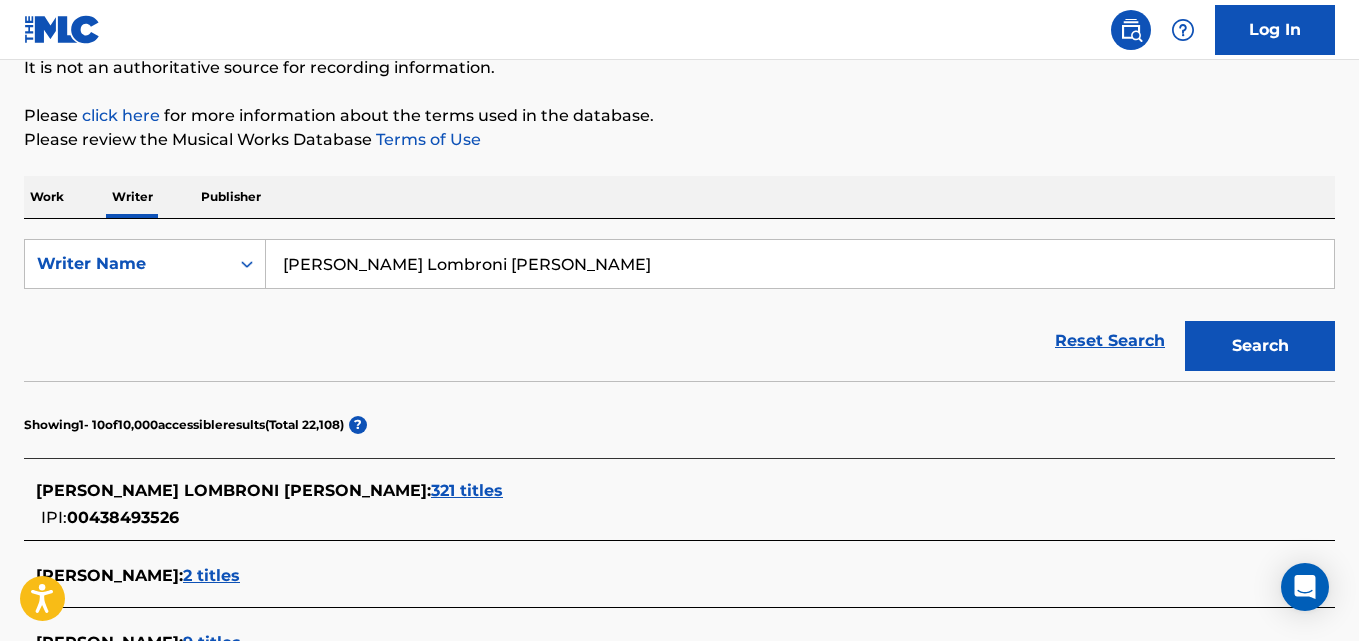 click on "Pablo Miguel Lombroni Capalbo" at bounding box center [800, 264] 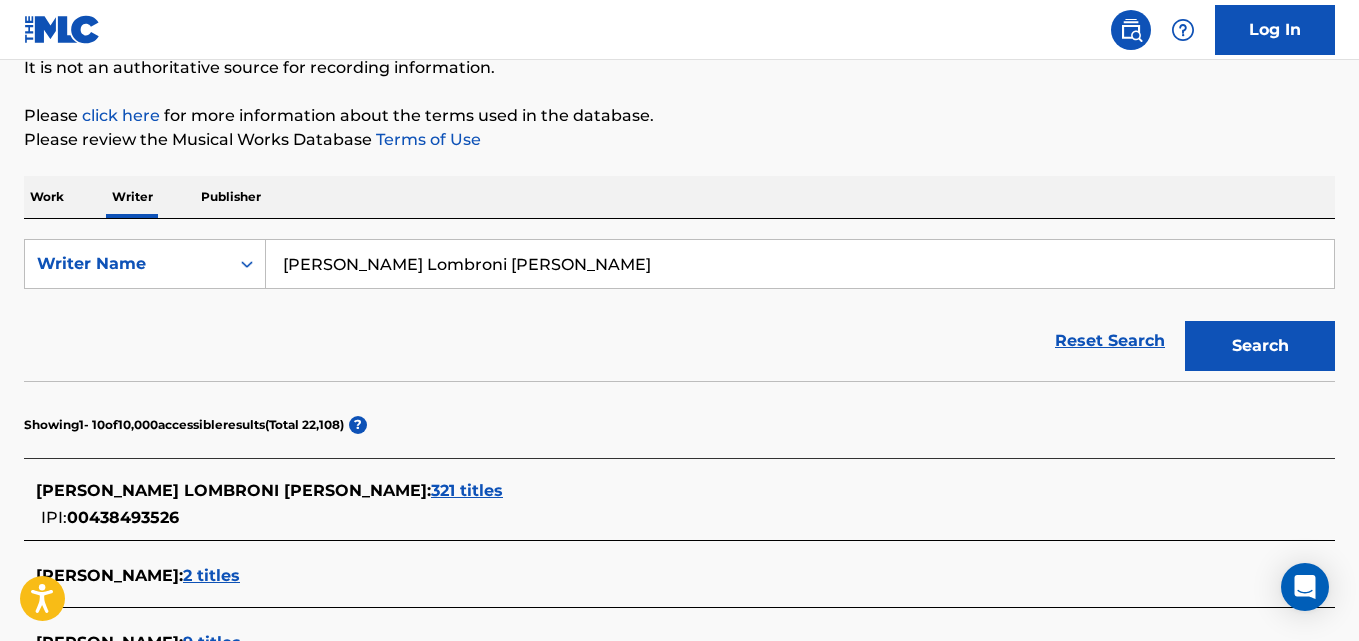 paste on "William Mezzanotte" 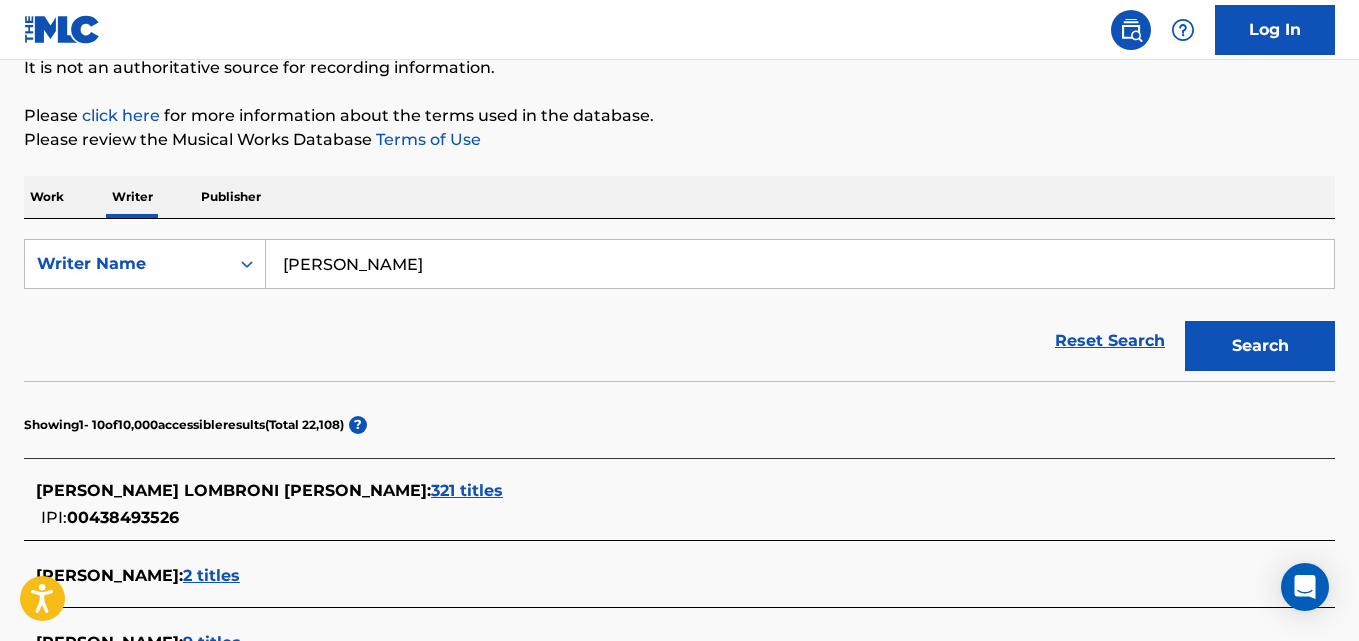 type on "William Mezzanotte" 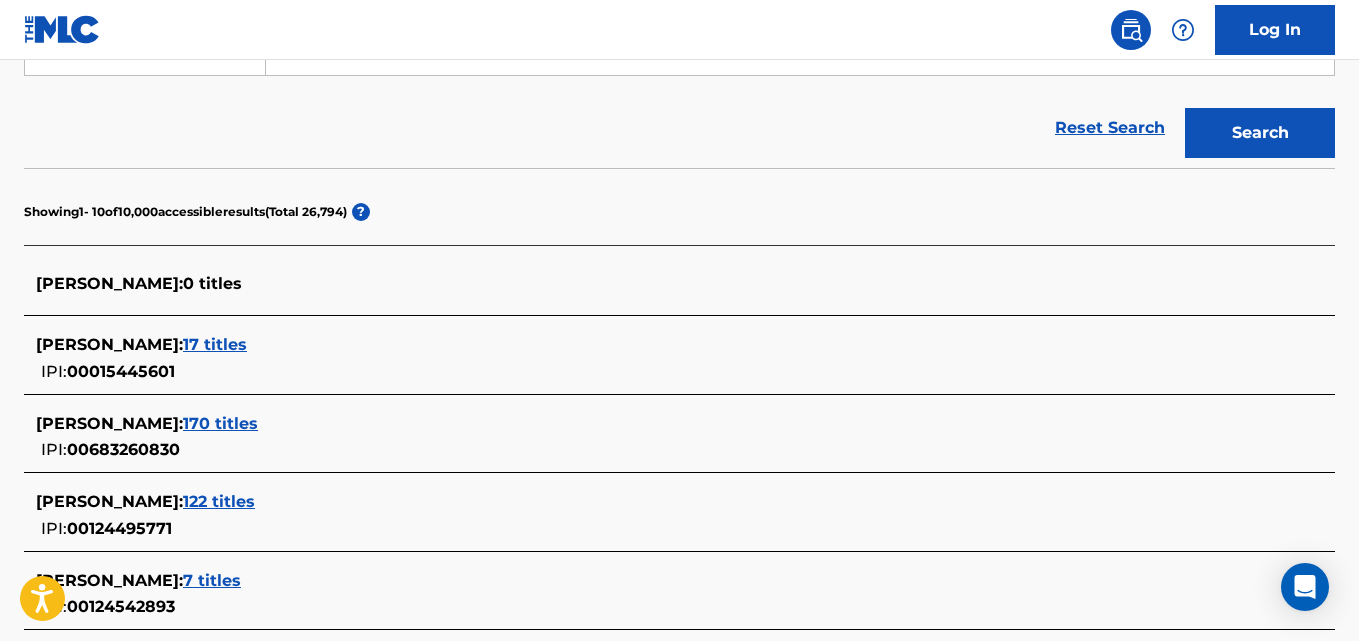 scroll, scrollTop: 420, scrollLeft: 0, axis: vertical 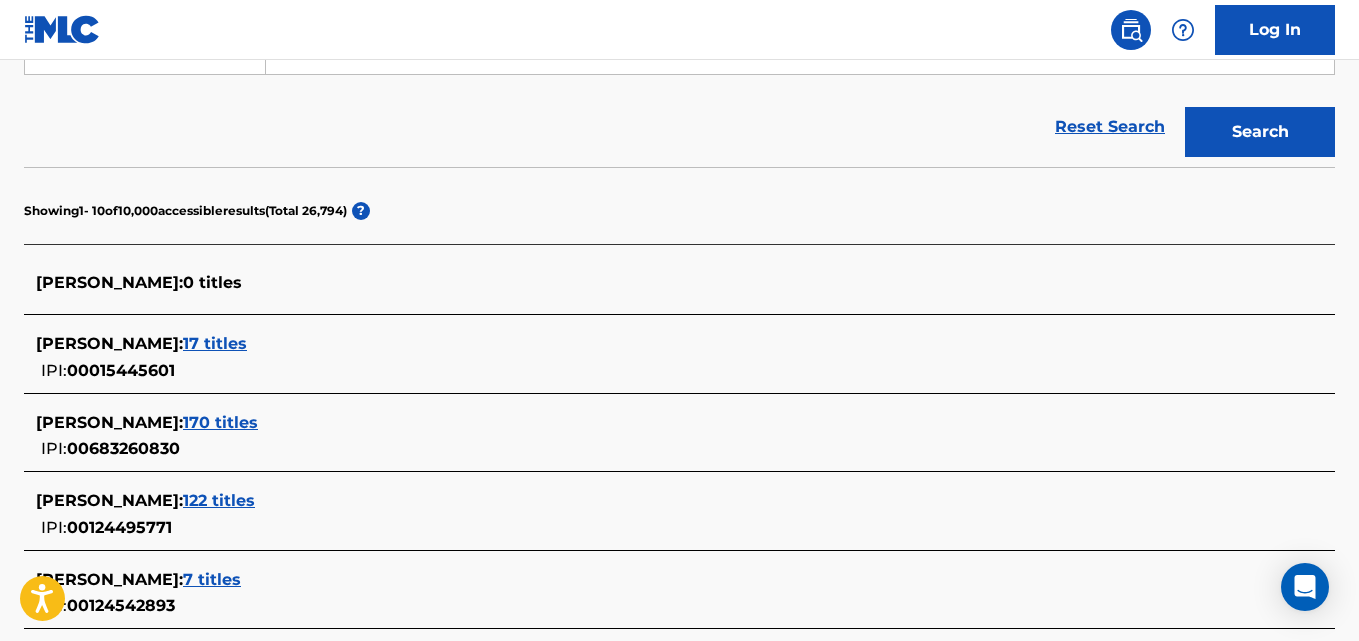 click on "170 titles" at bounding box center (220, 422) 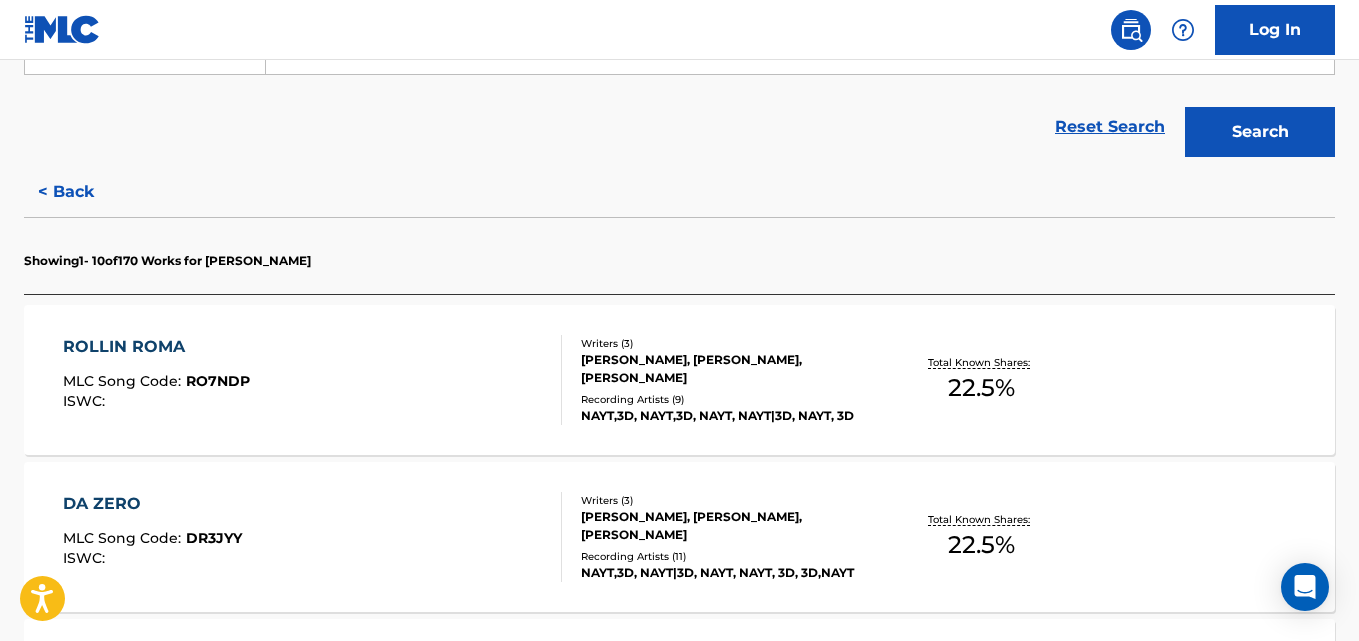 click on "ROLLIN ROMA MLC Song Code : RO7NDP ISWC : Writers ( 3 ) WILLIAM MEZZANOTTE, DAVIDE D'ONOFRIO, WALTER BABBINI Recording Artists ( 9 ) NAYT,3D, NAYT,3D, NAYT, NAYT|3D, NAYT, 3D Total Known Shares: 22.5 %" at bounding box center [679, 380] 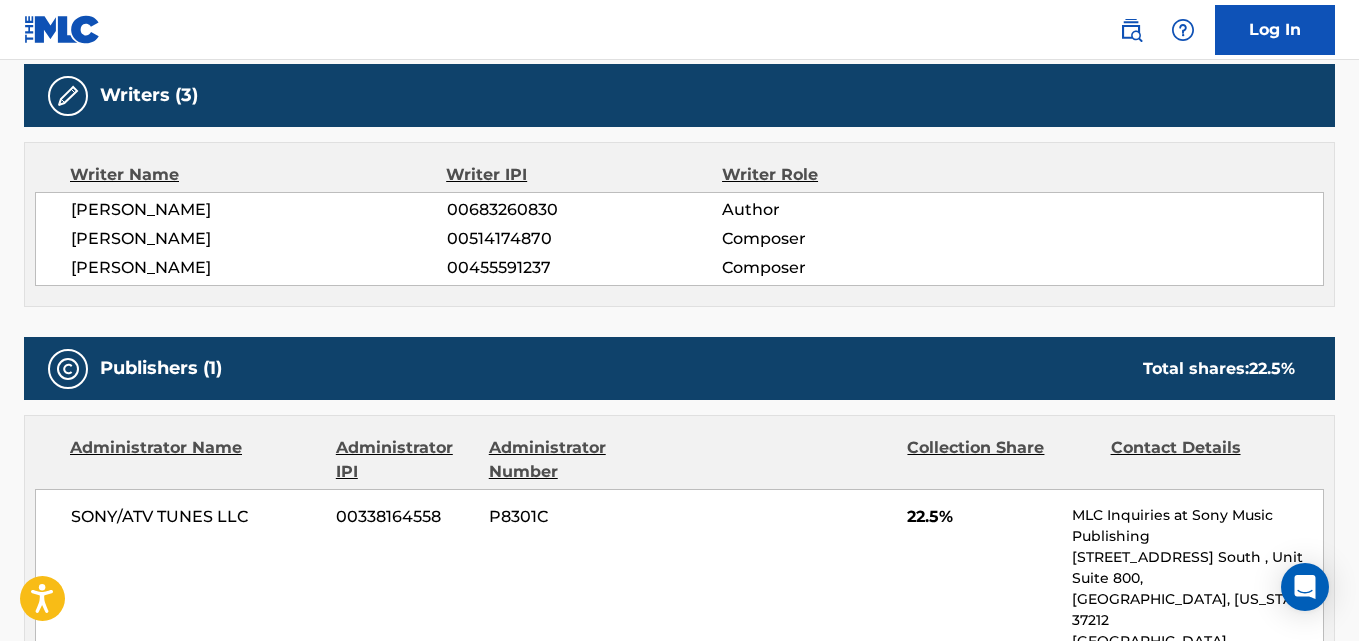 scroll, scrollTop: 618, scrollLeft: 0, axis: vertical 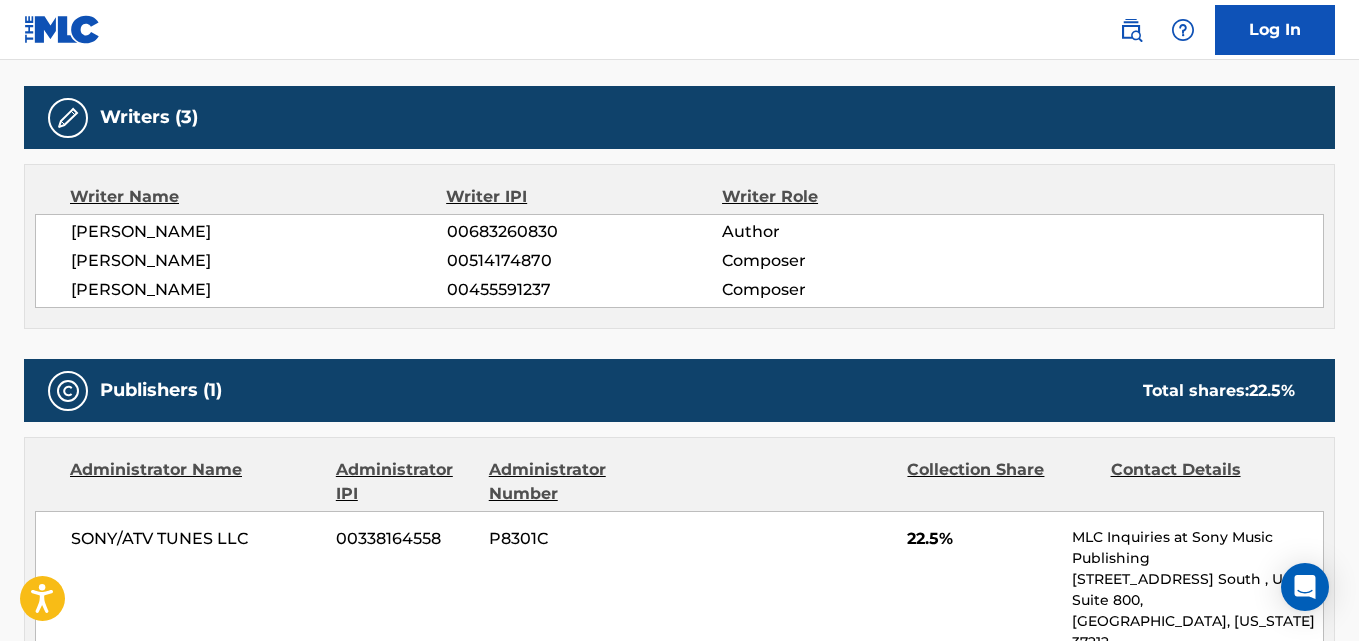 drag, startPoint x: 272, startPoint y: 226, endPoint x: 73, endPoint y: 238, distance: 199.36148 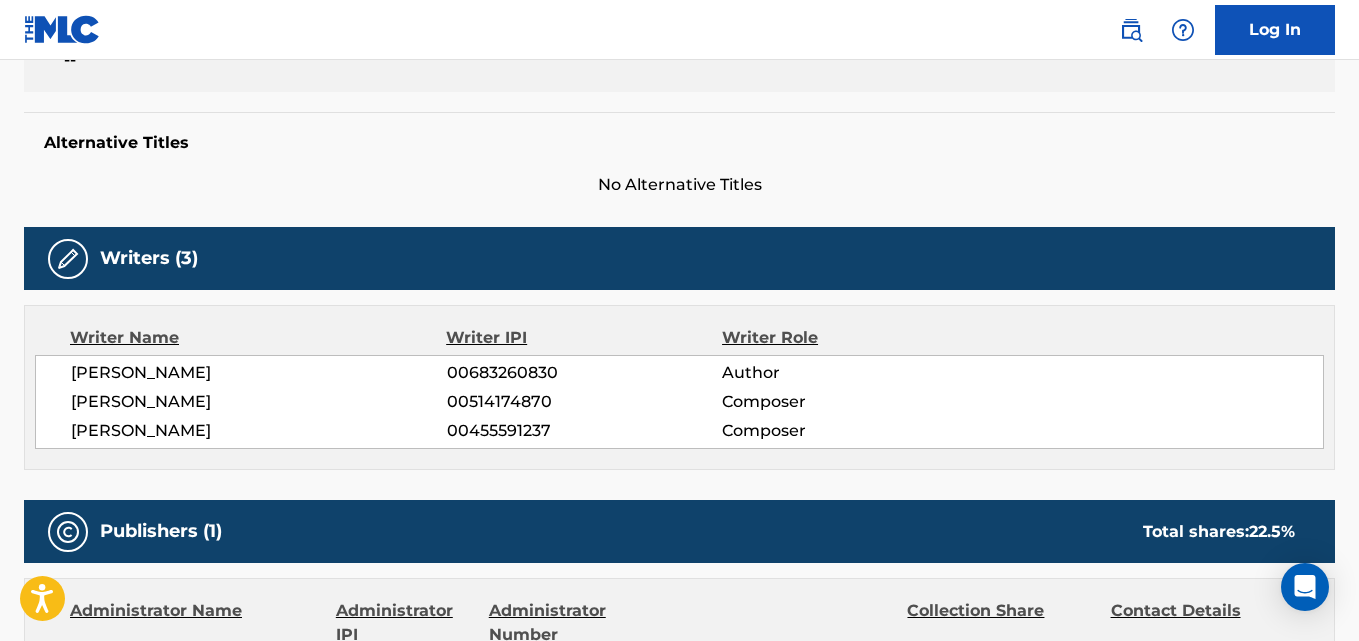 scroll, scrollTop: 385, scrollLeft: 0, axis: vertical 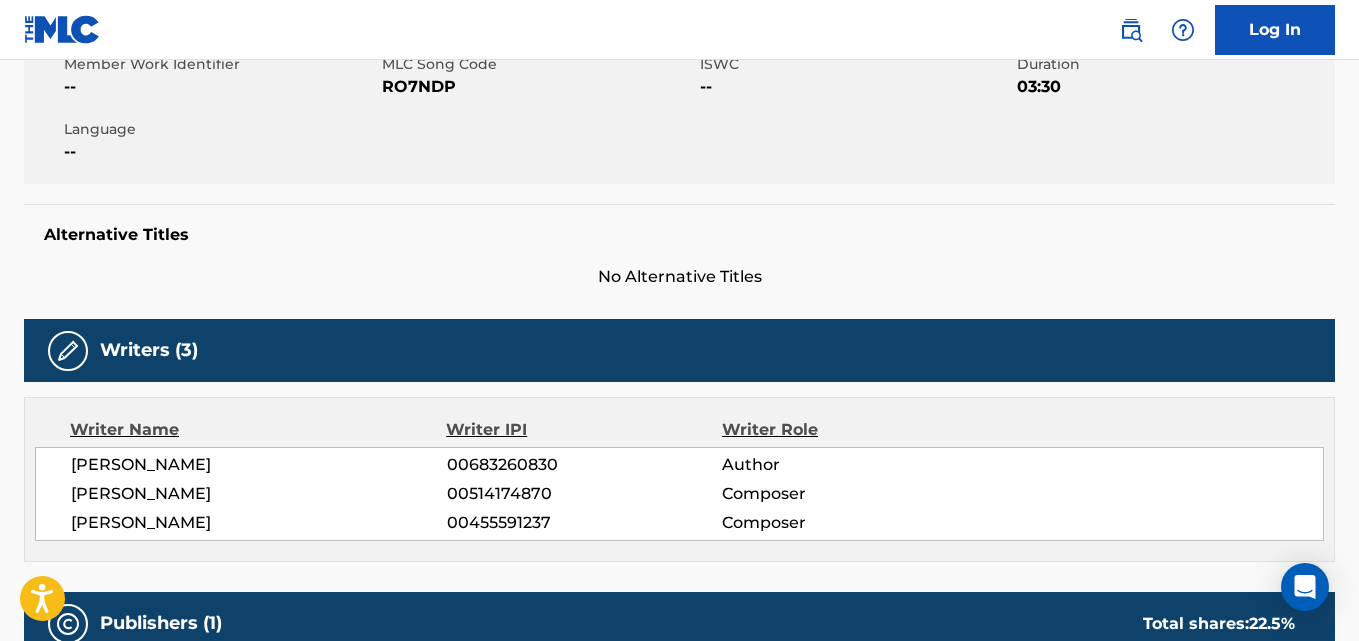click on "Alternative Titles" at bounding box center [679, 235] 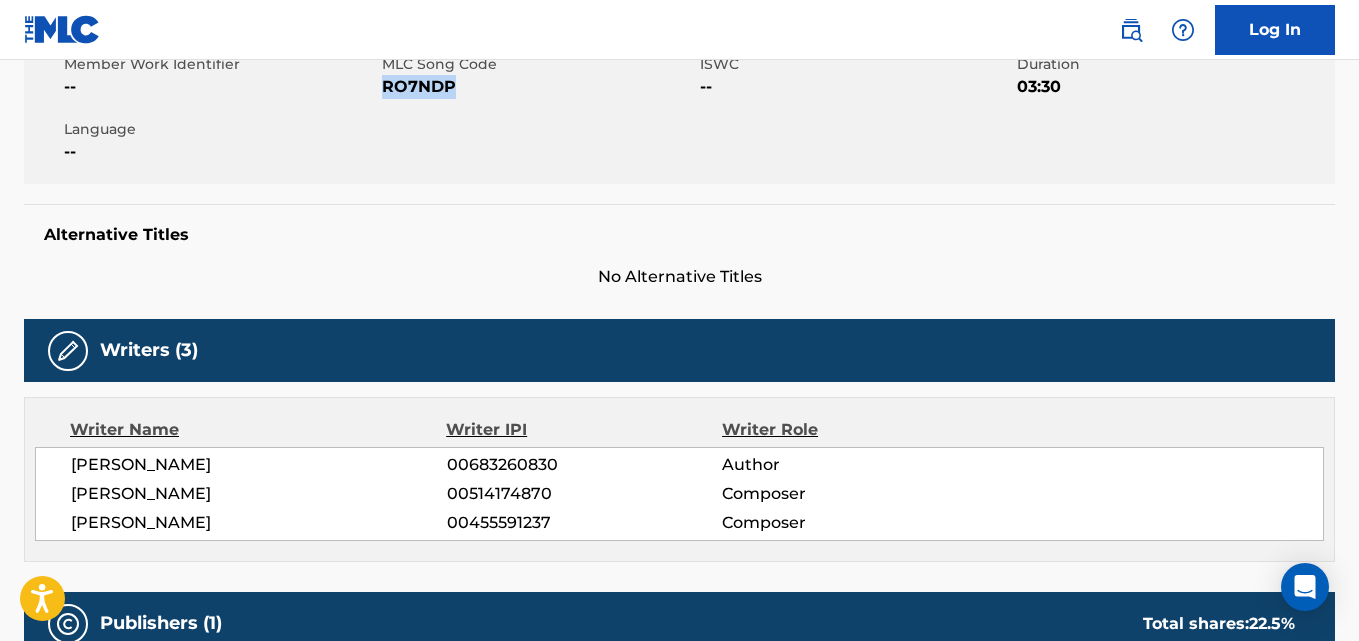 drag, startPoint x: 274, startPoint y: 466, endPoint x: 54, endPoint y: 467, distance: 220.00227 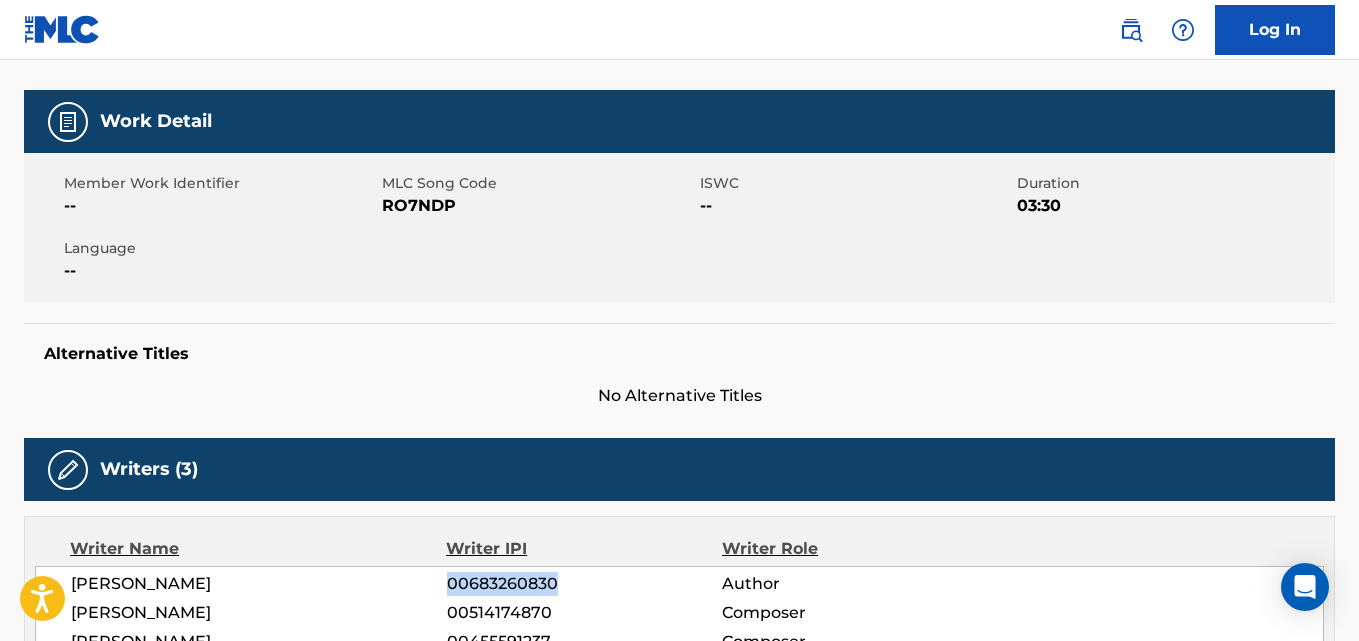 scroll, scrollTop: 0, scrollLeft: 0, axis: both 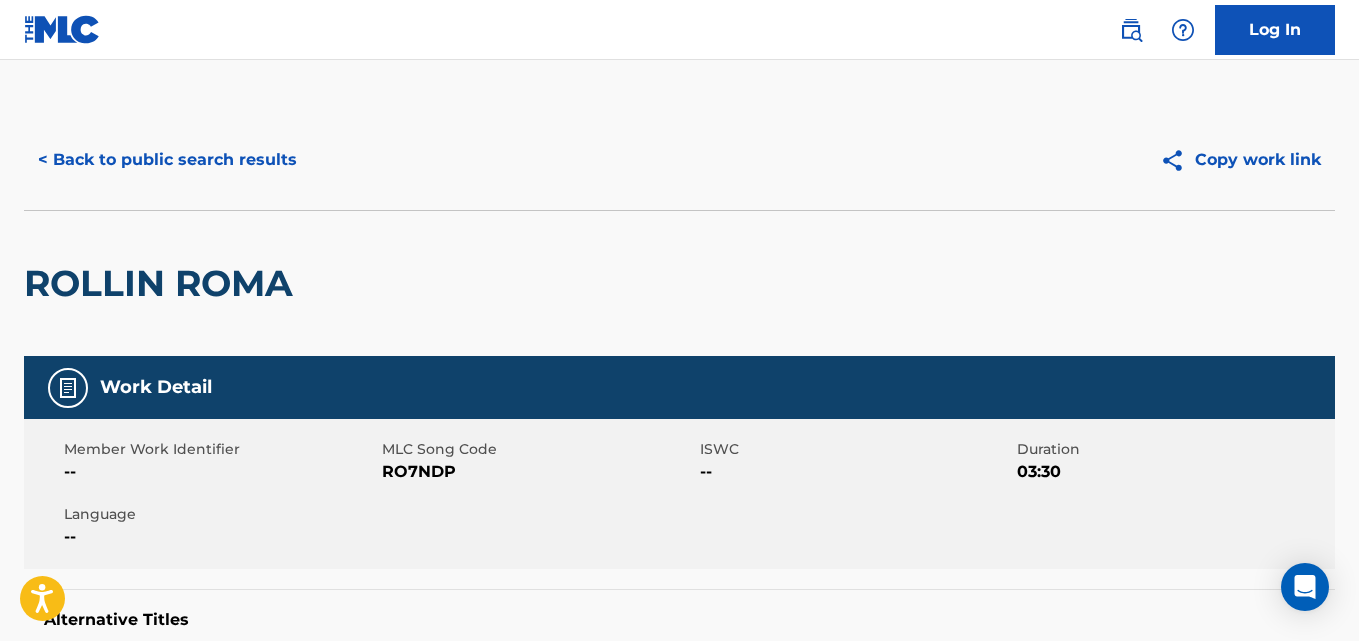 click on "< Back to public search results" at bounding box center (167, 160) 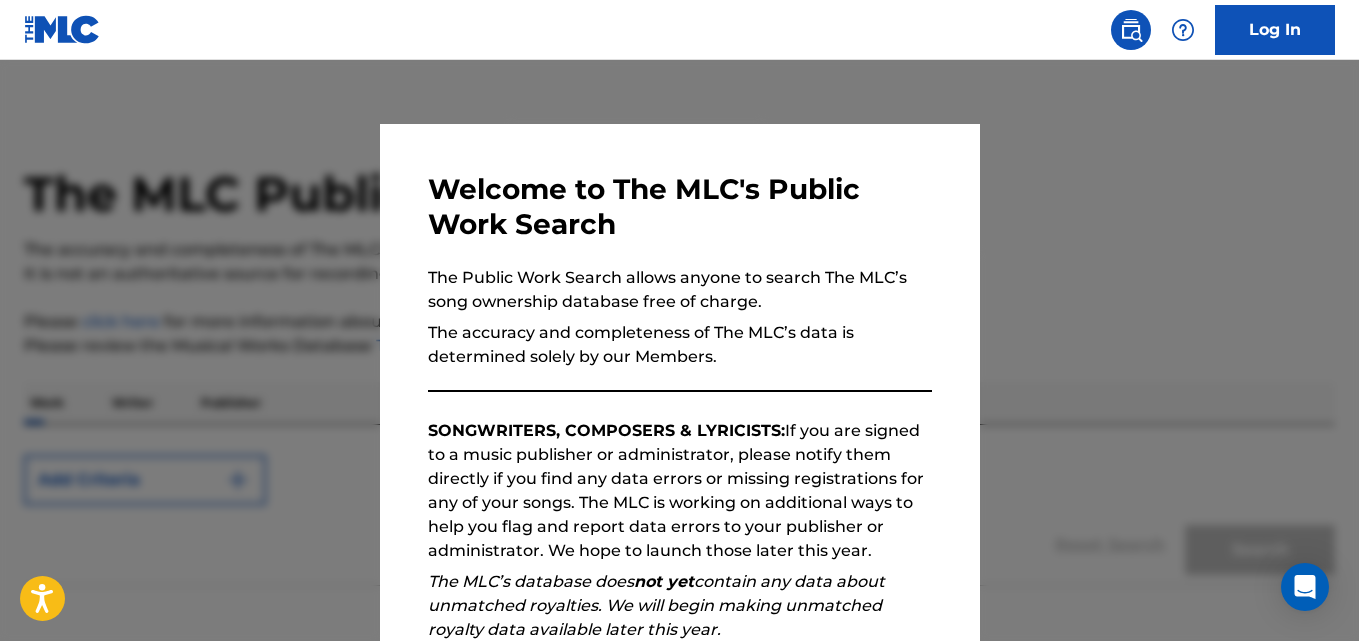 scroll, scrollTop: 113, scrollLeft: 0, axis: vertical 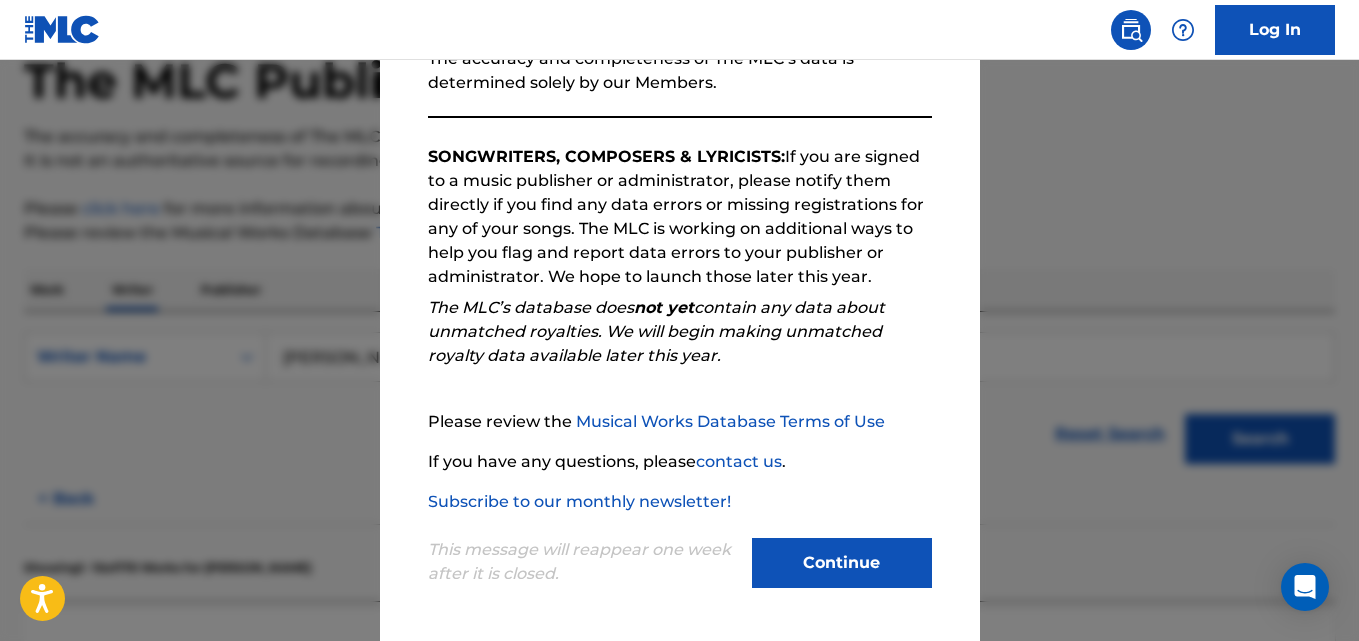 click on "Continue" at bounding box center [842, 563] 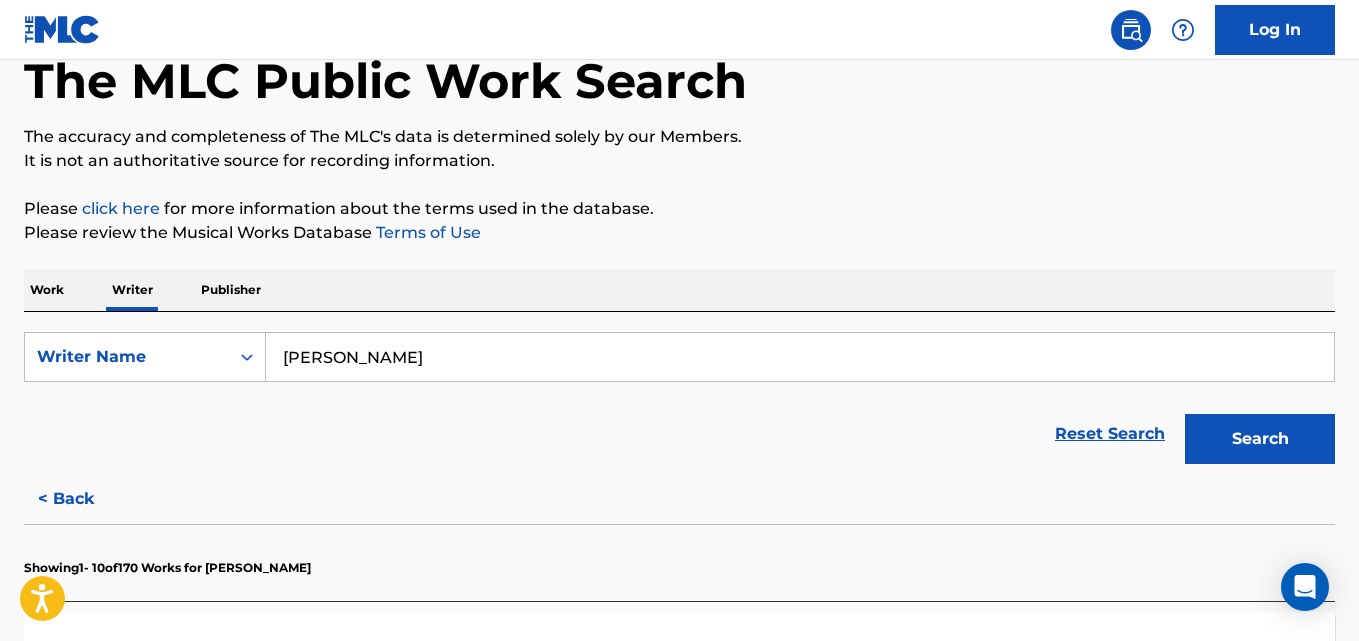click on "William Mezzanotte" at bounding box center (800, 357) 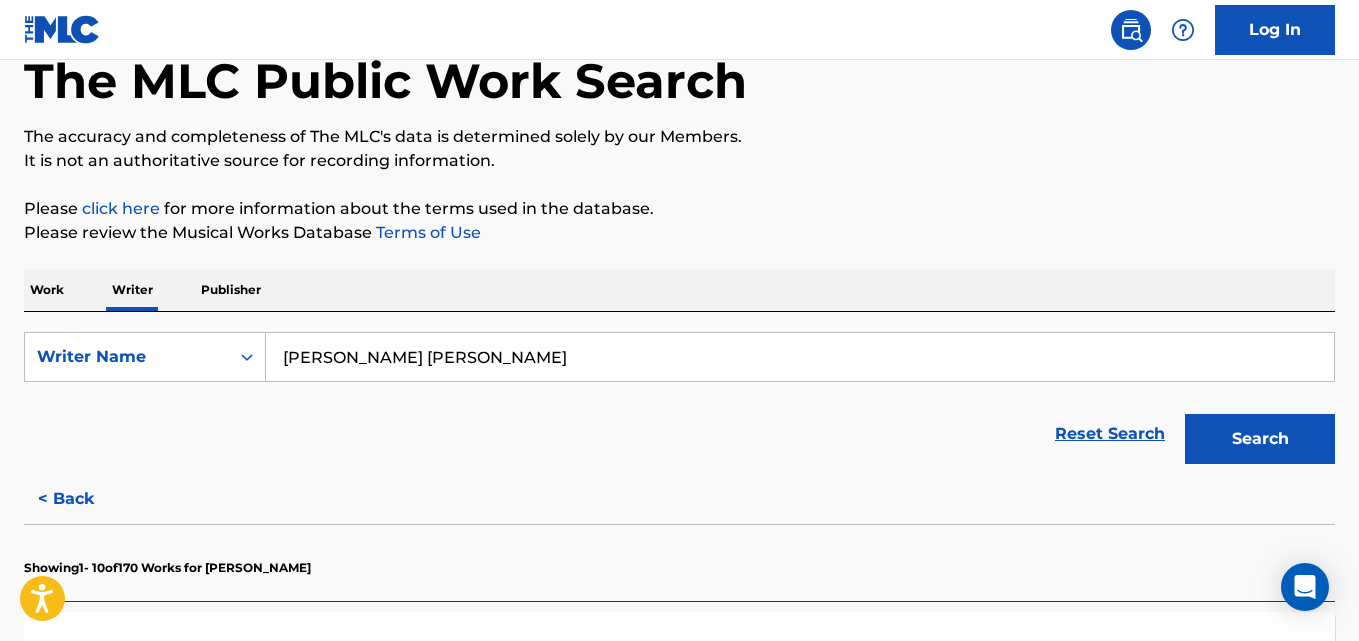 type on "Hillary Dennis Udanoh" 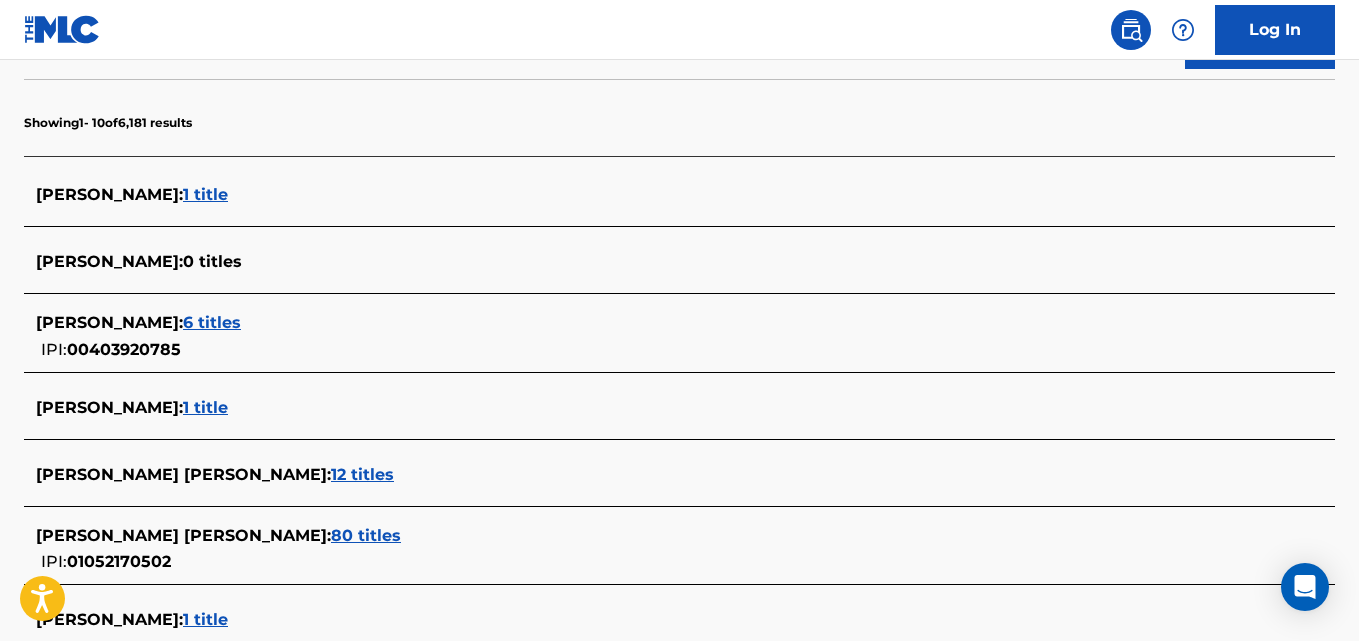 scroll, scrollTop: 509, scrollLeft: 0, axis: vertical 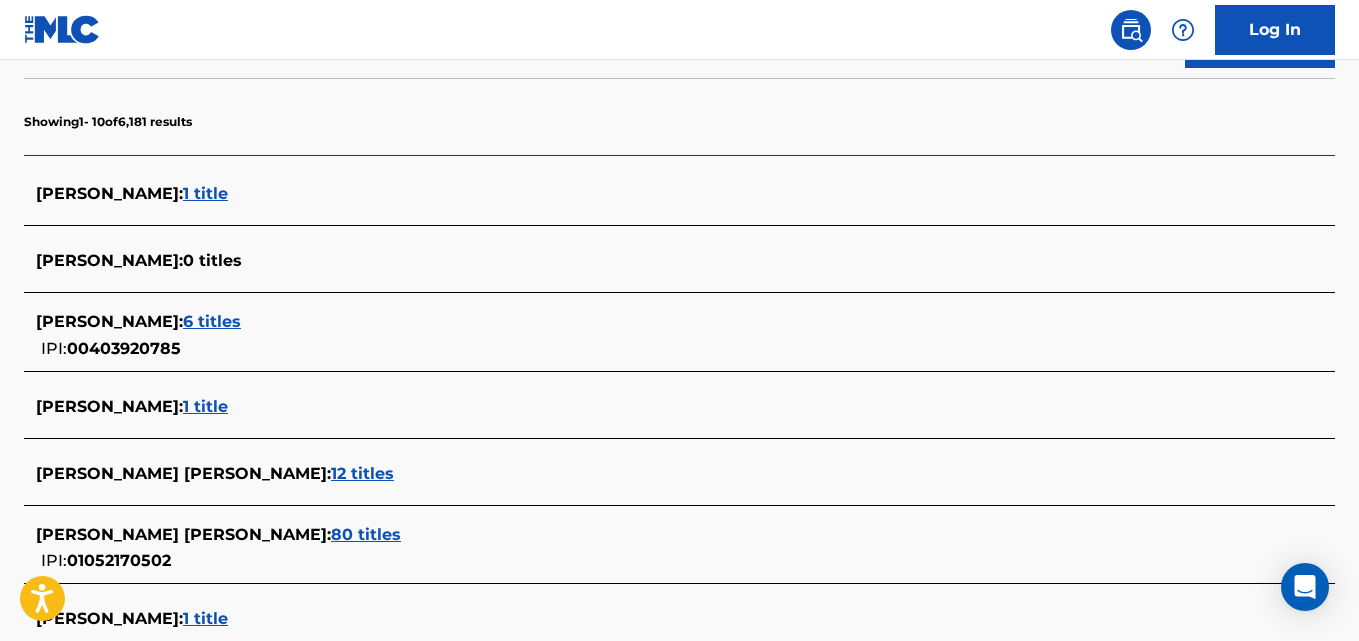 click on "80 titles" at bounding box center (366, 534) 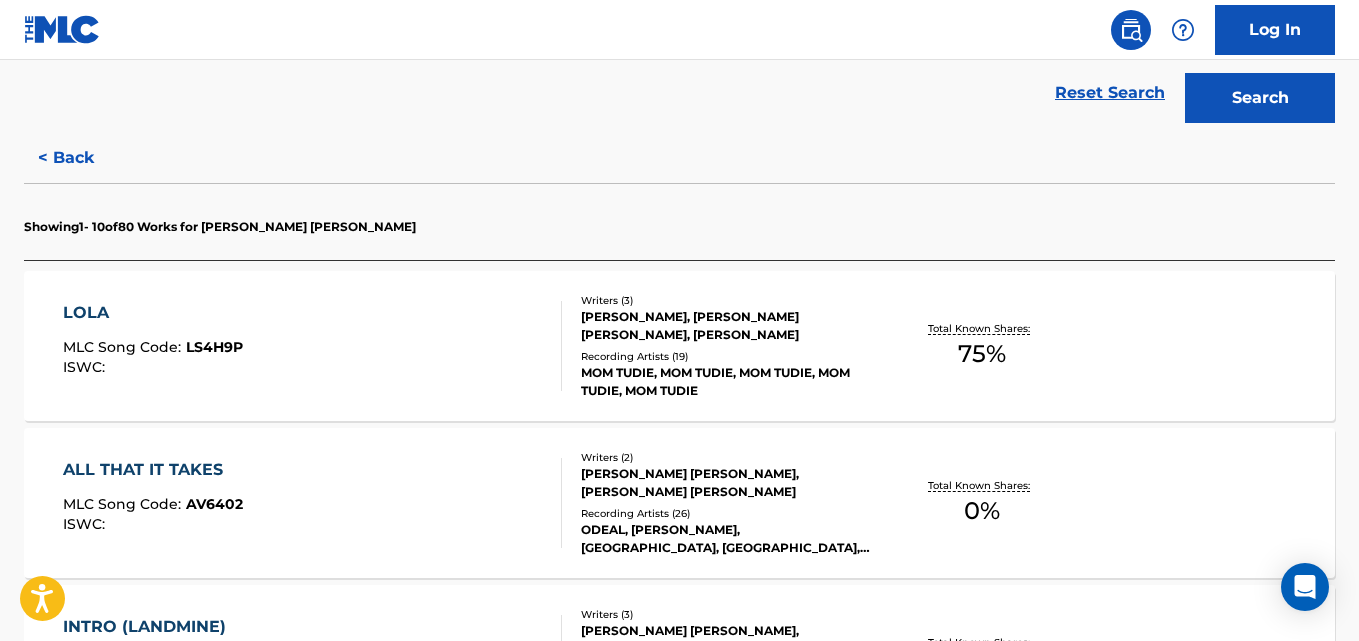 scroll, scrollTop: 495, scrollLeft: 0, axis: vertical 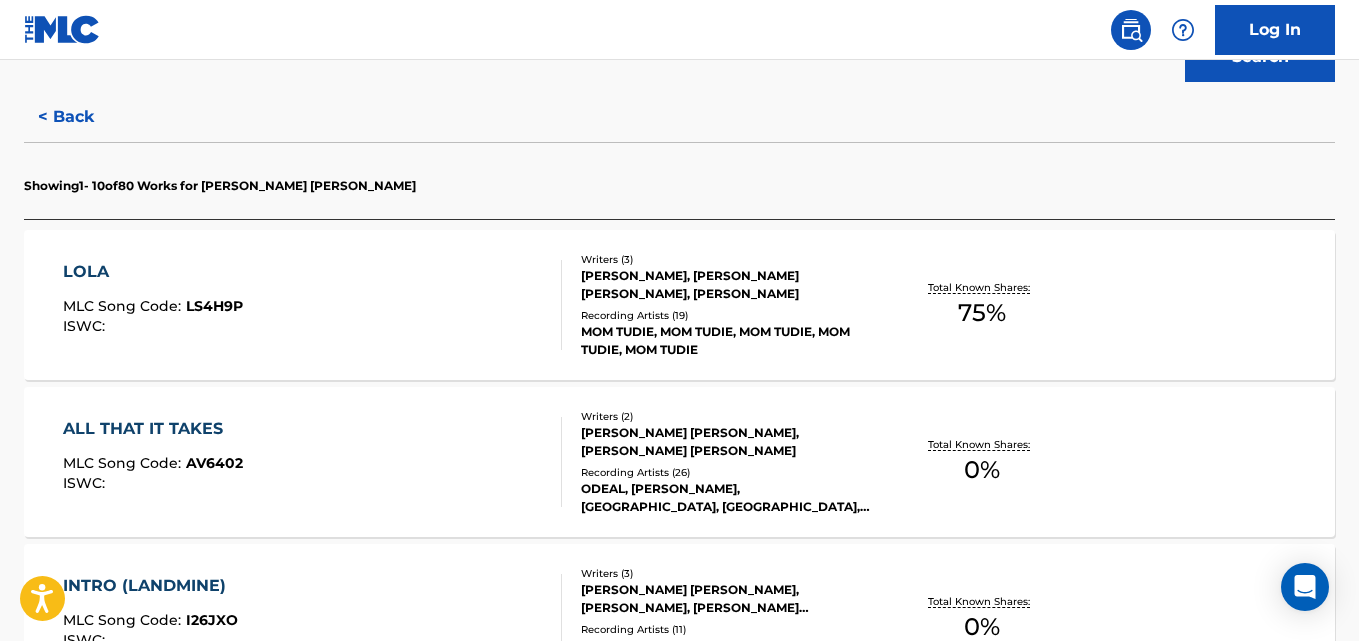 click on "Total Known Shares:" at bounding box center [981, 287] 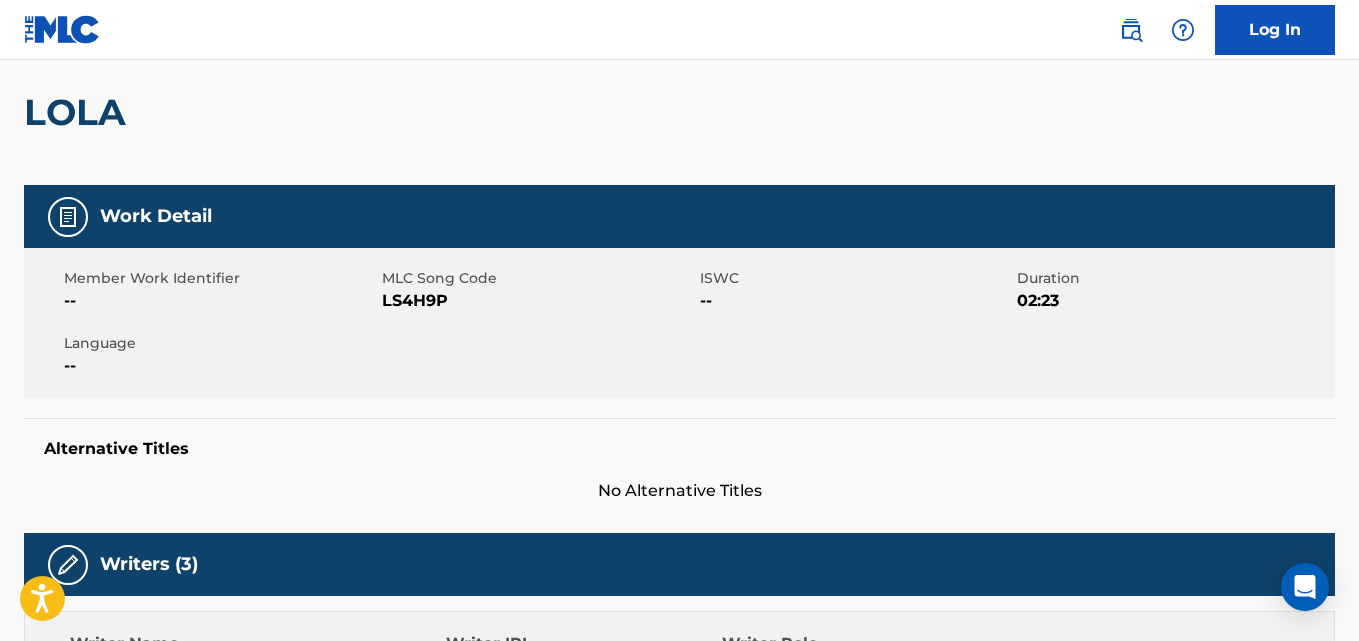 scroll, scrollTop: 0, scrollLeft: 0, axis: both 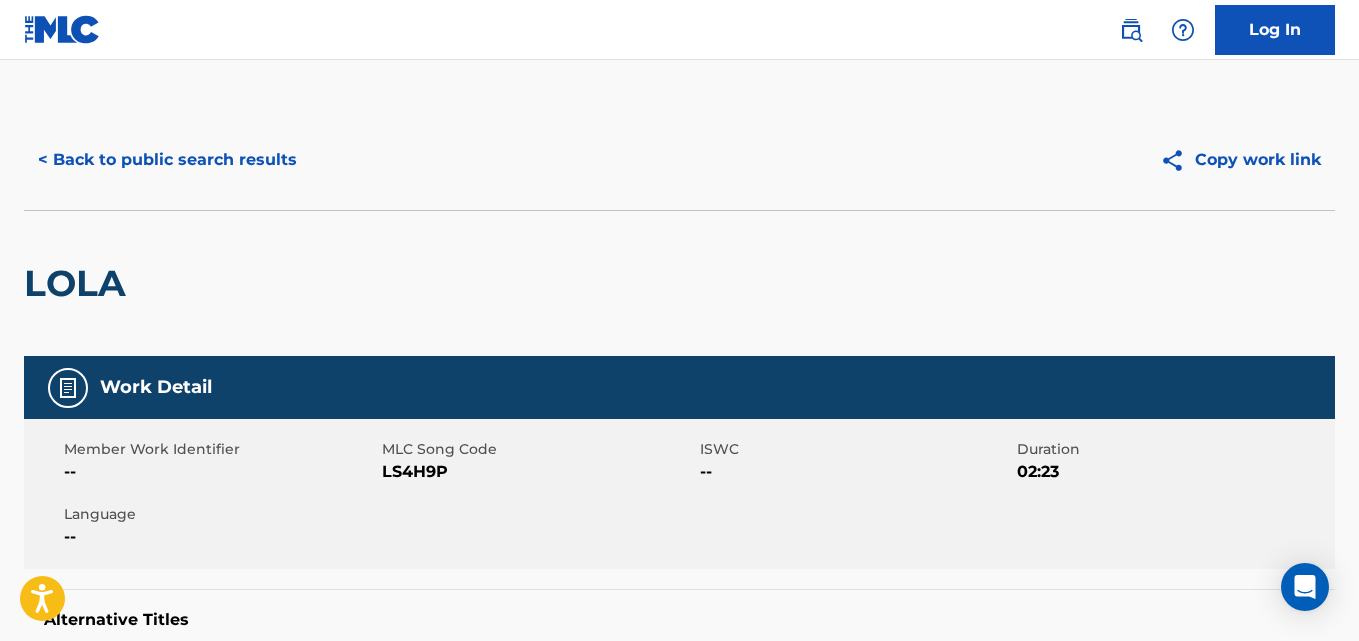 click on "< Back to public search results" at bounding box center [167, 160] 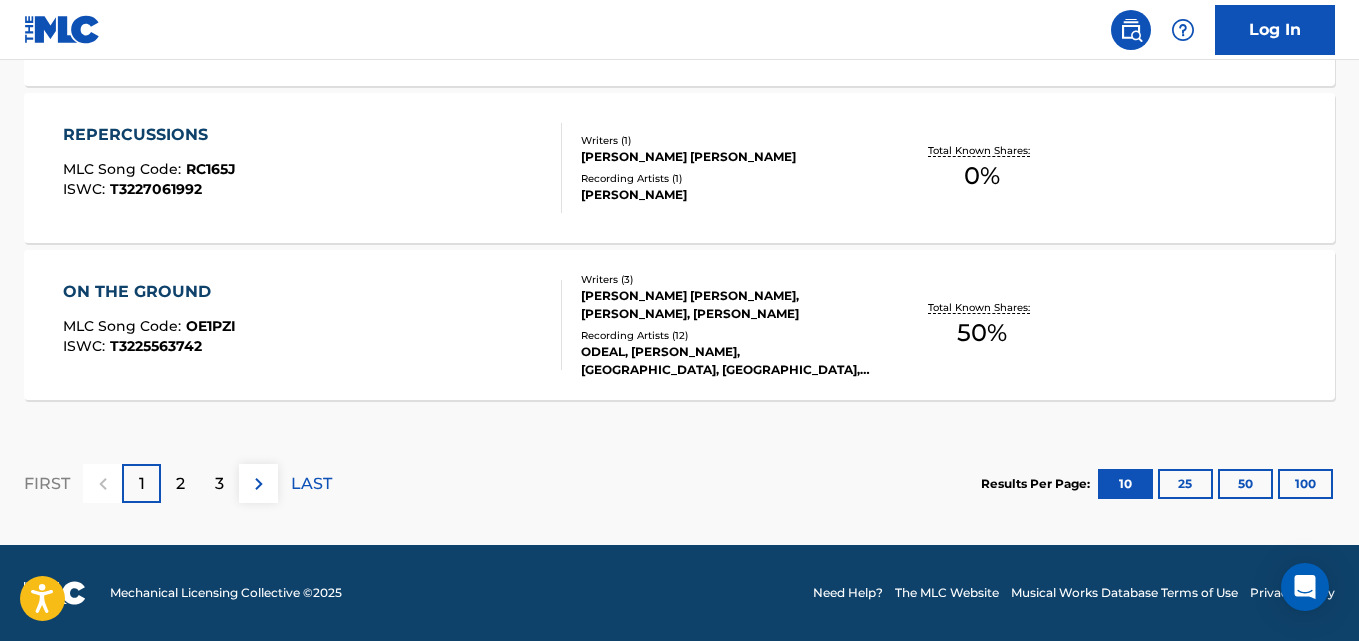 click on "2" at bounding box center [180, 484] 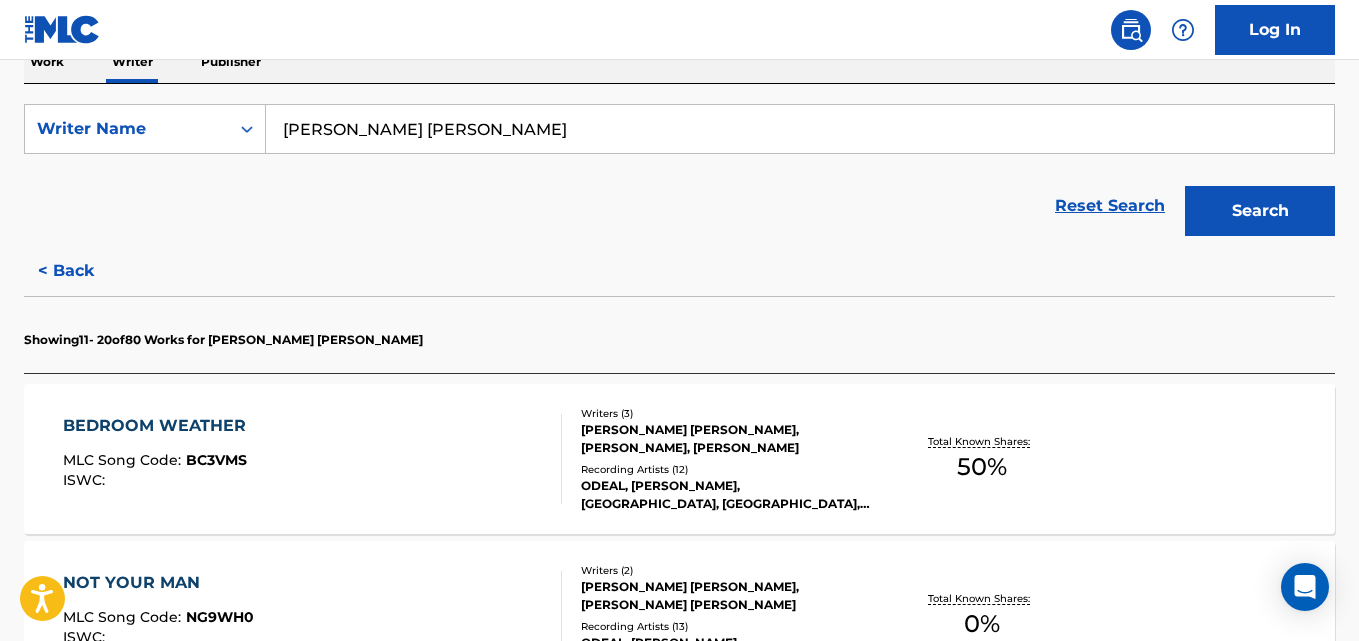 scroll, scrollTop: 356, scrollLeft: 0, axis: vertical 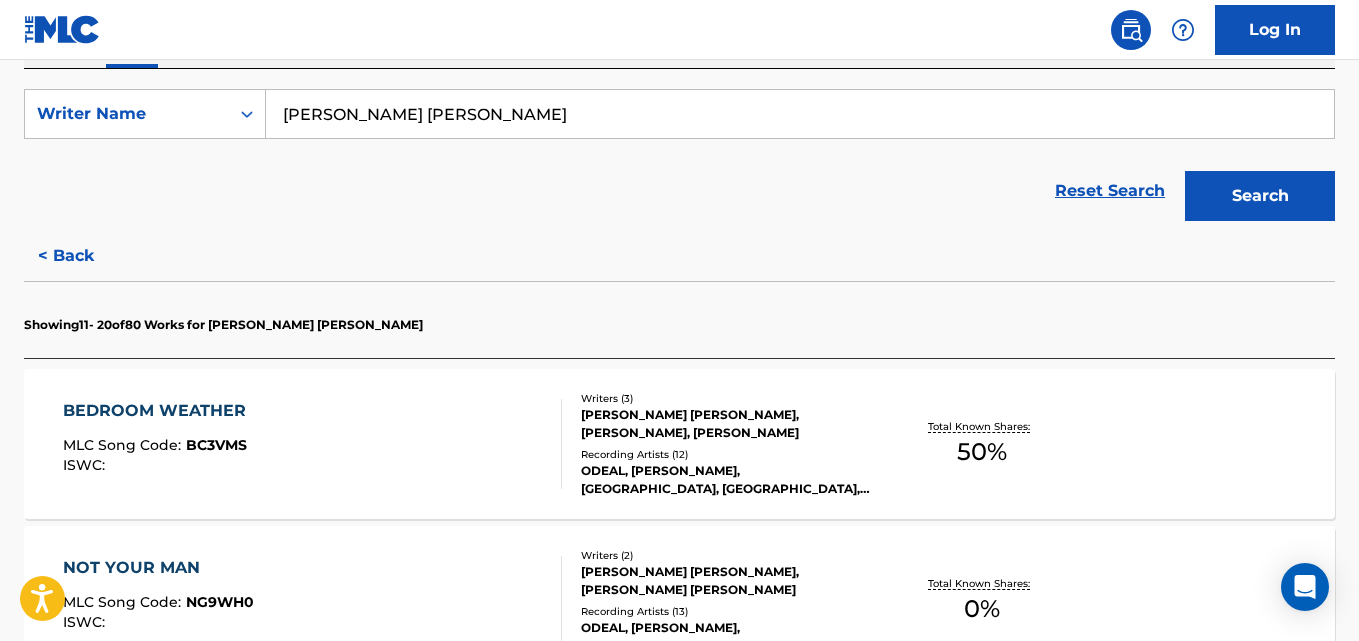 click on "BEDROOM WEATHER MLC Song Code : BC3VMS ISWC : Writers ( 3 ) HILLARY DENNIS UDANOH, OLUWABUKOLA DAVID KAMSON, FREDERICK COX Recording Artists ( 12 ) ODEAL, ODEAL, ODEAL, ODEAL, ODEAL Total Known Shares: 50 %" at bounding box center [679, 444] 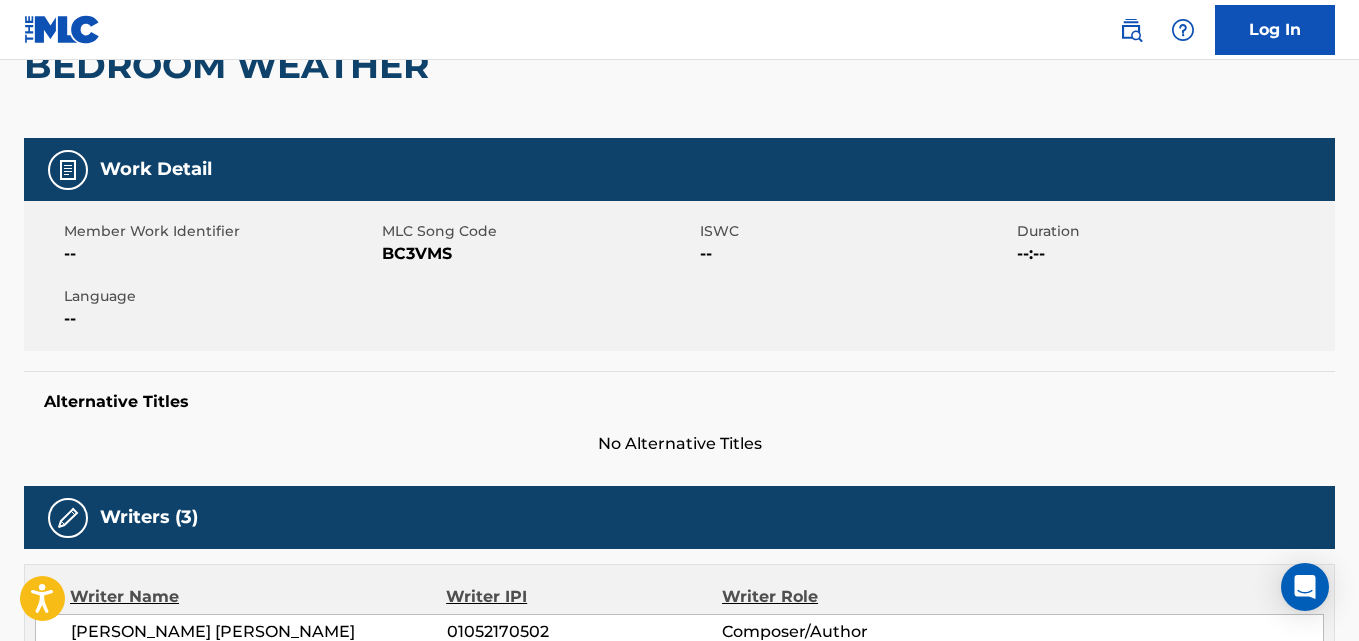scroll, scrollTop: 0, scrollLeft: 0, axis: both 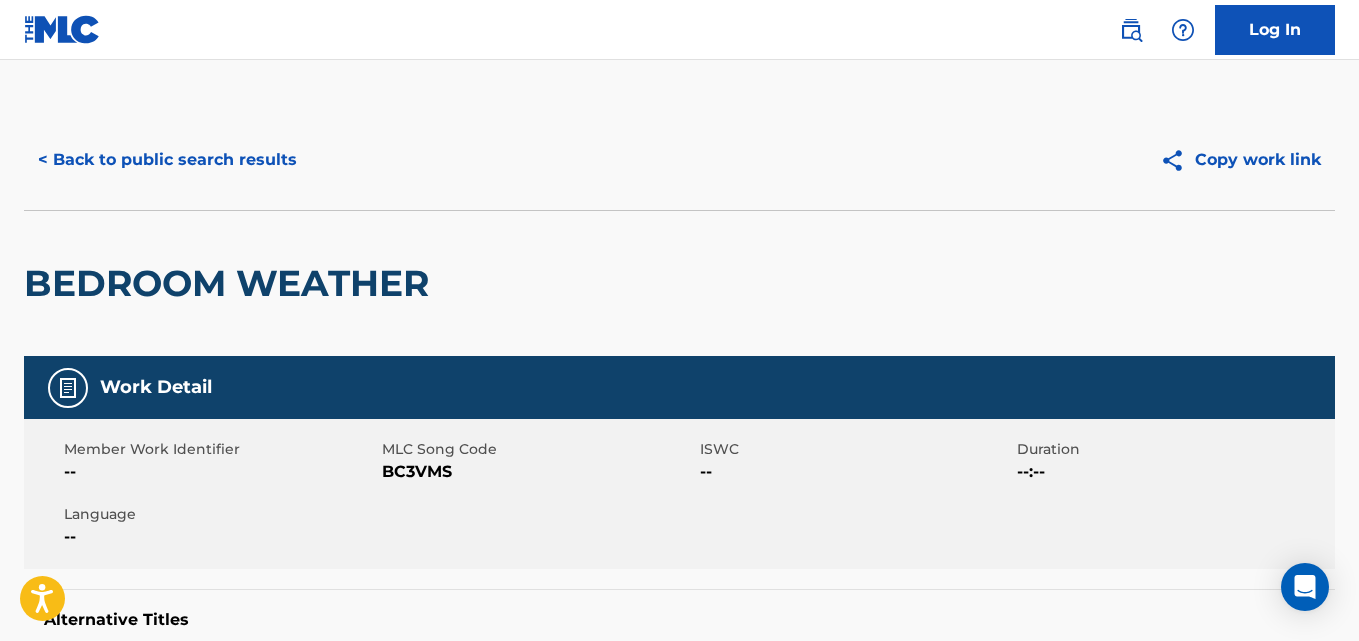 click on "< Back to public search results" at bounding box center [167, 160] 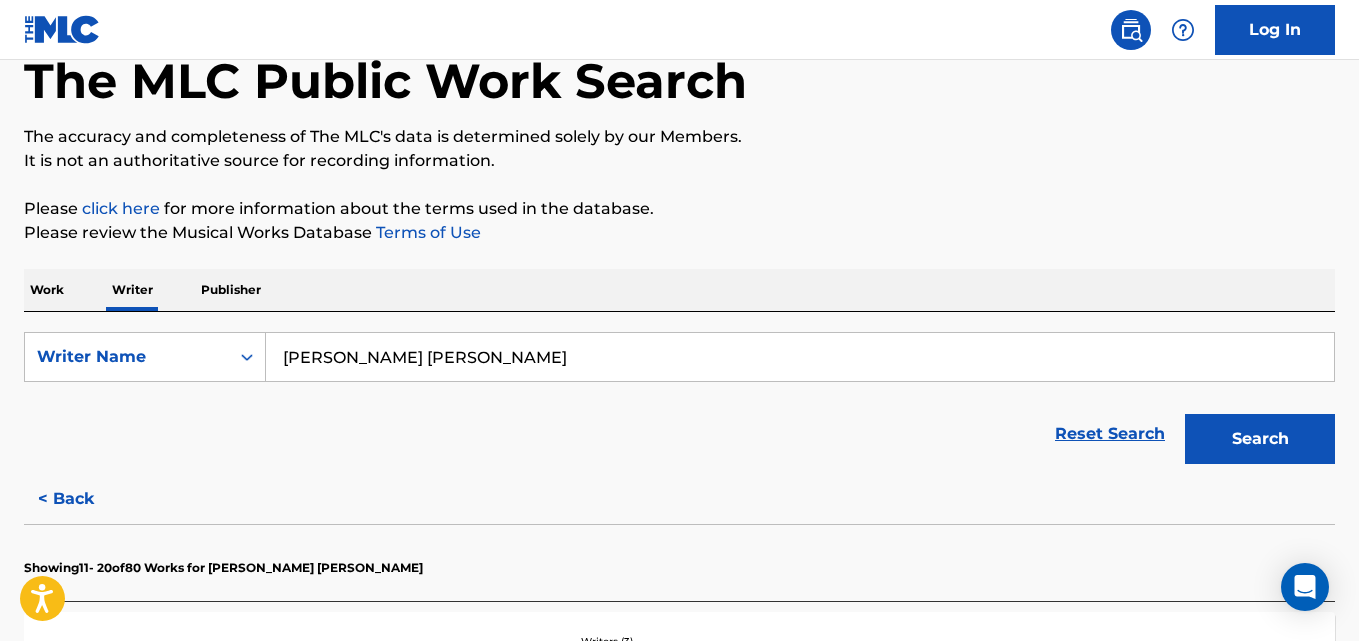 click on "< Back" at bounding box center (84, 499) 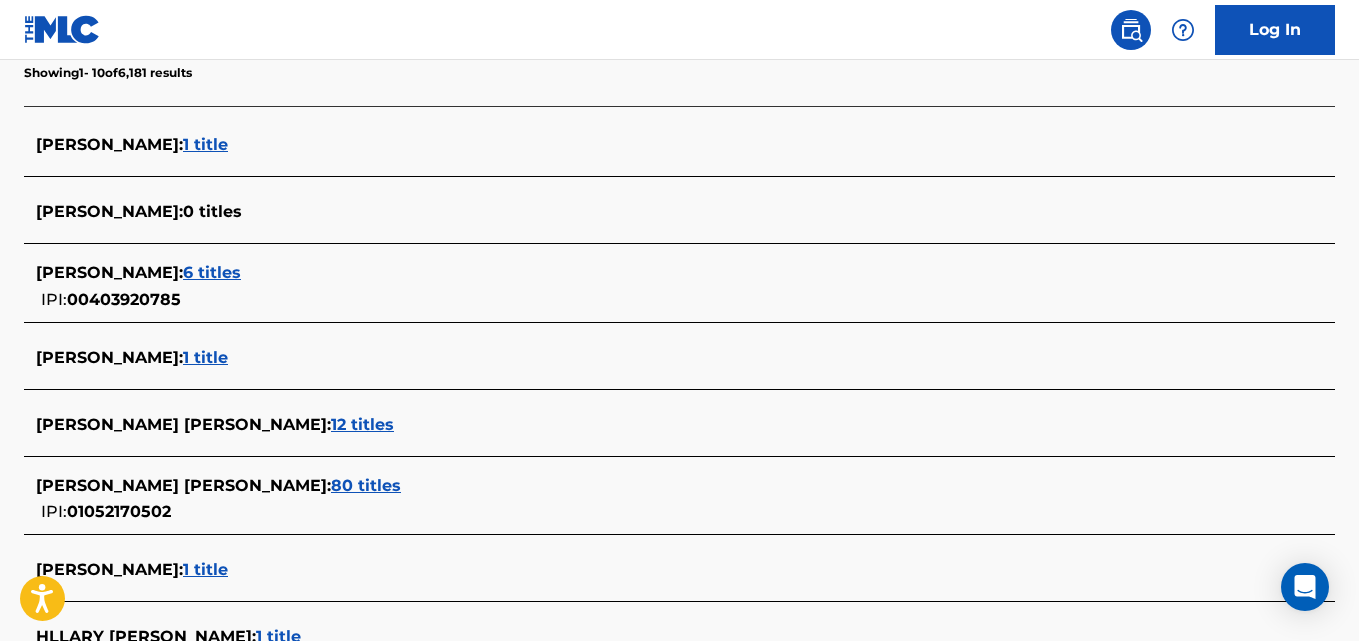 scroll, scrollTop: 592, scrollLeft: 0, axis: vertical 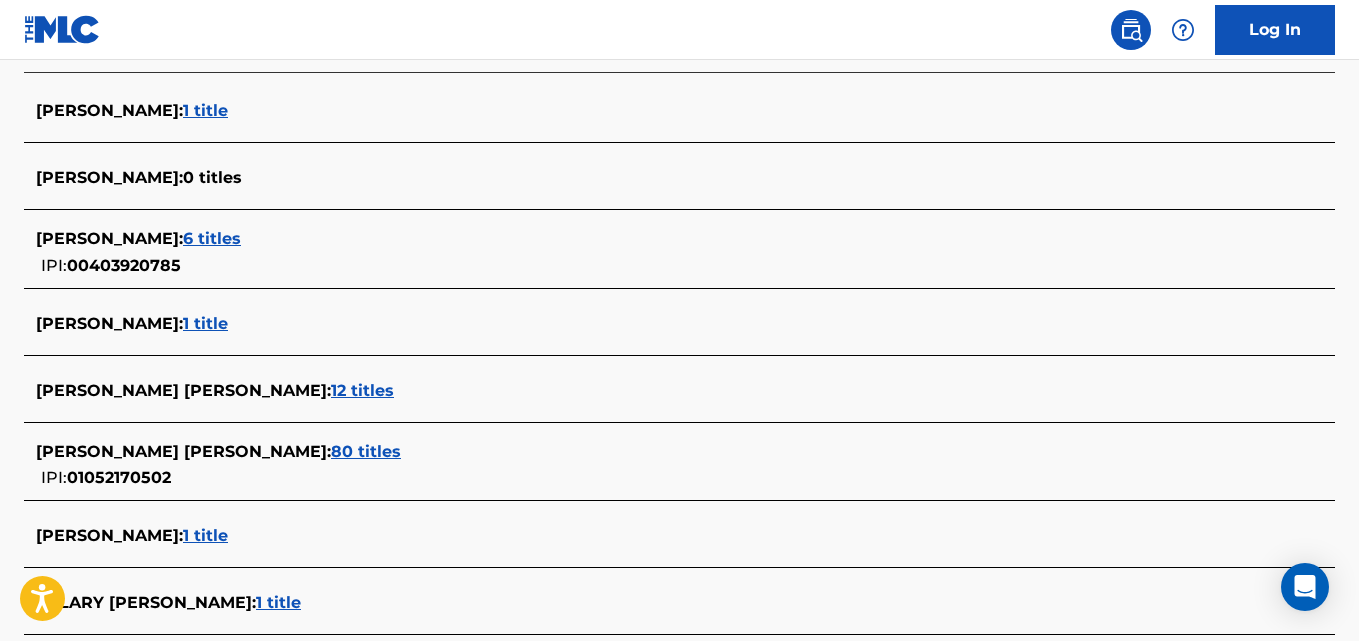 click on "HILLARY DENNIS UDANOH :  12 titles" at bounding box center (653, 391) 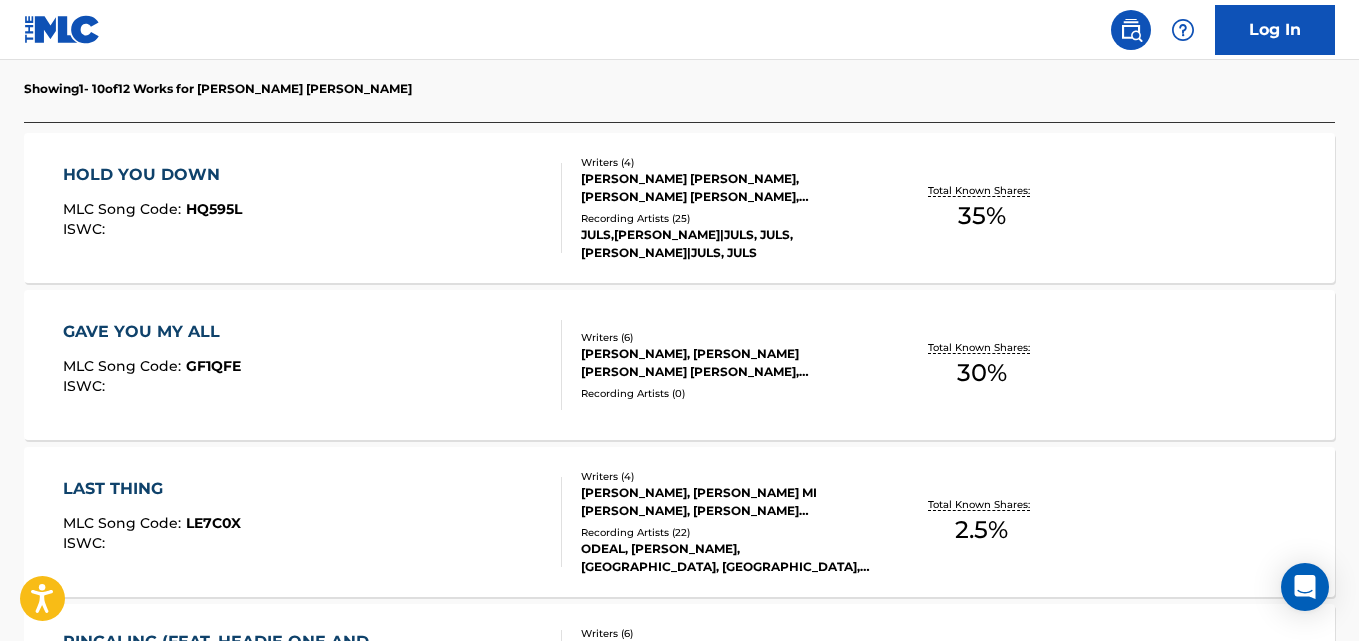 click on "HOLD YOU DOWN MLC Song Code : HQ595L ISWC : Writers ( 4 ) JULIAN NII AYITEY ADJIN NICCO-ANNAN, GODWIN SONZI, HILLARY DENNIS UDANOH, KWADWO ASARE POKU Recording Artists ( 25 ) JULS,ODEAL, ODEAL|JULS, JULS,ODEAL, ODEAL|JULS, JULS Total Known Shares: 35 %" at bounding box center [679, 208] 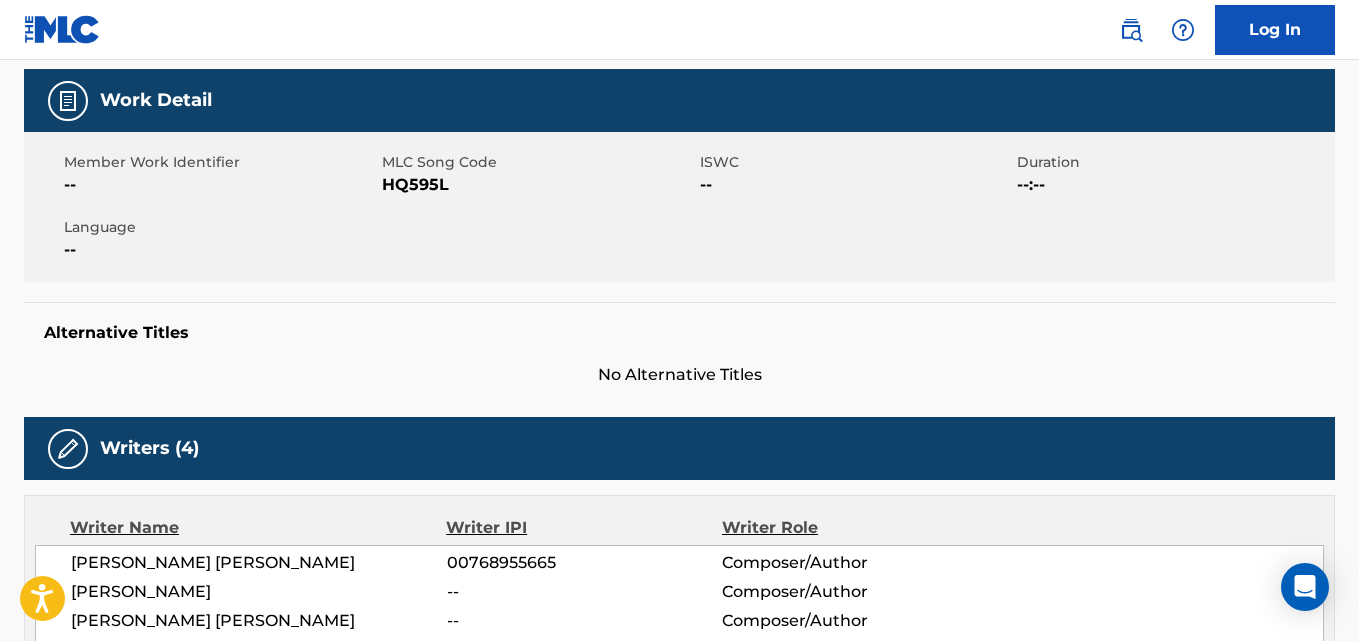 scroll, scrollTop: 0, scrollLeft: 0, axis: both 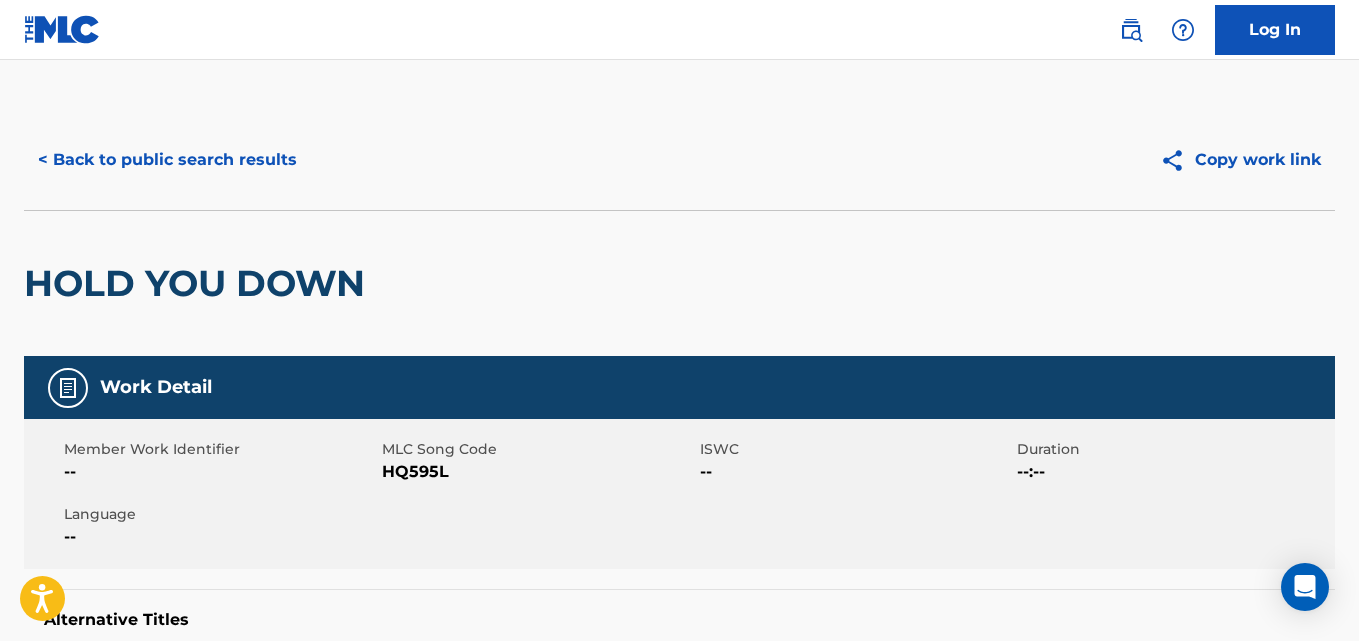 click on "< Back to public search results" at bounding box center (167, 160) 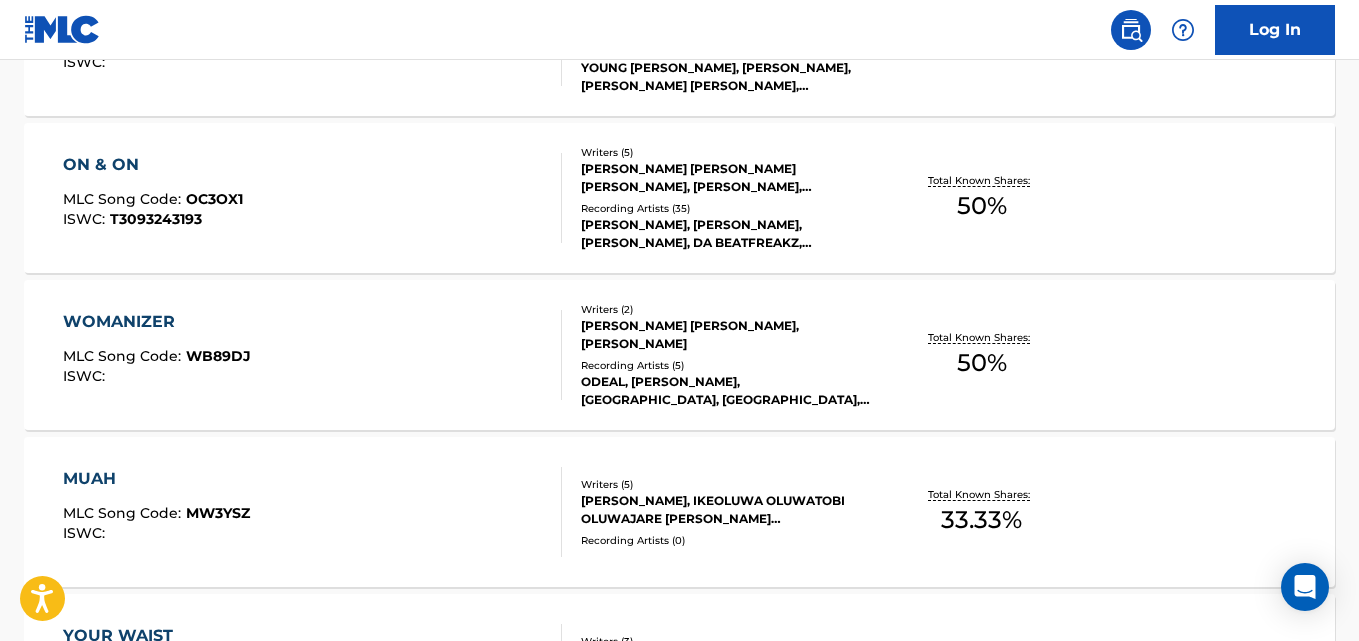 click on "Total Known Shares: 50 %" at bounding box center [982, 355] 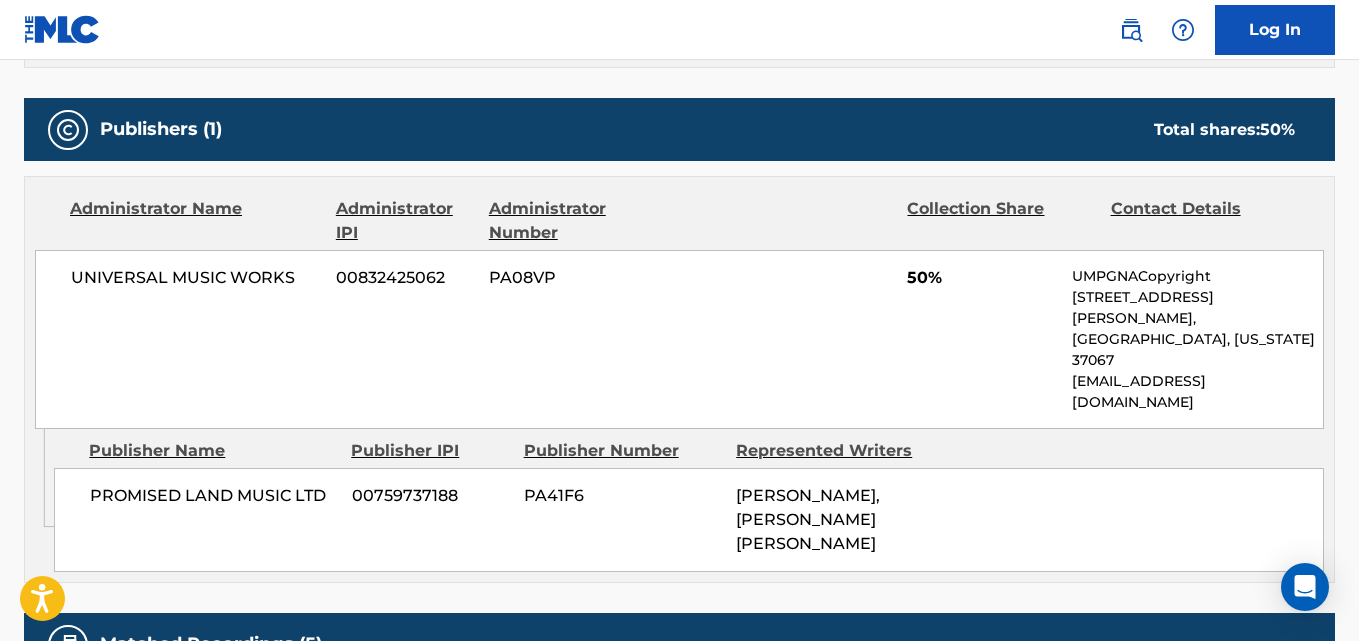 scroll, scrollTop: 872, scrollLeft: 0, axis: vertical 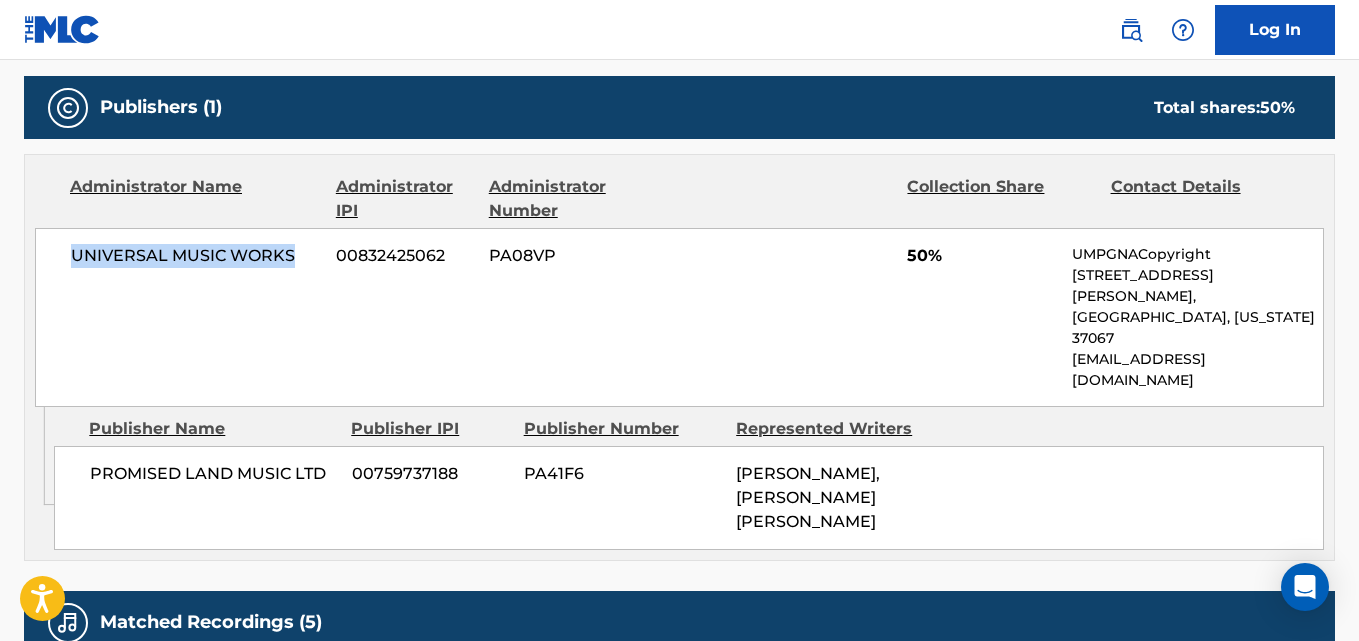 drag, startPoint x: 291, startPoint y: 256, endPoint x: 18, endPoint y: 240, distance: 273.46848 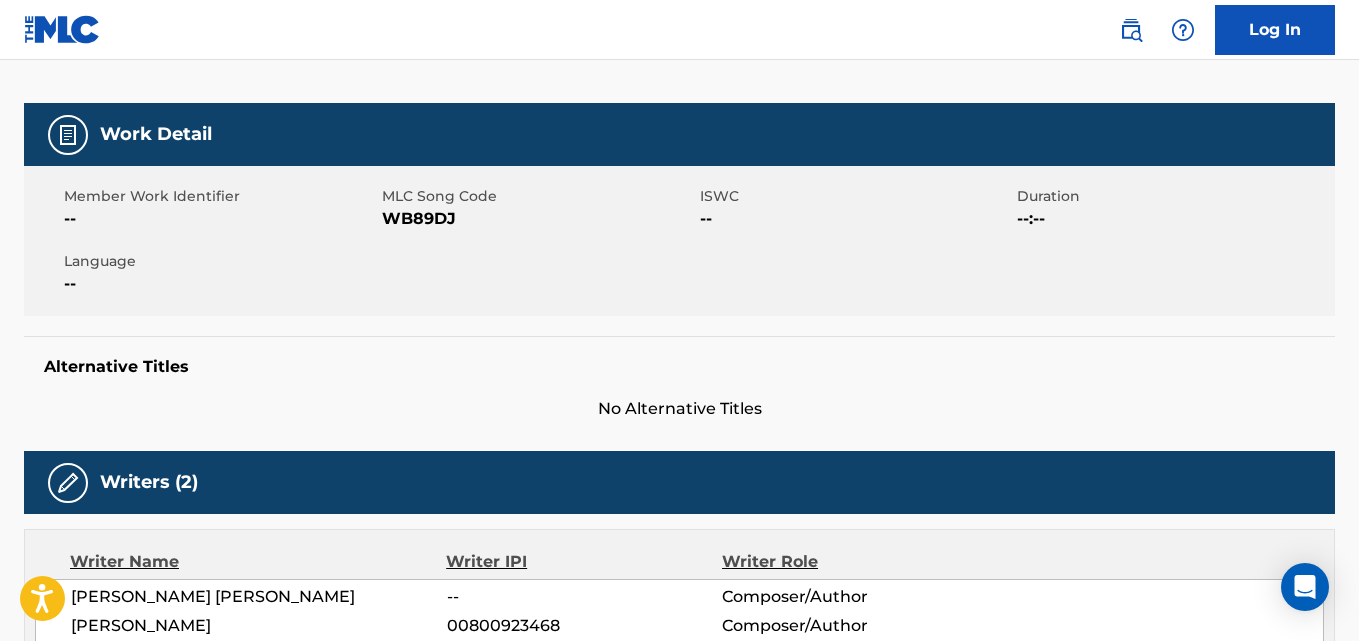 scroll, scrollTop: 0, scrollLeft: 0, axis: both 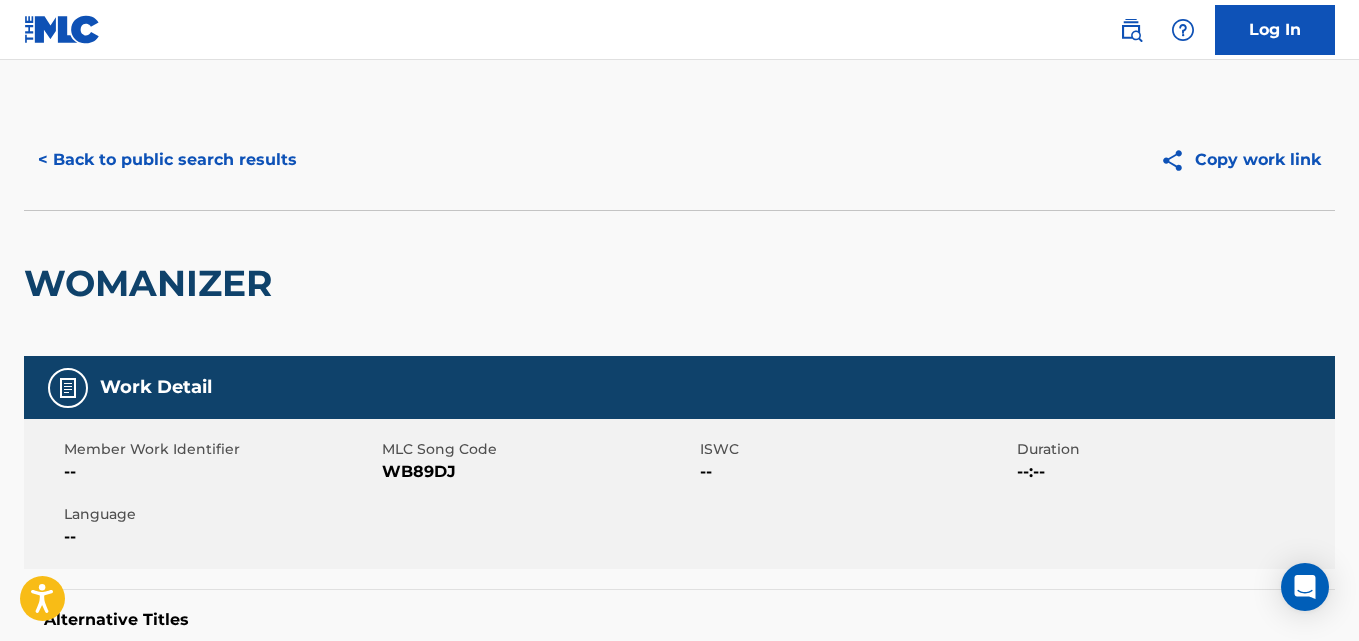 click on "< Back to public search results" at bounding box center [167, 160] 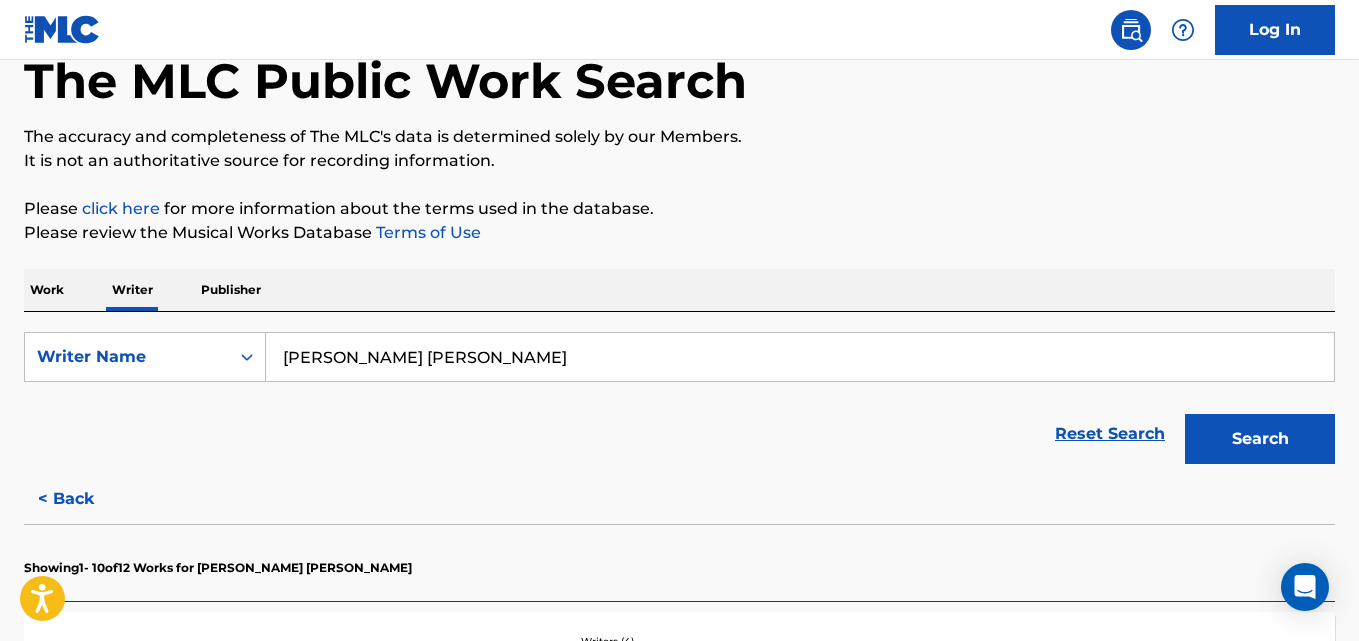 click on "Hillary Dennis Udanoh" at bounding box center (800, 357) 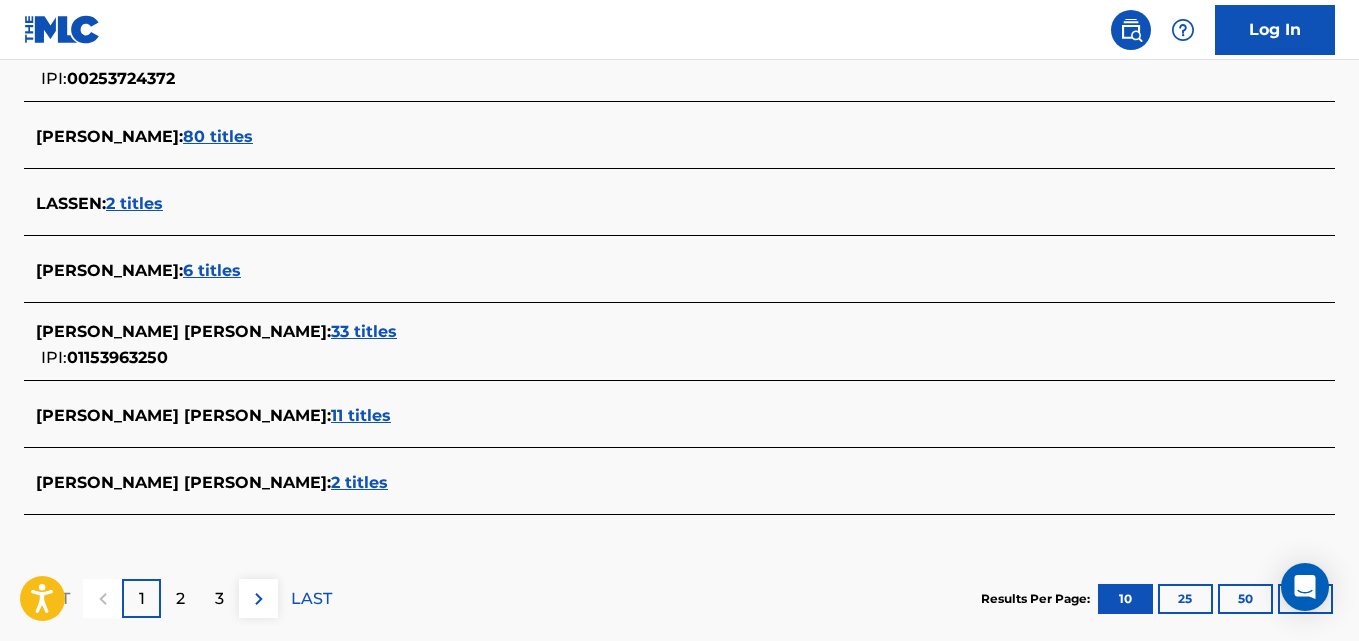 scroll, scrollTop: 849, scrollLeft: 0, axis: vertical 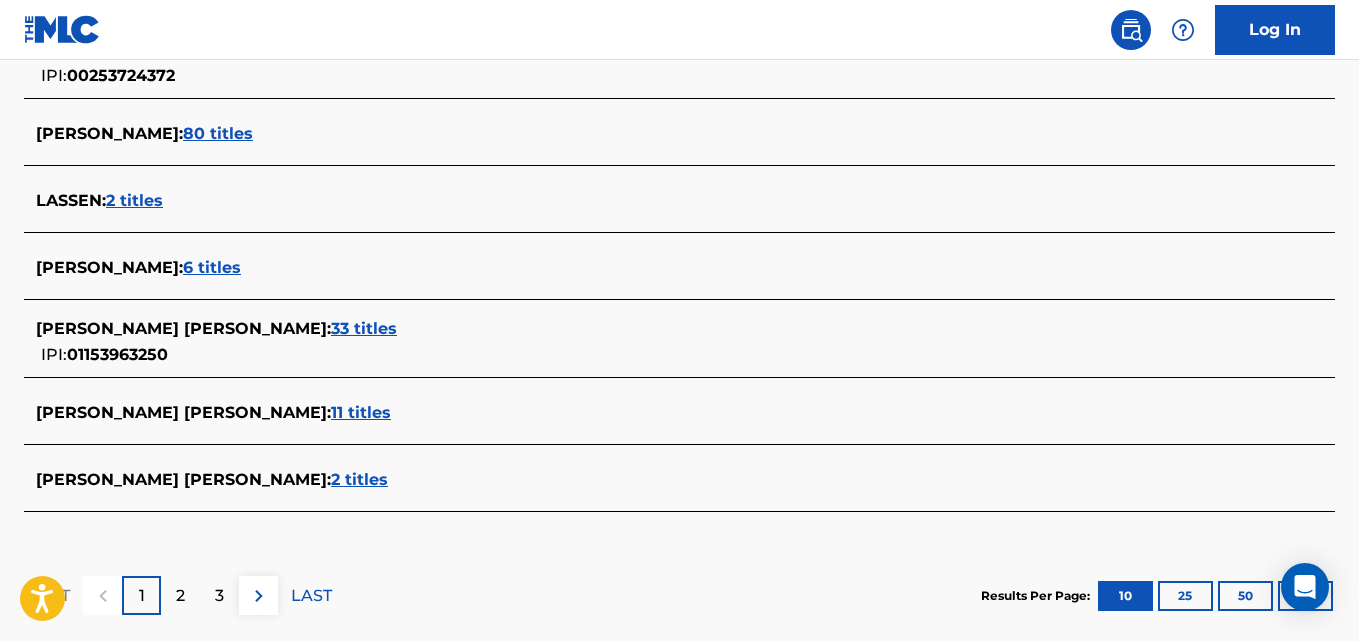 click on "ANGELO LASSEN FERNANDEZ :  33 titles IPI:  01153963250" at bounding box center (653, 342) 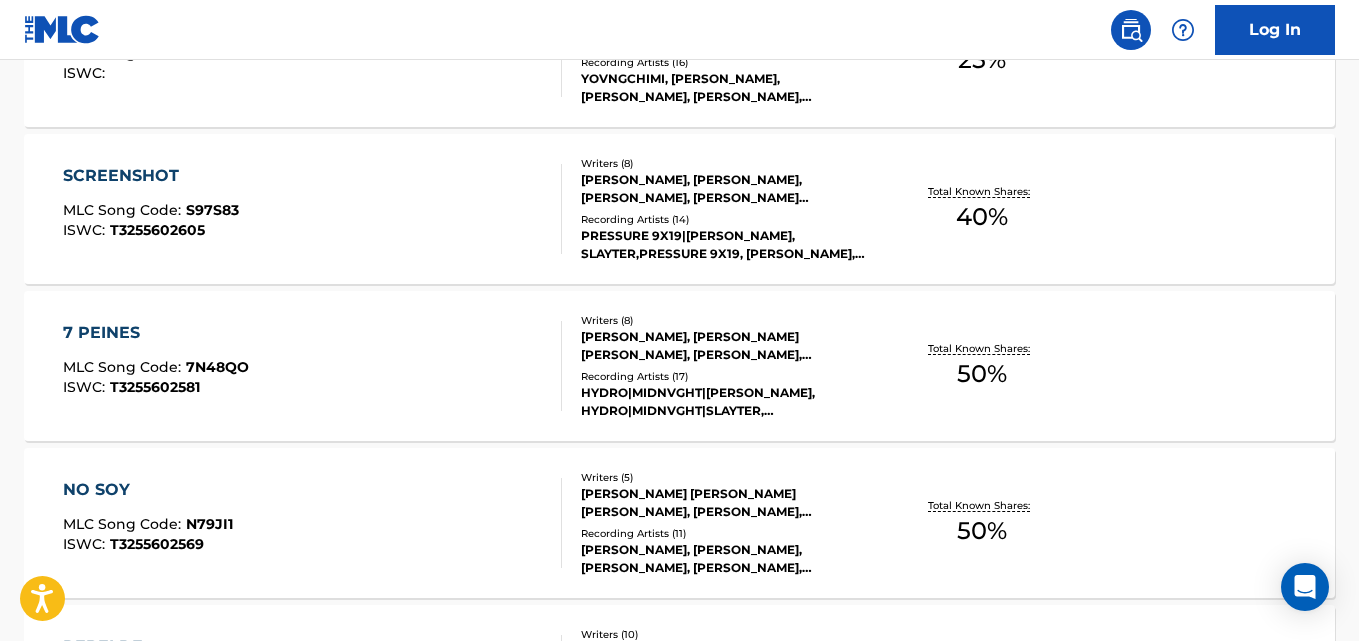 scroll, scrollTop: 709, scrollLeft: 0, axis: vertical 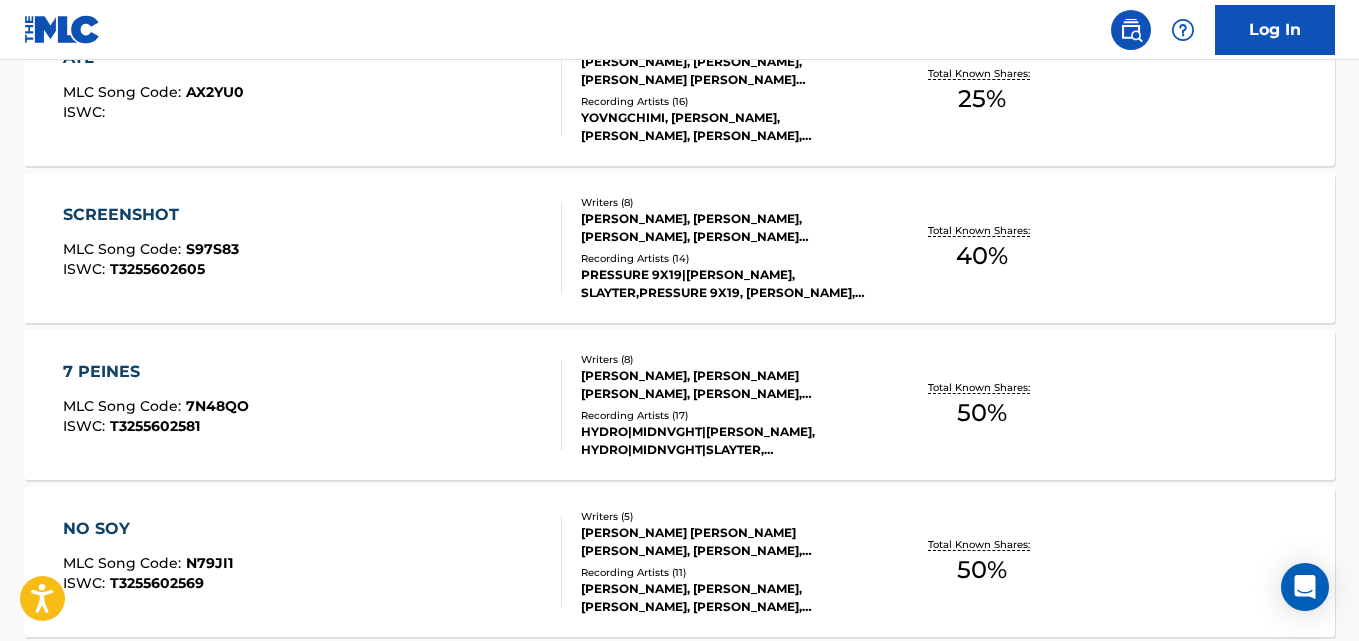 click on "7 PEINES MLC Song Code : 7N48QO ISWC : T3255602581 Writers ( 8 ) ANGEL JAVIER AVILES, ANGELO LASSEN FERNANDEZ, JOHN SANTANA, JORGE ALIAGA ZALDIVAR, HECTOR RAMOS, DANIEL ANDREW WAHLBERG, SEBASTIAN ANDRES ENCARNACION, BRIAN FRANKLIN MARMOLEJOS Recording Artists ( 17 ) HYDRO|MIDNVGHT|SLAYTER, HYDRO|MIDNVGHT|SLAYTER, SLAYTER,MIDNVGHT,HYDRO, SLAYTER, SLAYTER,MIDNVGHT,HYDRO Total Known Shares: 50 %" at bounding box center (679, 405) 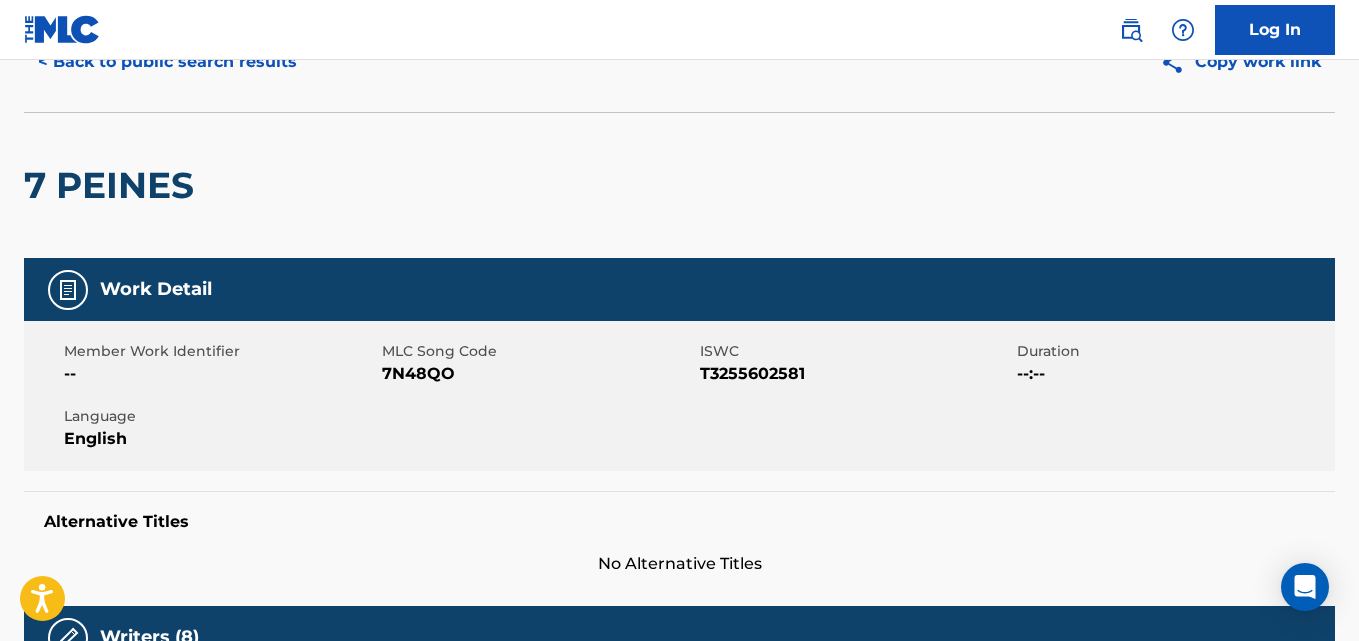 scroll, scrollTop: 0, scrollLeft: 0, axis: both 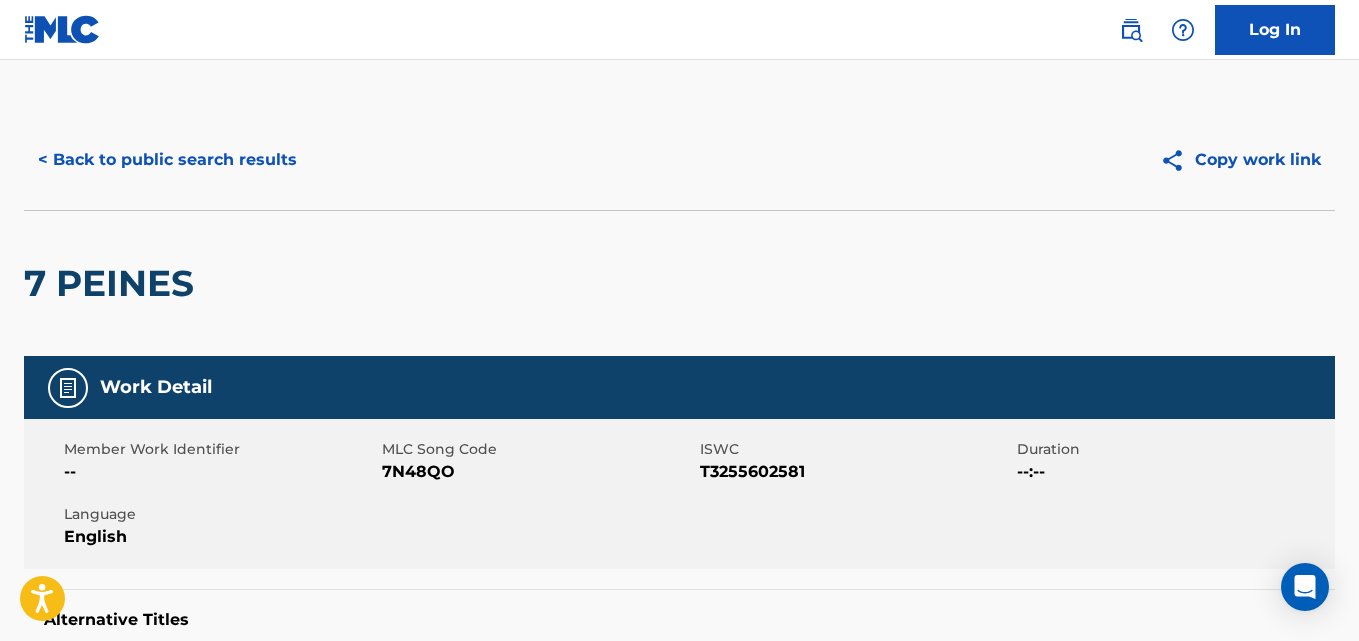 click on "< Back to public search results" at bounding box center [167, 160] 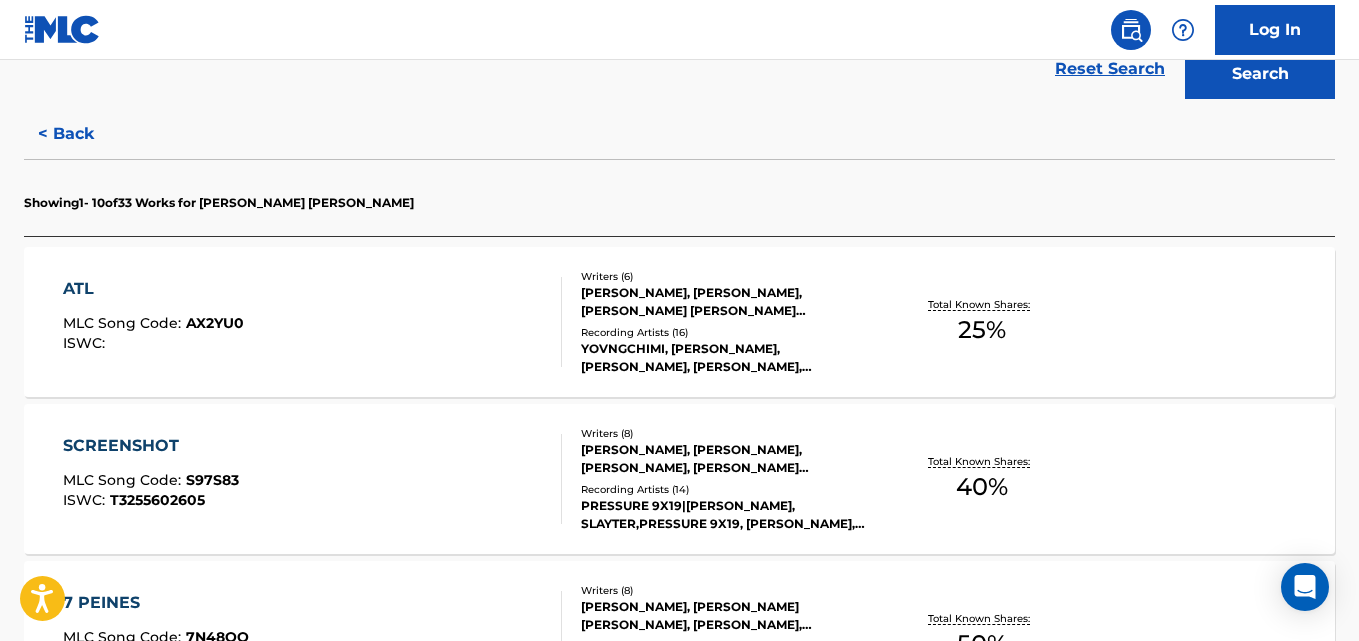 scroll, scrollTop: 479, scrollLeft: 0, axis: vertical 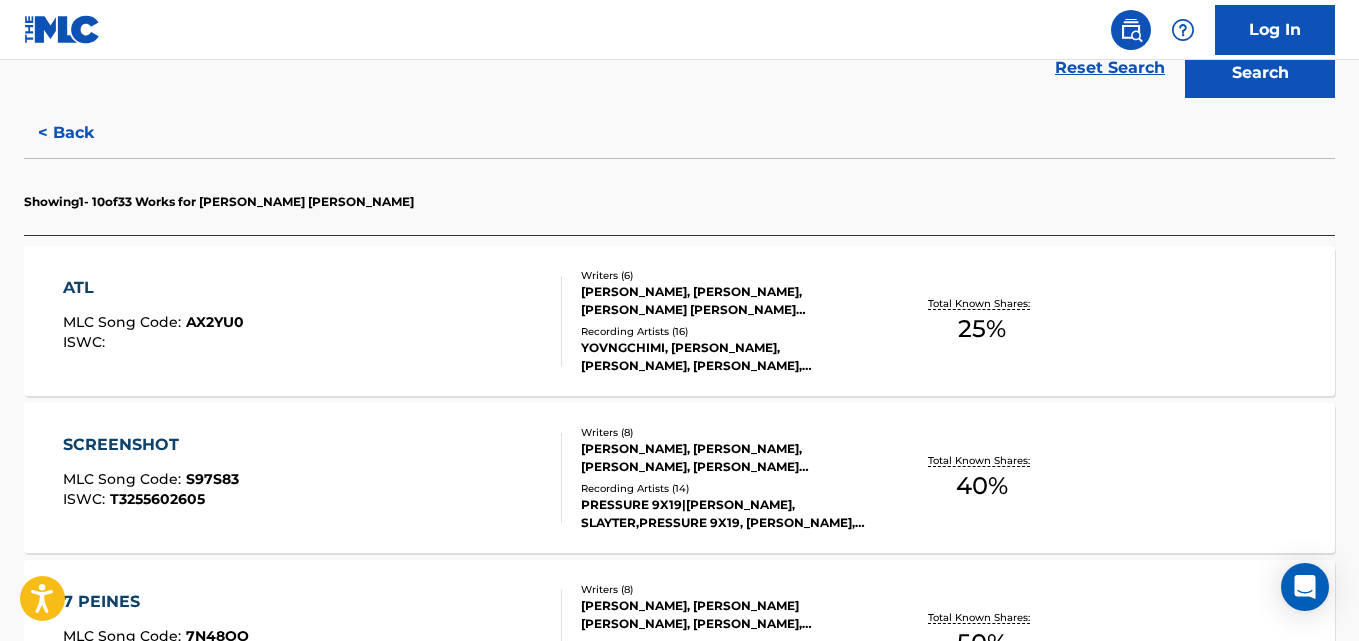 click on "ATL MLC Song Code : AX2YU0 ISWC : Writers ( 6 ) ANGEL JAVIER AVILES MONZON, HECTOR RAMOS, ANGELO LASSEN FERNANDEZ, VICTOR ADRIAN MALDONADO, ALBERTO RAFAEL FELICIANO, RAMON ENRIQUE BURGOS Recording Artists ( 16 ) YOVNGCHIMI, YOVNGCHIMI, YOVNGCHIMI, YOVNGCHIMI, YOVNGCHIMI Total Known Shares: 25 %" at bounding box center [679, 321] 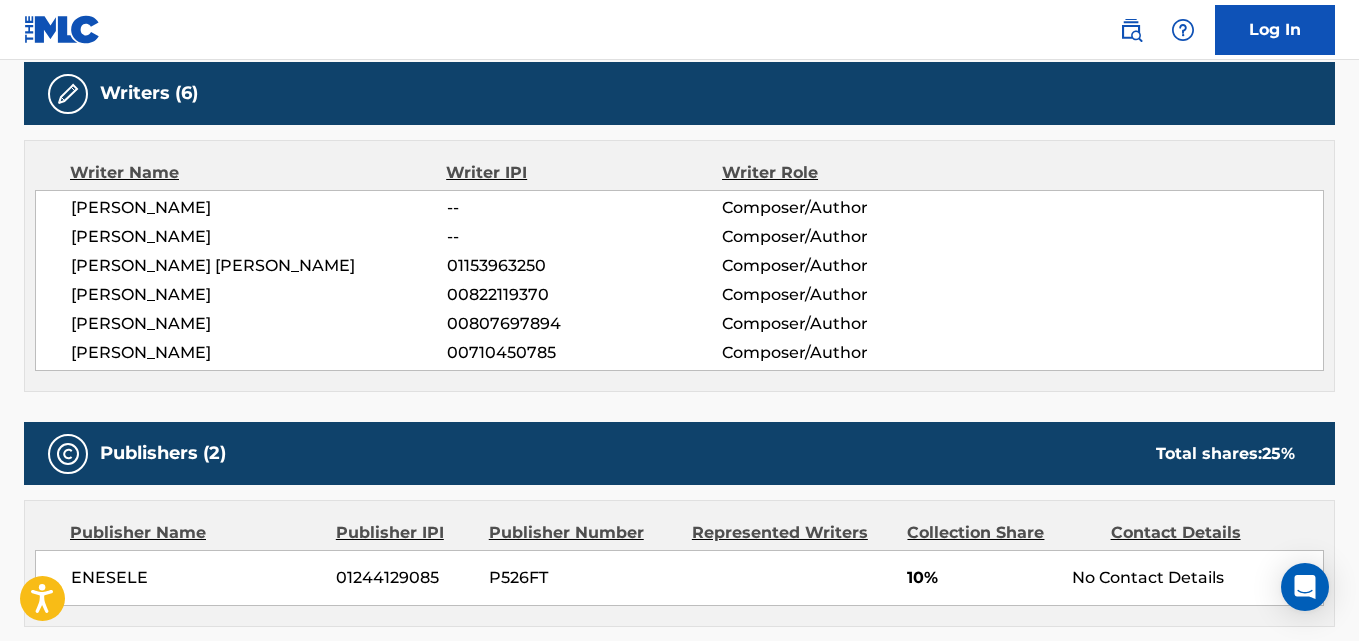 scroll, scrollTop: 0, scrollLeft: 0, axis: both 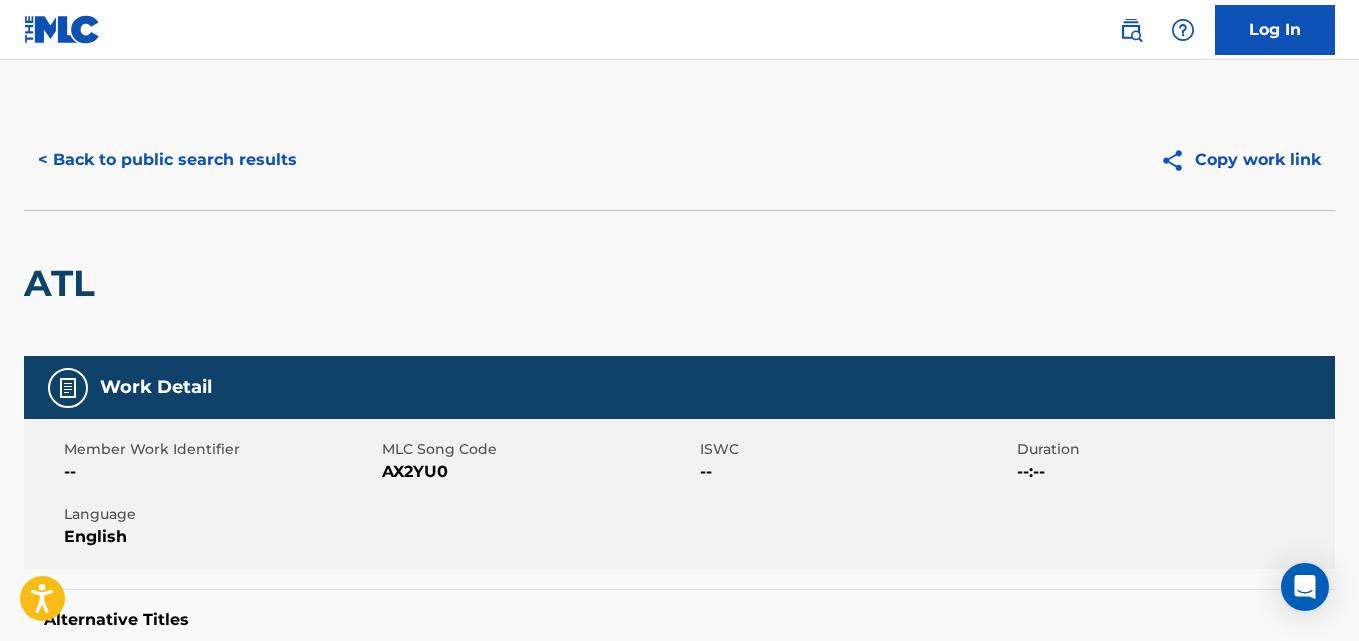 click on "< Back to public search results" at bounding box center [167, 160] 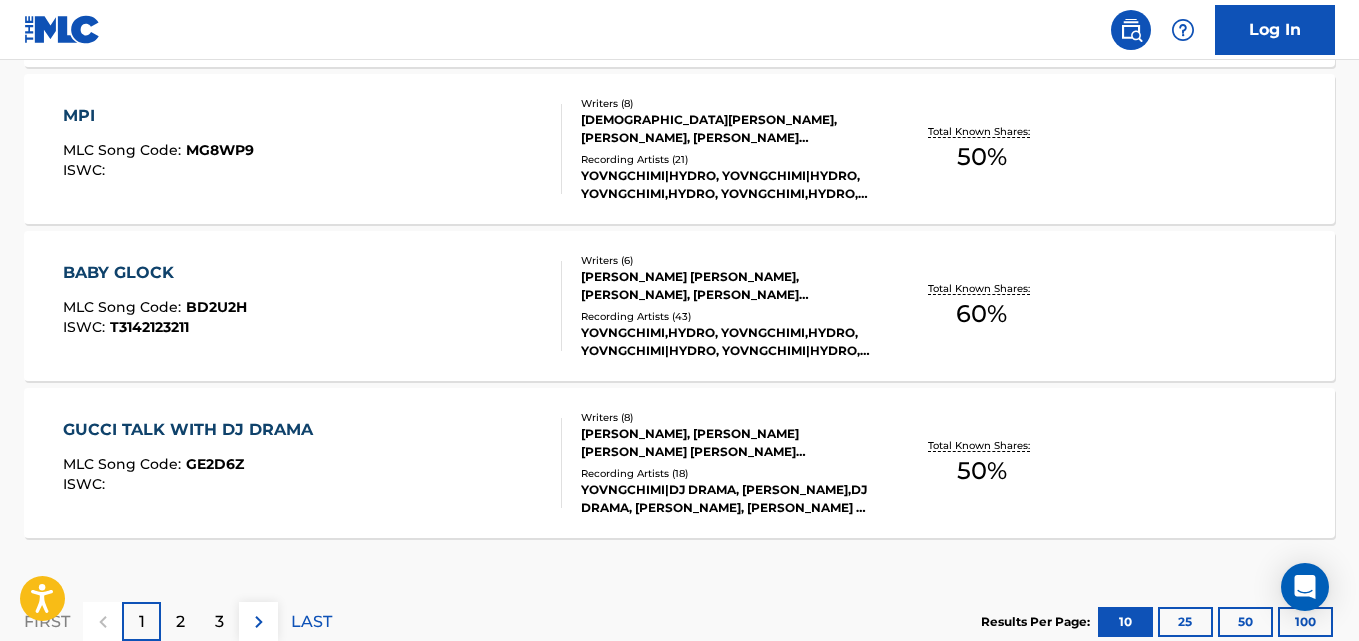 scroll, scrollTop: 1752, scrollLeft: 0, axis: vertical 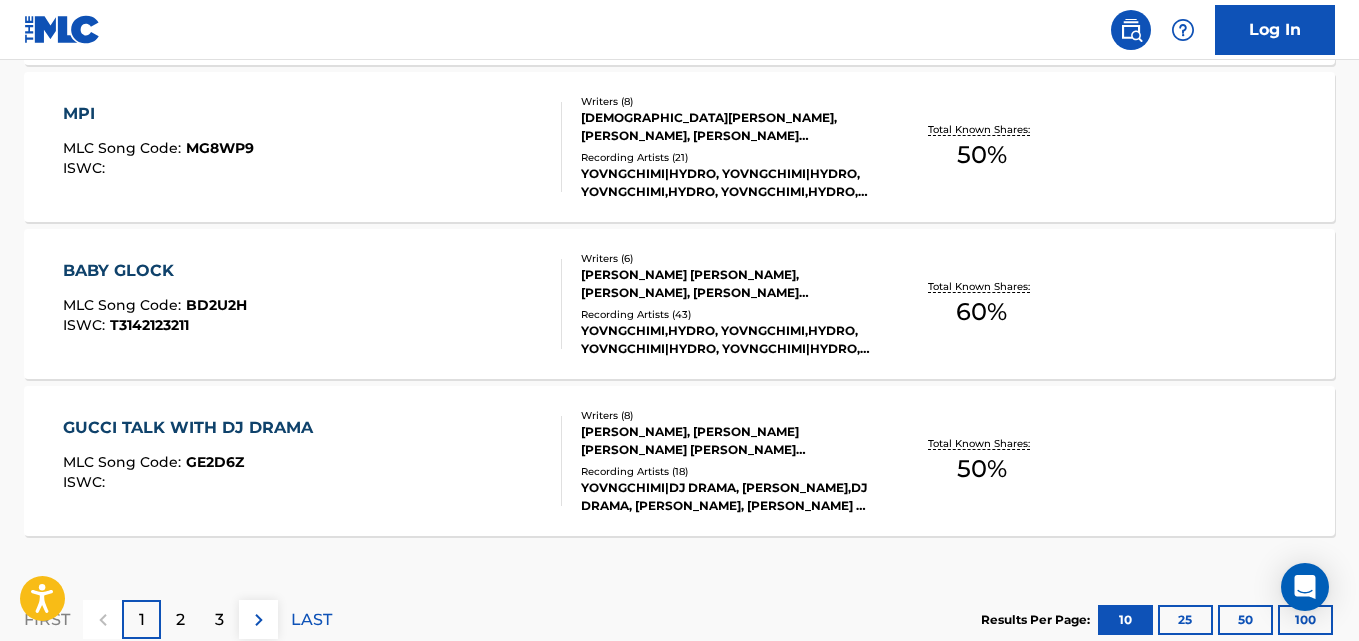 click on "BABY GLOCK MLC Song Code : BD2U2H ISWC : T3142123211 Writers ( 6 ) RAMON BURGOS GIERBOLINI, VICTOR MALDONADO, ANGELO LASSEN FERNANDEZ, HECTOR CARBIA, SEBASTIAN ANDRES ENCARNACION, ANGEL JAVIER AVILES Recording Artists ( 43 ) YOVNGCHIMI,HYDRO, YOVNGCHIMI,HYDRO, YOVNGCHIMI|HYDRO, YOVNGCHIMI|HYDRO, YOVNGCHIMI,HYDRO Total Known Shares: 60 %" at bounding box center (679, 304) 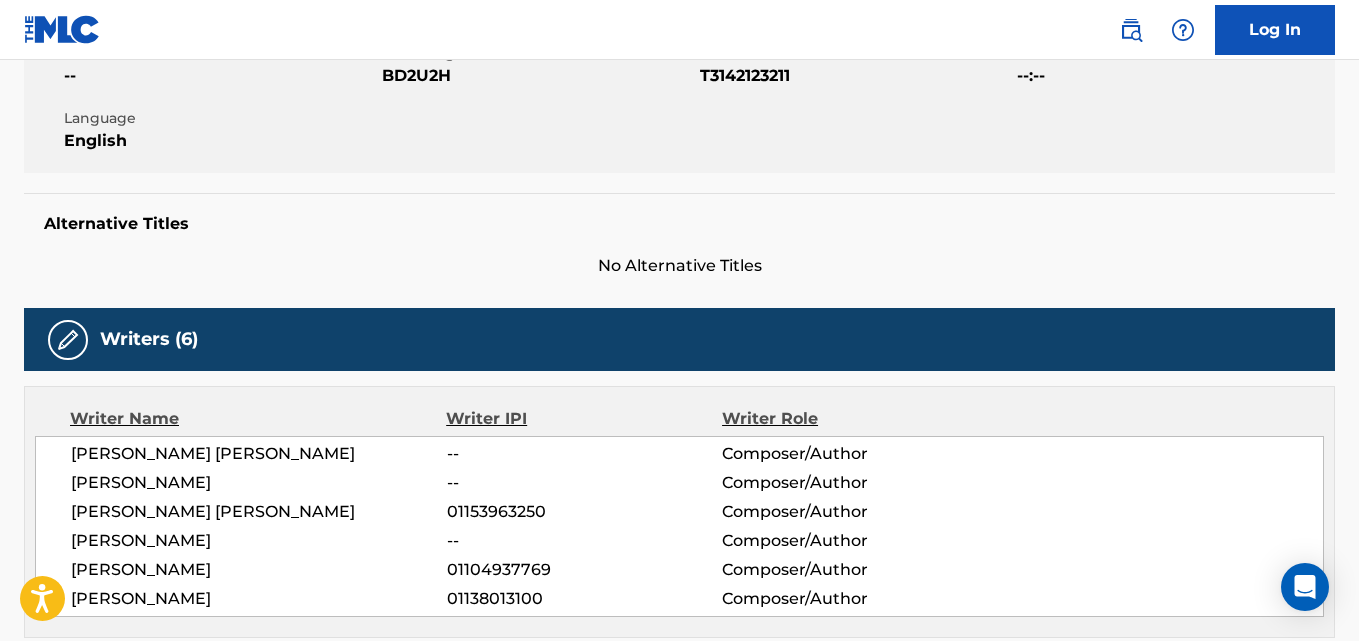 scroll, scrollTop: 0, scrollLeft: 0, axis: both 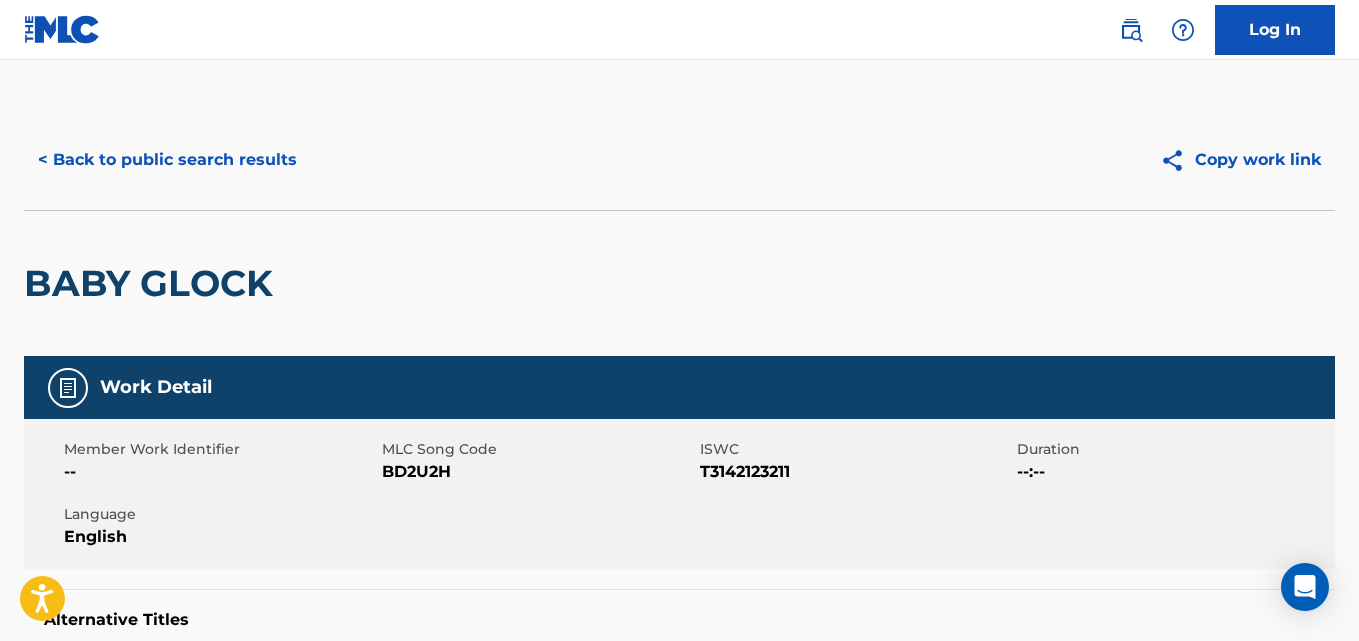click on "< Back to public search results" at bounding box center (167, 160) 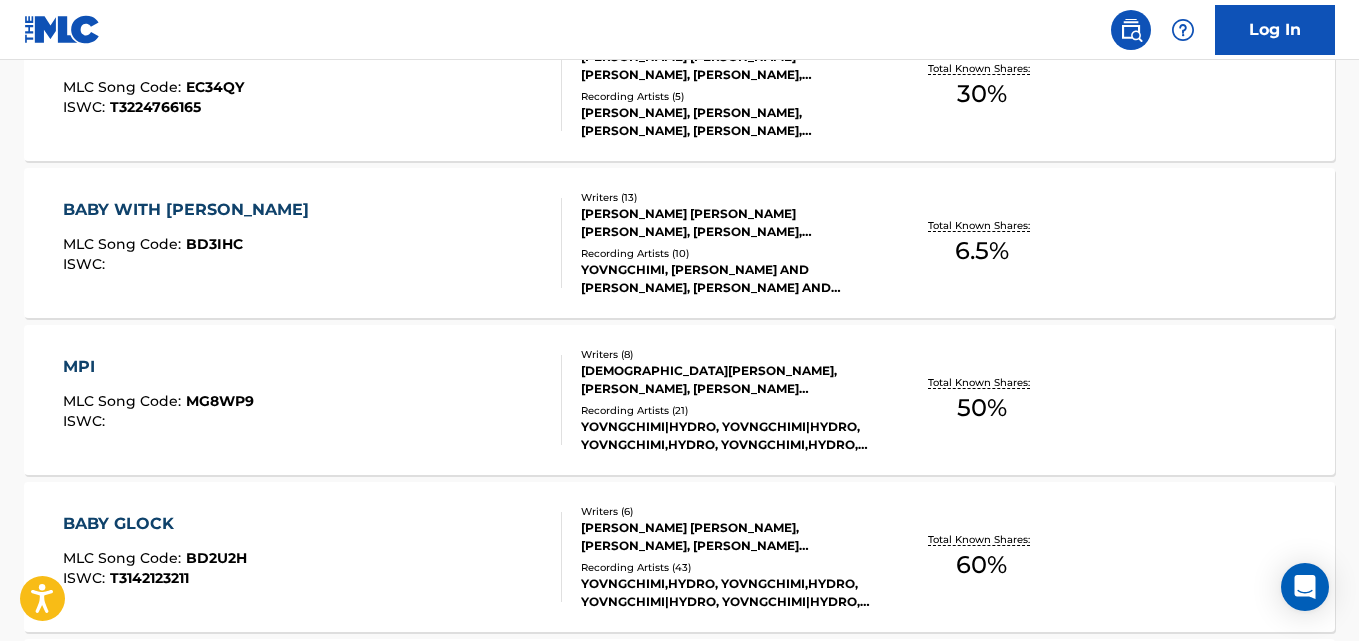 scroll, scrollTop: 1888, scrollLeft: 0, axis: vertical 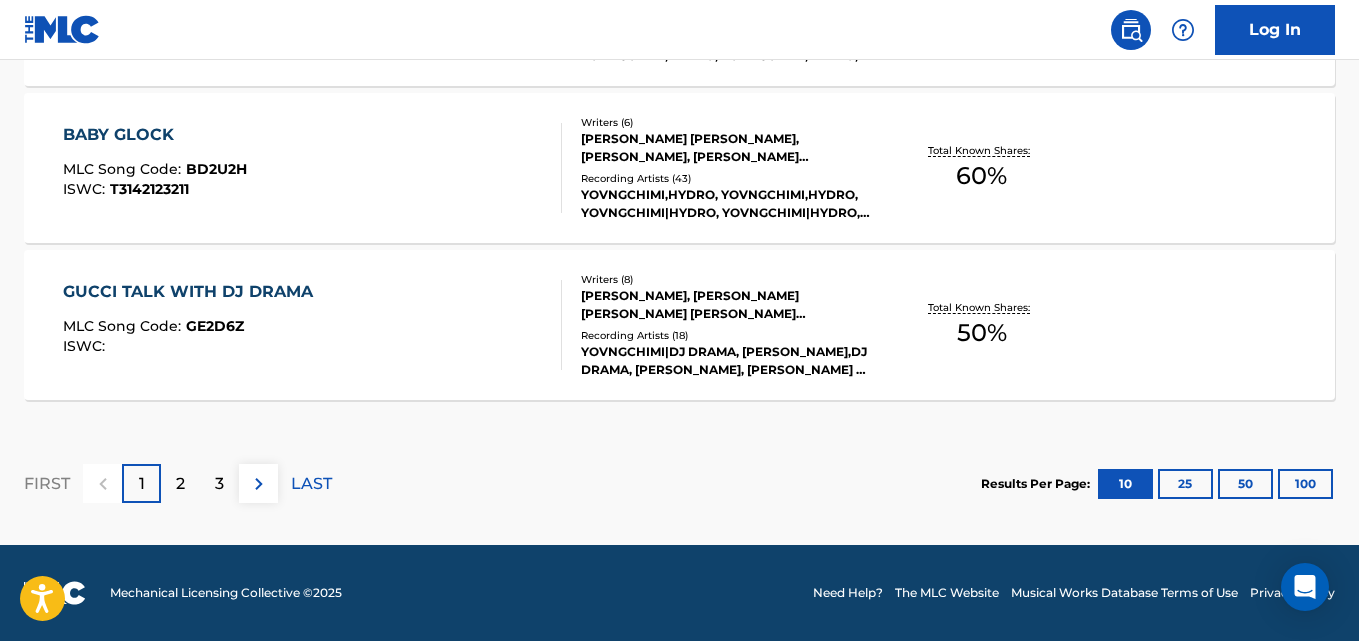 click on "GUCCI TALK WITH DJ DRAMA MLC Song Code : GE2D6Z ISWC : Writers ( 8 ) VICTOR MALDONADO, ANGELO LASSEN FERNANDEZ, DANIEL ANDREW WAHLBERG, ANGEL JAVIER AVILES, RAMON BURGOS GIERBOLINI, BRIAN FRANKLIN MARMOLEJOS, HECTOR RAMOS, SEBASTIAN ANDRES ENCARNACION Recording Artists ( 18 ) YOVNGCHIMI|DJ DRAMA, YOVNGCHIMI,DJ DRAMA, YOVNGCHIMI, YOVNGCHIMI & DJ DRAMA, DJ DRAMA|YOVNGCHIMI Total Known Shares: 50 %" at bounding box center [679, 325] 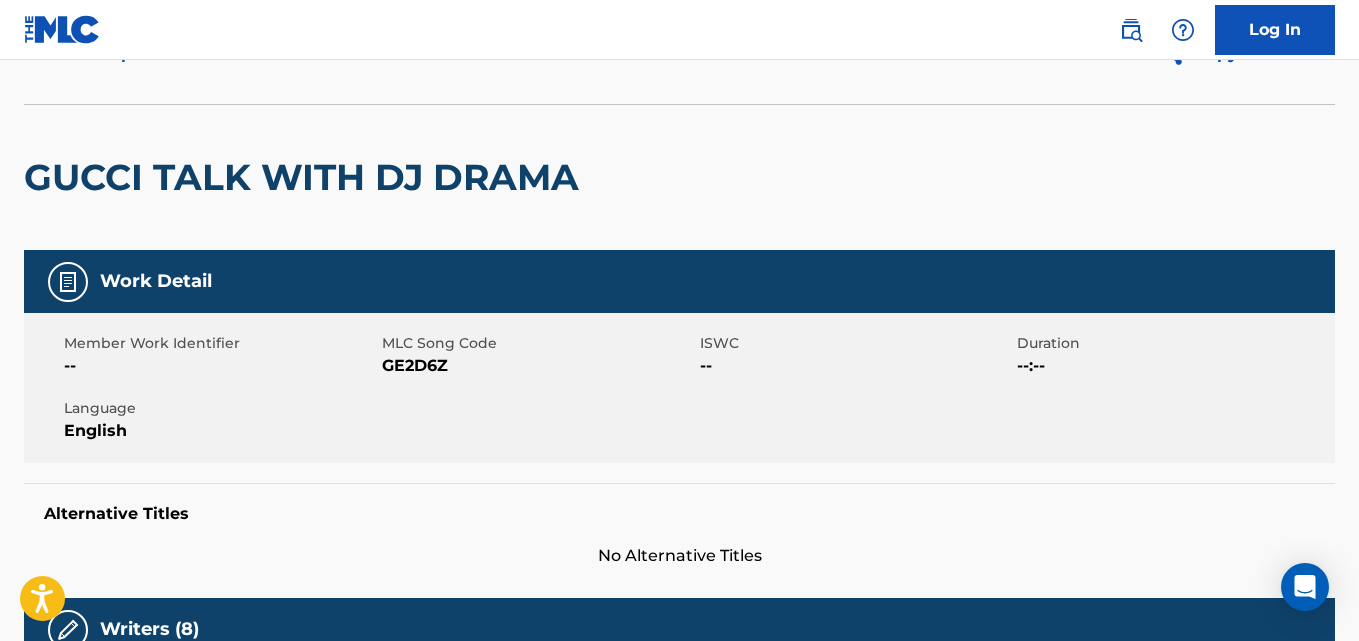 scroll, scrollTop: 0, scrollLeft: 0, axis: both 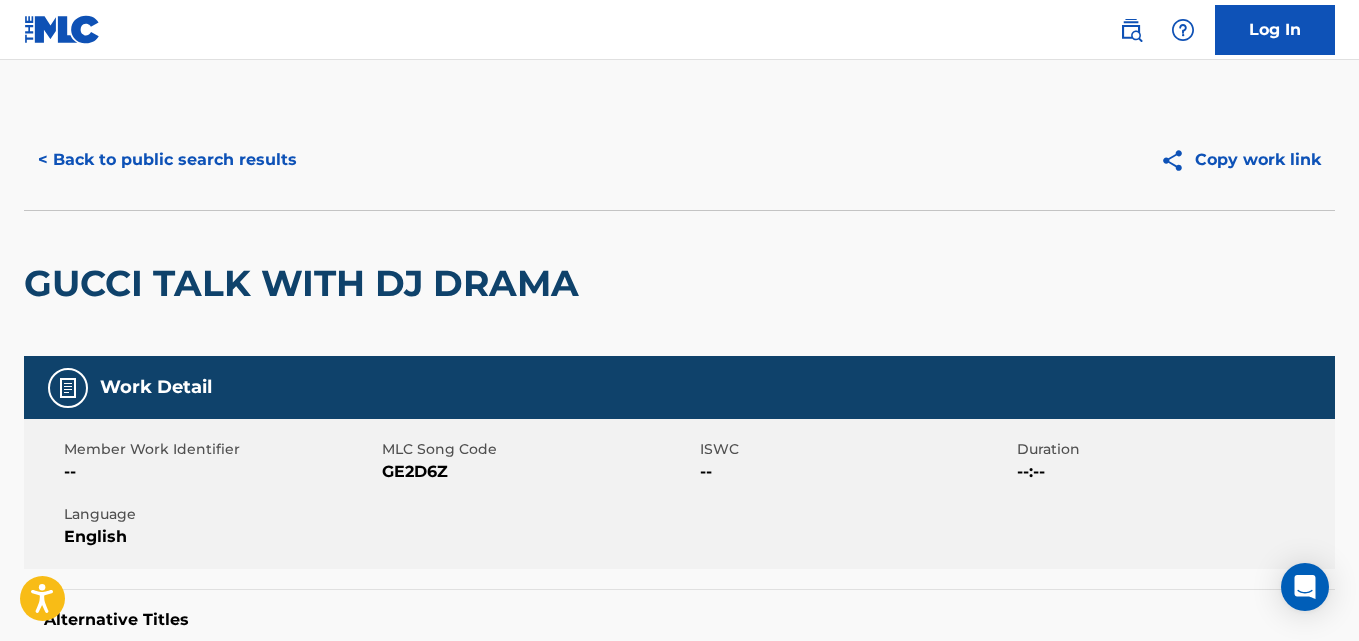 click on "< Back to public search results" at bounding box center [167, 160] 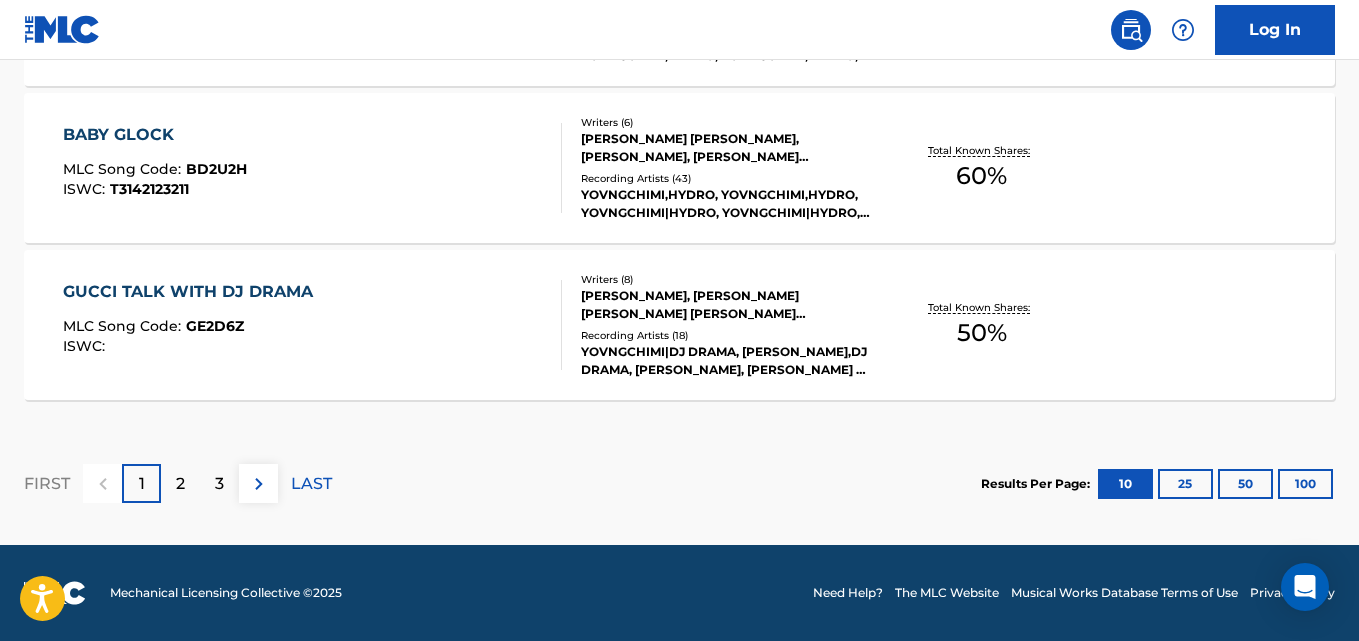 click on "2" at bounding box center [180, 483] 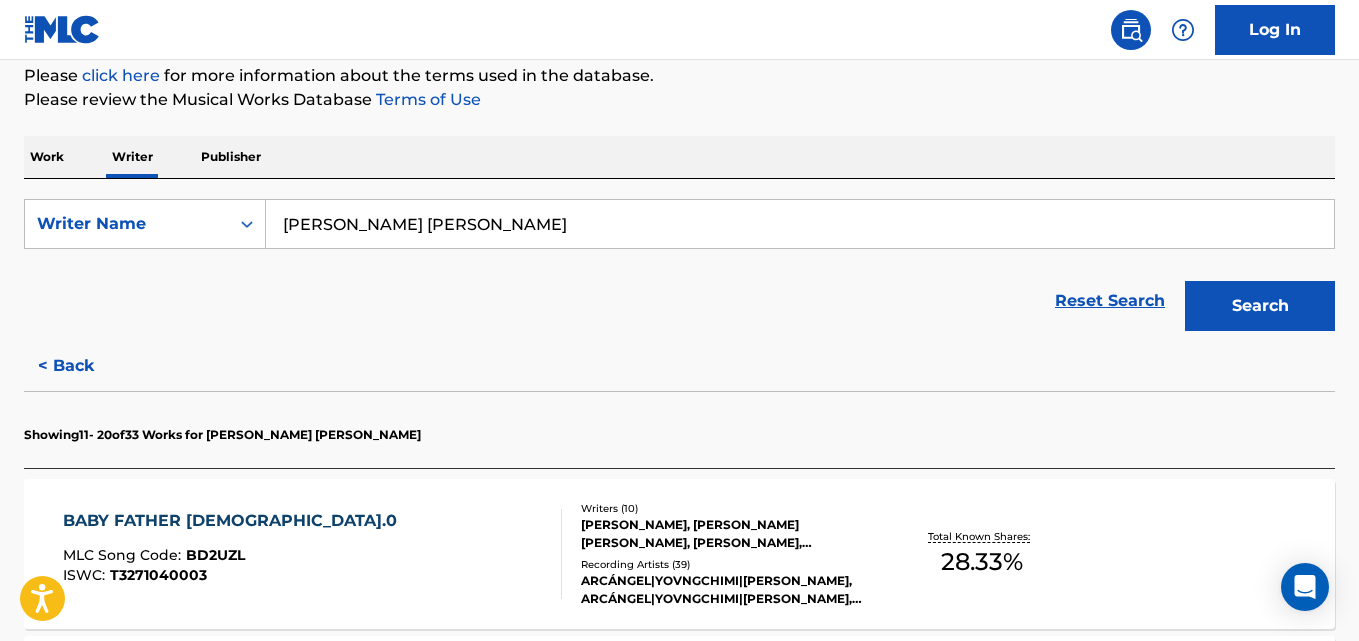 scroll, scrollTop: 1888, scrollLeft: 0, axis: vertical 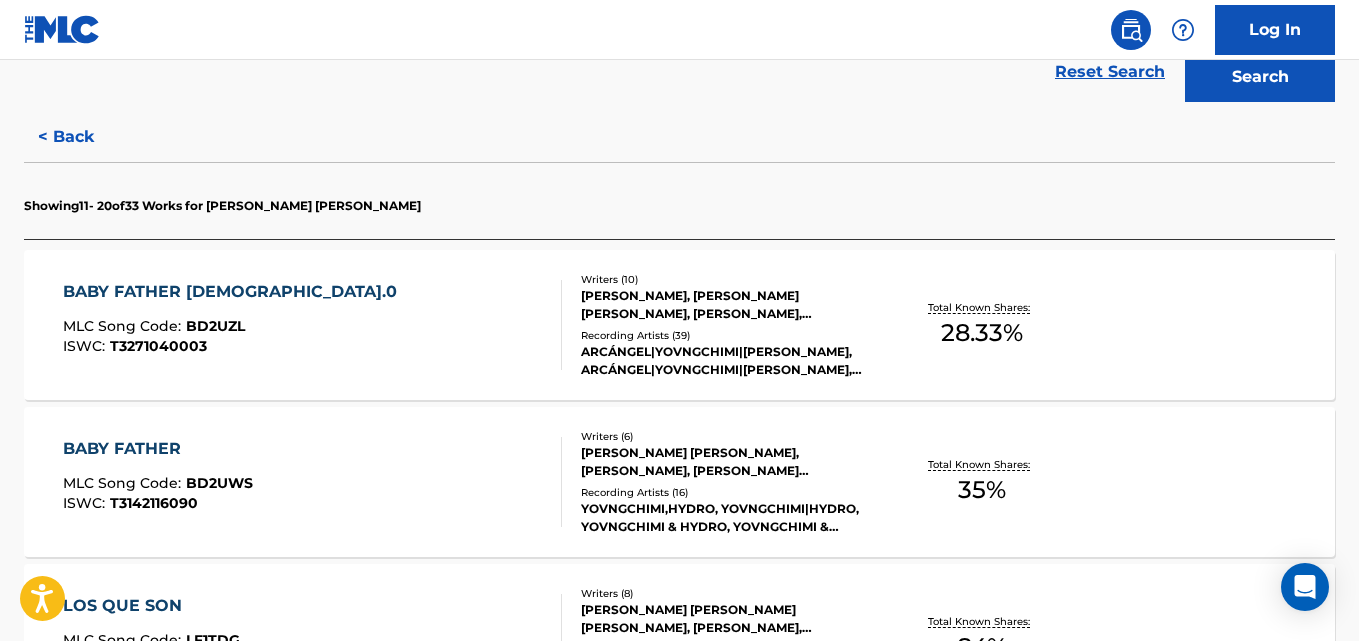 click on "BABY FATHER 2.0 MLC Song Code : BD2UZL ISWC : T3271040003 Writers ( 10 ) SEBASTIAN ANDRES ENCARNACION, RAMON BURGOS GIERBOLINI, EDWIN VAZQUEZ, VICTOR MALDONADO, ANGELO LASSEN FERNANDEZ, AUSTIN SANTOS, MICHAEL MONGUE, JULIAN RAMOS CARBIA, ANGEL JAVIER AVILES, HECTOR RAMOS Recording Artists ( 39 ) ARCÁNGEL|YOVNGCHIMI|MYKE TOWERS, ARCÁNGEL|YOVNGCHIMI|MYKE TOWERS, YOVNGCHIMI,MYKE TOWERS,ARCÁNGEL,ÑENGO FLOW,YERUZA, YOVNGCHIMI,MYKE TOWERS,ARCÁNGEL,ÑENGO FLOW,YERUZA, YOVNGCHIMI Total Known Shares: 28.33 %" at bounding box center (679, 325) 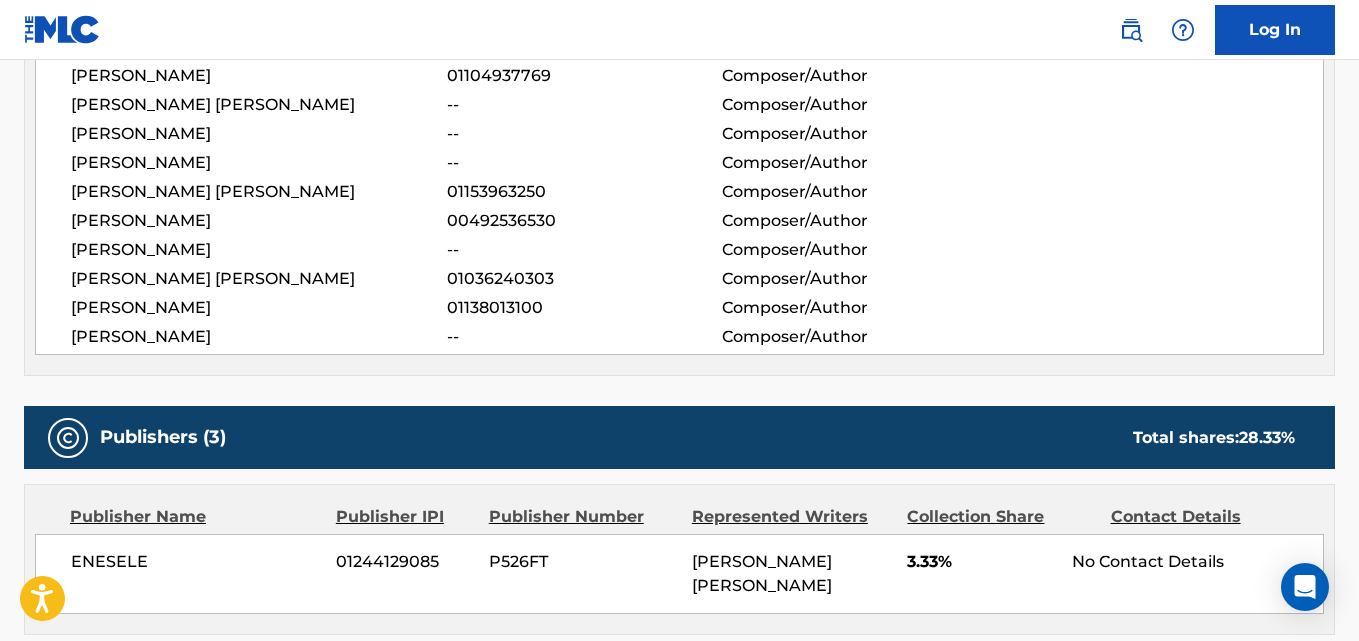 scroll, scrollTop: 0, scrollLeft: 0, axis: both 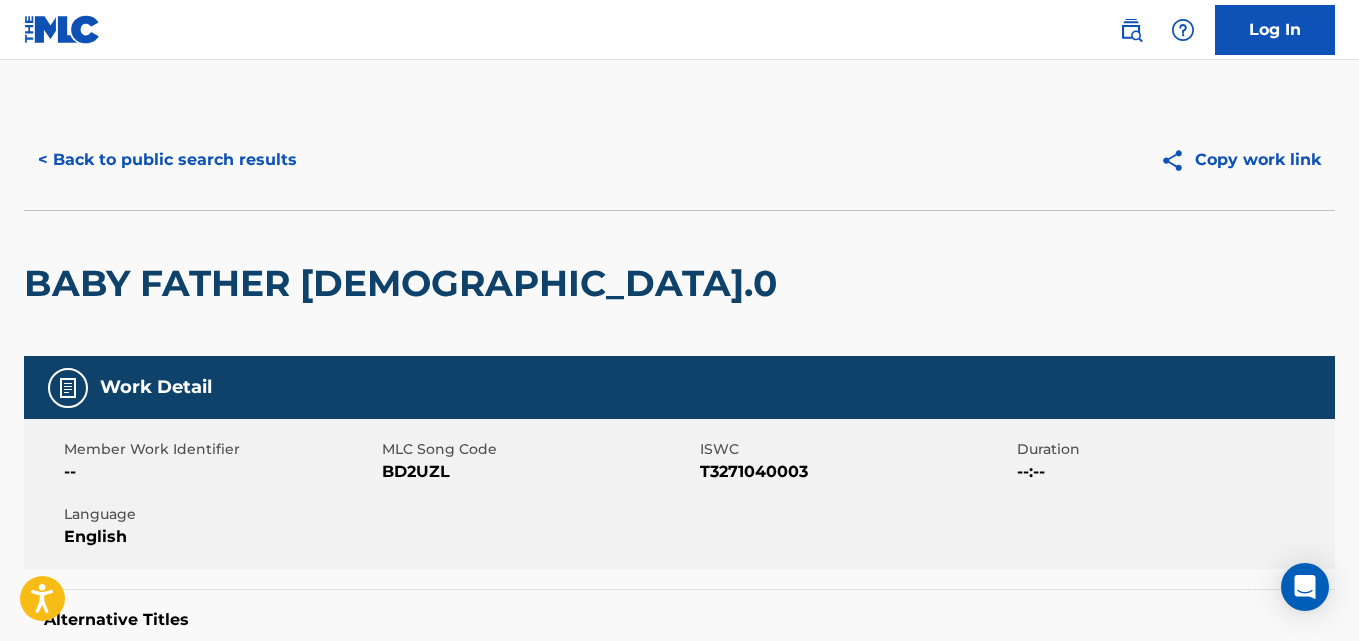 click on "< Back to public search results" at bounding box center (167, 160) 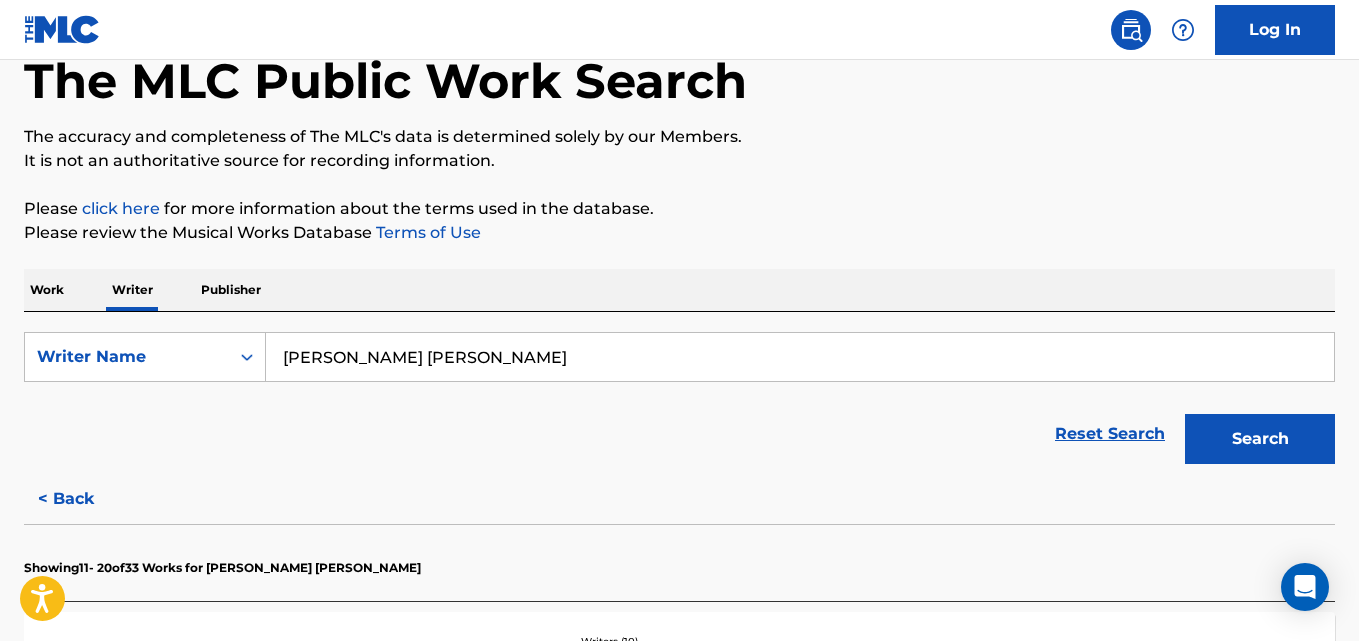click on "< Back" at bounding box center [84, 499] 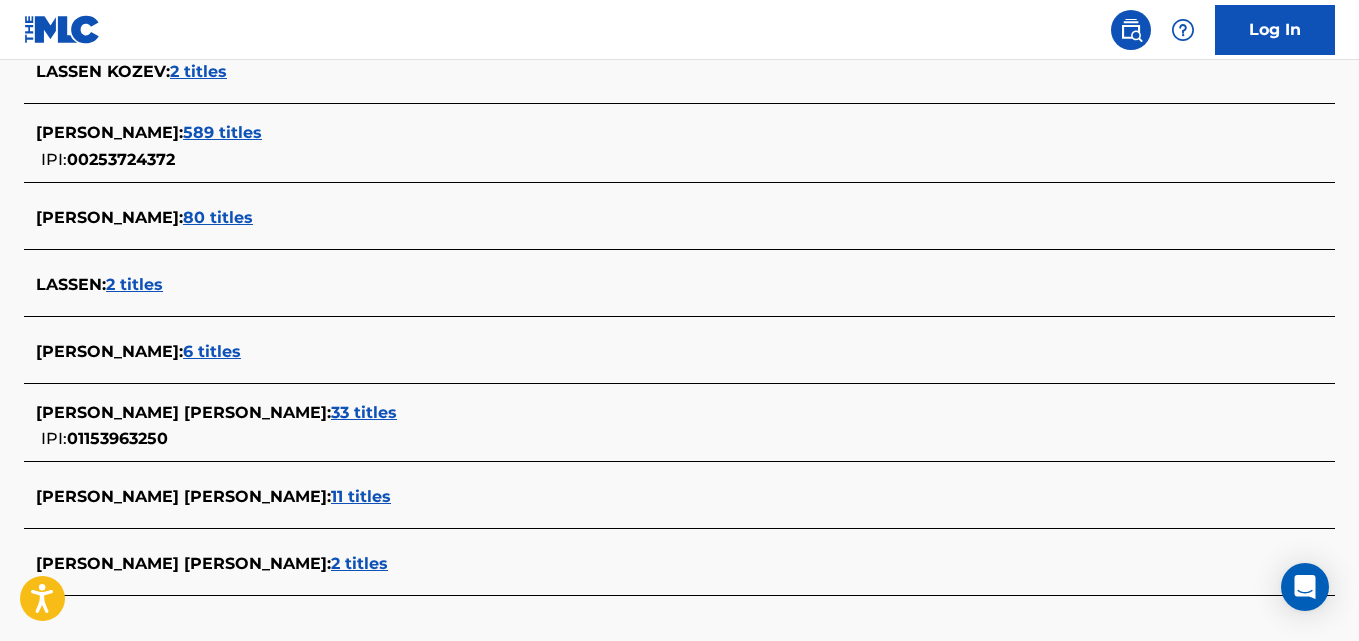 scroll, scrollTop: 766, scrollLeft: 0, axis: vertical 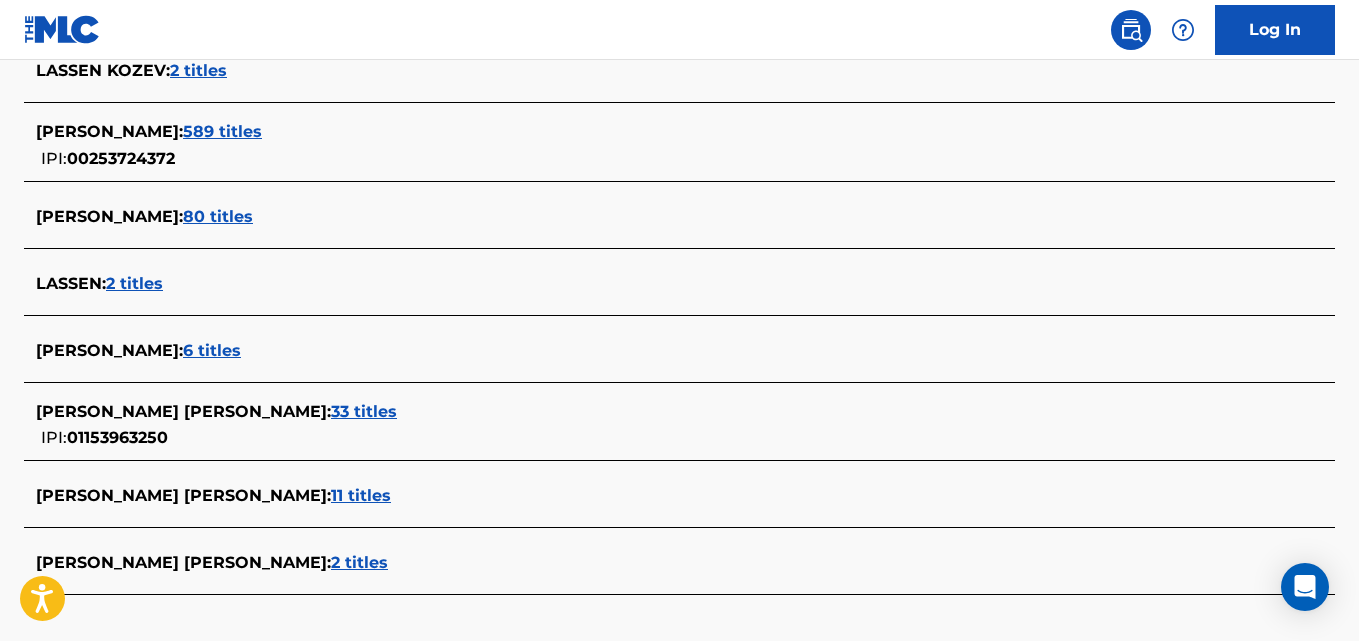 click on "11 titles" at bounding box center [361, 495] 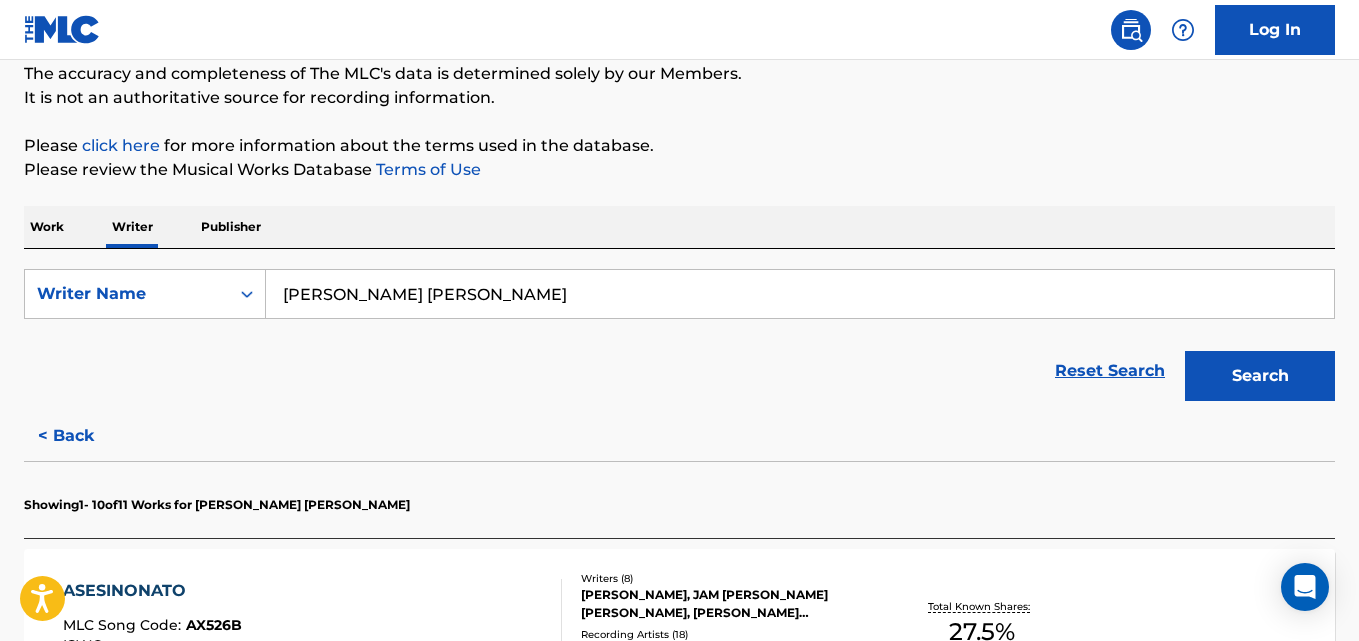scroll, scrollTop: 170, scrollLeft: 0, axis: vertical 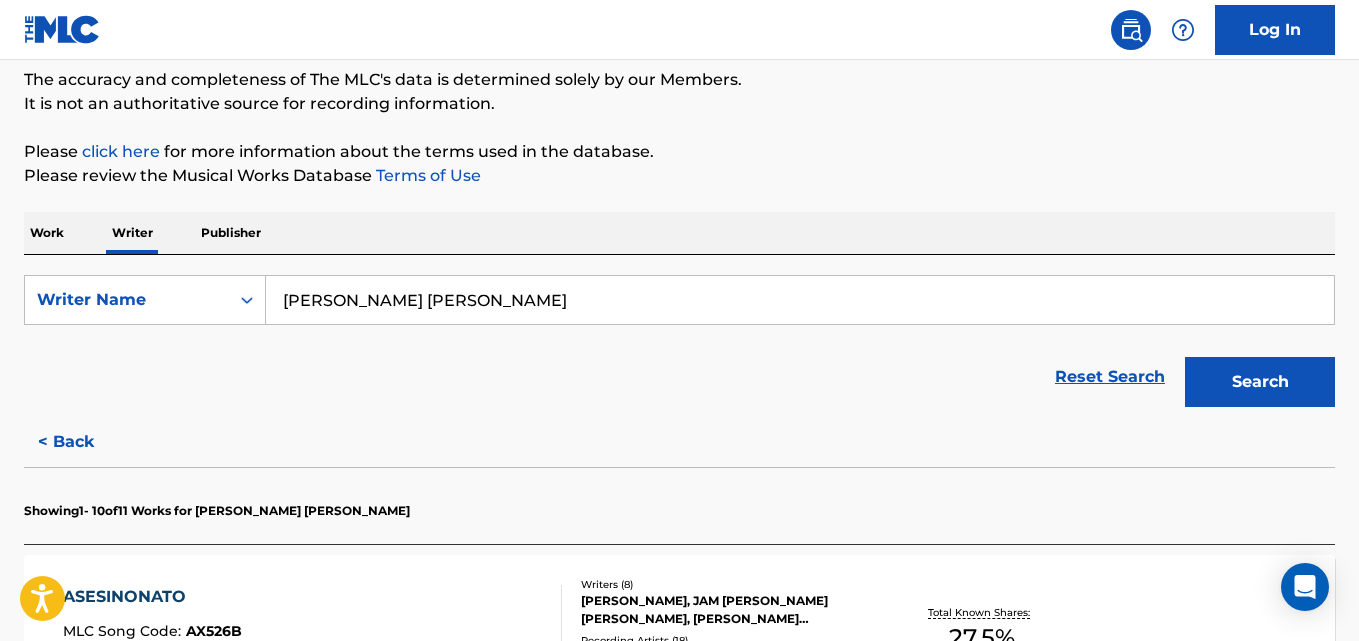 click on "Angelo Lassen Fernandez" at bounding box center [800, 300] 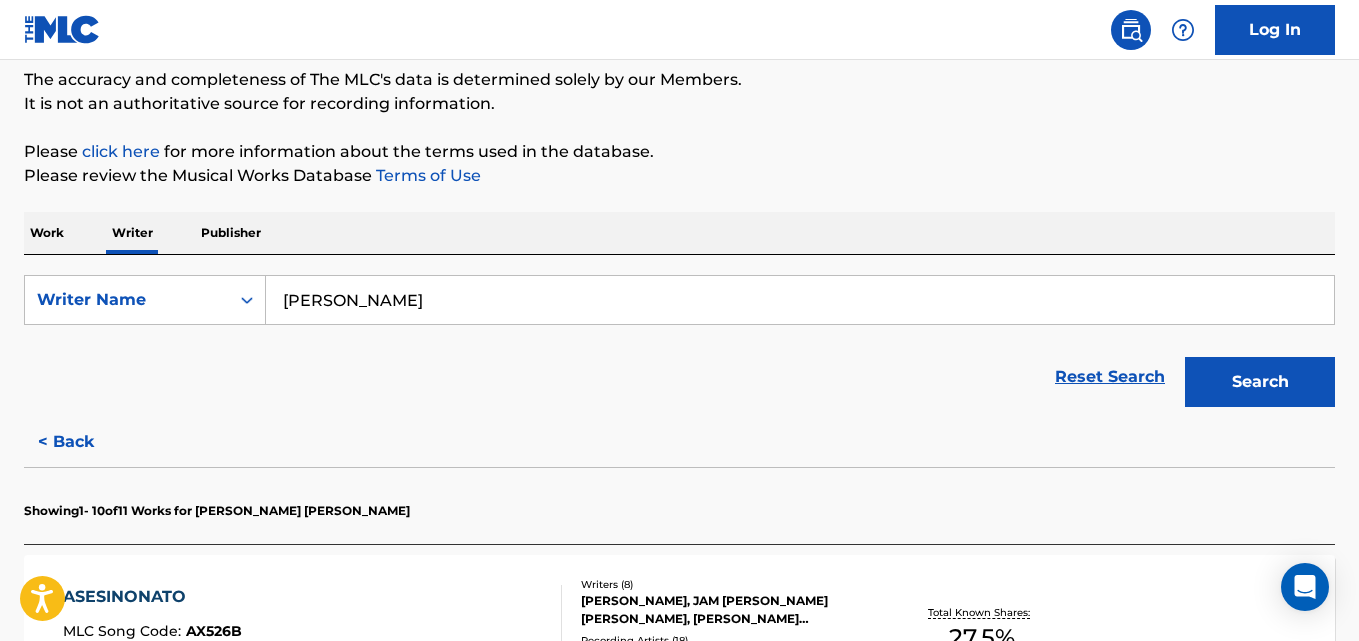 type on "Daniel Andrew Wahlberg" 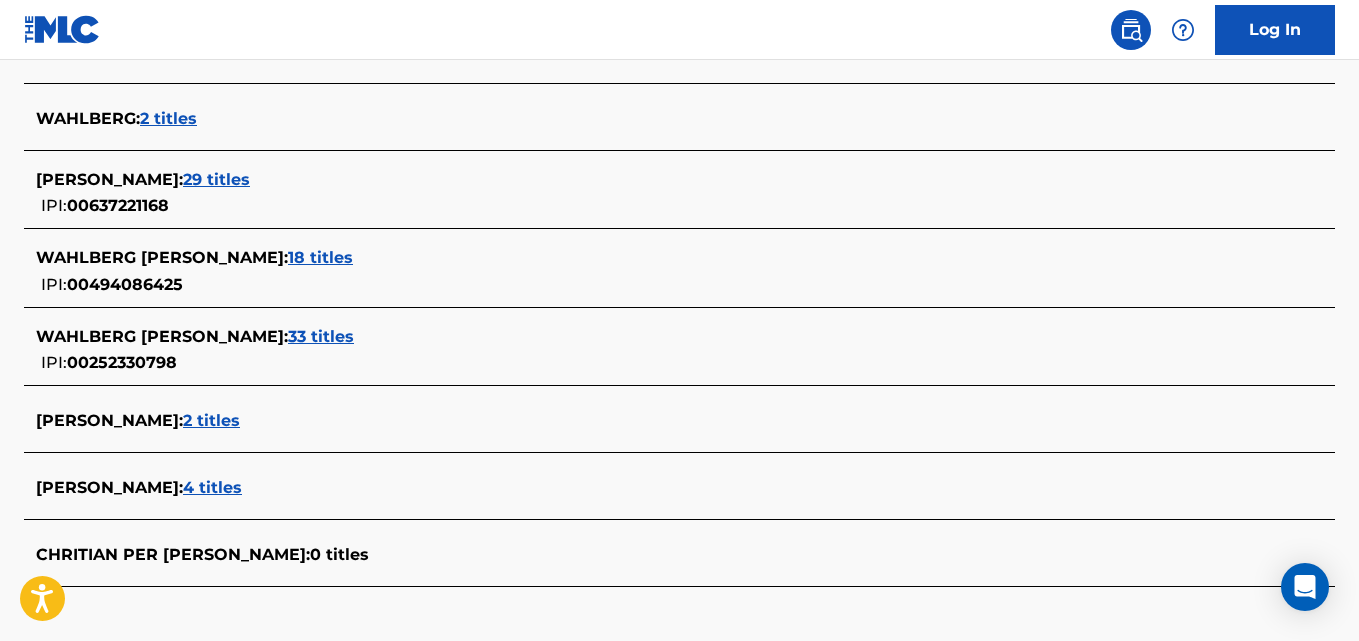 scroll, scrollTop: 796, scrollLeft: 0, axis: vertical 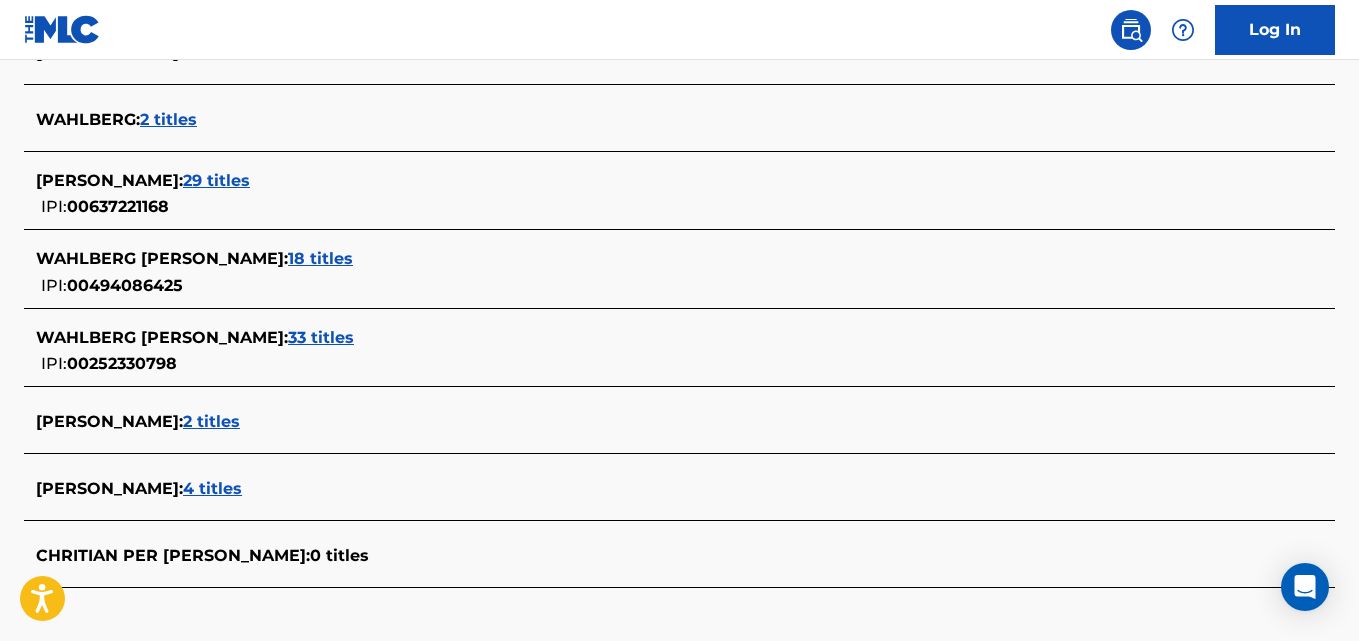 click on "33 titles" at bounding box center (321, 337) 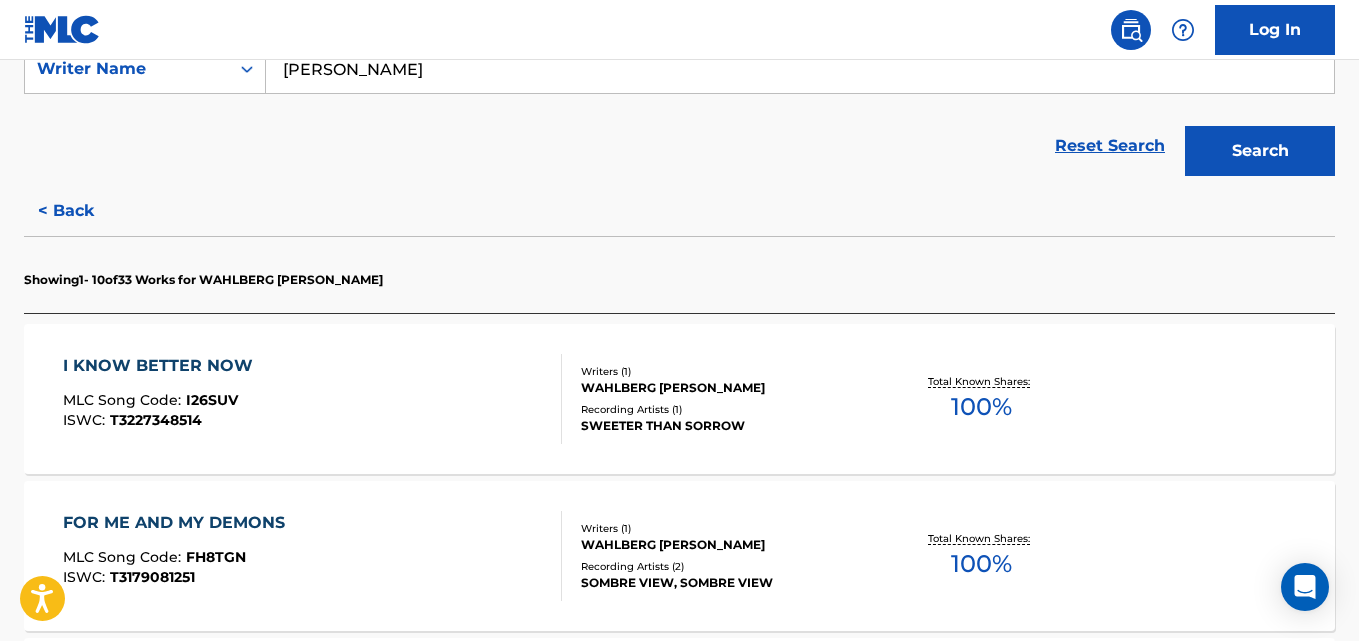 scroll, scrollTop: 400, scrollLeft: 0, axis: vertical 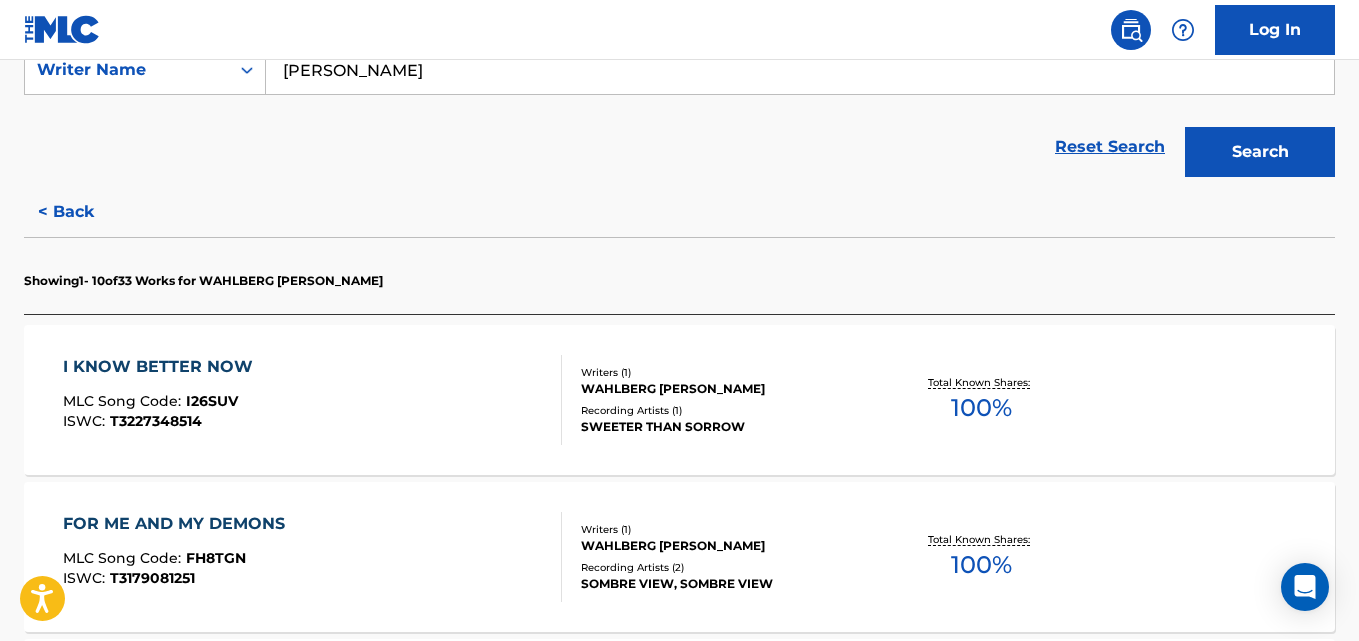 click on "I KNOW BETTER NOW MLC Song Code : I26SUV ISWC : T3227348514 Writers ( 1 ) WAHLBERG MATTIAS DANIEL Recording Artists ( 1 ) SWEETER THAN SORROW Total Known Shares: 100 %" at bounding box center (679, 400) 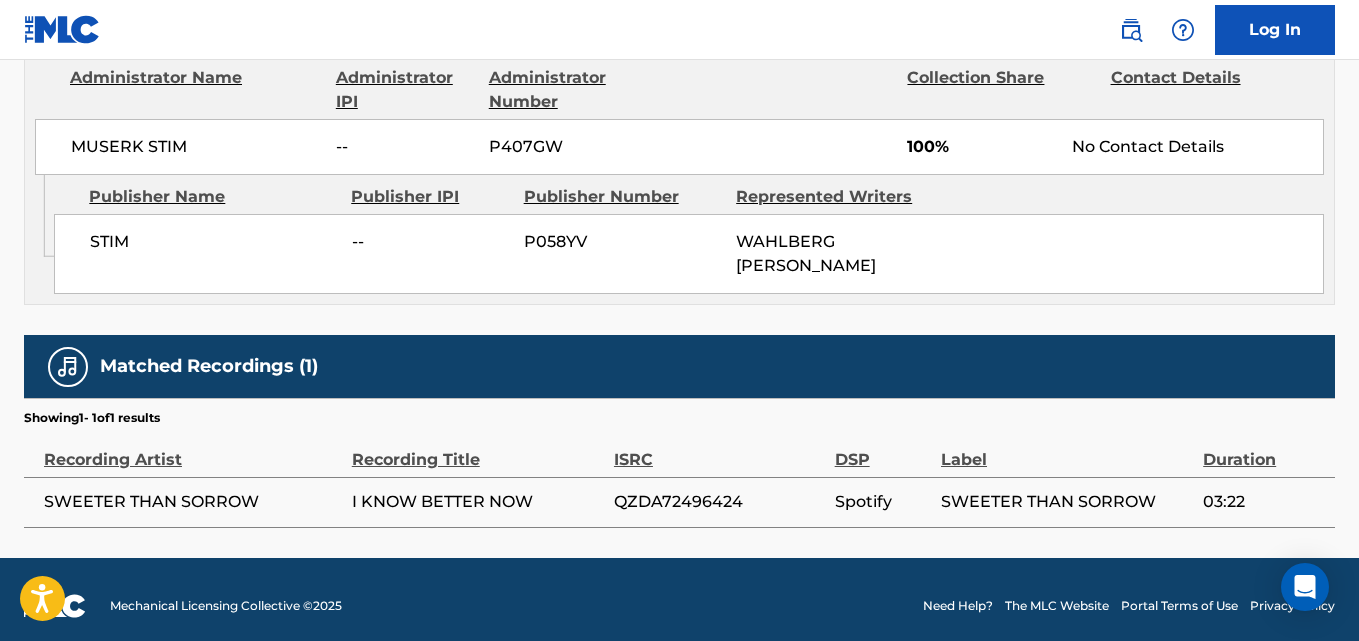 scroll, scrollTop: 979, scrollLeft: 0, axis: vertical 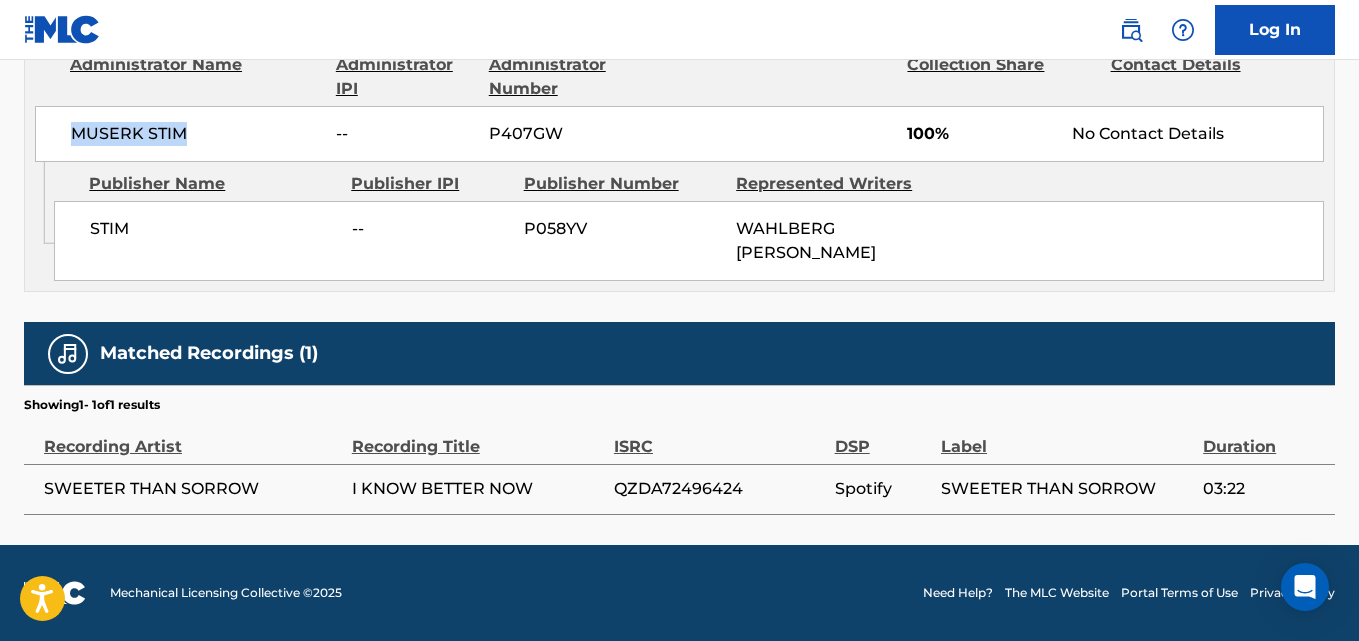 drag, startPoint x: 64, startPoint y: 133, endPoint x: 190, endPoint y: 135, distance: 126.01587 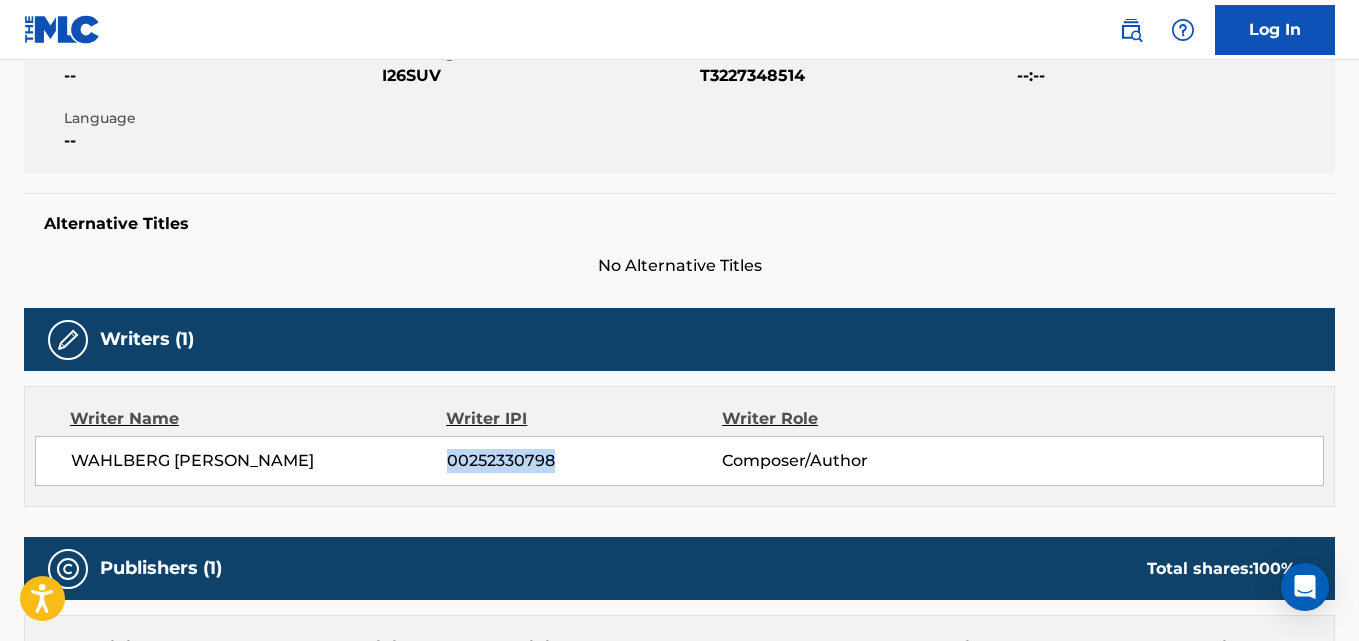 scroll, scrollTop: 0, scrollLeft: 0, axis: both 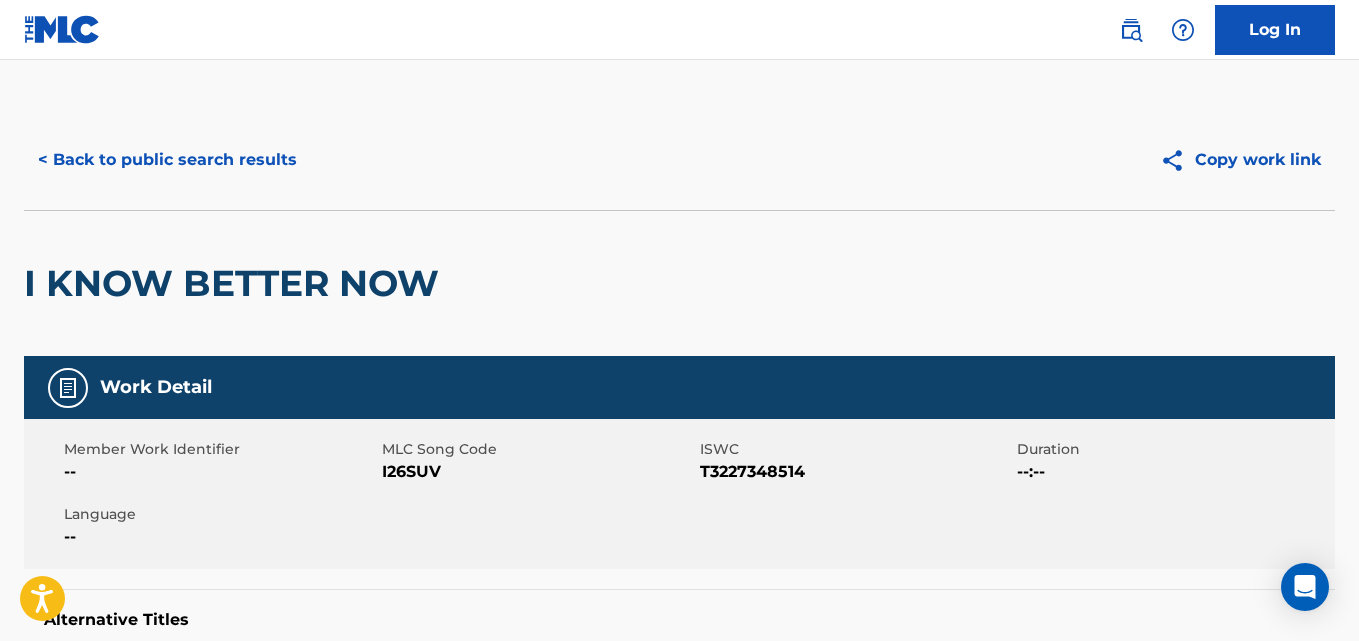 click on "< Back to public search results" at bounding box center [167, 160] 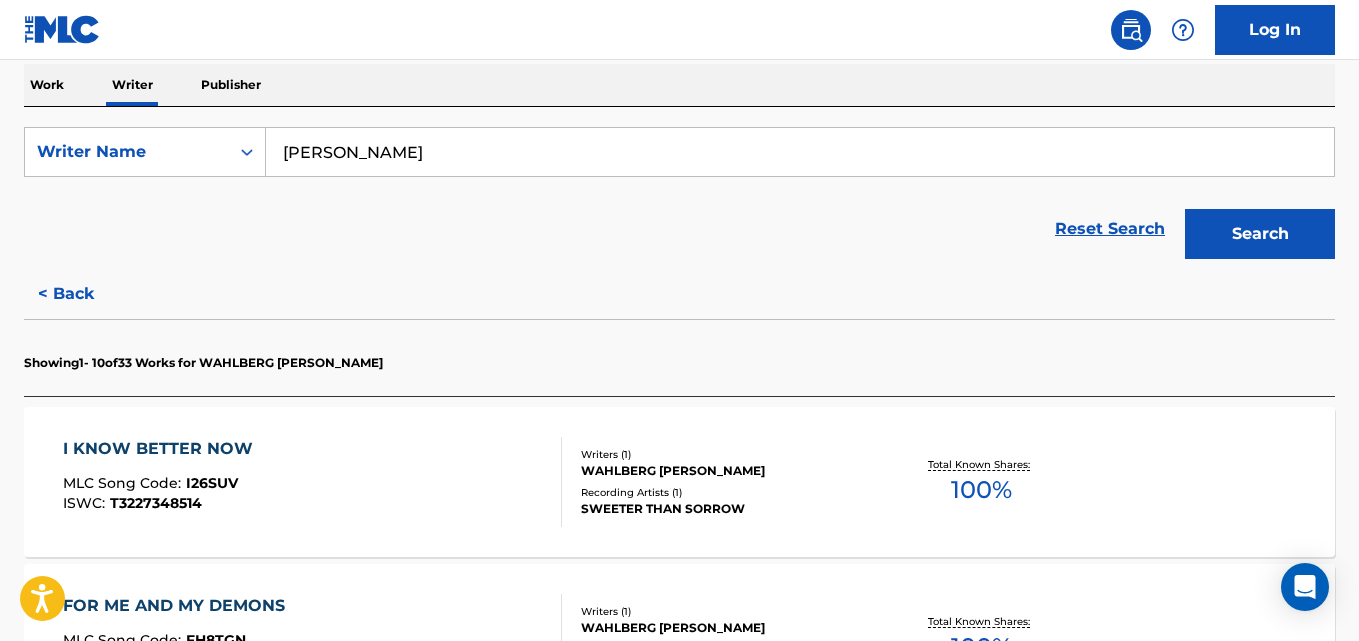 scroll, scrollTop: 323, scrollLeft: 0, axis: vertical 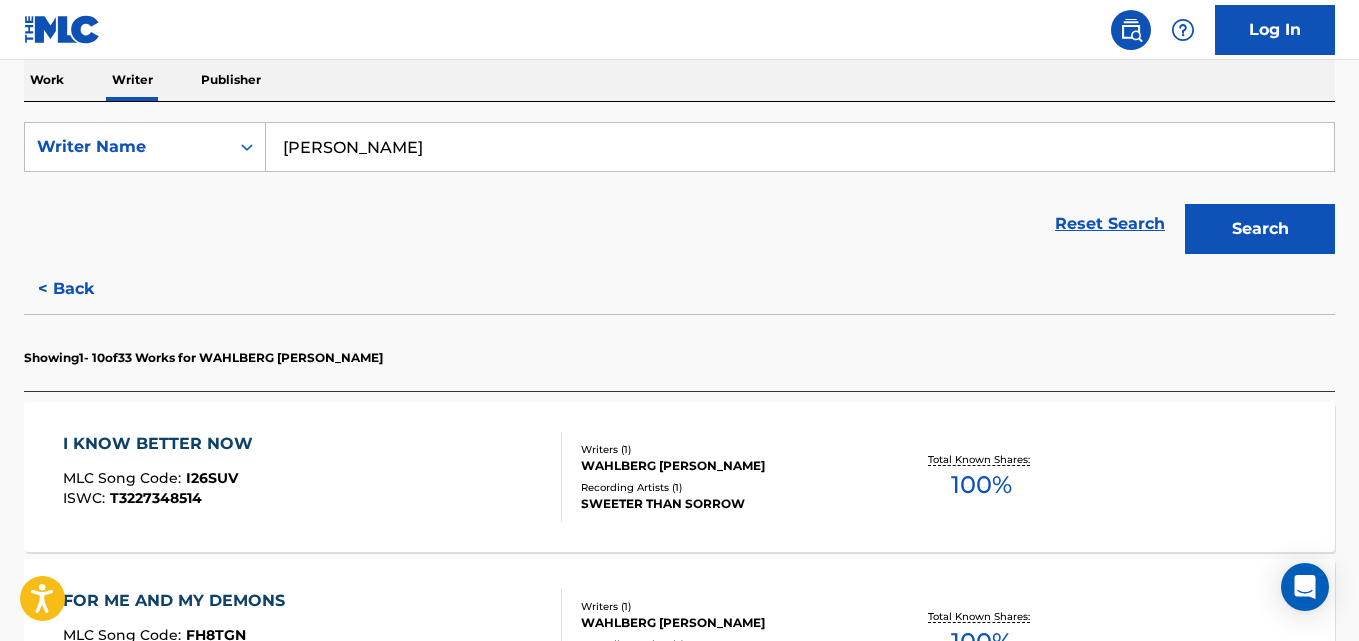 click on "< Back" at bounding box center (84, 289) 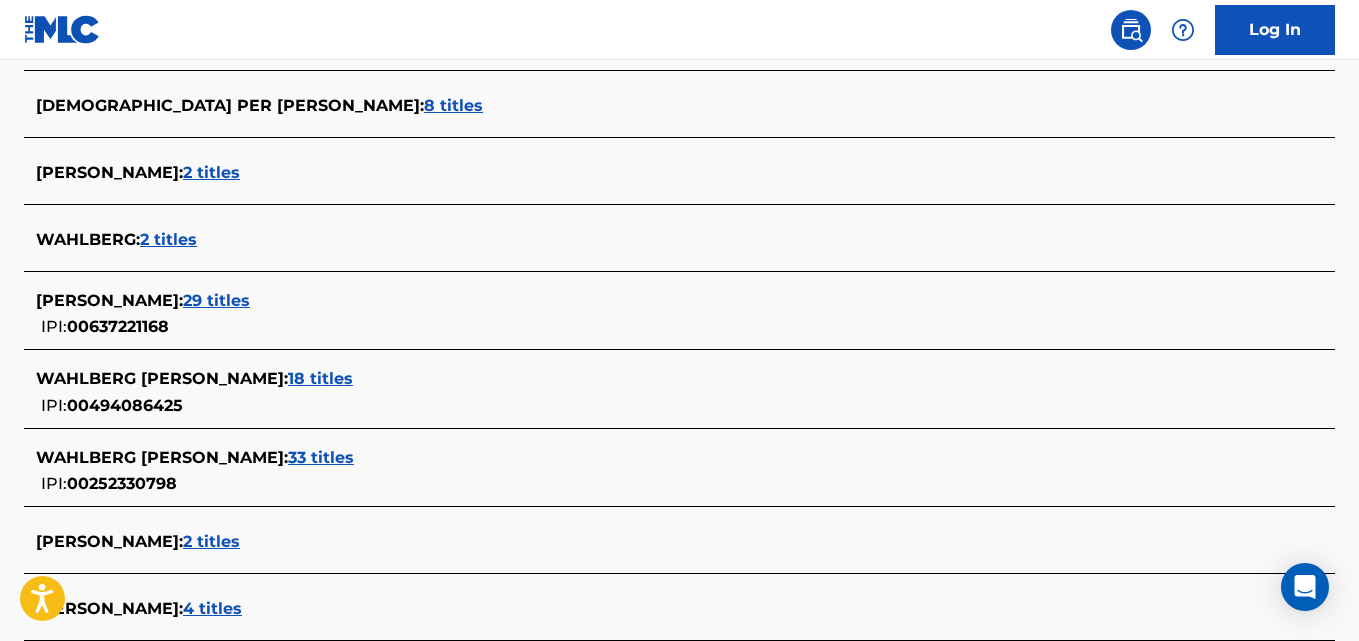 scroll, scrollTop: 677, scrollLeft: 0, axis: vertical 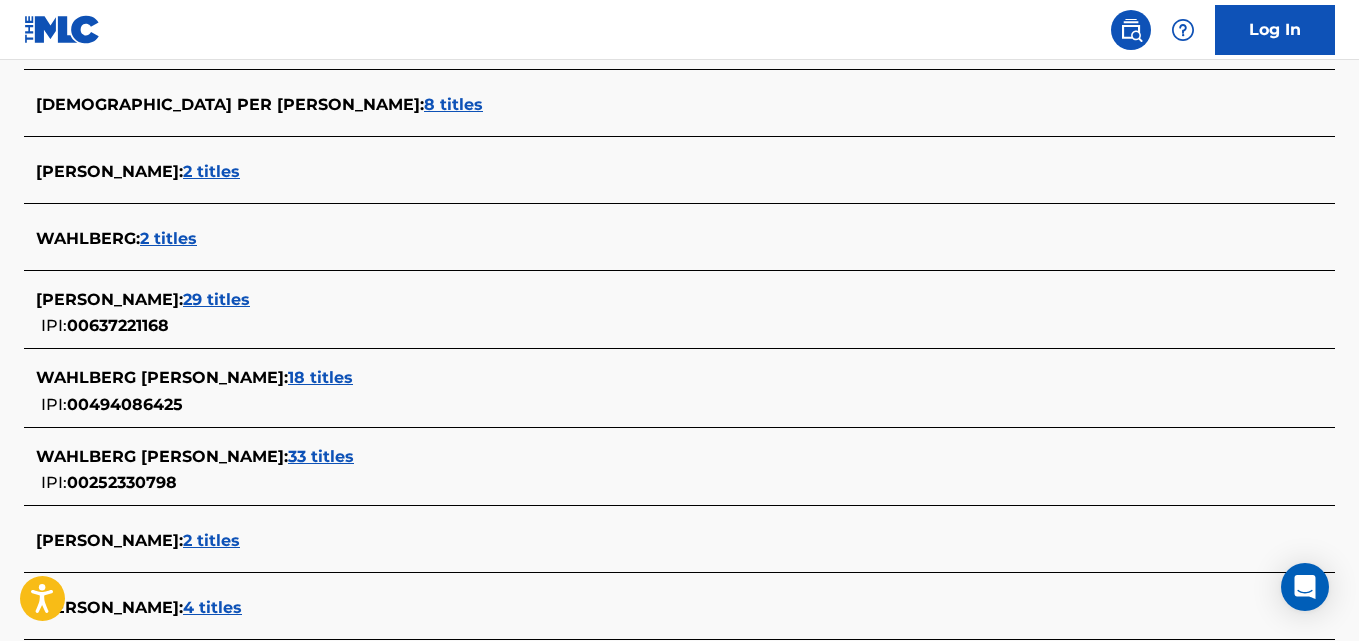 click on "29 titles" at bounding box center (216, 299) 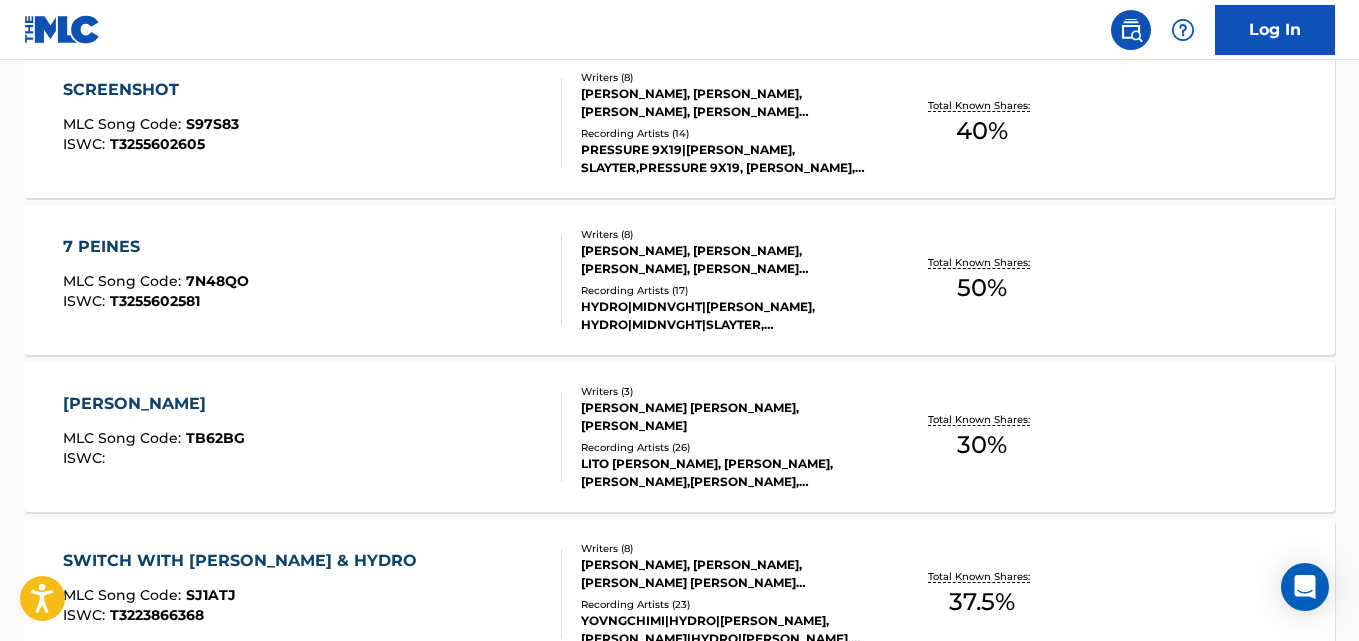 click on "7 PEINES MLC Song Code : 7N48QO ISWC : T3255602581 Writers ( 8 ) HECTOR RAMOS, DANIEL ANDREW WAHLBERG, SEBASTIAN ANDRES ENCARNACION, BRIAN FRANKLIN MARMOLEJOS, ANGEL JAVIER AVILES, ANGELO LASSEN FERNANDEZ, JOHN SANTANA, JORGE ALIAGA ZALDIVAR Recording Artists ( 17 ) HYDRO|MIDNVGHT|SLAYTER, HYDRO|MIDNVGHT|SLAYTER, SLAYTER,MIDNVGHT,HYDRO, SLAYTER, SLAYTER,MIDNVGHT,HYDRO Total Known Shares: 50 %" at bounding box center (679, 280) 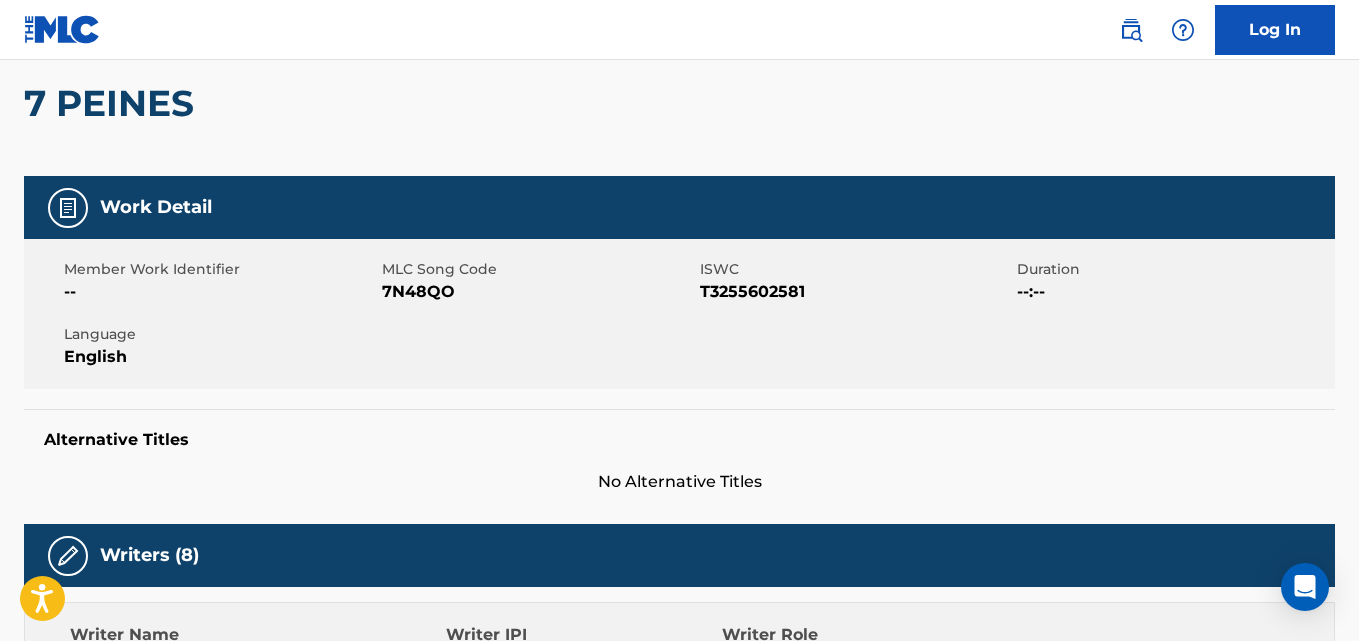 scroll, scrollTop: 0, scrollLeft: 0, axis: both 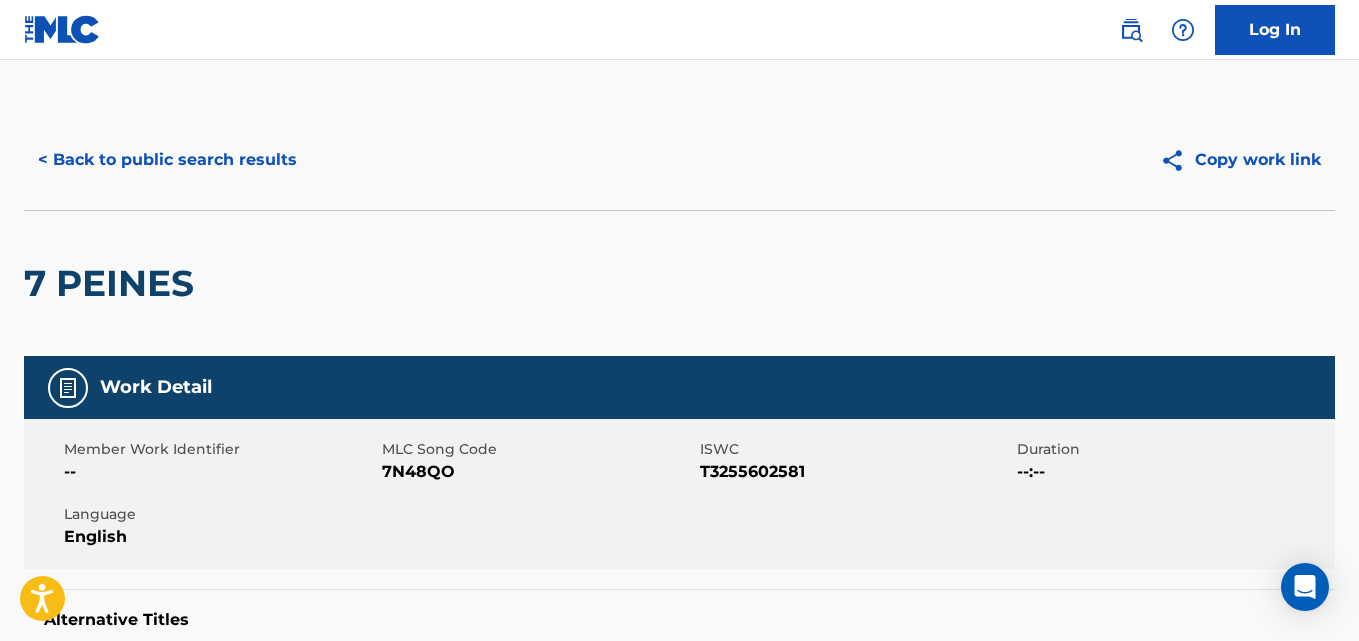 click on "< Back to public search results" at bounding box center (167, 160) 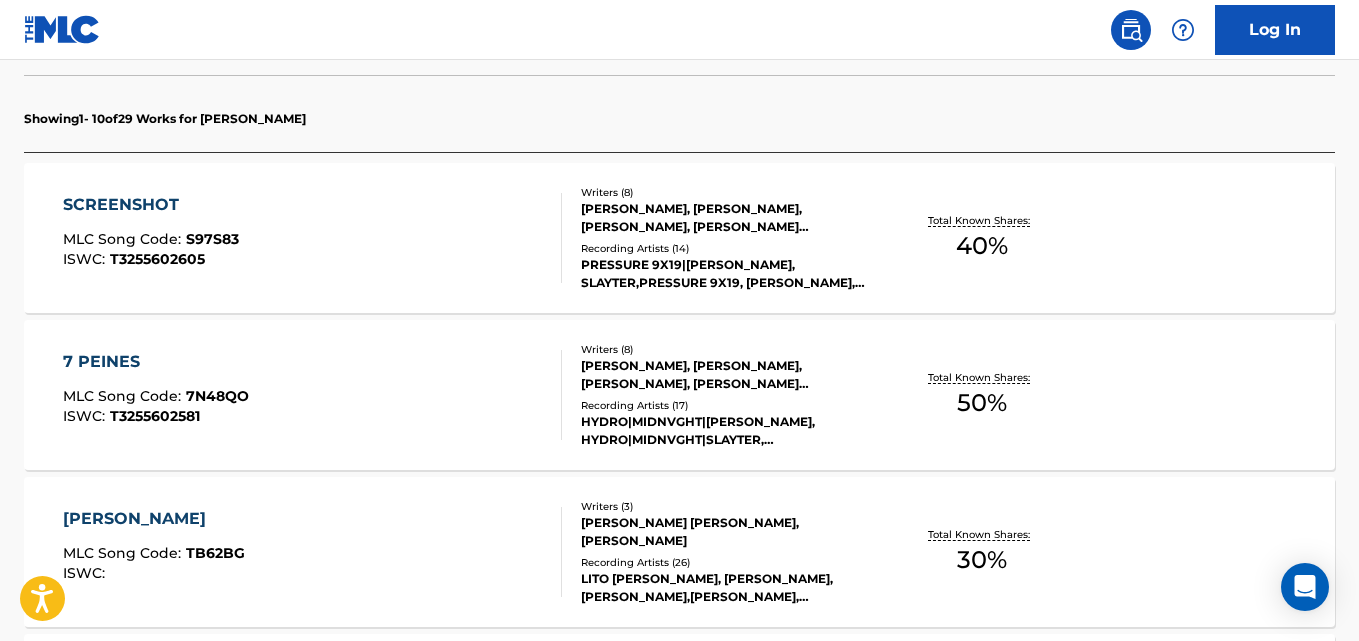 click on "SCREENSHOT MLC Song Code : S97S83 ISWC : T3255602605 Writers ( 8 ) [PERSON_NAME], [PERSON_NAME], [PERSON_NAME], [PERSON_NAME] [PERSON_NAME], [PERSON_NAME], [PERSON_NAME], [PERSON_NAME], [PERSON_NAME] Recording Artists ( 14 ) PRESSURE 9X19|[PERSON_NAME], [PERSON_NAME],PRESSURE 9X19, [PERSON_NAME], SLAYTER, PRESSURE 9X19, [PERSON_NAME] PRESSURE 9X19 Total Known Shares: 40 %" at bounding box center [679, 238] 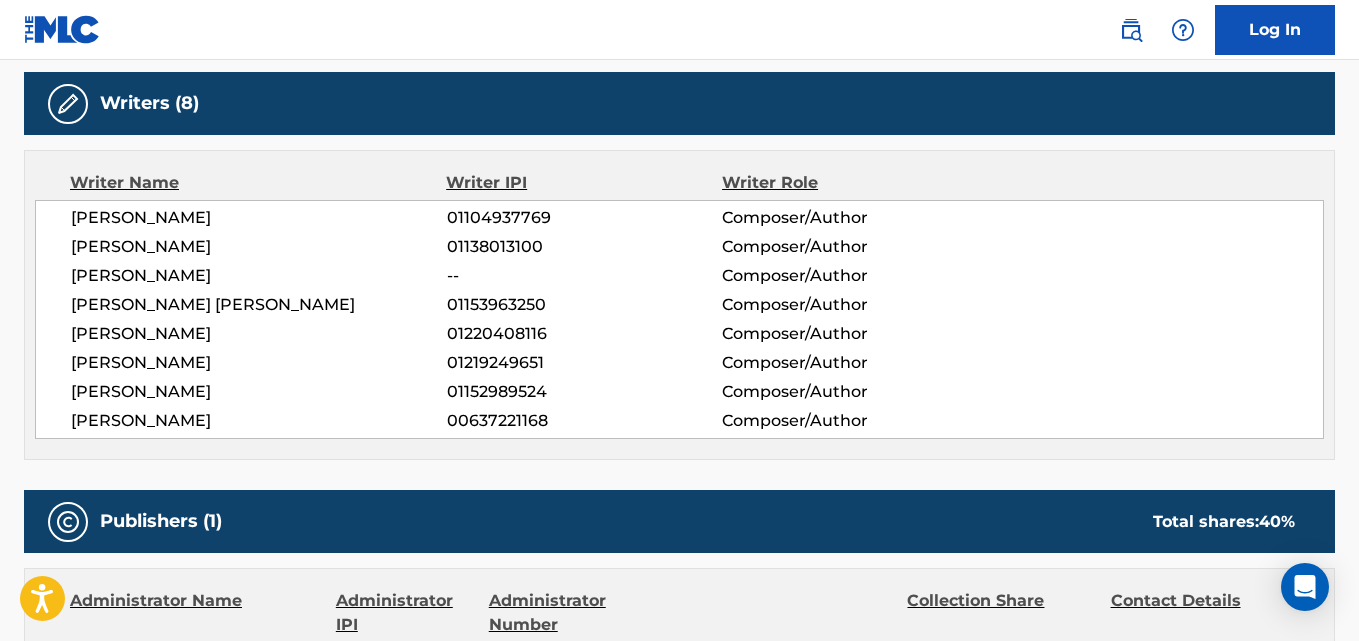 scroll, scrollTop: 0, scrollLeft: 0, axis: both 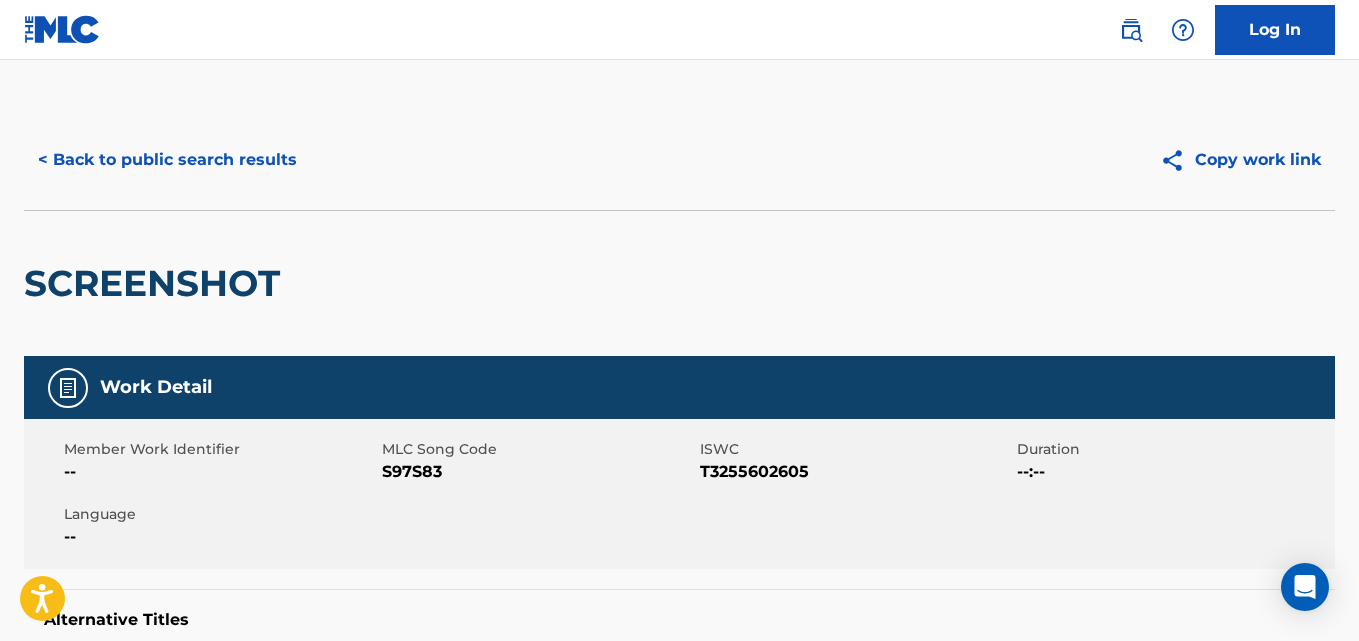 click on "< Back to public search results" at bounding box center [167, 160] 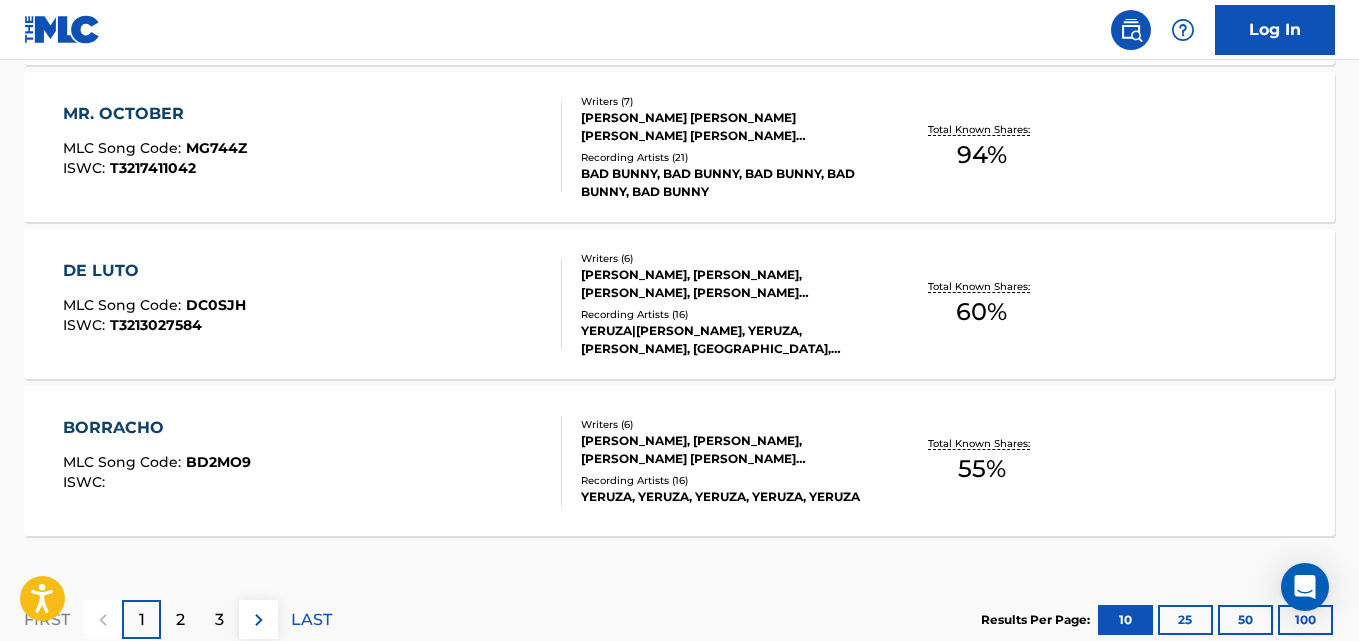 click on "MR. OCTOBER MLC Song Code : MG744Z ISWC : T3217411042 Writers ( 7 ) MARCO DANIEL BORRERO, BENITO ANTONIO MARTINEZ OCASIO, HECTOR ENRIQUE RAMOS, ROBERTO JOSE JR ROSADO TORRES, DANIEL ANDREW WAHLBERG, BRIAN FRANKLIN MARMOLEJOS, JESUS PINO Recording Artists ( 21 ) BAD BUNNY, BAD BUNNY, BAD BUNNY, BAD BUNNY, BAD BUNNY Total Known Shares: 94 %" at bounding box center (679, 147) 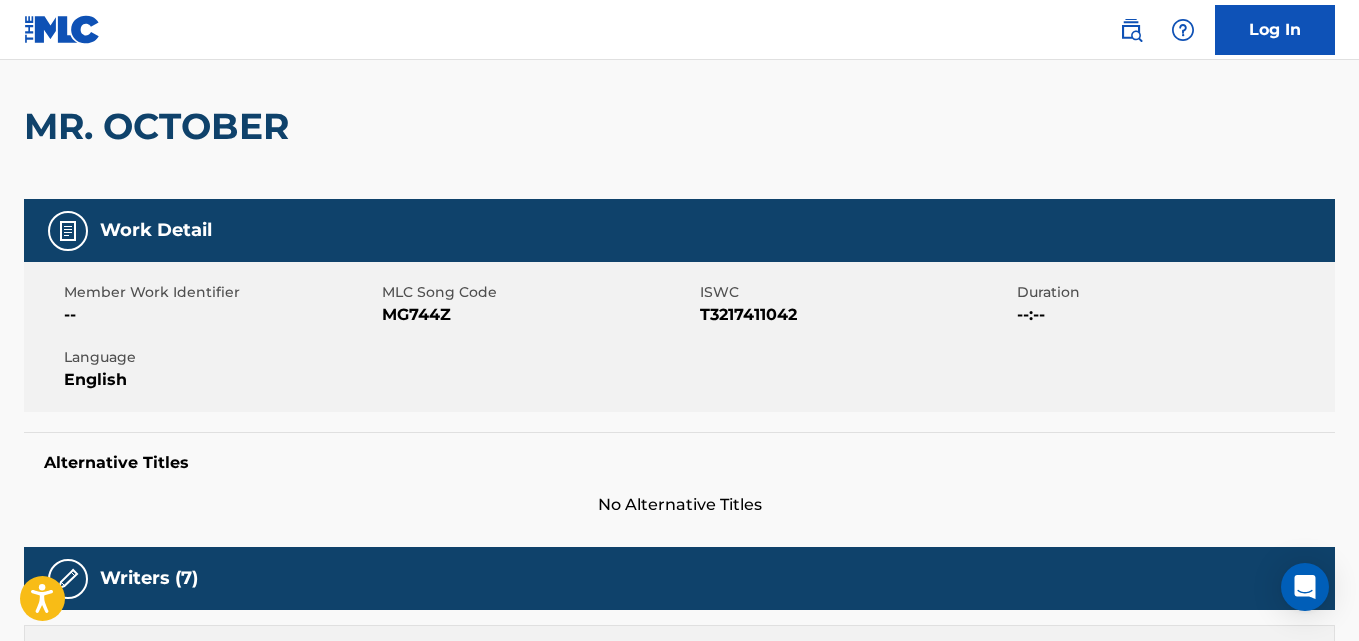 scroll, scrollTop: 0, scrollLeft: 0, axis: both 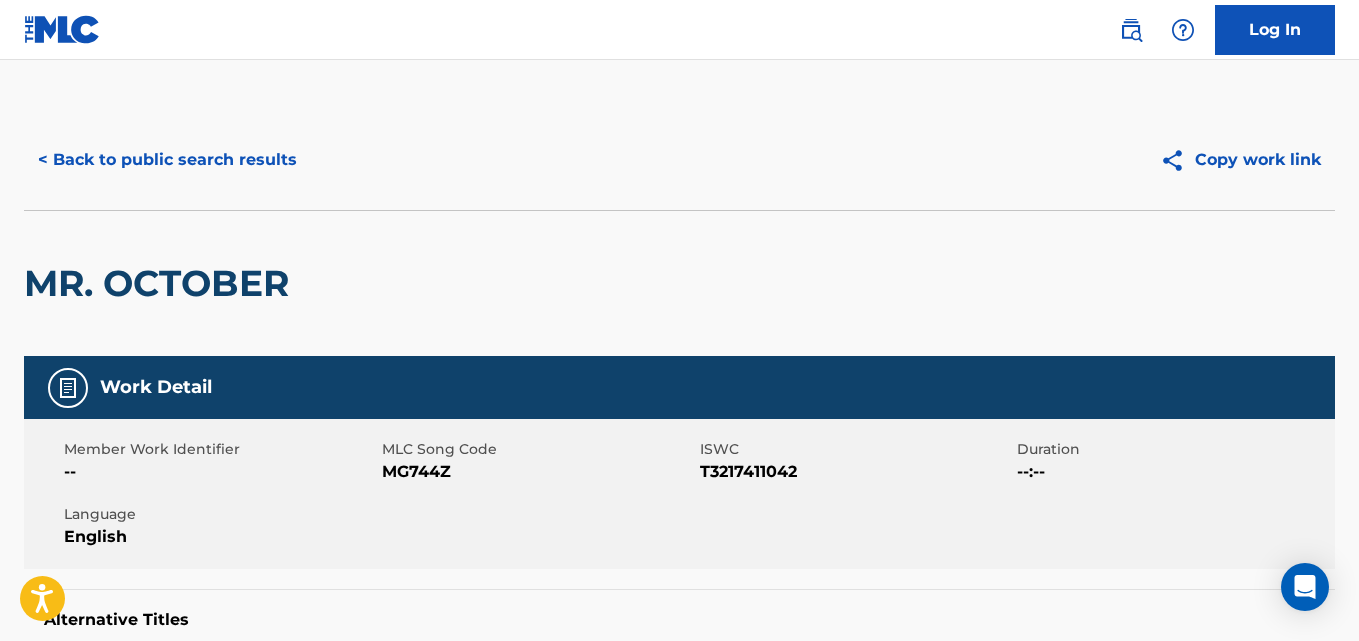 click on "< Back to public search results" at bounding box center (167, 160) 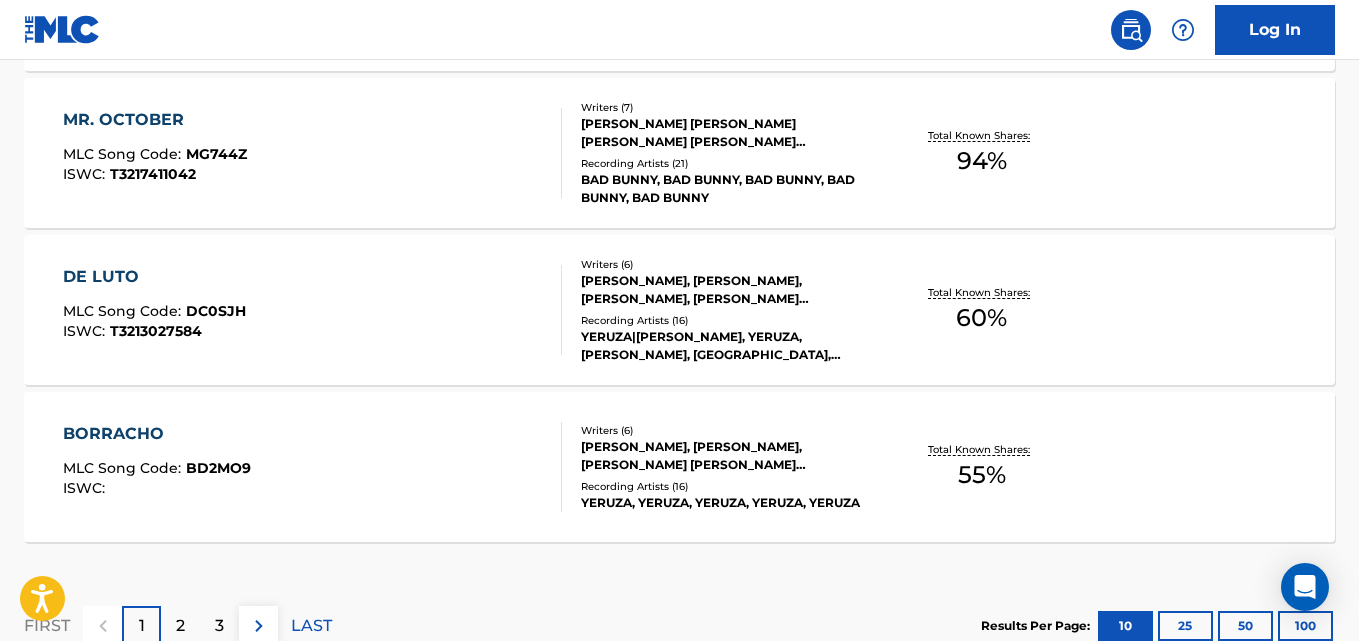 scroll, scrollTop: 1770, scrollLeft: 0, axis: vertical 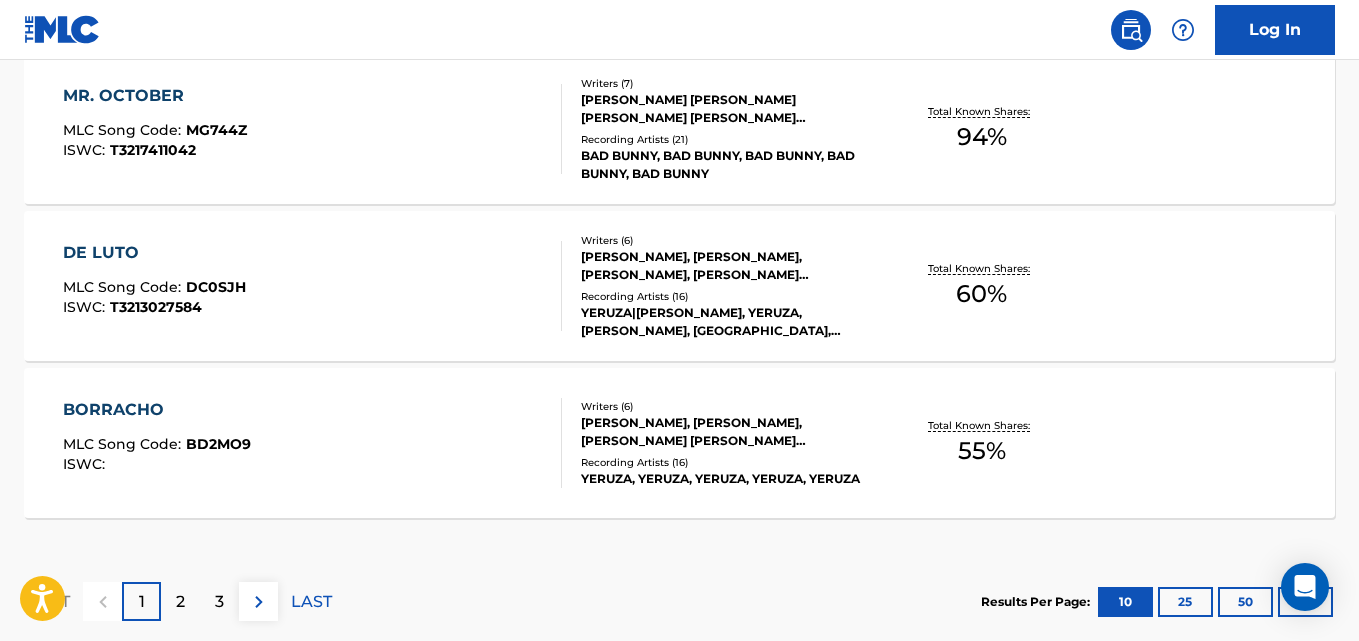 click on "DE LUTO MLC Song Code : DC0SJH ISWC : T3213027584 Writers ( 6 ) ELADIO CARRION, HECTOR ENRIQUE RAMOS, DANIEL ANDREW WAHLBERG, SEBASTIAN ANDRES ENCARNACION, ALBERTO RAFAEL FELICIANO, JULIAN RAMOS CARBIA Recording Artists ( 16 ) YERUZA|ELADIO CARRIÓN, YERUZA,ELADIO CARRION, YERUZA, YERUZA ELADIO CARRION, ELADIO CARRION|YERUZA Total Known Shares: 60 %" at bounding box center [679, 286] 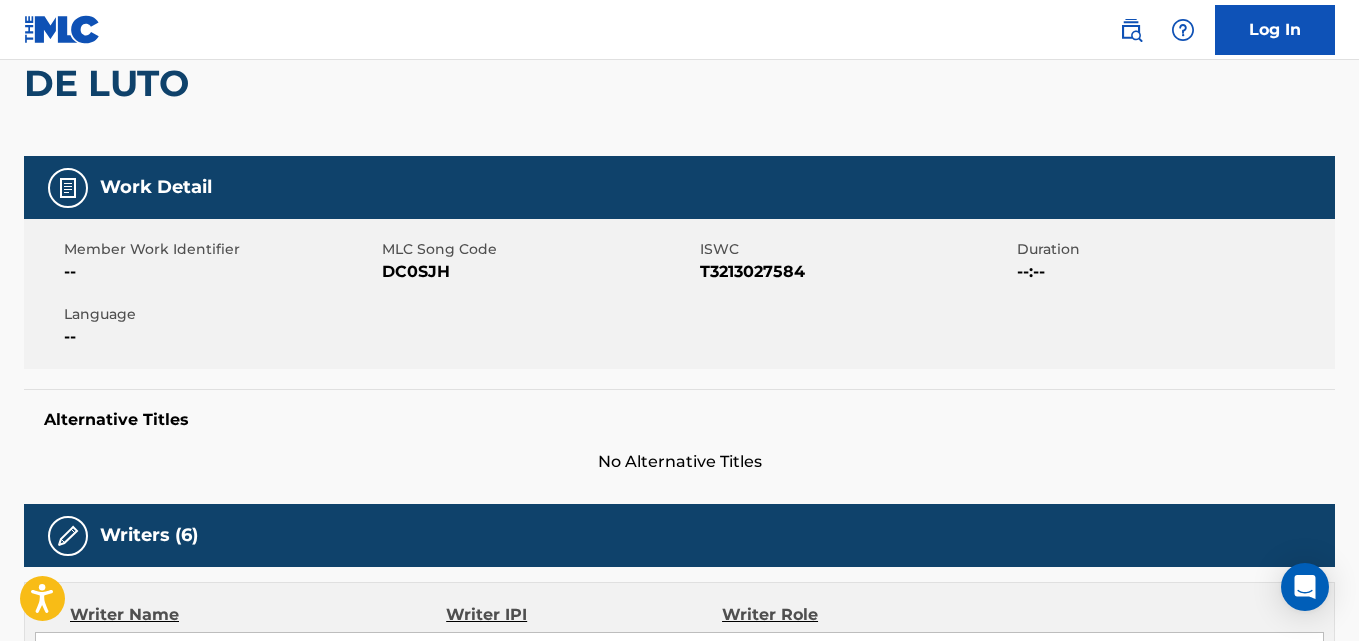 scroll, scrollTop: 0, scrollLeft: 0, axis: both 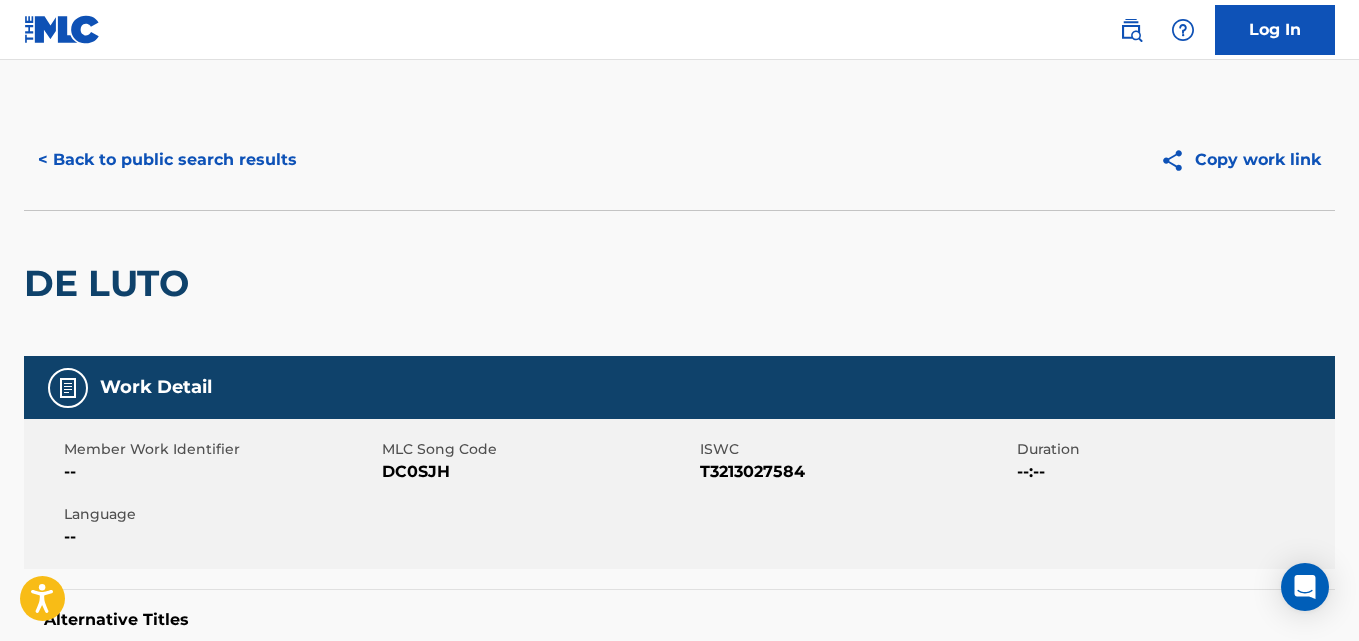 click on "< Back to public search results" at bounding box center [167, 160] 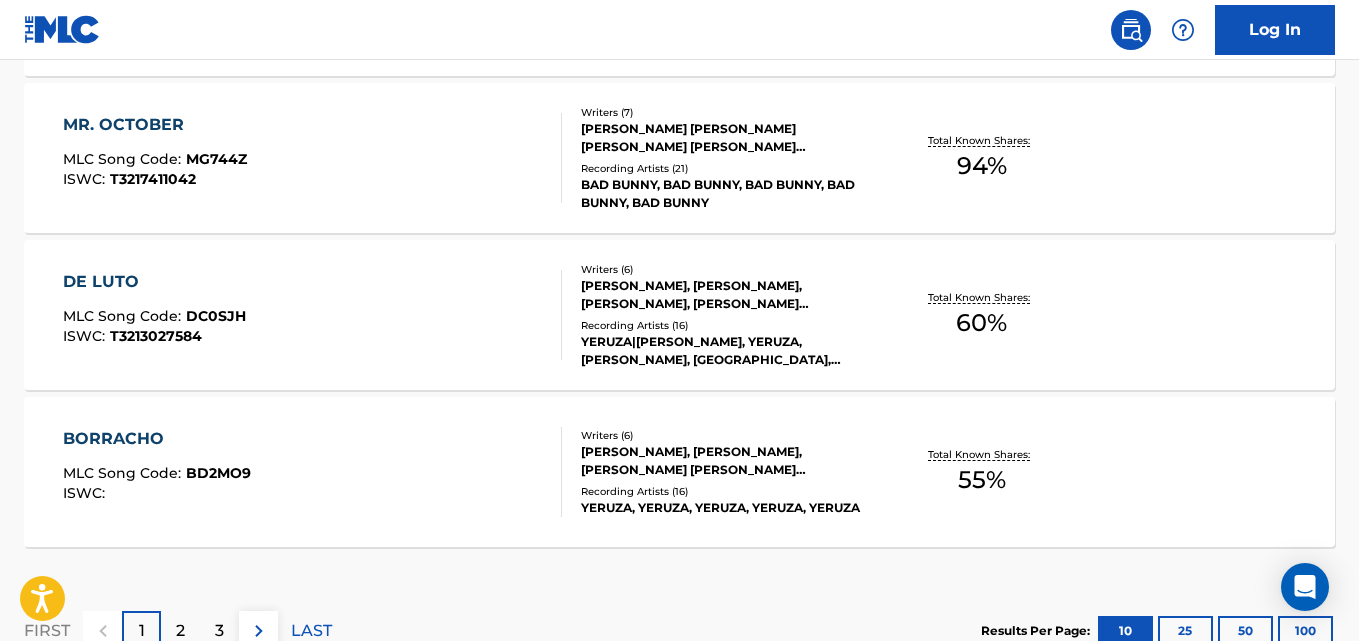 scroll, scrollTop: 1888, scrollLeft: 0, axis: vertical 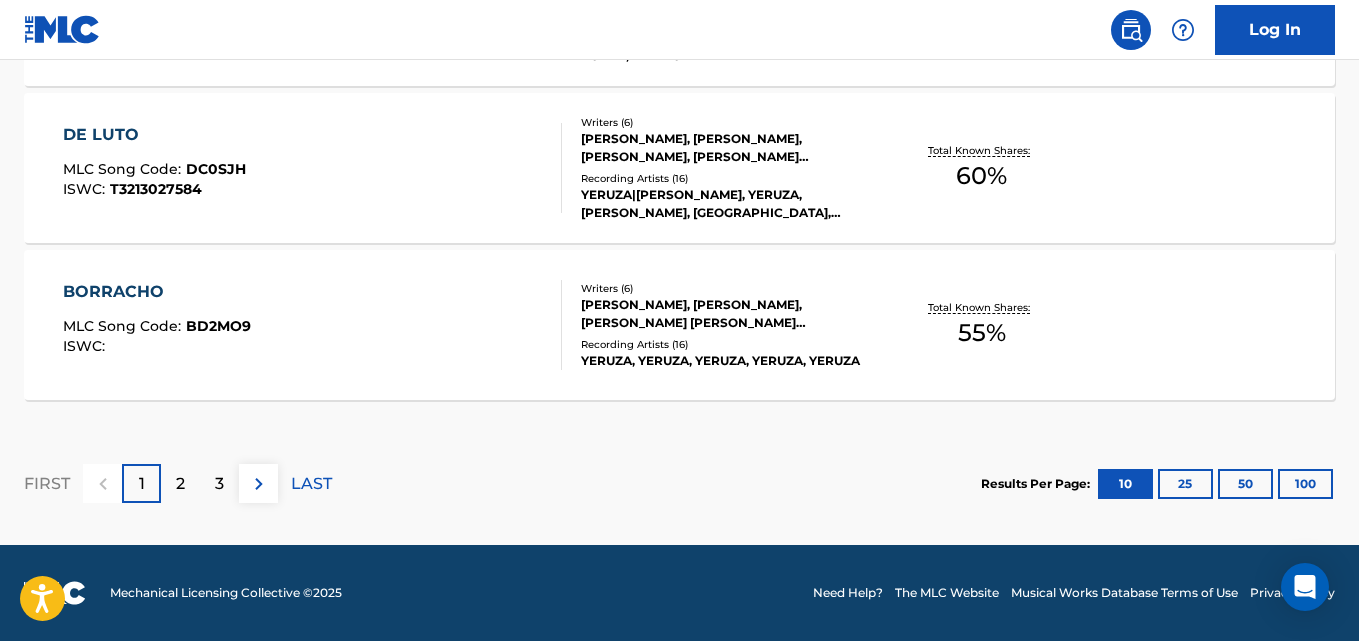 click on "BORRACHO MLC Song Code : BD2MO9 ISWC : Writers ( 6 ) MISAEL GONZALES, HECTOR ENRIQUE RAMOS, EDUARDO ENRIQUE SR SOTELDO, DANIEL ANDREW WAHLBERG, KAMIL JACOB ASSAD, JULIAN RAMOS CARBIA Recording Artists ( 16 ) YERUZA, YERUZA, YERUZA, YERUZA, YERUZA Total Known Shares: 55 %" at bounding box center [679, 325] 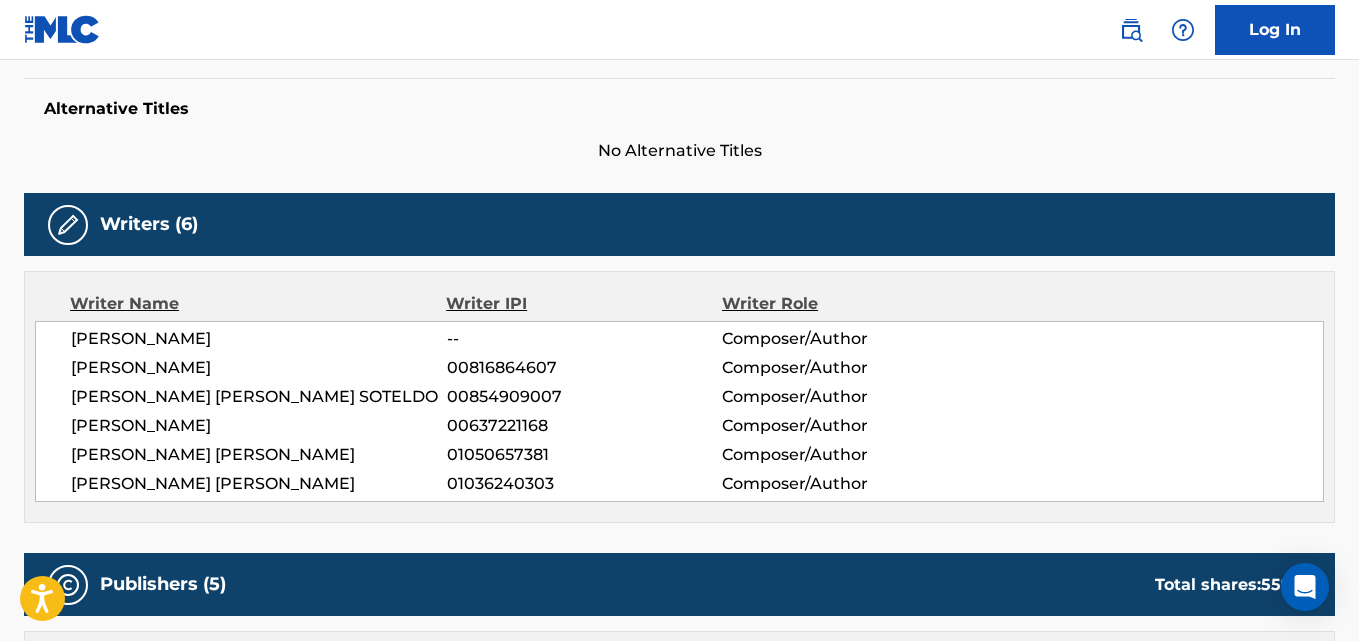 scroll, scrollTop: 0, scrollLeft: 0, axis: both 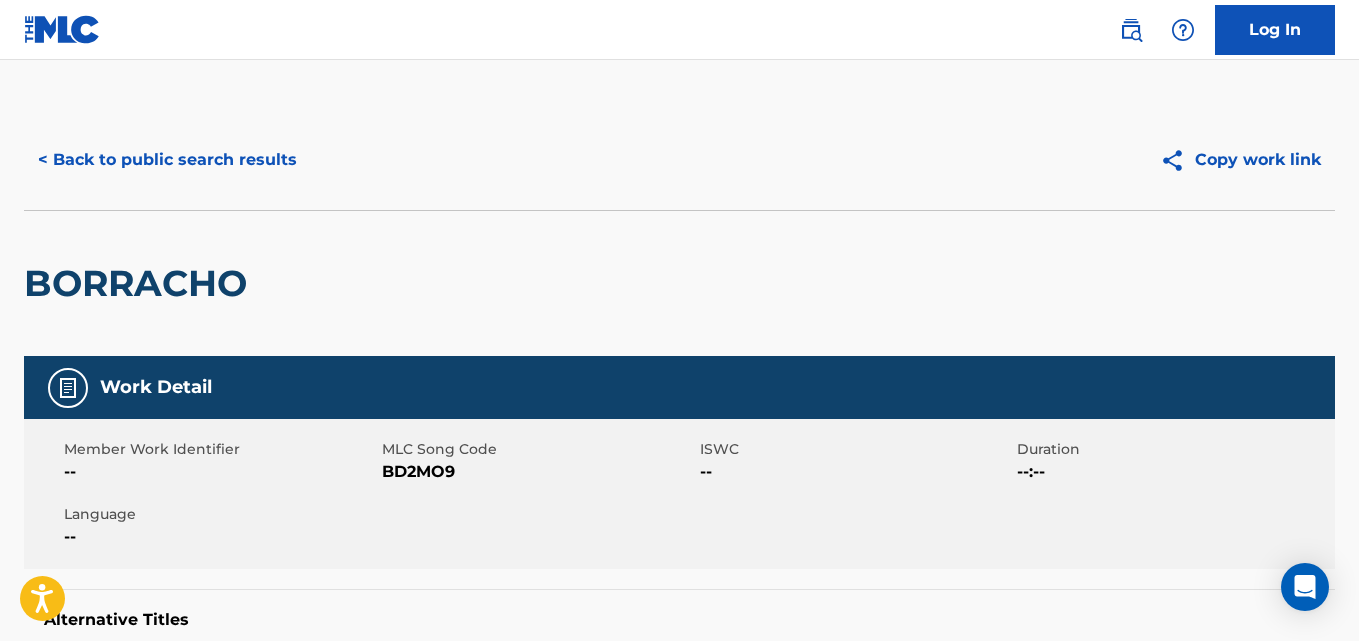 click on "< Back to public search results" at bounding box center (167, 160) 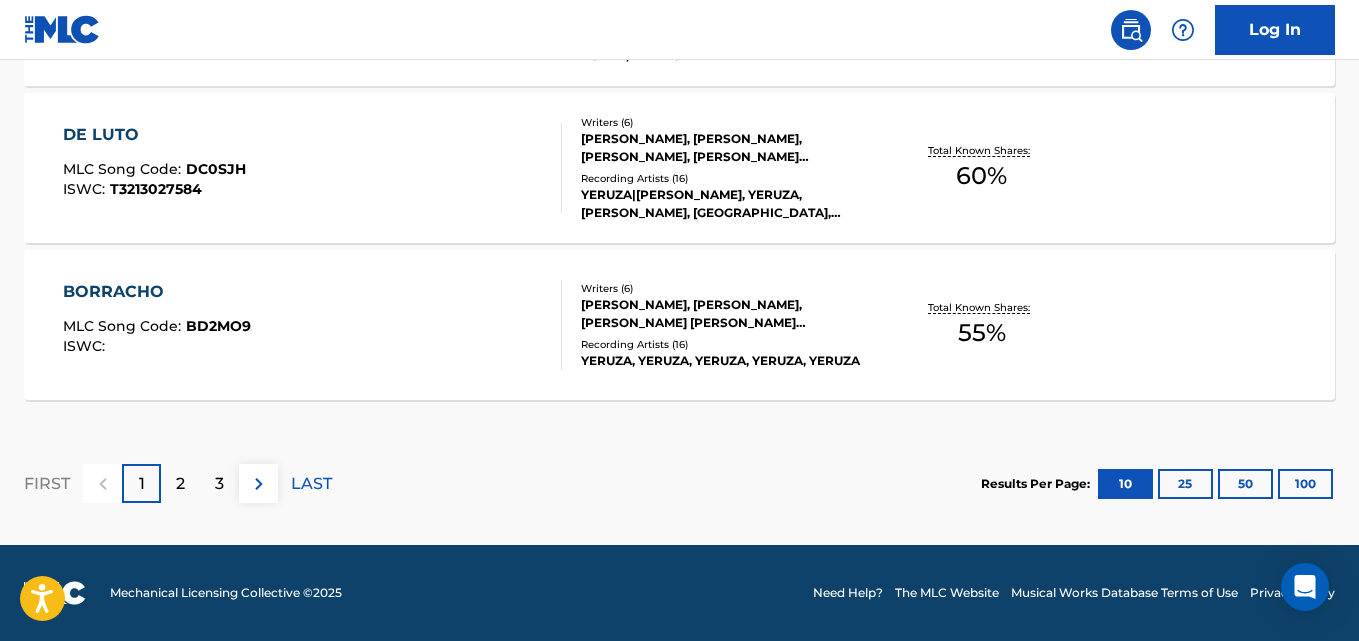 click on "2" at bounding box center [180, 484] 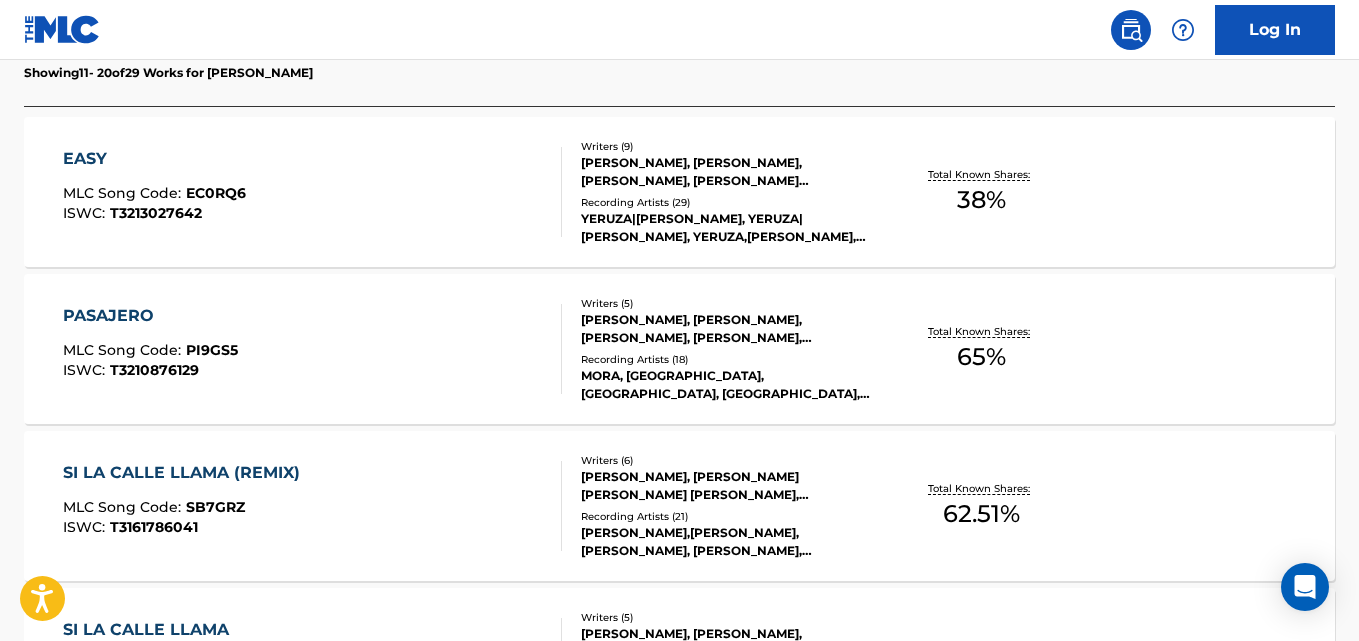 scroll, scrollTop: 601, scrollLeft: 0, axis: vertical 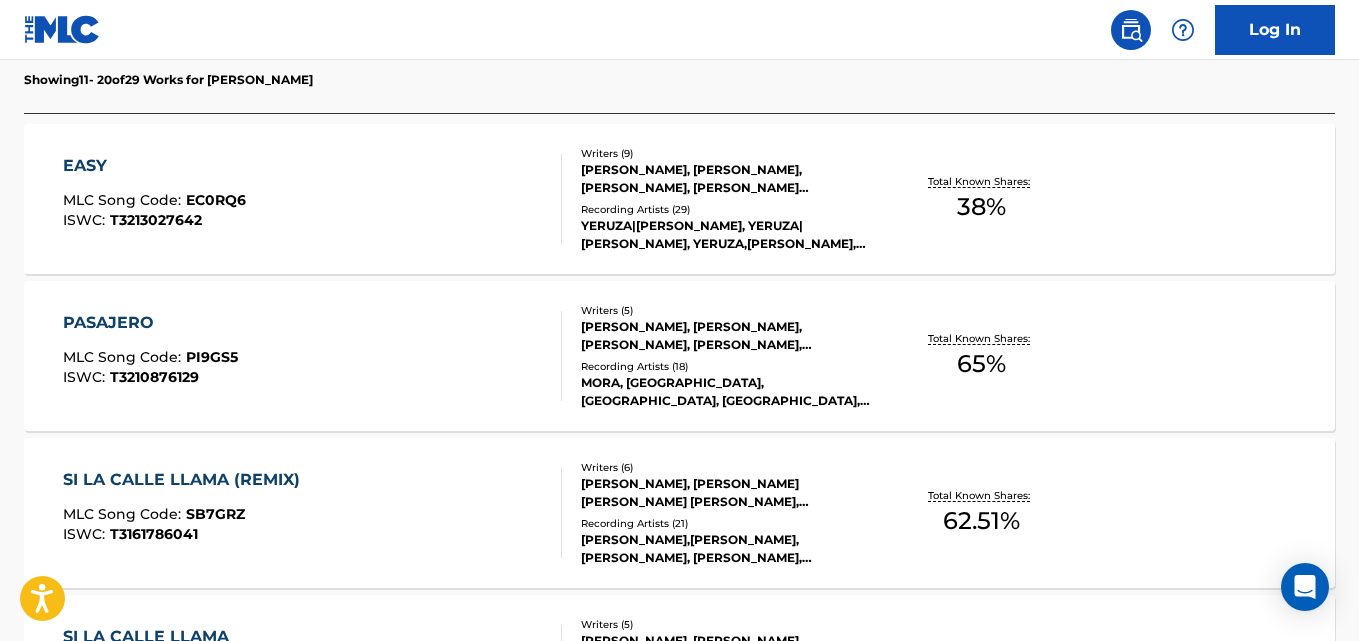 click on "PASAJERO MLC Song Code : PI9GS5 ISWC : T3210876129 Writers ( 5 ) HECTOR ENRIQUE RAMOS, GABRIEL MORA, DANIEL ANDREW WAHLBERG, MACHAEL ANGELO COLE, SEBASTIAN ANDRES ENCARNACION Recording Artists ( 18 ) MORA, MORA, MORA, MORA, MORA Total Known Shares: 65 %" at bounding box center (679, 356) 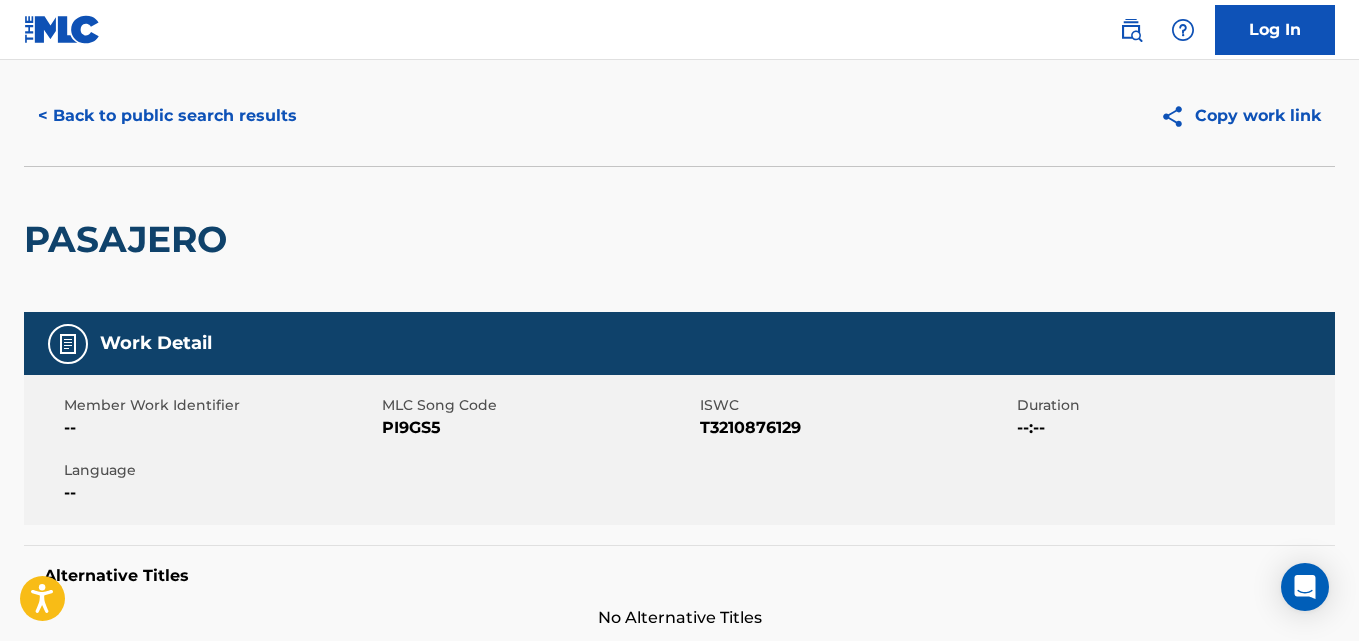 scroll, scrollTop: 0, scrollLeft: 0, axis: both 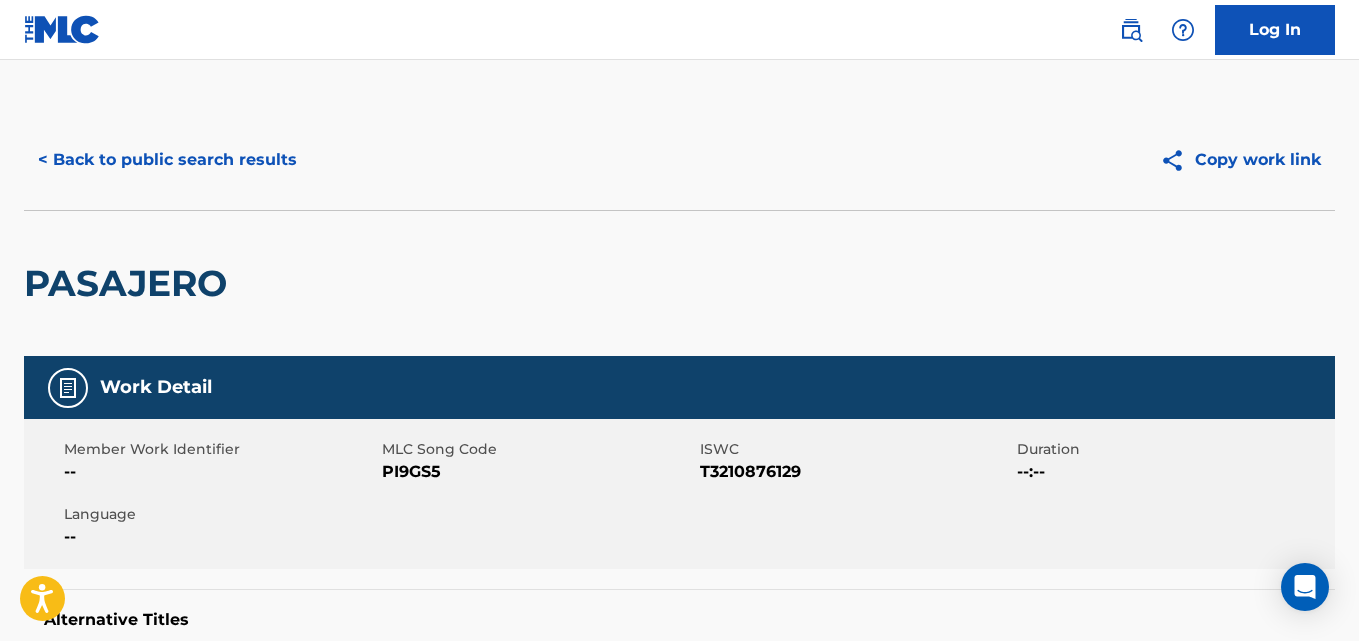 click on "< Back to public search results" at bounding box center [167, 160] 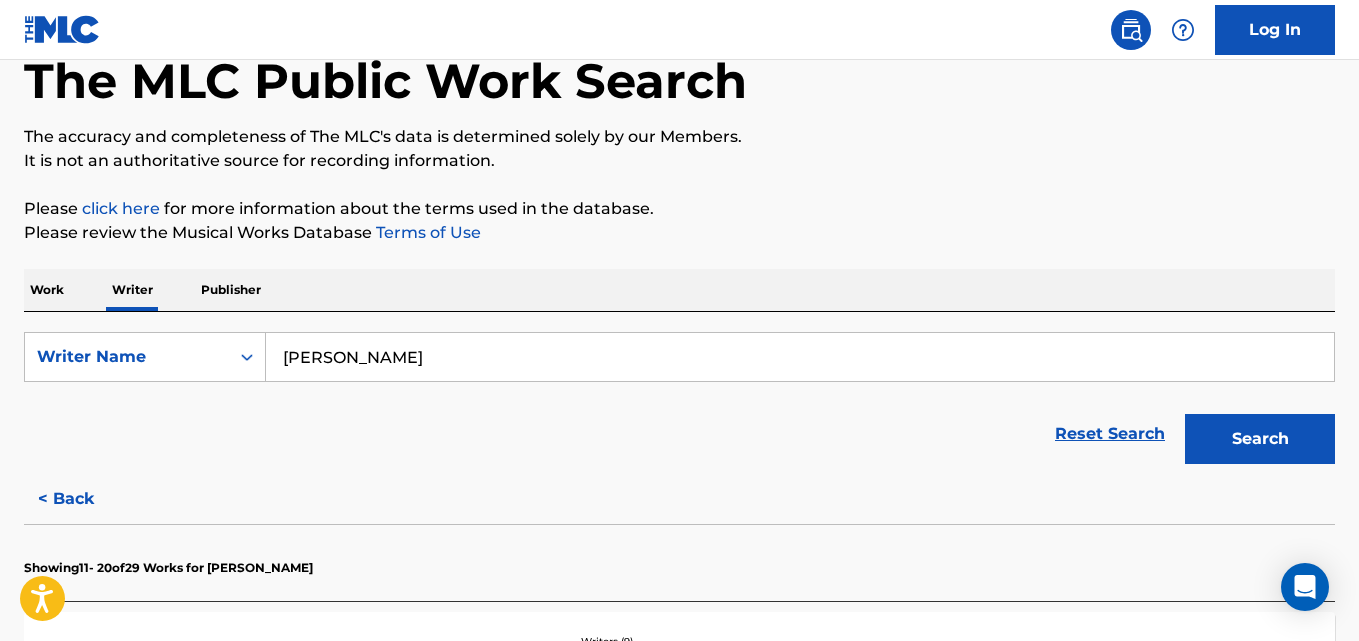 click on "Daniel Andrew Wahlberg" at bounding box center (800, 357) 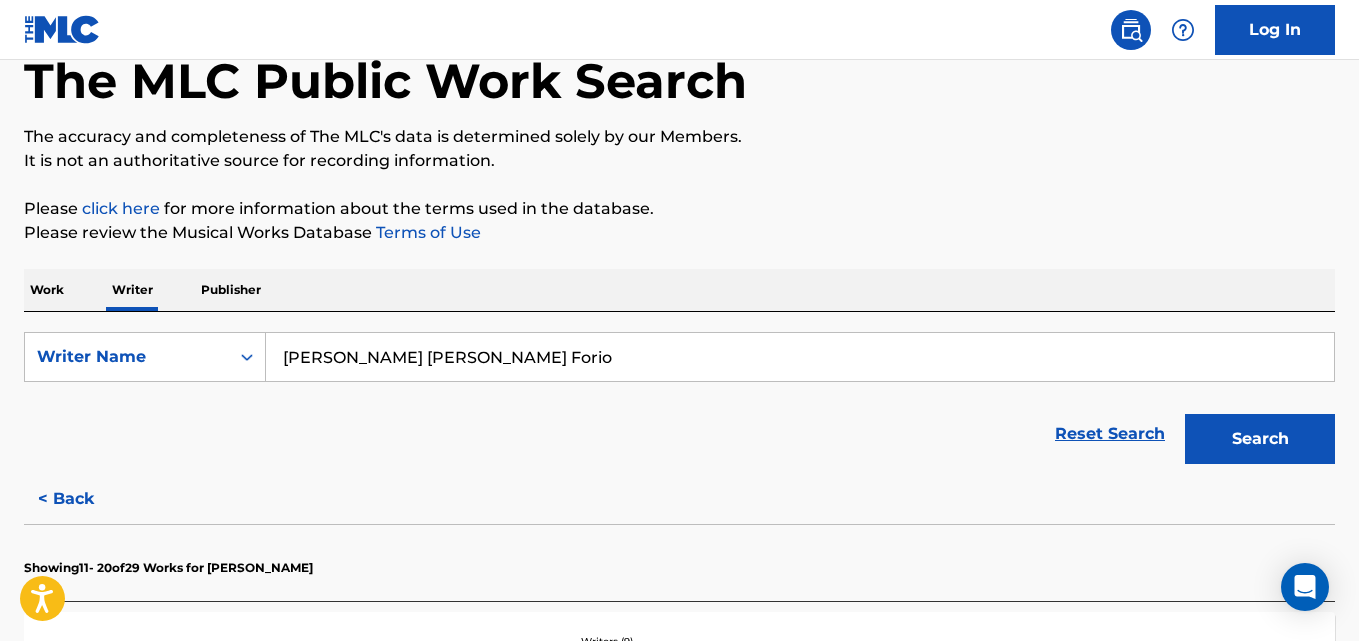 click on "Search" at bounding box center [1260, 439] 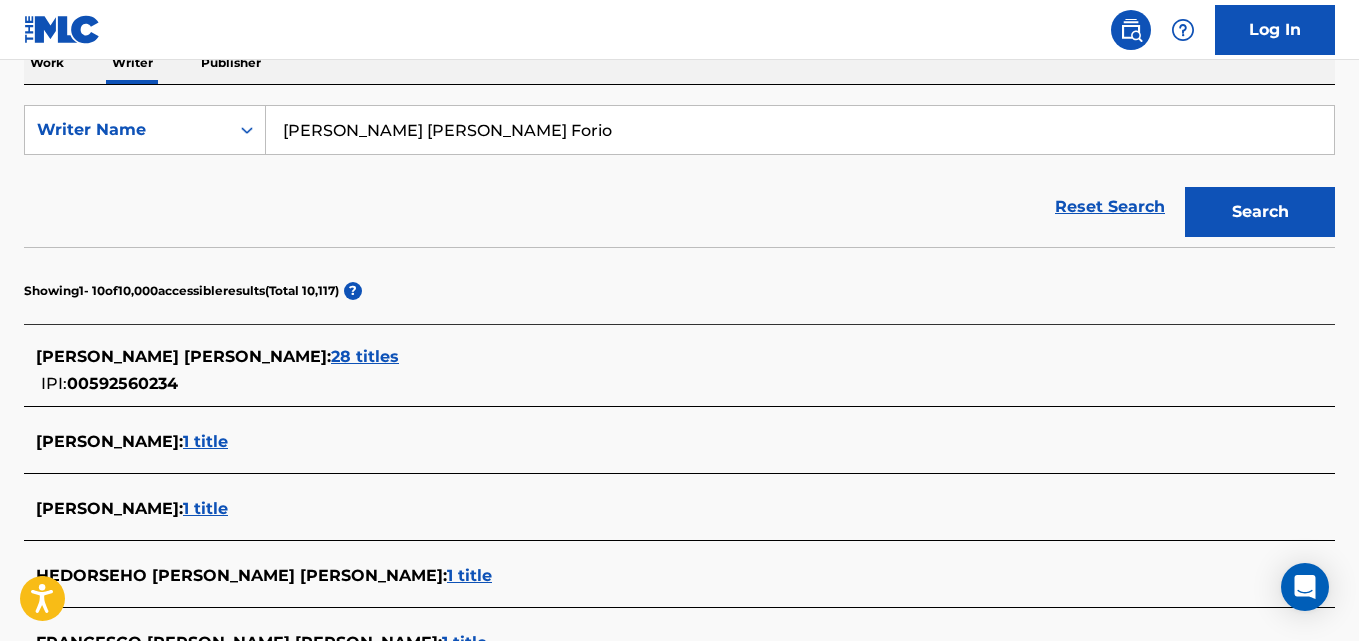 scroll, scrollTop: 355, scrollLeft: 0, axis: vertical 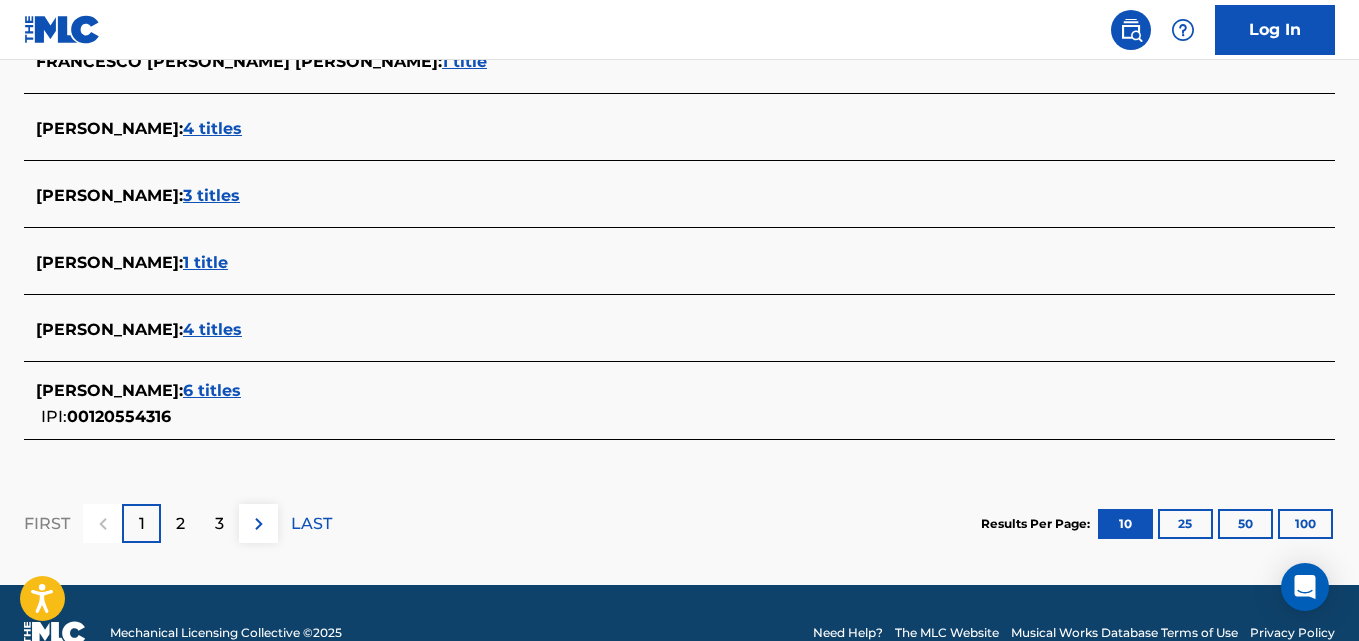 click on "2" at bounding box center (180, 524) 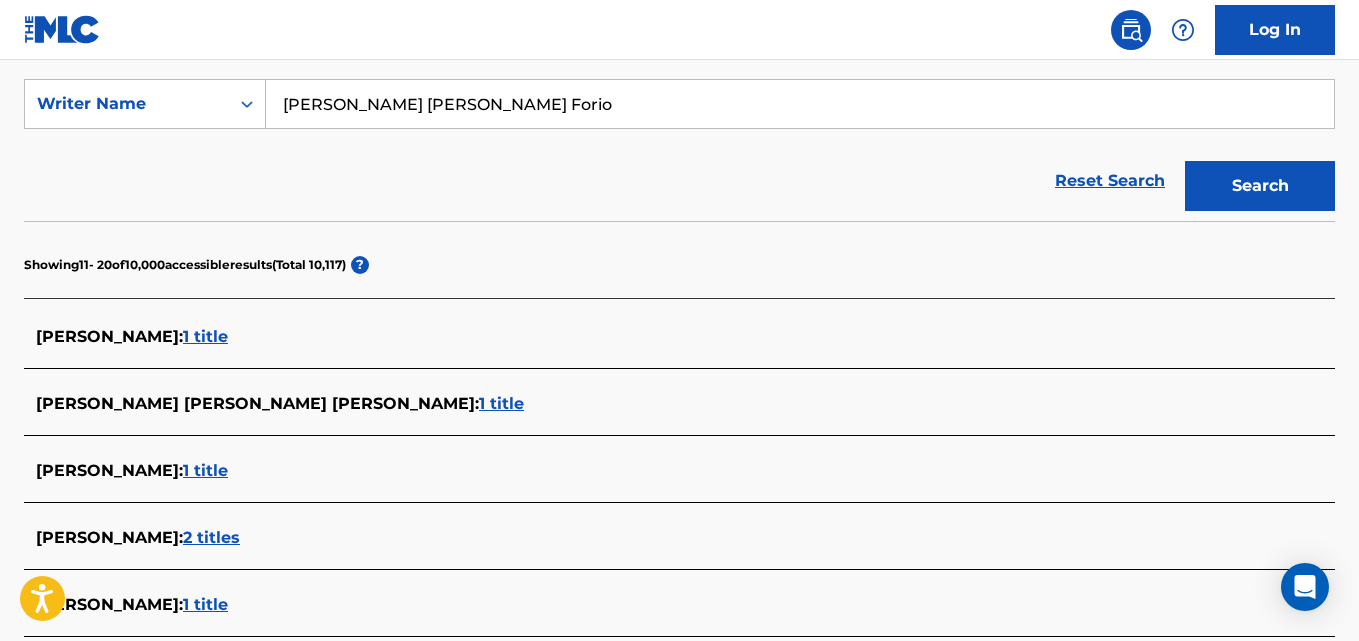 scroll, scrollTop: 341, scrollLeft: 0, axis: vertical 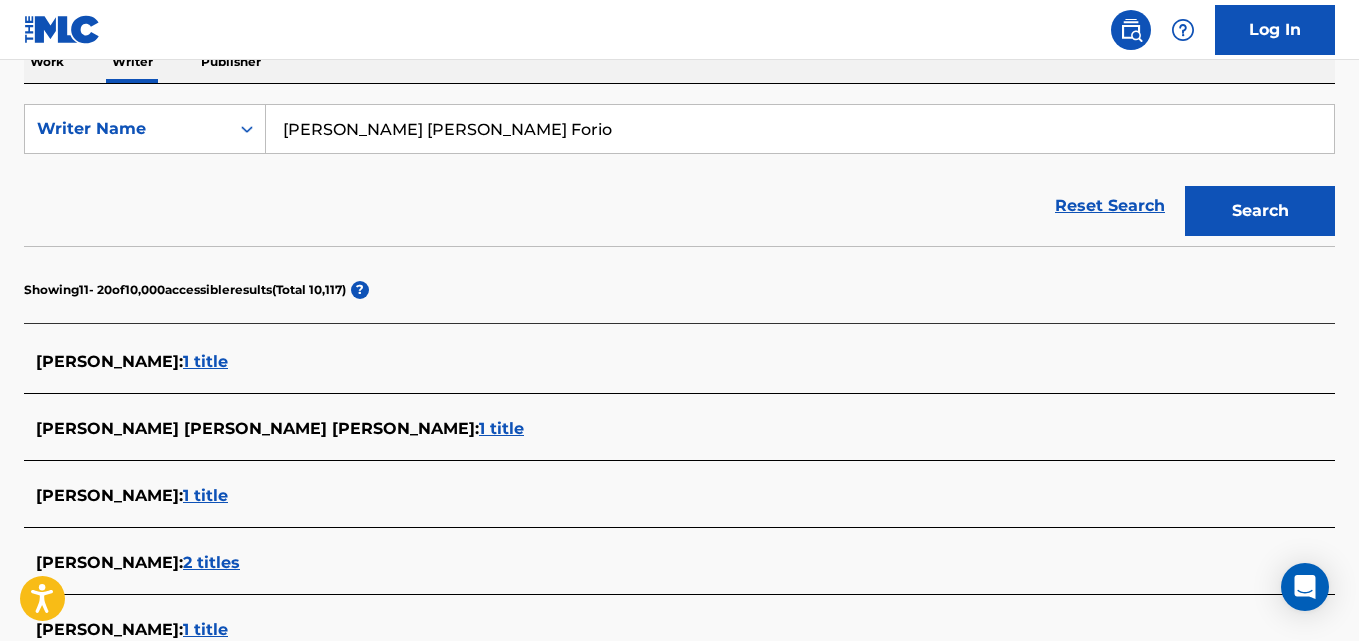 click on "Carl Edzelle Abando Forio" at bounding box center [800, 129] 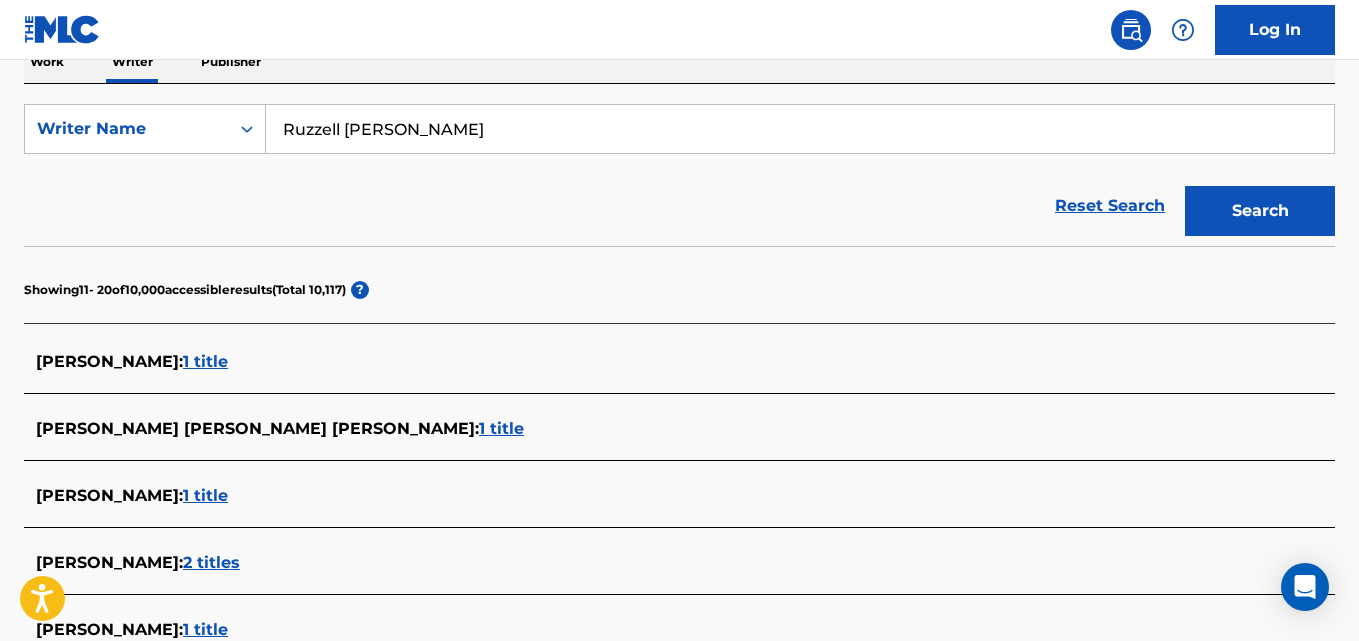 click on "Search" at bounding box center (1260, 211) 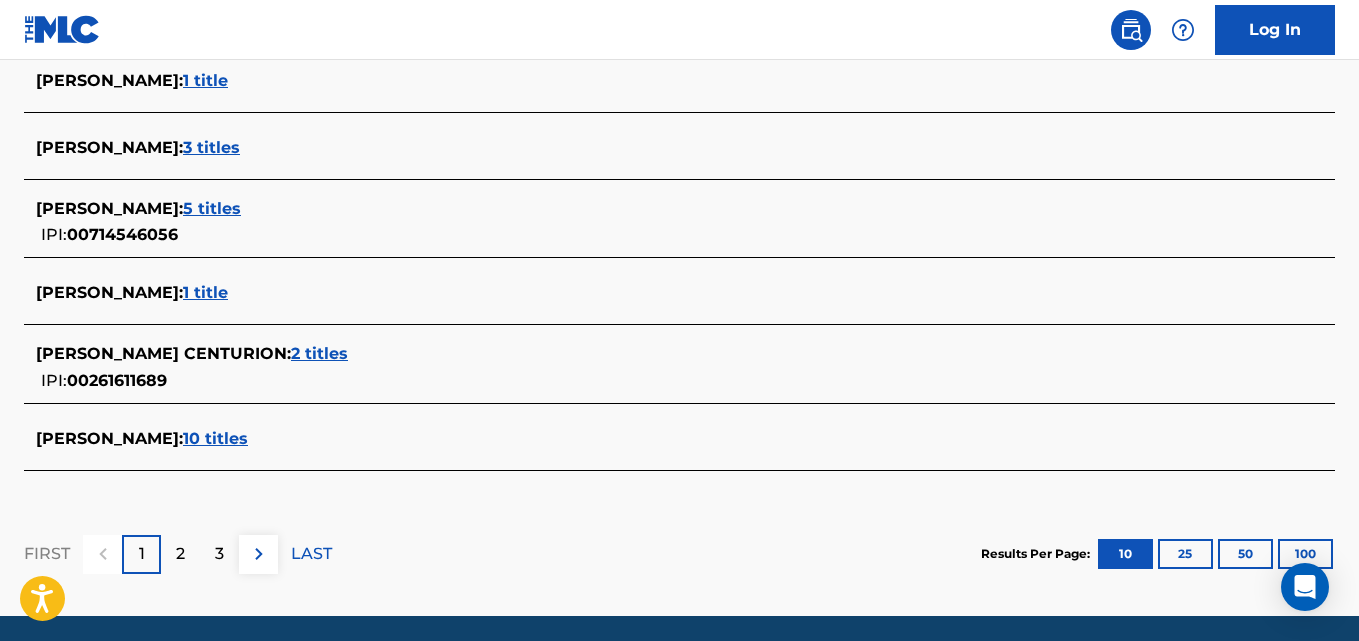 scroll, scrollTop: 926, scrollLeft: 0, axis: vertical 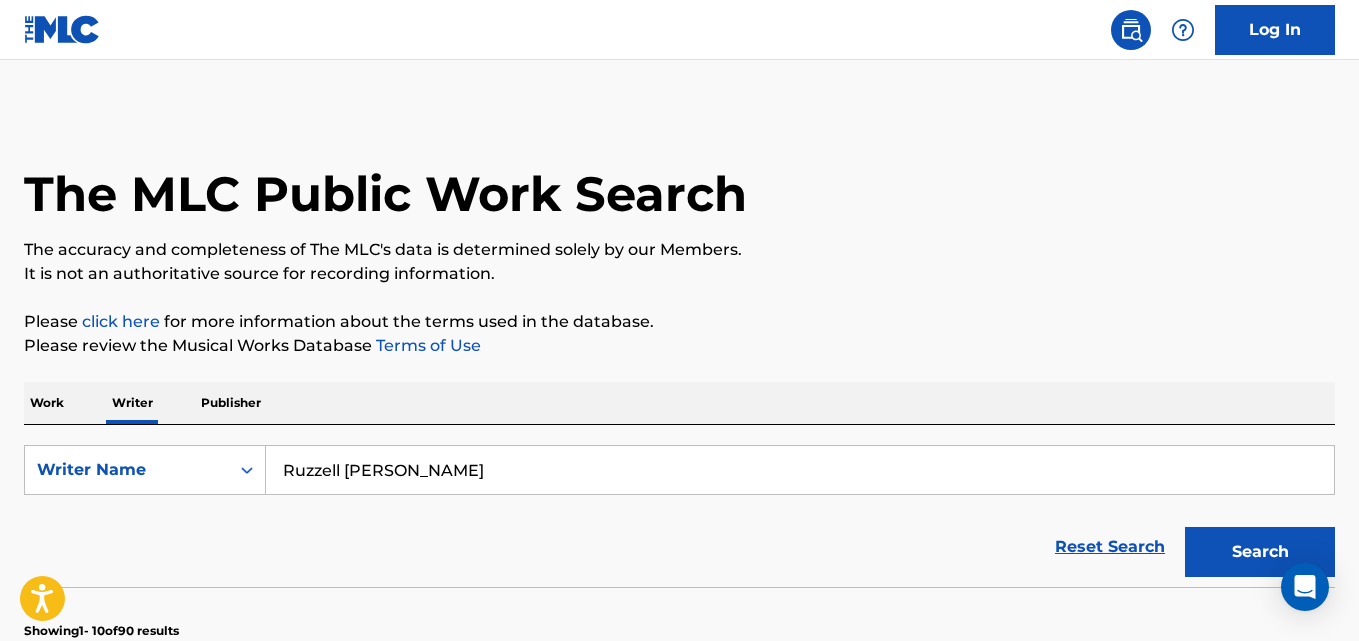 click on "Ruzzell Natividad" at bounding box center (800, 470) 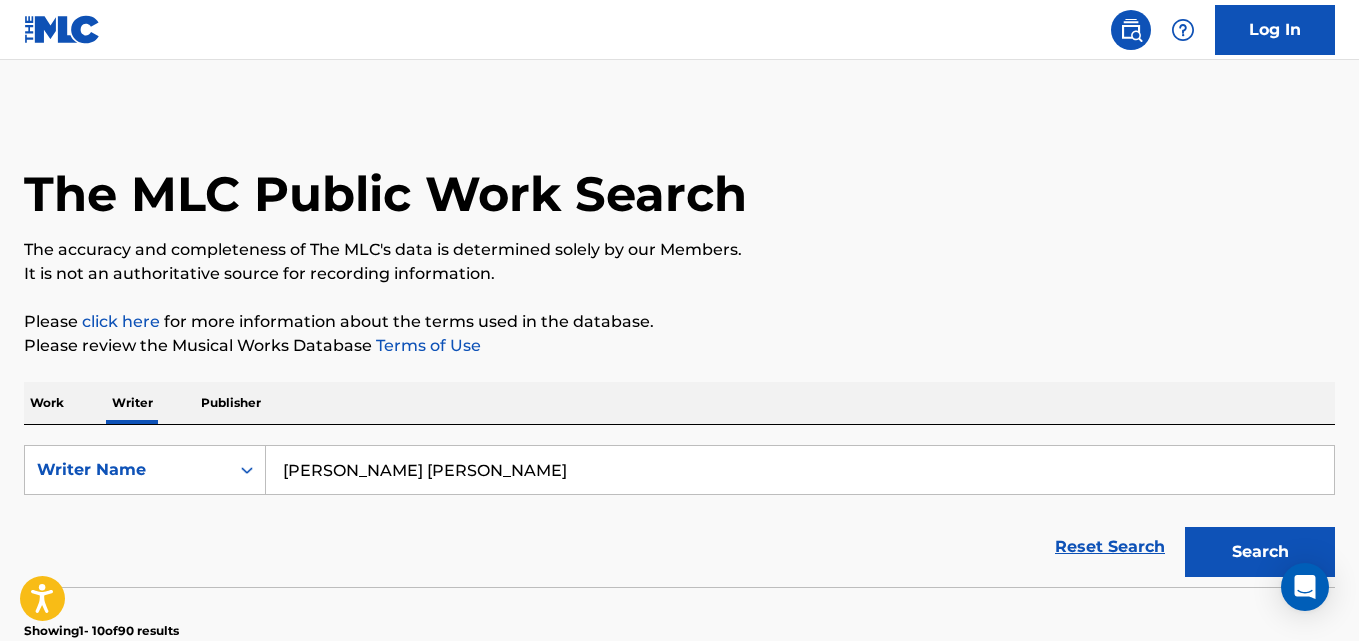 type on "Joel Martin Espinoza" 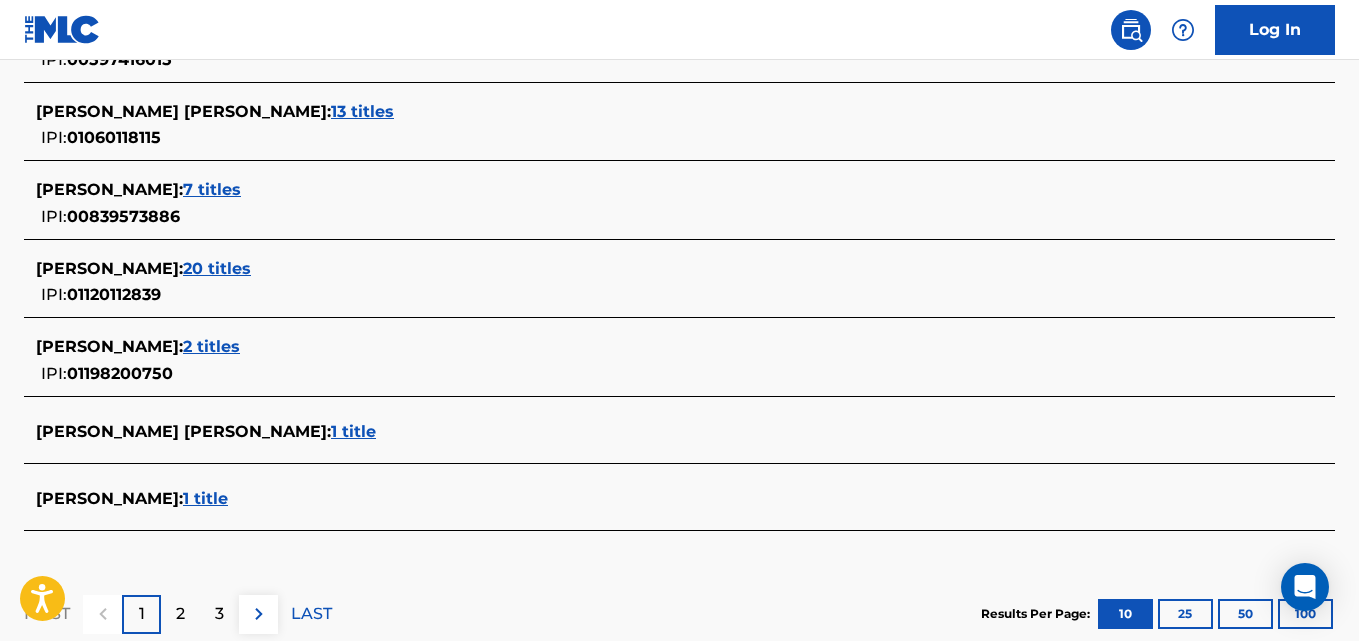 scroll, scrollTop: 867, scrollLeft: 0, axis: vertical 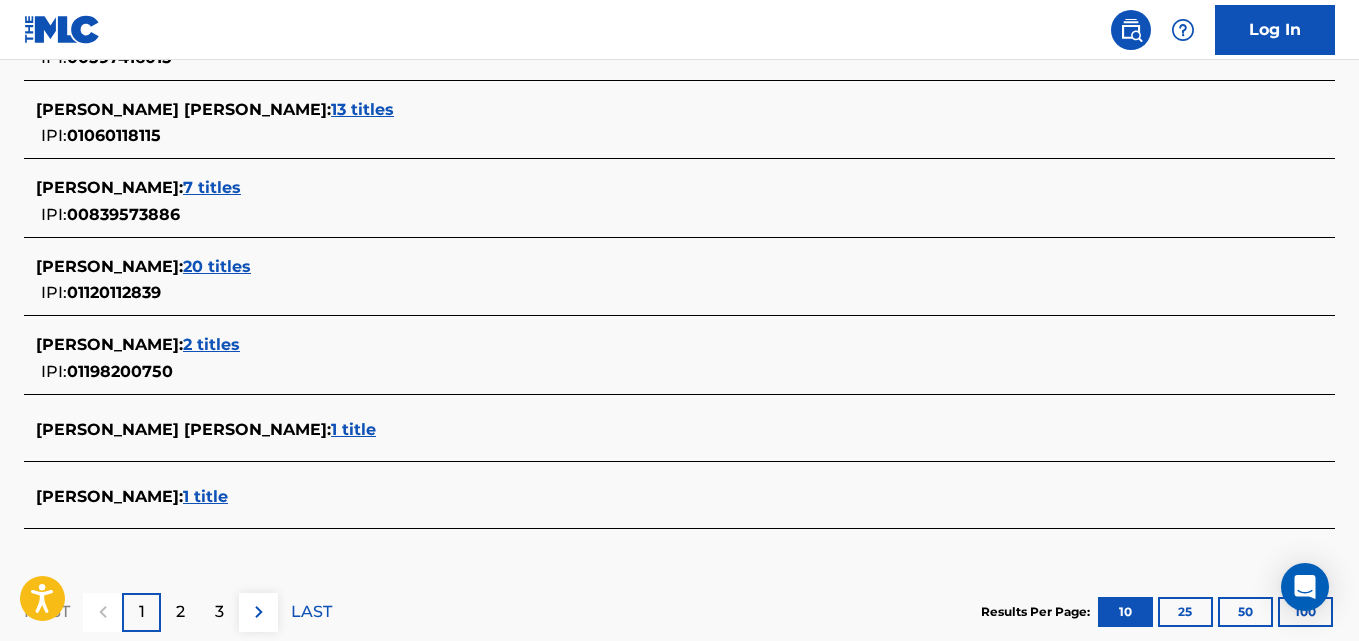 click on "1 title" at bounding box center [353, 429] 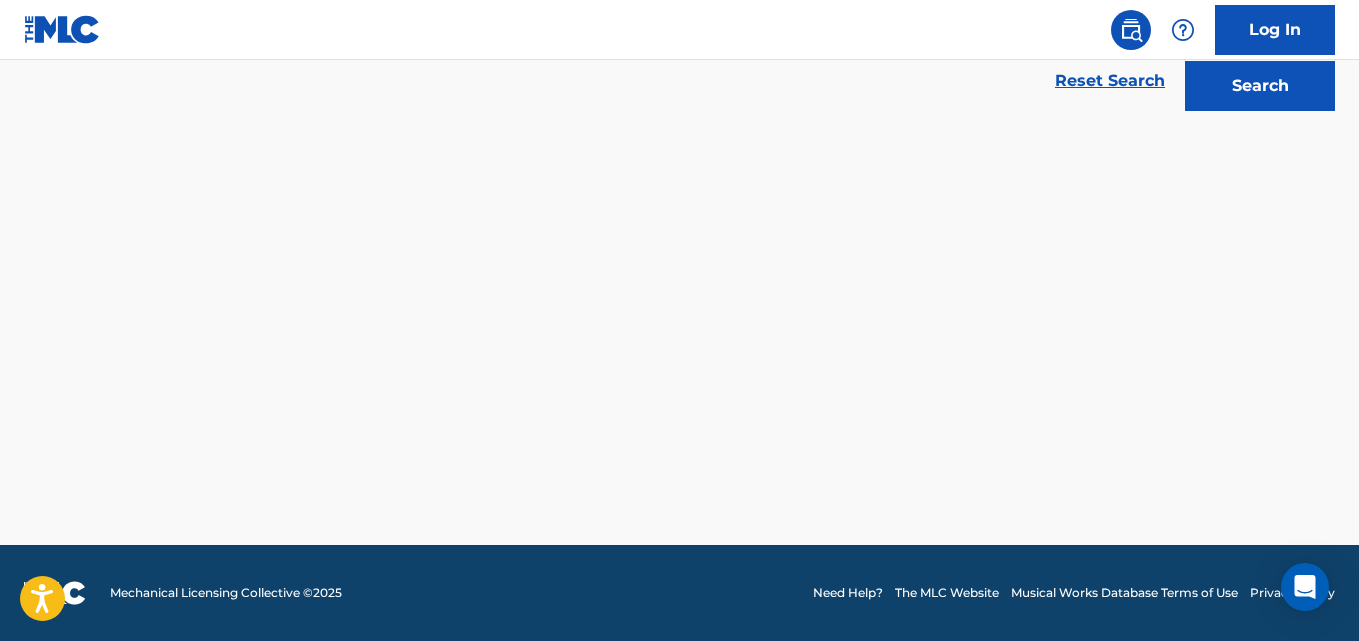 scroll, scrollTop: 466, scrollLeft: 0, axis: vertical 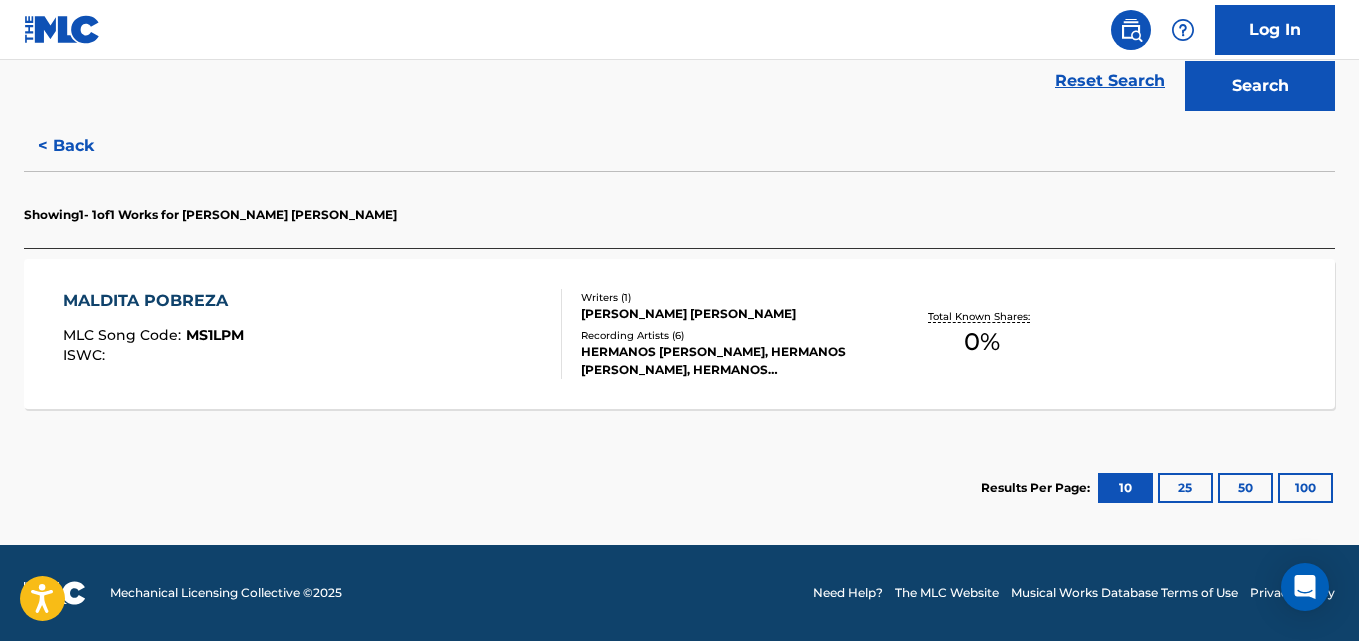 click on "MALDITA POBREZA MLC Song Code : MS1LPM ISWC :" at bounding box center (312, 334) 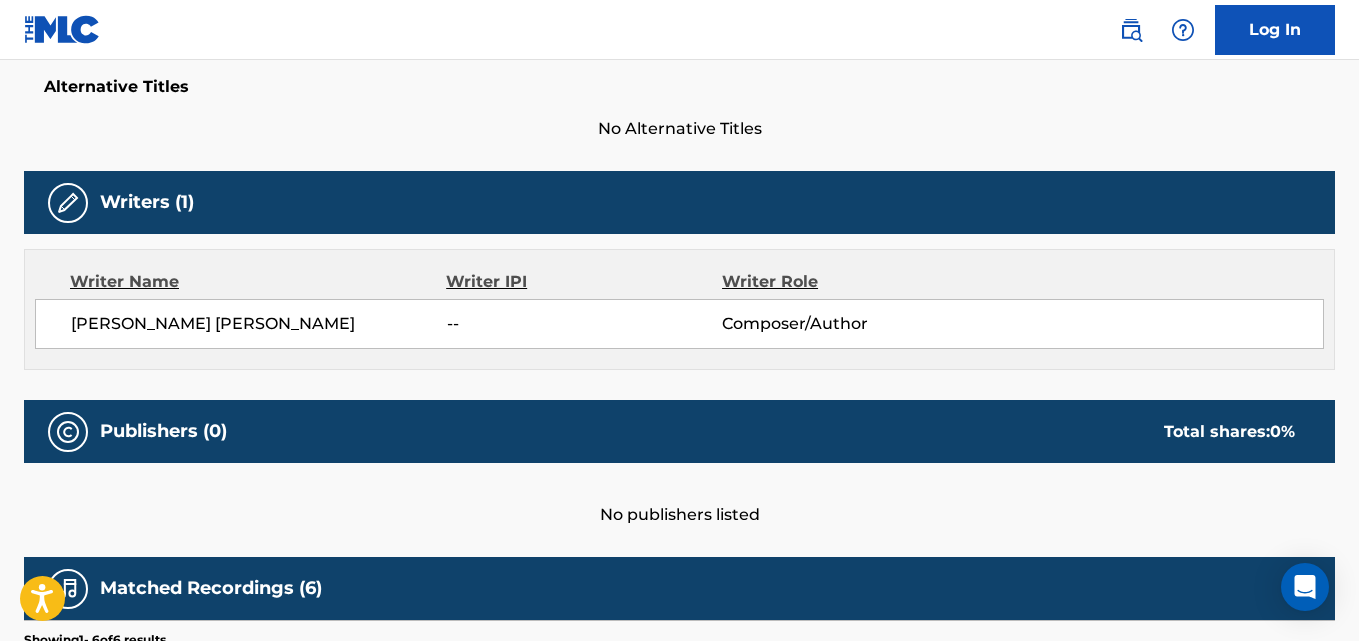 scroll, scrollTop: 0, scrollLeft: 0, axis: both 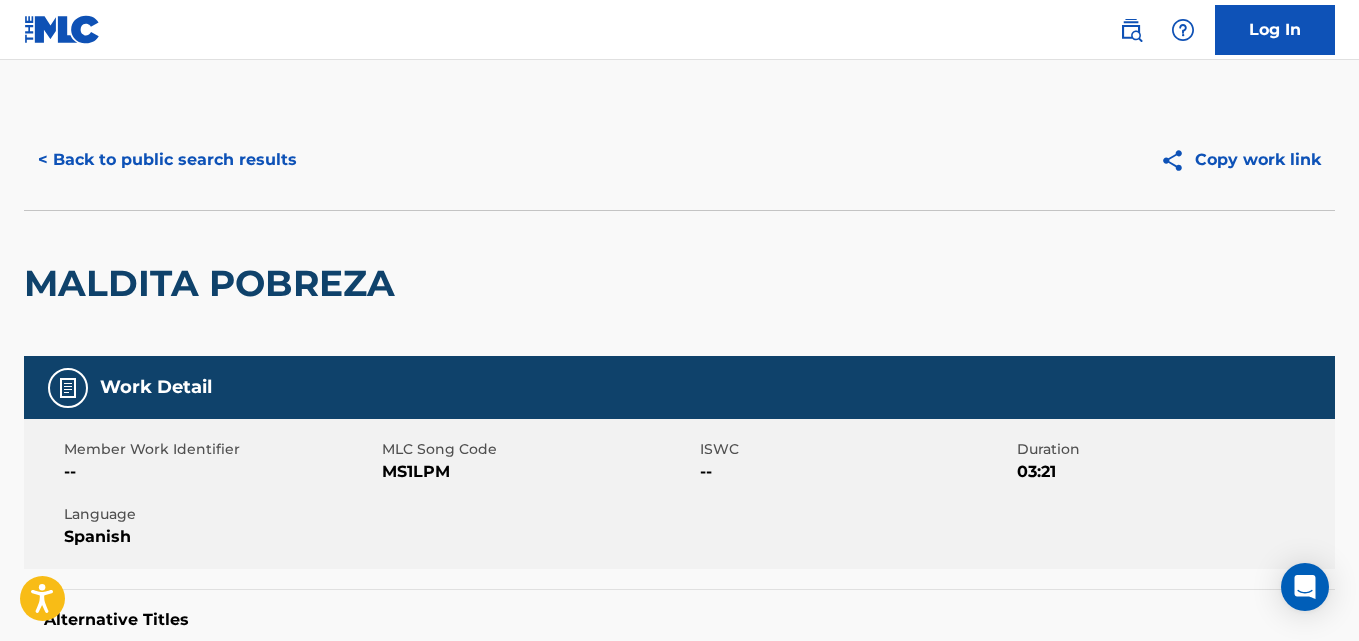 click on "< Back to public search results" at bounding box center [167, 160] 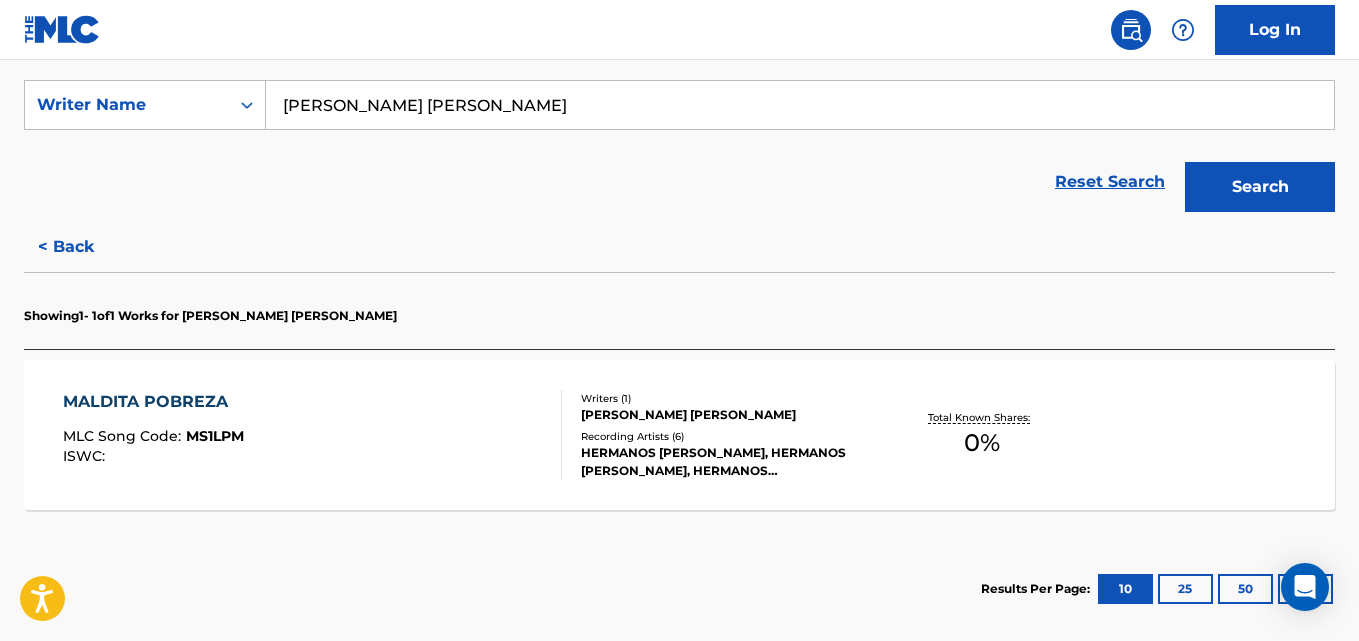 scroll, scrollTop: 375, scrollLeft: 0, axis: vertical 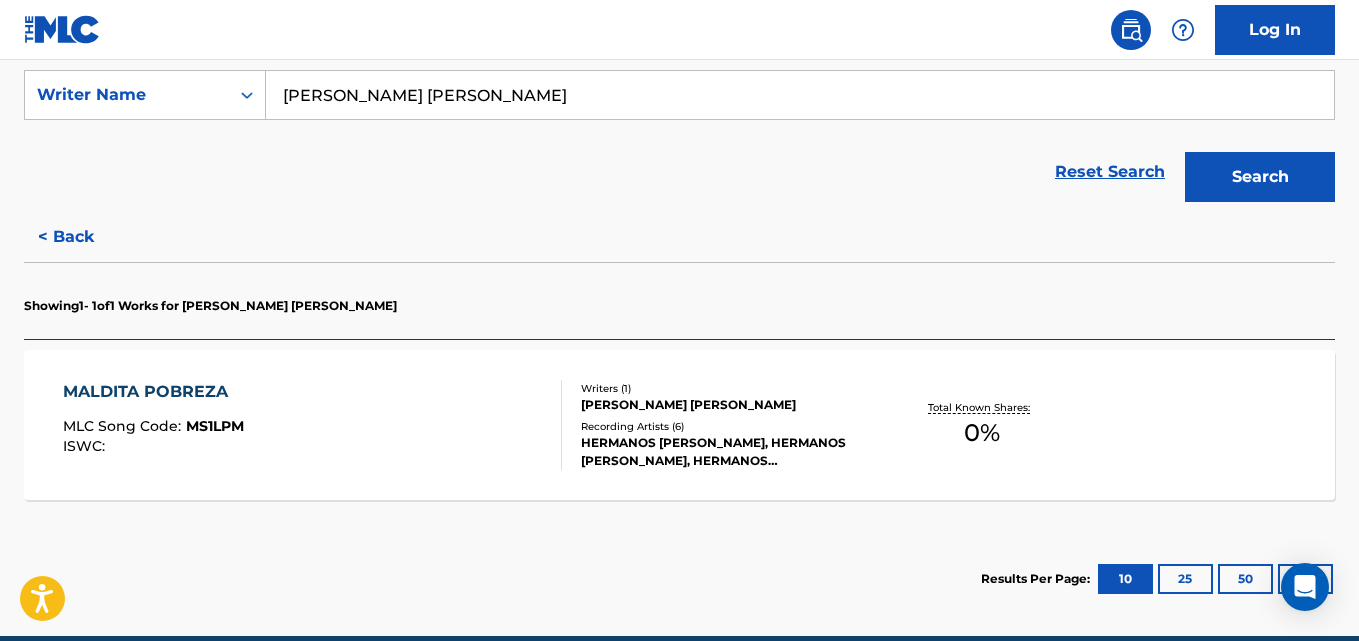 click on "< Back" at bounding box center (84, 237) 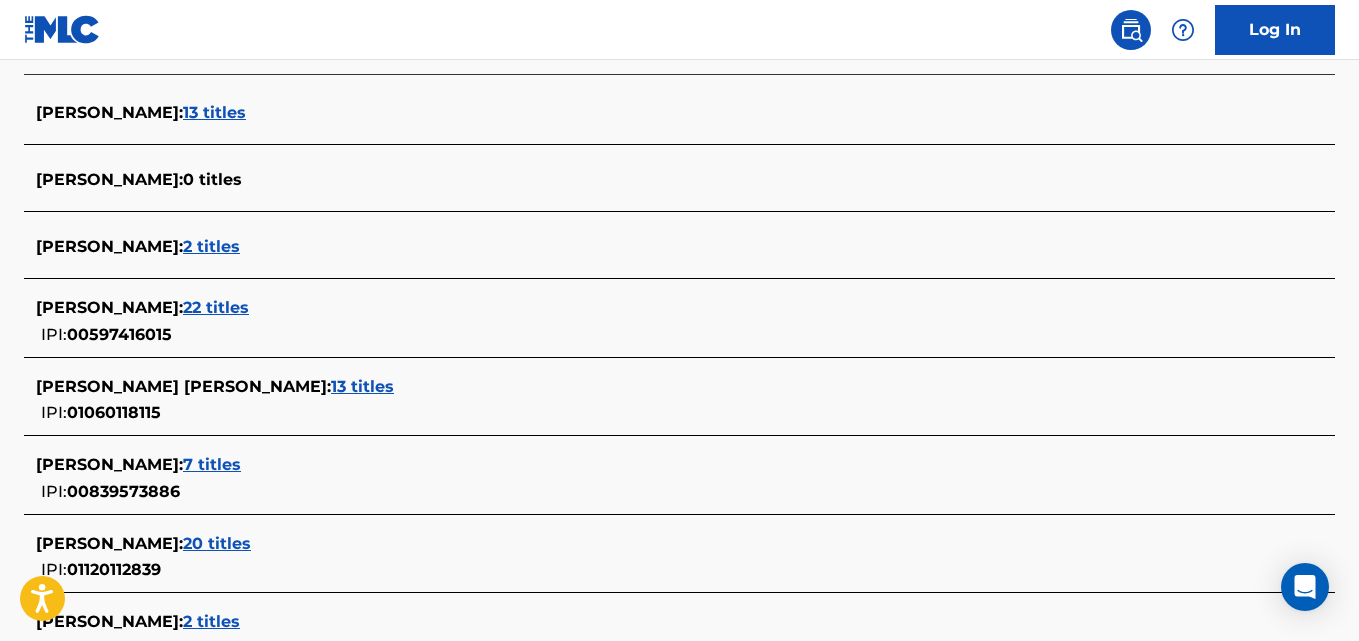 scroll, scrollTop: 611, scrollLeft: 0, axis: vertical 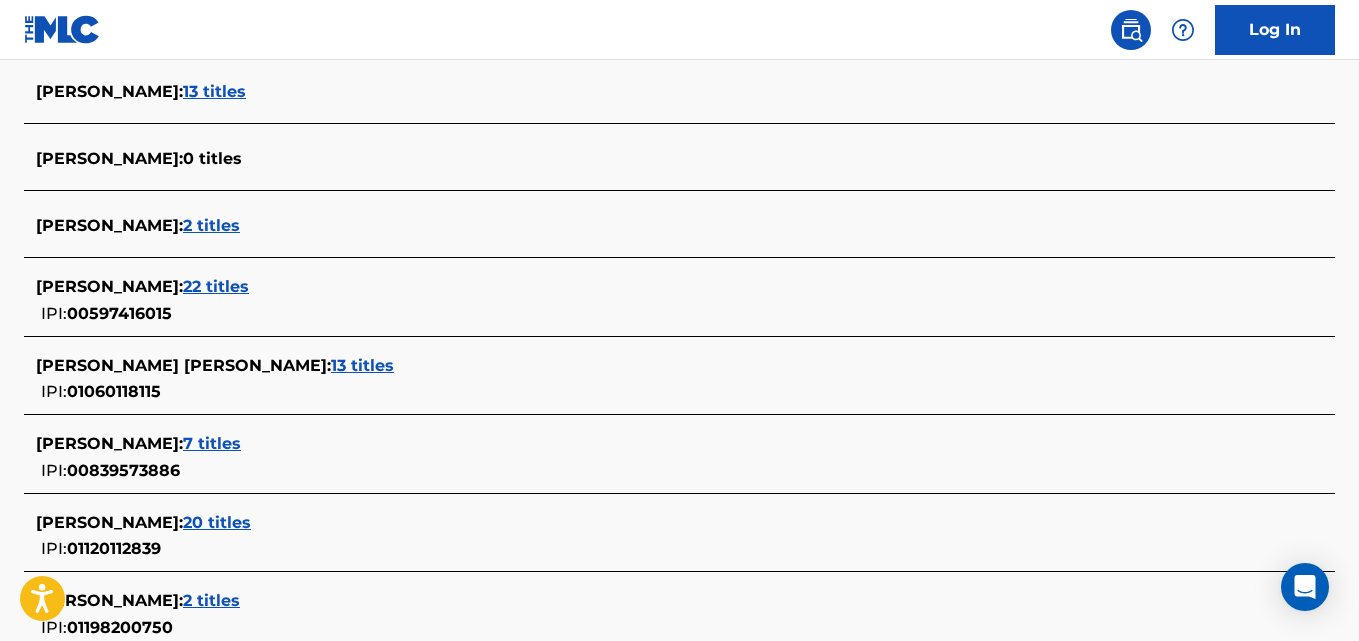 click on "22 titles" at bounding box center (216, 286) 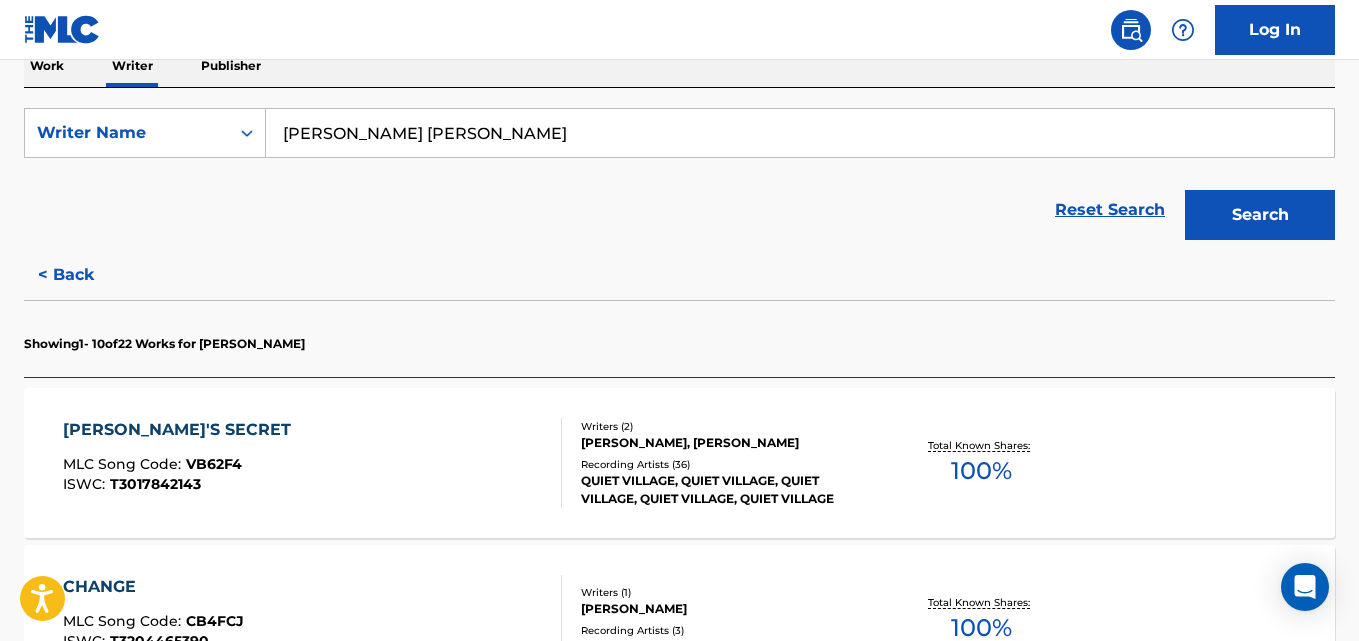 scroll, scrollTop: 0, scrollLeft: 0, axis: both 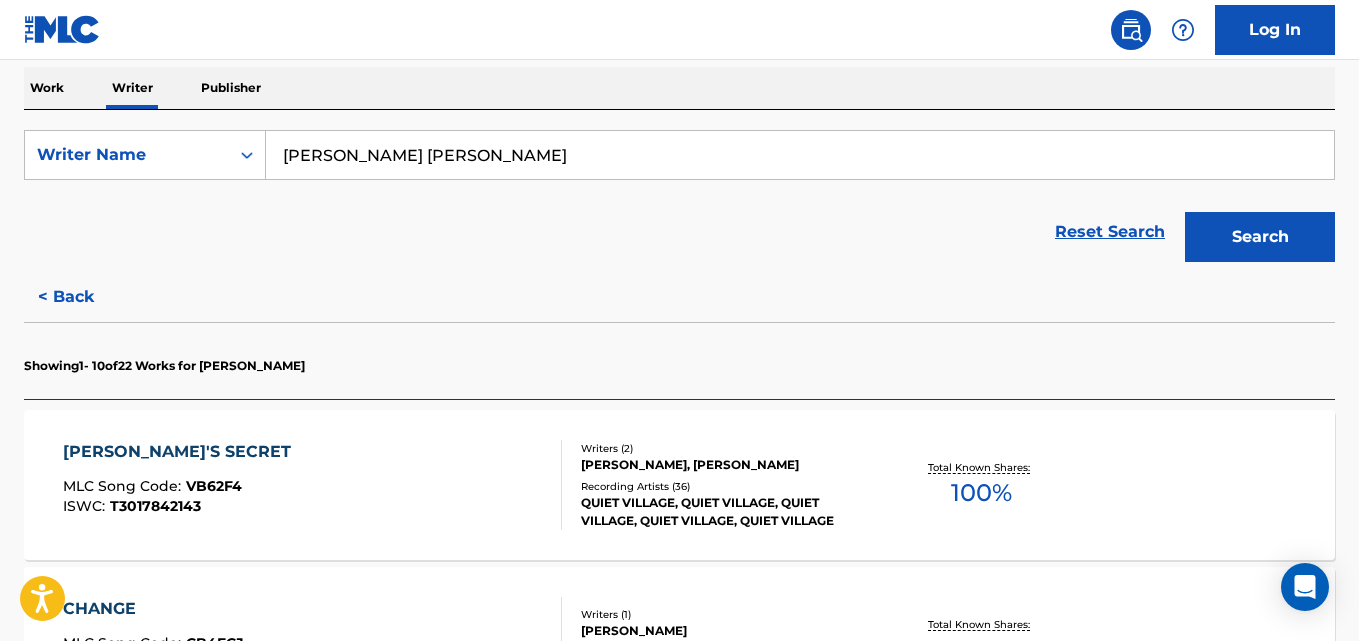 click on "< Back" at bounding box center (84, 297) 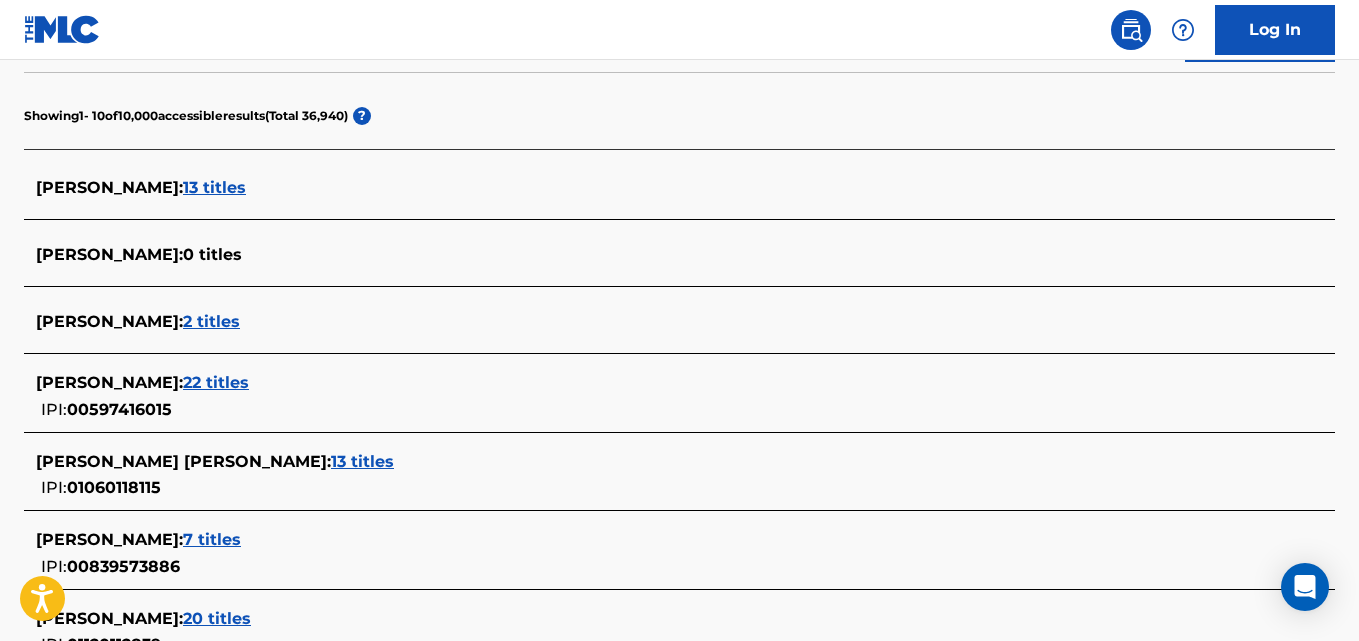 scroll, scrollTop: 518, scrollLeft: 0, axis: vertical 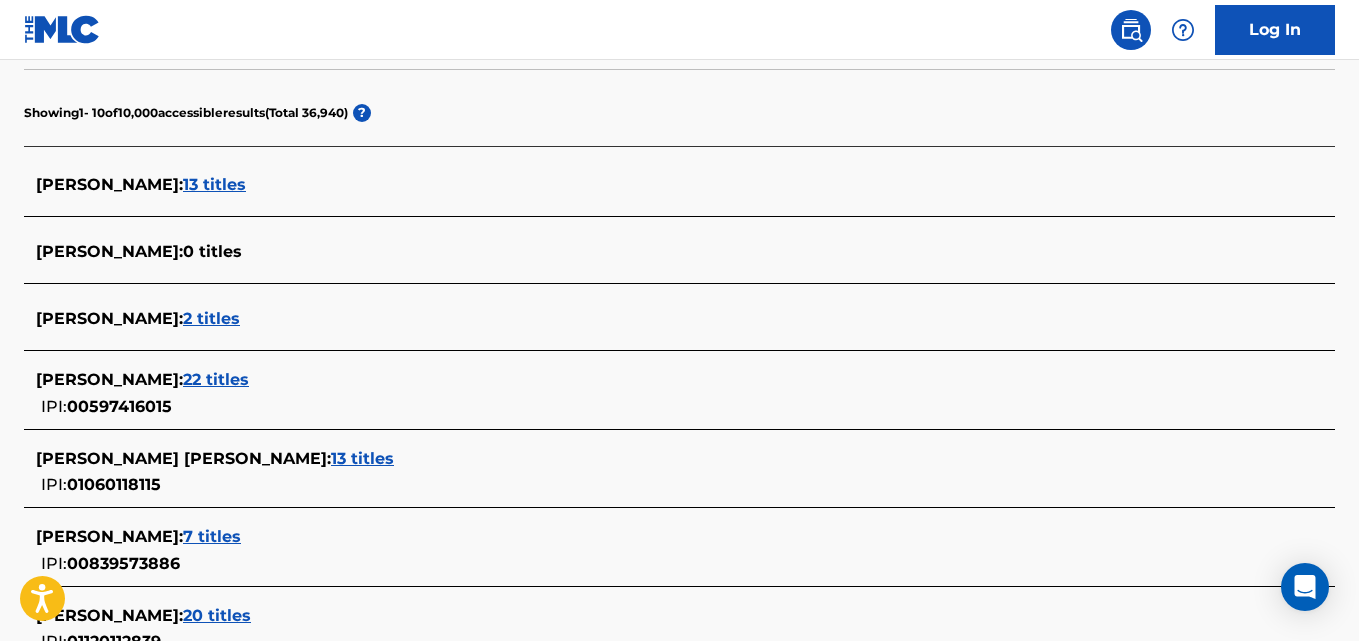 click on "13 titles" at bounding box center (214, 184) 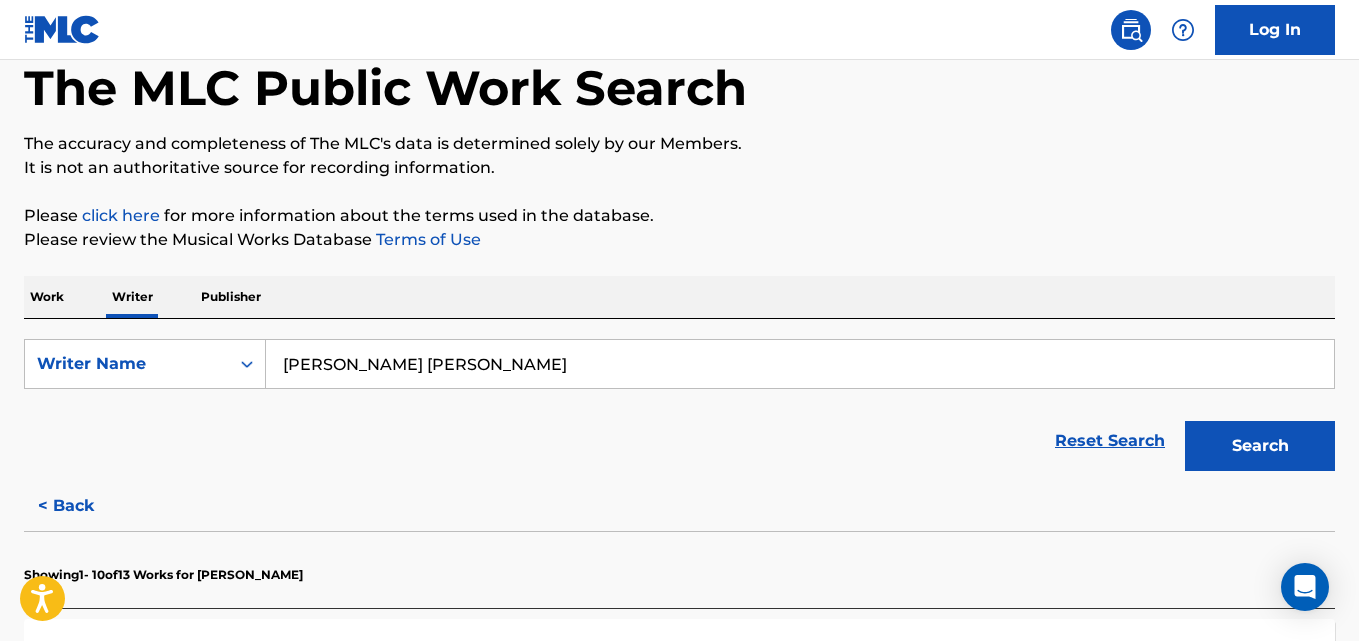 scroll, scrollTop: 0, scrollLeft: 0, axis: both 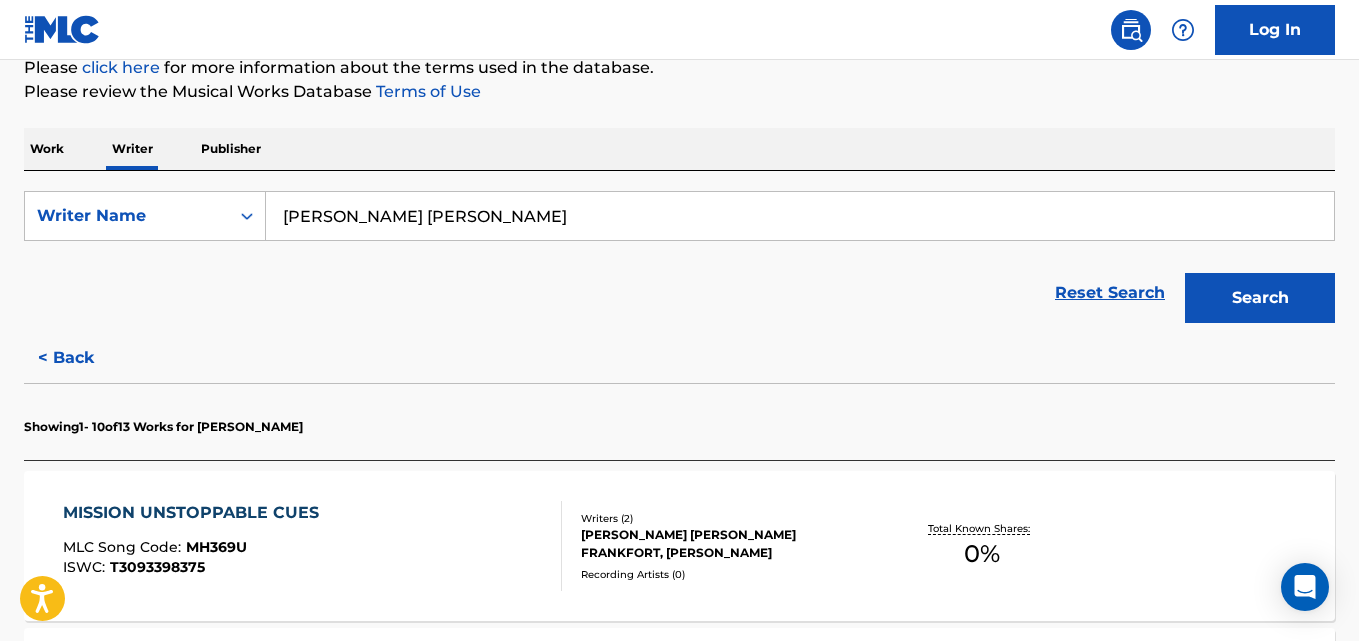 click on "< Back" at bounding box center [84, 358] 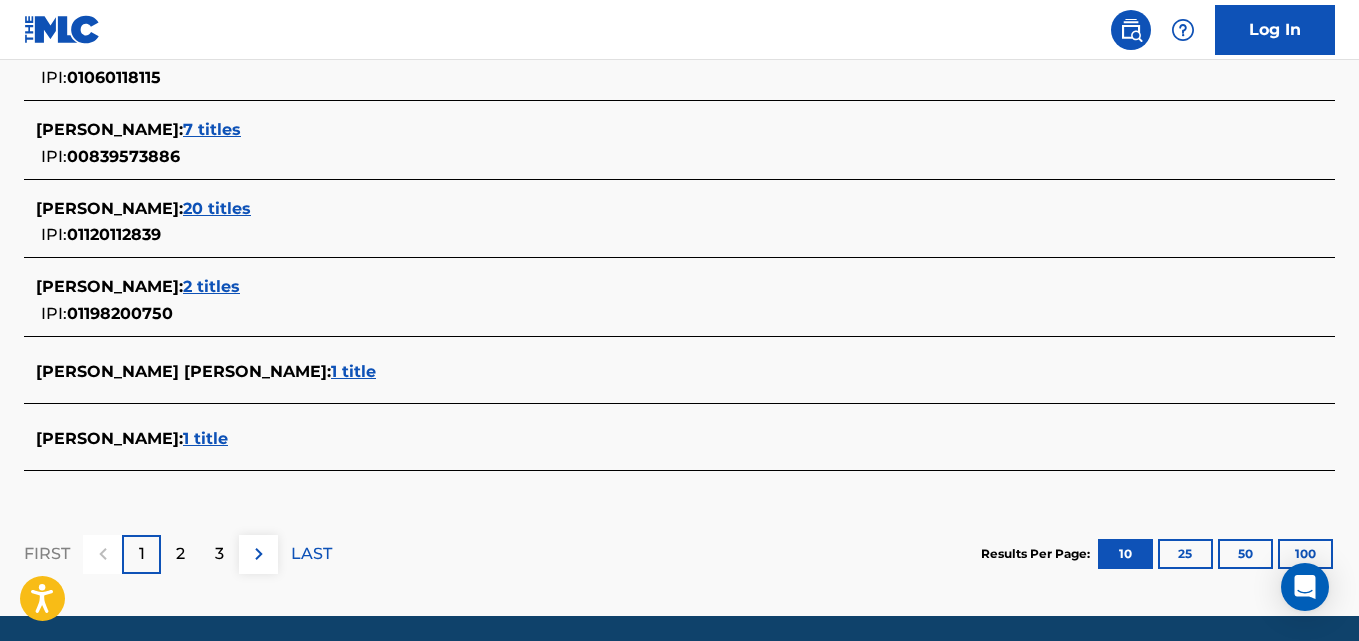 scroll, scrollTop: 929, scrollLeft: 0, axis: vertical 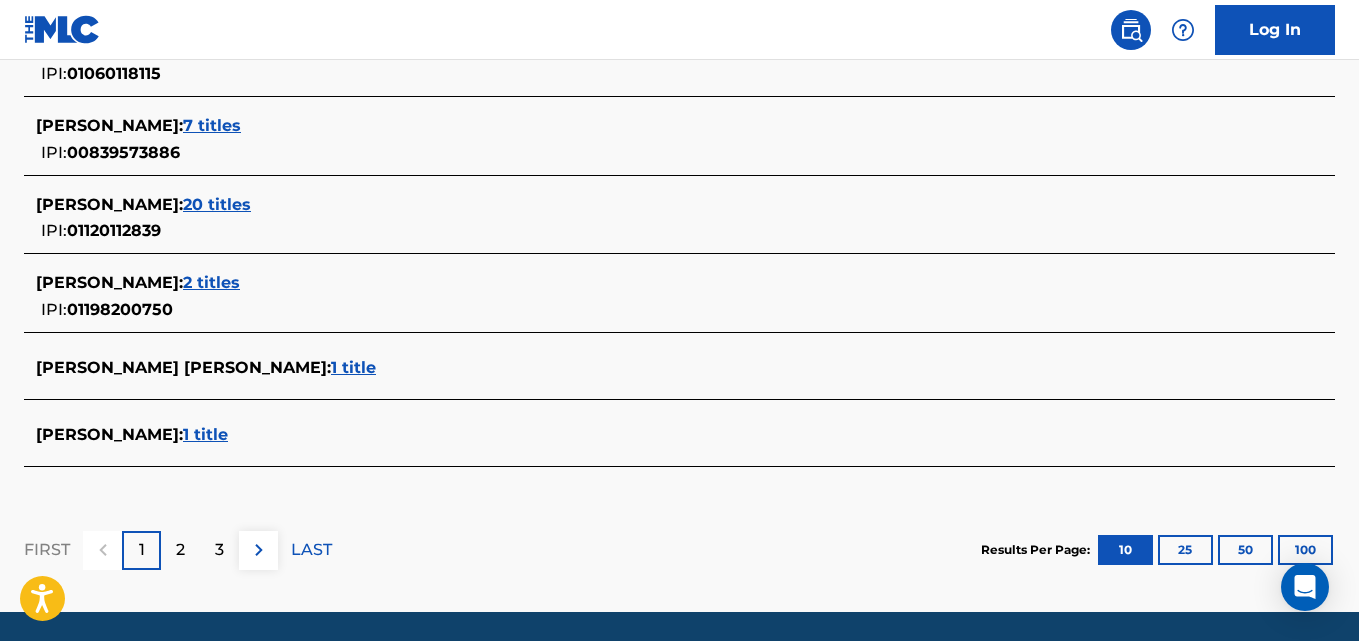 click on "JOEL MARTIN :  20 titles" at bounding box center [653, 205] 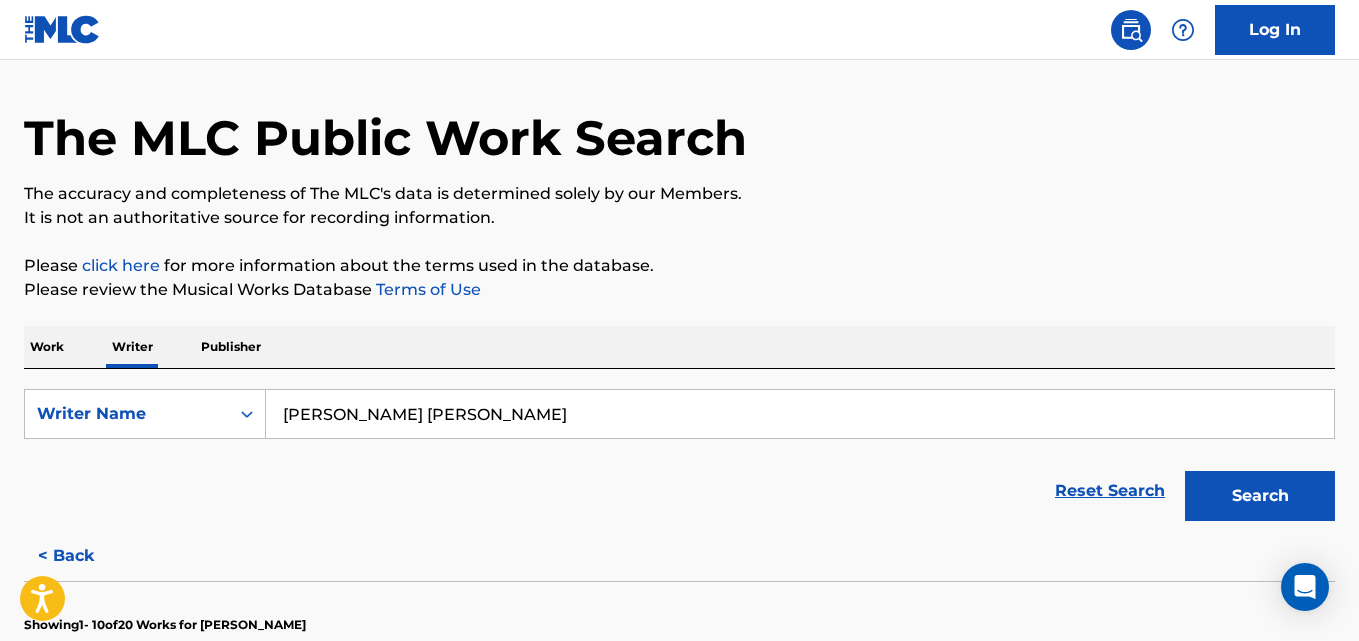 scroll, scrollTop: 0, scrollLeft: 0, axis: both 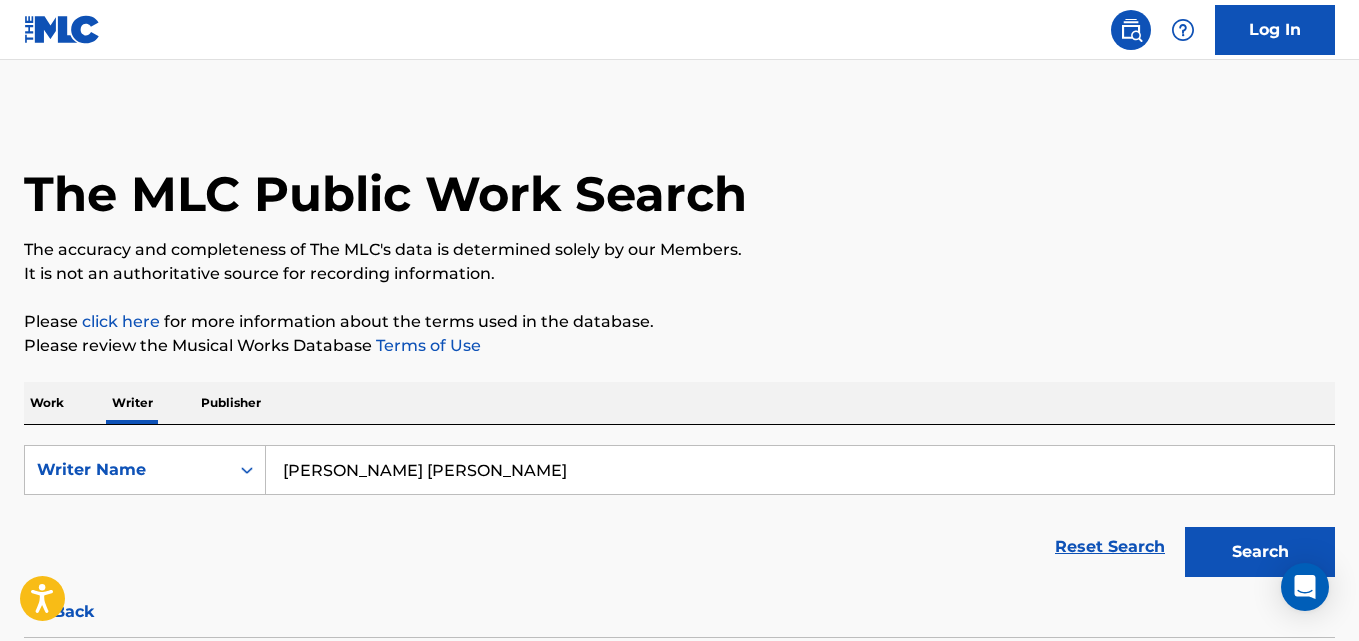 click on "Joel Martin Espinoza" at bounding box center (800, 470) 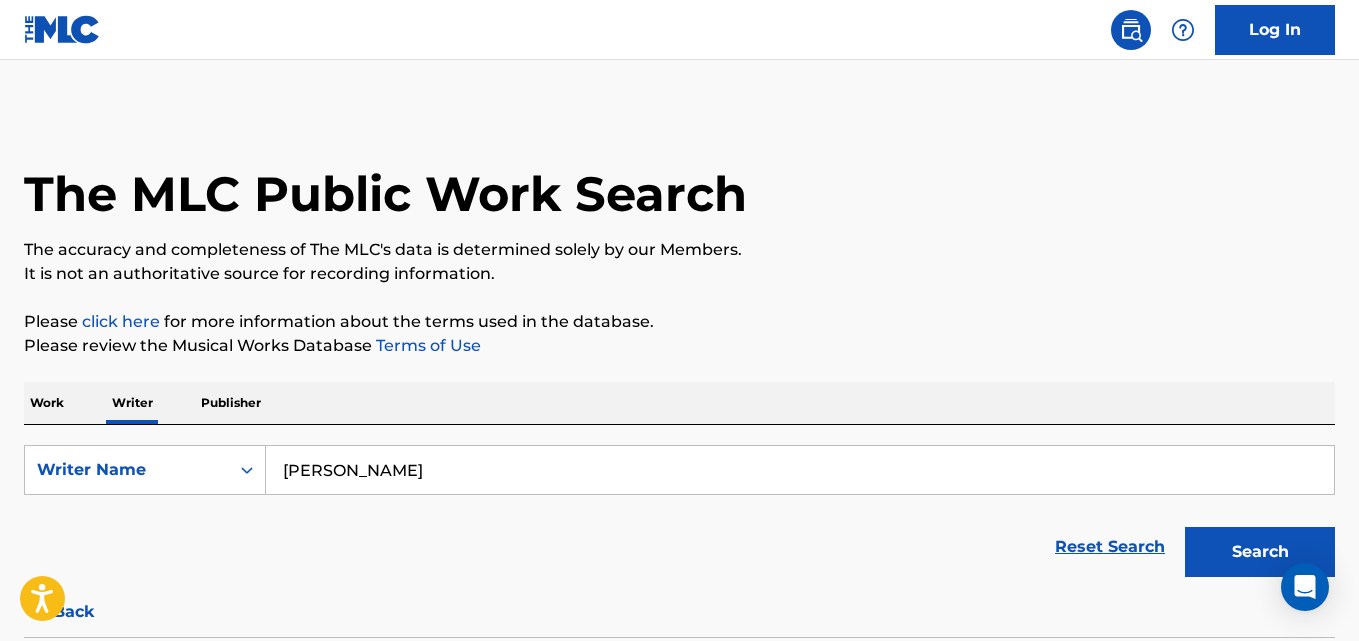 click on "Search" at bounding box center [1260, 552] 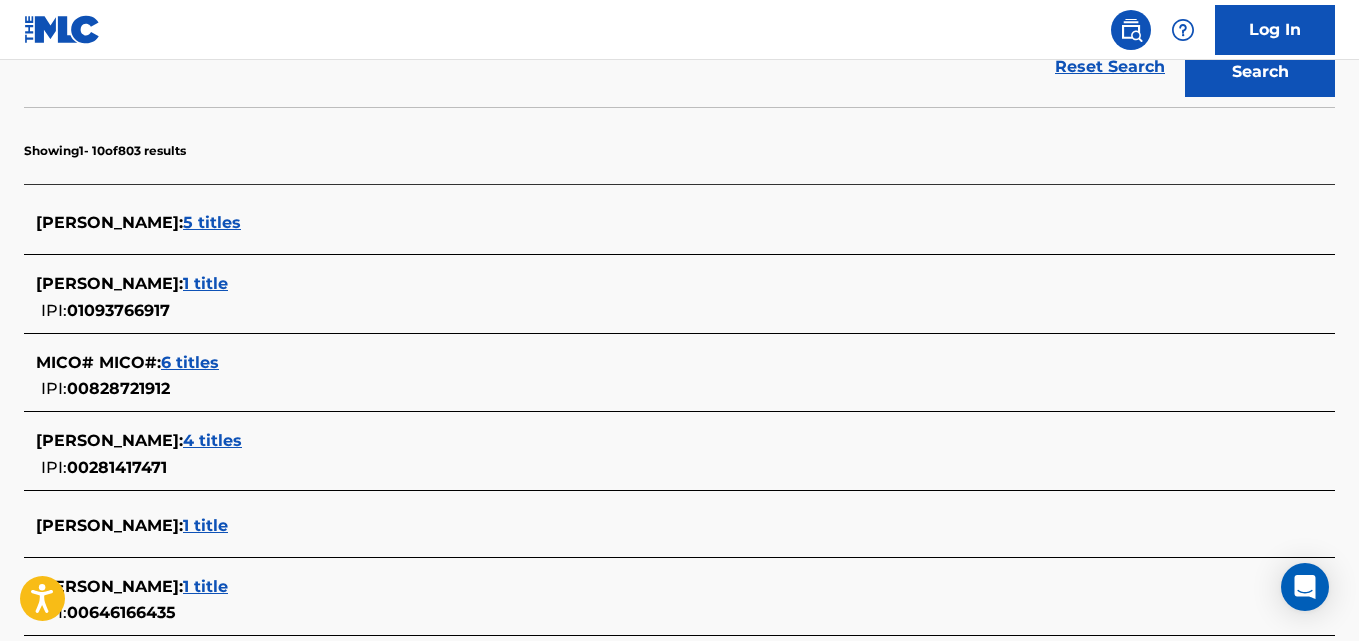scroll, scrollTop: 477, scrollLeft: 0, axis: vertical 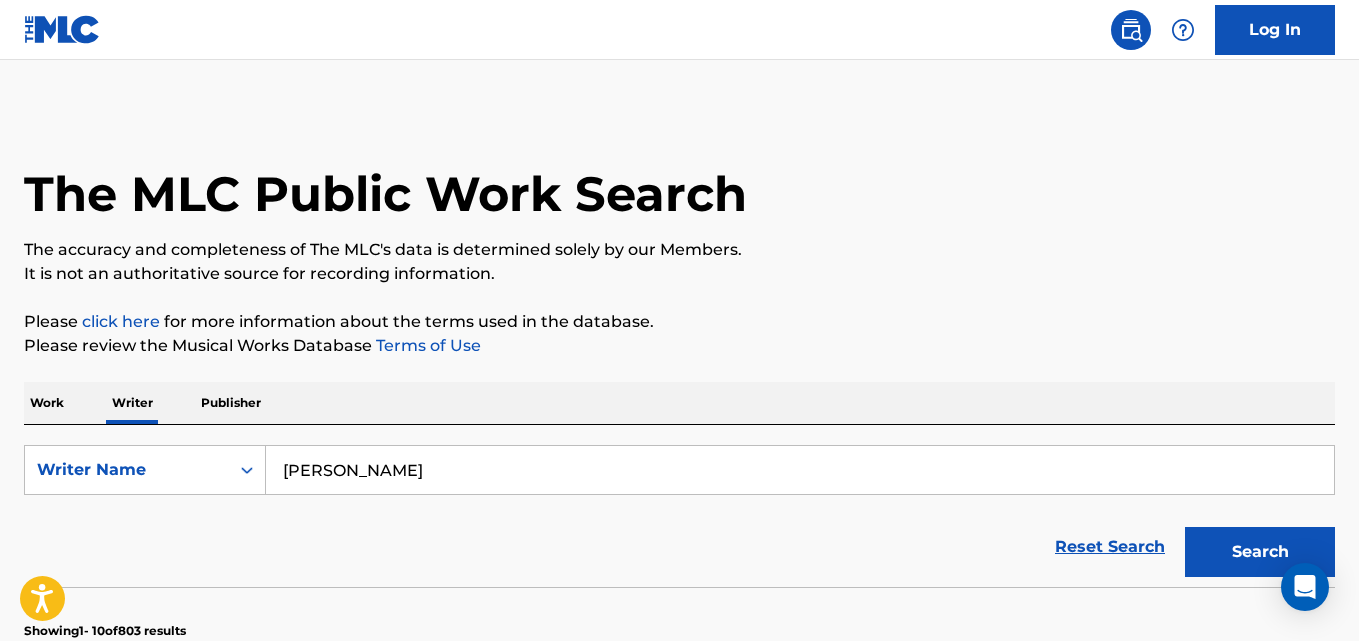click on "Oyo Mico Cunanan Velasco" at bounding box center [800, 470] 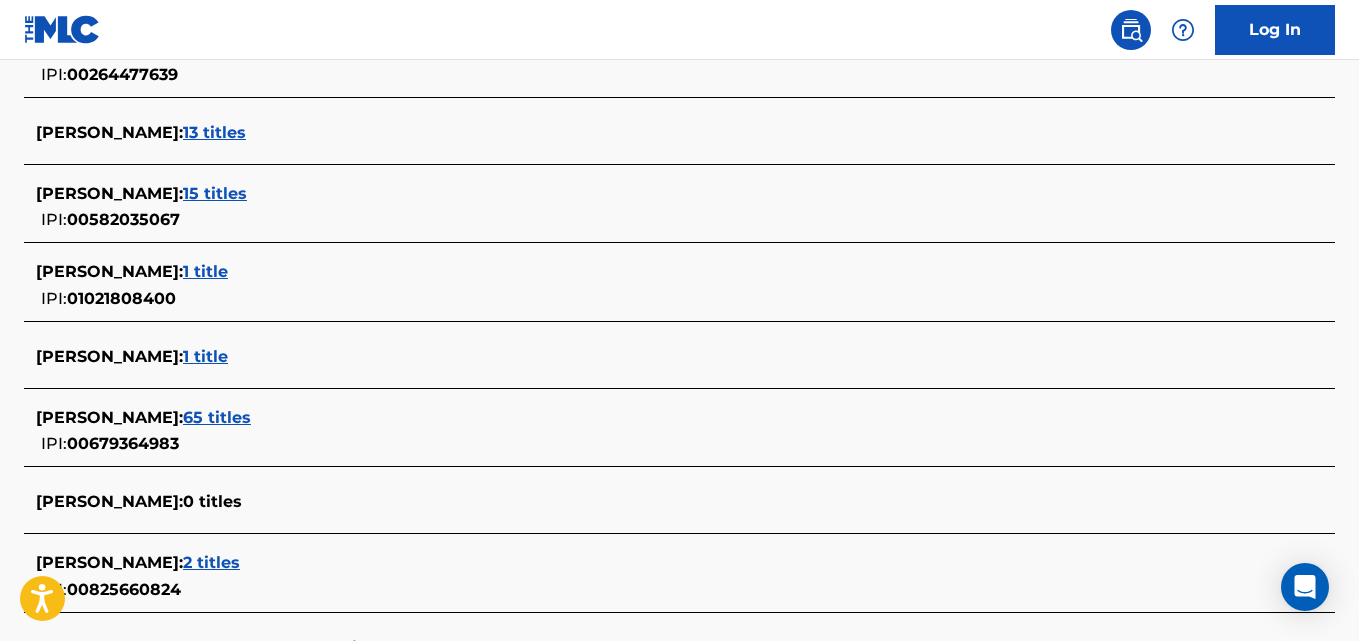 scroll, scrollTop: 632, scrollLeft: 0, axis: vertical 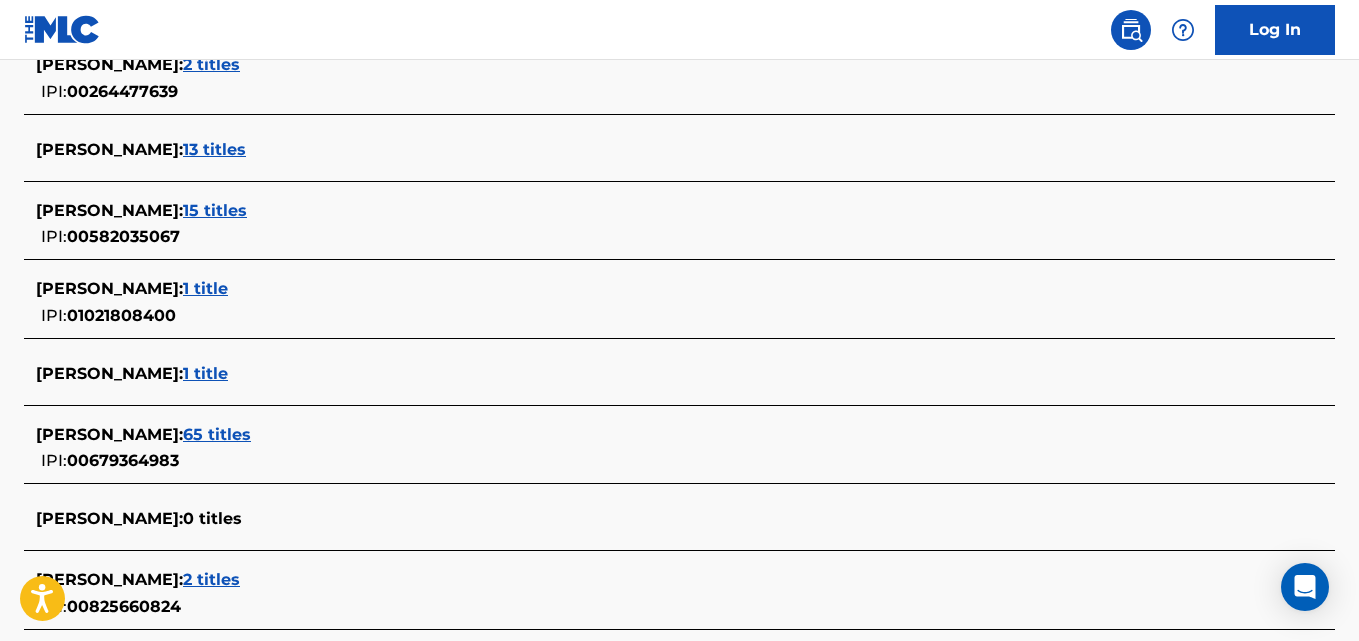 click on "PATRICK GLENN :  13 titles" at bounding box center (653, 150) 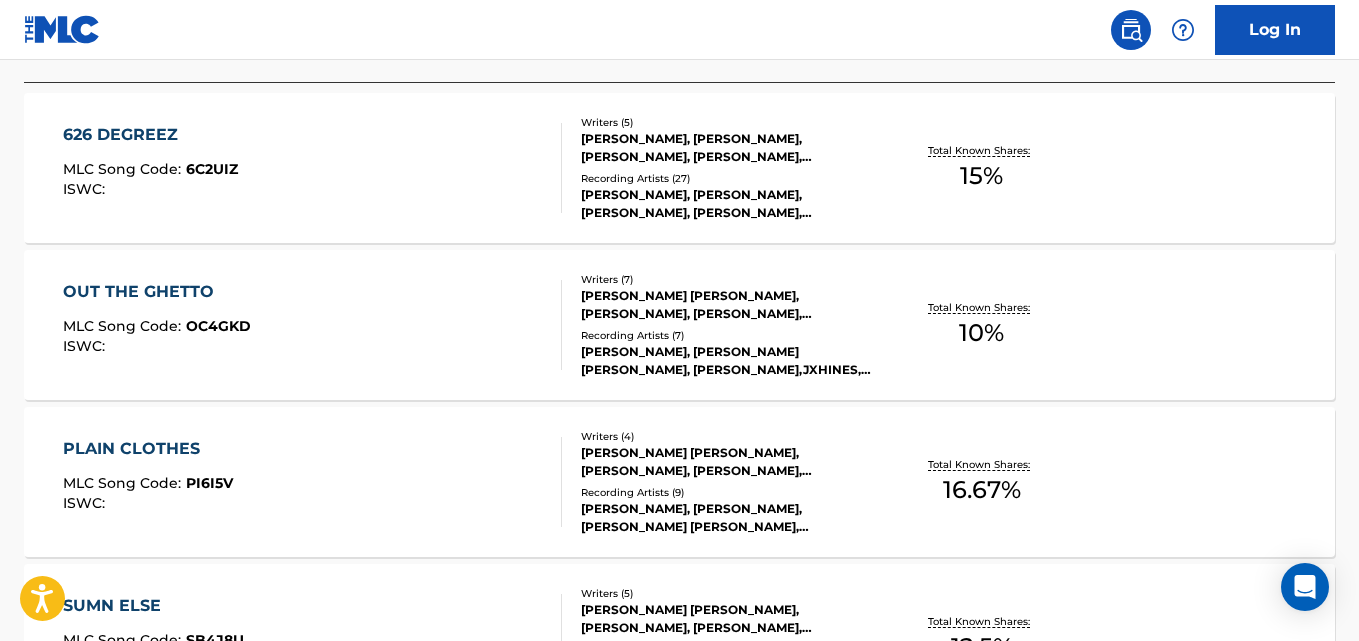 click on "626 DEGREEZ MLC Song Code : 6C2UIZ ISWC : Writers ( 5 ) BYRON O. THOMAS, ADAM GAMBLE, PATRICK GLENN, TERIUS GRAY, ANTHONY MOSLEY Recording Artists ( 27 ) FETTY P FRANKLIN, FETTY P FRANKLIN, FETTY P FRANKLIN, FETTY P FRANKLIN, FETTY P FRANKLIN Total Known Shares: 15 %" at bounding box center (679, 168) 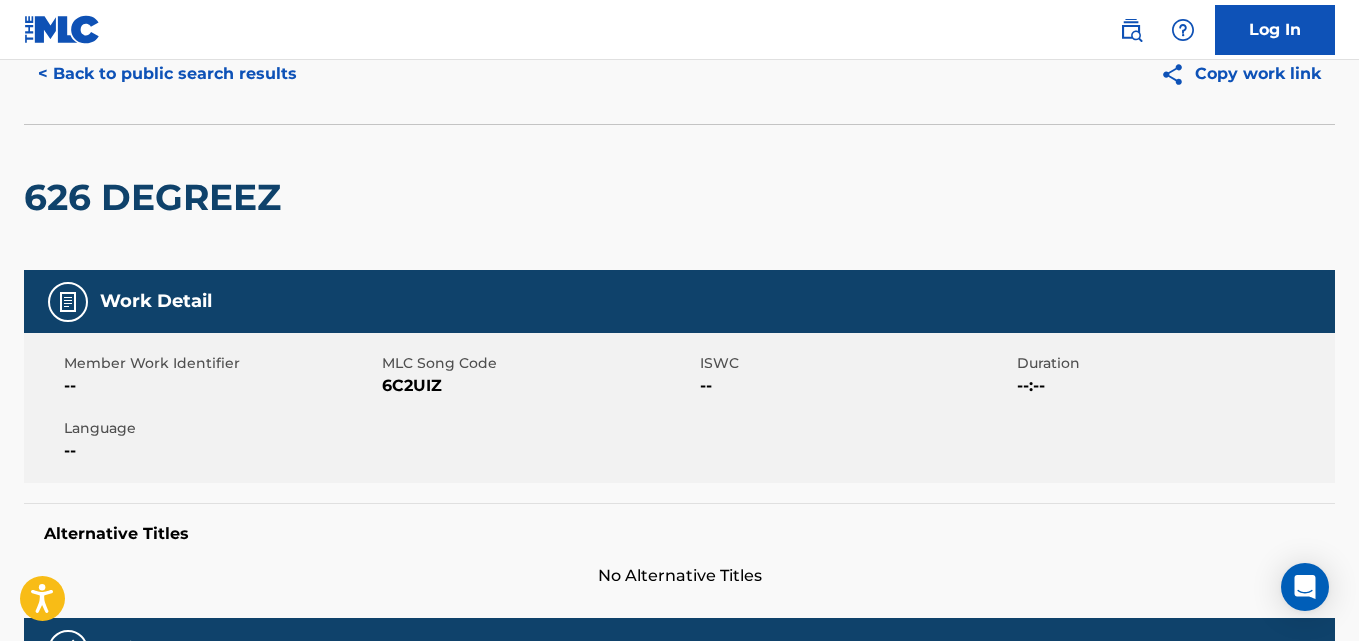 scroll, scrollTop: 0, scrollLeft: 0, axis: both 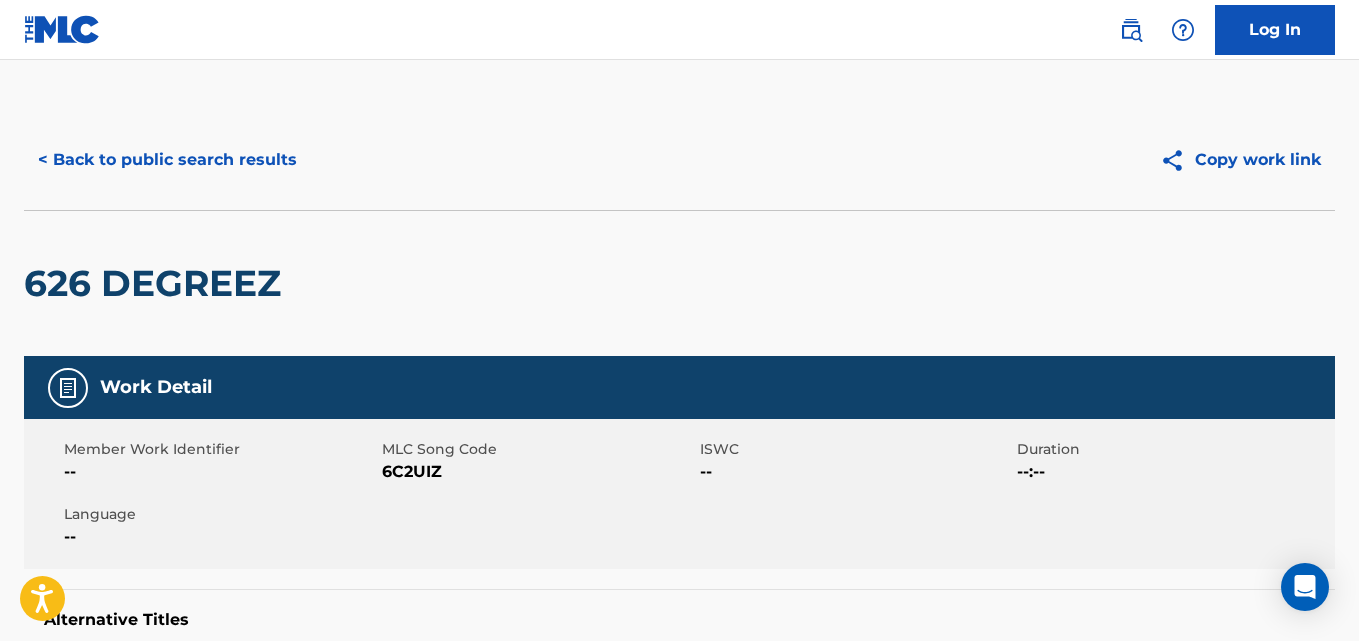 click on "< Back to public search results" at bounding box center [167, 160] 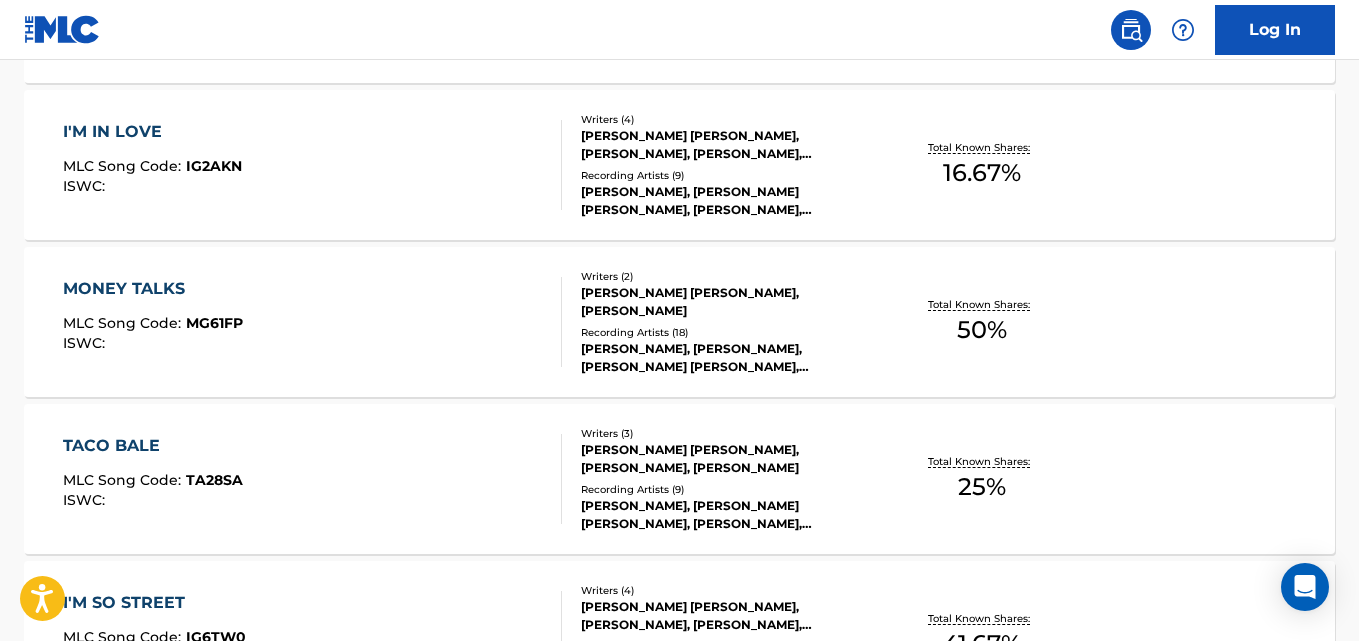scroll, scrollTop: 1264, scrollLeft: 0, axis: vertical 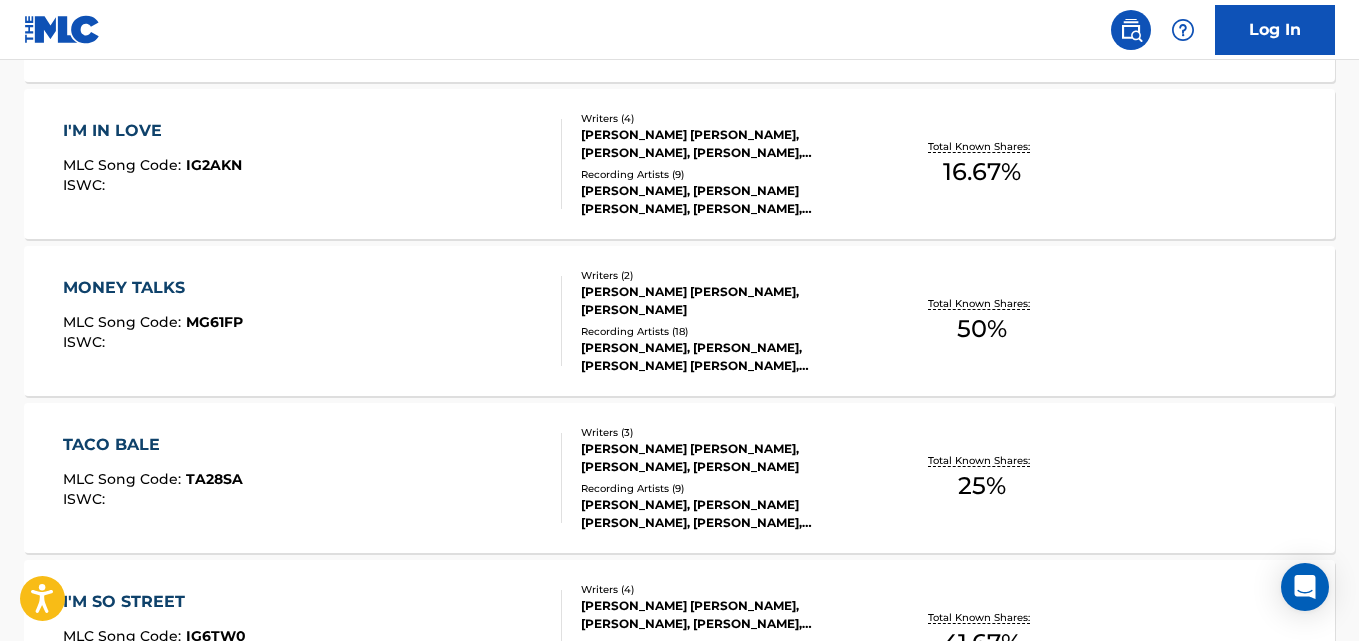 click on "MONEY TALKS MLC Song Code : MG61FP ISWC : Writers ( 2 ) ANTHONY LESEAN MOSLEY, PATRICK GLENN Recording Artists ( 18 ) FETTY P FRANKLIN, FETTY P FRANKLIN, FETTY P. FRANKLIN, FETTY P FRANKLIN, FETTY P. FRANKLIN Total Known Shares: 50 %" at bounding box center (679, 321) 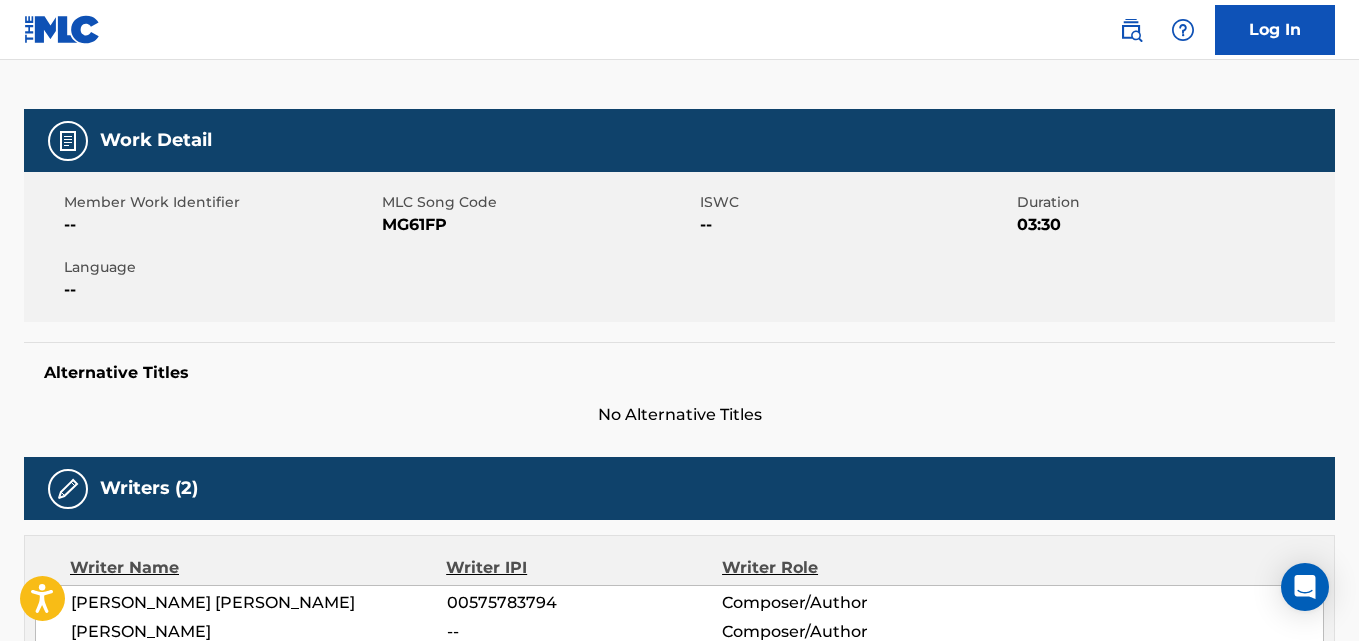 scroll, scrollTop: 0, scrollLeft: 0, axis: both 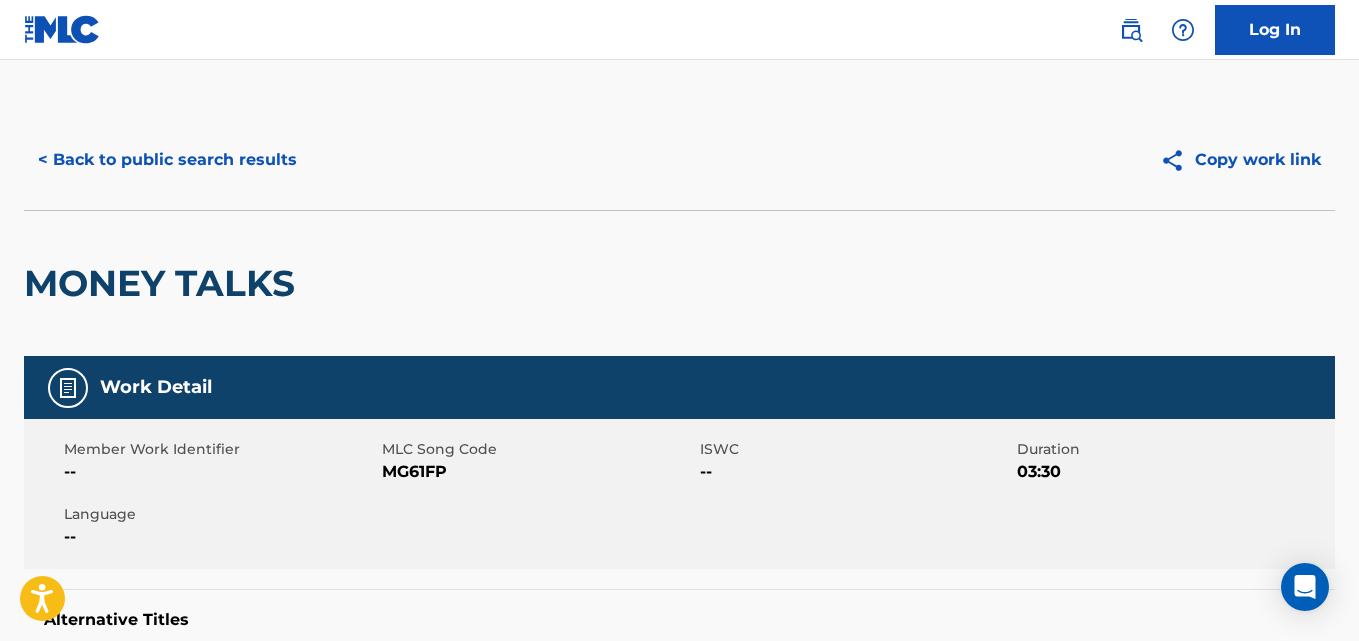 click on "< Back to public search results" at bounding box center (167, 160) 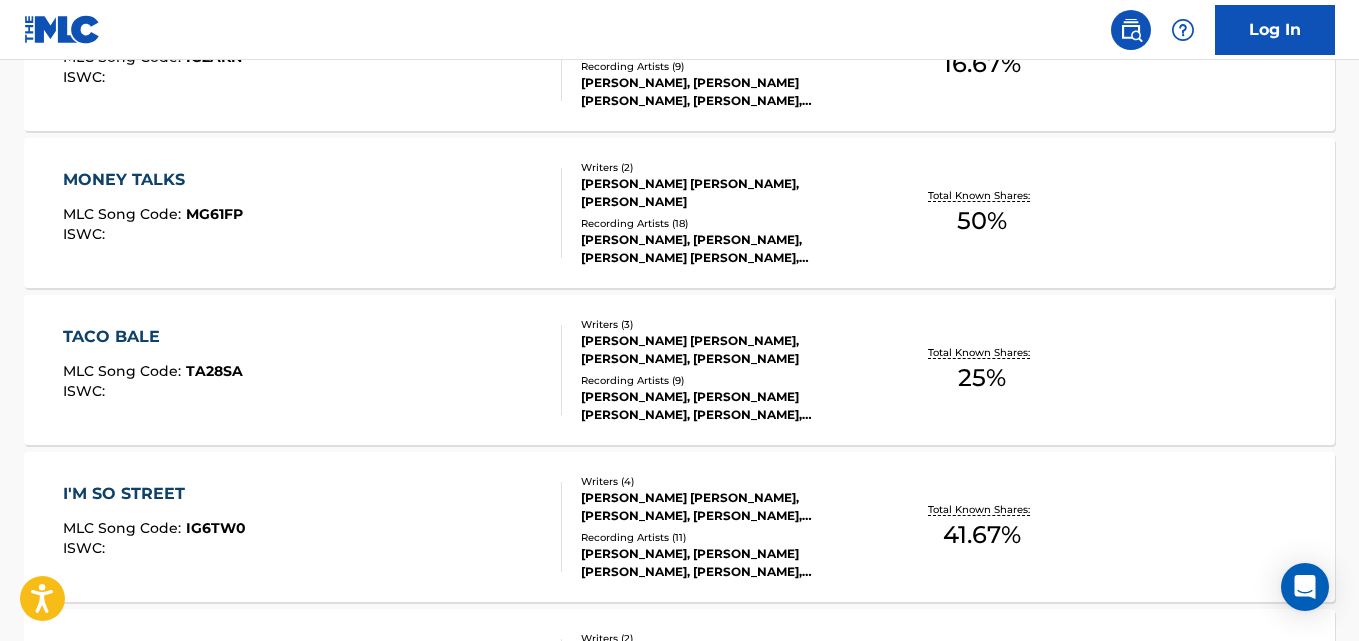 scroll, scrollTop: 1377, scrollLeft: 0, axis: vertical 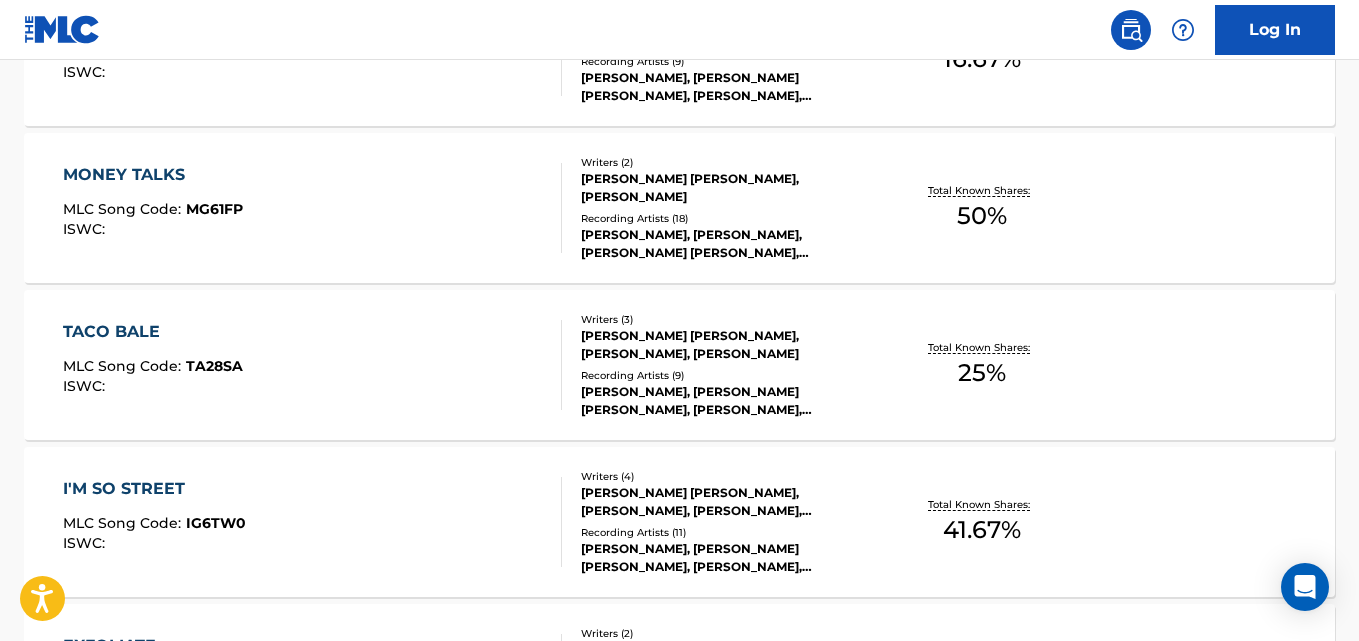 click on "TACO BALE MLC Song Code : TA28SA ISWC : Writers ( 3 ) ANTHONY LESEAN MOSLEY, JOHNNY DUTRA, PATRICK GLENN Recording Artists ( 9 ) FETTY P FRANKLIN, FETTY P. FRANKLIN, FETTY P FRANKLIN, FETTY P. FRANKLIN, FETTY P. FRANKLIN Total Known Shares: 25 %" at bounding box center (679, 365) 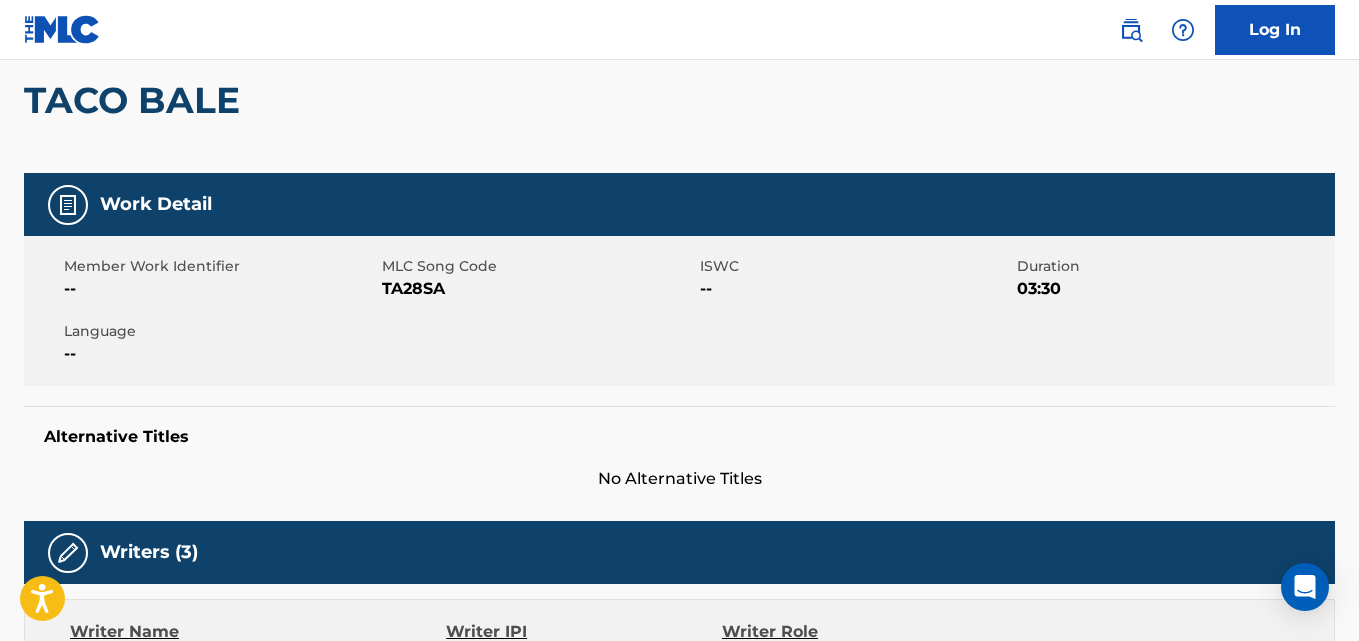 scroll, scrollTop: 0, scrollLeft: 0, axis: both 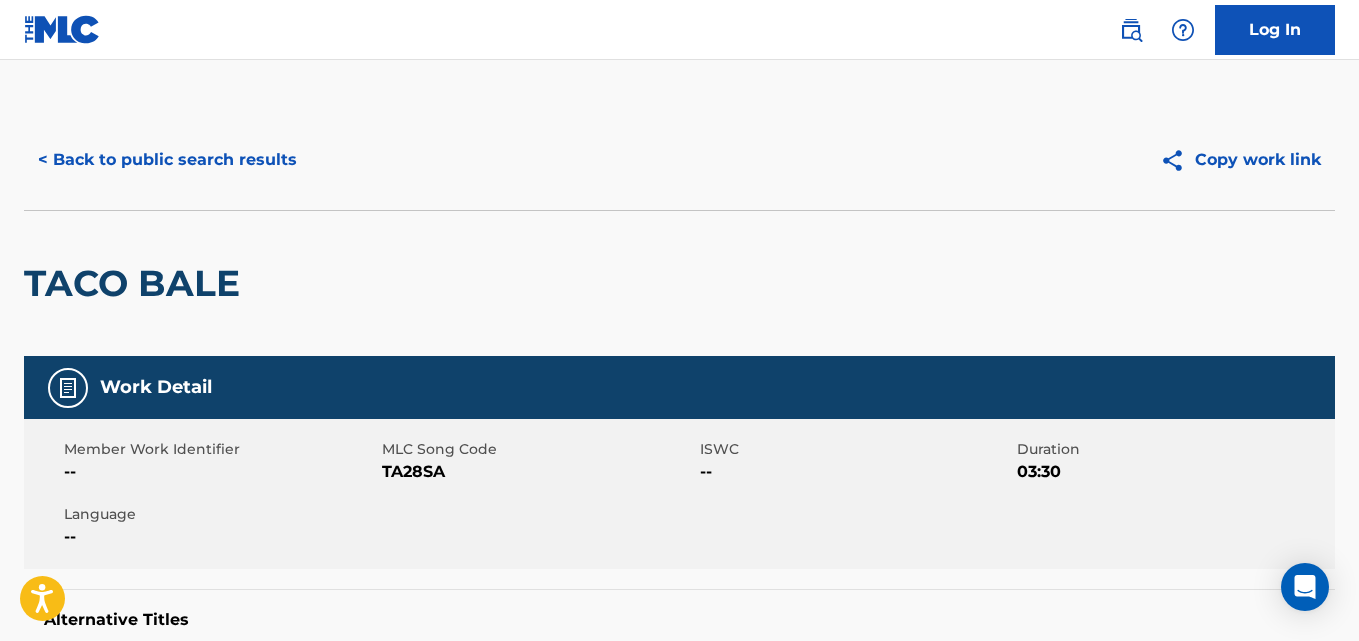 click on "< Back to public search results" at bounding box center [167, 160] 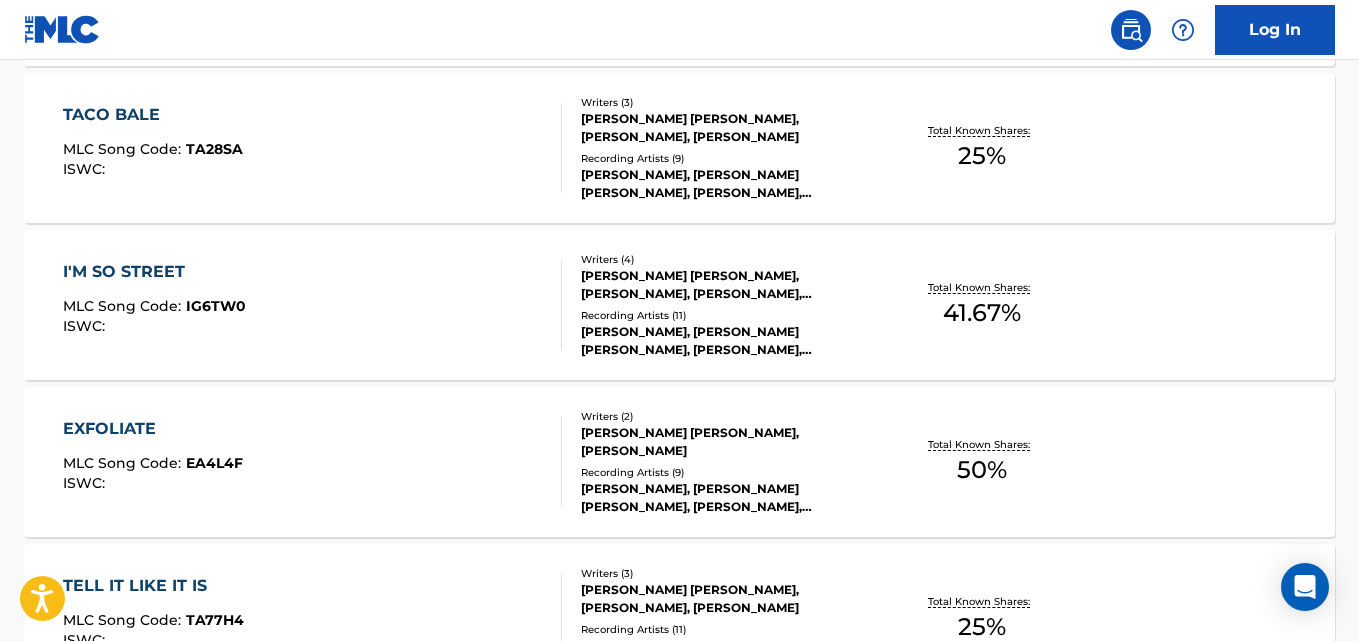 scroll, scrollTop: 1888, scrollLeft: 0, axis: vertical 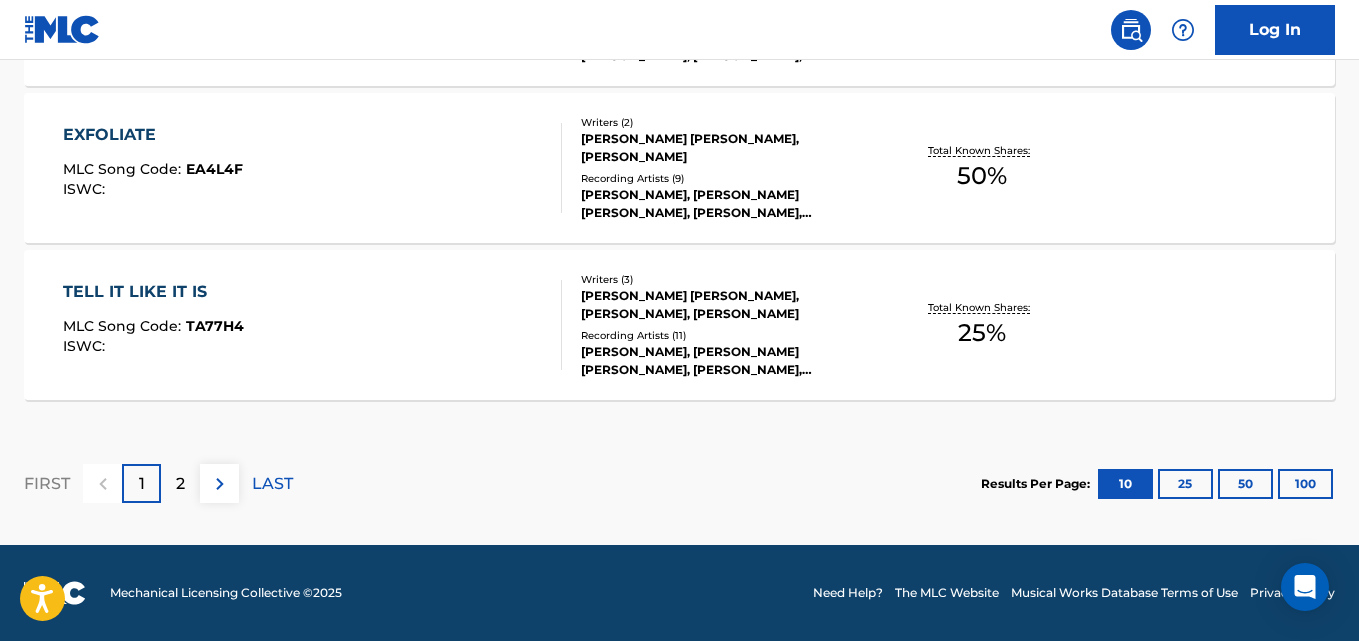 click on "EXFOLIATE MLC Song Code : EA4L4F ISWC : Writers ( 2 ) ANTHONY LESEAN MOSLEY, PATRICK GLENN Recording Artists ( 9 ) FETTY P FRANKLIN, FETTY P. FRANKLIN, FETTY P FRANKLIN, FETTY P. FRANKLIN, FETTY P. FRANKLIN Total Known Shares: 50 %" at bounding box center (679, 168) 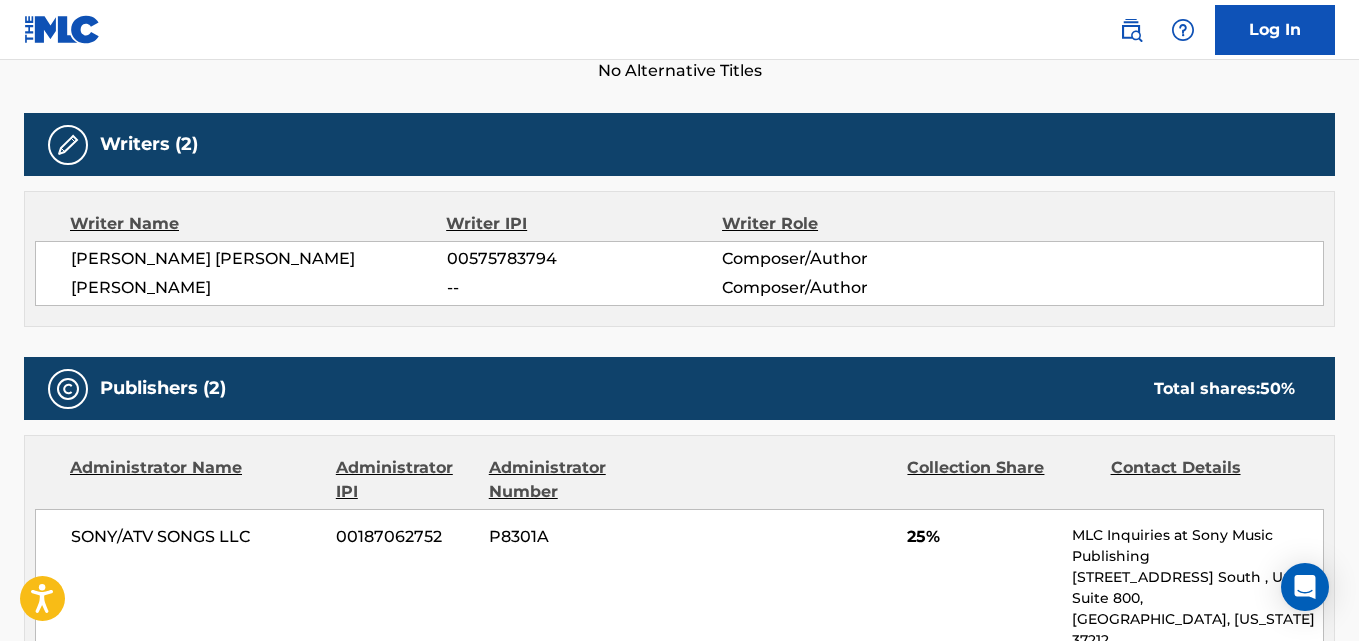 scroll, scrollTop: 0, scrollLeft: 0, axis: both 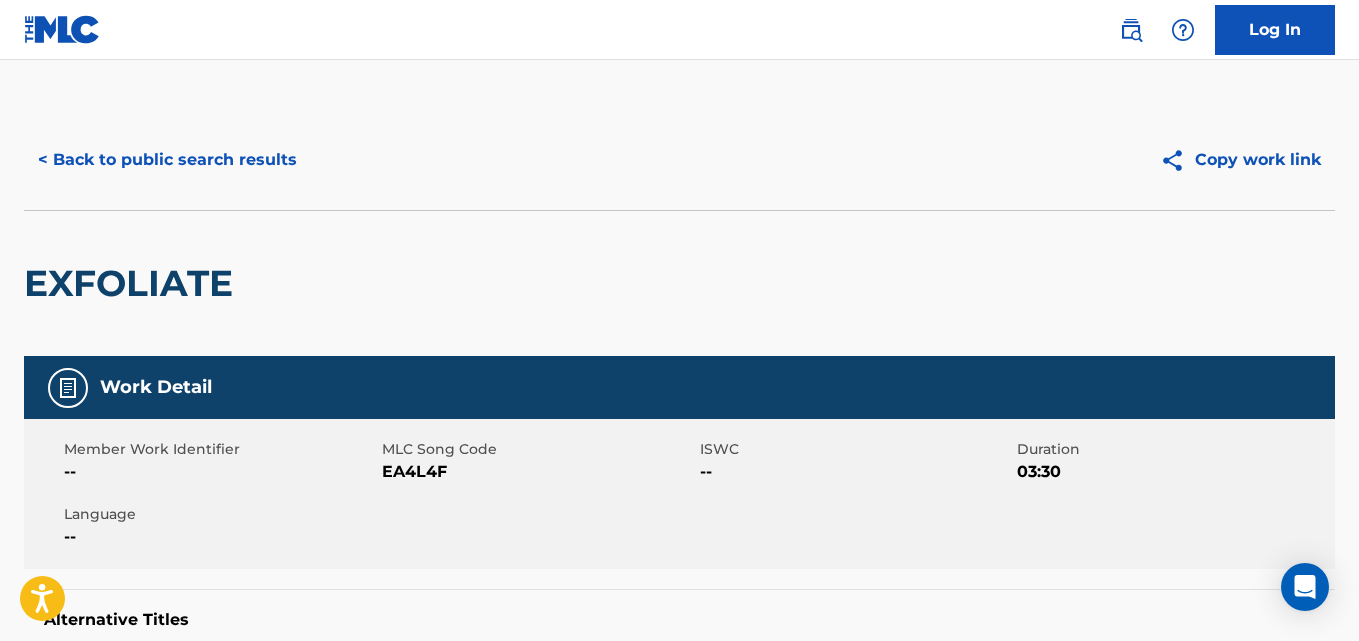 click on "< Back to public search results" at bounding box center (167, 160) 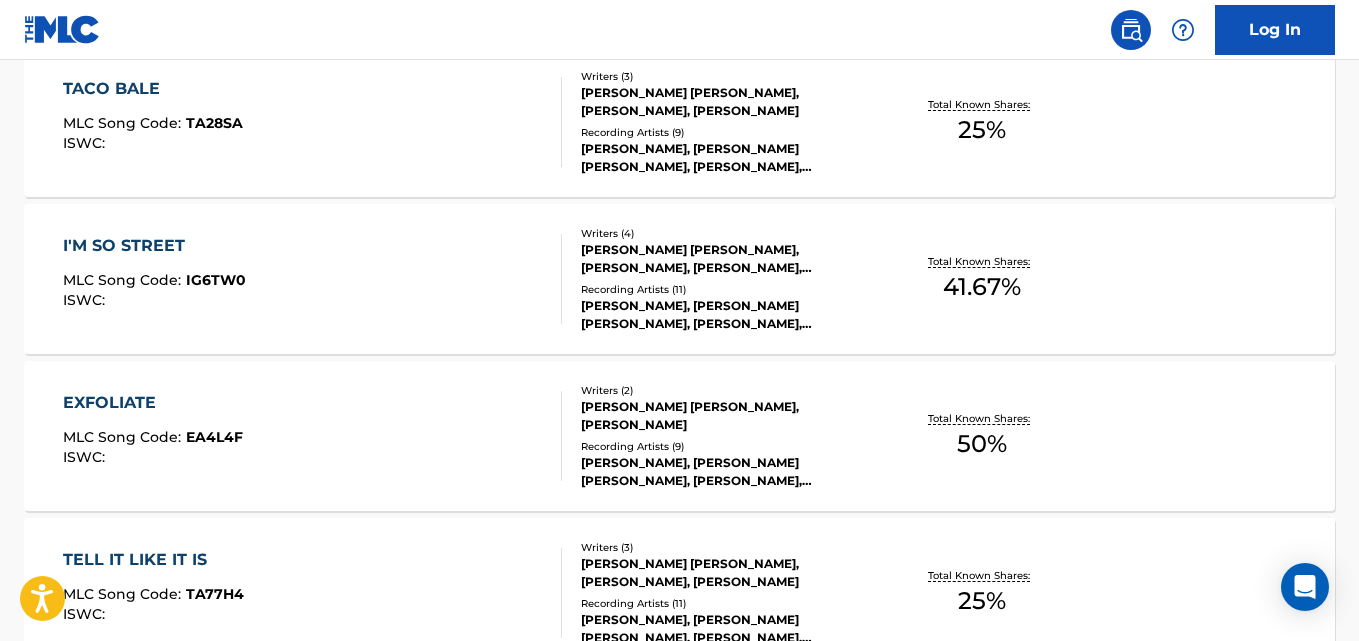 scroll, scrollTop: 1624, scrollLeft: 0, axis: vertical 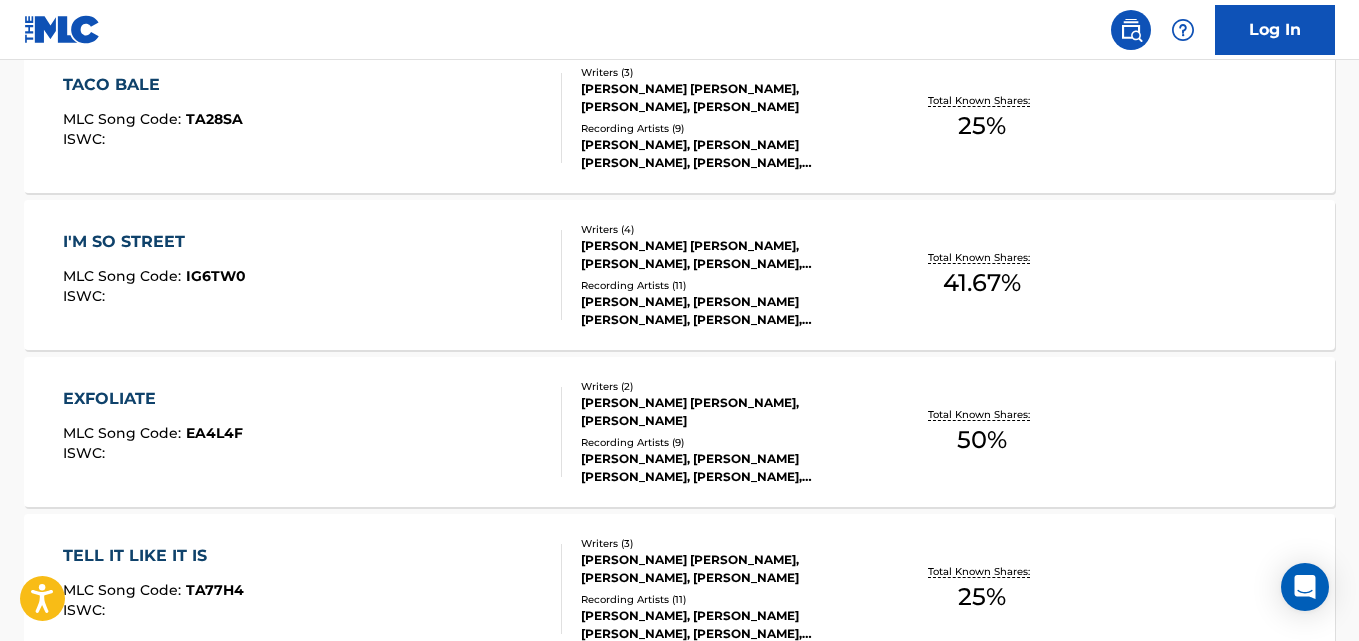 click on "I'M SO STREET MLC Song Code : IG6TW0 ISWC : Writers ( 4 ) ANTHONY LESEAN MOSLEY, ANTWAIN FOX, ADAM GAMBLE, PATRICK GLENN Recording Artists ( 11 ) FETTY P FRANKLIN, FETTY P. FRANKLIN, FETTY P FRANKLIN, FETTY P. FRANKLIN, FETTY P FRANKLIN Total Known Shares: 41.67 %" at bounding box center [679, 275] 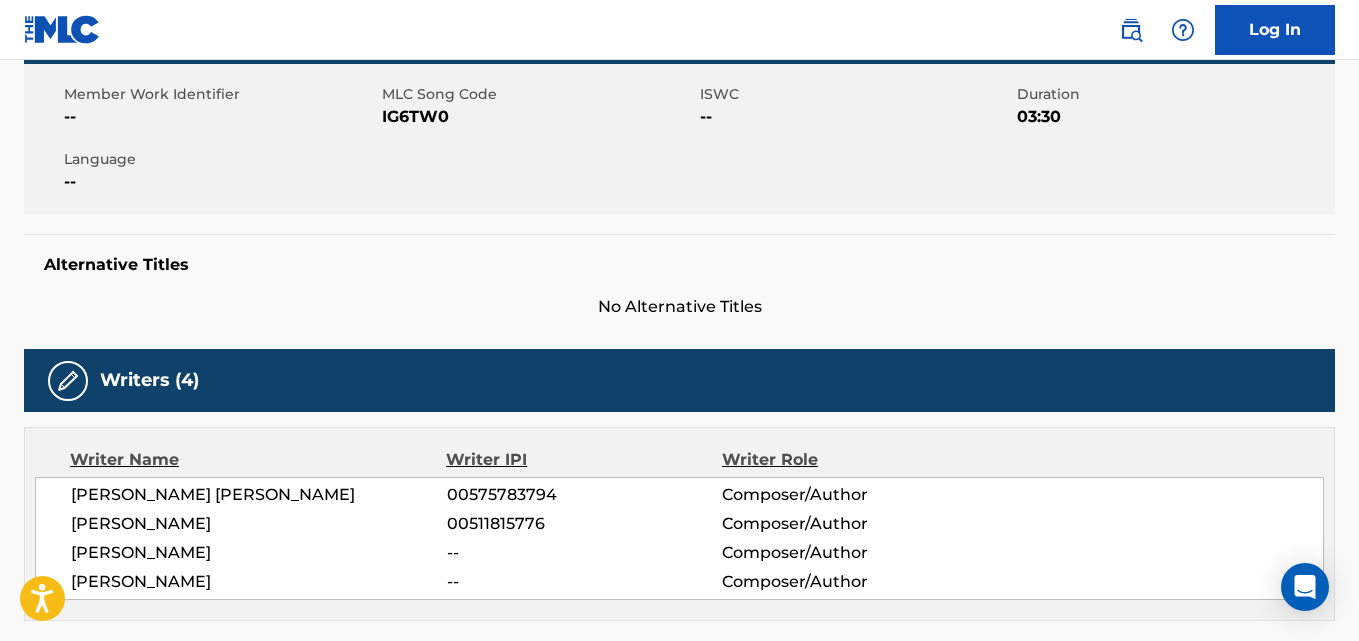 scroll, scrollTop: 0, scrollLeft: 0, axis: both 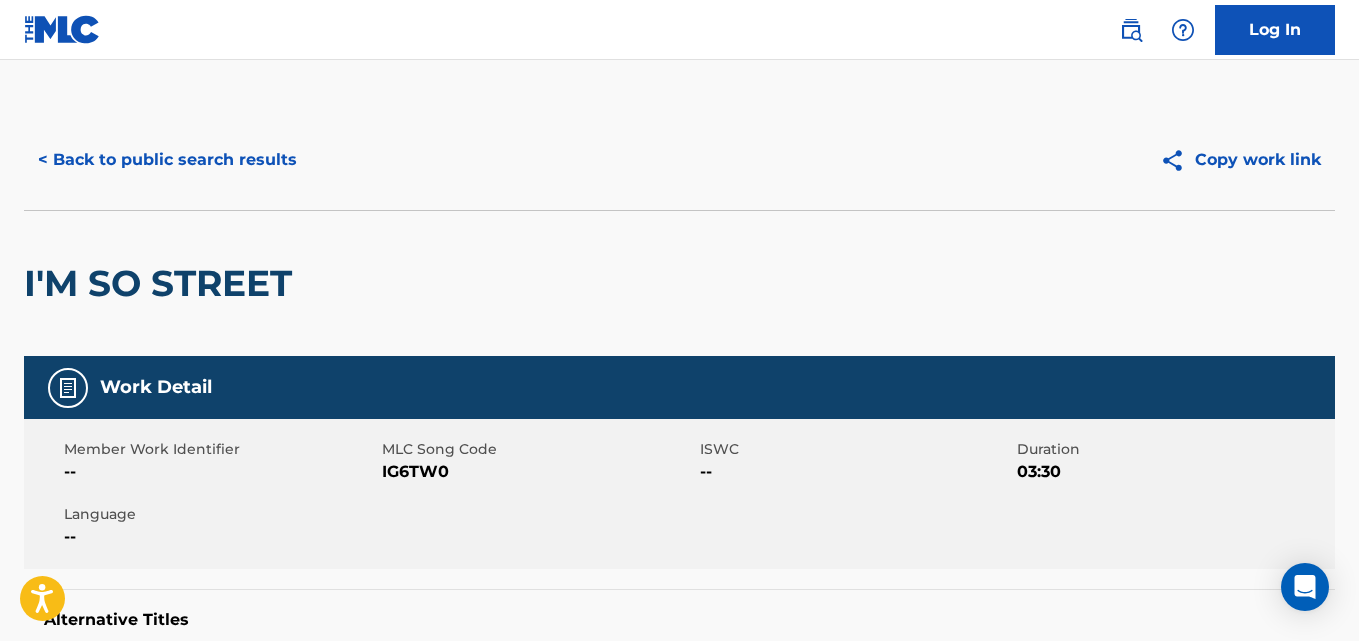 click on "< Back to public search results" at bounding box center (167, 160) 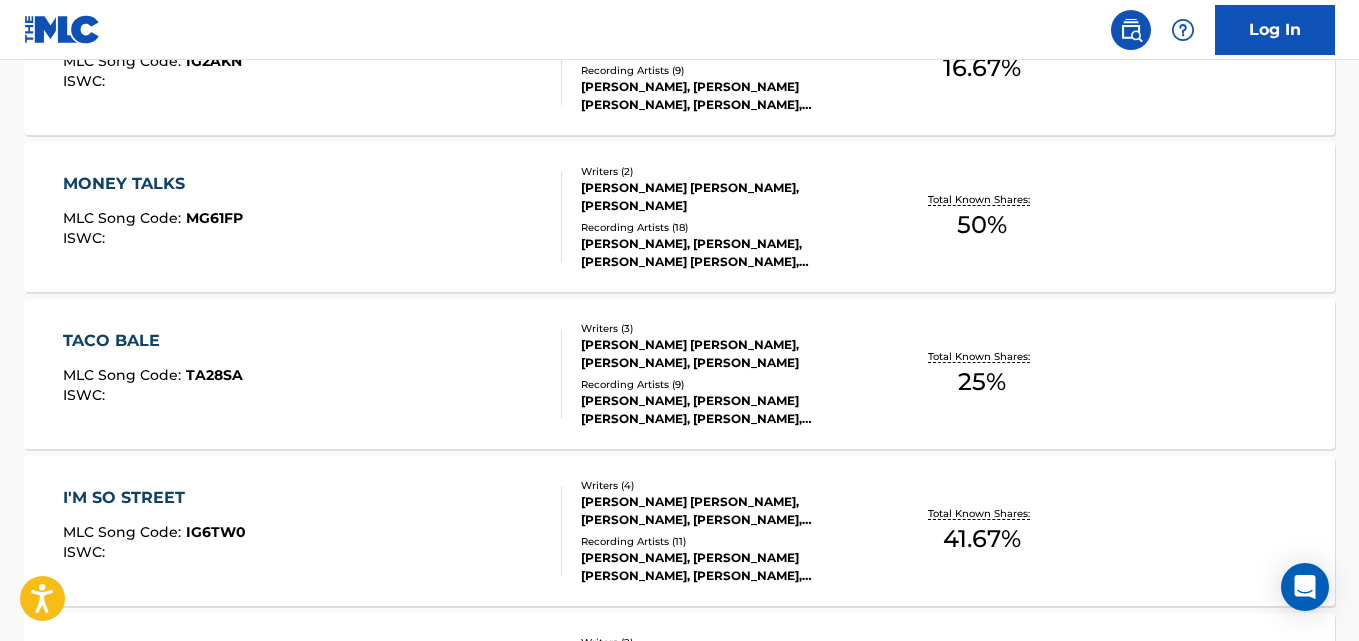 scroll, scrollTop: 1888, scrollLeft: 0, axis: vertical 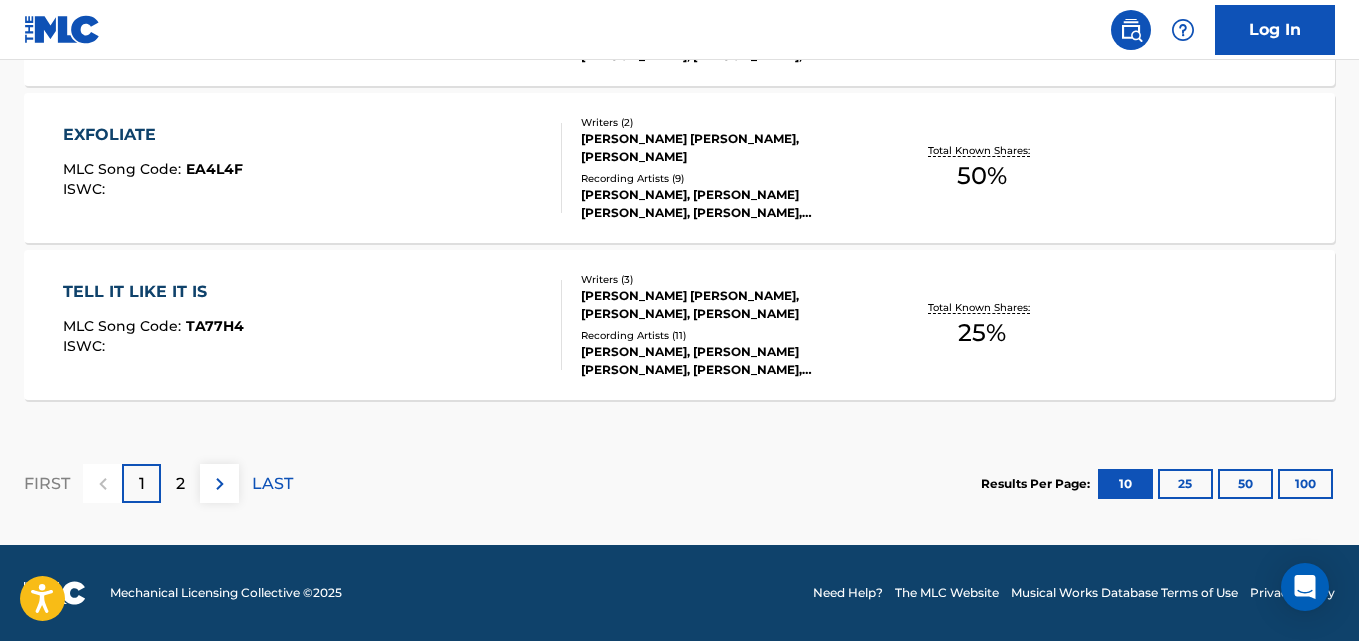 click on "2" at bounding box center [180, 484] 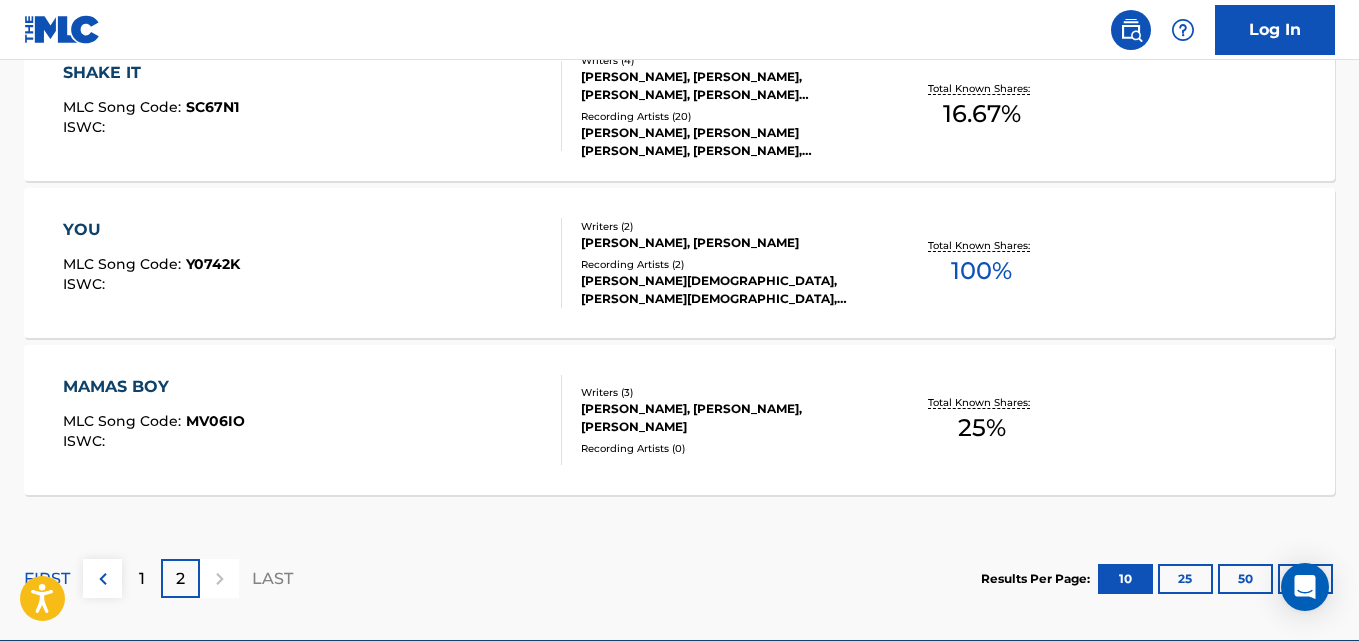 scroll, scrollTop: 687, scrollLeft: 0, axis: vertical 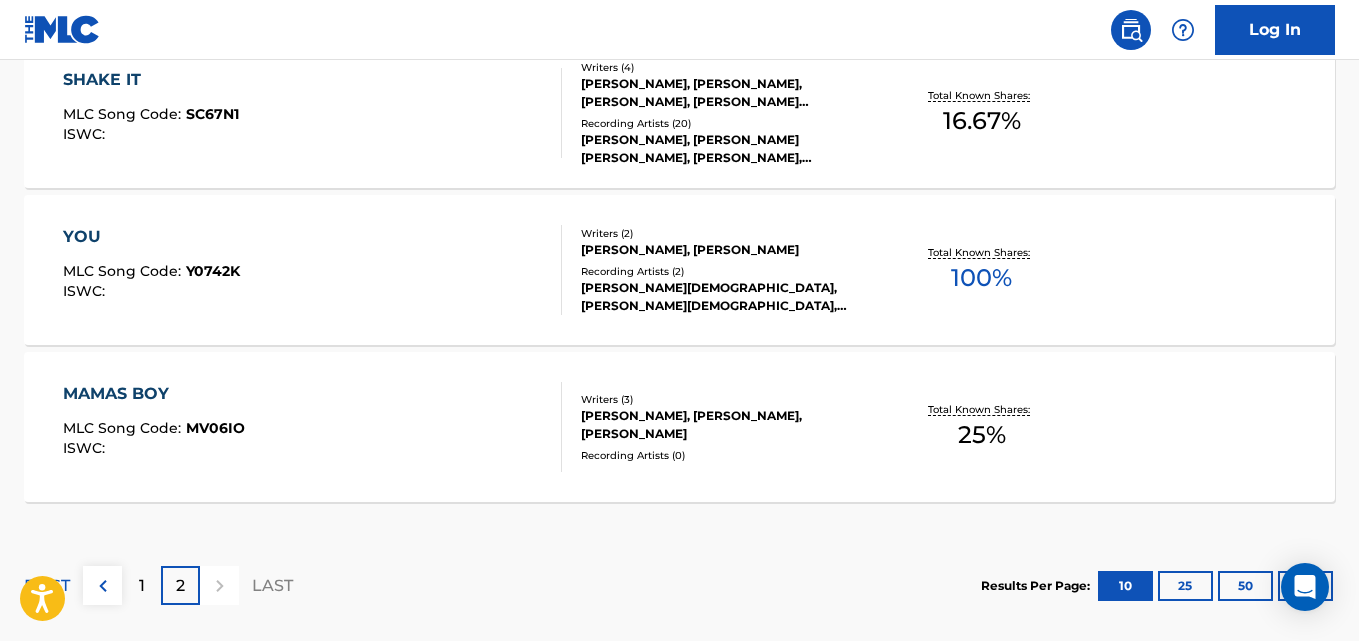 click on "YOU MLC Song Code : Y0742K ISWC : Writers ( 2 ) PATRICK GLENN, ESSIE-JAIN Recording Artists ( 2 ) ESSIE JAIN, ESSIE JAIN, PATRICK GLYNN, ESSIE JAIN, PATRICK GLYNN, ESSIE JAIN, PATRICK GLYNN, ESSIE JAIN Total Known Shares: 100 %" at bounding box center (679, 270) 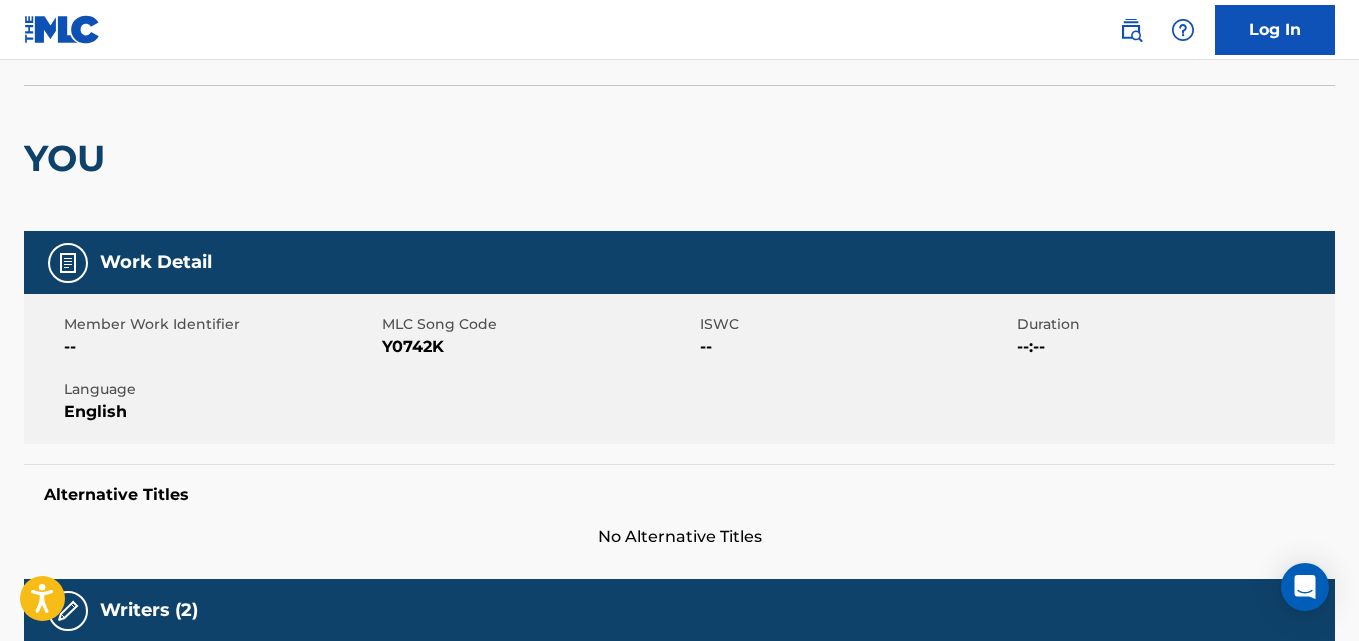 scroll, scrollTop: 0, scrollLeft: 0, axis: both 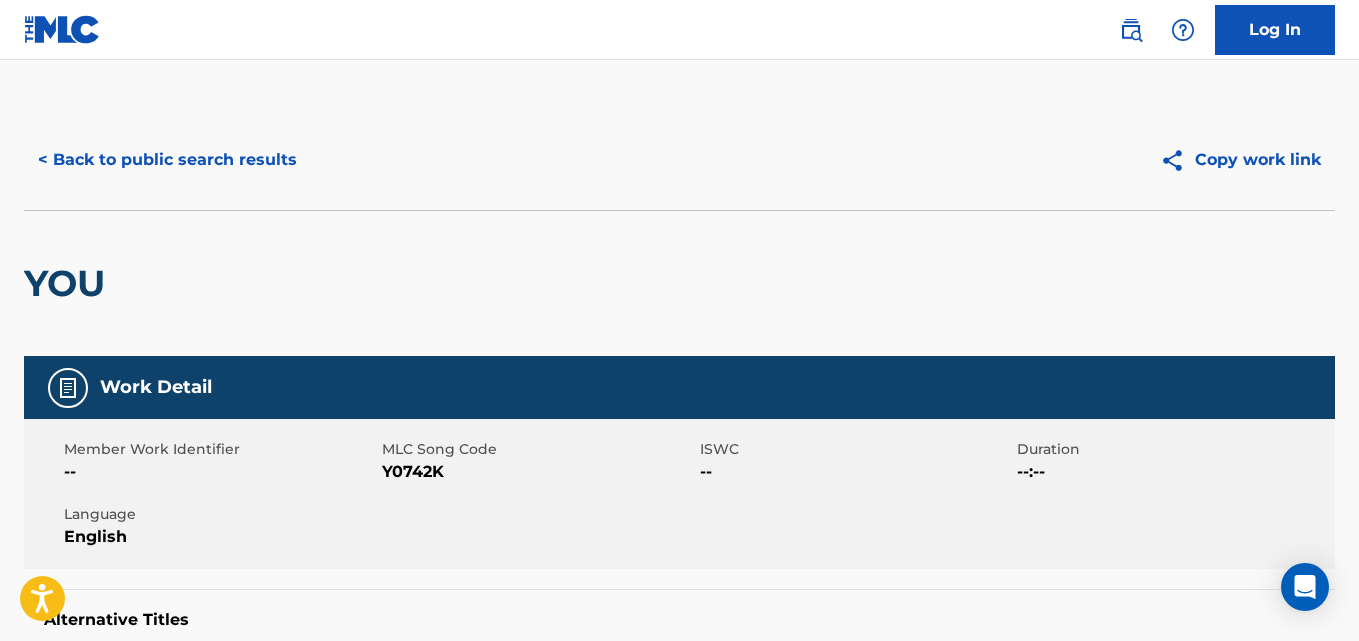 click on "< Back to public search results" at bounding box center [167, 160] 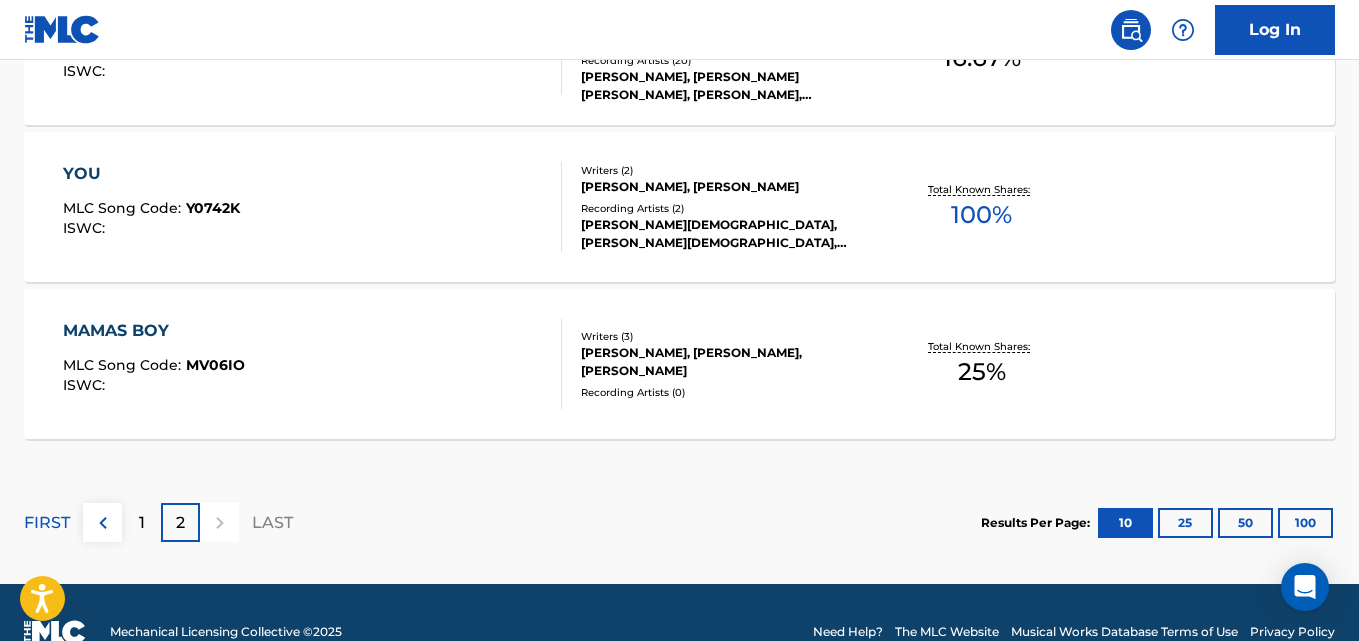 scroll, scrollTop: 789, scrollLeft: 0, axis: vertical 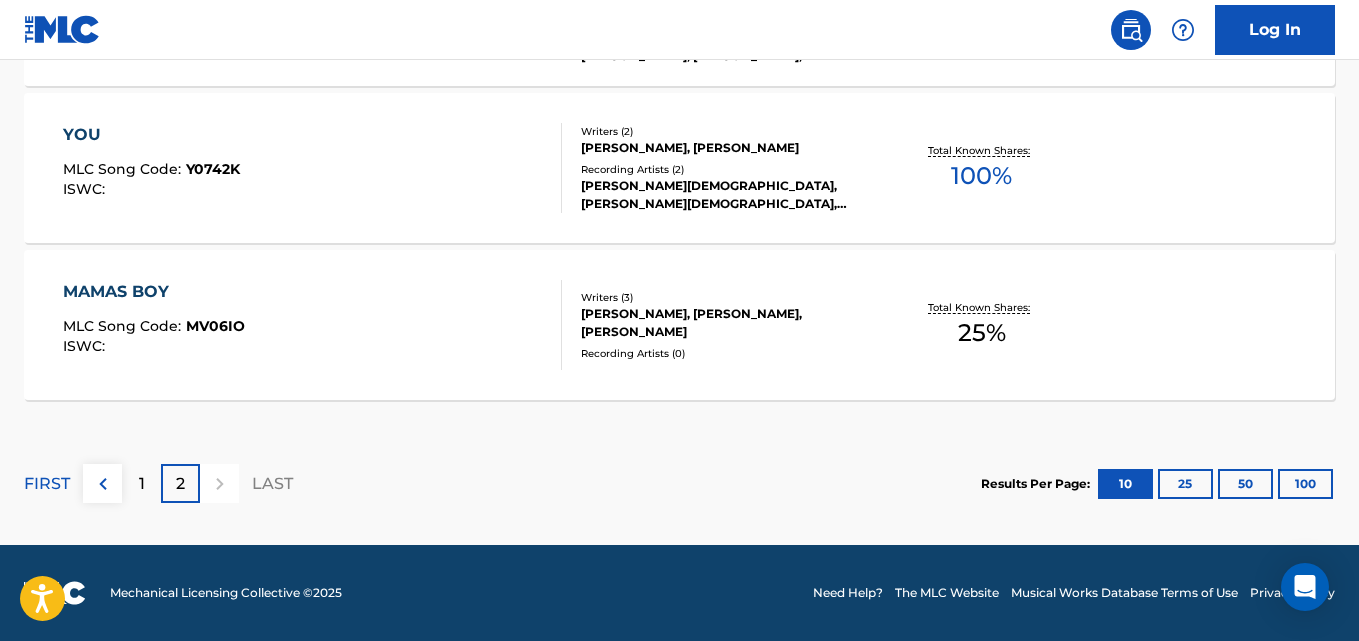 click on "MAMAS BOY MLC Song Code : MV06IO ISWC : Writers ( 3 ) PATRICK GLENN, KEVIN ANDRE PRICE, JAMARII AMERE MASSEY Recording Artists ( 0 ) Total Known Shares: 25 %" at bounding box center (679, 325) 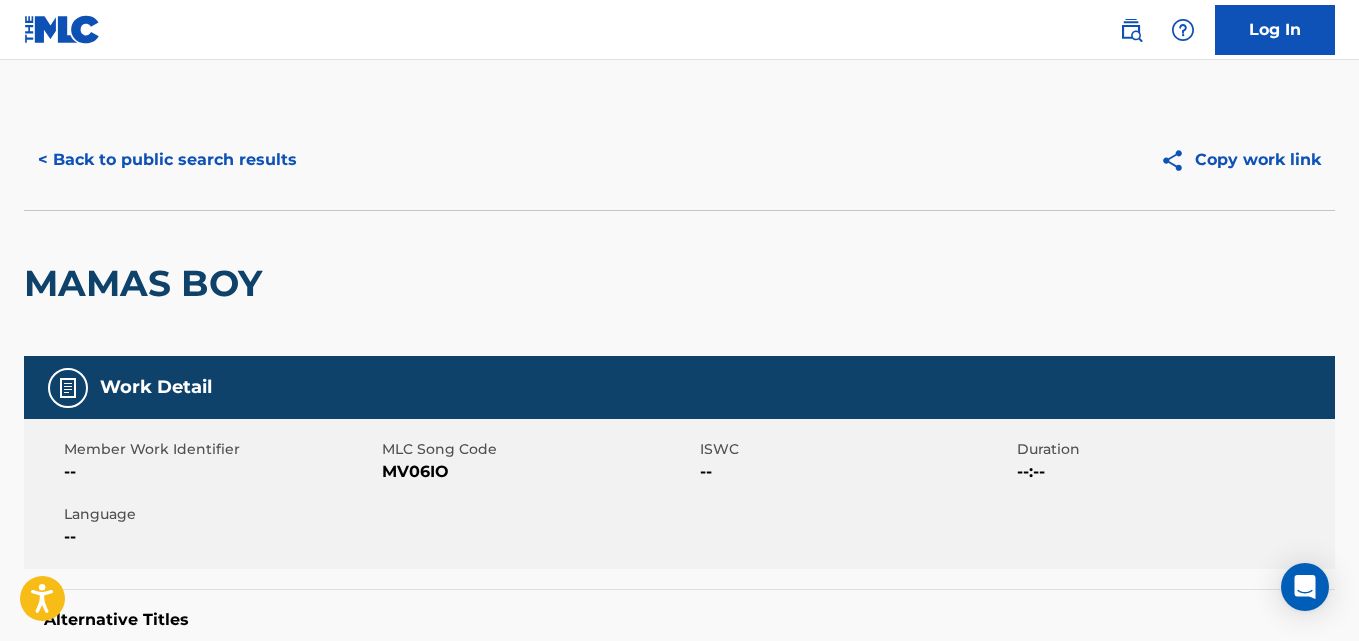 click on "< Back to public search results" at bounding box center (167, 160) 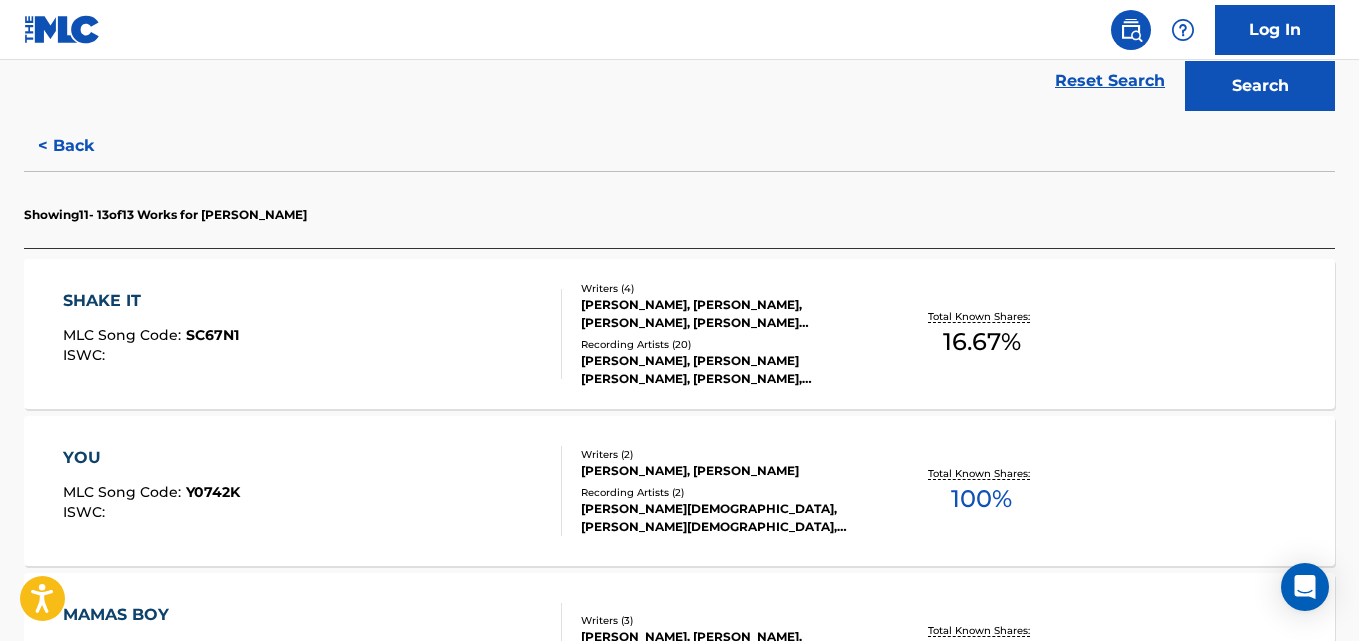 click on "SHAKE IT MLC Song Code : SC67N1 ISWC : Writers ( 4 ) PATRICK GLENN, ADAM GAMBLE, ANTWAIN FOX, ANTHONY LESEAN MOSLEY Recording Artists ( 20 ) FETTY P FRANKLIN, FETTY P. FRANKLIN, FETTY P FRANKLIN, FETTY P FRANKLIN, FETTY P. FRANKLIN Total Known Shares: 16.67 %" at bounding box center [679, 334] 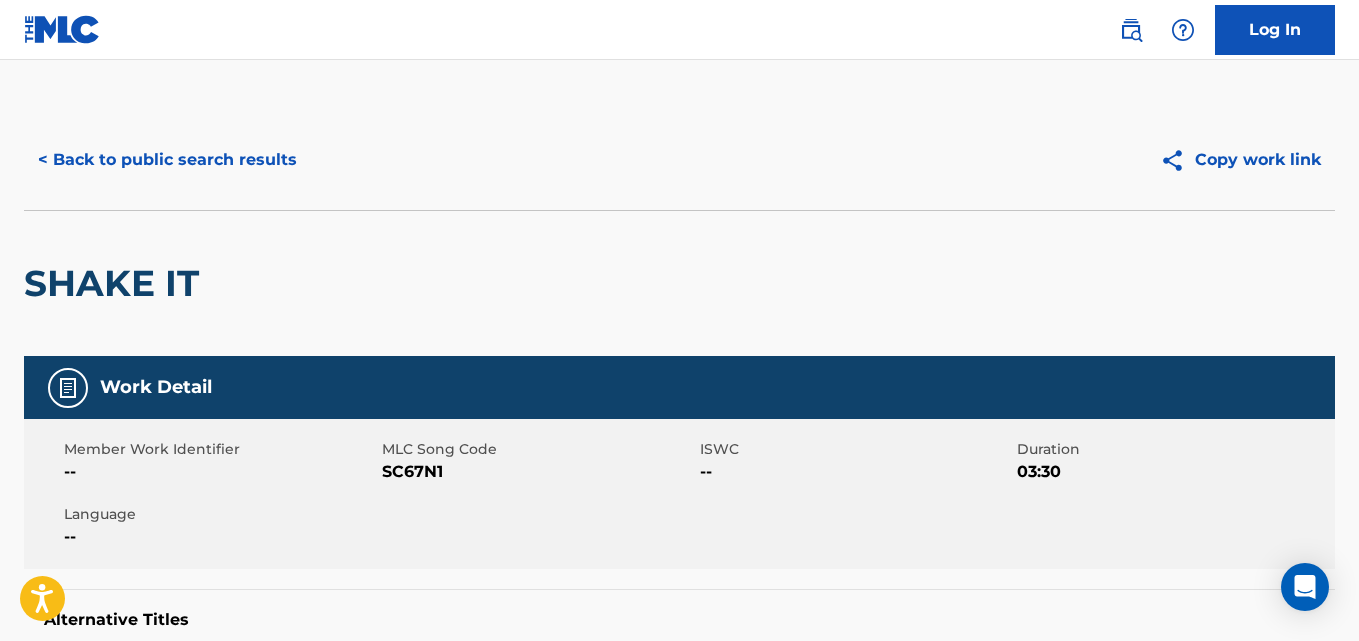 click on "< Back to public search results" at bounding box center [167, 160] 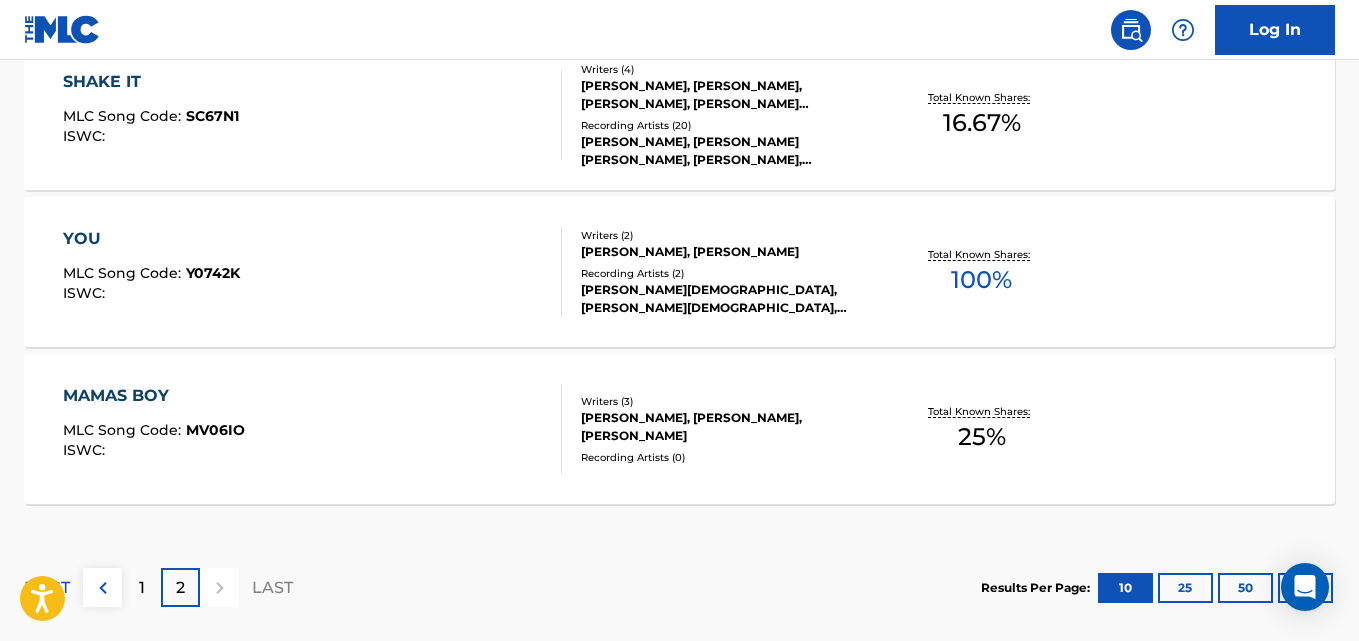 click on "YOU MLC Song Code : Y0742K ISWC : Writers ( 2 ) PATRICK GLENN, ESSIE-JAIN Recording Artists ( 2 ) ESSIE JAIN, ESSIE JAIN, PATRICK GLYNN, ESSIE JAIN, PATRICK GLYNN, ESSIE JAIN, PATRICK GLYNN, ESSIE JAIN Total Known Shares: 100 %" at bounding box center [679, 272] 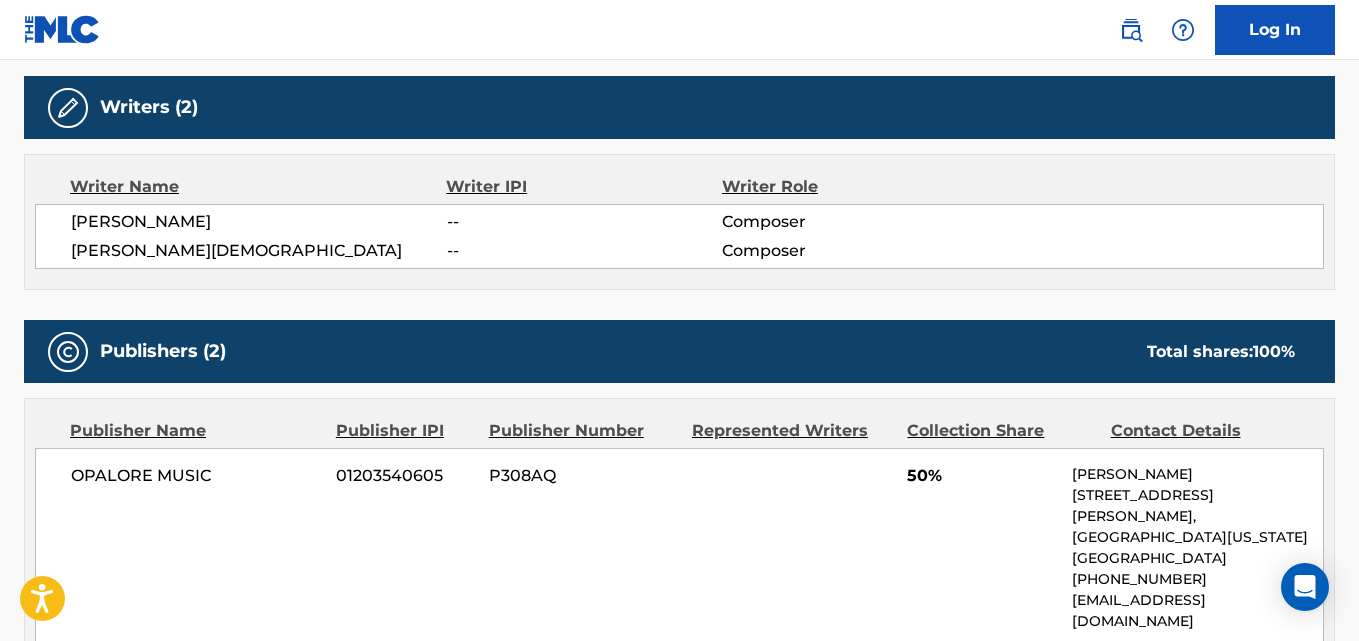 scroll, scrollTop: 0, scrollLeft: 0, axis: both 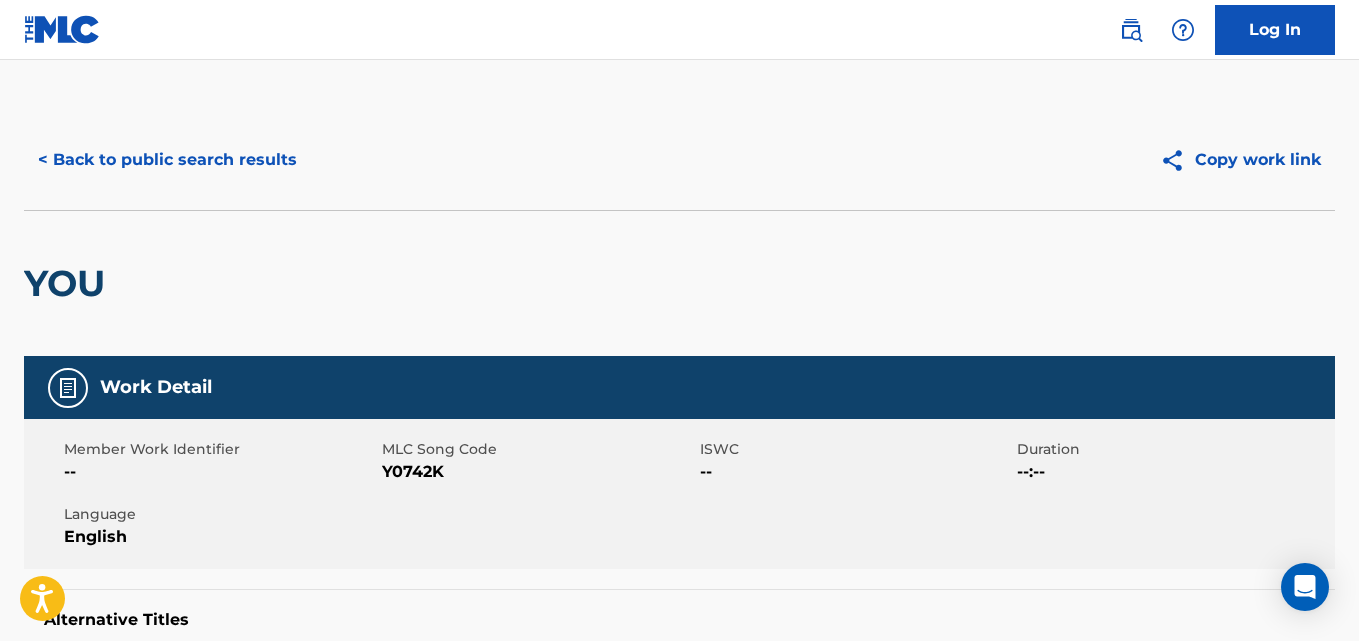 click on "< Back to public search results" at bounding box center [167, 160] 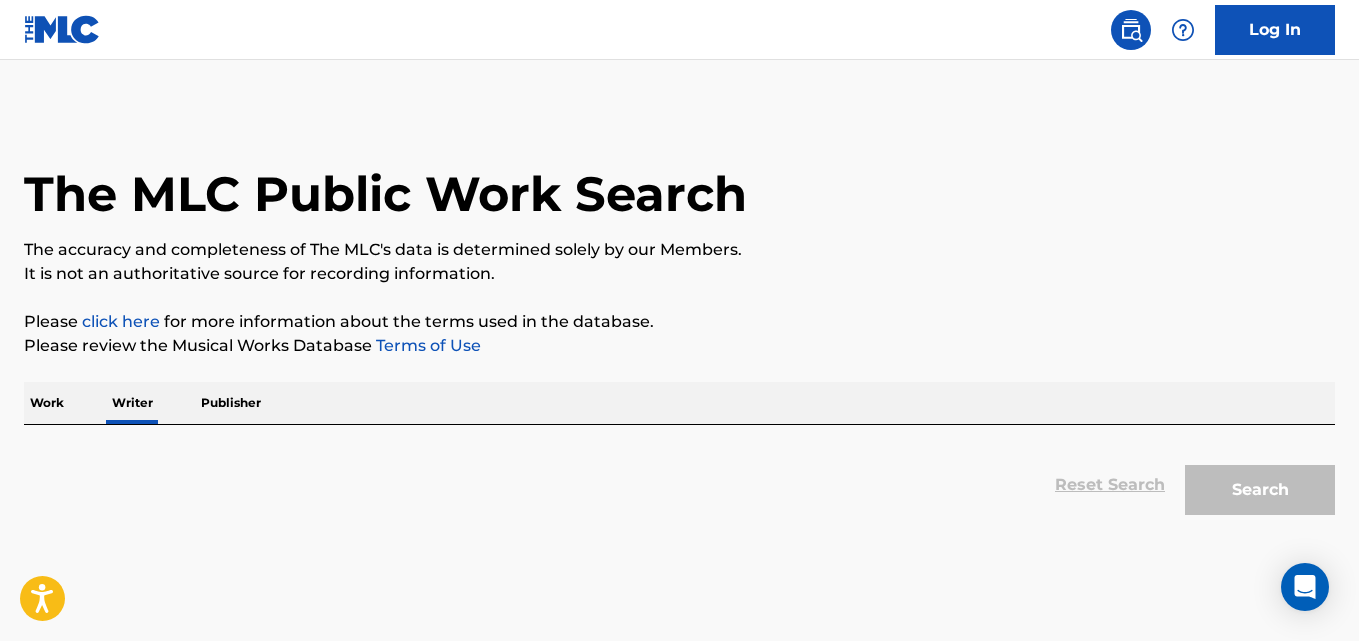 scroll, scrollTop: 113, scrollLeft: 0, axis: vertical 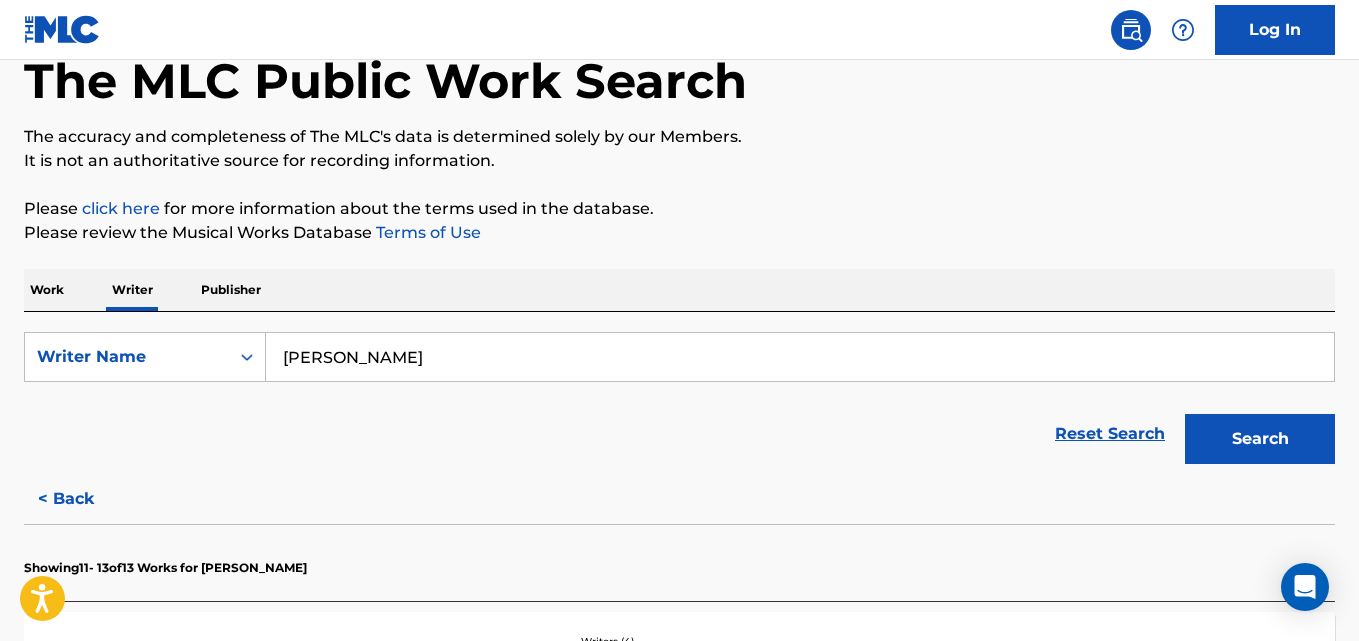 click on "Patrick Glenn" at bounding box center [800, 357] 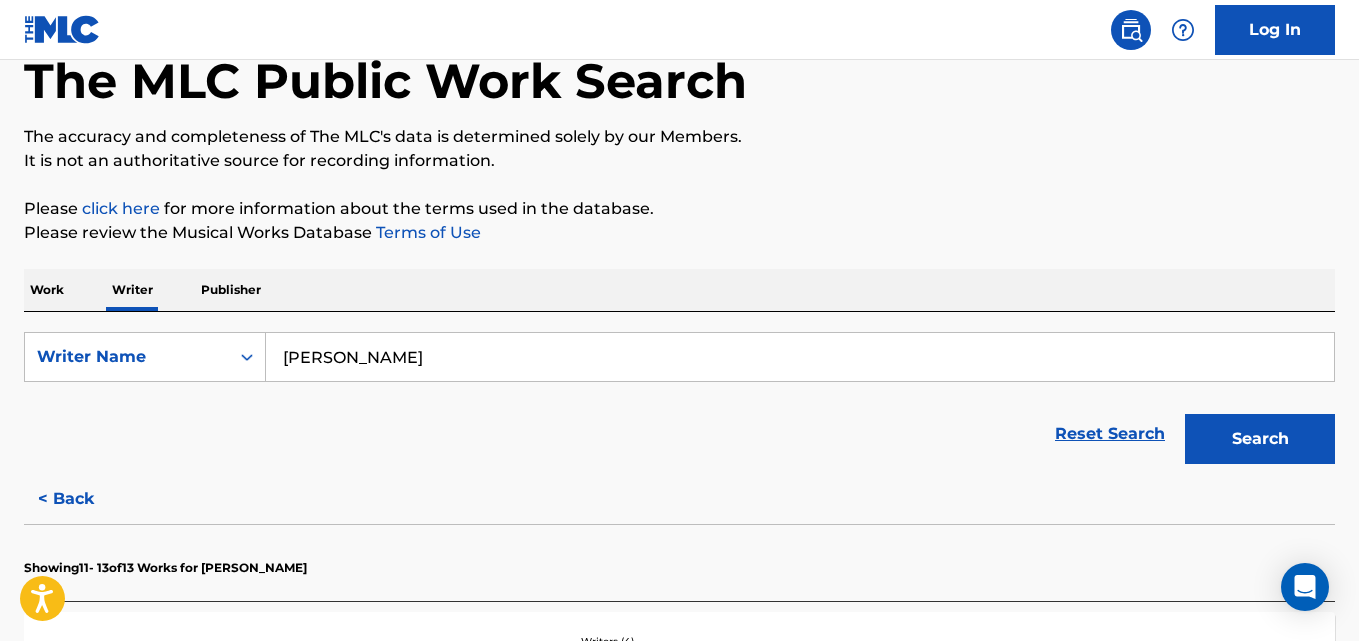 click on "Jose Matías Mancilla" at bounding box center [800, 357] 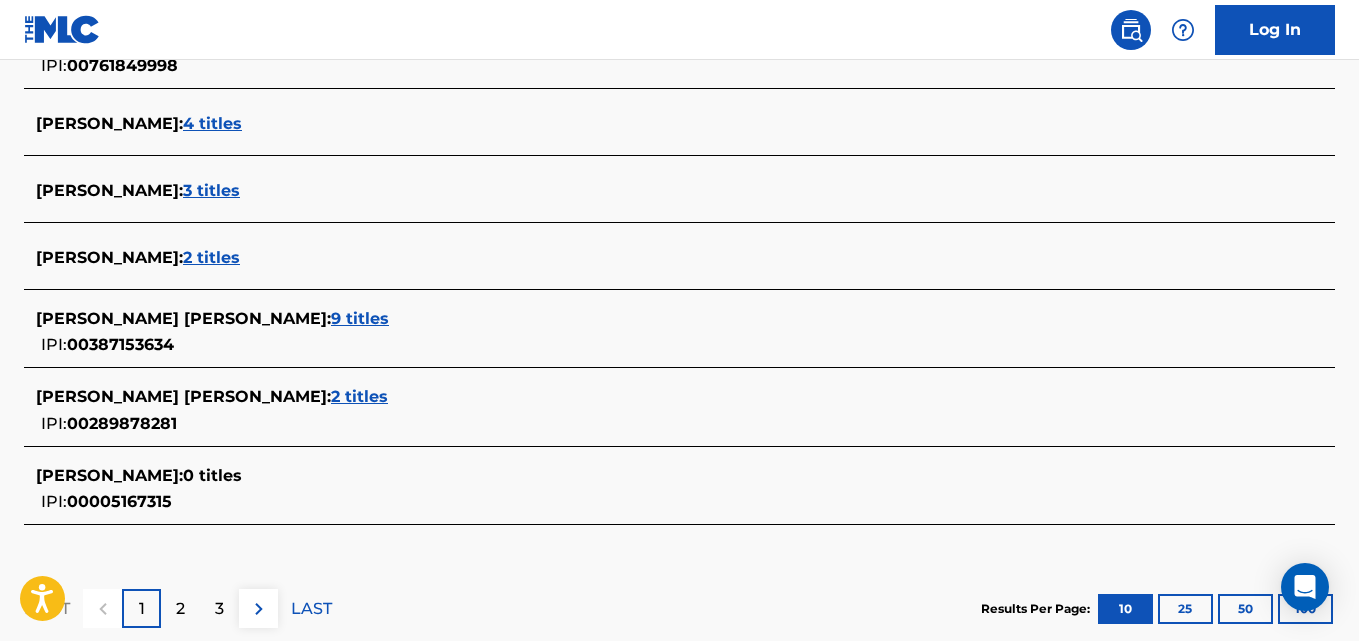 scroll, scrollTop: 984, scrollLeft: 0, axis: vertical 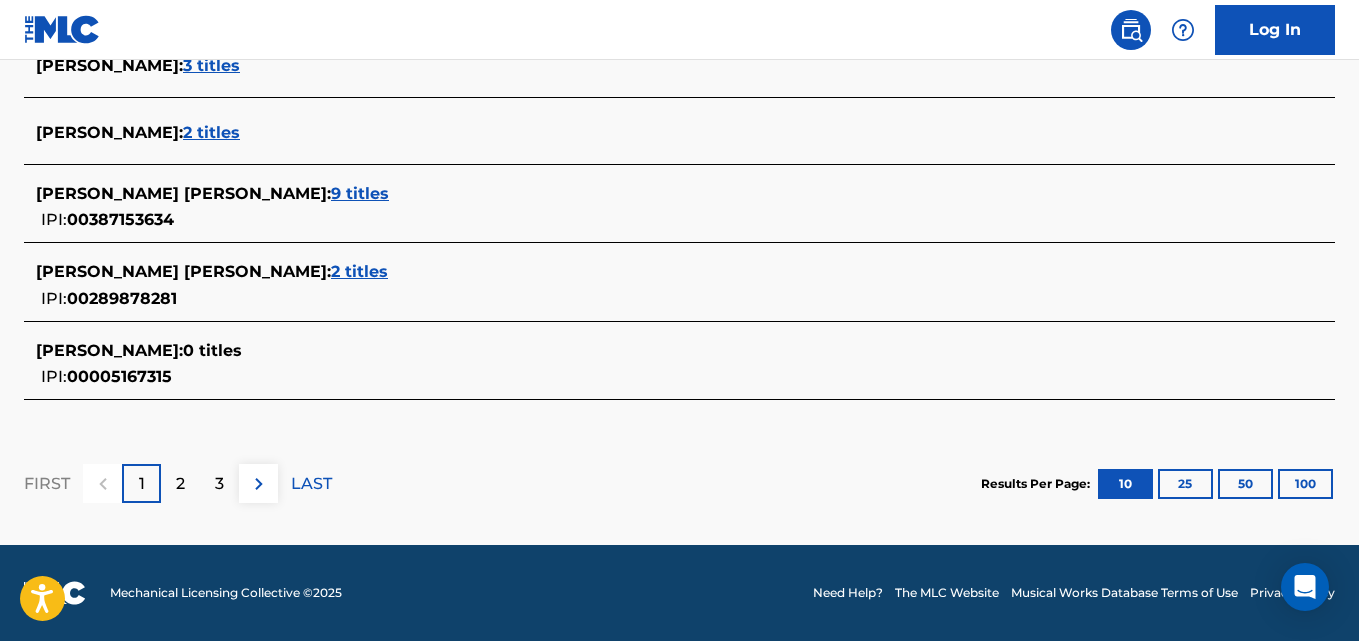 click on "2" at bounding box center (180, 484) 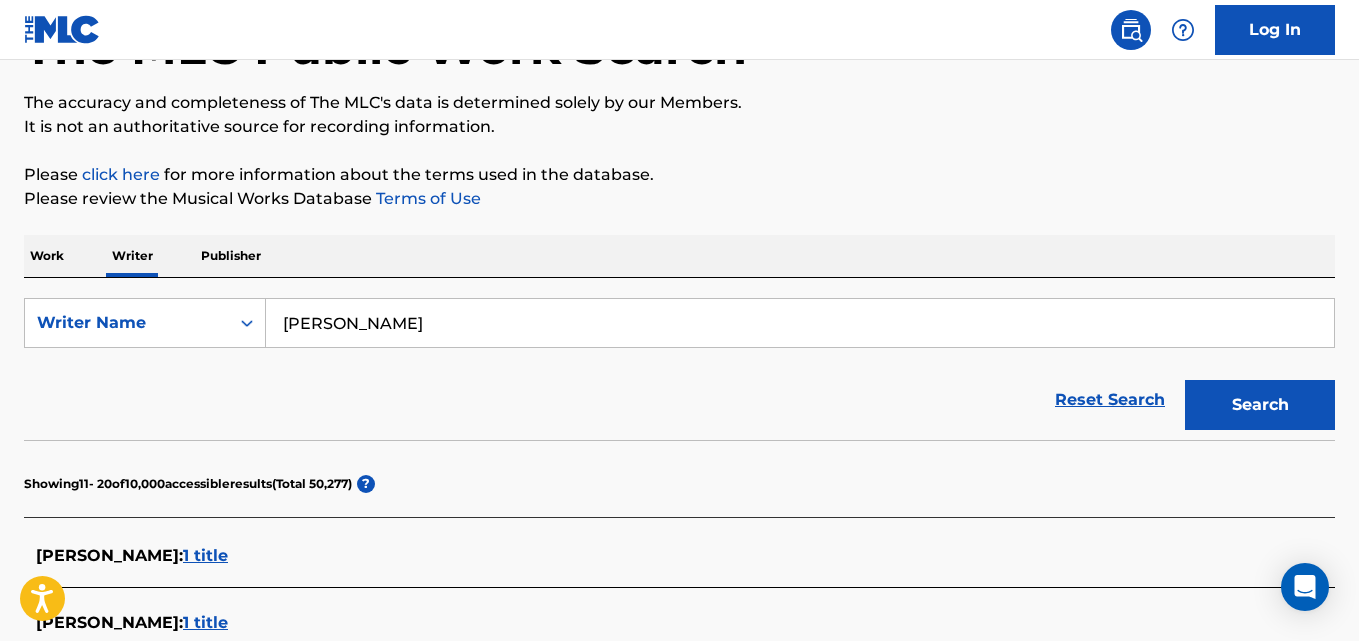 scroll, scrollTop: 143, scrollLeft: 0, axis: vertical 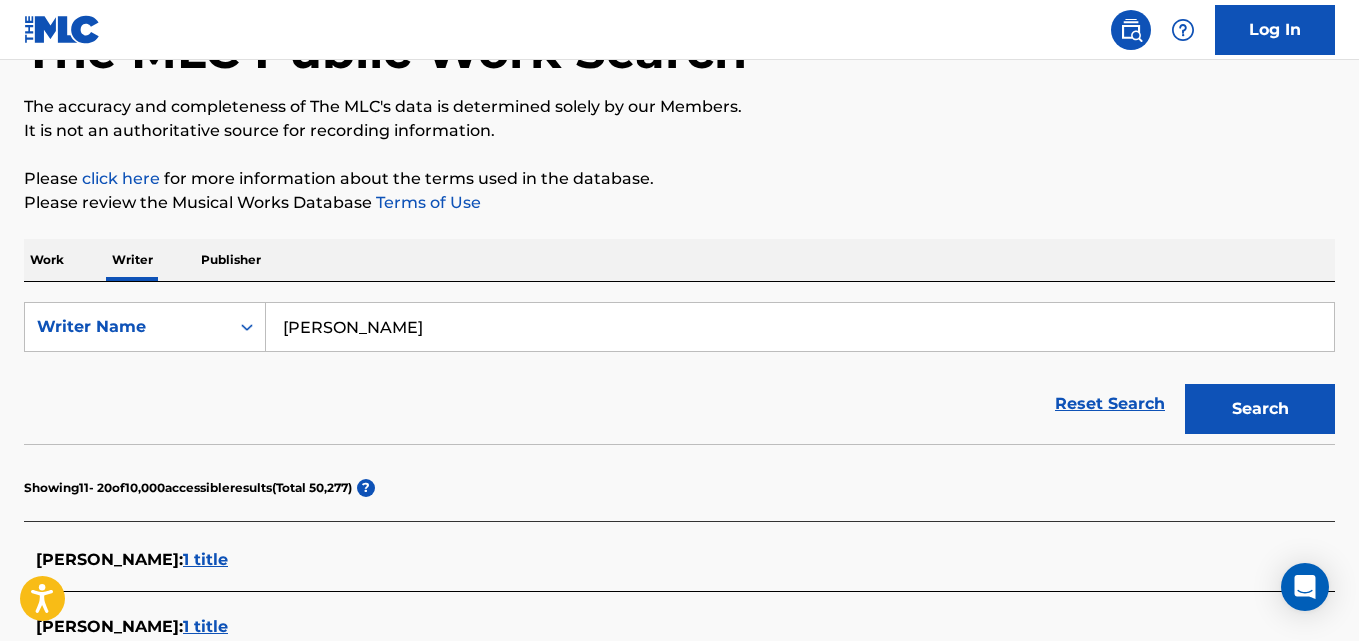 click on "Jose Matias Mancilla" at bounding box center (800, 327) 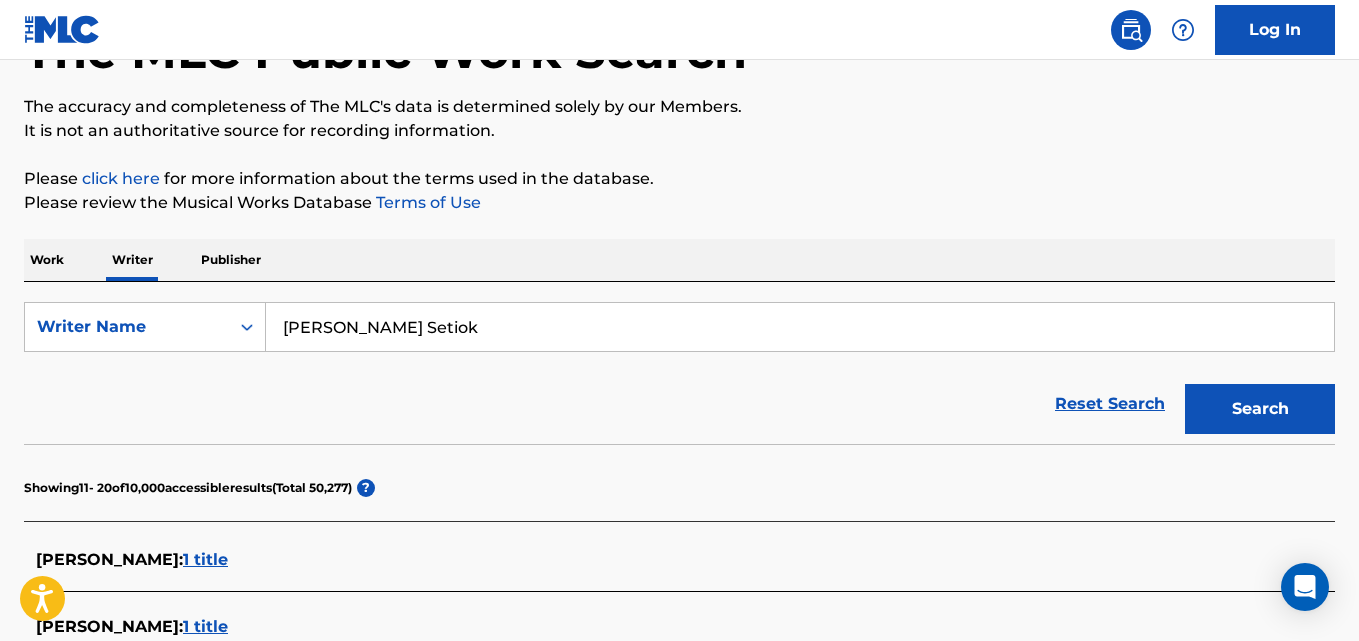 type on "Ade Kurniawan Setiok" 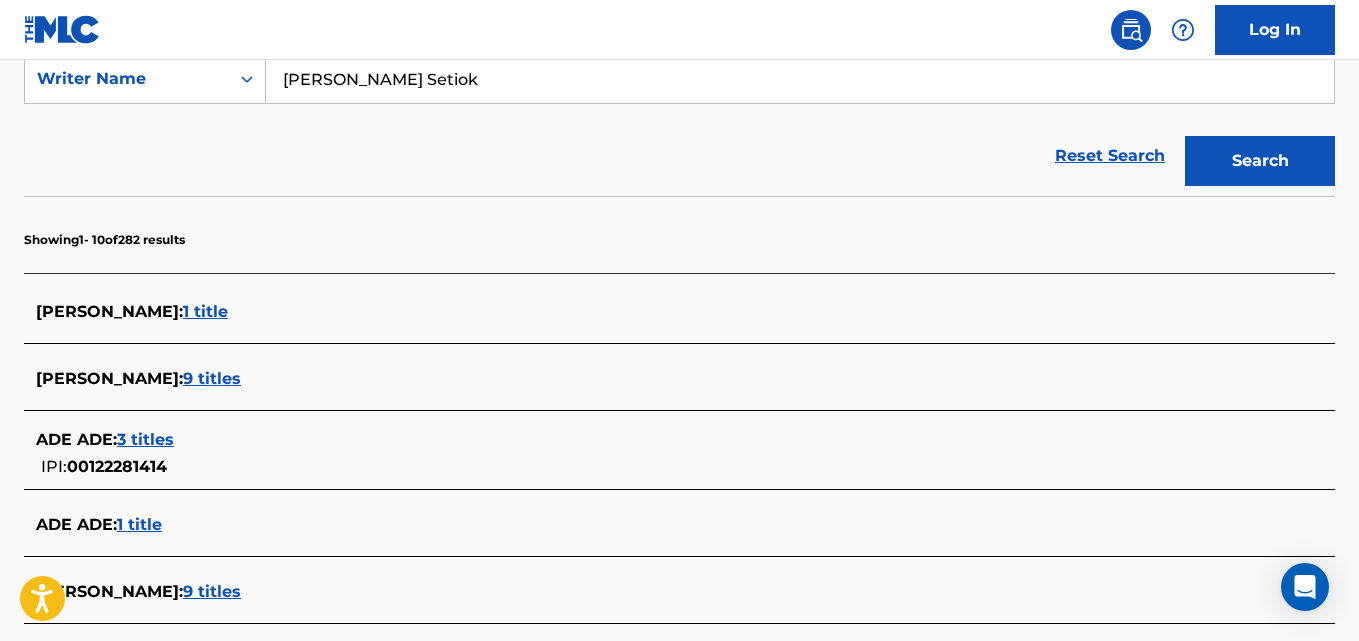 scroll, scrollTop: 377, scrollLeft: 0, axis: vertical 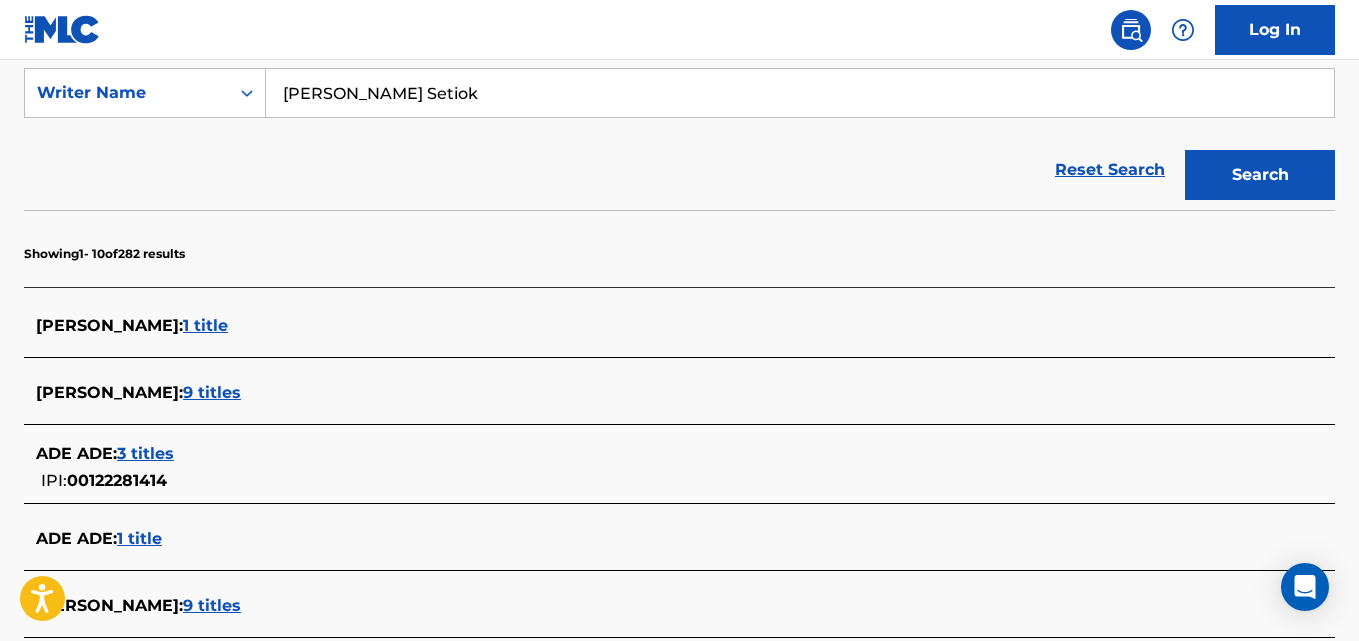click on "1 title" at bounding box center [205, 325] 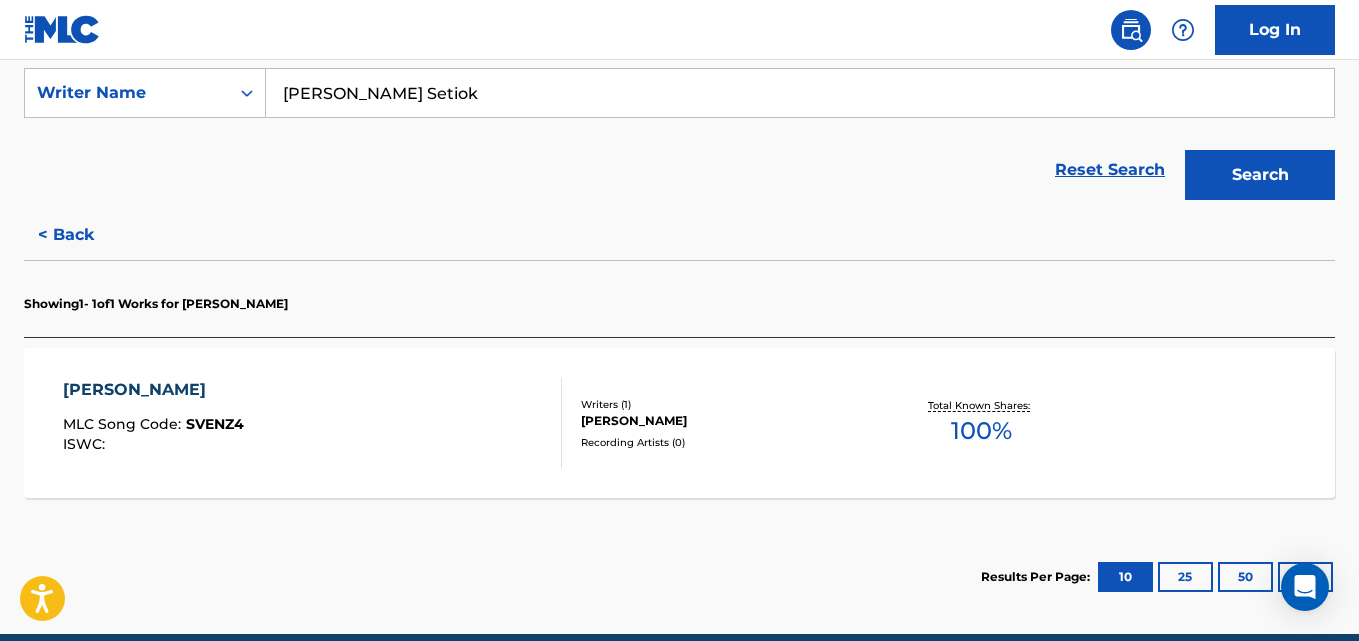 click on "Total Known Shares:" at bounding box center (981, 405) 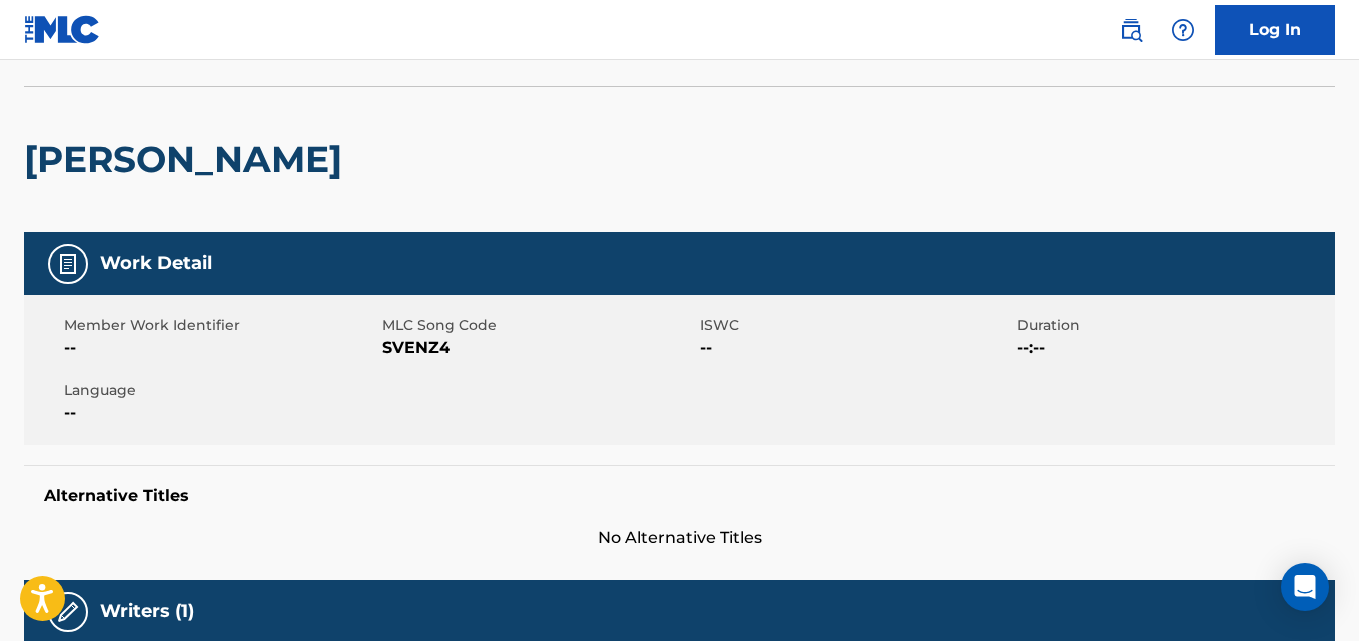scroll, scrollTop: 0, scrollLeft: 0, axis: both 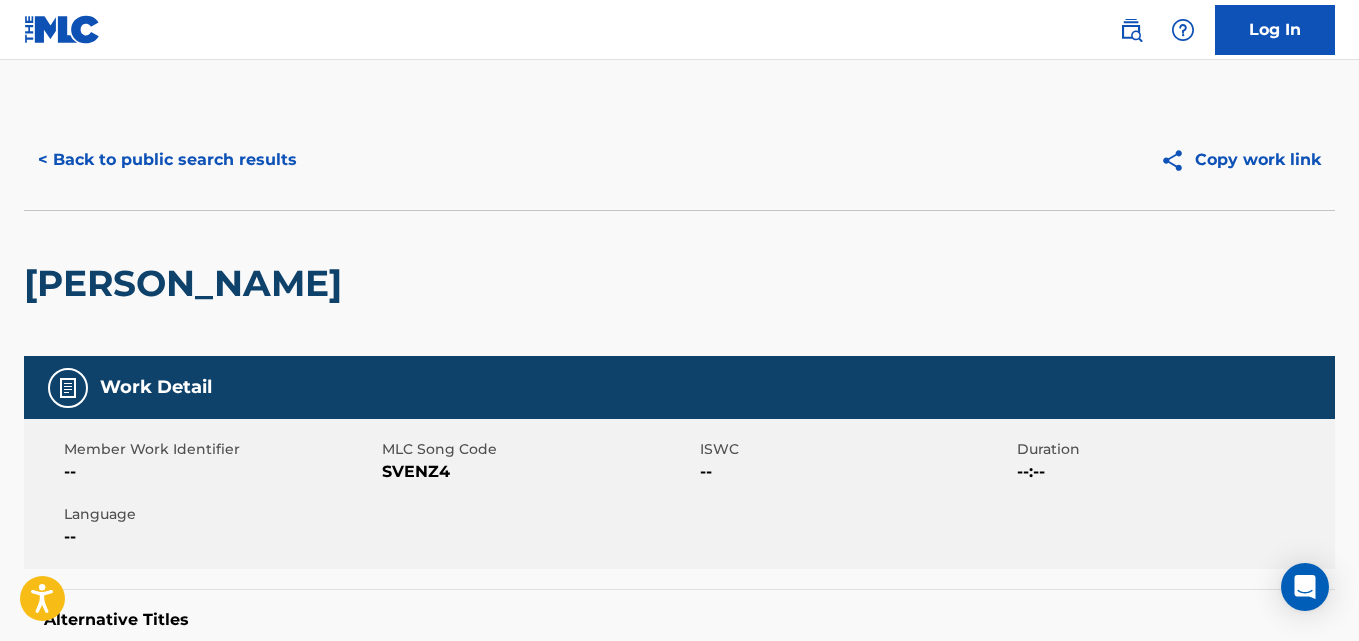 click on "< Back to public search results" at bounding box center [167, 160] 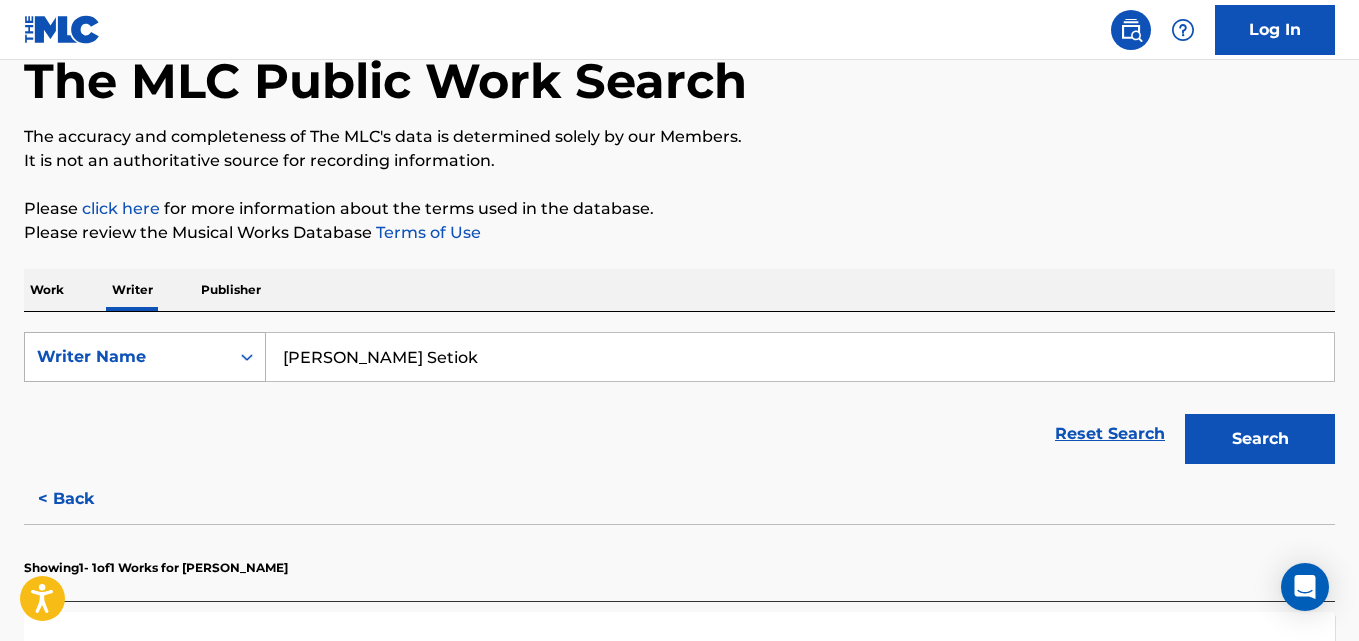 drag, startPoint x: 476, startPoint y: 350, endPoint x: 260, endPoint y: 342, distance: 216.1481 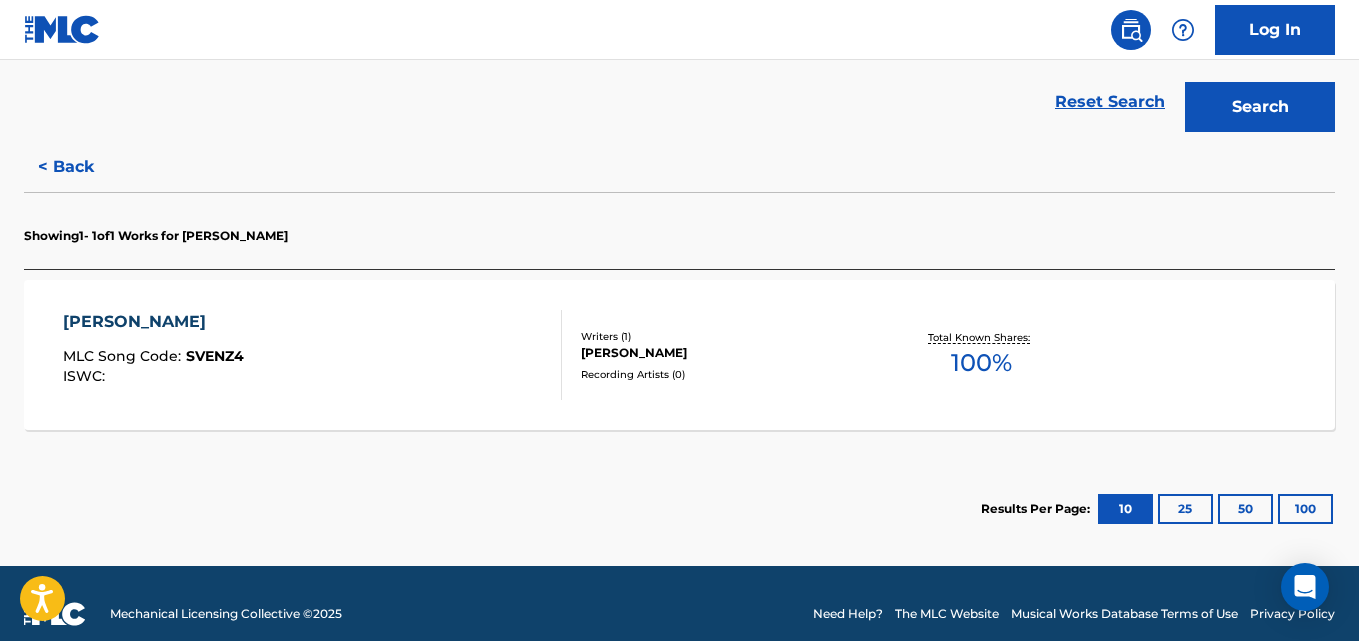 scroll, scrollTop: 460, scrollLeft: 0, axis: vertical 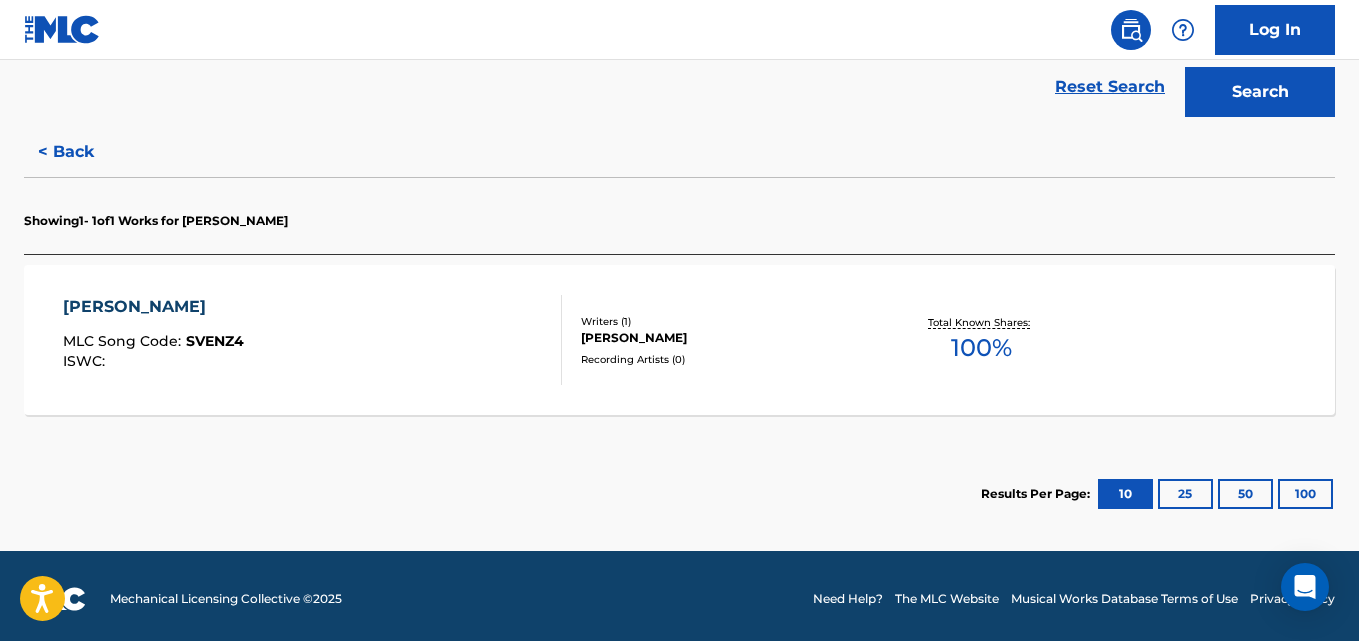 click on "SERBA SALAH MLC Song Code : SVENZ4 ISWC :" at bounding box center [312, 340] 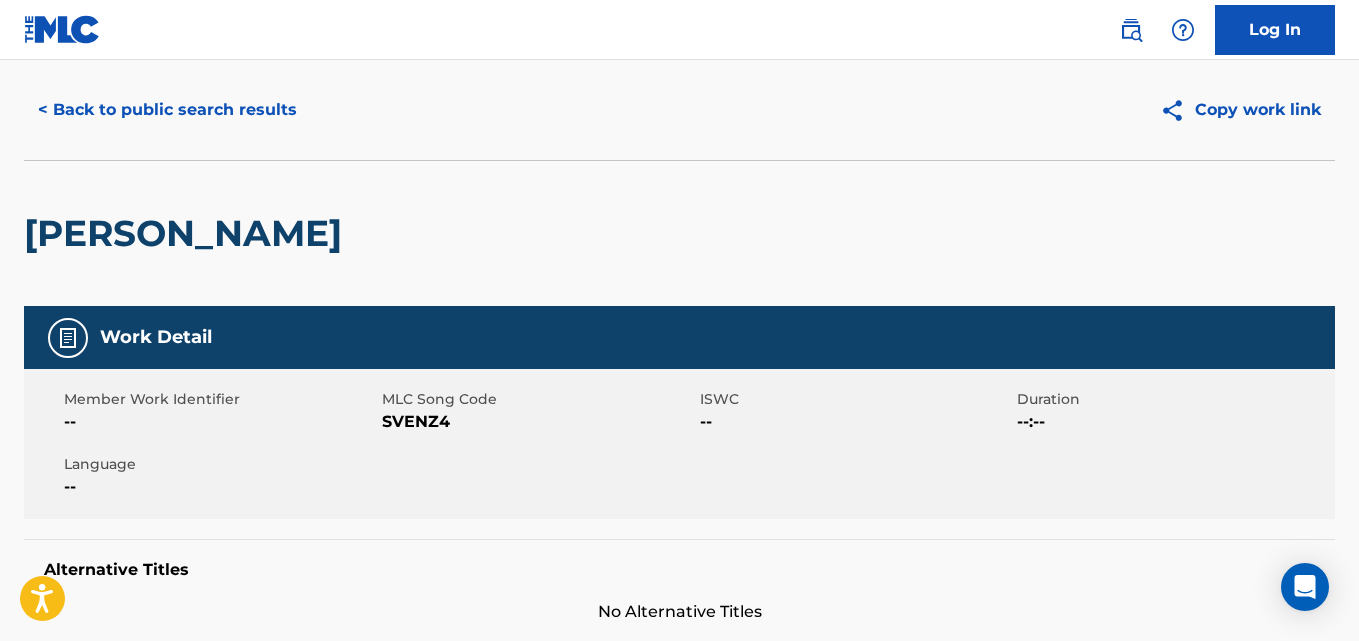 scroll, scrollTop: 14, scrollLeft: 0, axis: vertical 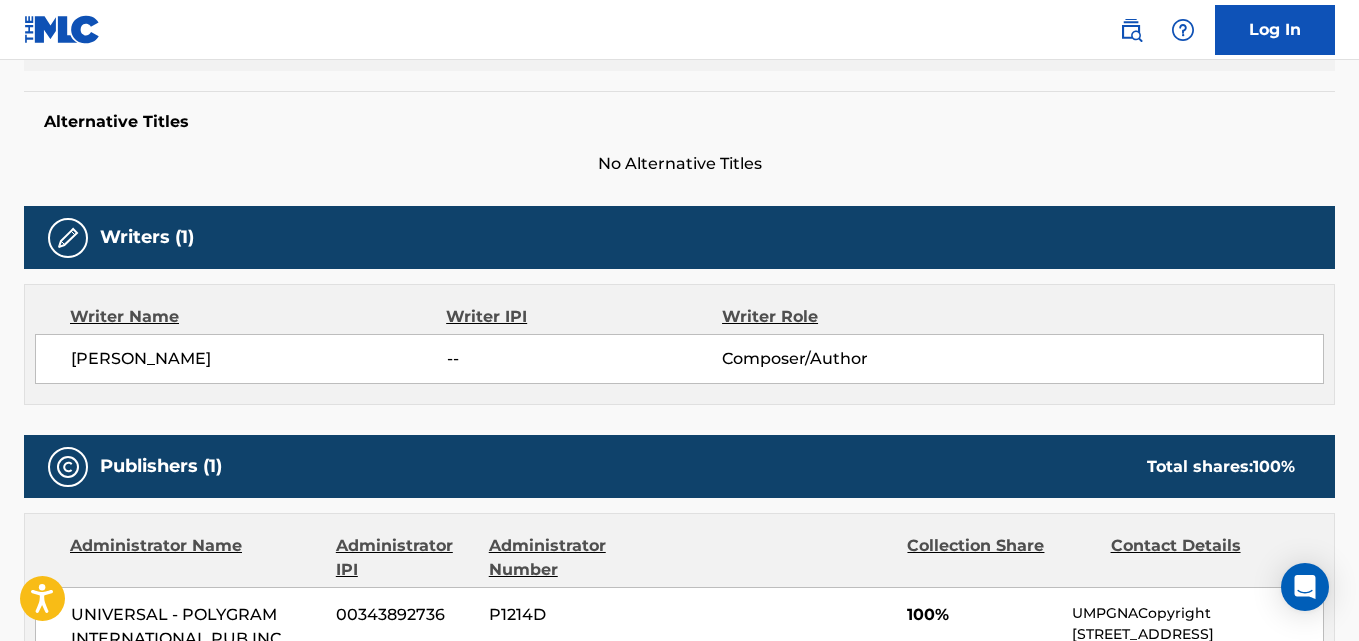 click on "Writers   (1)" at bounding box center [679, 237] 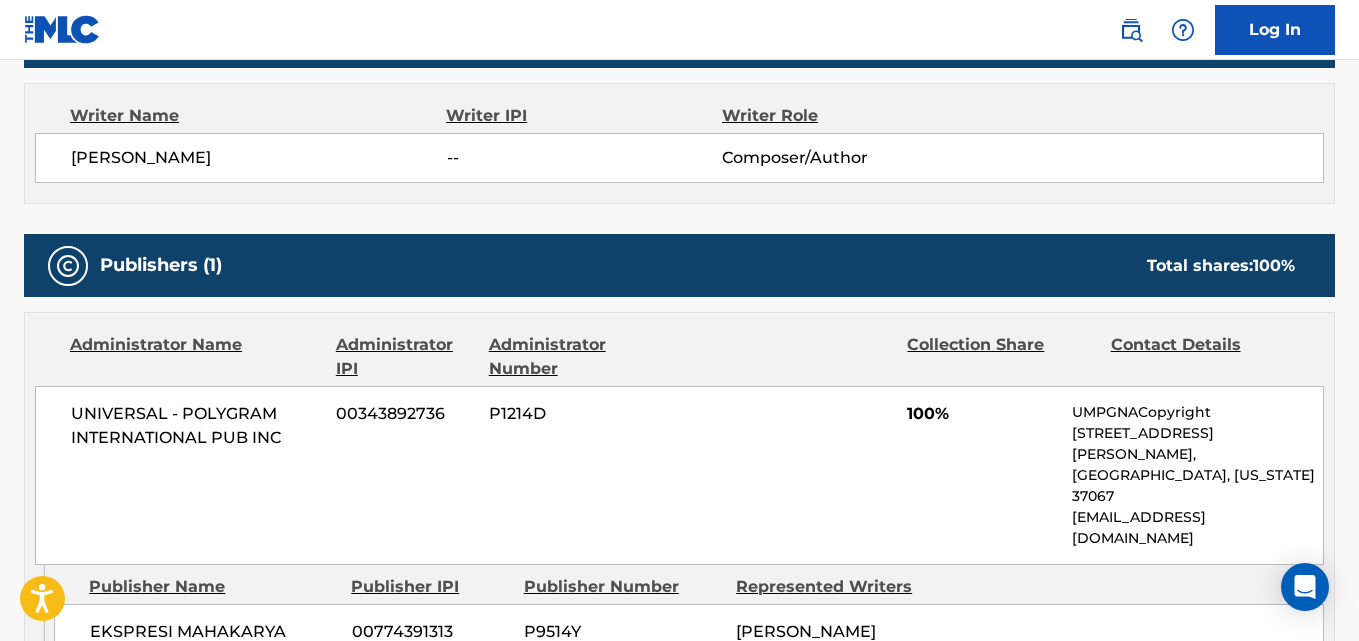 scroll, scrollTop: 746, scrollLeft: 0, axis: vertical 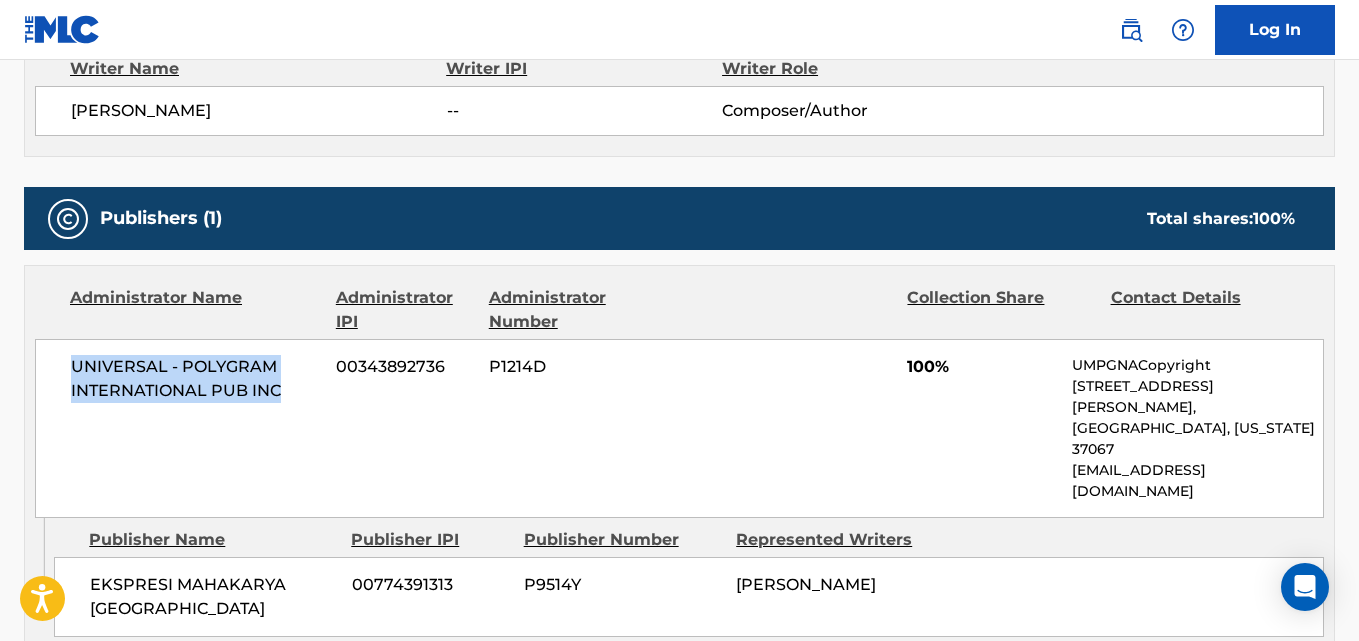drag, startPoint x: 80, startPoint y: 368, endPoint x: 292, endPoint y: 397, distance: 213.9743 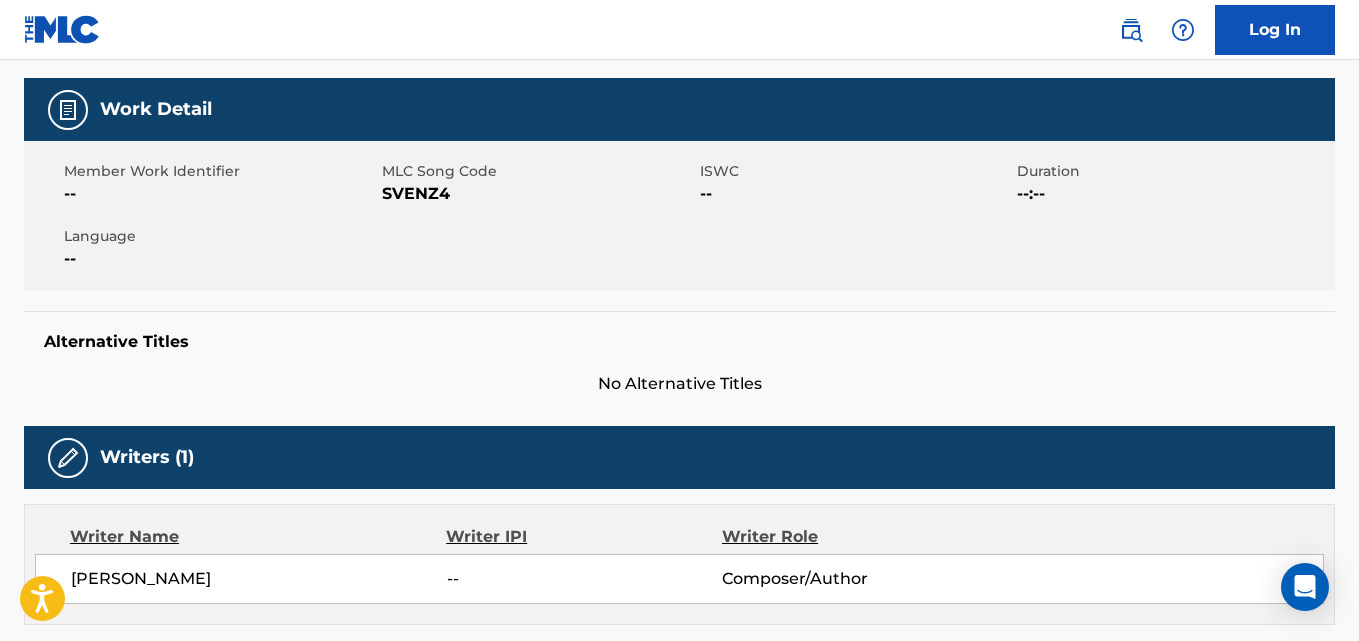 scroll, scrollTop: 0, scrollLeft: 0, axis: both 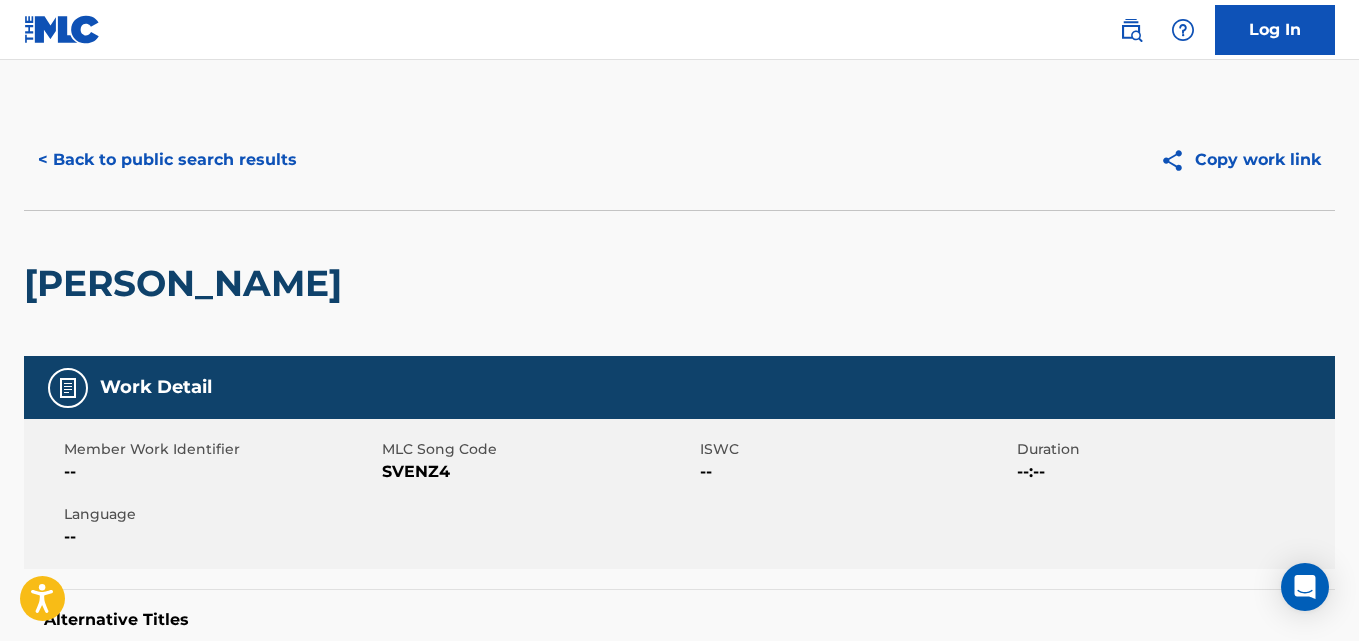 click on "< Back to public search results" at bounding box center (167, 160) 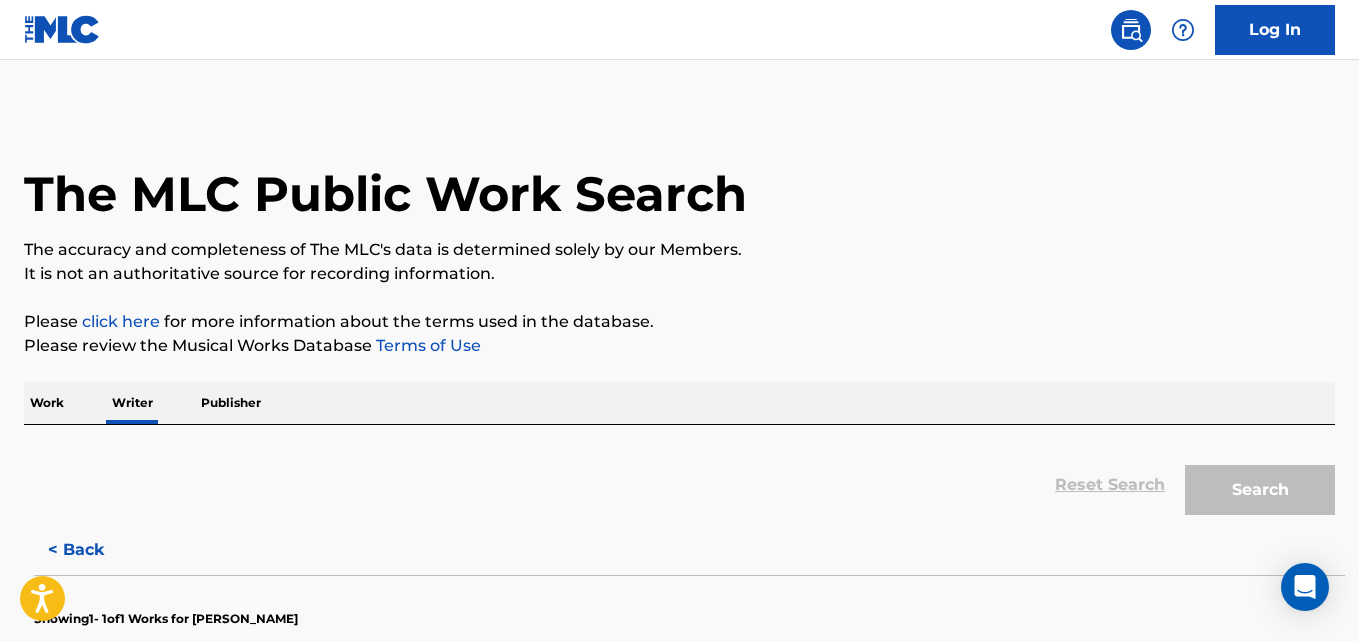 scroll, scrollTop: 113, scrollLeft: 0, axis: vertical 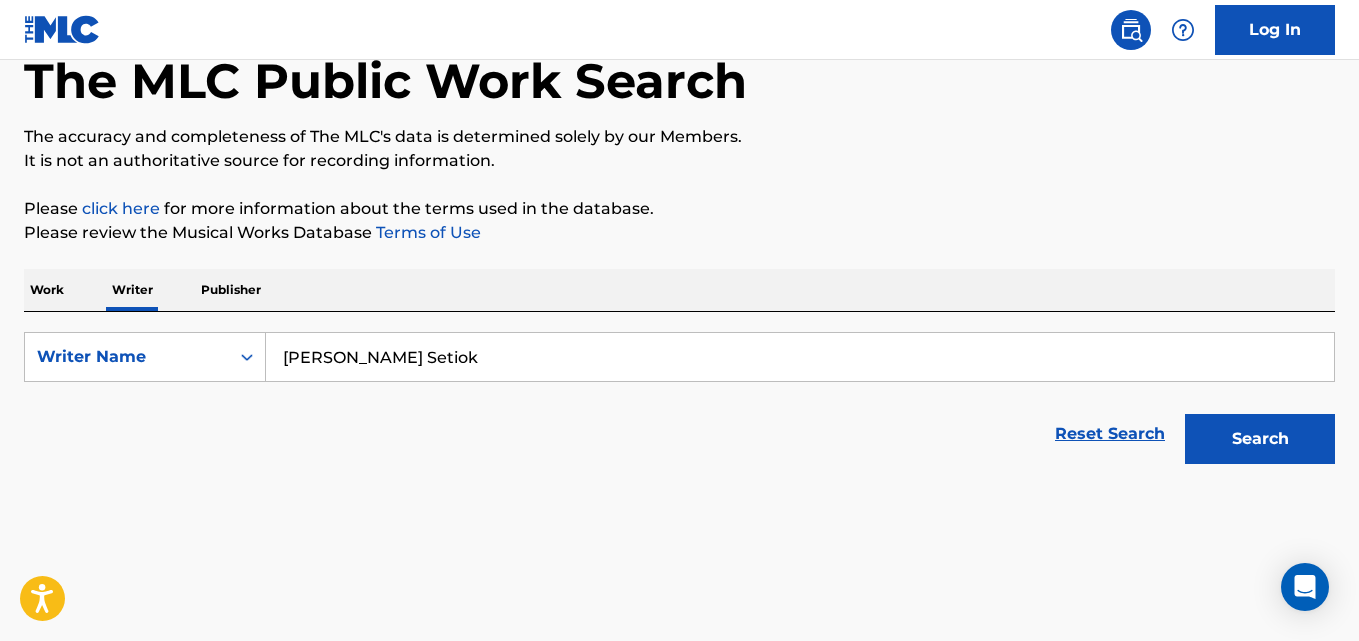 click on "Ade Kurniawan Setiok" at bounding box center [800, 357] 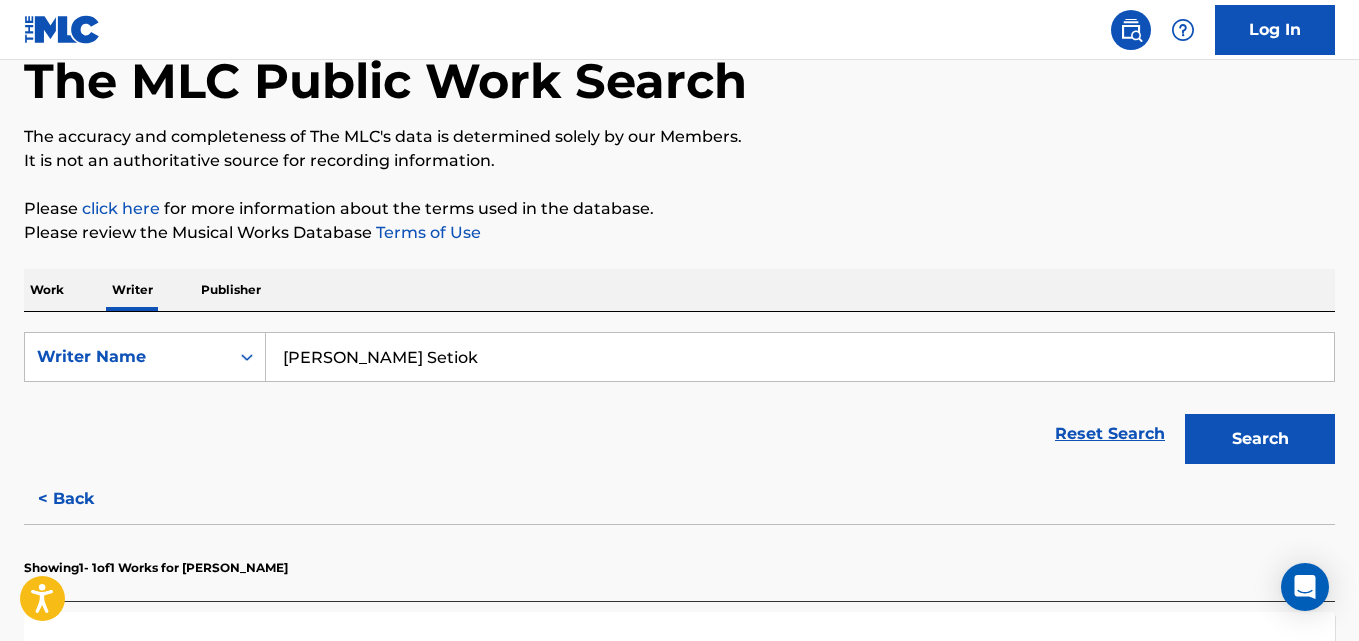 paste on "Nvar Karim" 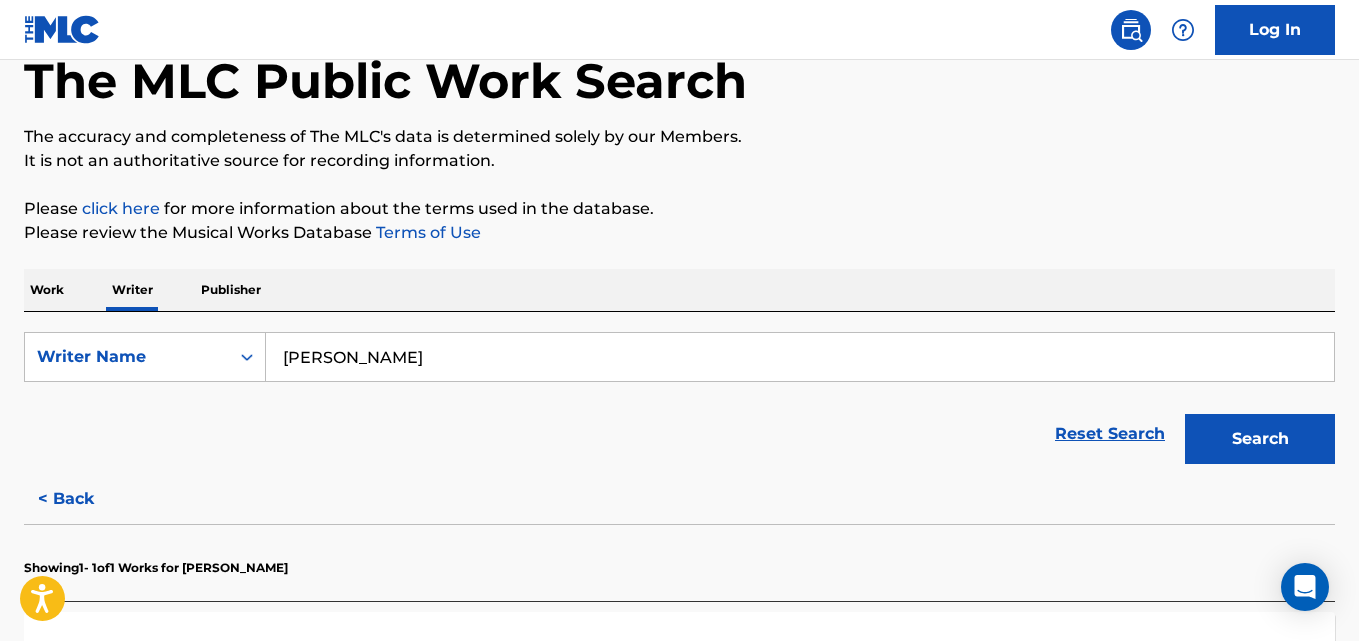 type on "Nvar Karim" 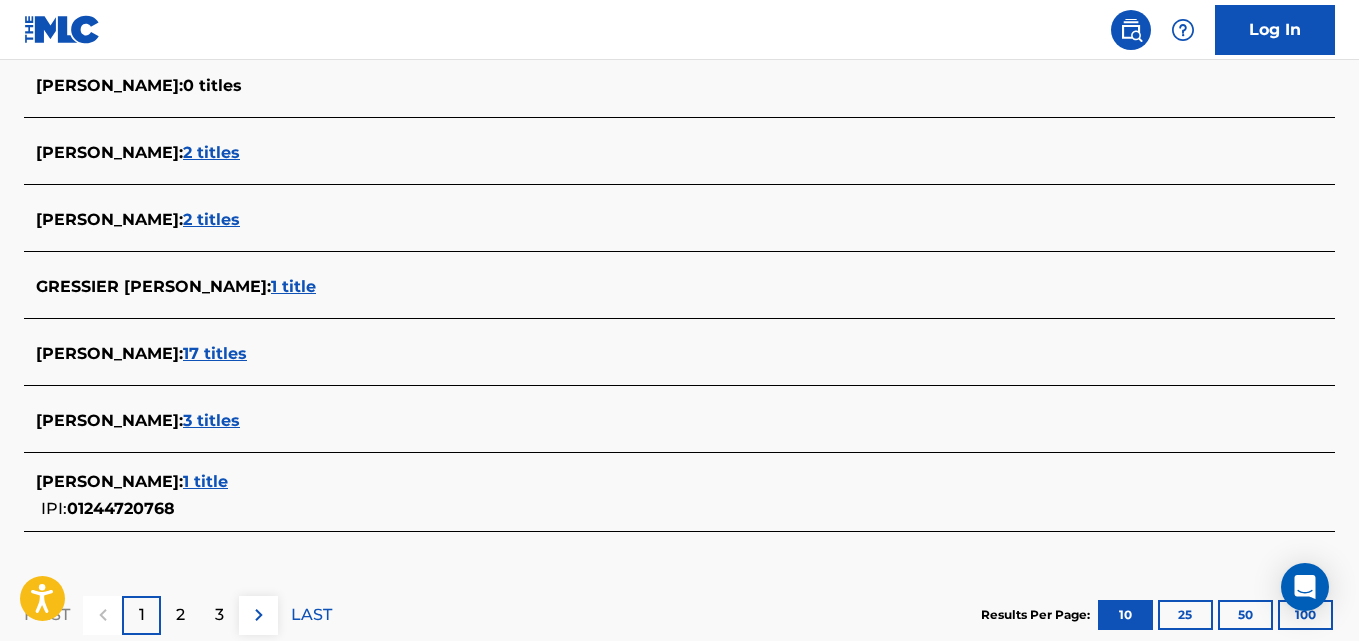 scroll, scrollTop: 823, scrollLeft: 0, axis: vertical 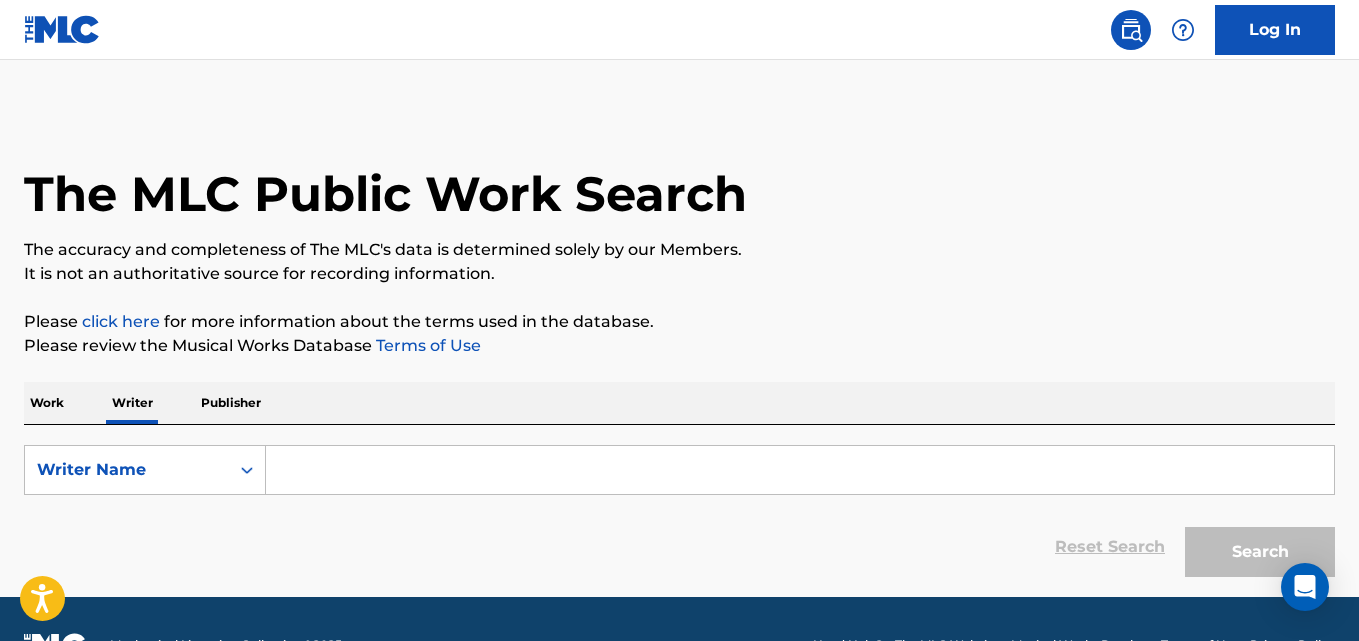 click at bounding box center [800, 470] 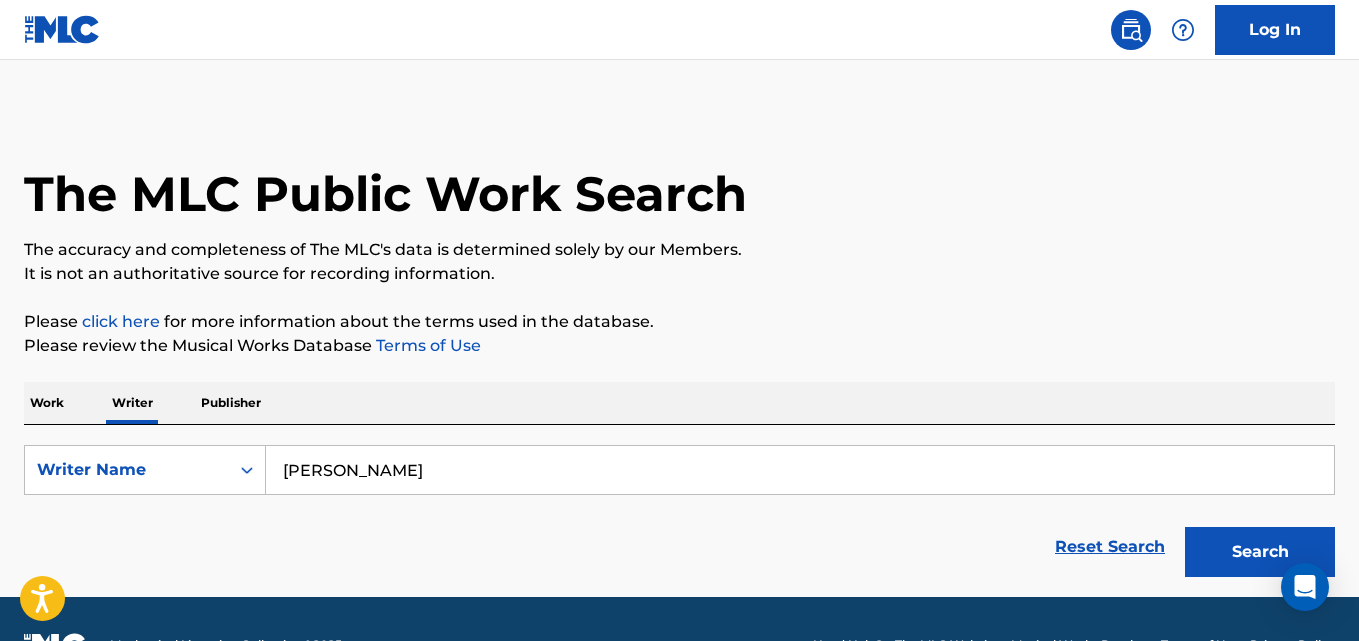 type on "[PERSON_NAME]" 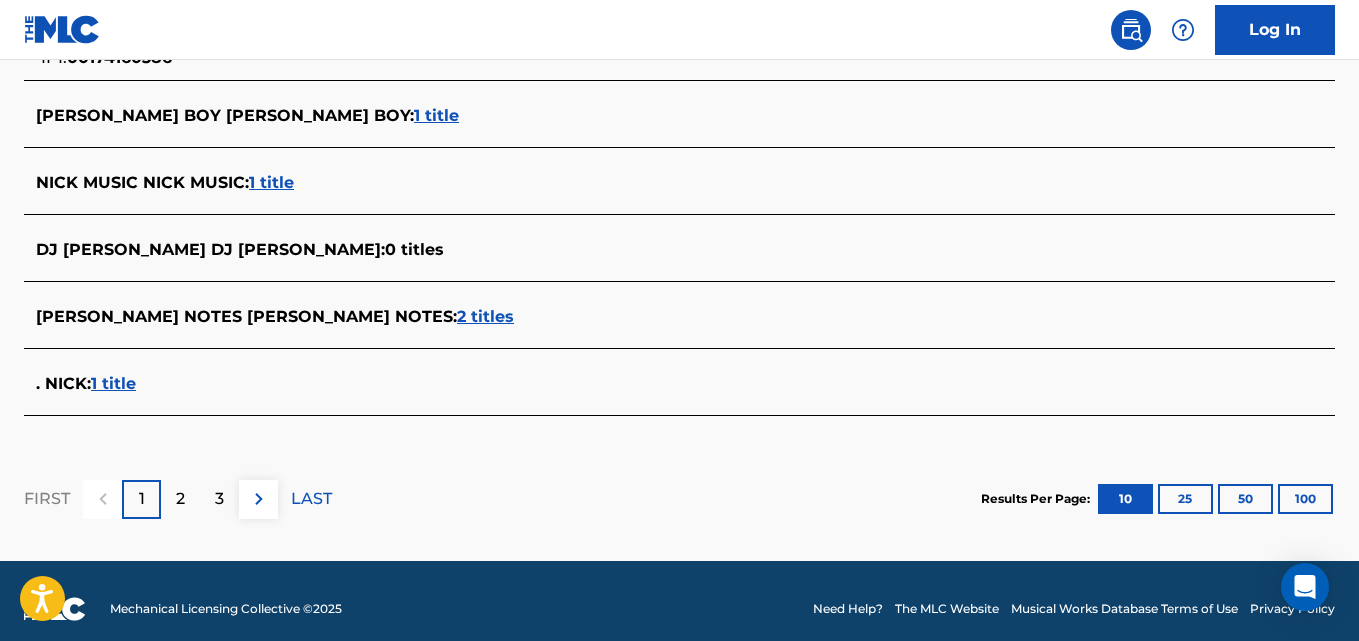 scroll, scrollTop: 0, scrollLeft: 0, axis: both 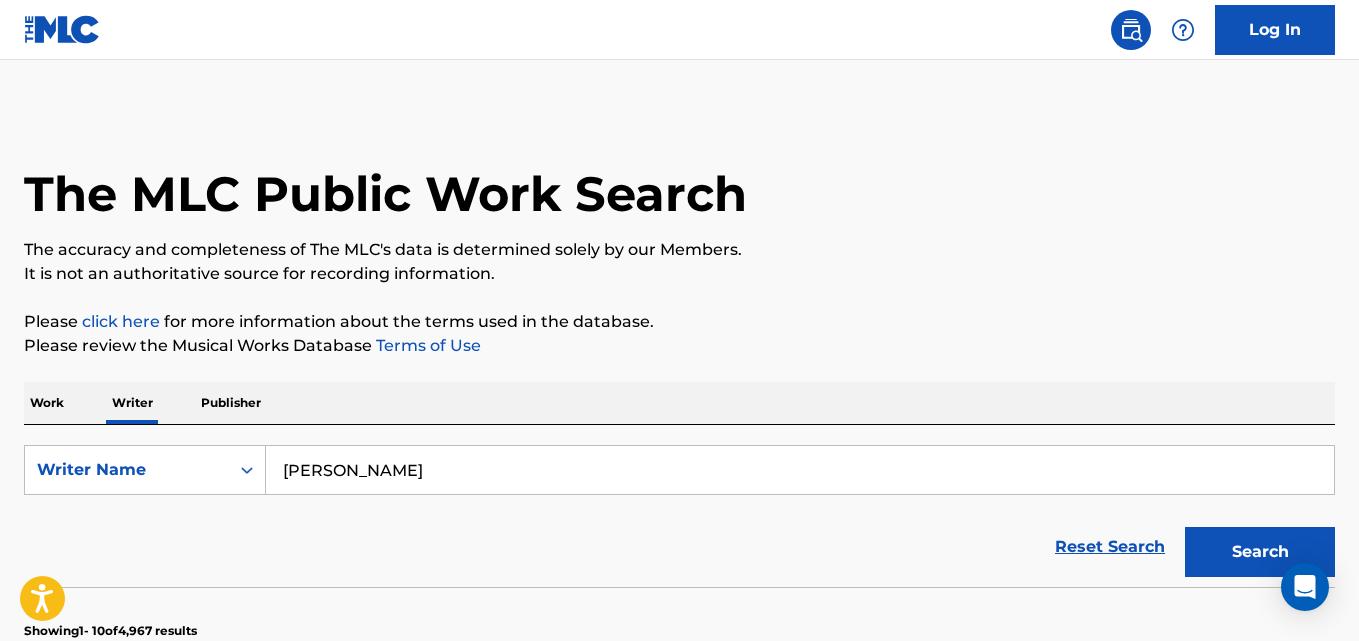 click on "[PERSON_NAME]" at bounding box center (800, 470) 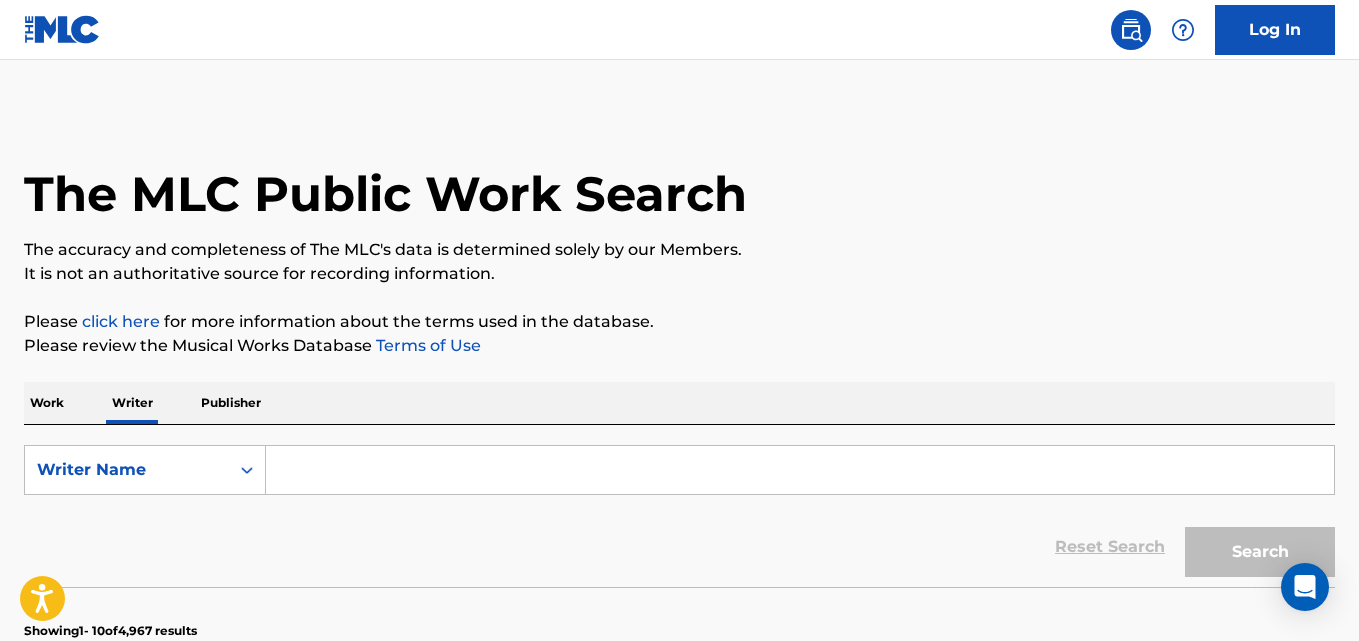 click at bounding box center [800, 470] 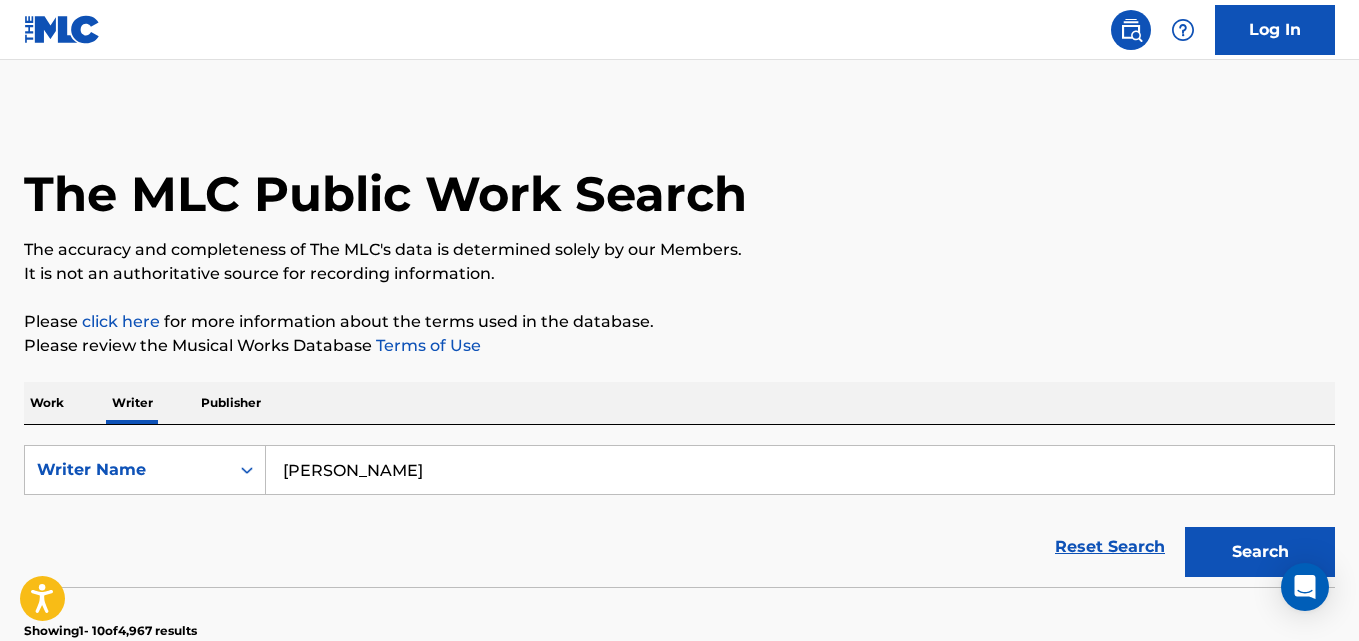 type on "[PERSON_NAME]" 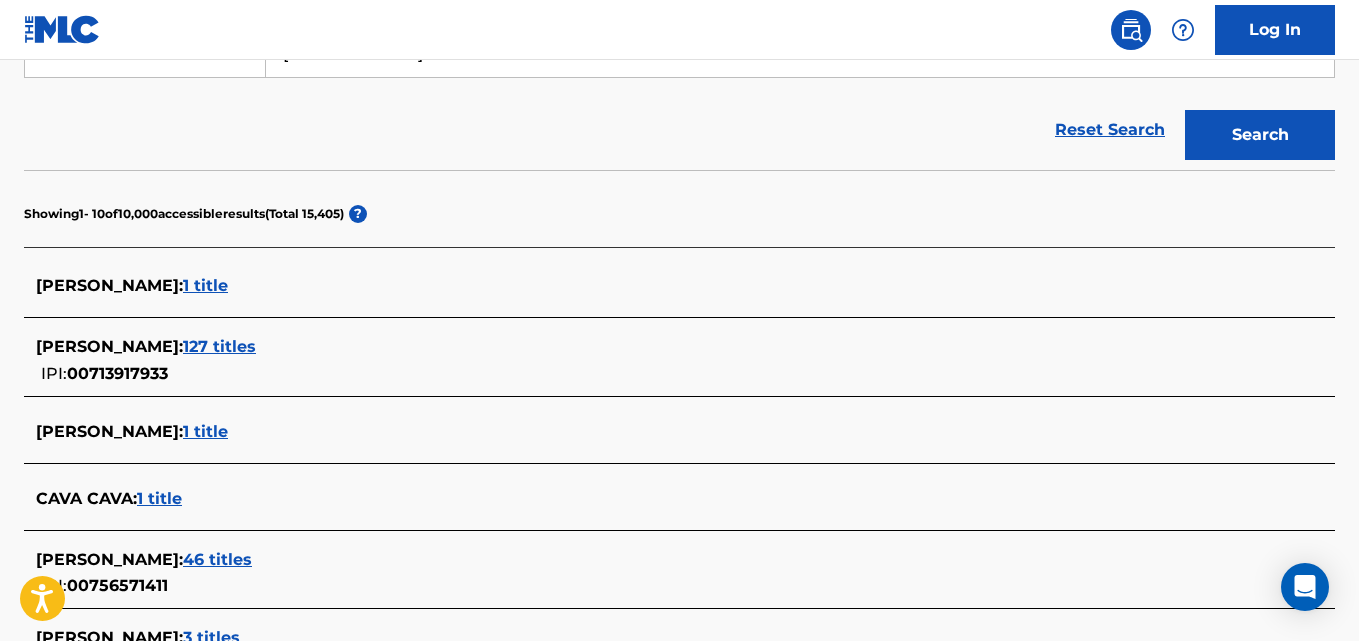 scroll, scrollTop: 428, scrollLeft: 0, axis: vertical 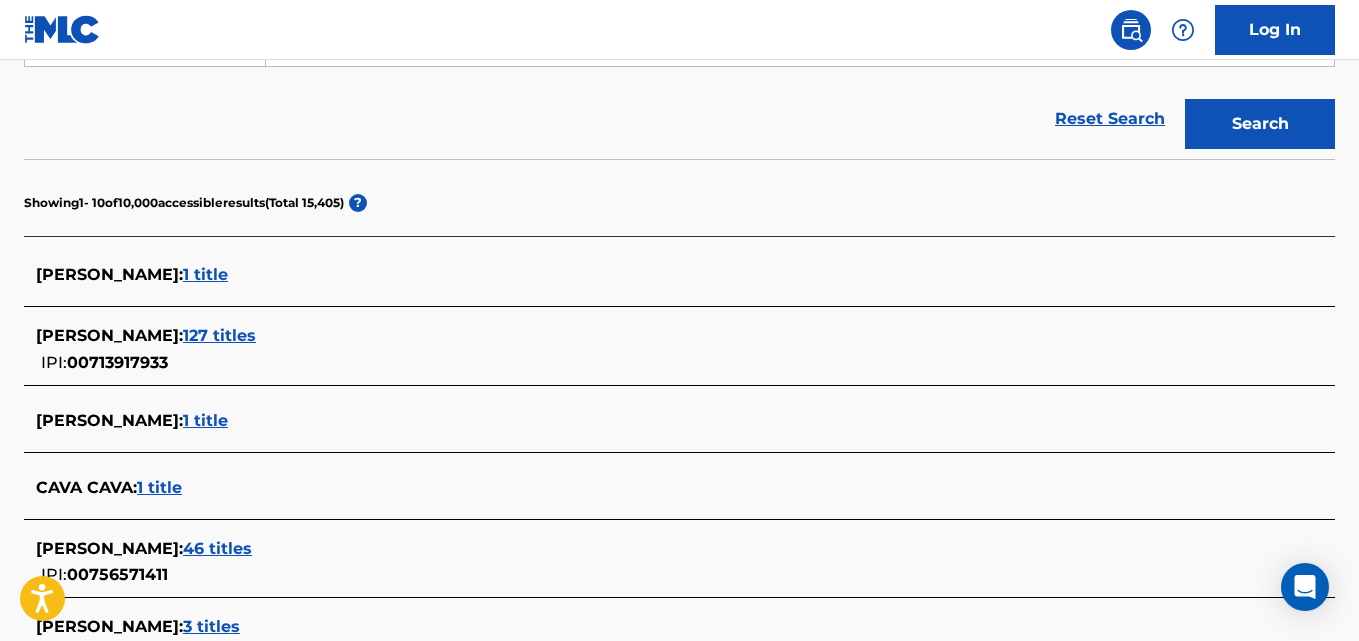 click on "127 titles" at bounding box center (219, 335) 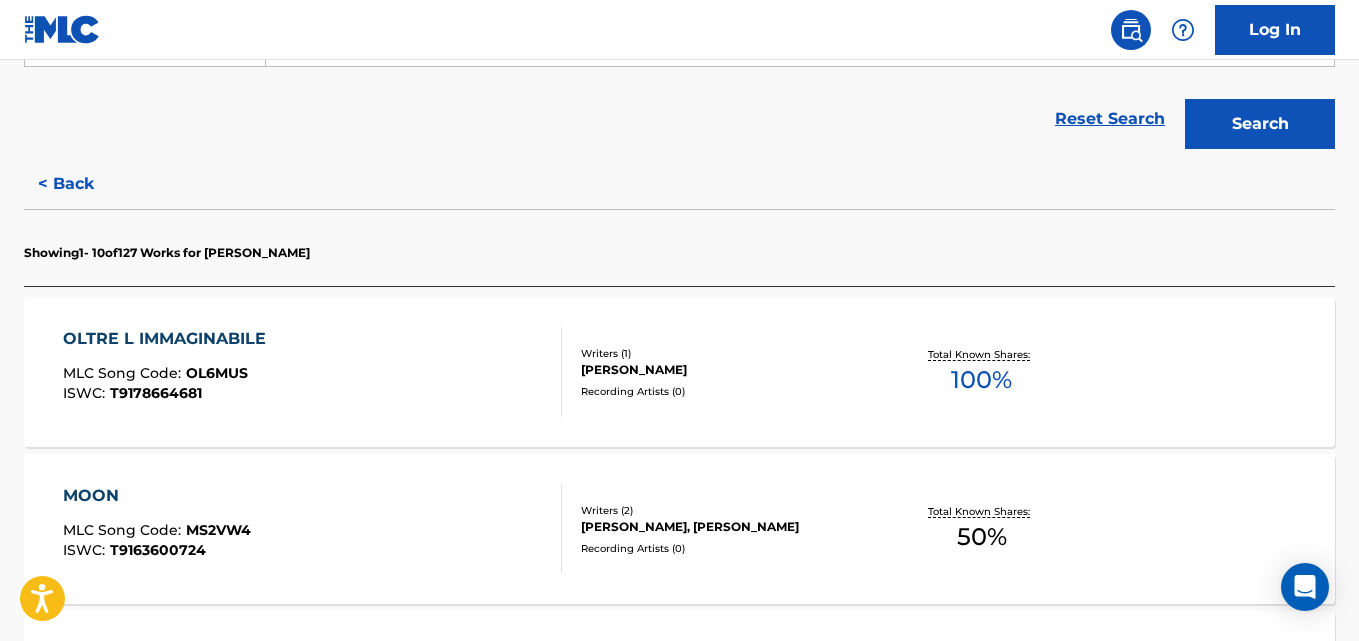 click on "Total Known Shares: 100 %" at bounding box center (982, 372) 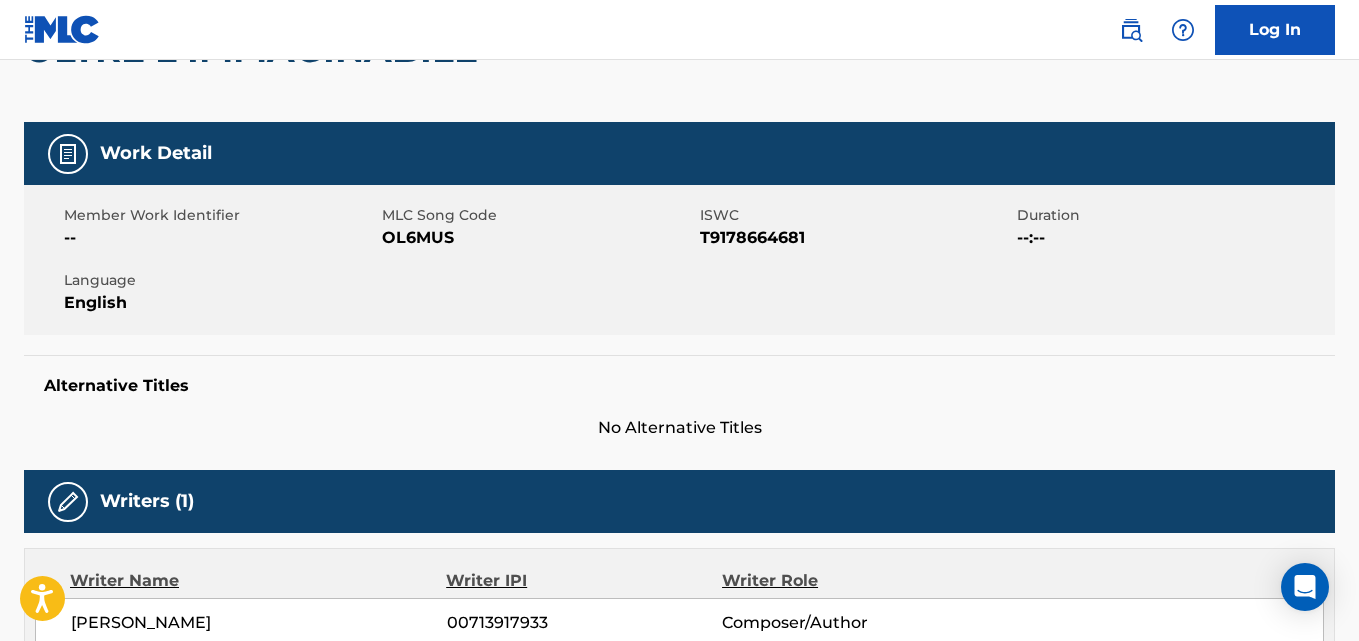 scroll, scrollTop: 0, scrollLeft: 0, axis: both 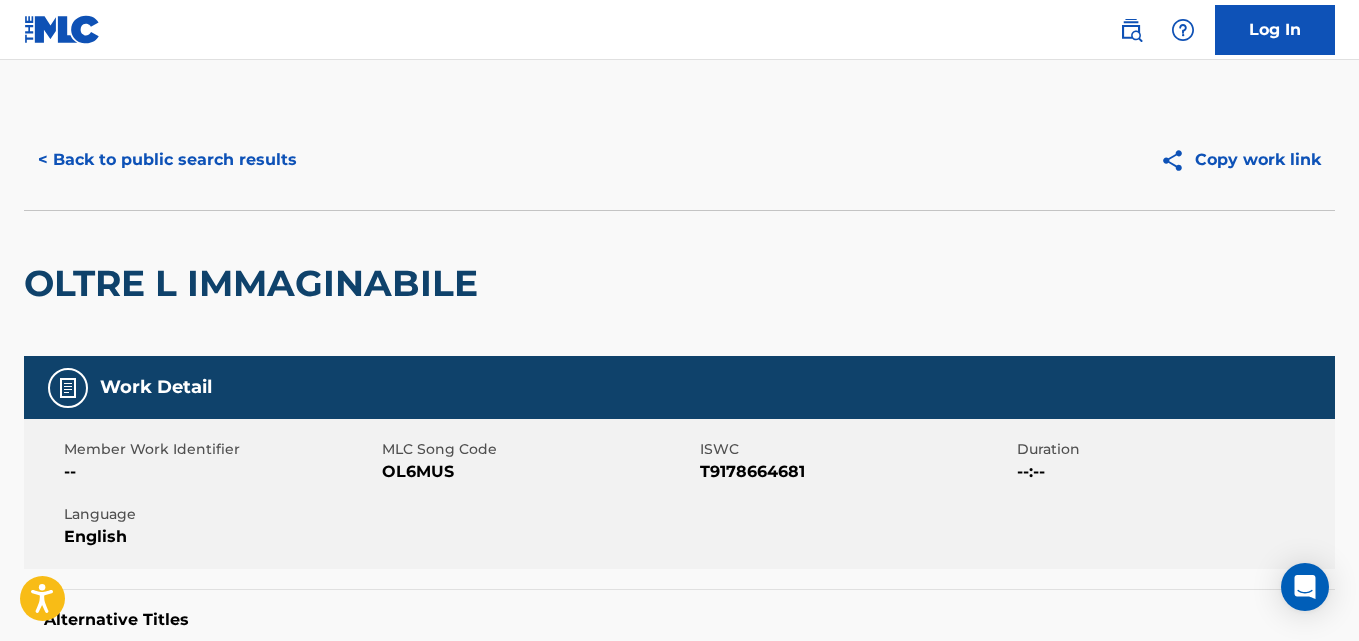 click on "< Back to public search results" at bounding box center [167, 160] 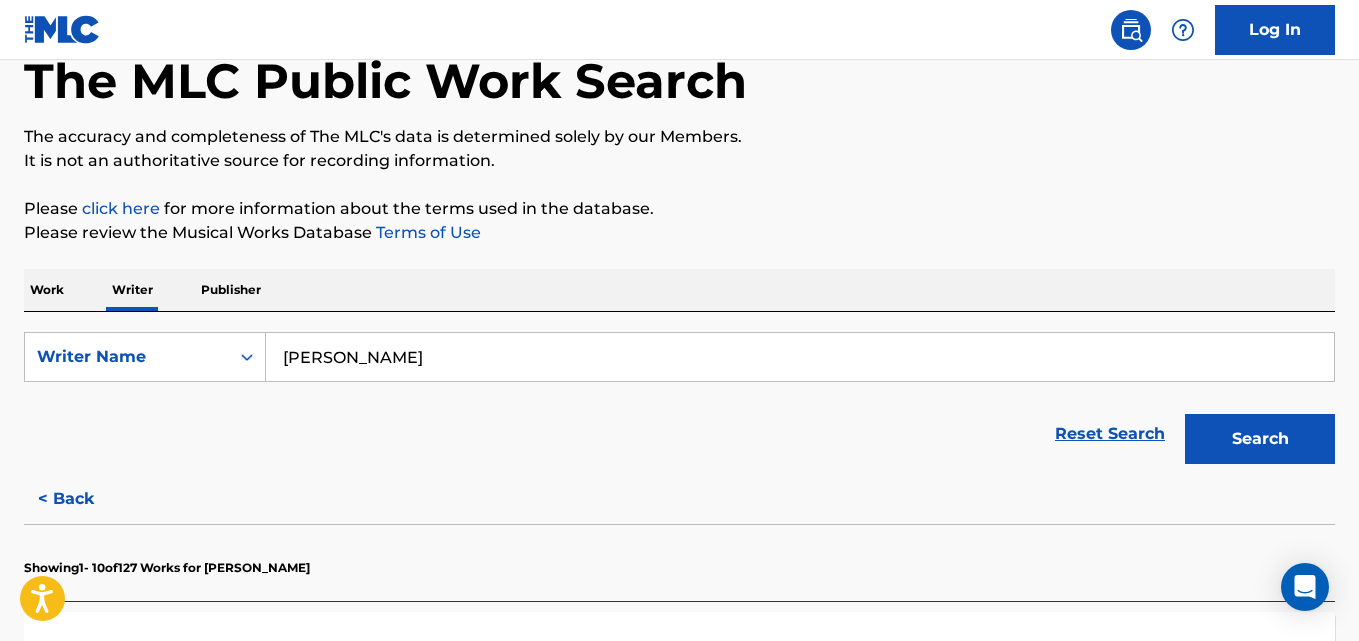click on "[PERSON_NAME]" at bounding box center (800, 357) 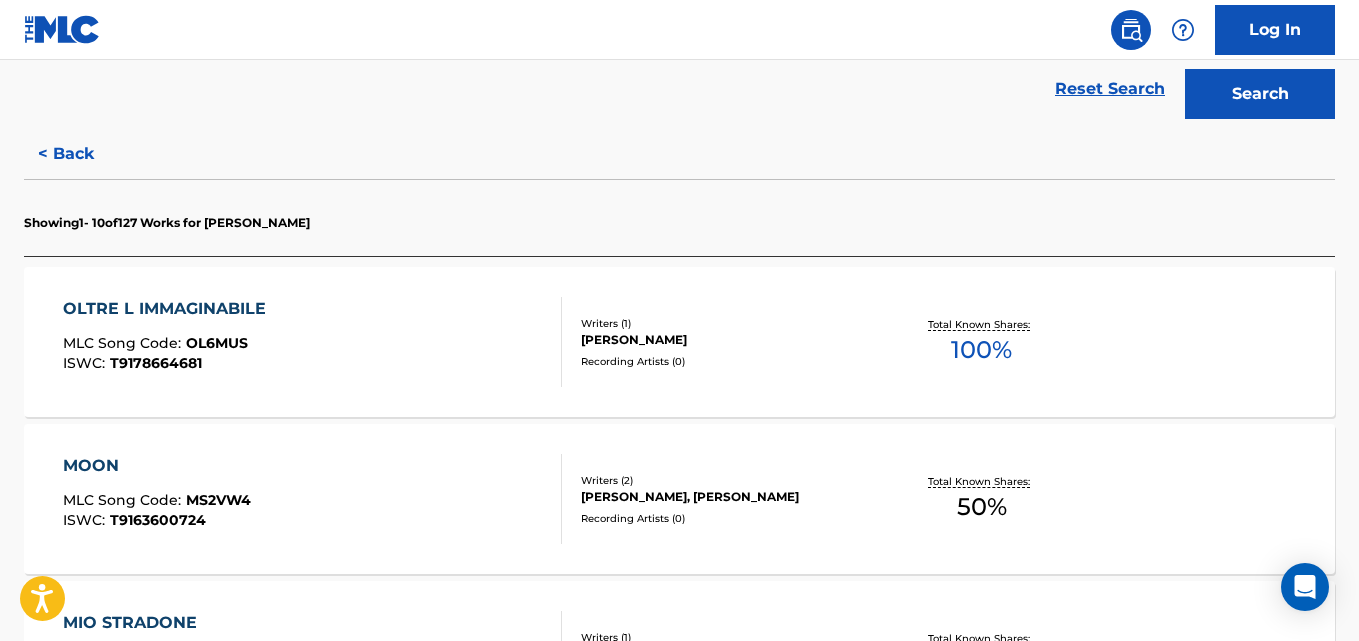 scroll, scrollTop: 461, scrollLeft: 0, axis: vertical 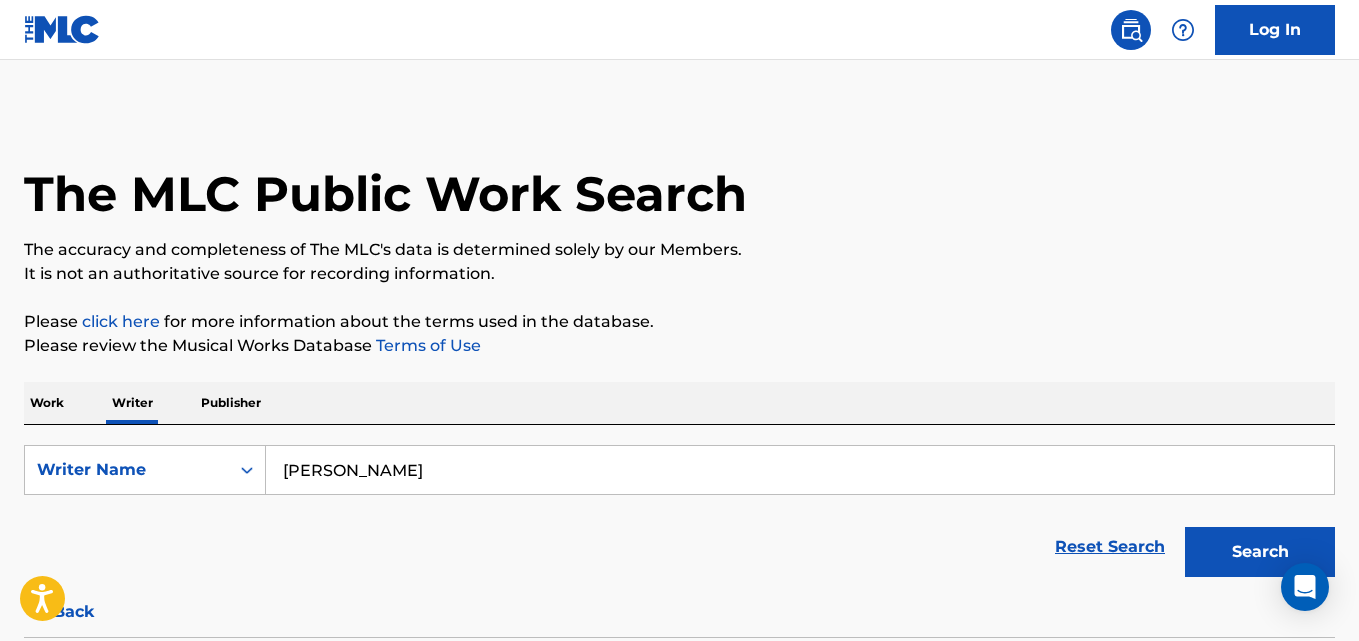 paste on "[PERSON_NAME]" 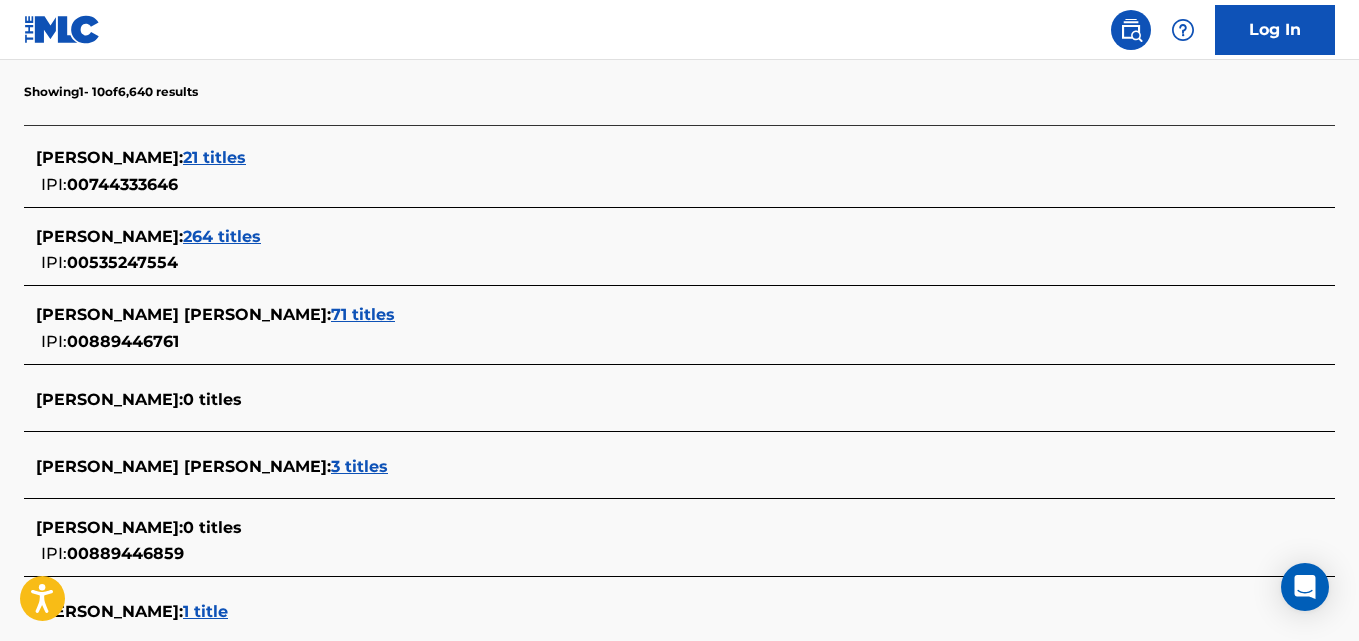 scroll, scrollTop: 535, scrollLeft: 0, axis: vertical 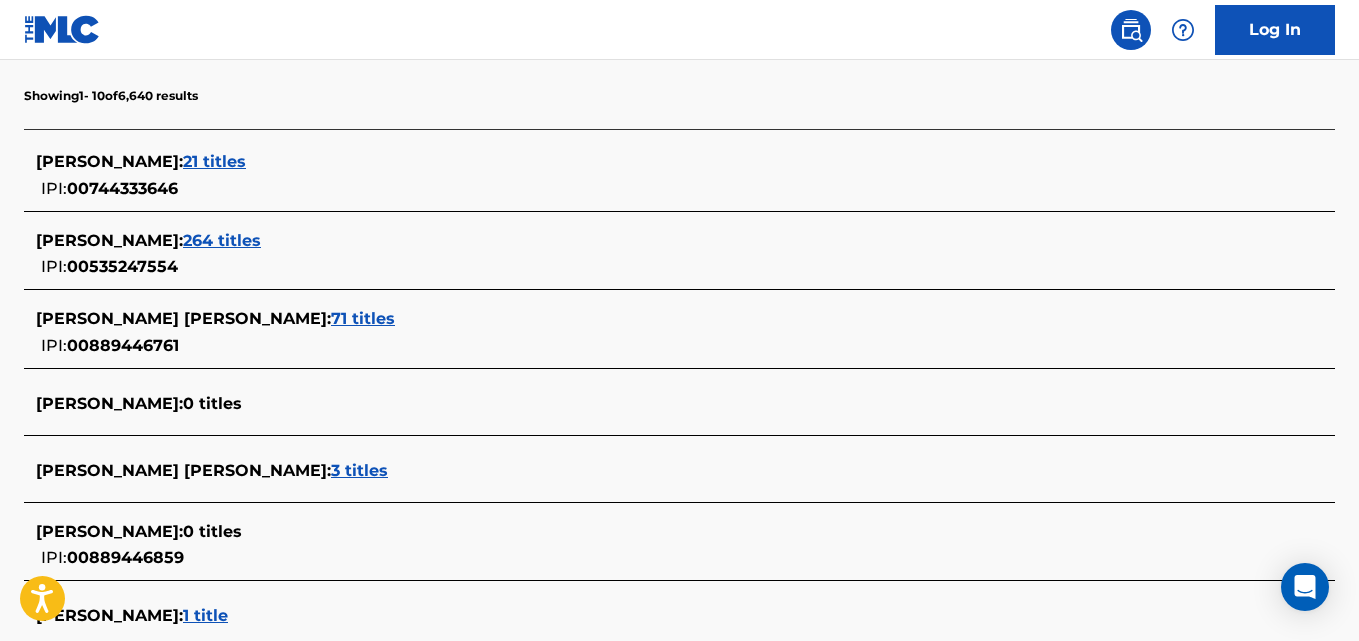 click on "71 titles" at bounding box center [363, 318] 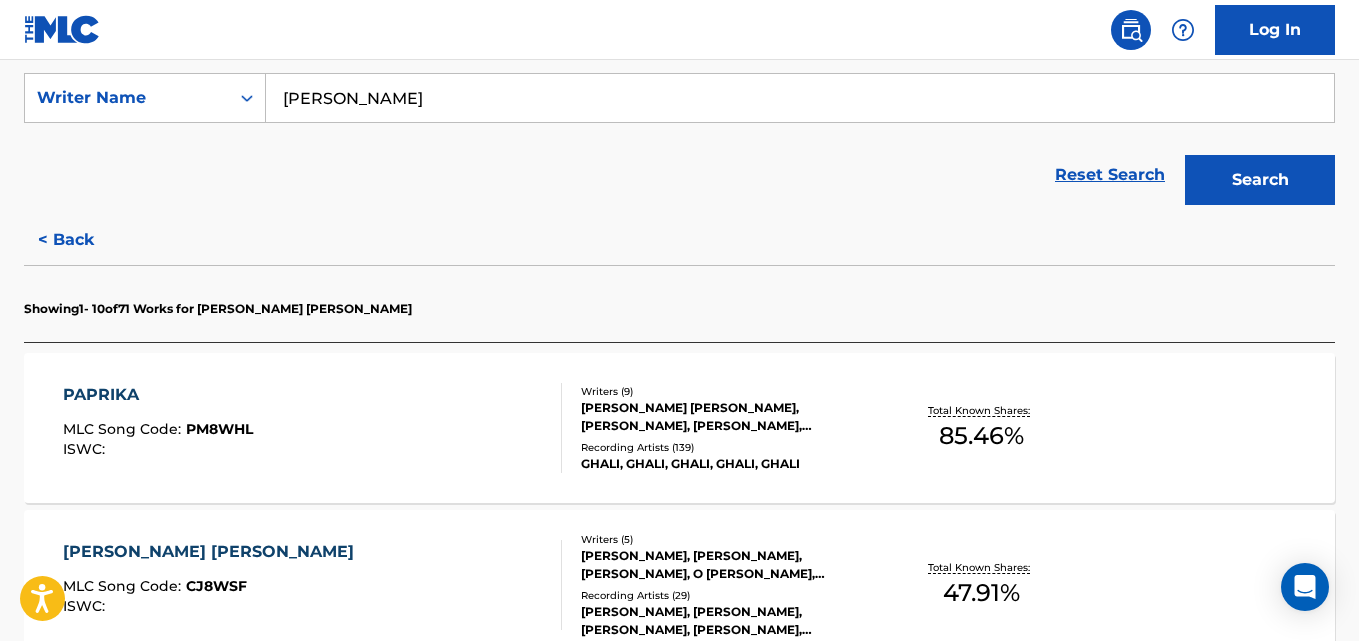 scroll, scrollTop: 314, scrollLeft: 0, axis: vertical 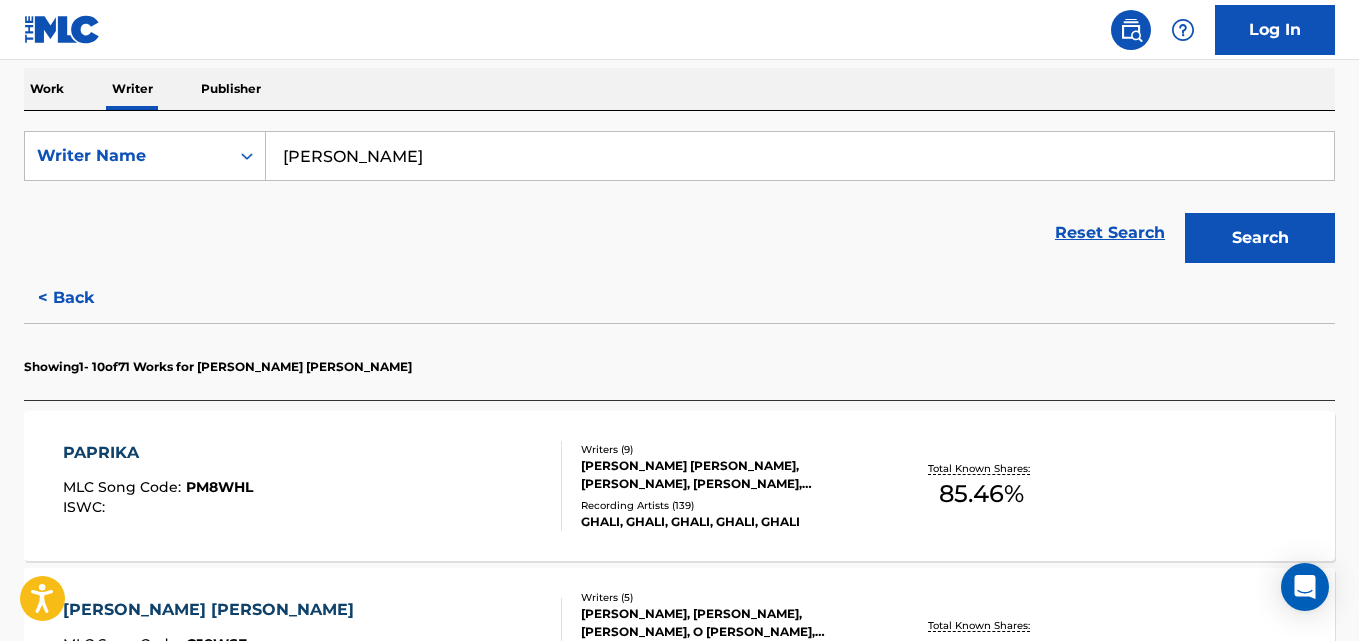 click on "[PERSON_NAME]" at bounding box center (800, 156) 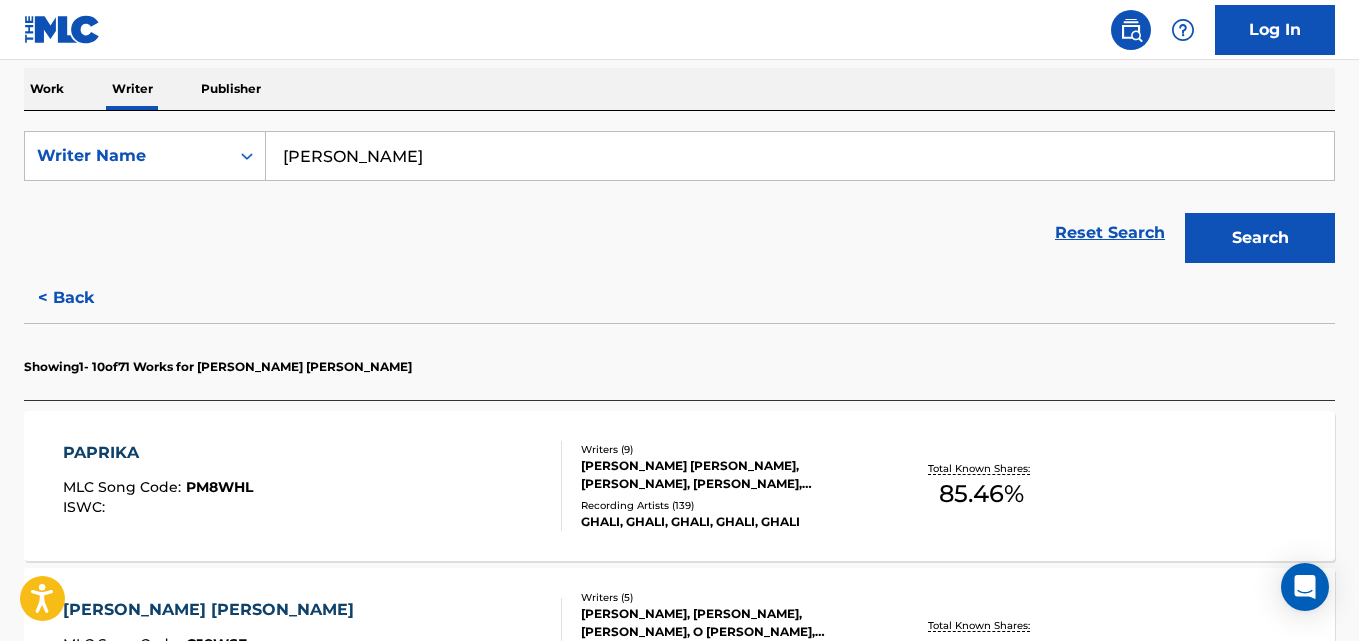 paste on "[PERSON_NAME]" 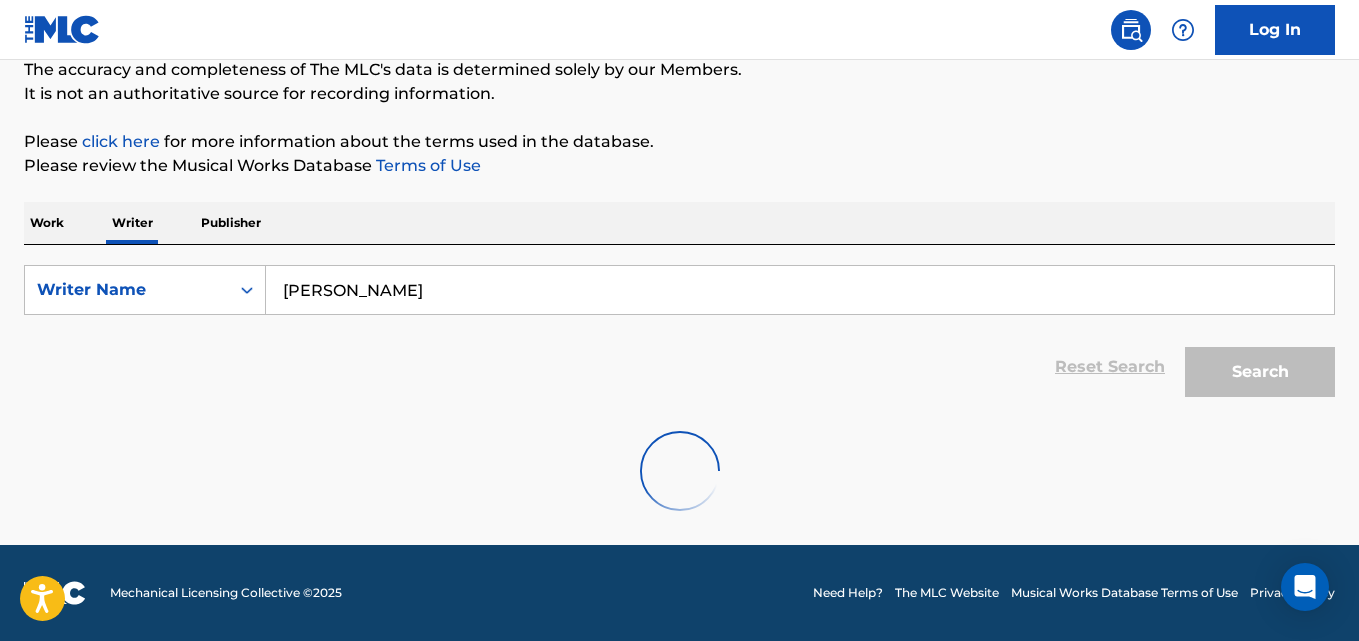 scroll, scrollTop: 180, scrollLeft: 0, axis: vertical 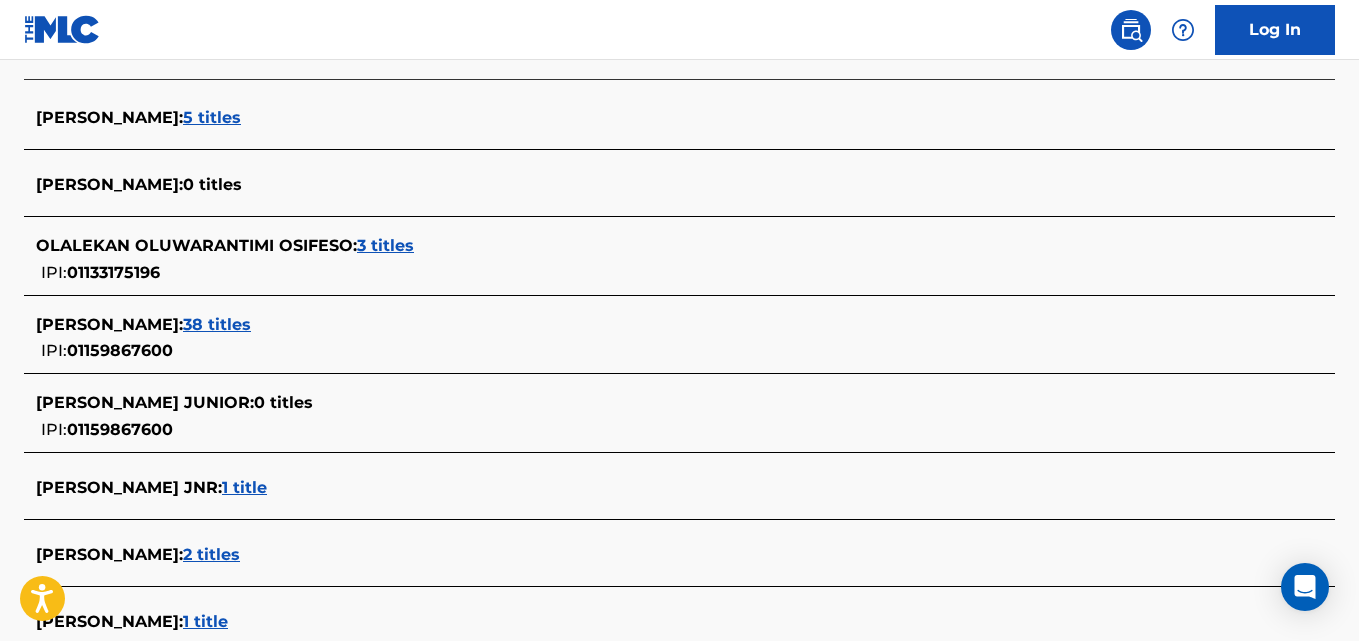 click on "3 titles" at bounding box center [385, 245] 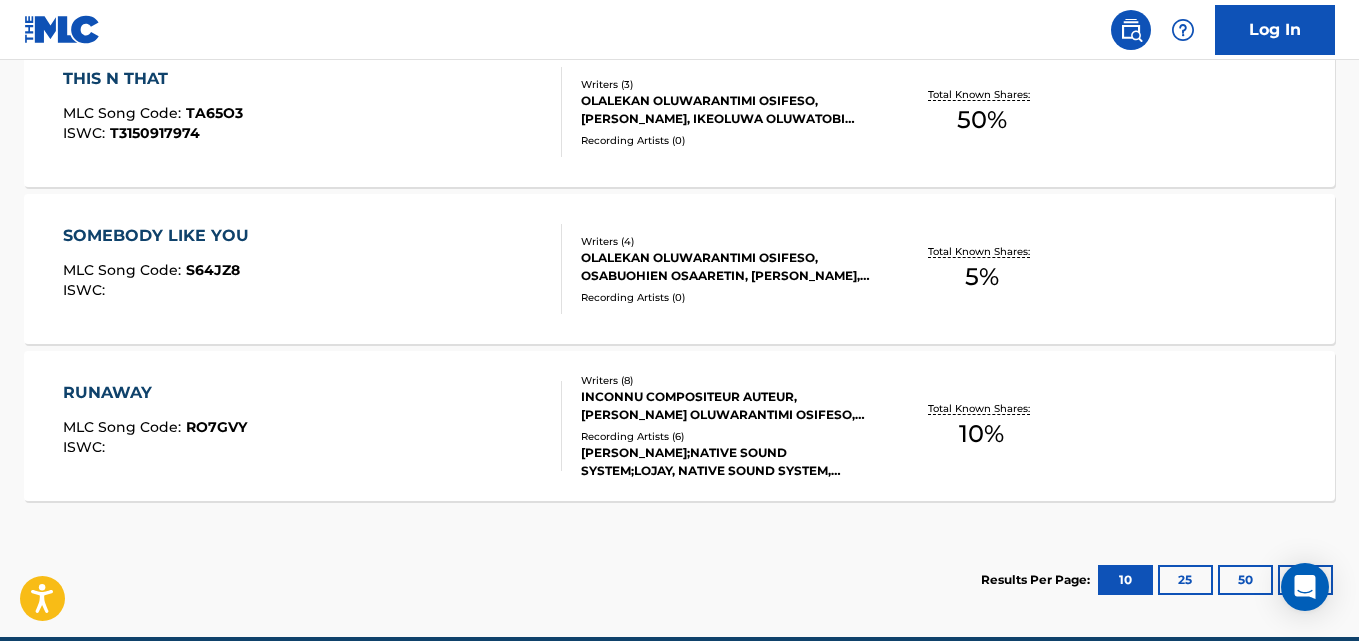 scroll, scrollTop: 691, scrollLeft: 0, axis: vertical 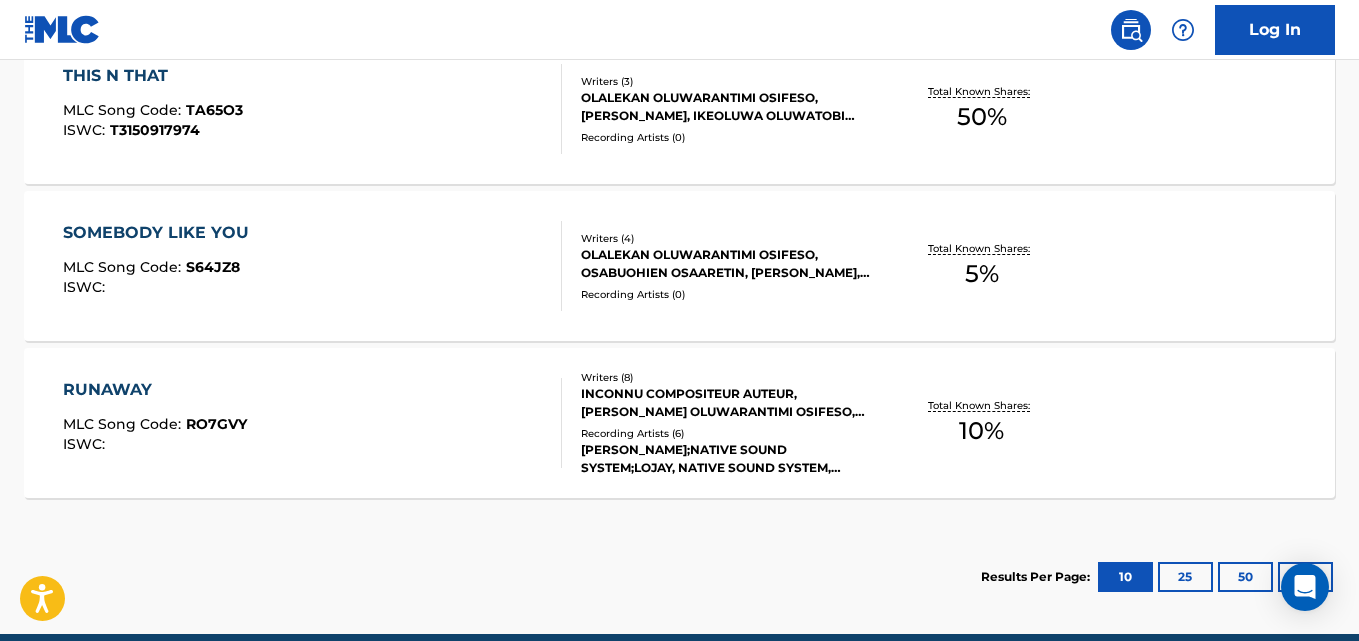 click on "Total Known Shares: 50 %" at bounding box center [982, 109] 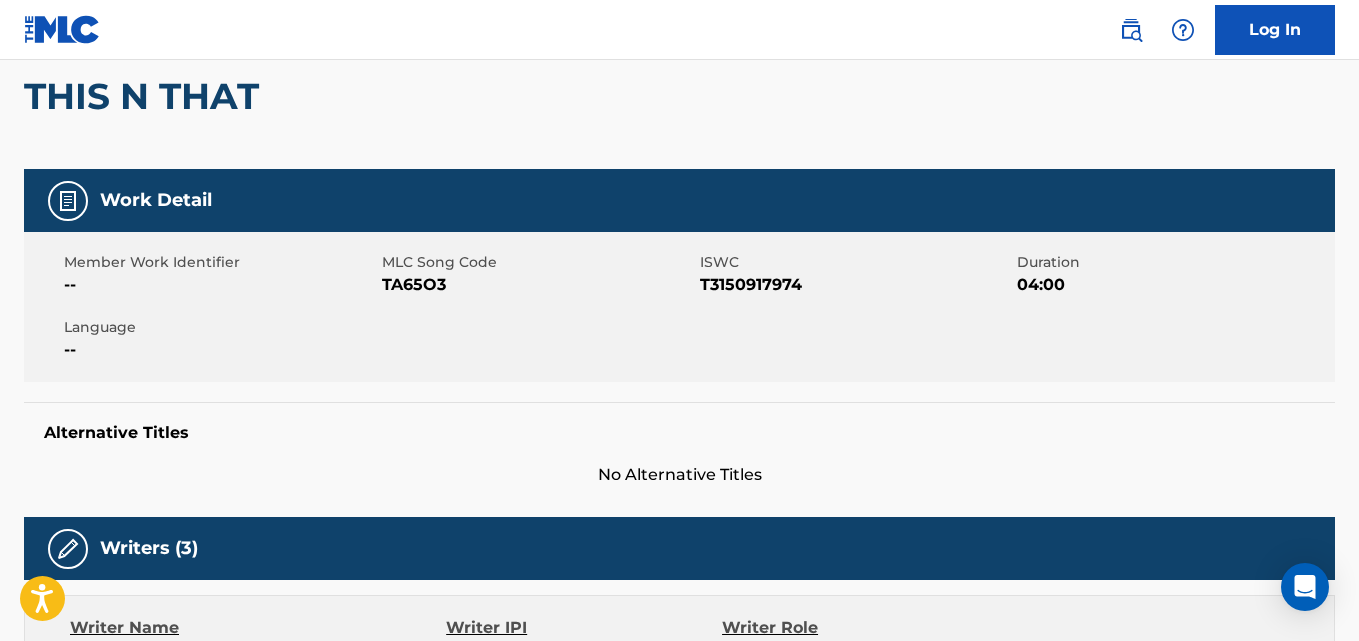 scroll, scrollTop: 0, scrollLeft: 0, axis: both 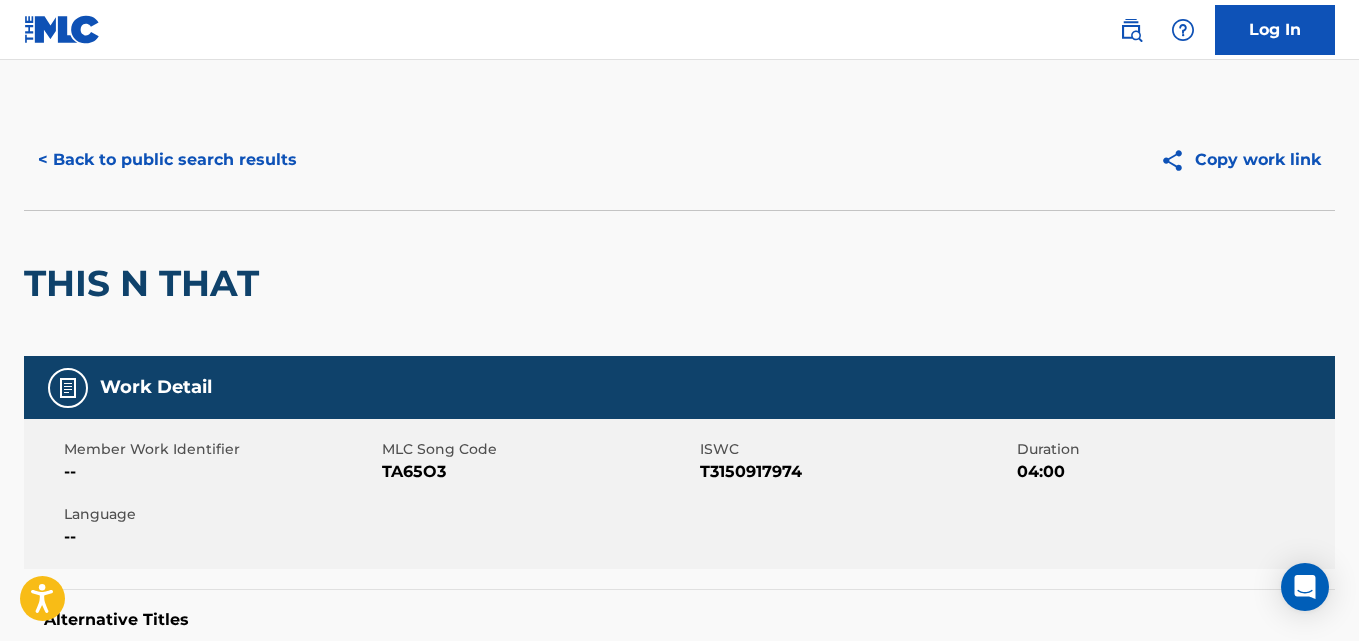 click on "< Back to public search results" at bounding box center (167, 160) 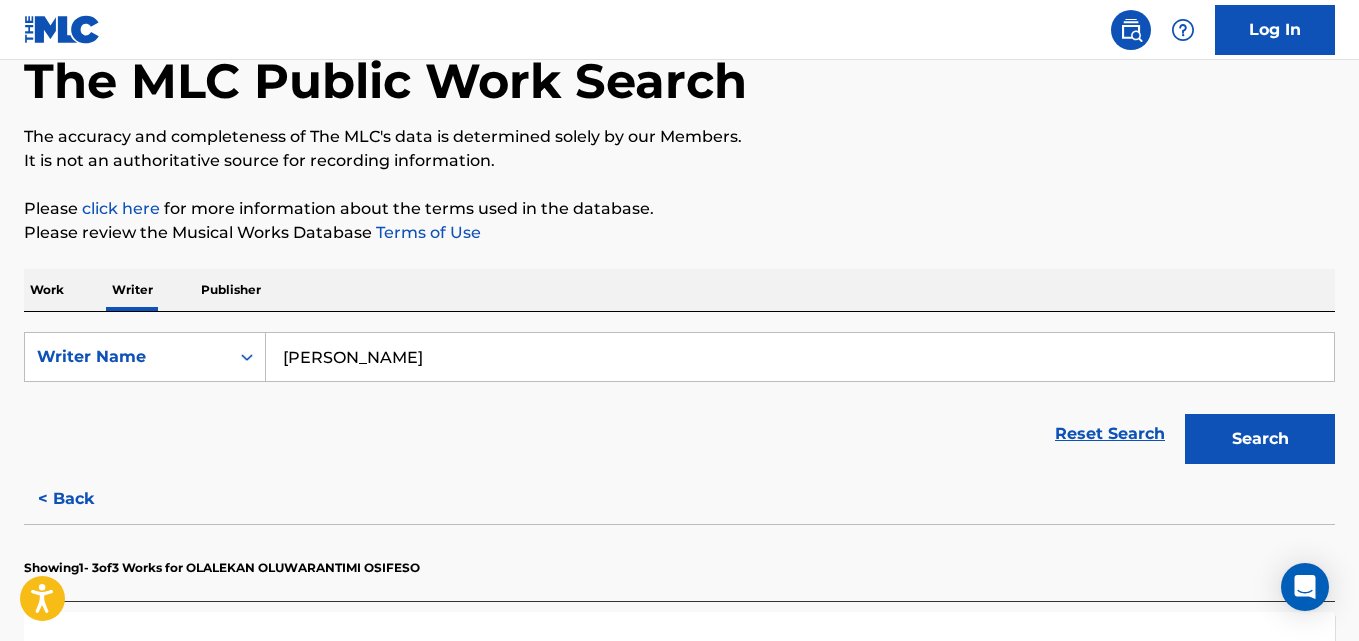 click on "< Back" at bounding box center (84, 499) 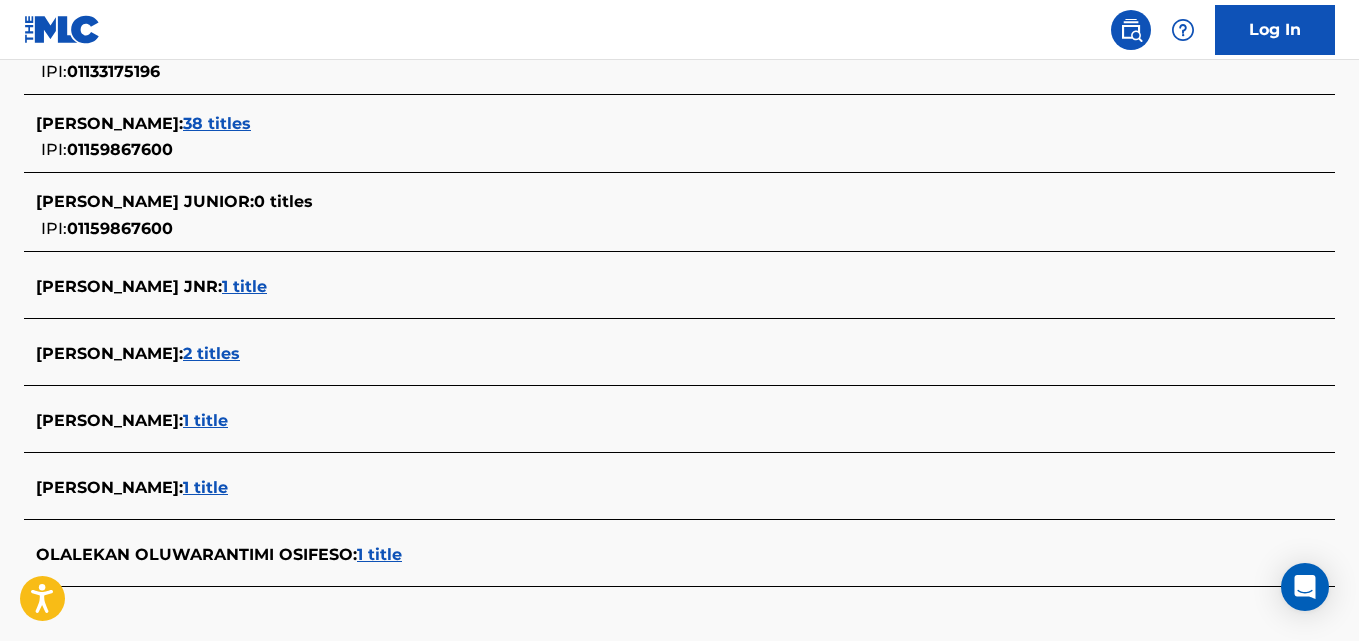 scroll, scrollTop: 656, scrollLeft: 0, axis: vertical 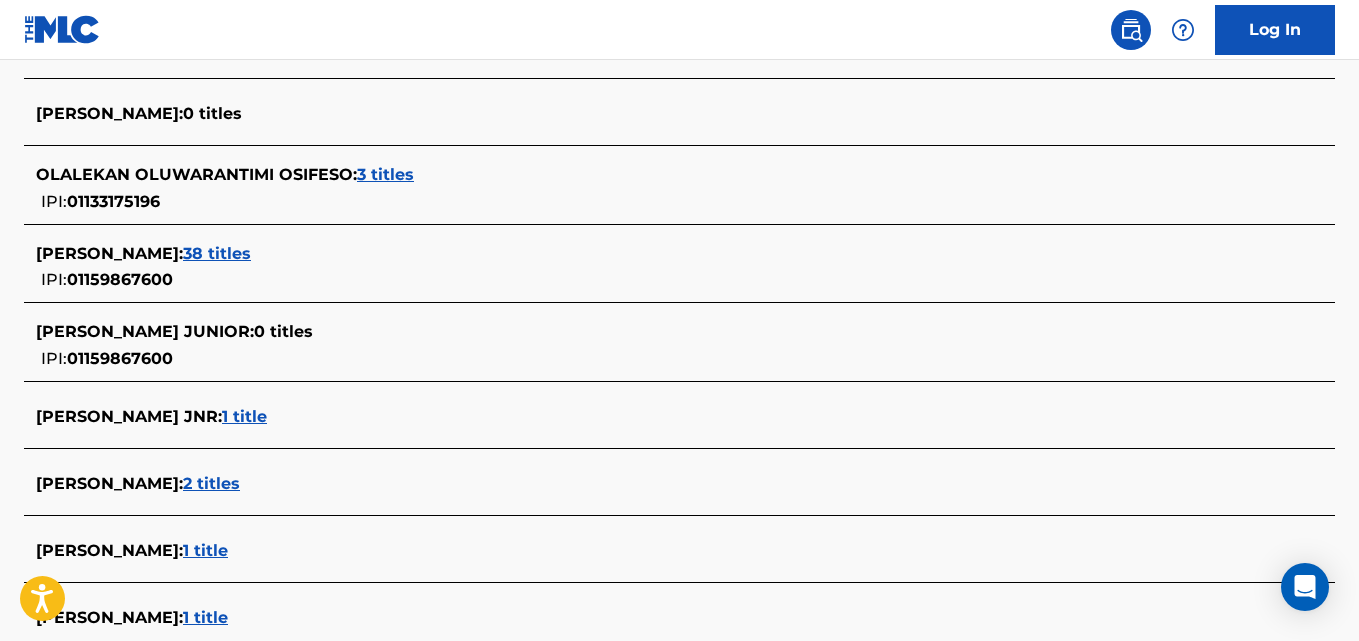 click on "38 titles" at bounding box center [217, 253] 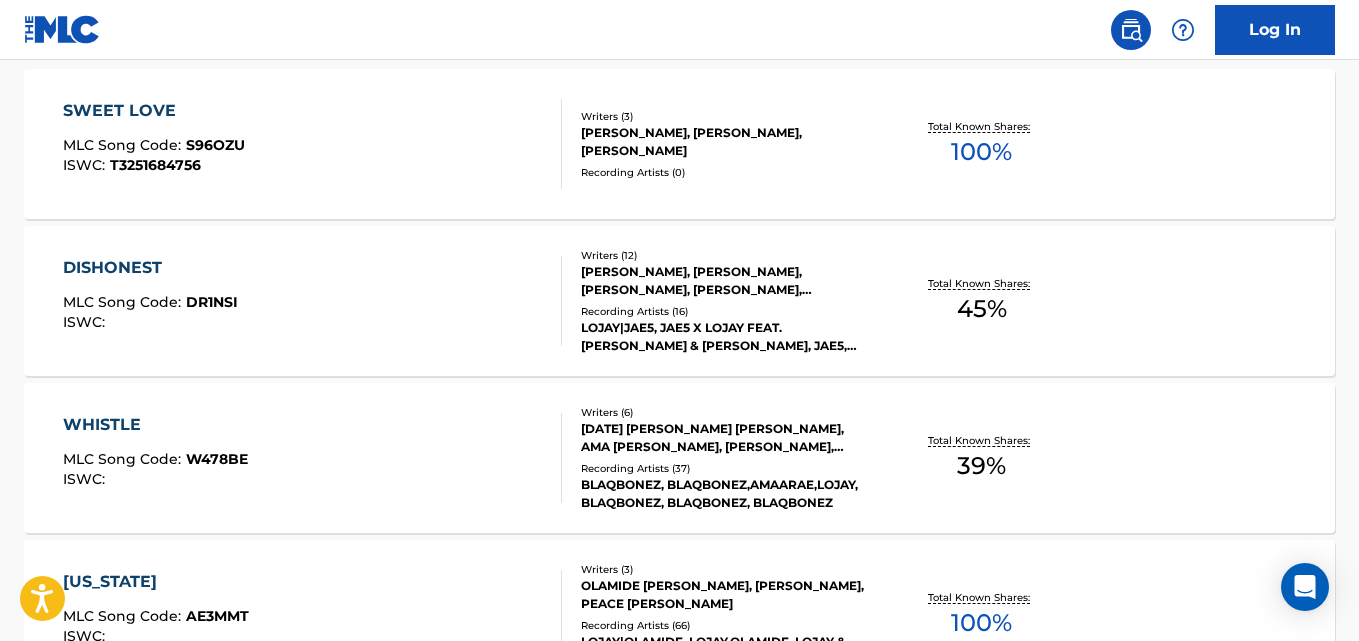 click on "SWEET LOVE MLC Song Code : S96OZU ISWC : T3251684756 Writers ( 3 ) [PERSON_NAME], [PERSON_NAME], [PERSON_NAME] Recording Artists ( 0 ) Total Known Shares: 100 %" at bounding box center [679, 144] 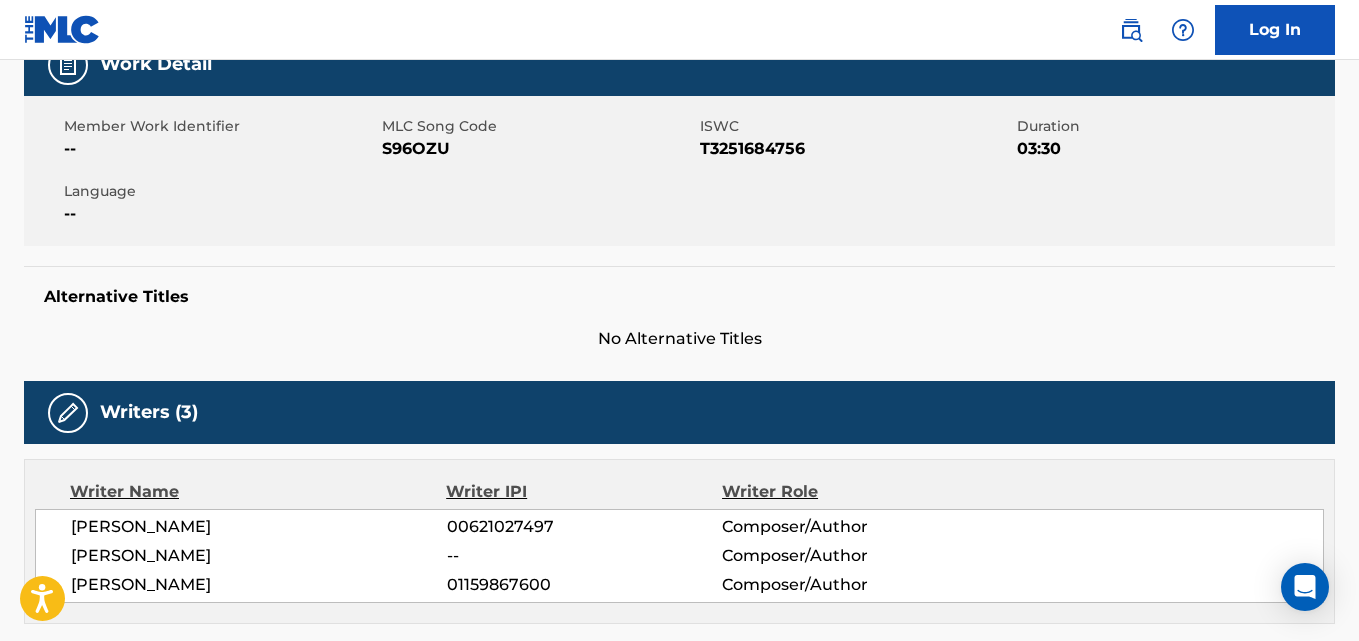 scroll, scrollTop: 234, scrollLeft: 0, axis: vertical 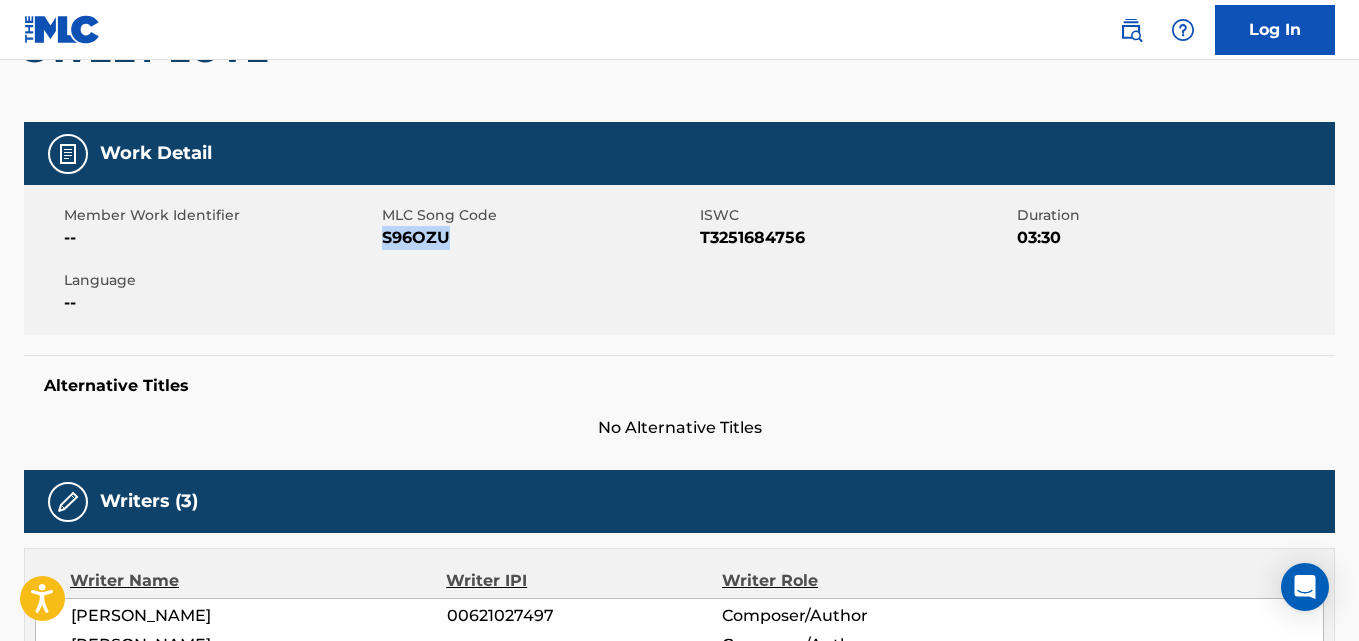 drag, startPoint x: 459, startPoint y: 233, endPoint x: 381, endPoint y: 241, distance: 78.40918 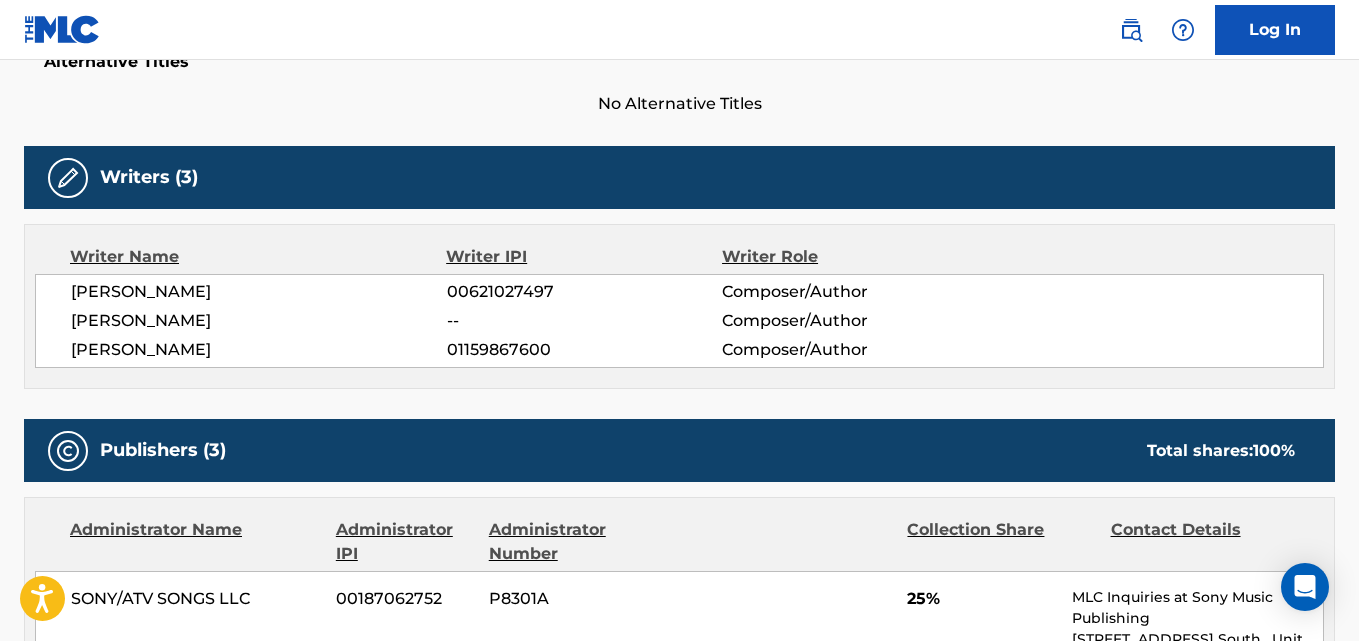 scroll, scrollTop: 575, scrollLeft: 0, axis: vertical 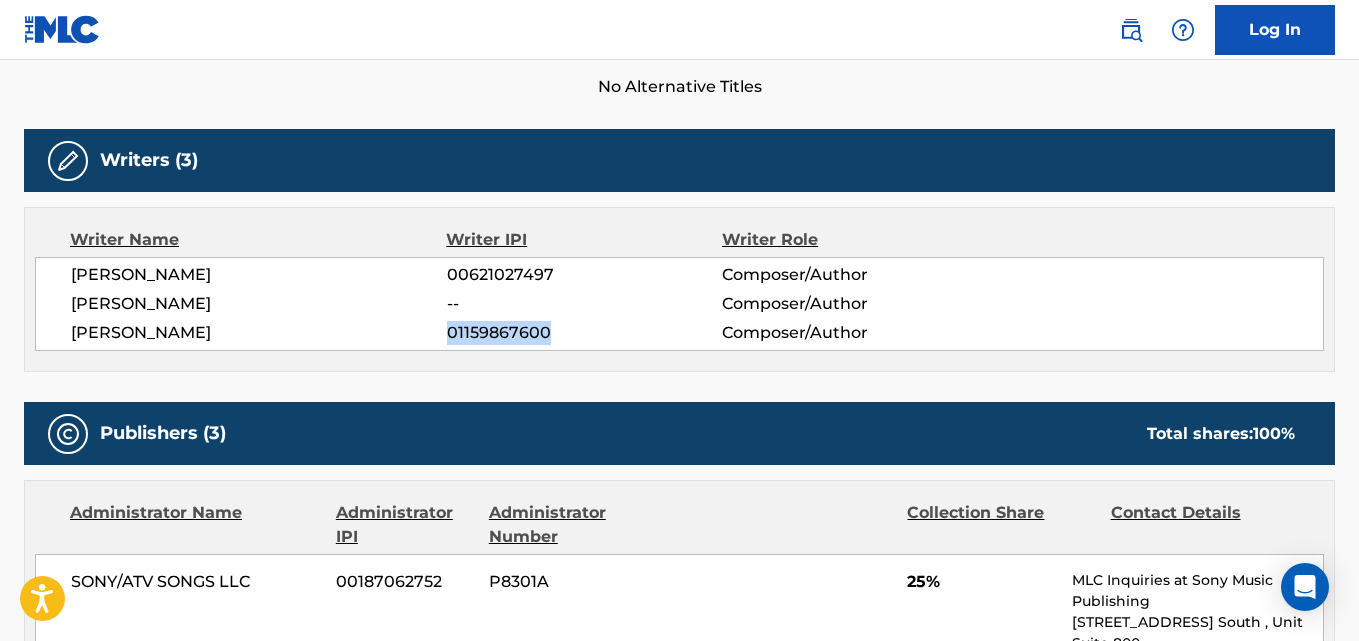 drag, startPoint x: 535, startPoint y: 331, endPoint x: 447, endPoint y: 346, distance: 89.26926 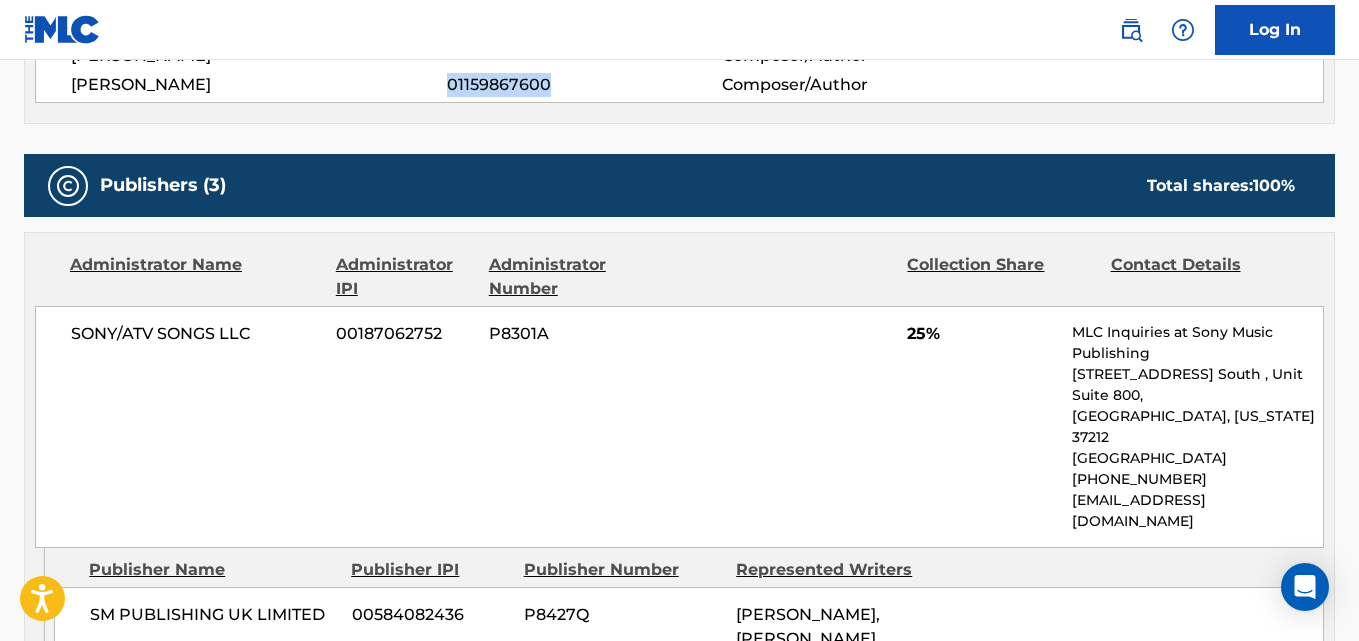 scroll, scrollTop: 845, scrollLeft: 0, axis: vertical 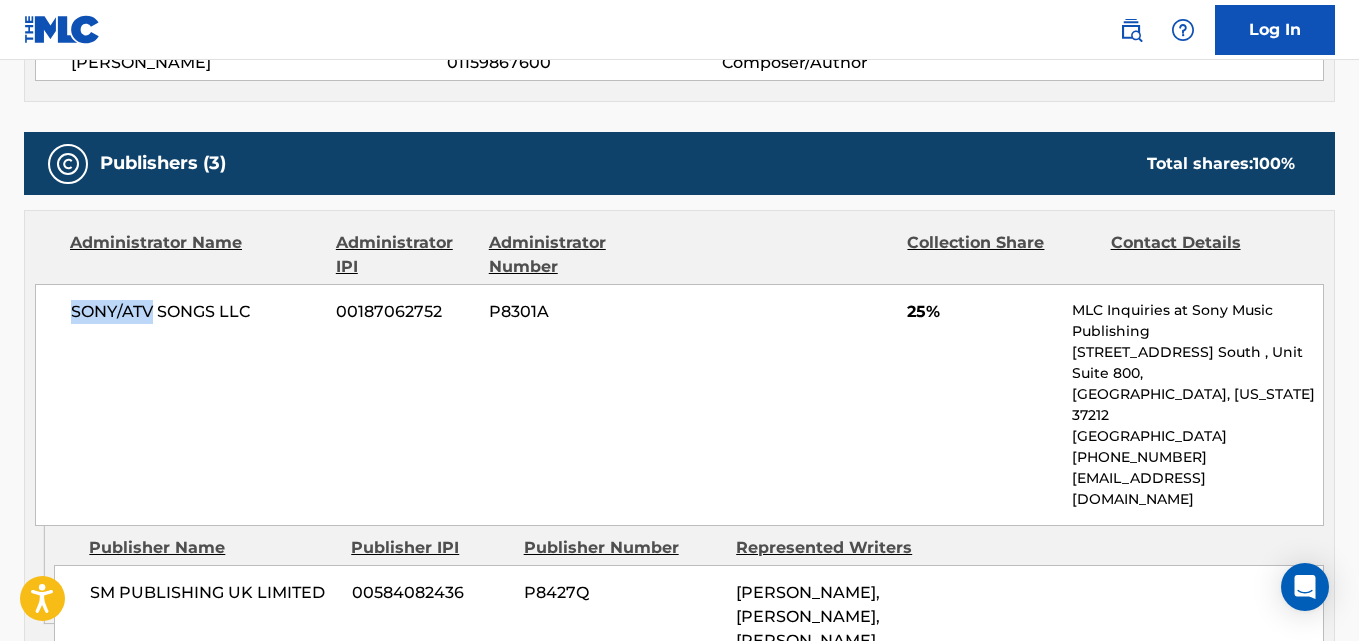 drag, startPoint x: 154, startPoint y: 309, endPoint x: 65, endPoint y: 309, distance: 89 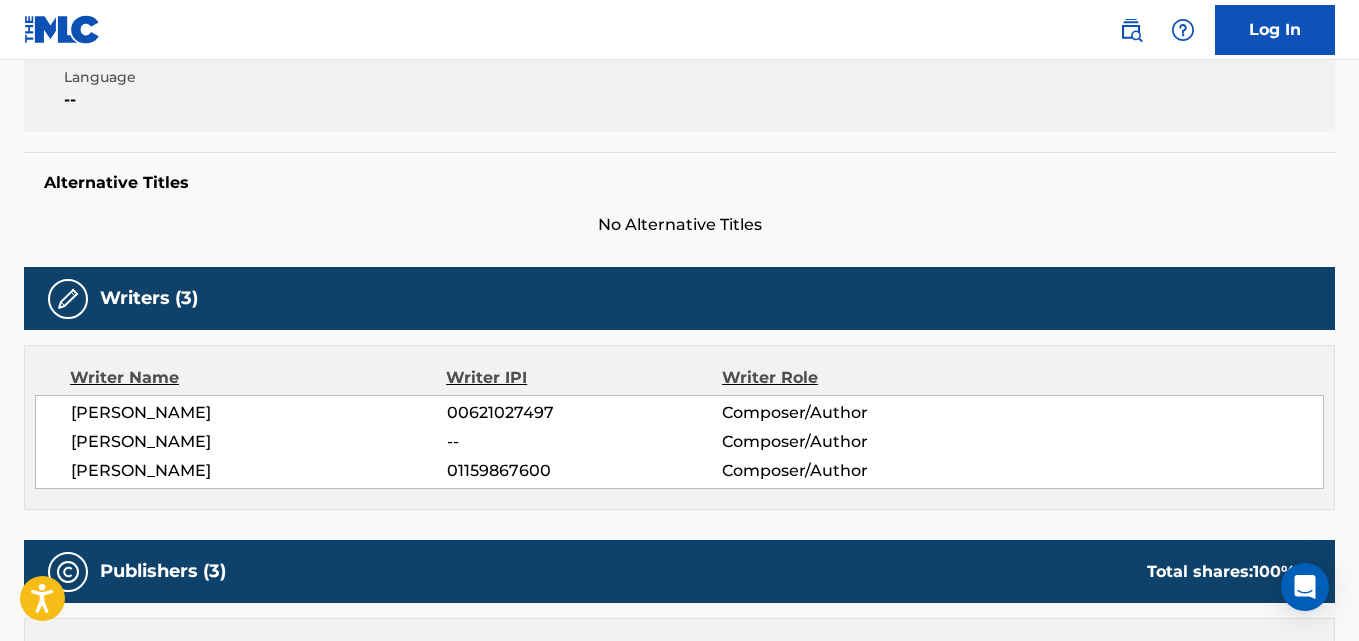 scroll, scrollTop: 0, scrollLeft: 0, axis: both 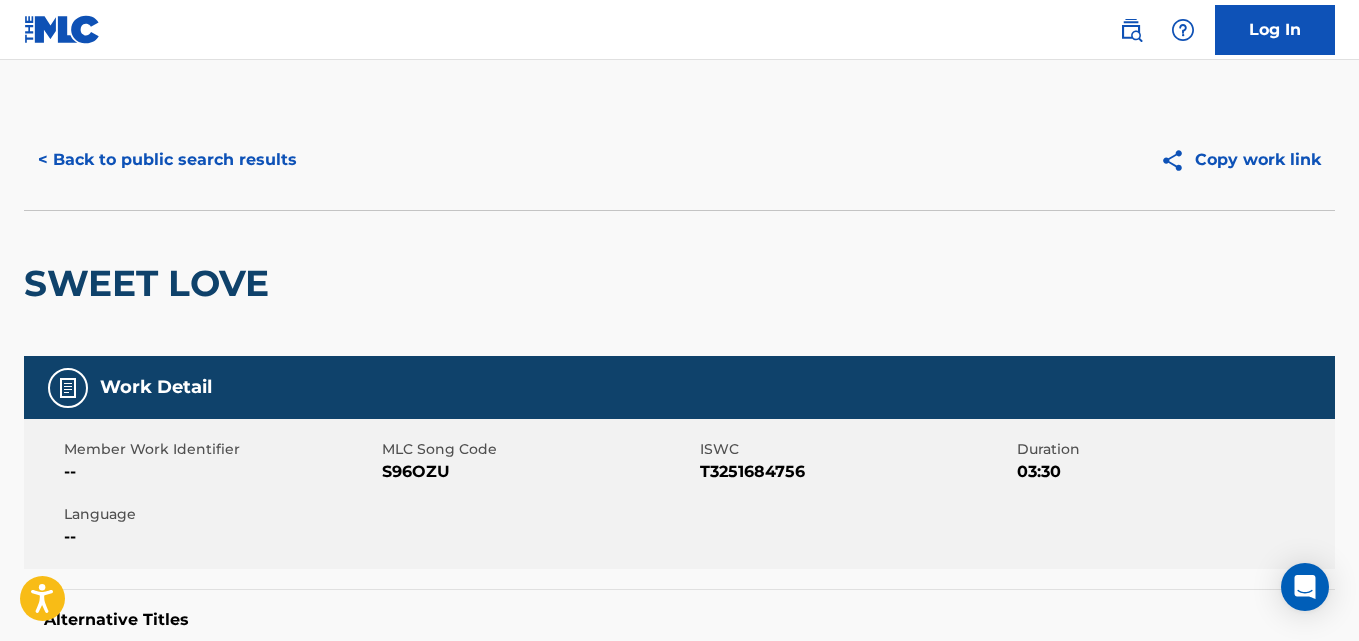 click on "< Back to public search results" at bounding box center (167, 160) 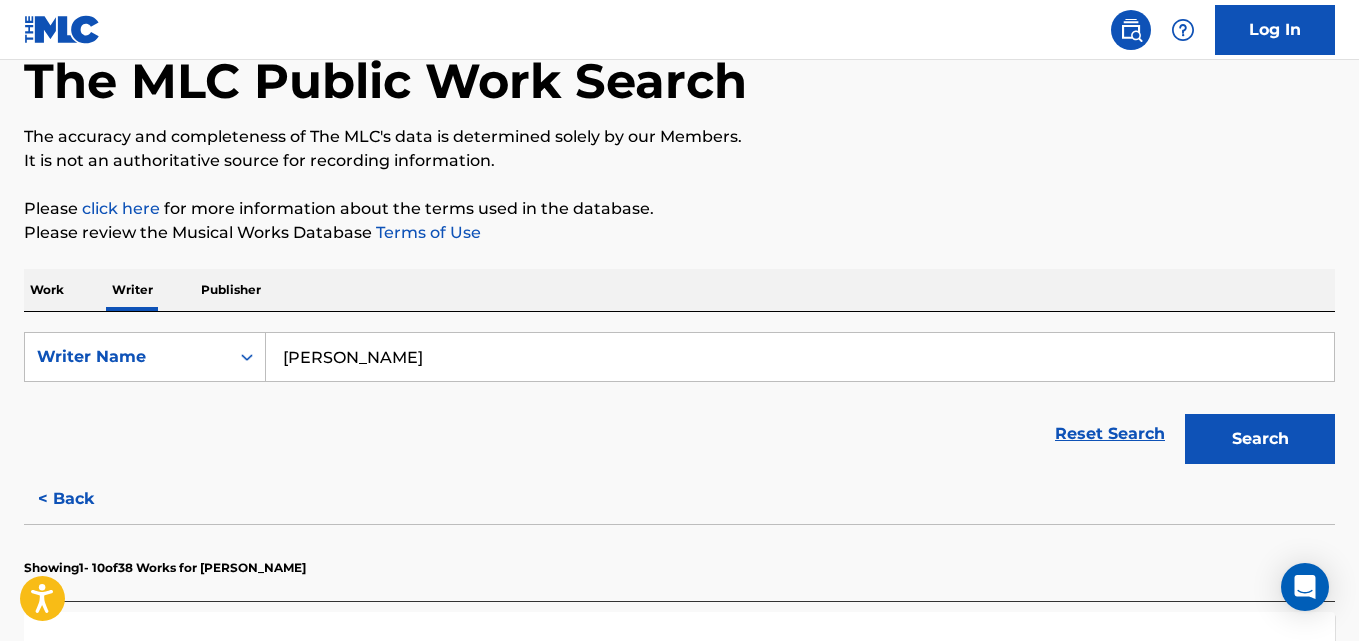 click on "[PERSON_NAME]" at bounding box center (800, 357) 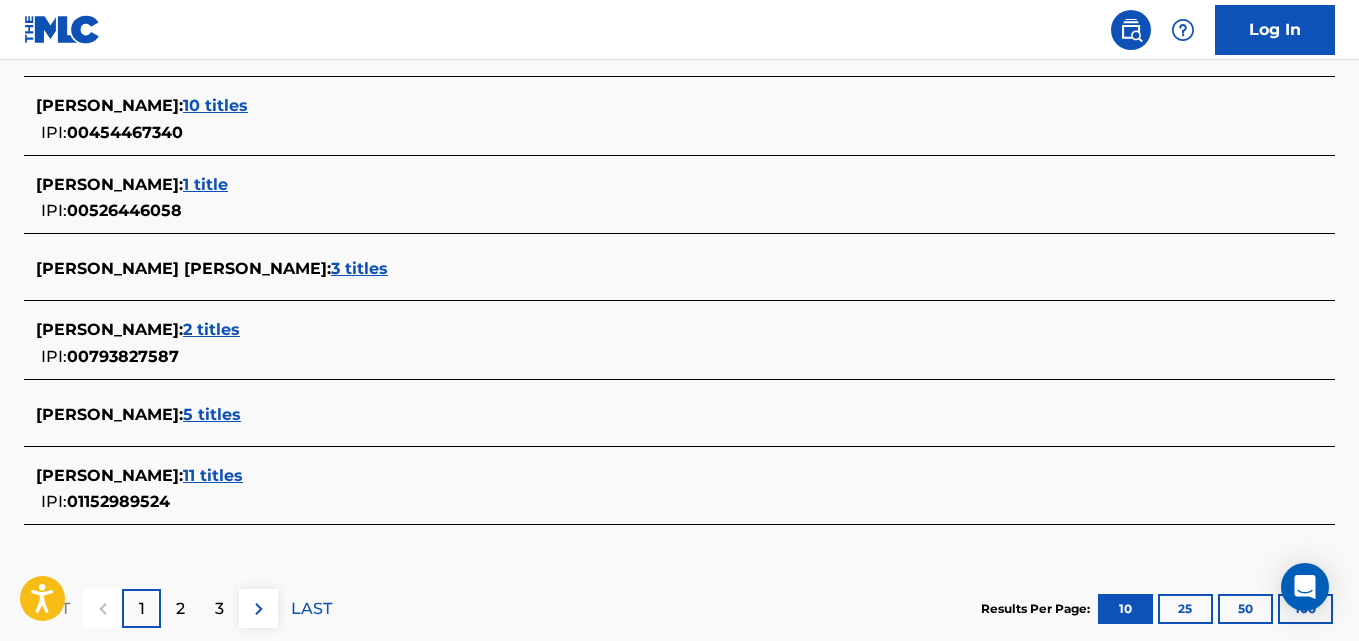 scroll, scrollTop: 858, scrollLeft: 0, axis: vertical 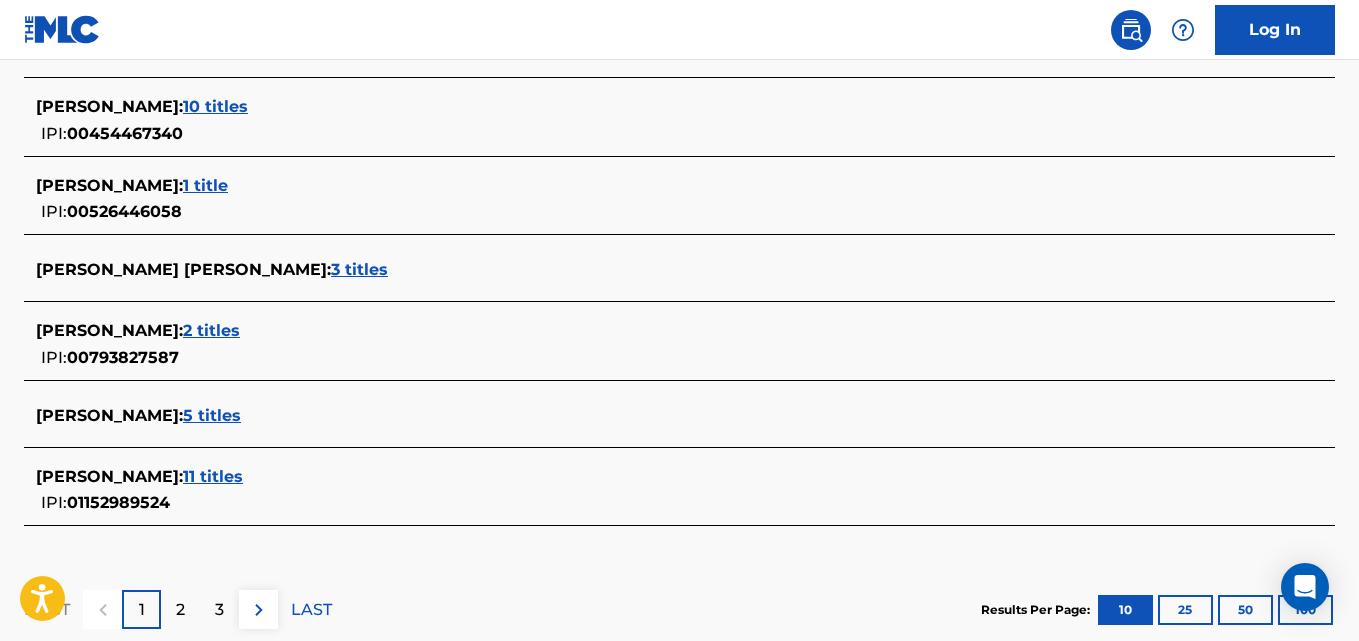 click on "5 titles" at bounding box center [212, 415] 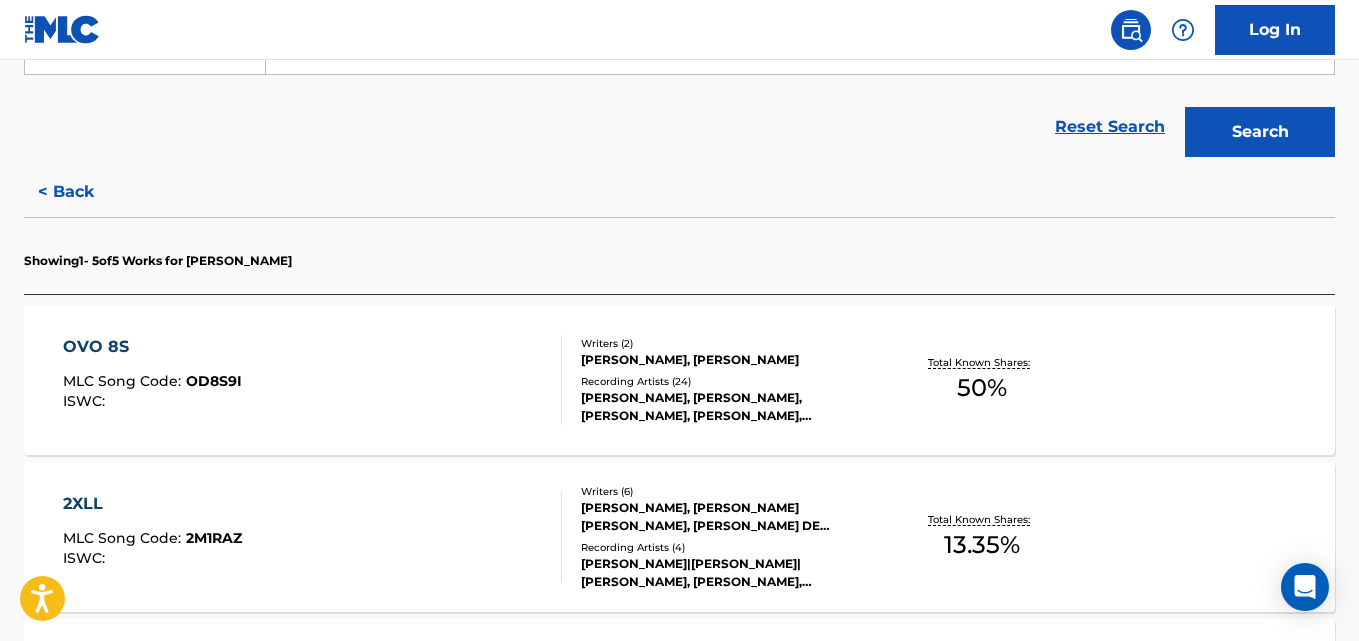 scroll, scrollTop: 421, scrollLeft: 0, axis: vertical 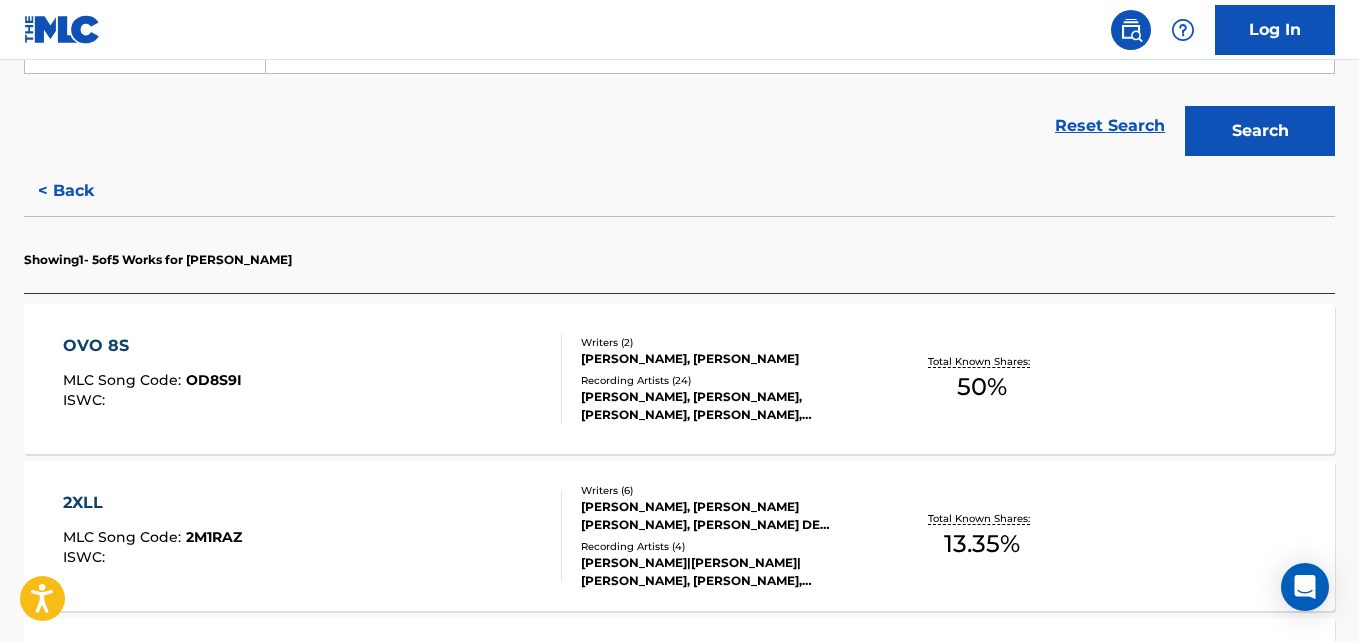 click on "OVO 8S MLC Song Code : OD8S9I ISWC : Writers ( 2 ) [PERSON_NAME], [PERSON_NAME] Recording Artists ( 24 ) [PERSON_NAME], [PERSON_NAME], [PERSON_NAME], [PERSON_NAME], [PERSON_NAME] Total Known Shares: 50 %" at bounding box center (679, 379) 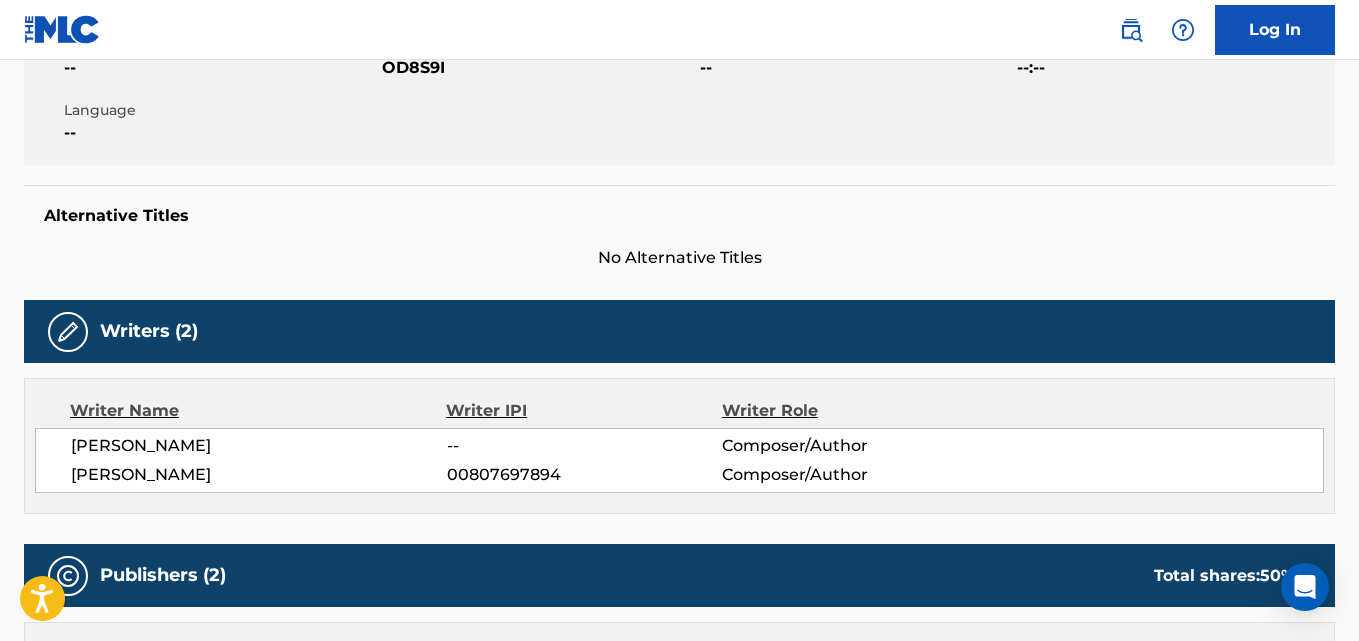 scroll, scrollTop: 0, scrollLeft: 0, axis: both 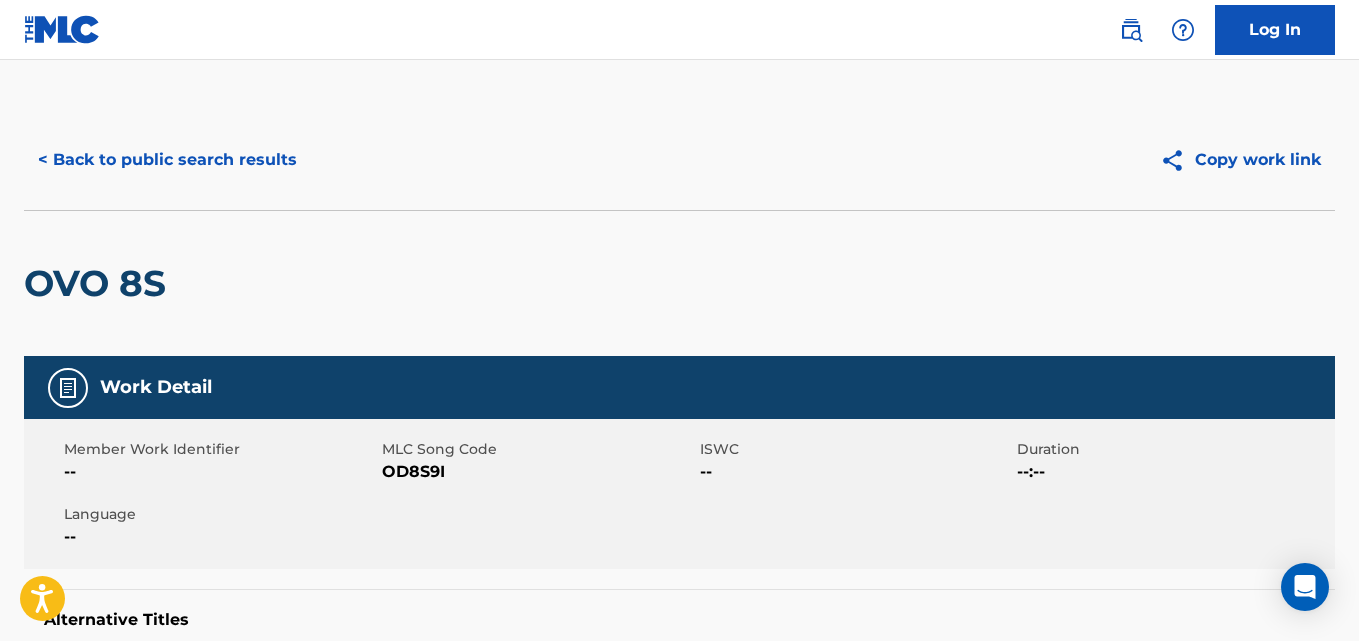 click on "< Back to public search results" at bounding box center [167, 160] 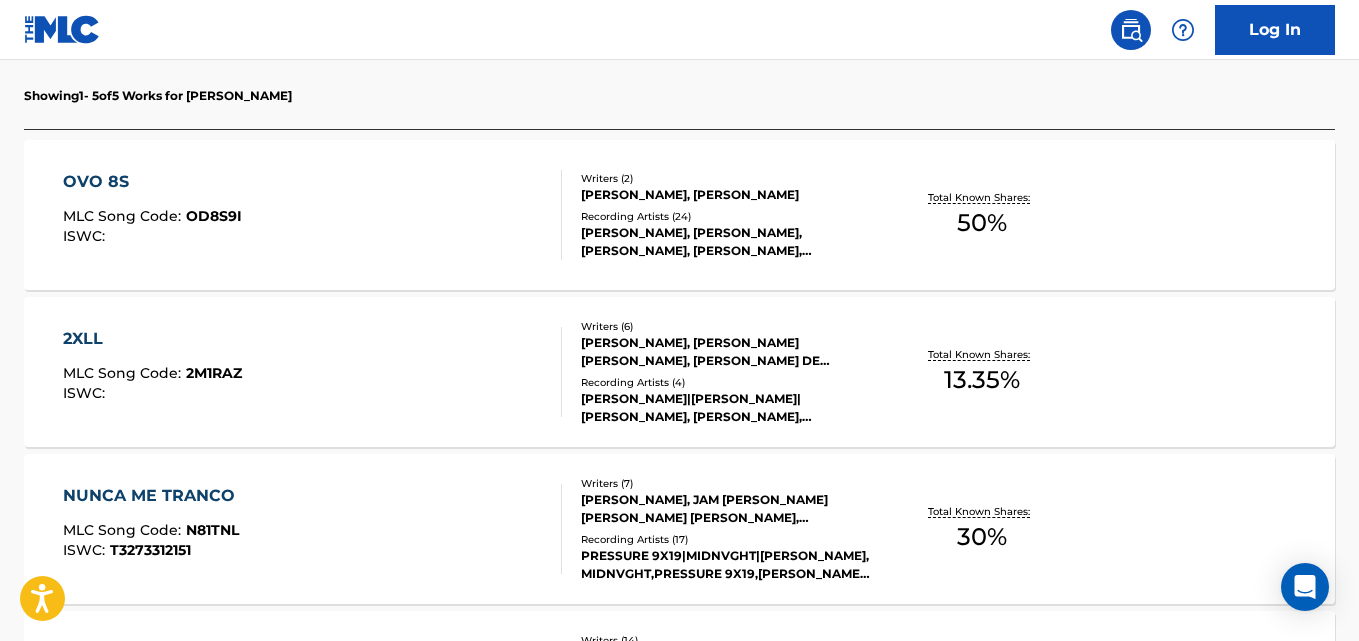 scroll, scrollTop: 587, scrollLeft: 0, axis: vertical 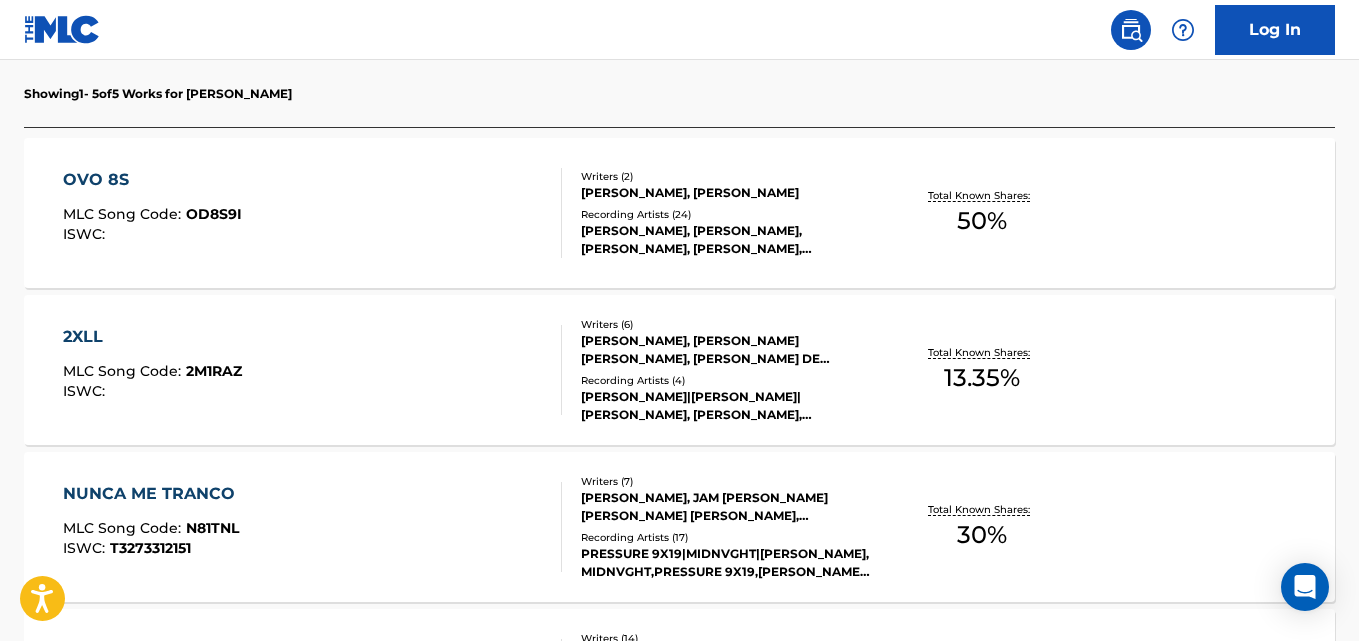 click on "NUNCA ME TRANCO MLC Song Code : N81TNL ISWC : T3273312151 Writers ( 7 ) [PERSON_NAME], JAM [PERSON_NAME] [PERSON_NAME] [PERSON_NAME], [PERSON_NAME], [PERSON_NAME] [PERSON_NAME] [PERSON_NAME], [PERSON_NAME] Recording Artists ( 17 ) PRESSURE 9X19|MIDNVGHT|[PERSON_NAME], [PERSON_NAME],PRESSURE 9X19,[PERSON_NAME], [PERSON_NAME], [PERSON_NAME] FEATURING PRESSURE 9X19 AND [PERSON_NAME], MIDNVGHT Total Known Shares: 30 %" at bounding box center [679, 527] 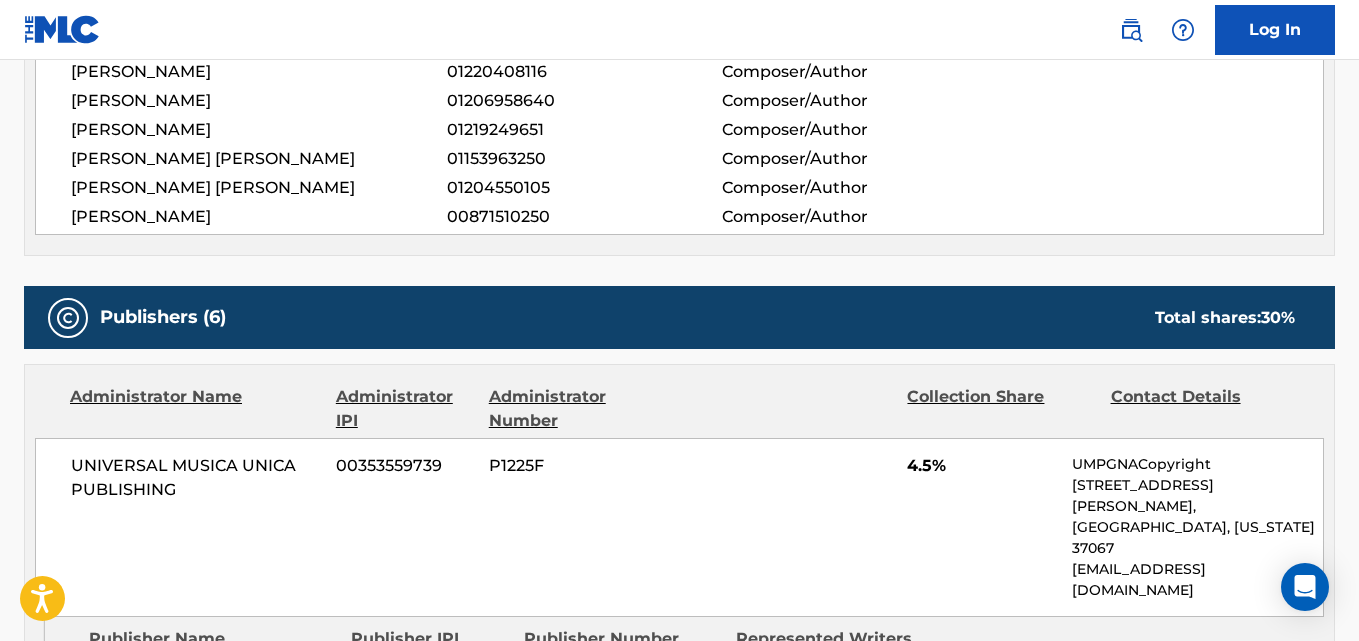 scroll, scrollTop: 0, scrollLeft: 0, axis: both 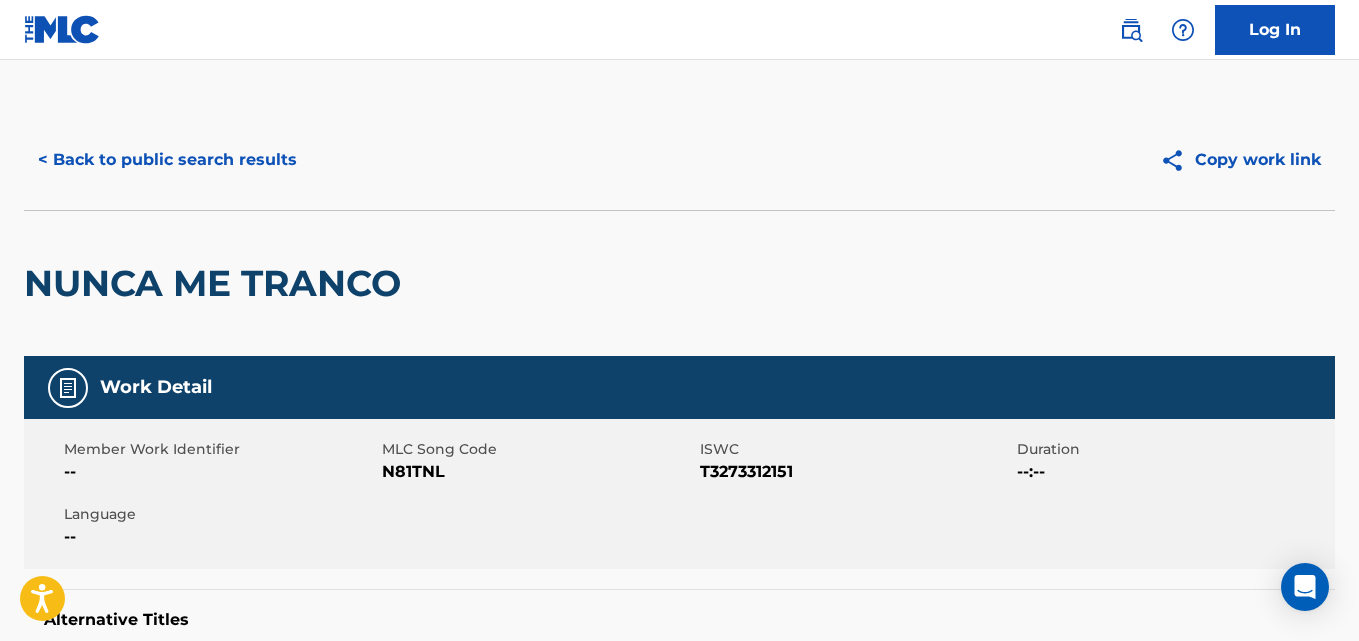 click on "< Back to public search results" at bounding box center [167, 160] 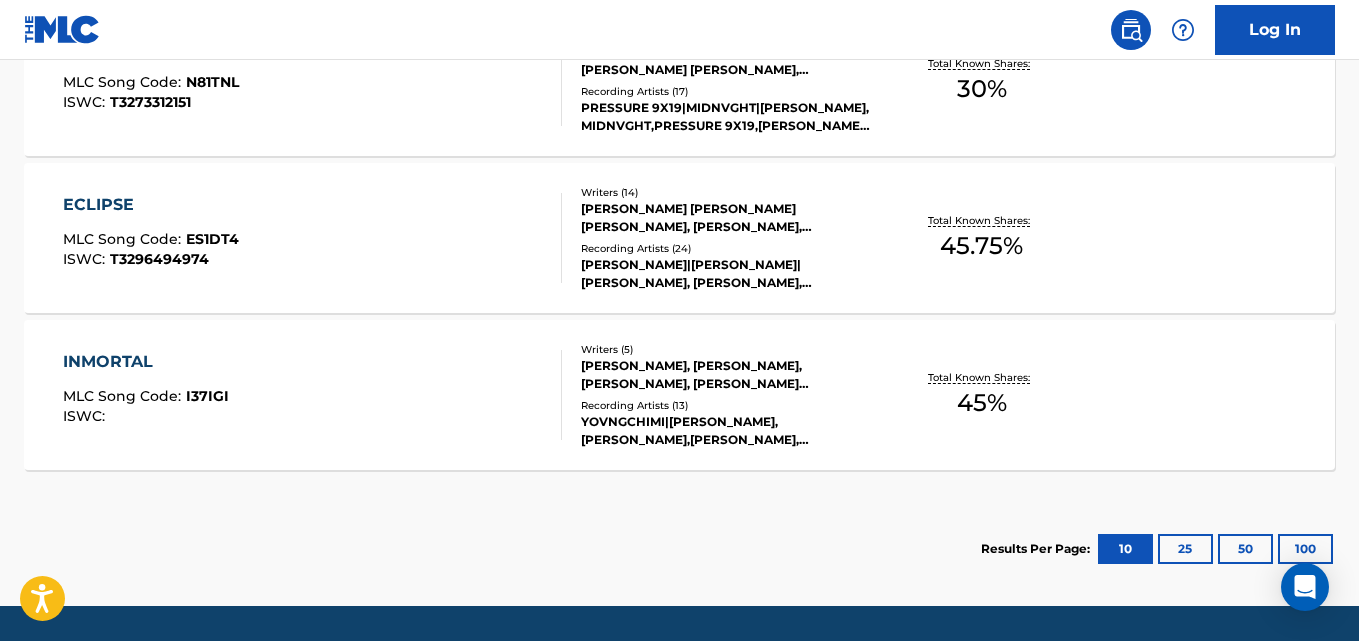 scroll, scrollTop: 1037, scrollLeft: 0, axis: vertical 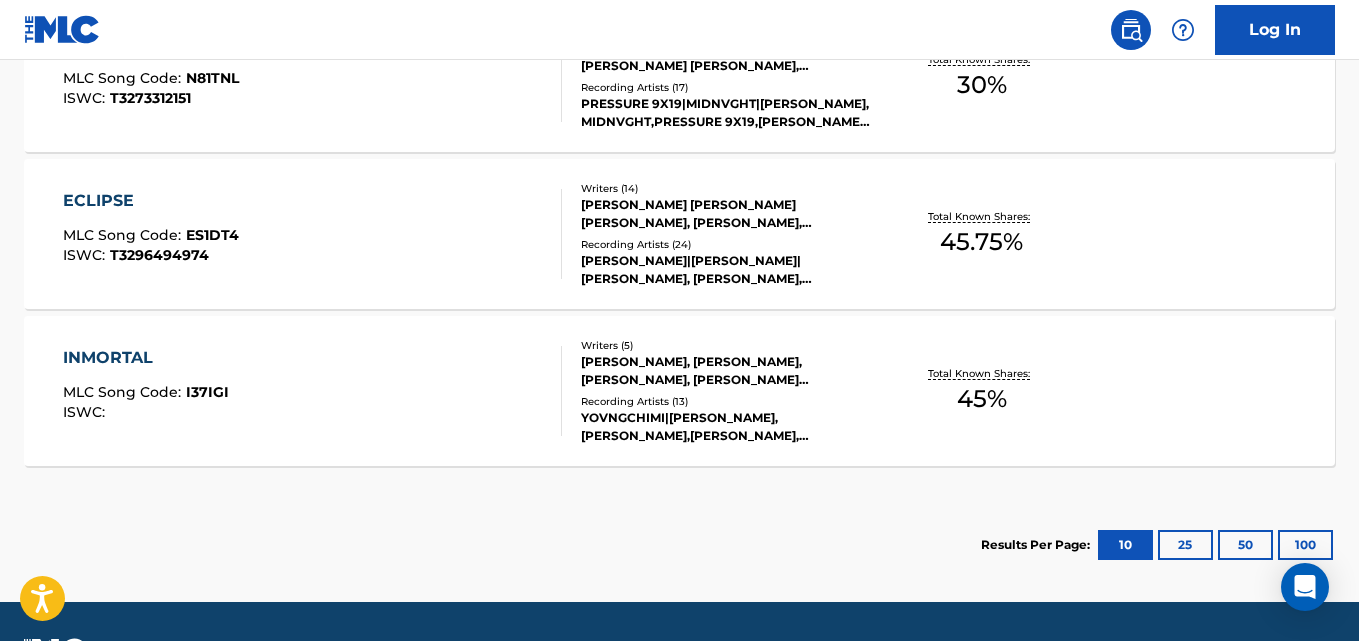 click on "INMORTAL MLC Song Code : I37IGI ISWC : Writers ( 5 ) [PERSON_NAME], [PERSON_NAME], [PERSON_NAME], [PERSON_NAME] [PERSON_NAME], [PERSON_NAME] Recording Artists ( 13 ) [PERSON_NAME]|[PERSON_NAME], [PERSON_NAME],[PERSON_NAME], [PERSON_NAME], [PERSON_NAME], [PERSON_NAME], [PERSON_NAME] Total Known Shares: 45 %" at bounding box center [679, 391] 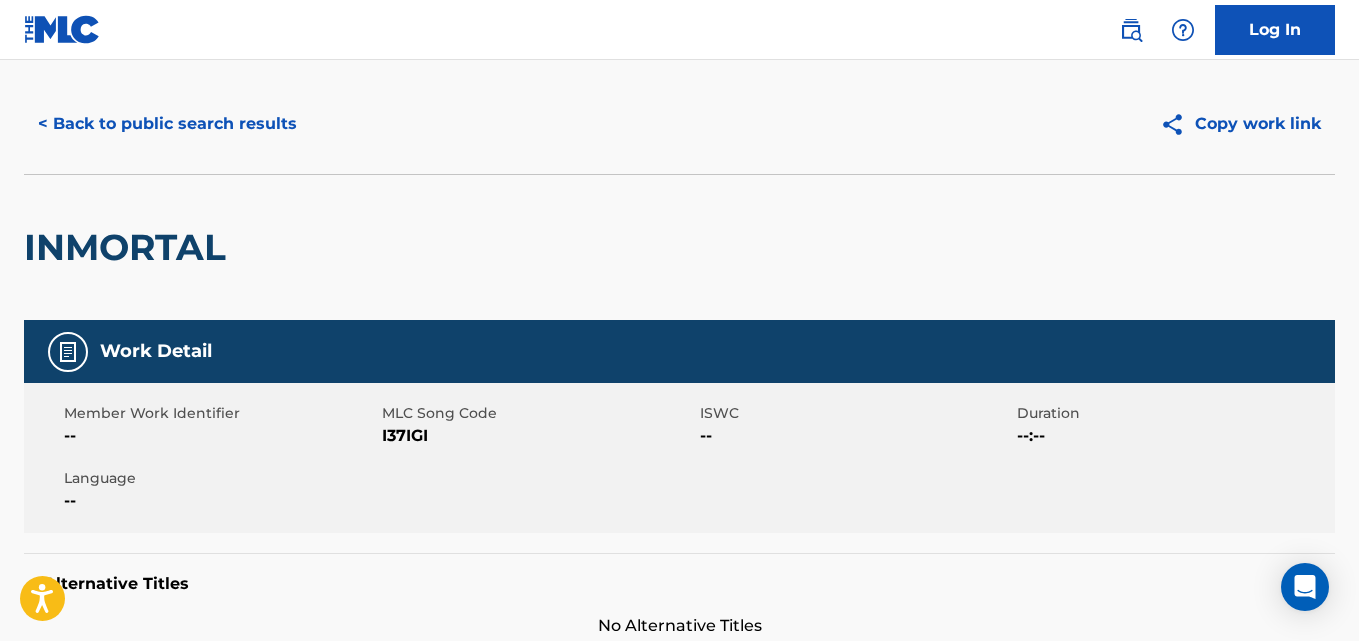 scroll, scrollTop: 0, scrollLeft: 0, axis: both 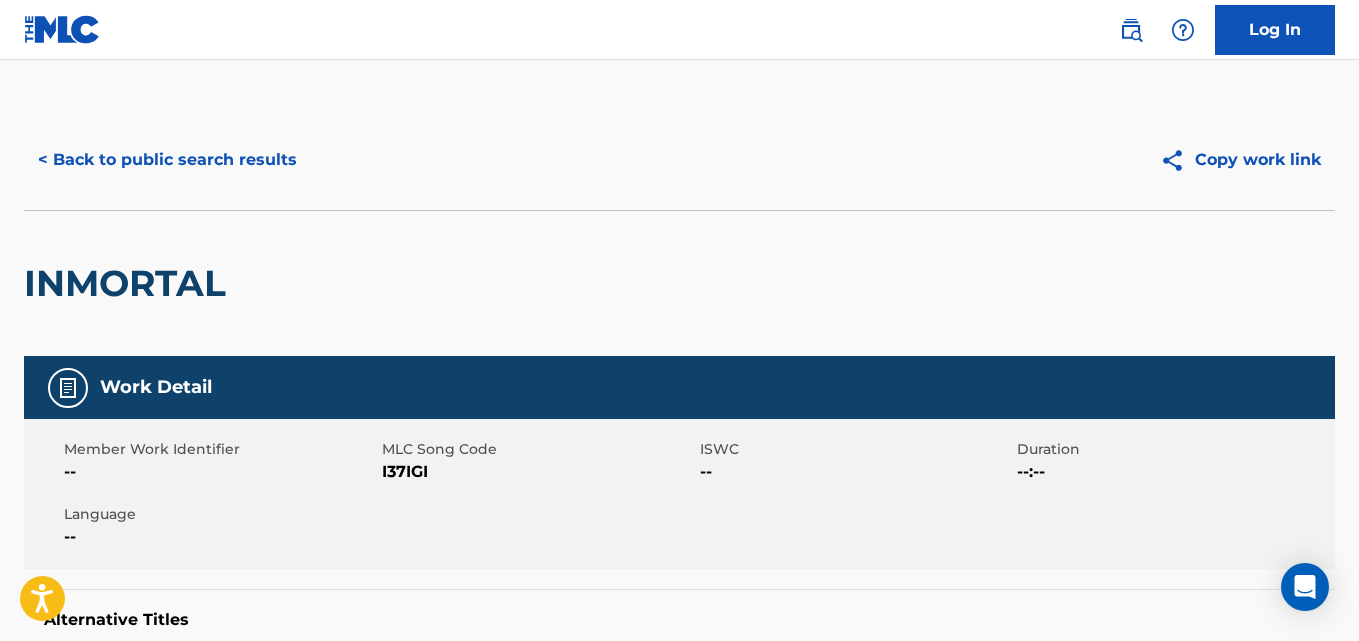 click on "< Back to public search results" at bounding box center (167, 160) 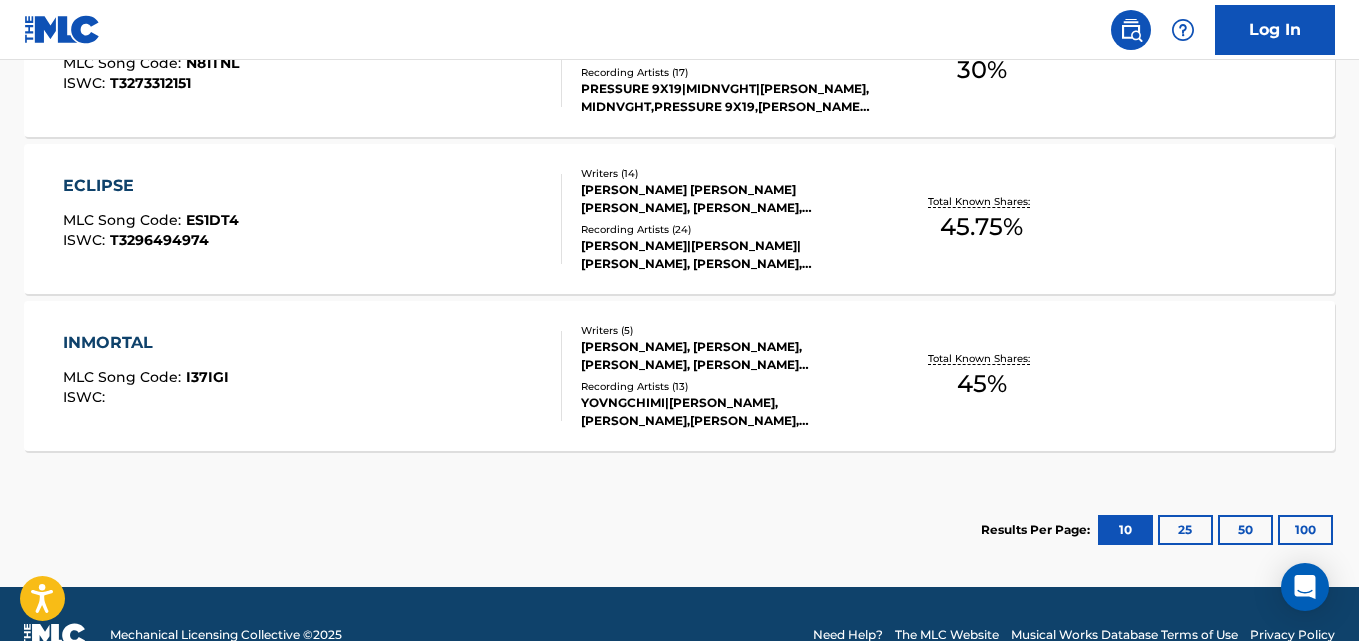 scroll, scrollTop: 1061, scrollLeft: 0, axis: vertical 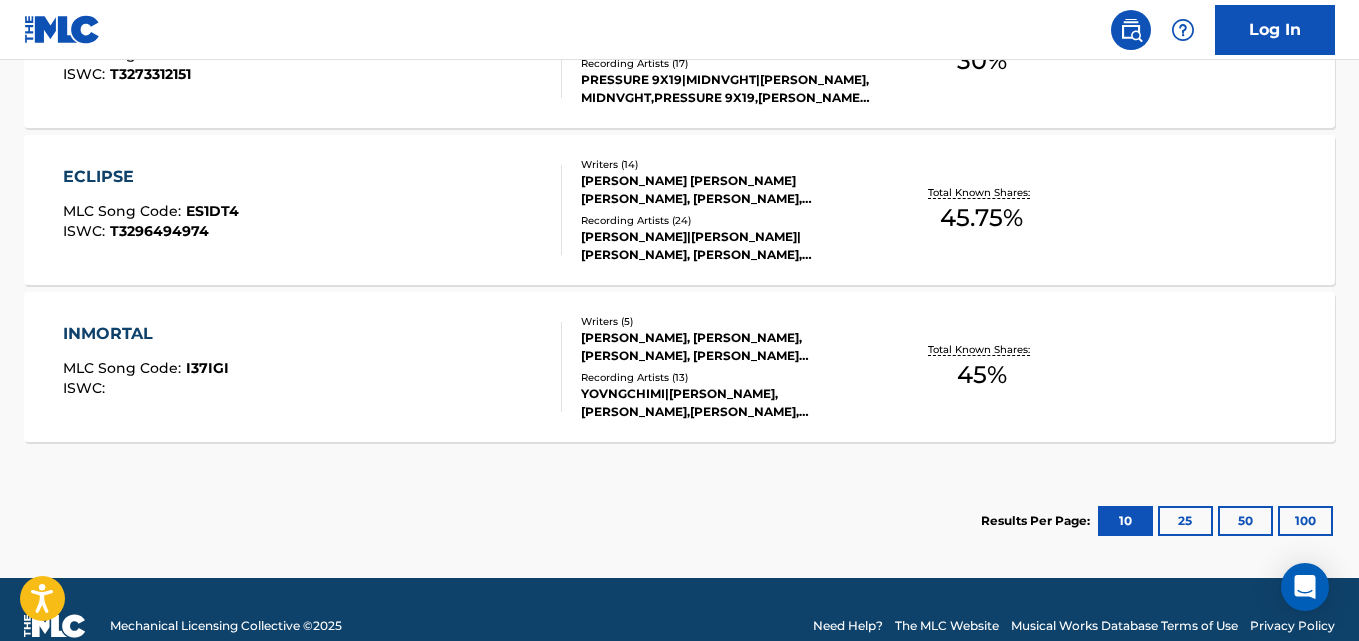click on "ECLIPSE MLC Song Code : ES1DT4 ISWC : T3296494974 Writers ( 14 ) [PERSON_NAME] [PERSON_NAME] [PERSON_NAME], [PERSON_NAME], [PERSON_NAME], [PERSON_NAME], [PERSON_NAME], [PERSON_NAME], [PERSON_NAME] [PERSON_NAME] [PERSON_NAME] [PERSON_NAME], [PERSON_NAME], [PERSON_NAME], [PERSON_NAME] [PERSON_NAME] YATZEL [PERSON_NAME] Recording Artists ( 24 ) [PERSON_NAME]|[PERSON_NAME]|[PERSON_NAME], [PERSON_NAME],[PERSON_NAME],[PERSON_NAME], [PERSON_NAME]|[PERSON_NAME]|[PERSON_NAME], [PERSON_NAME],[PERSON_NAME],[PERSON_NAME], [PERSON_NAME], [PERSON_NAME], [PERSON_NAME] Total Known Shares: 45.75 %" at bounding box center [679, 210] 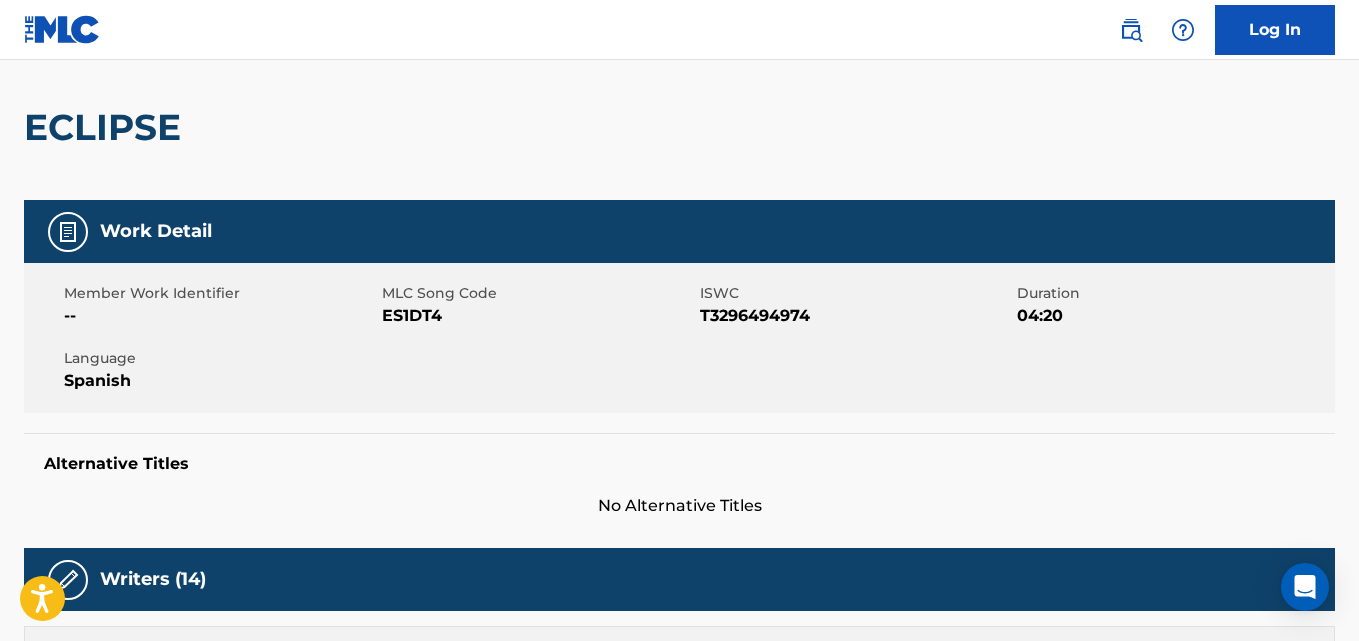 scroll, scrollTop: 0, scrollLeft: 0, axis: both 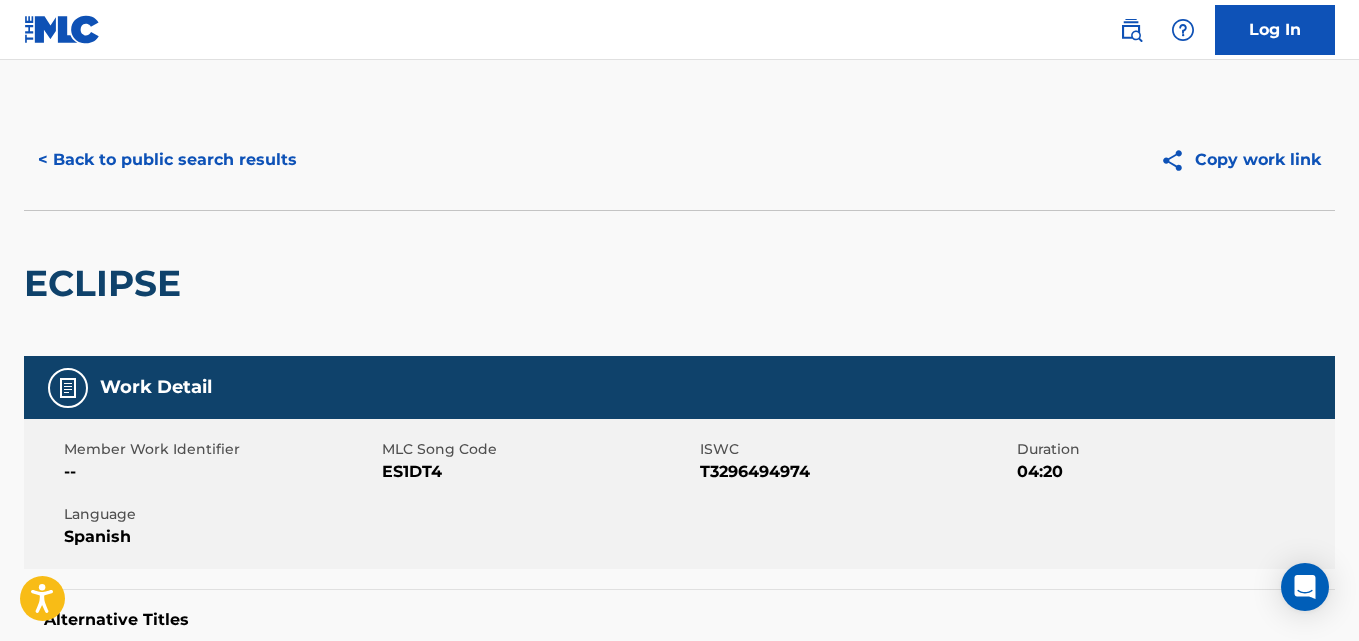 click on "< Back to public search results" at bounding box center (167, 160) 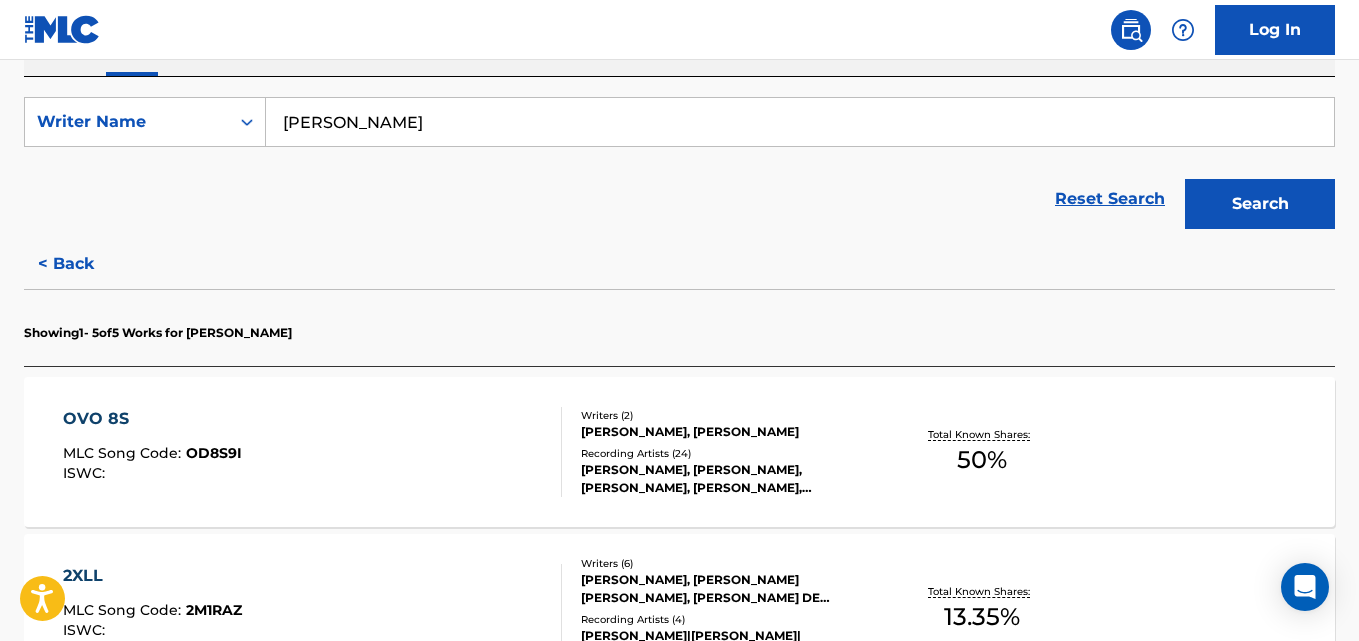 scroll, scrollTop: 350, scrollLeft: 0, axis: vertical 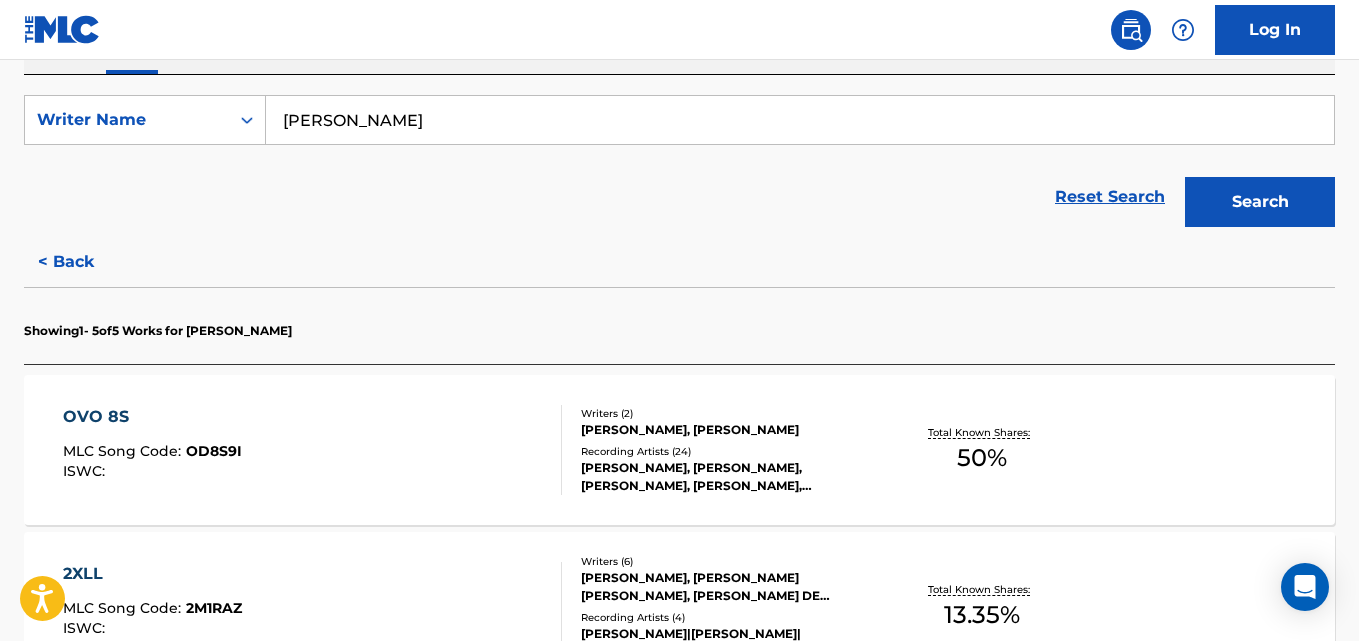 click on "OVO 8S MLC Song Code : OD8S9I ISWC : Writers ( 2 ) [PERSON_NAME], [PERSON_NAME] Recording Artists ( 24 ) [PERSON_NAME], [PERSON_NAME], [PERSON_NAME], [PERSON_NAME], [PERSON_NAME] Total Known Shares: 50 %" at bounding box center [679, 450] 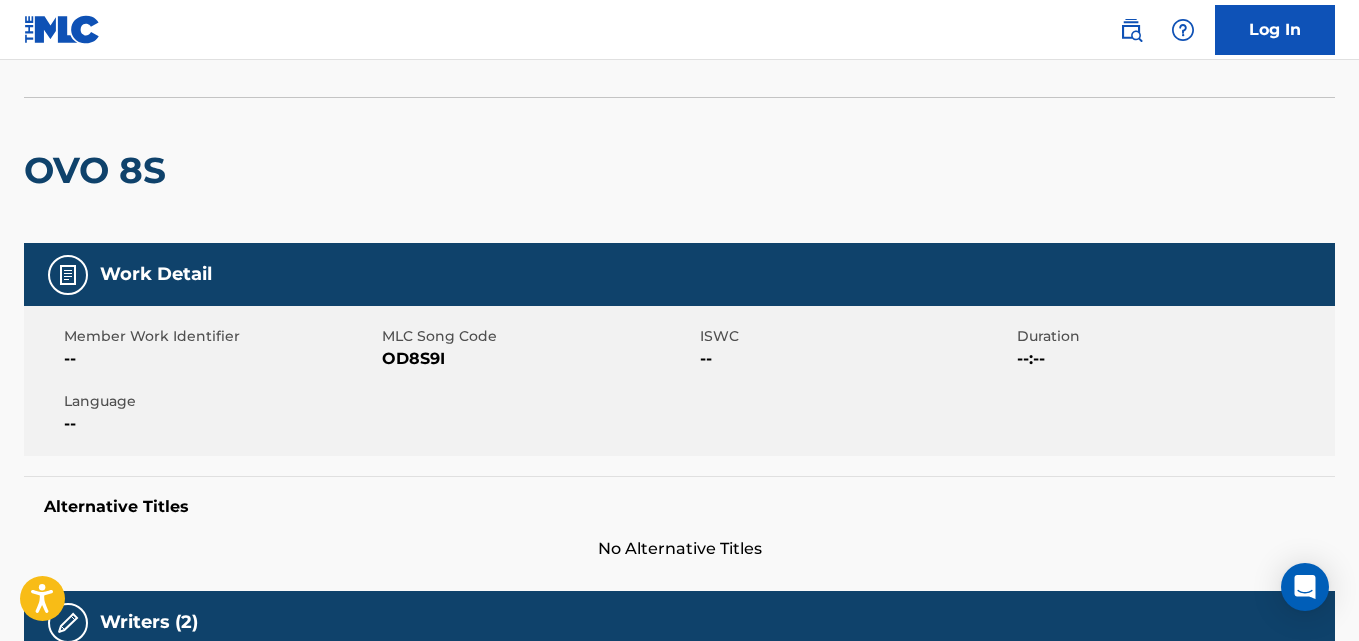 scroll, scrollTop: 0, scrollLeft: 0, axis: both 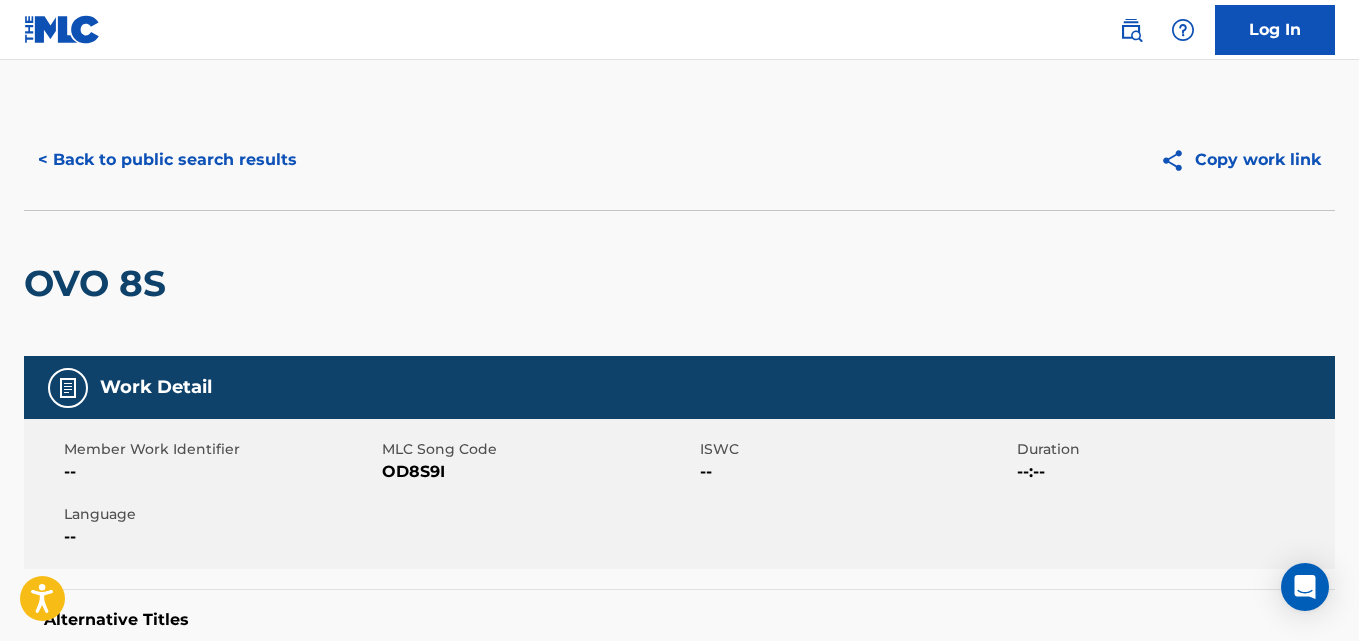 click on "< Back to public search results" at bounding box center [167, 160] 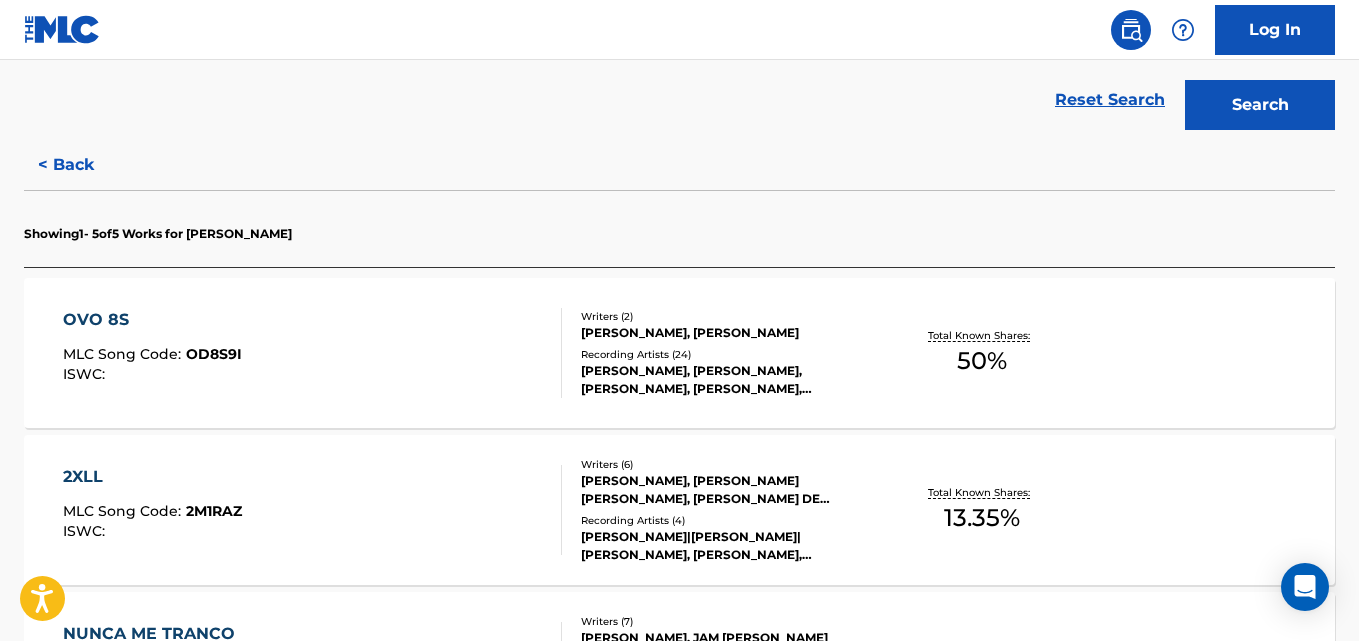 scroll, scrollTop: 449, scrollLeft: 0, axis: vertical 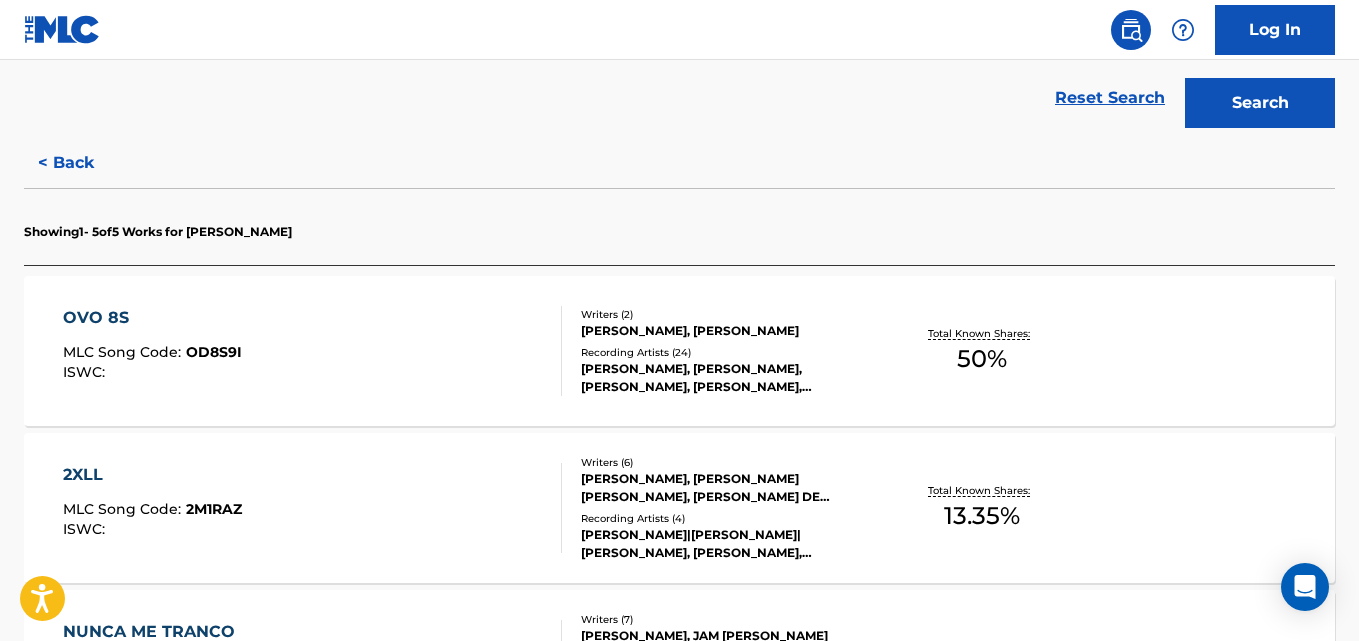 click on "< Back" at bounding box center (84, 163) 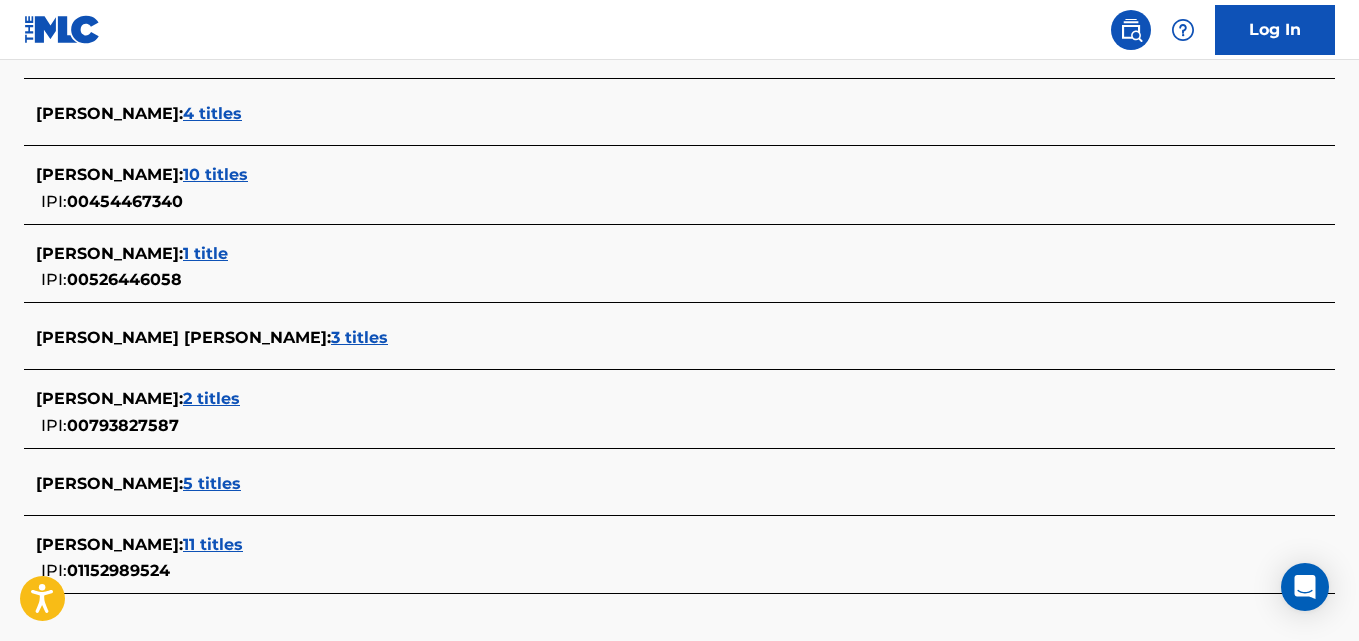 scroll, scrollTop: 794, scrollLeft: 0, axis: vertical 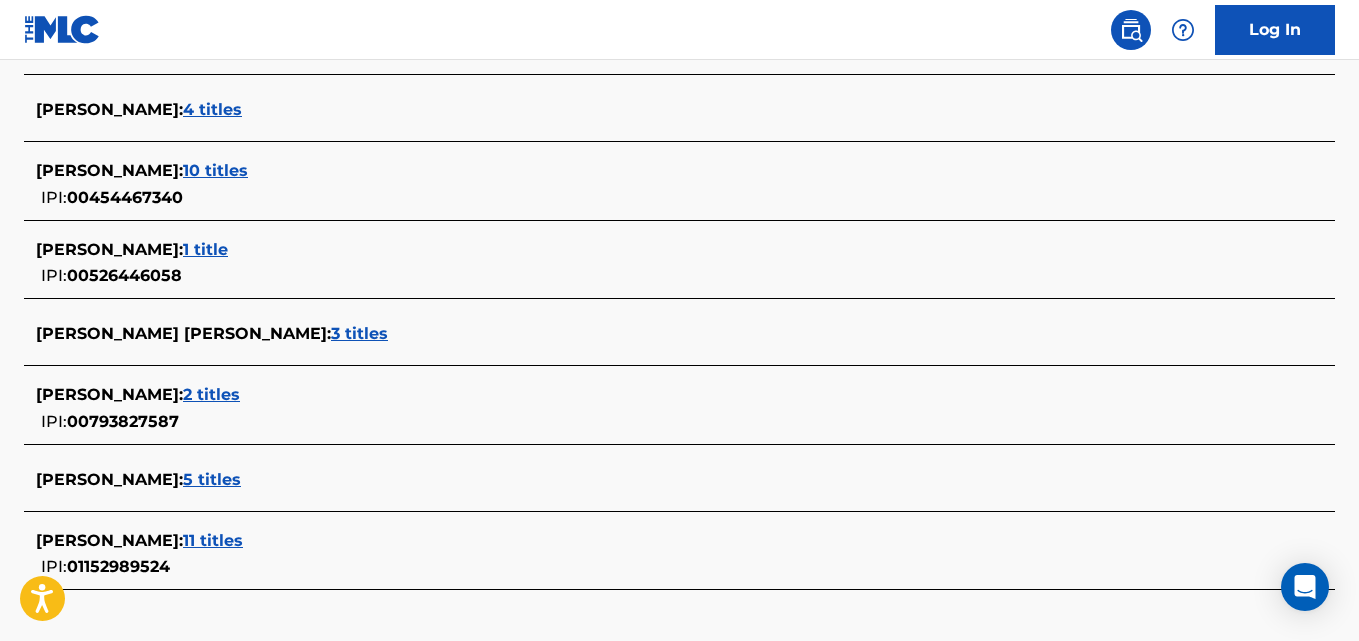 click on "10 titles" at bounding box center [215, 170] 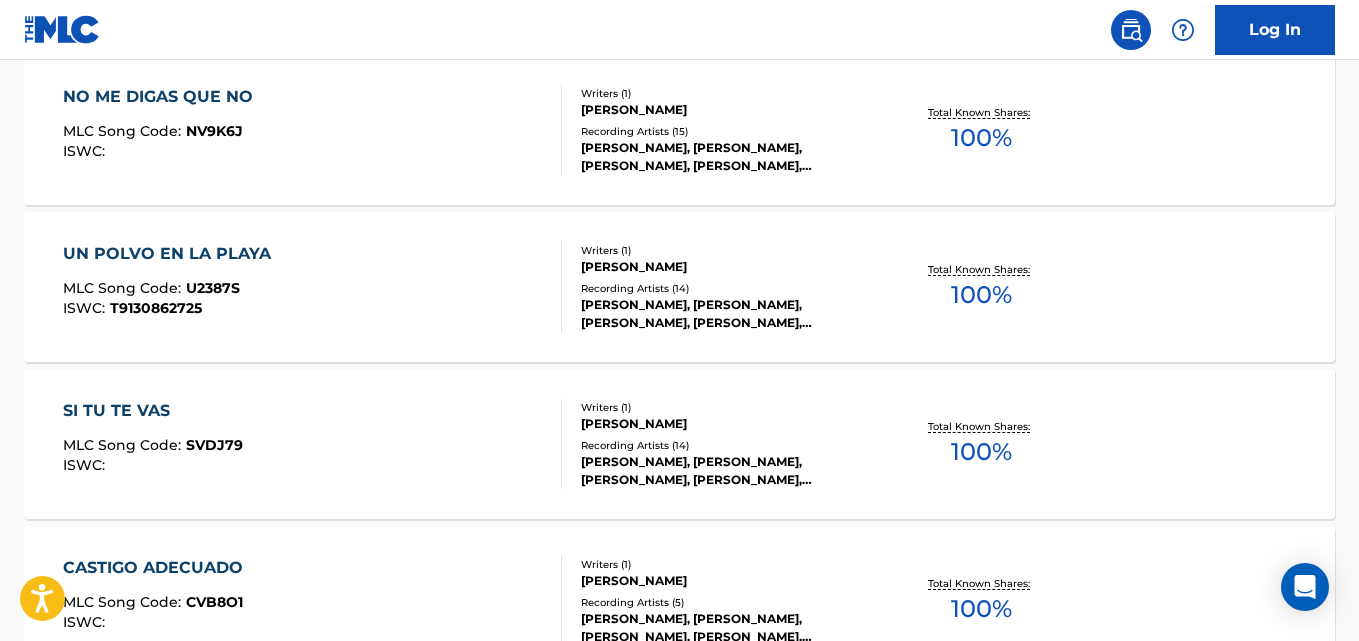 scroll, scrollTop: 1142, scrollLeft: 0, axis: vertical 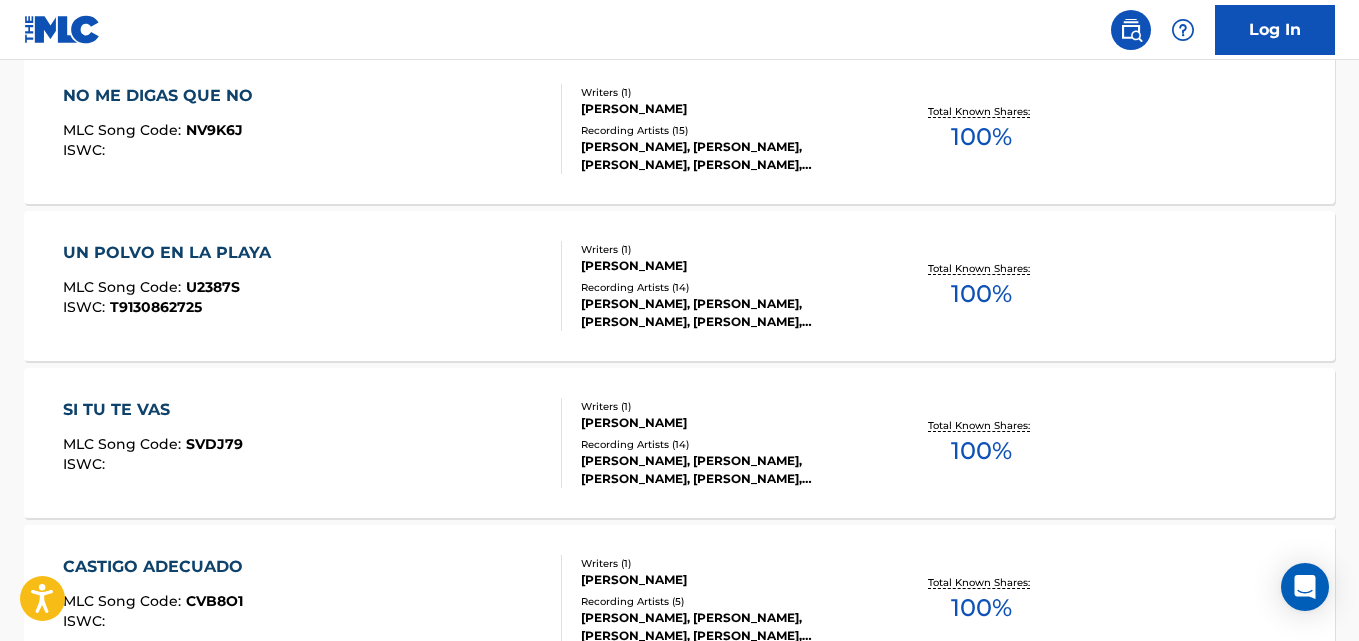 click on "Total Known Shares: 100 %" at bounding box center [982, 286] 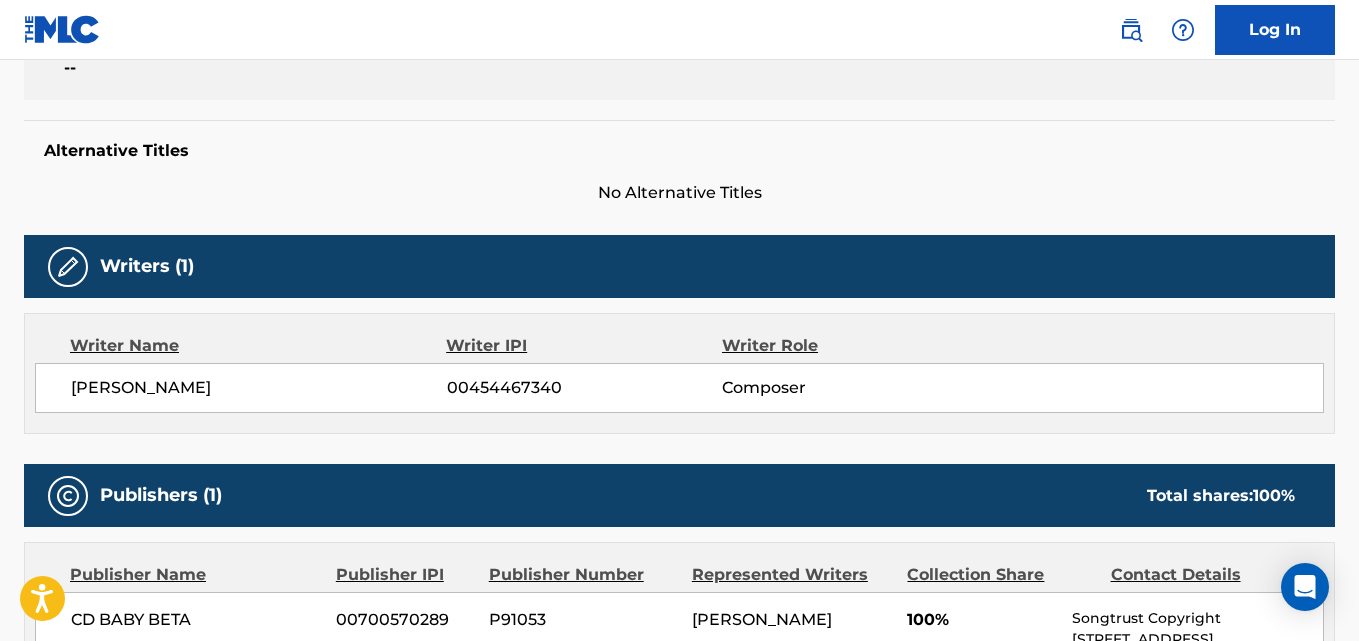 scroll, scrollTop: 532, scrollLeft: 0, axis: vertical 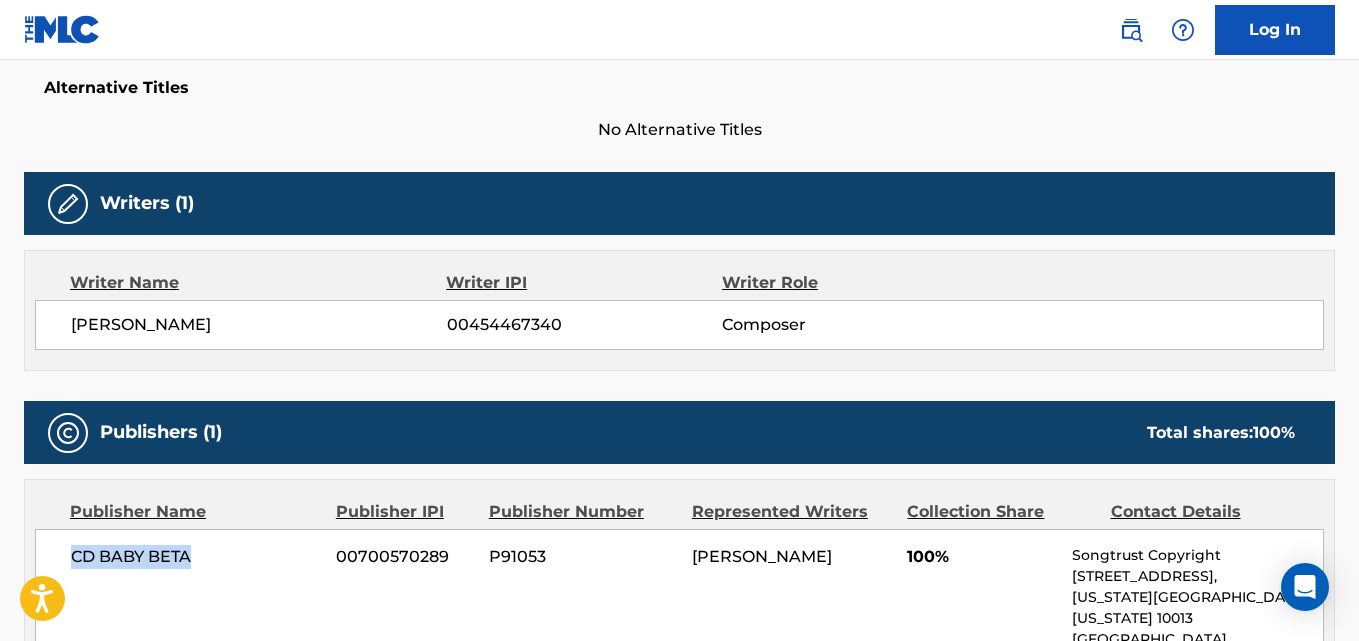 drag, startPoint x: 220, startPoint y: 548, endPoint x: 33, endPoint y: 562, distance: 187.52333 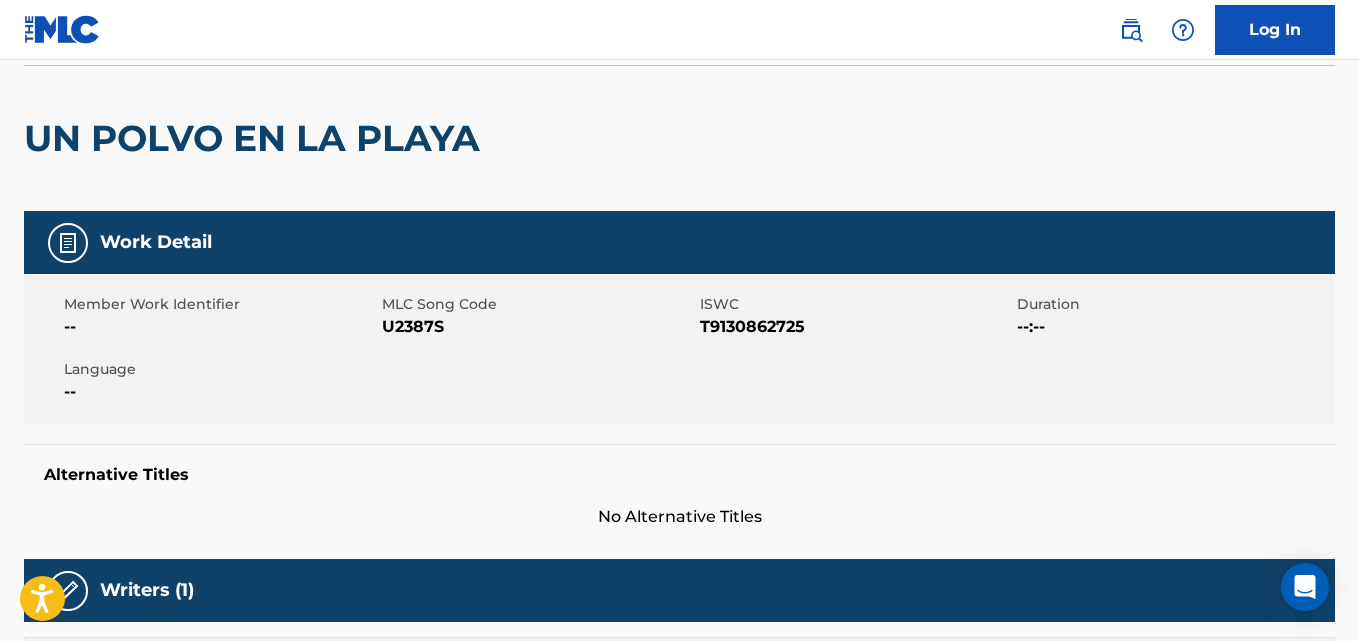 scroll, scrollTop: 0, scrollLeft: 0, axis: both 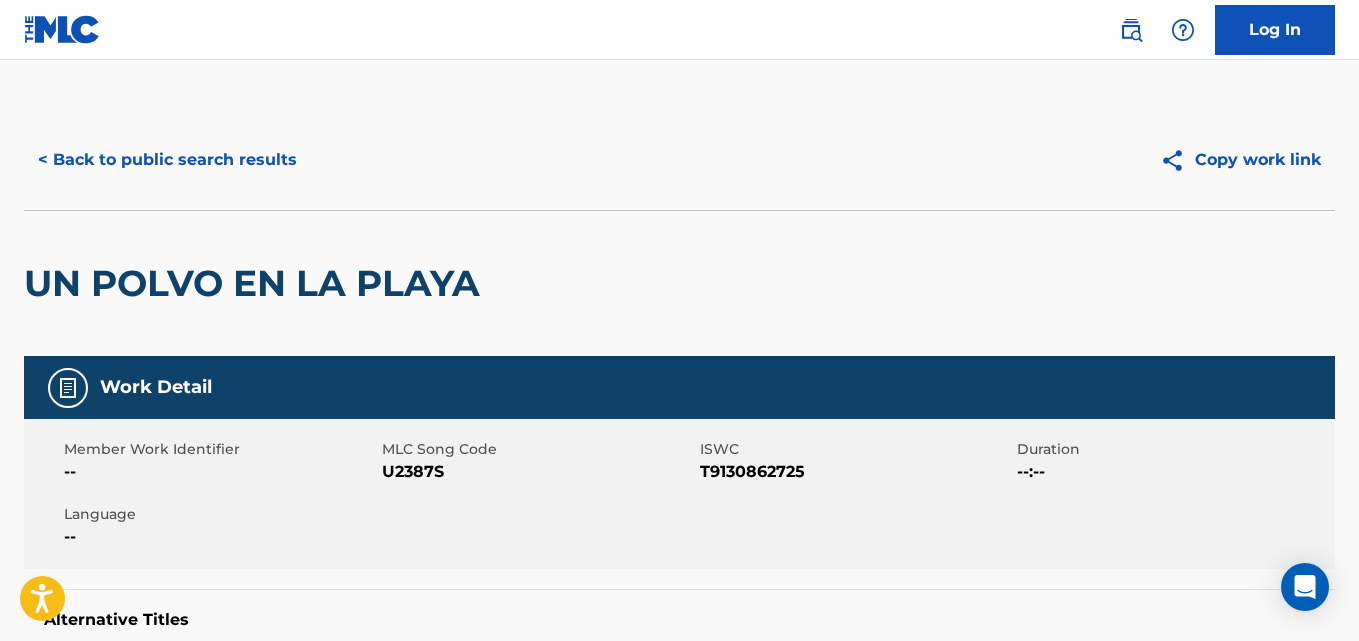 click on "< Back to public search results" at bounding box center (167, 160) 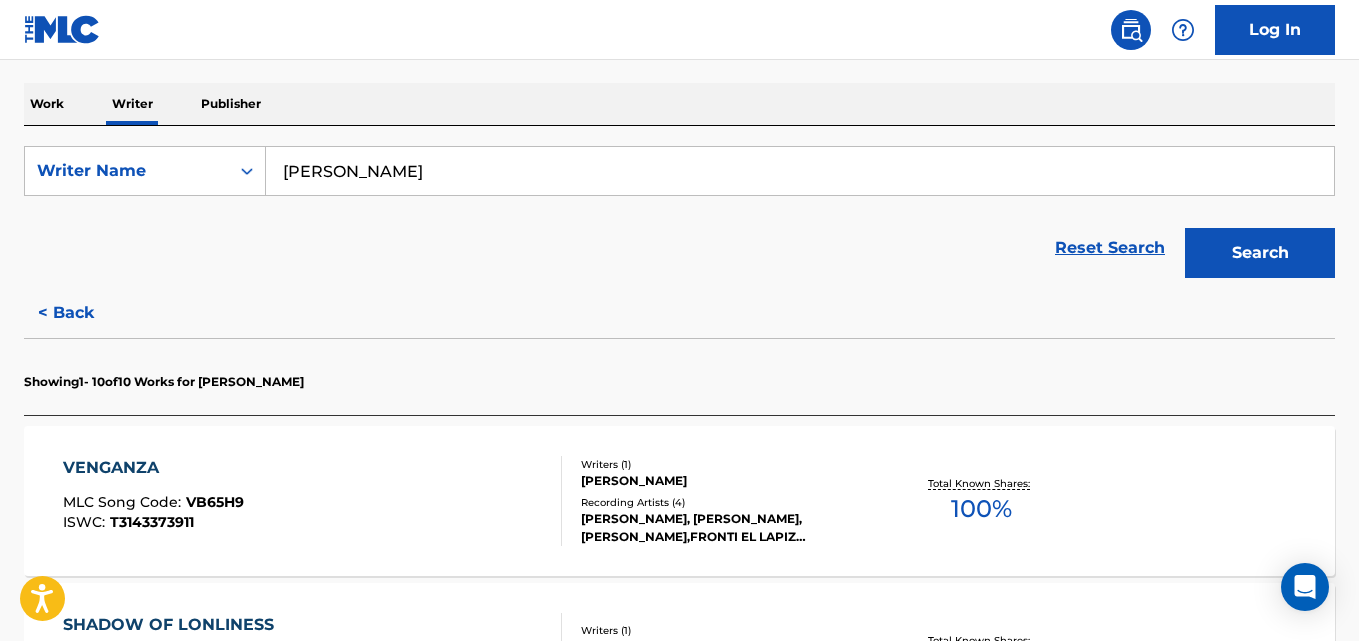 scroll, scrollTop: 309, scrollLeft: 0, axis: vertical 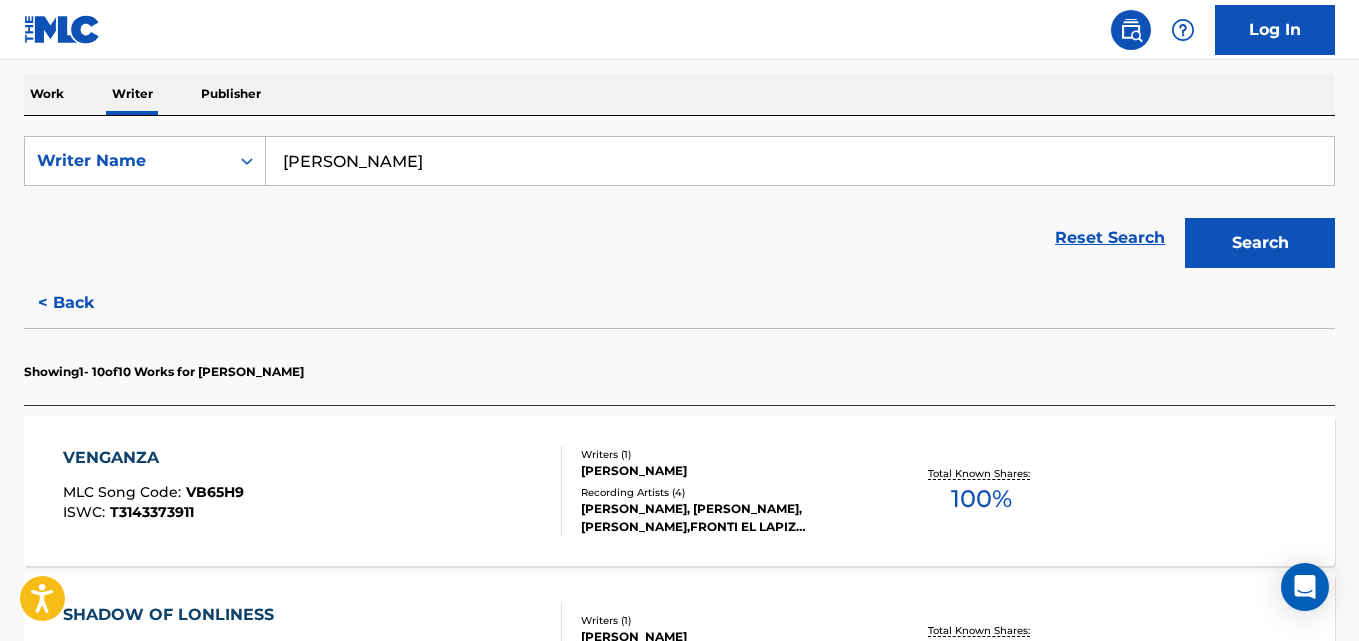 click on "< Back" at bounding box center (84, 303) 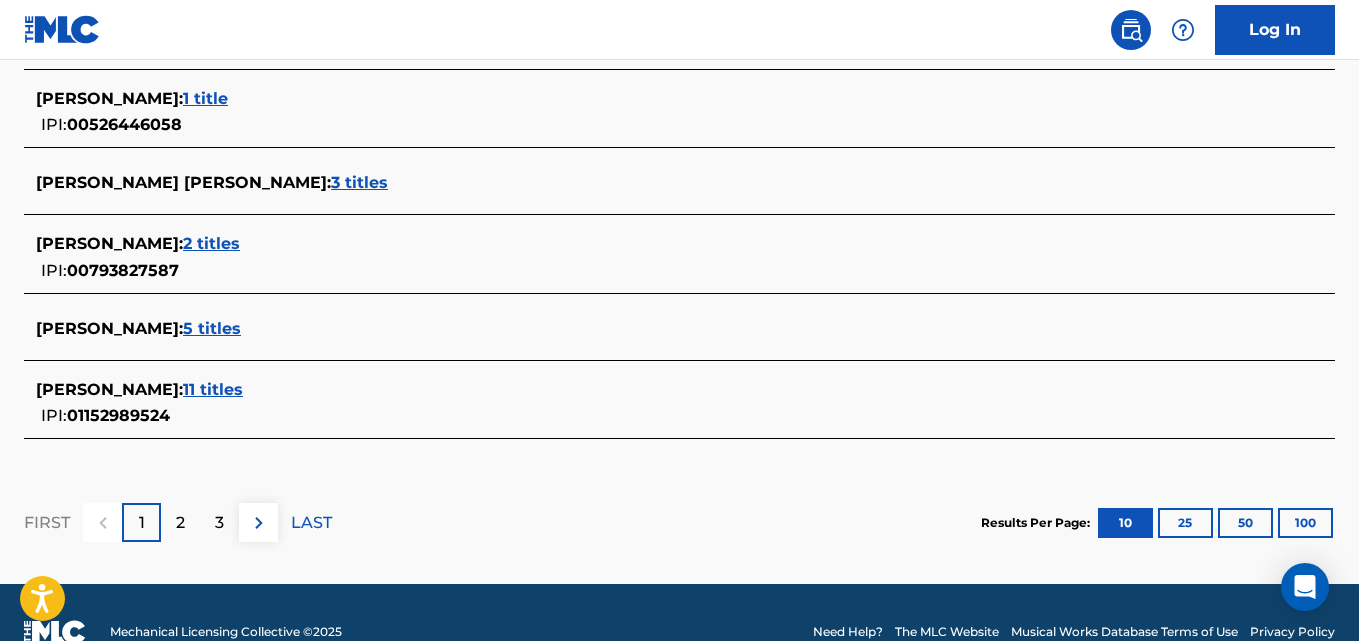 scroll, scrollTop: 943, scrollLeft: 0, axis: vertical 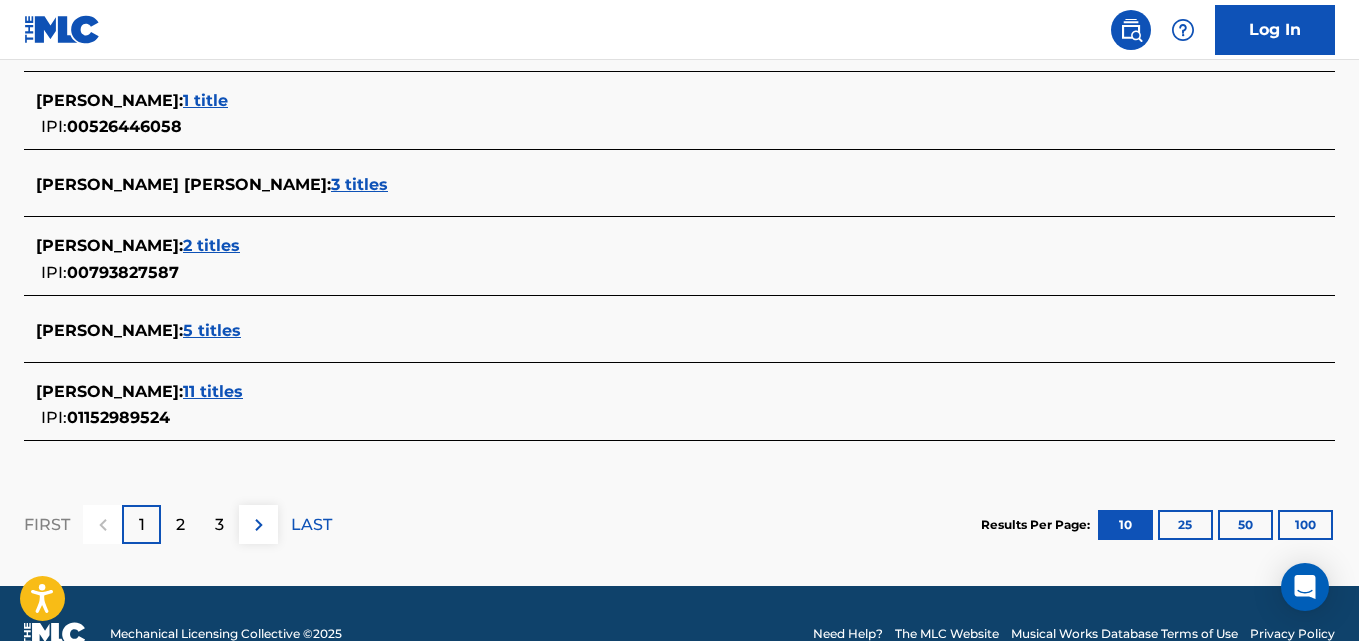 click on "[PERSON_NAME] :  11 titles IPI:  01152989524" at bounding box center (653, 405) 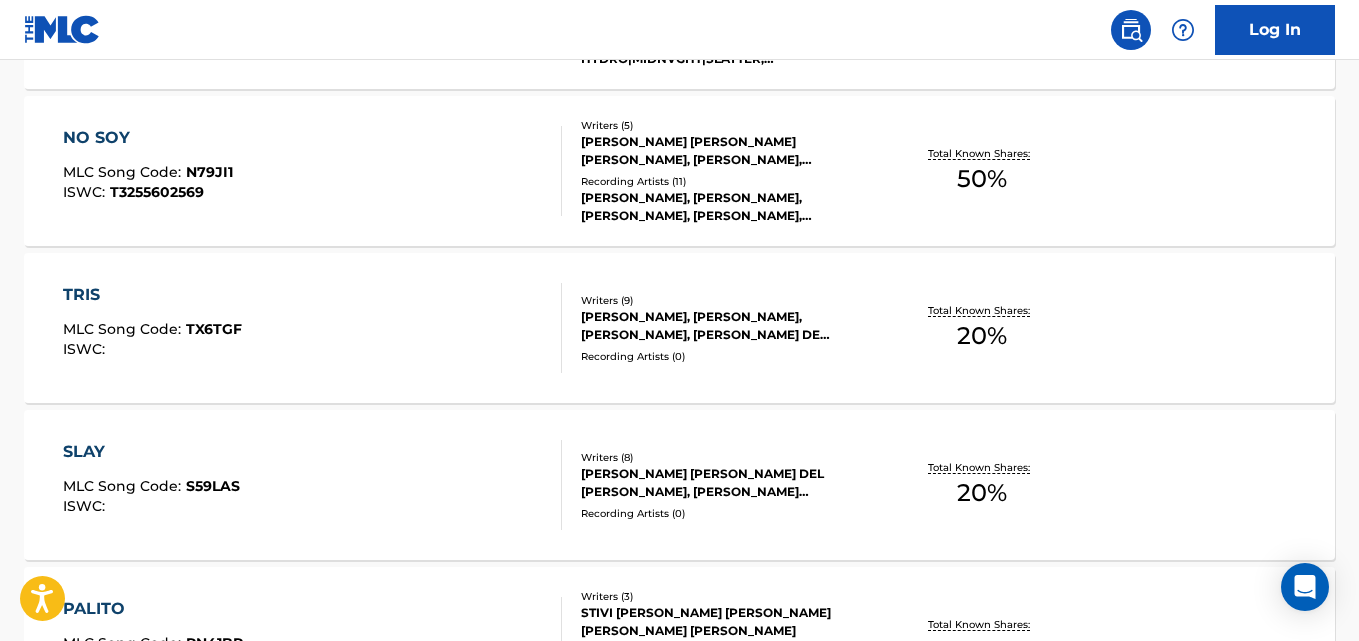 click on "NO SOY MLC Song Code : N79JI1 ISWC : T3255602569 Writers ( 5 ) [PERSON_NAME] [PERSON_NAME] [PERSON_NAME], [PERSON_NAME], [PERSON_NAME], [PERSON_NAME] Recording Artists ( 11 ) [PERSON_NAME], [PERSON_NAME], [PERSON_NAME], [PERSON_NAME], [PERSON_NAME] Total Known Shares: 50 %" at bounding box center [679, 171] 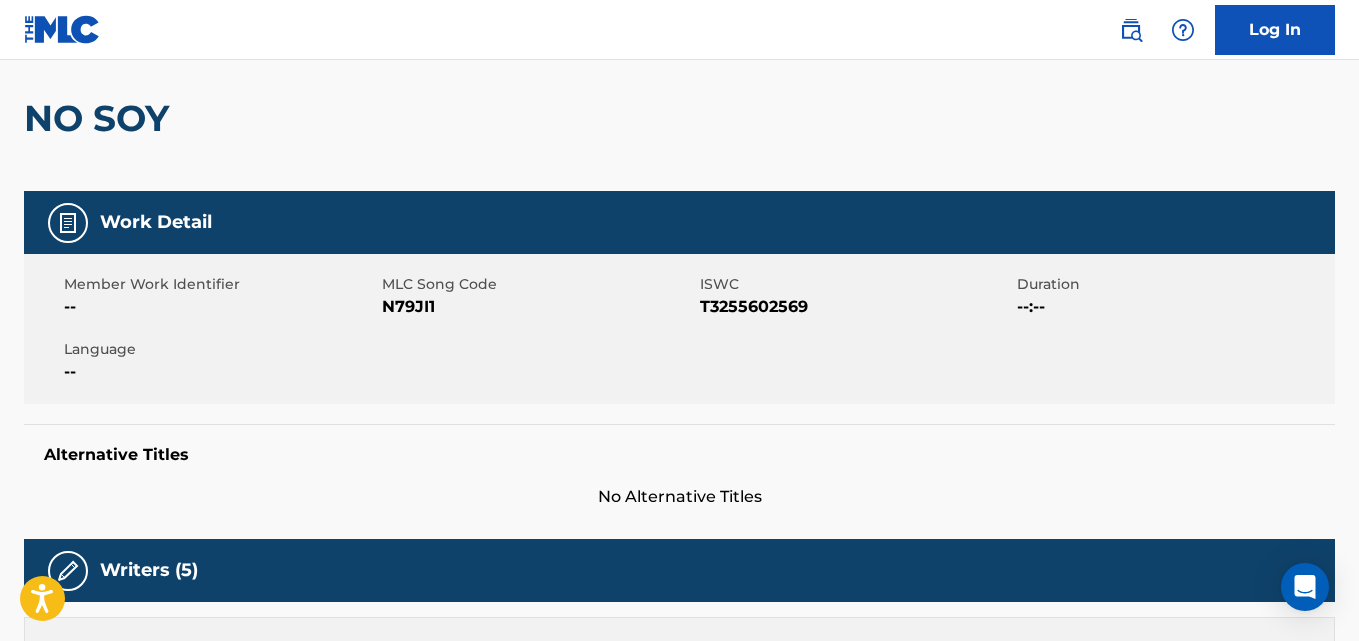 scroll, scrollTop: 0, scrollLeft: 0, axis: both 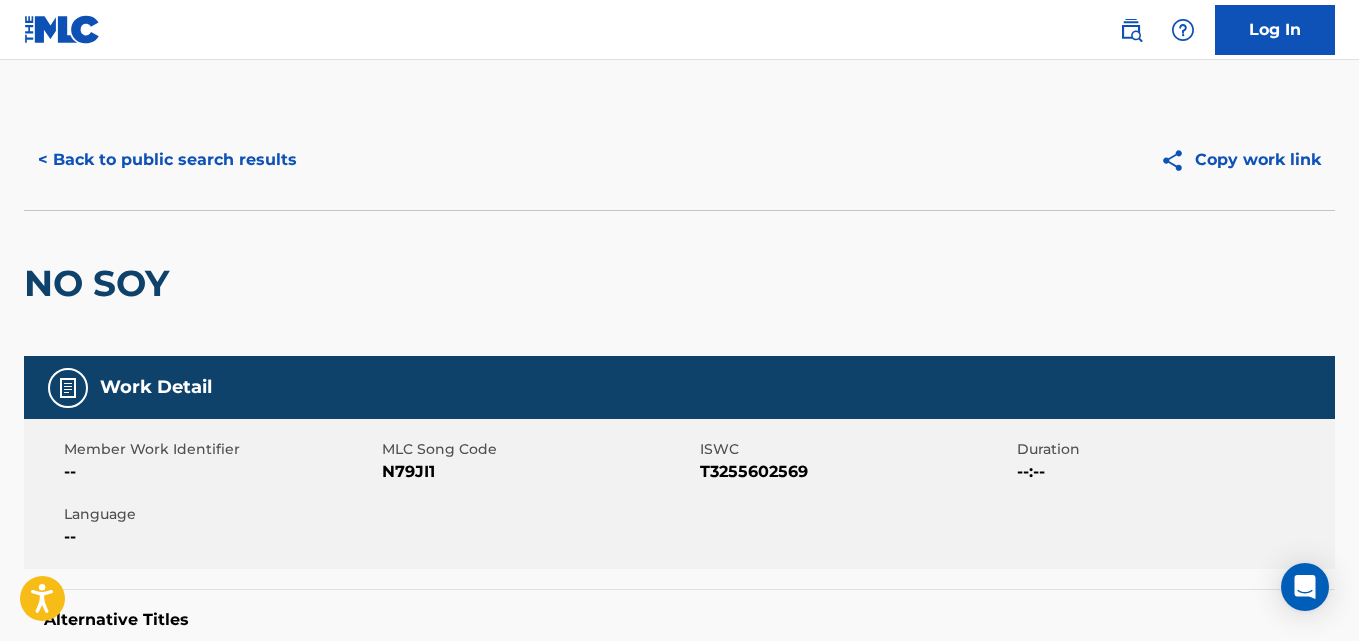 click on "NO SOY" at bounding box center [679, 283] 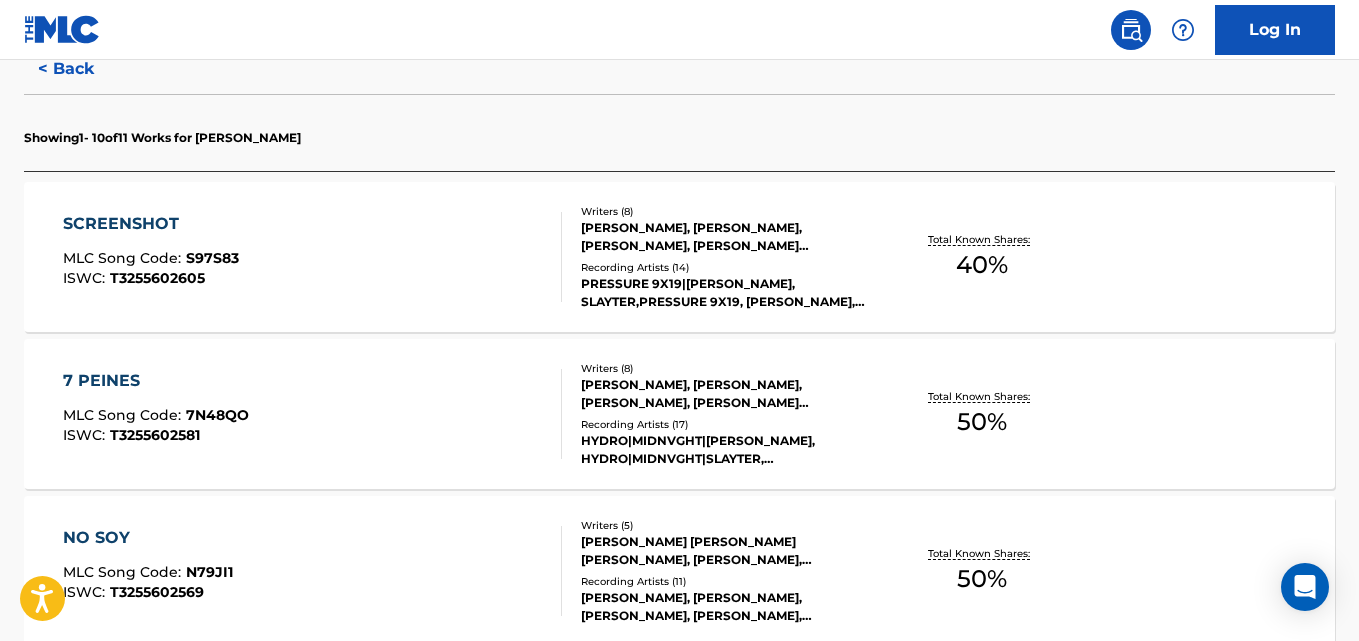 scroll, scrollTop: 556, scrollLeft: 0, axis: vertical 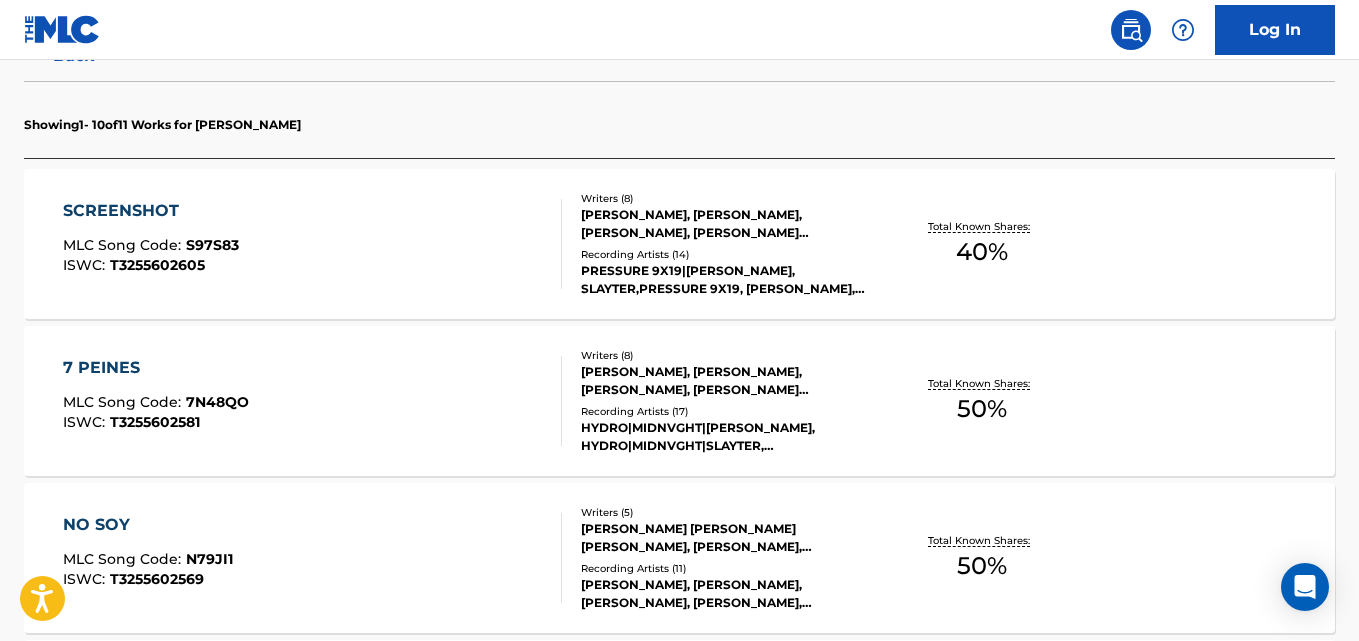 click on "40 %" at bounding box center (982, 252) 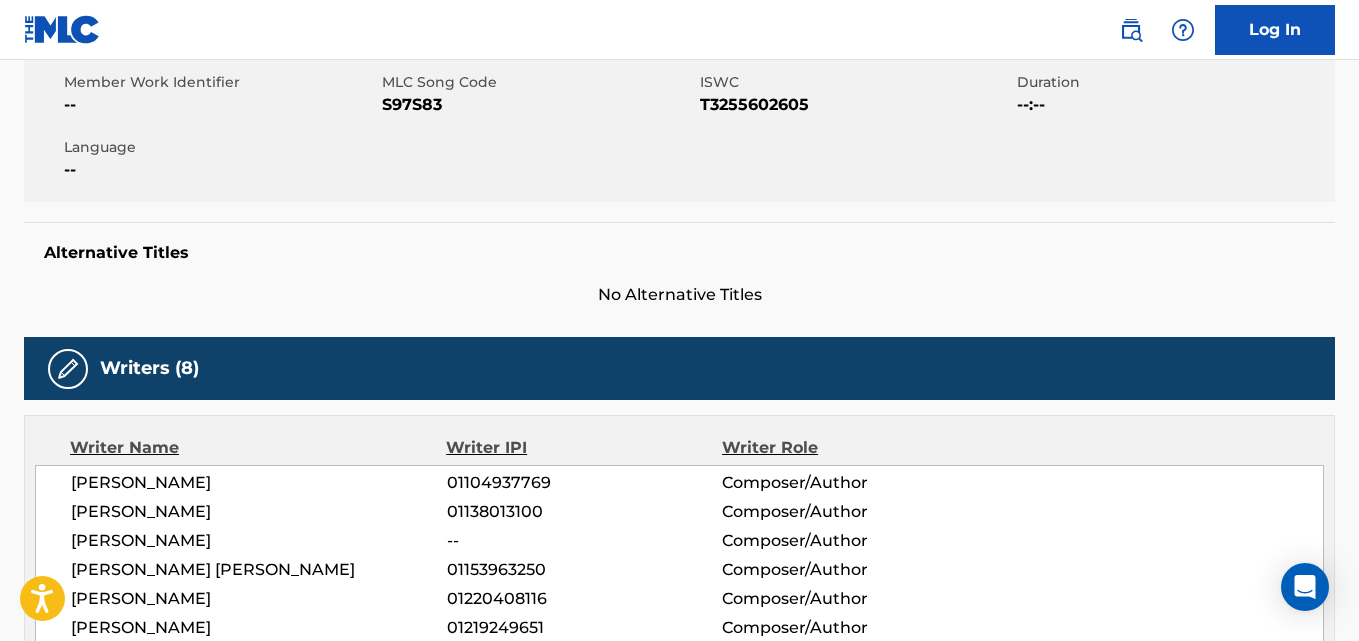 scroll, scrollTop: 0, scrollLeft: 0, axis: both 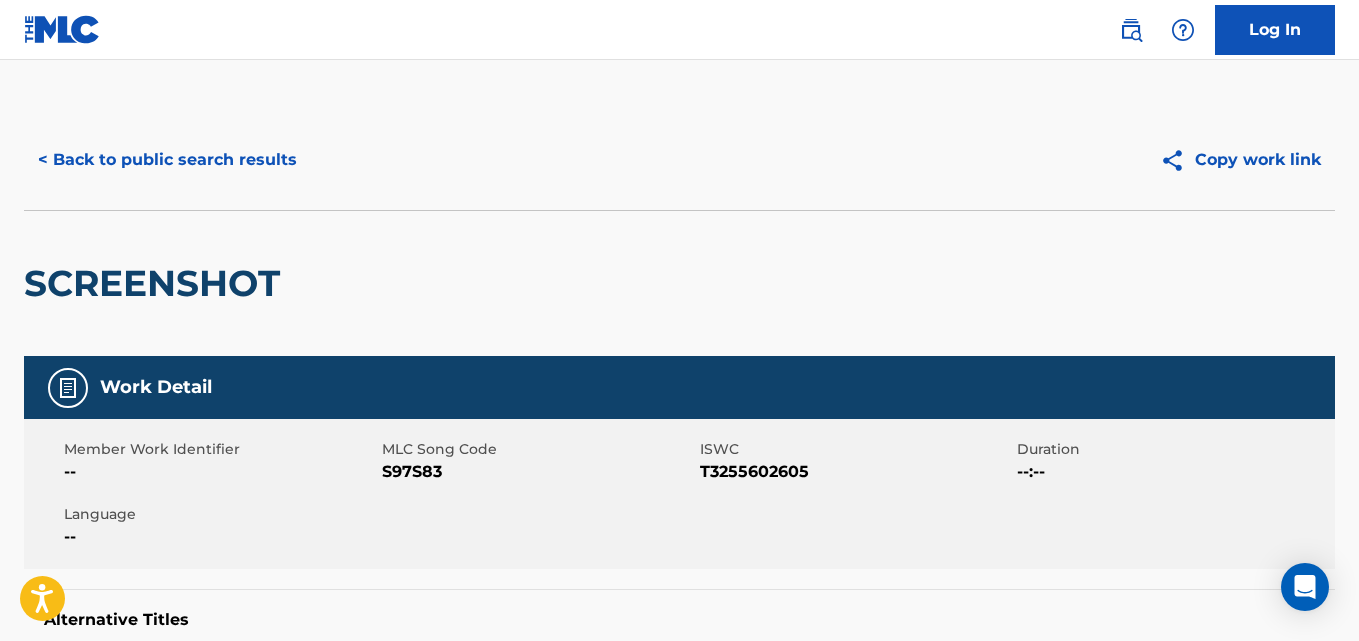 click on "< Back to public search results" at bounding box center (167, 160) 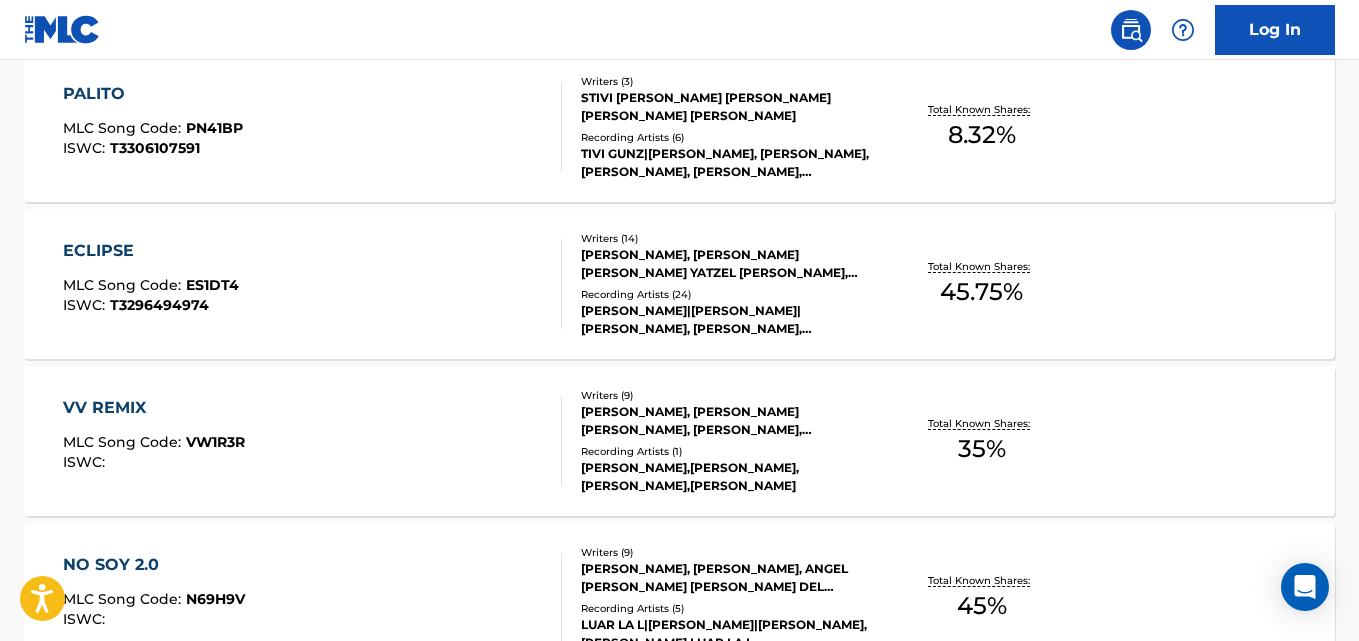 scroll, scrollTop: 1448, scrollLeft: 0, axis: vertical 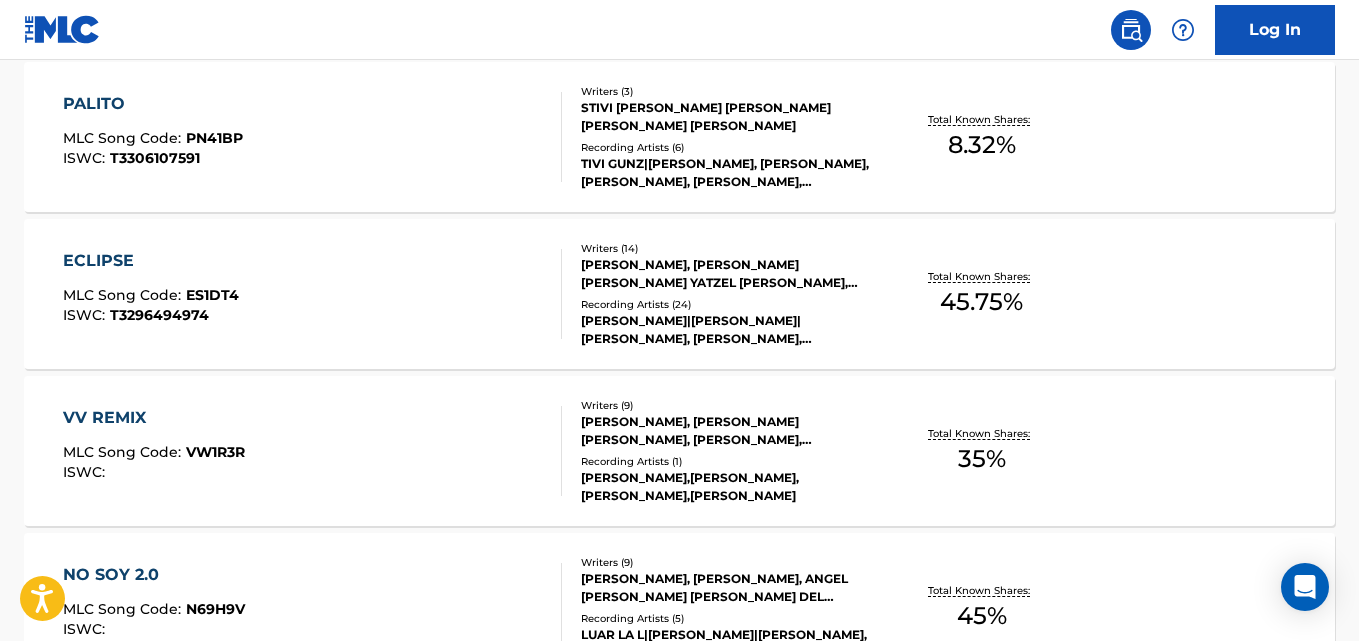 click on "45.75 %" at bounding box center (981, 302) 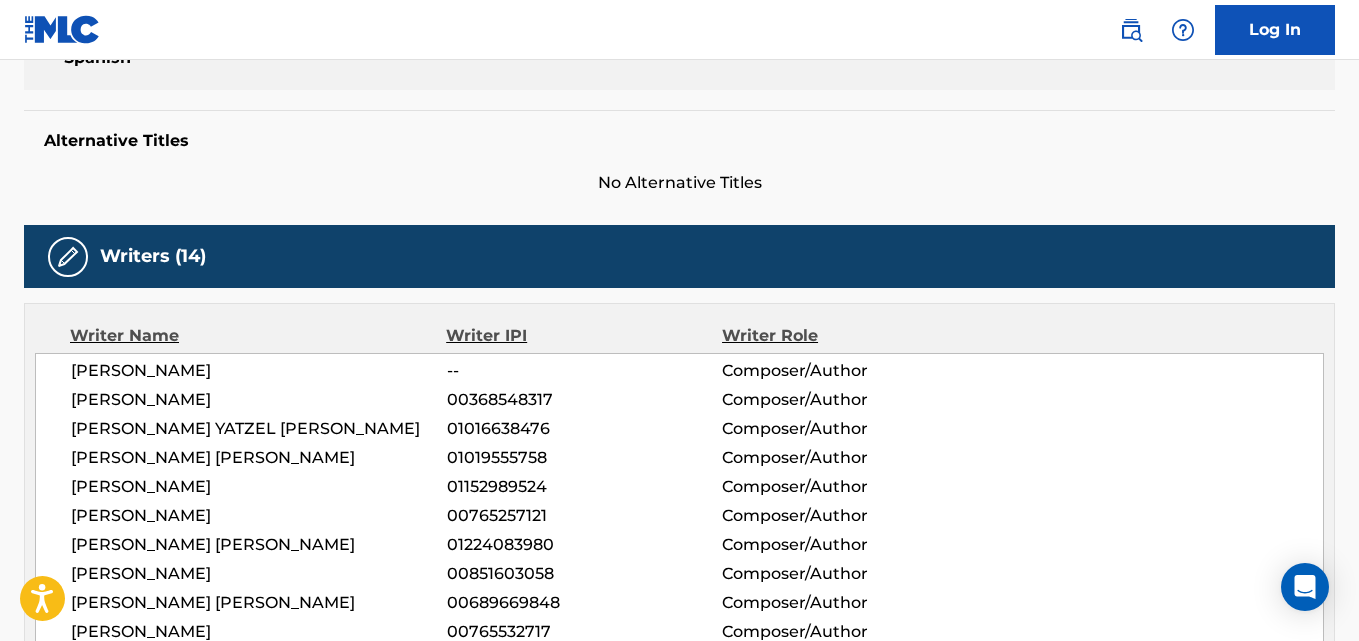 scroll, scrollTop: 0, scrollLeft: 0, axis: both 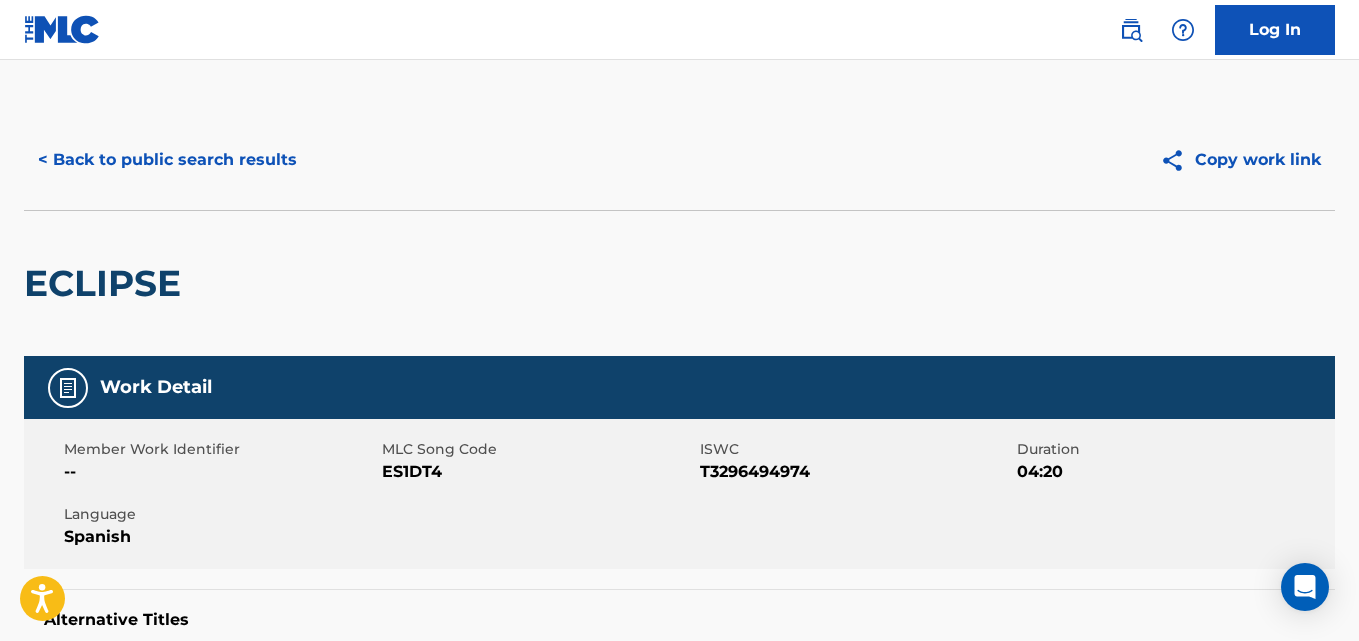 click on "< Back to public search results" at bounding box center [167, 160] 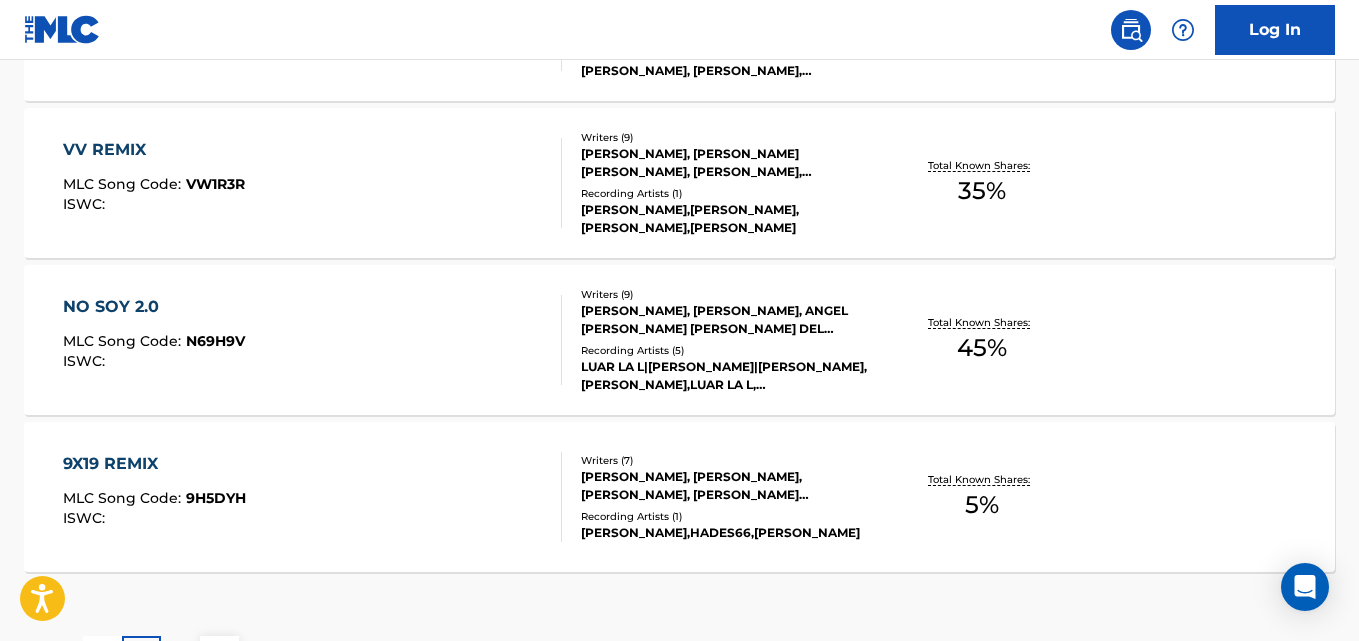 scroll, scrollTop: 1888, scrollLeft: 0, axis: vertical 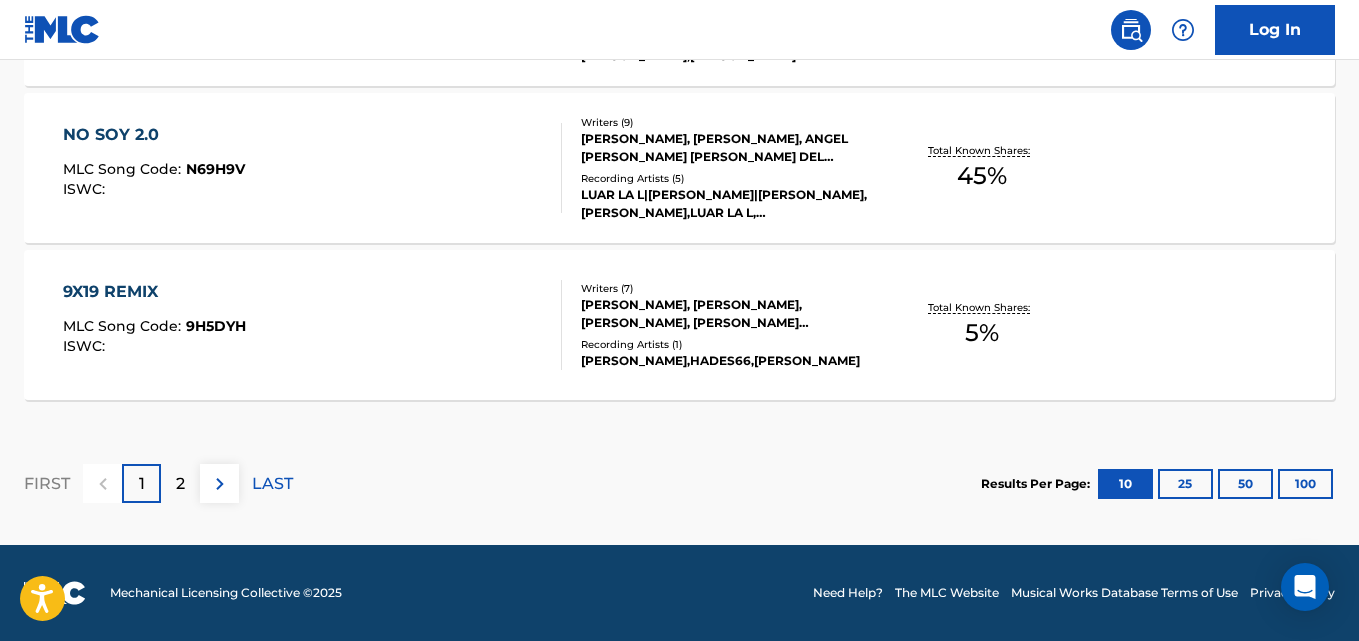 click on "Total Known Shares: 45 %" at bounding box center [982, 168] 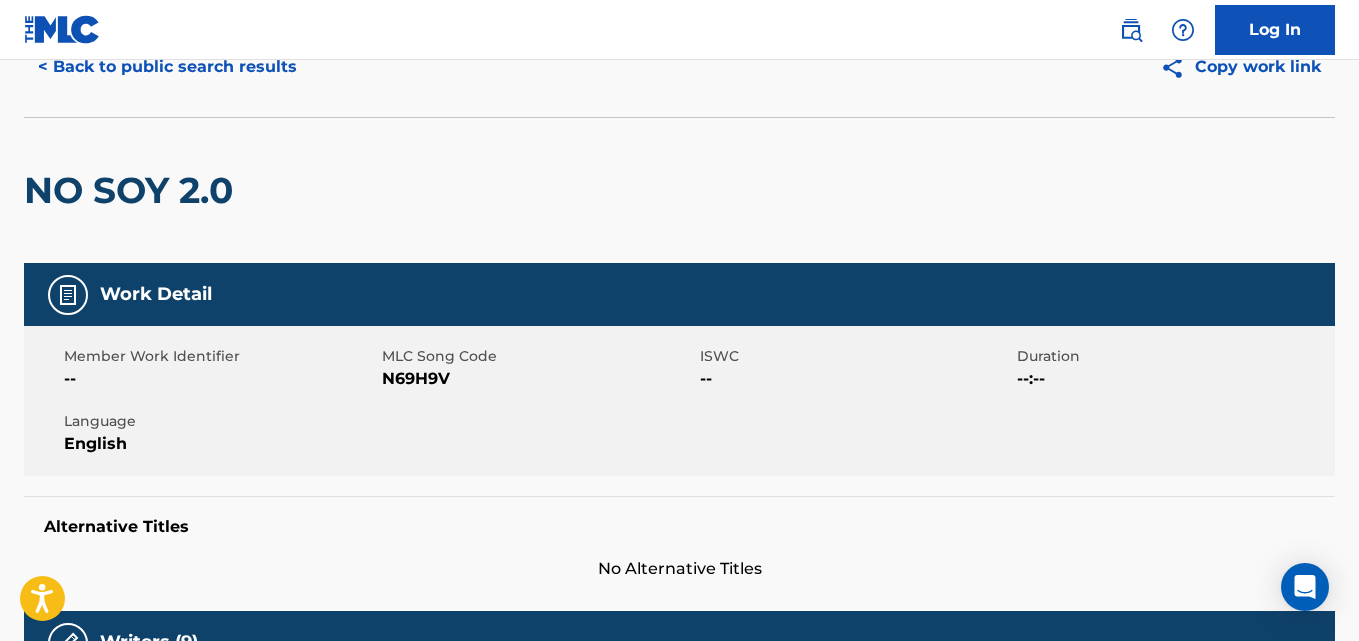 scroll, scrollTop: 0, scrollLeft: 0, axis: both 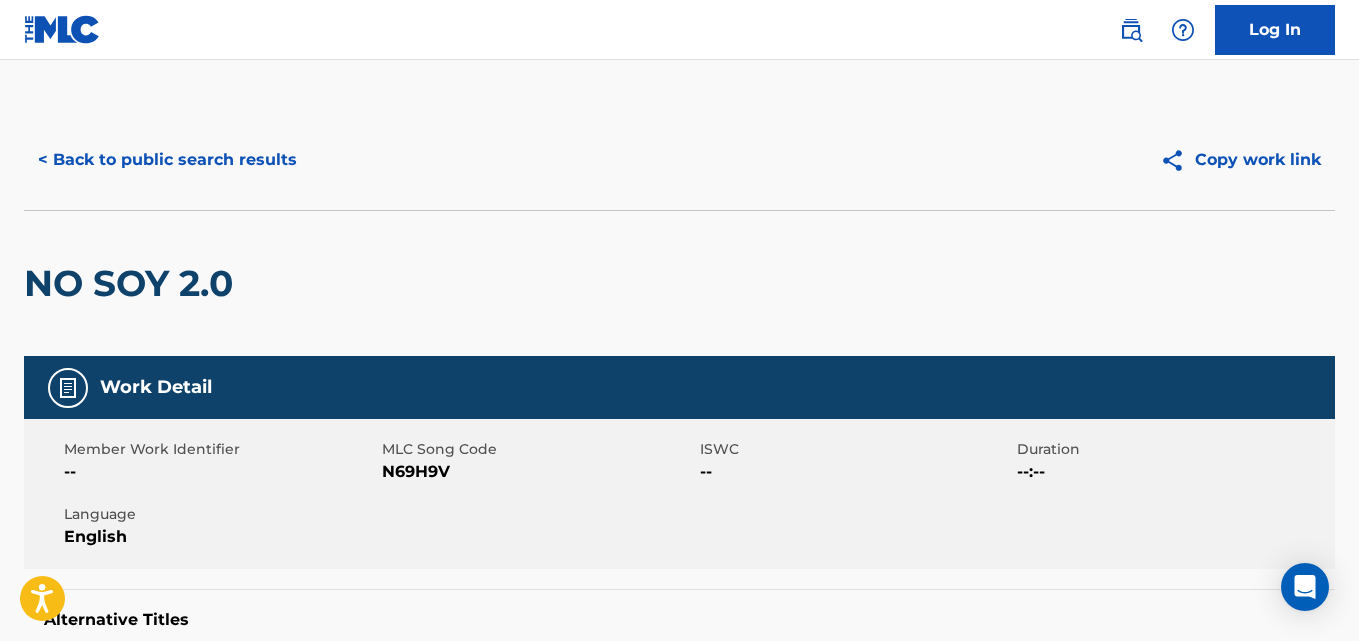 click on "< Back to public search results" at bounding box center (167, 160) 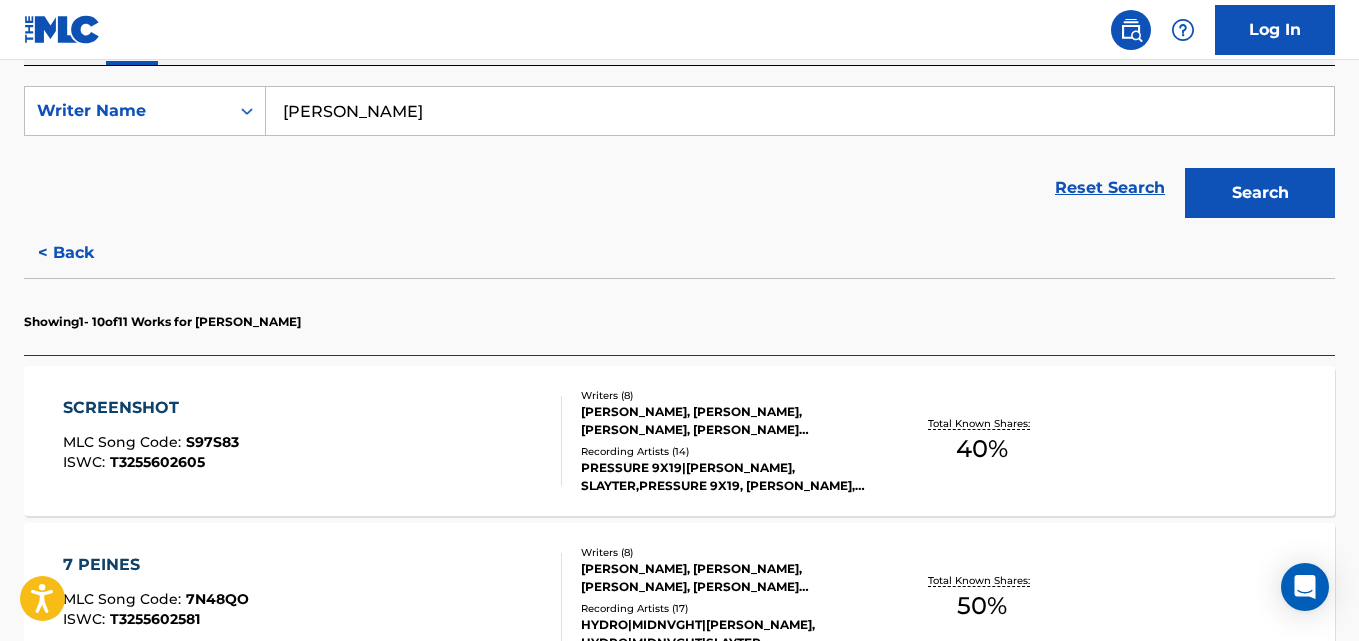 click on "< Back" at bounding box center (84, 253) 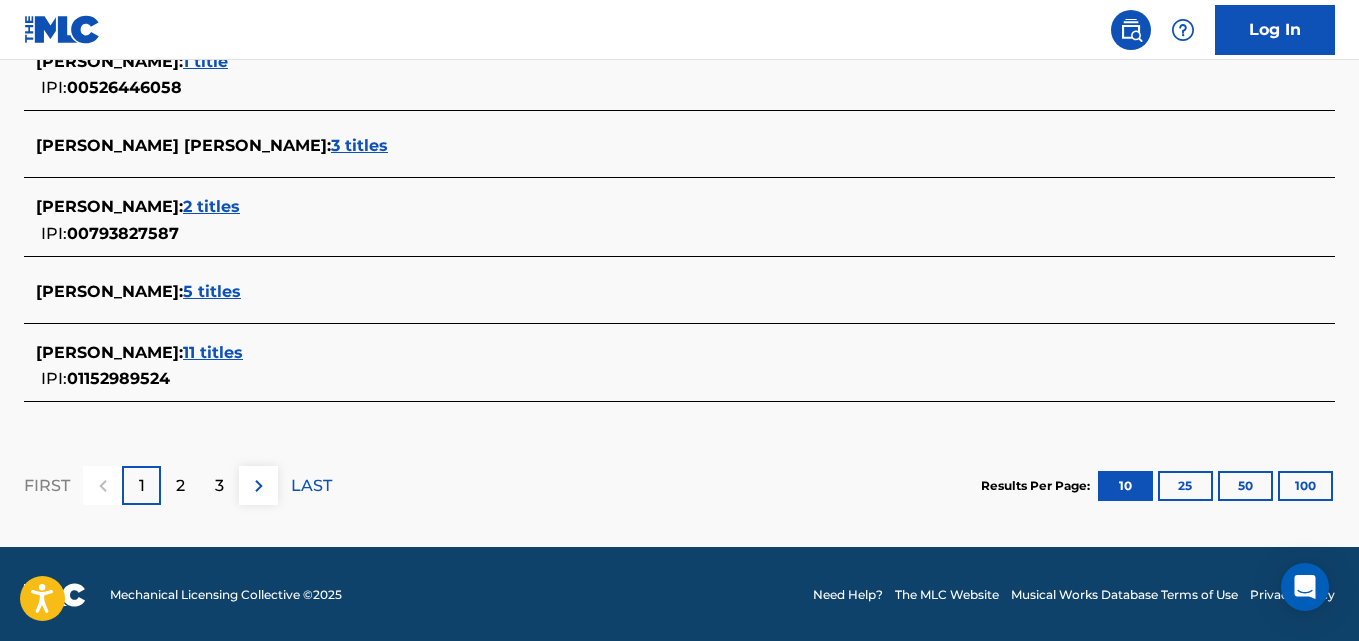 scroll, scrollTop: 984, scrollLeft: 0, axis: vertical 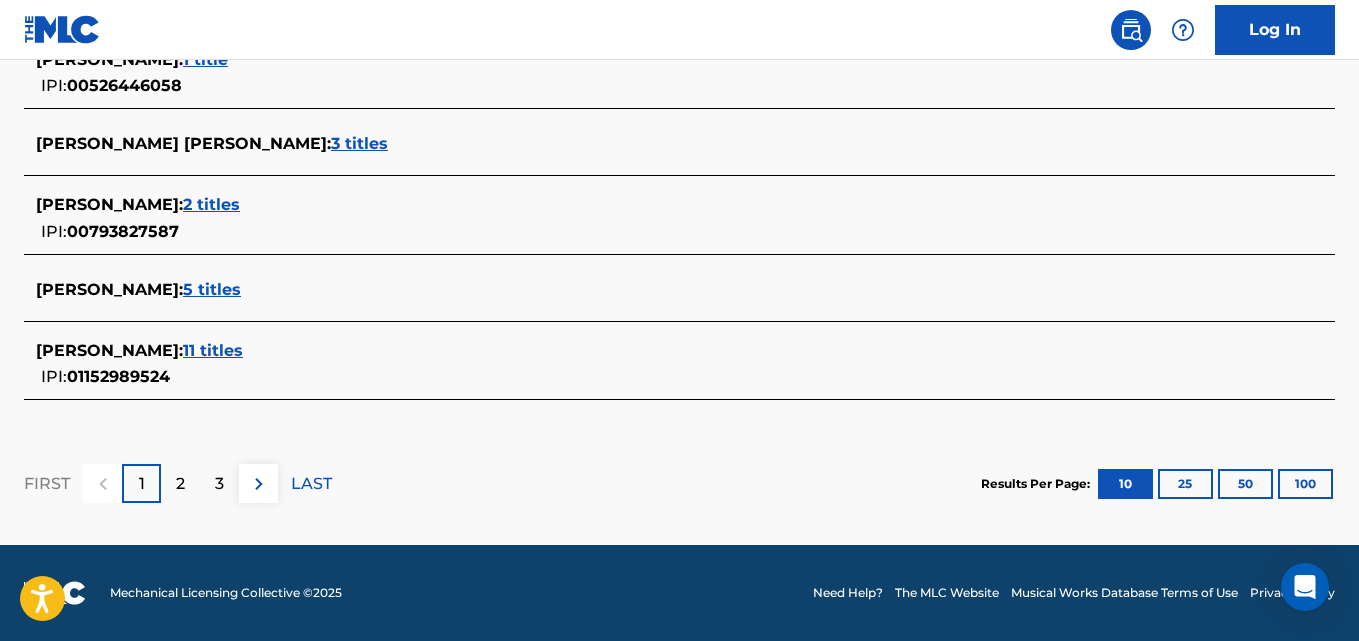 click on "5 titles" at bounding box center (212, 289) 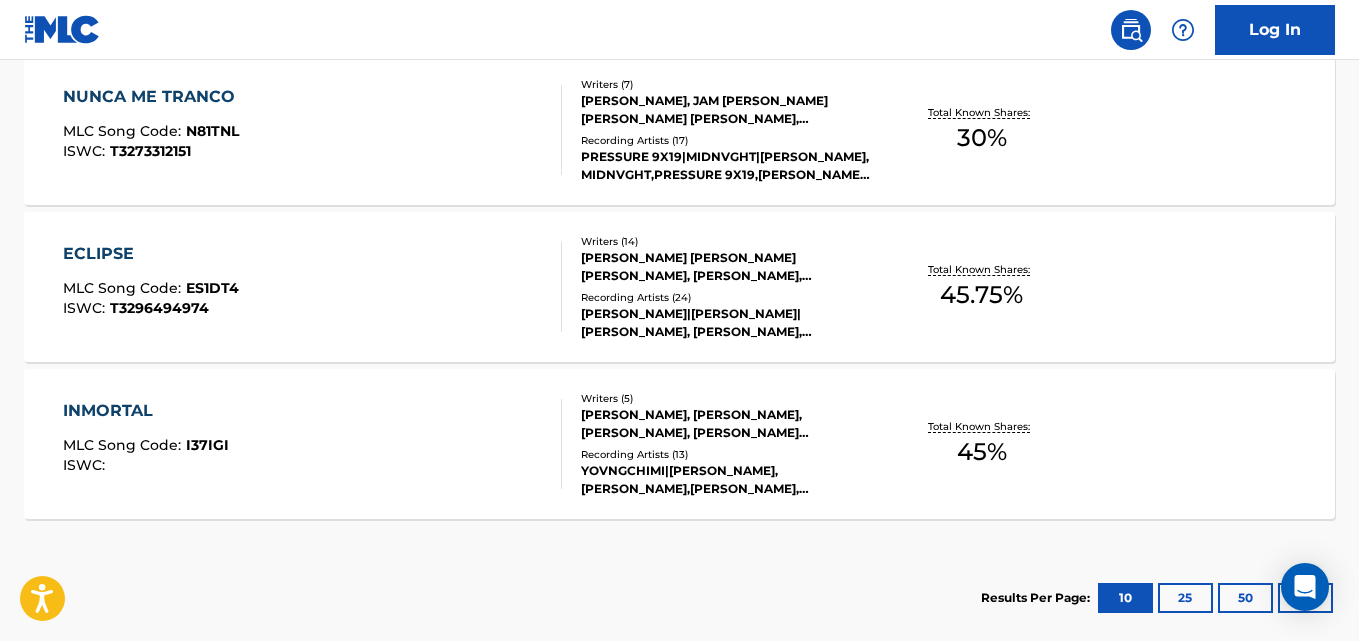 click on "Recording Artists ( 13 )" at bounding box center [727, 454] 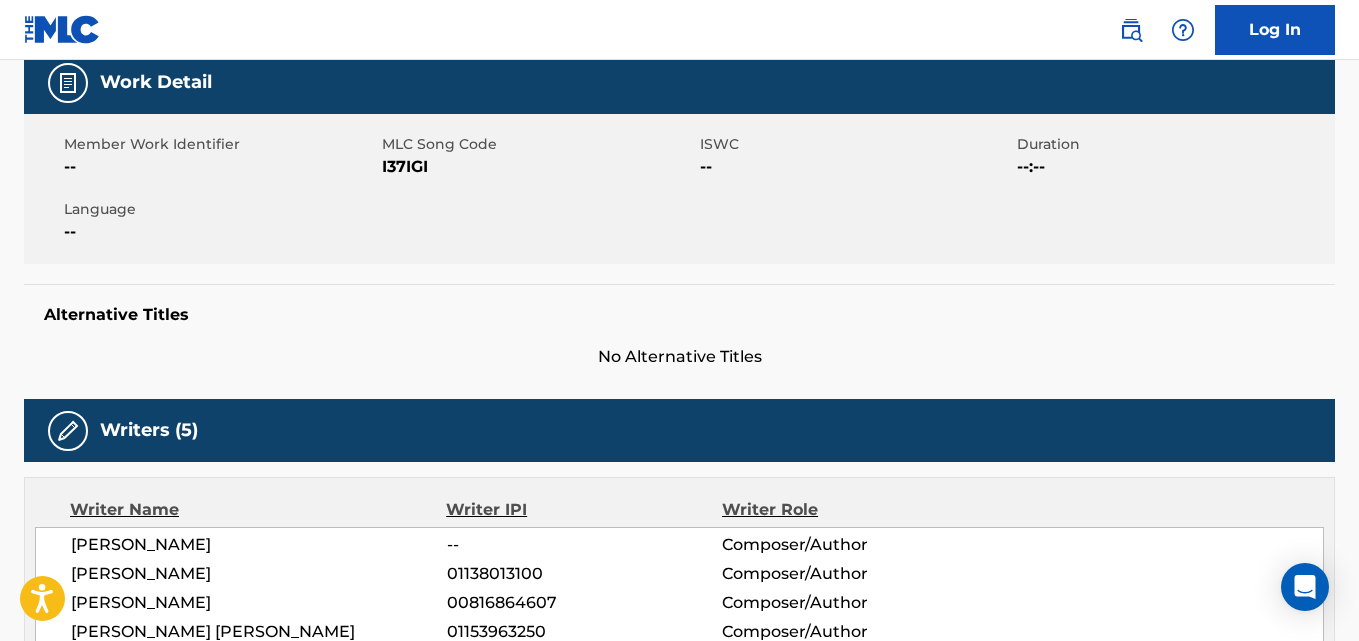 scroll, scrollTop: 0, scrollLeft: 0, axis: both 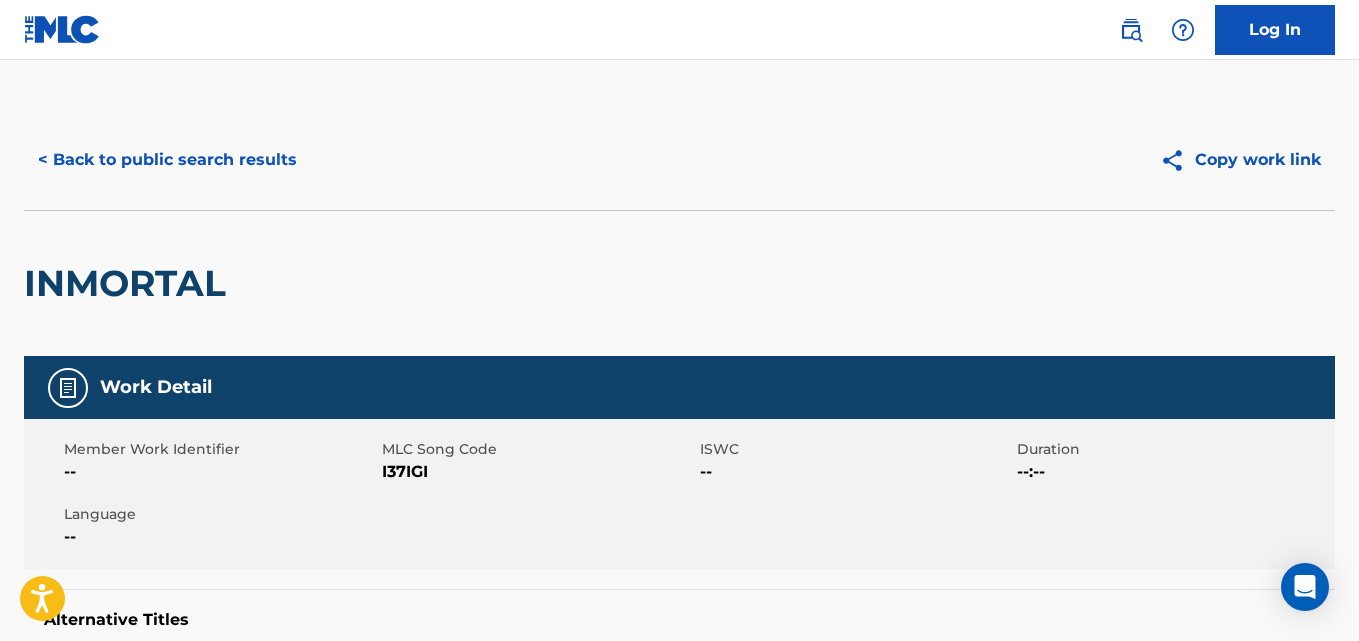 click on "< Back to public search results" at bounding box center [167, 160] 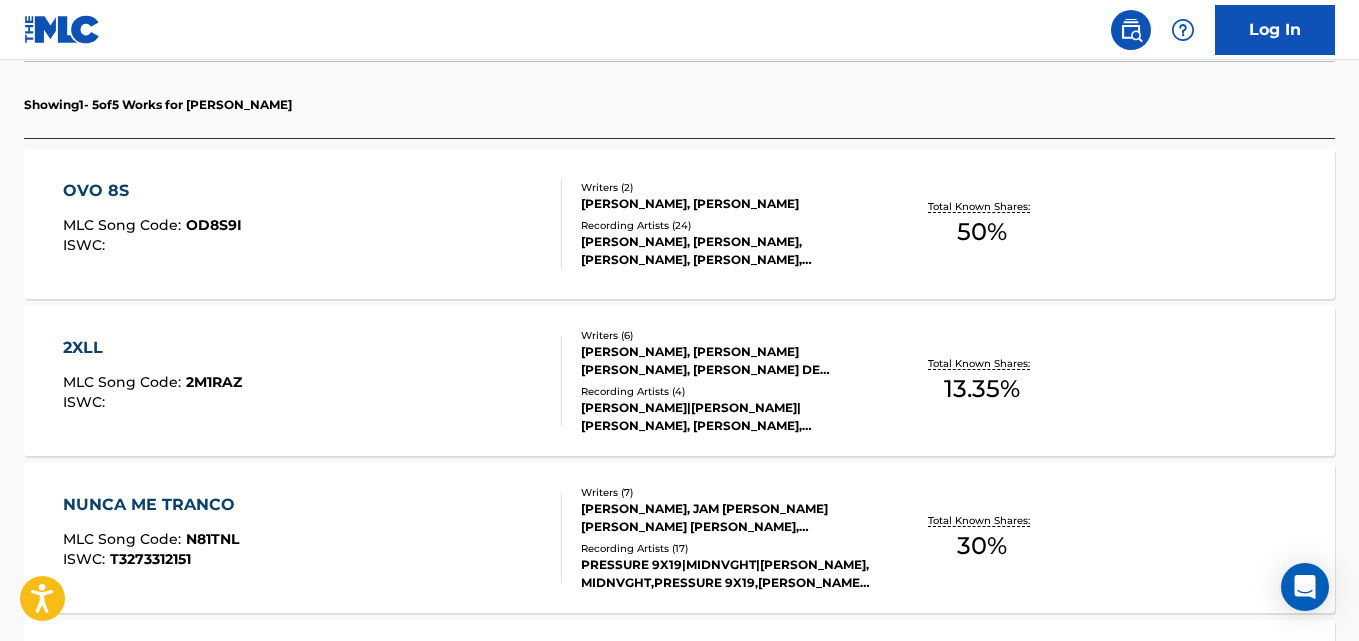 scroll, scrollTop: 577, scrollLeft: 0, axis: vertical 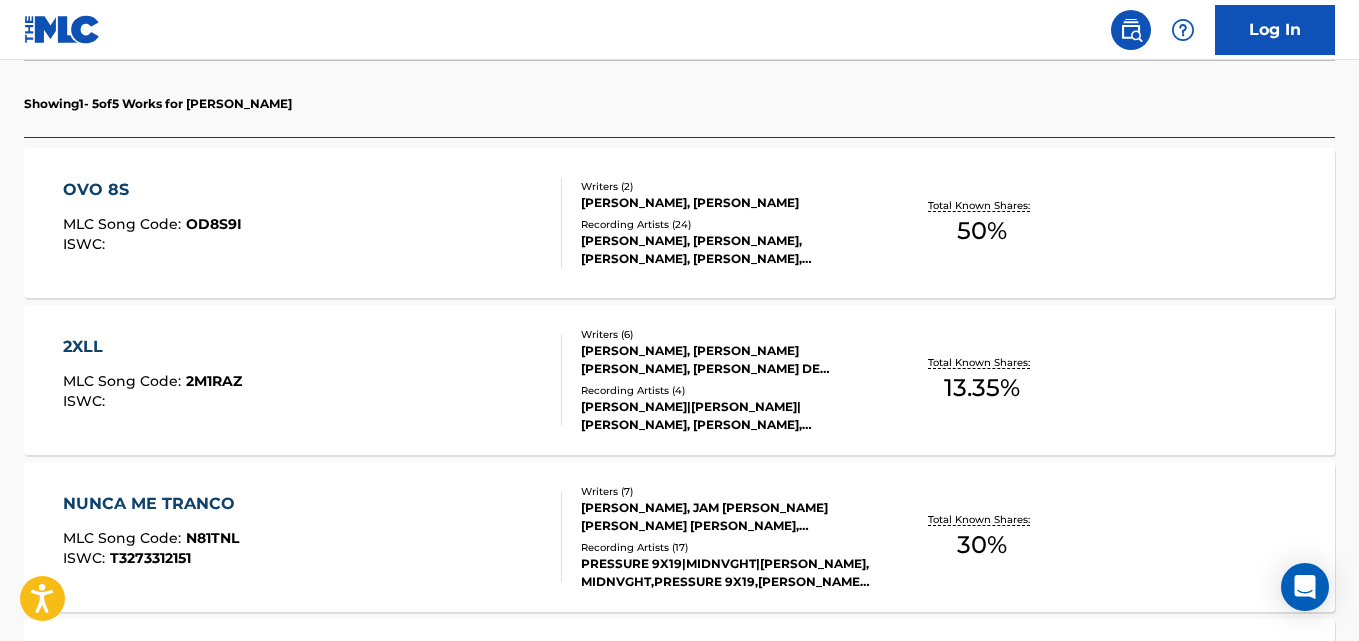 click on "[PERSON_NAME], [PERSON_NAME] [PERSON_NAME], [PERSON_NAME] DE [PERSON_NAME] [PERSON_NAME] [PERSON_NAME] [PERSON_NAME], [PERSON_NAME] [PERSON_NAME]" at bounding box center [727, 360] 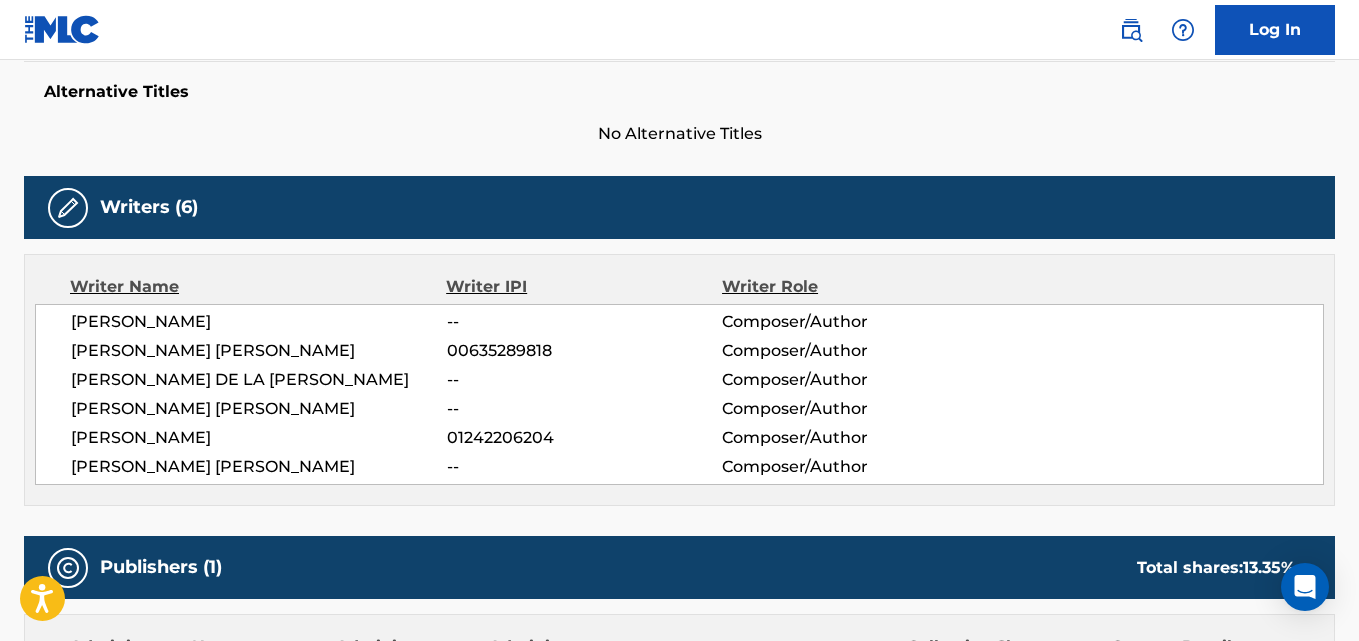 scroll, scrollTop: 0, scrollLeft: 0, axis: both 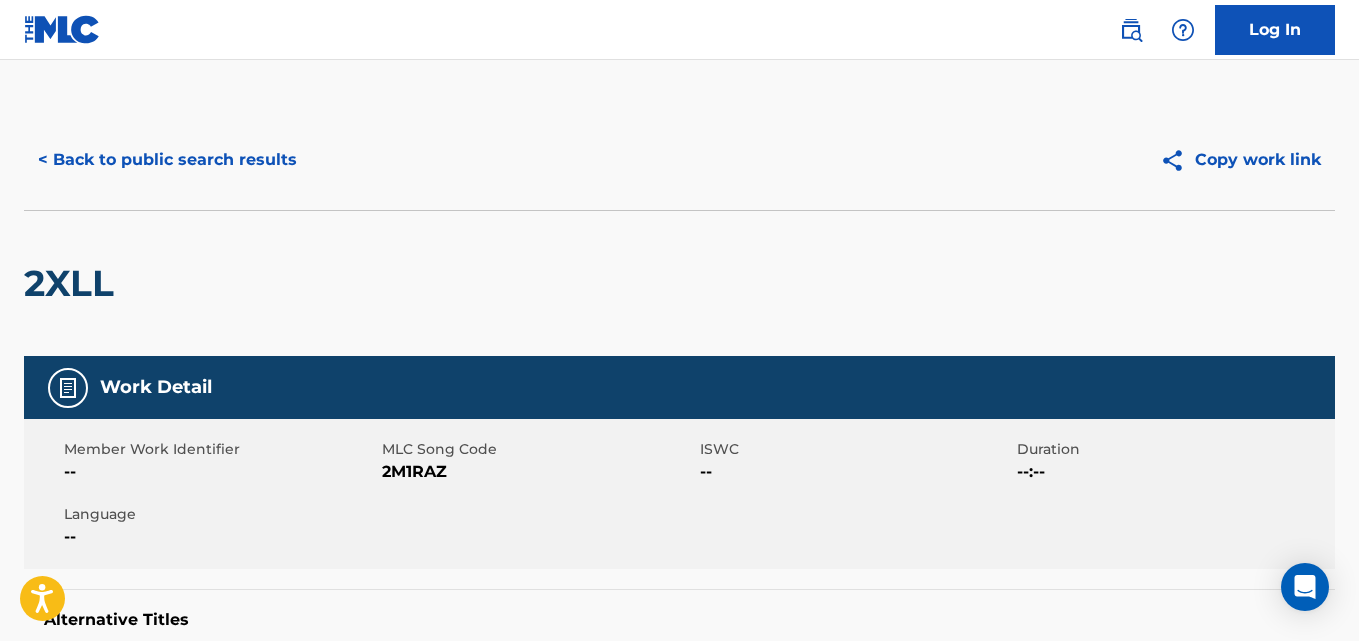 click on "< Back to public search results" at bounding box center [167, 160] 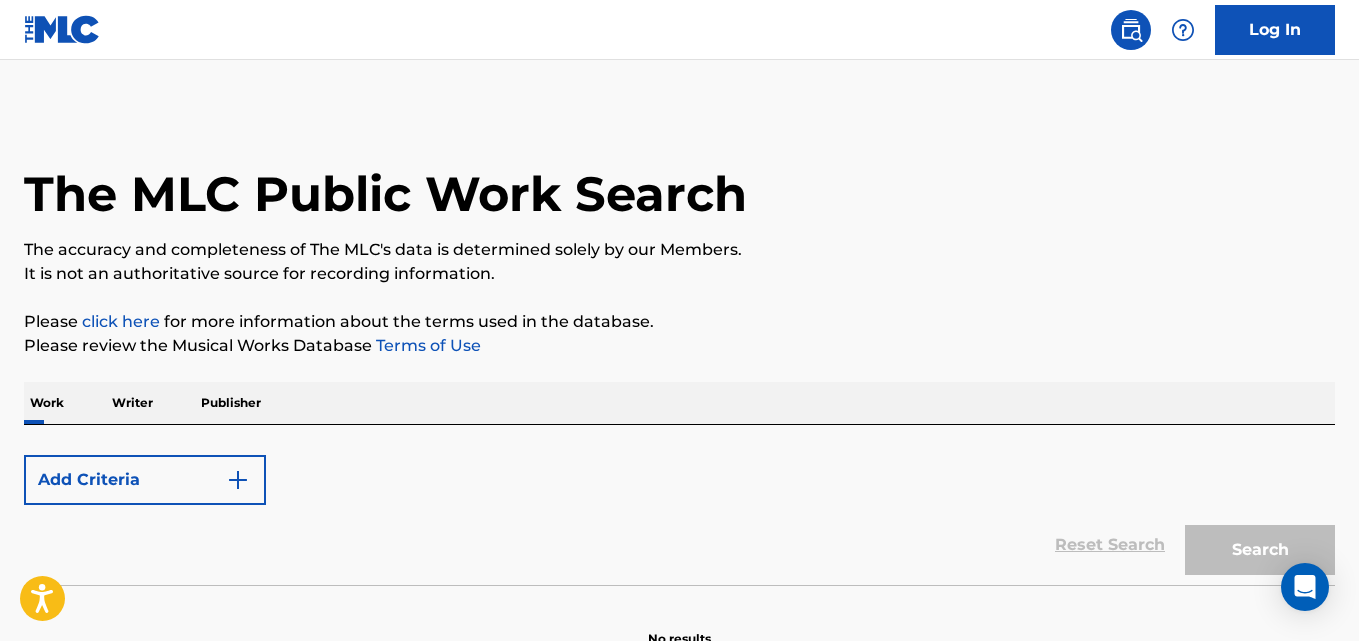 scroll, scrollTop: 113, scrollLeft: 0, axis: vertical 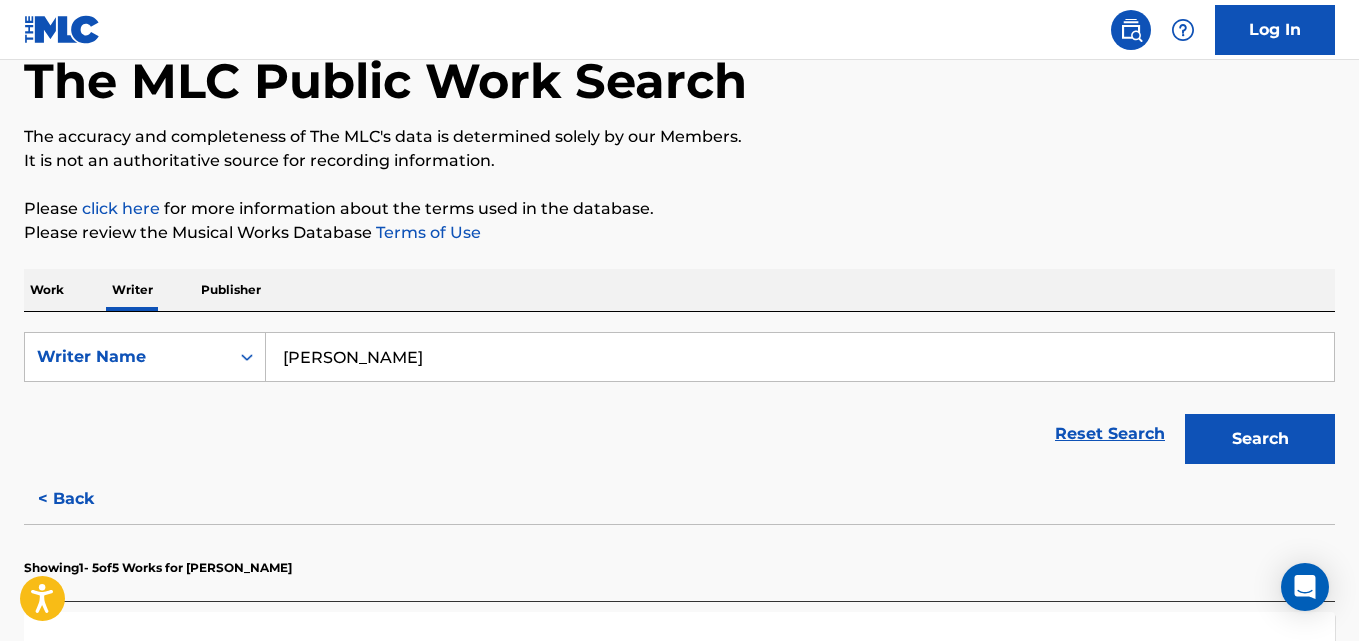 click on "[PERSON_NAME]" at bounding box center [800, 357] 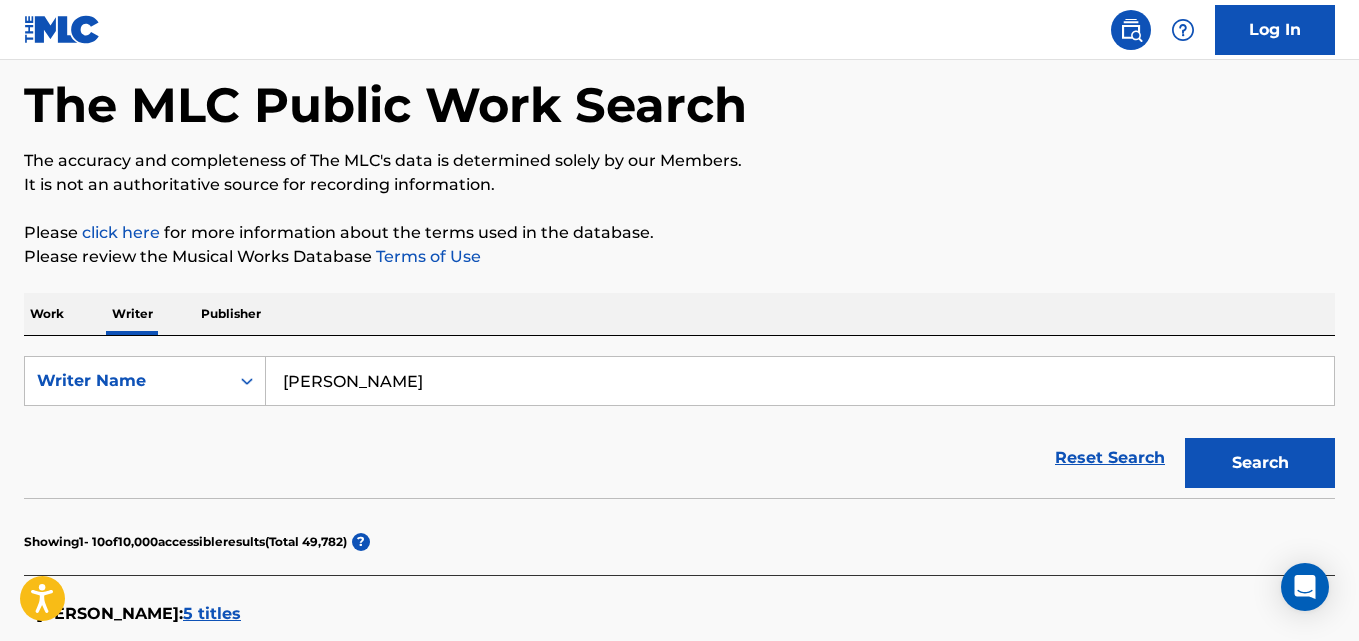 scroll, scrollTop: 80, scrollLeft: 0, axis: vertical 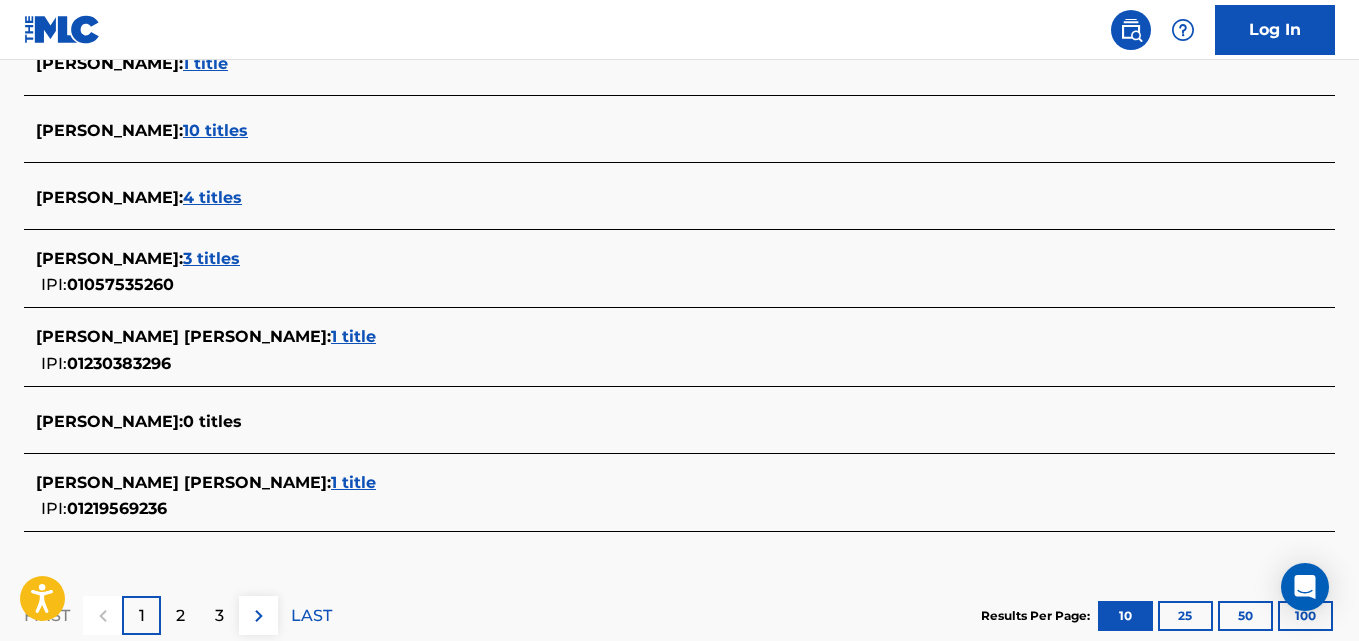 click on "3 titles" at bounding box center [211, 258] 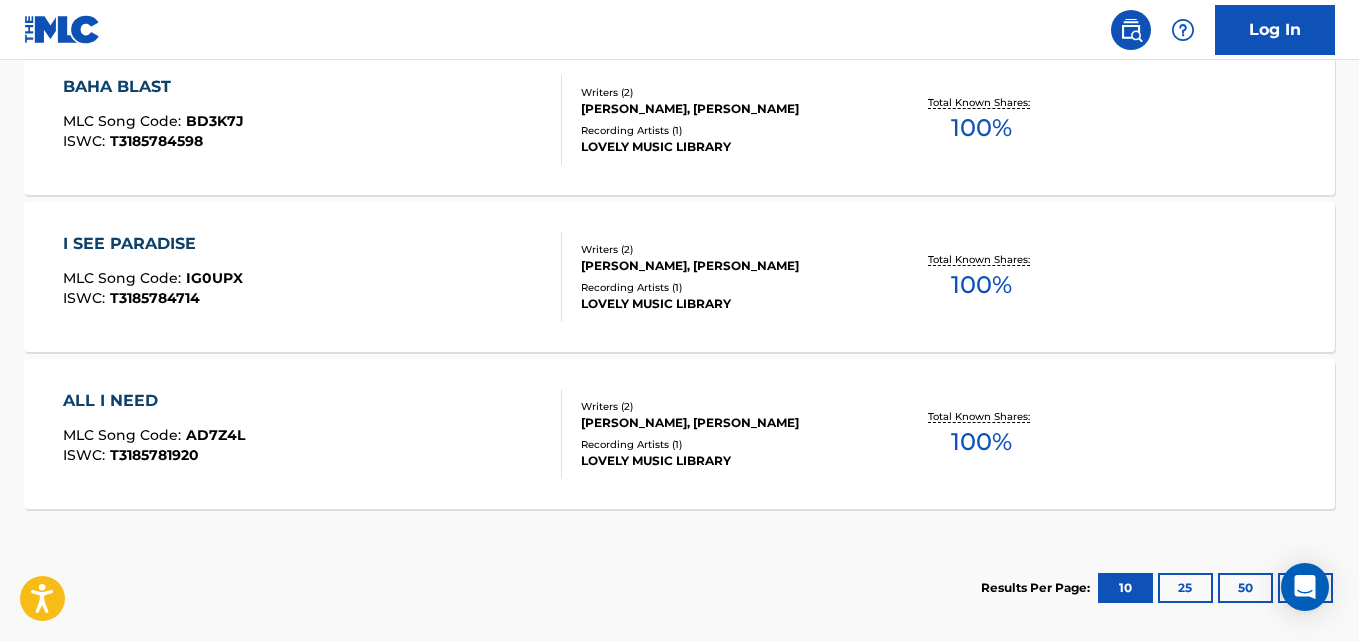 scroll, scrollTop: 596, scrollLeft: 0, axis: vertical 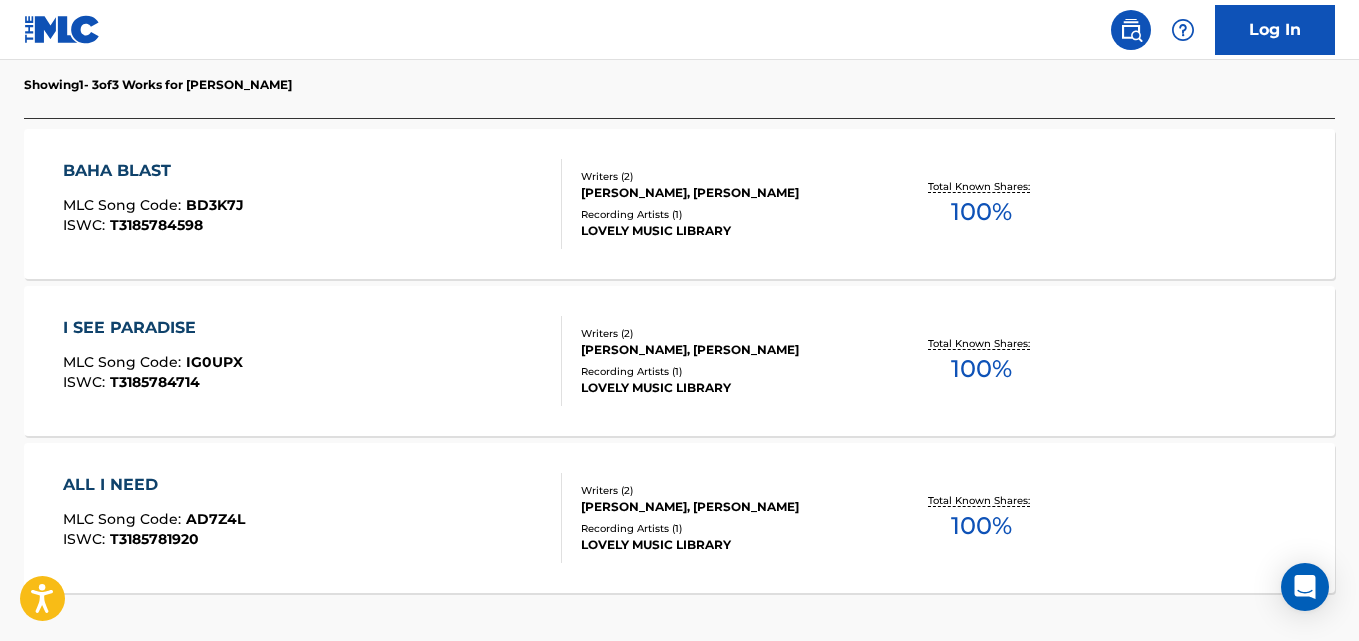click on "[PERSON_NAME], [PERSON_NAME]" at bounding box center [727, 193] 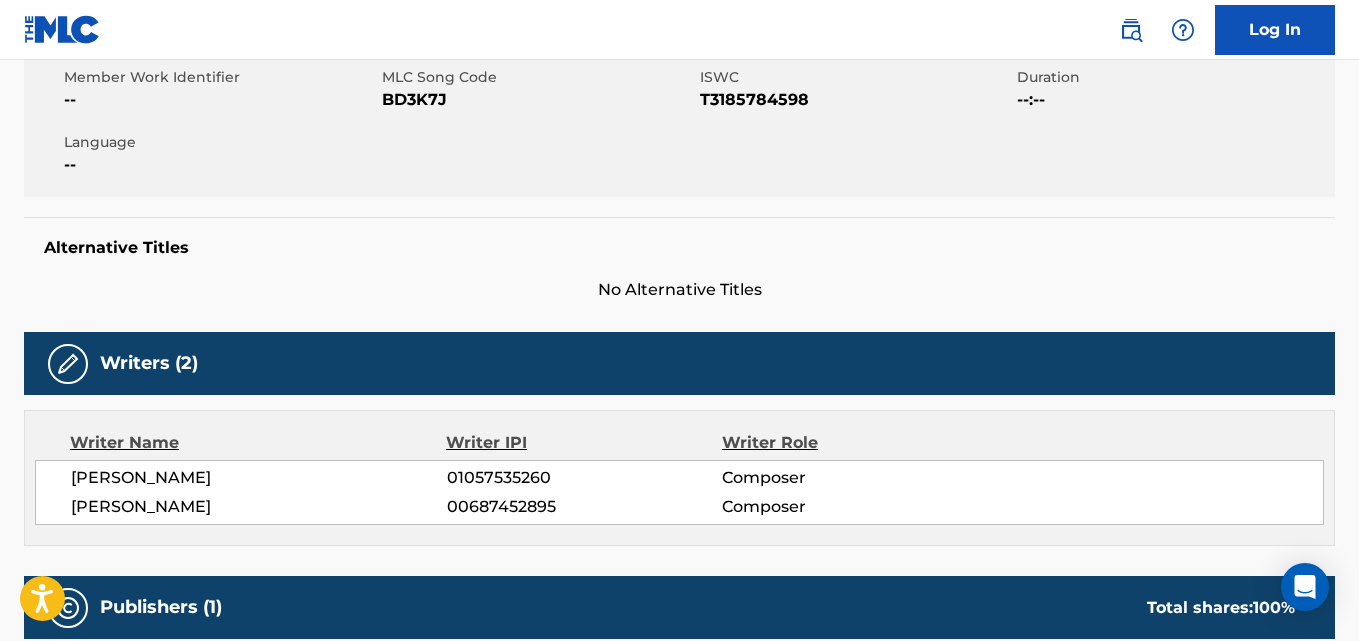 scroll, scrollTop: 356, scrollLeft: 0, axis: vertical 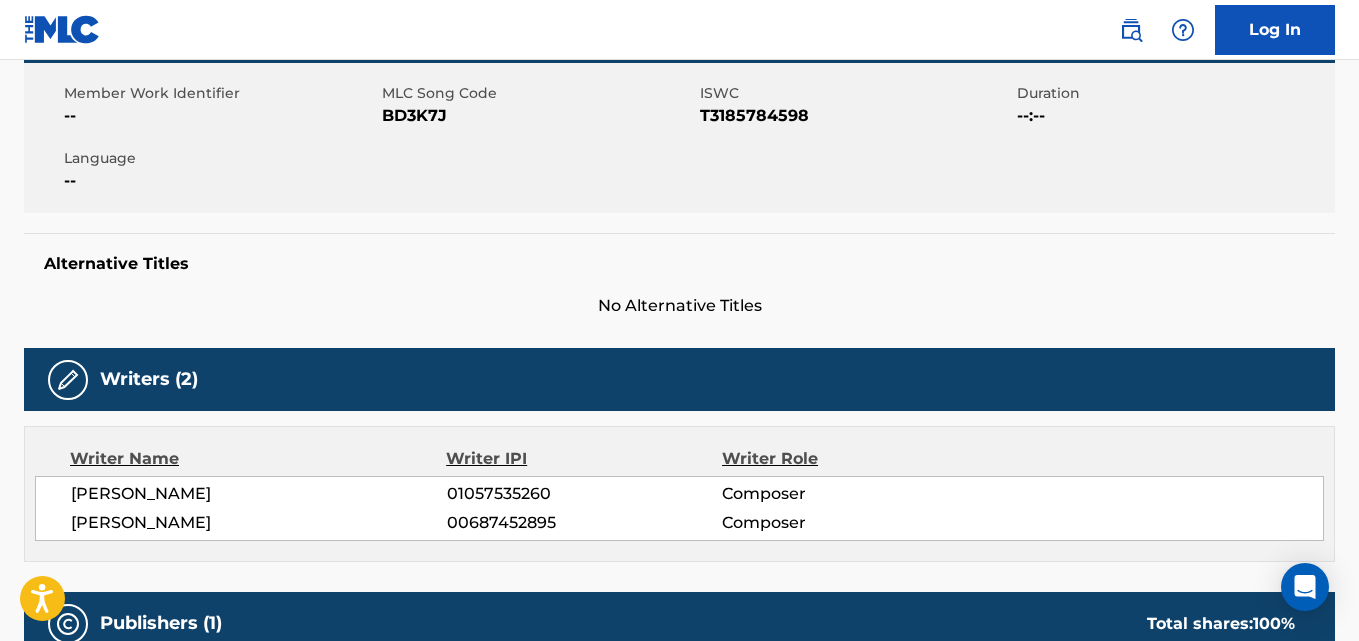 click on "Member Work Identifier -- MLC Song Code BD3K7J ISWC T3185784598 Duration --:-- Language --" at bounding box center [679, 138] 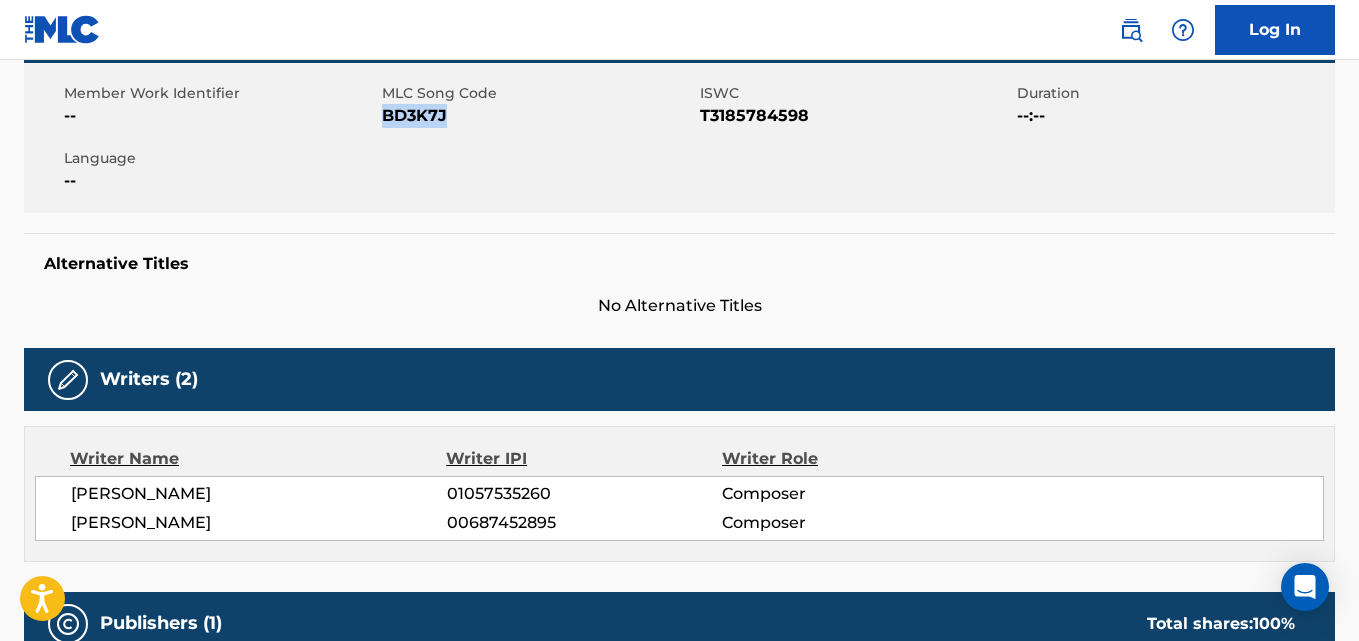 copy on "BD3K7J" 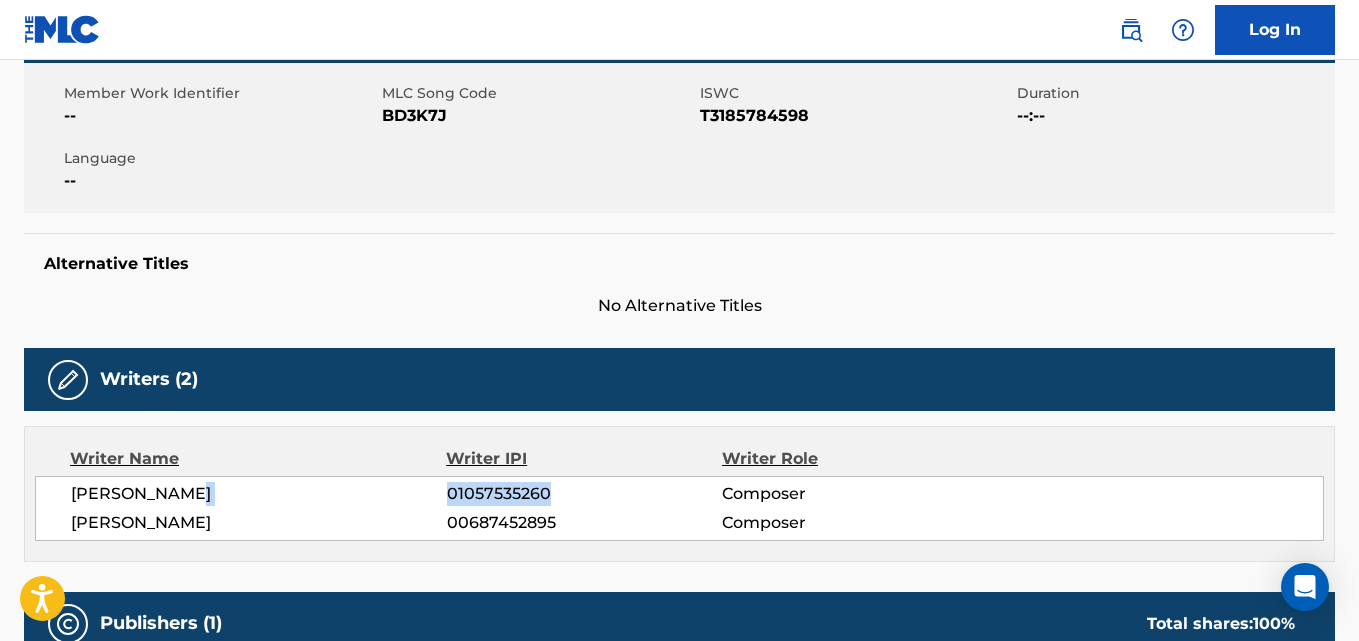 drag, startPoint x: 572, startPoint y: 483, endPoint x: 384, endPoint y: 485, distance: 188.01064 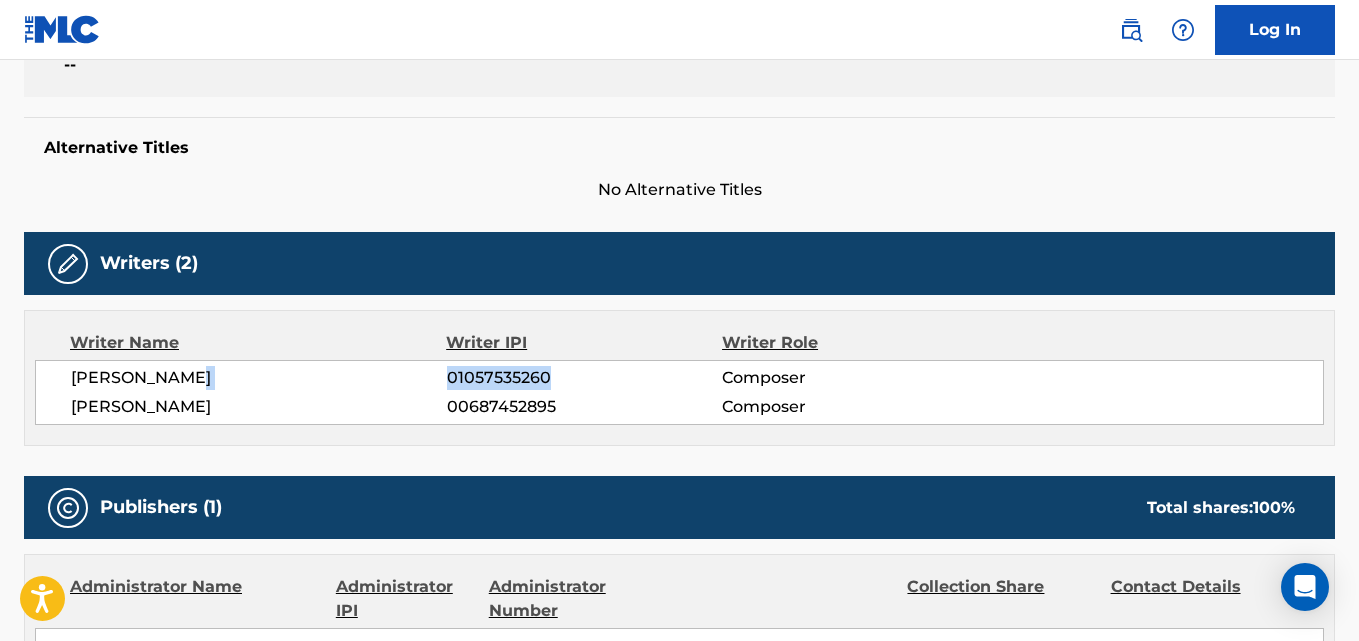 scroll, scrollTop: 672, scrollLeft: 0, axis: vertical 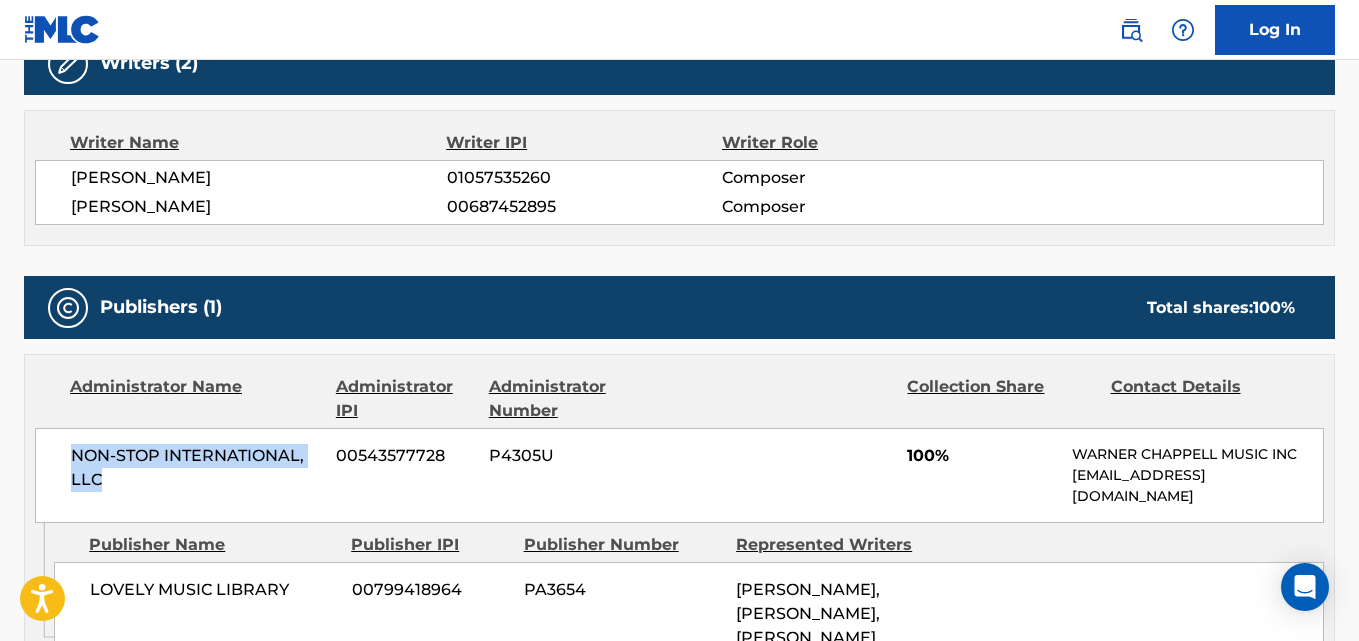 drag, startPoint x: 71, startPoint y: 447, endPoint x: 110, endPoint y: 490, distance: 58.0517 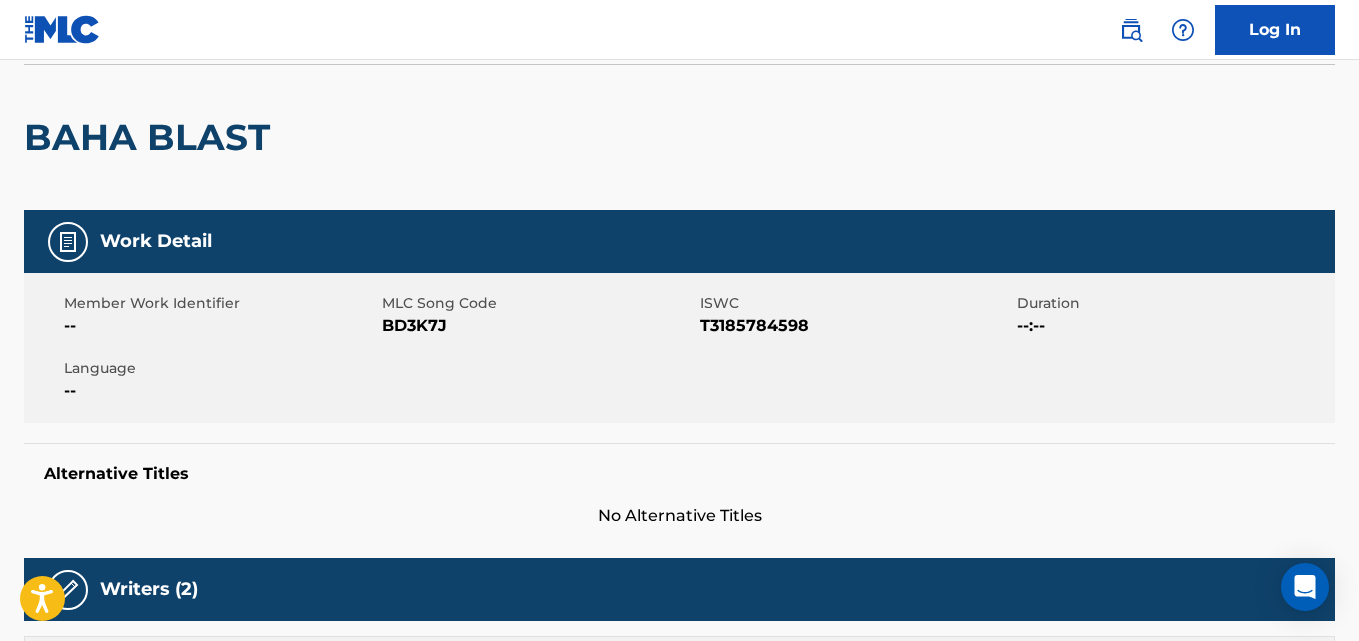 scroll, scrollTop: 0, scrollLeft: 0, axis: both 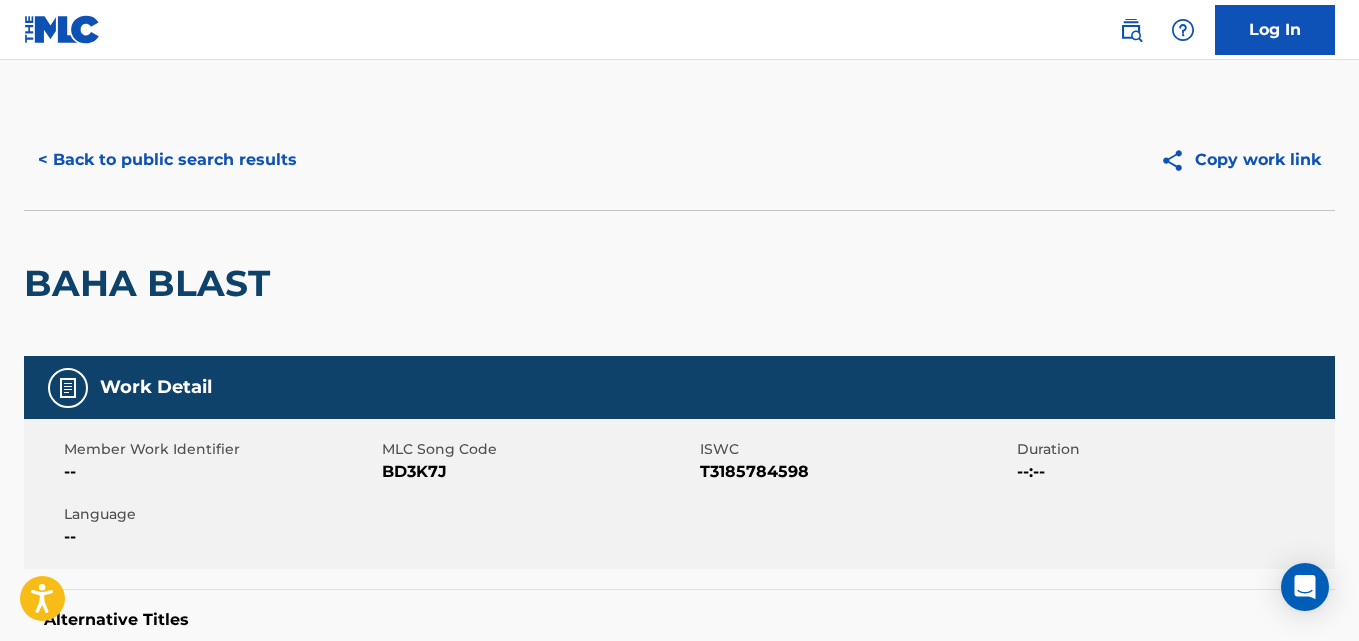 click on "< Back to public search results" at bounding box center [167, 160] 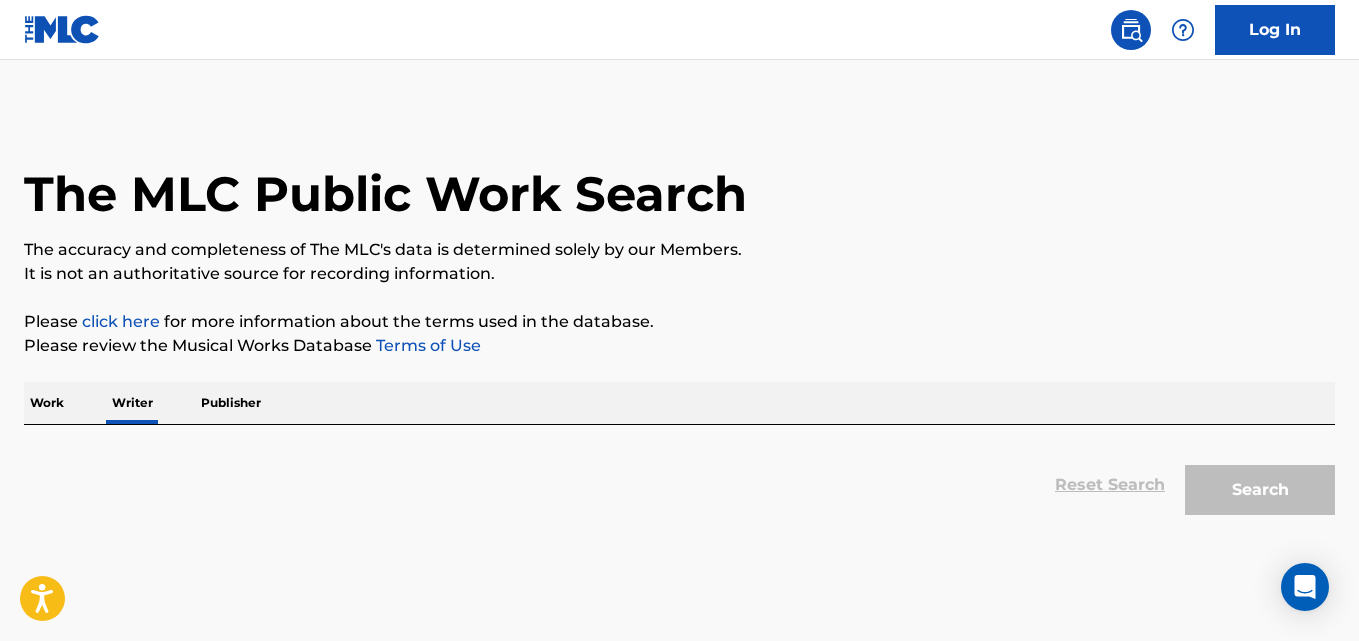 scroll, scrollTop: 113, scrollLeft: 0, axis: vertical 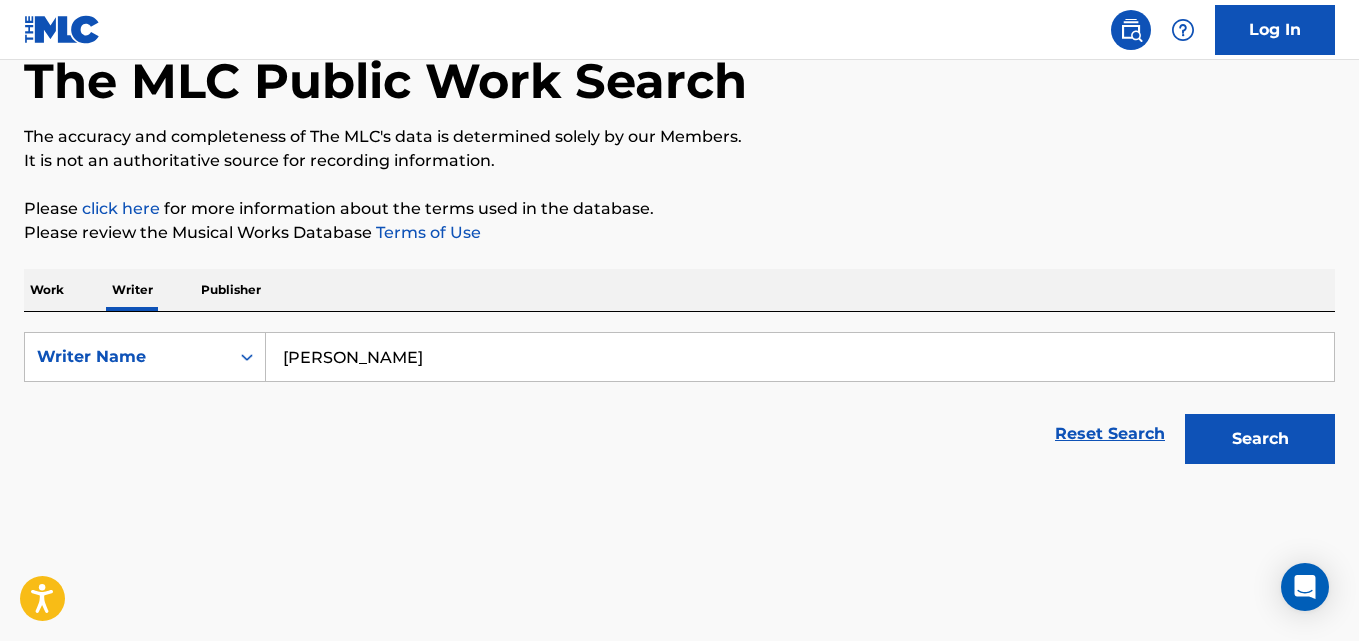 click on "[PERSON_NAME]" at bounding box center [800, 357] 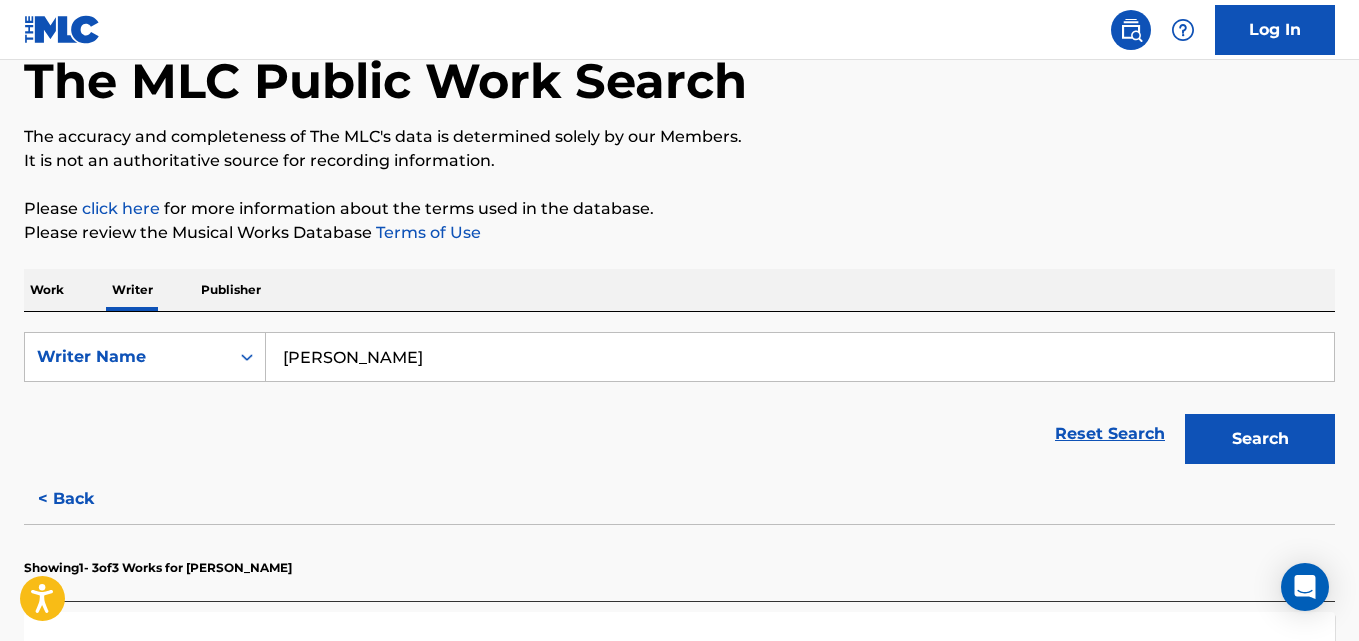 paste on "an [PERSON_NAME]" 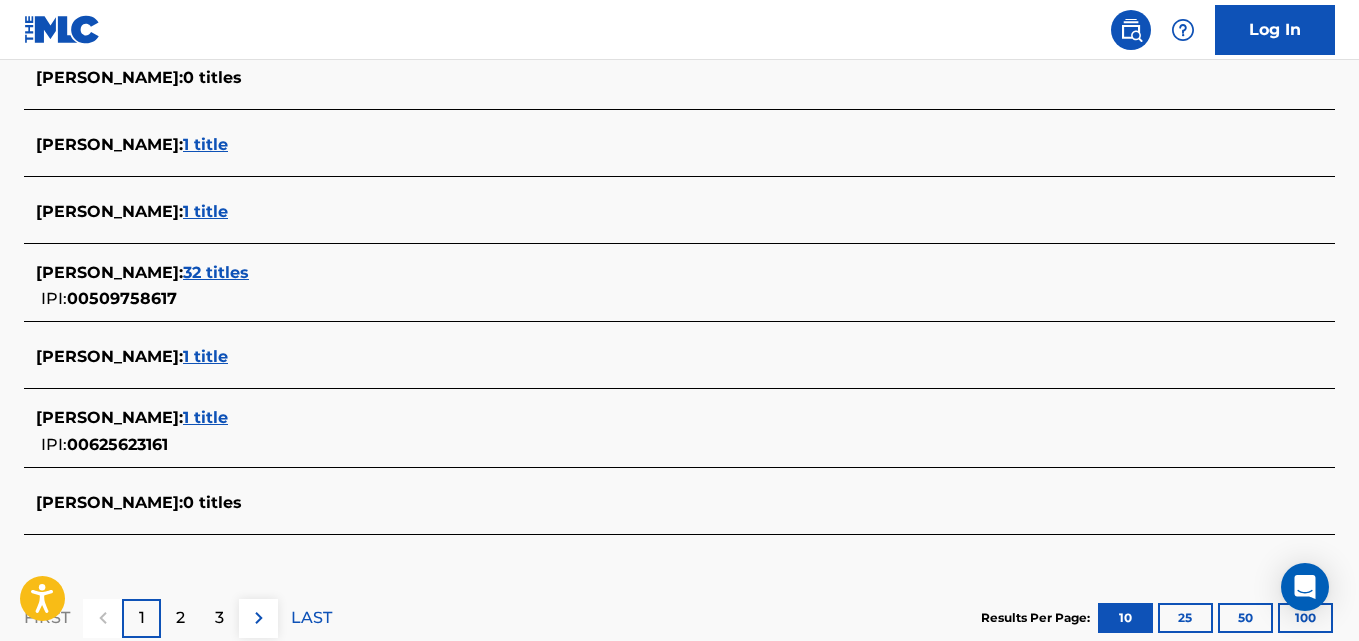 click on "2" at bounding box center (180, 618) 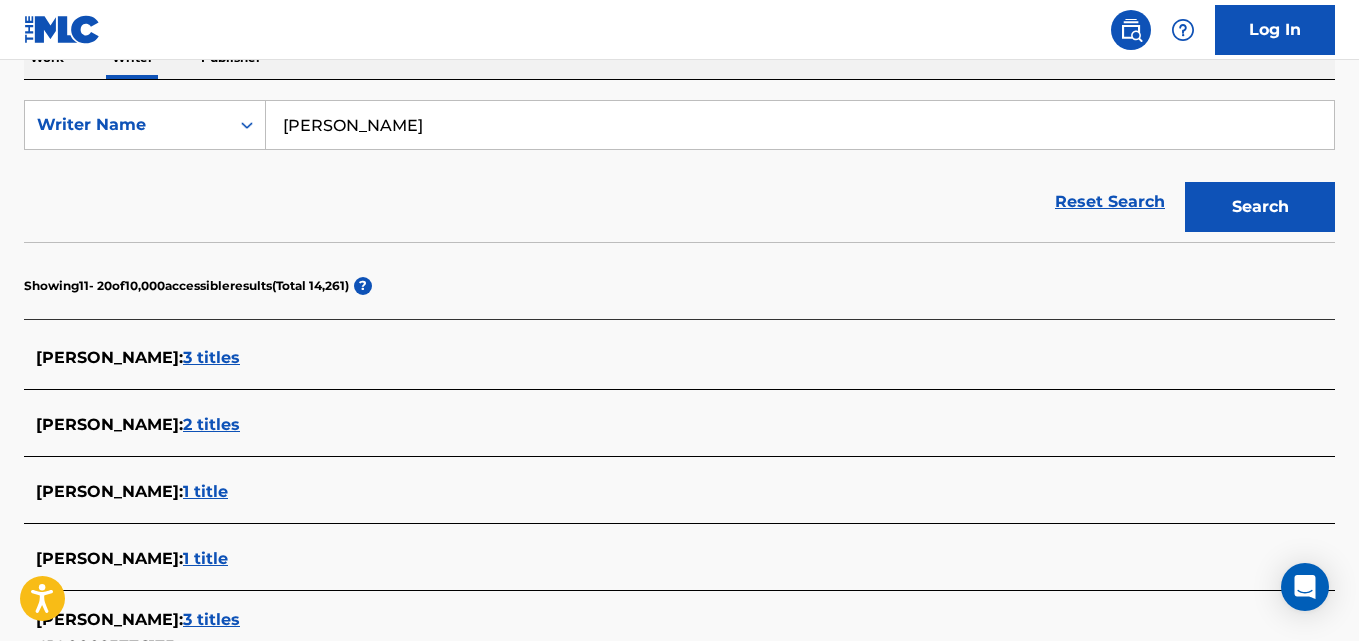 scroll, scrollTop: 337, scrollLeft: 0, axis: vertical 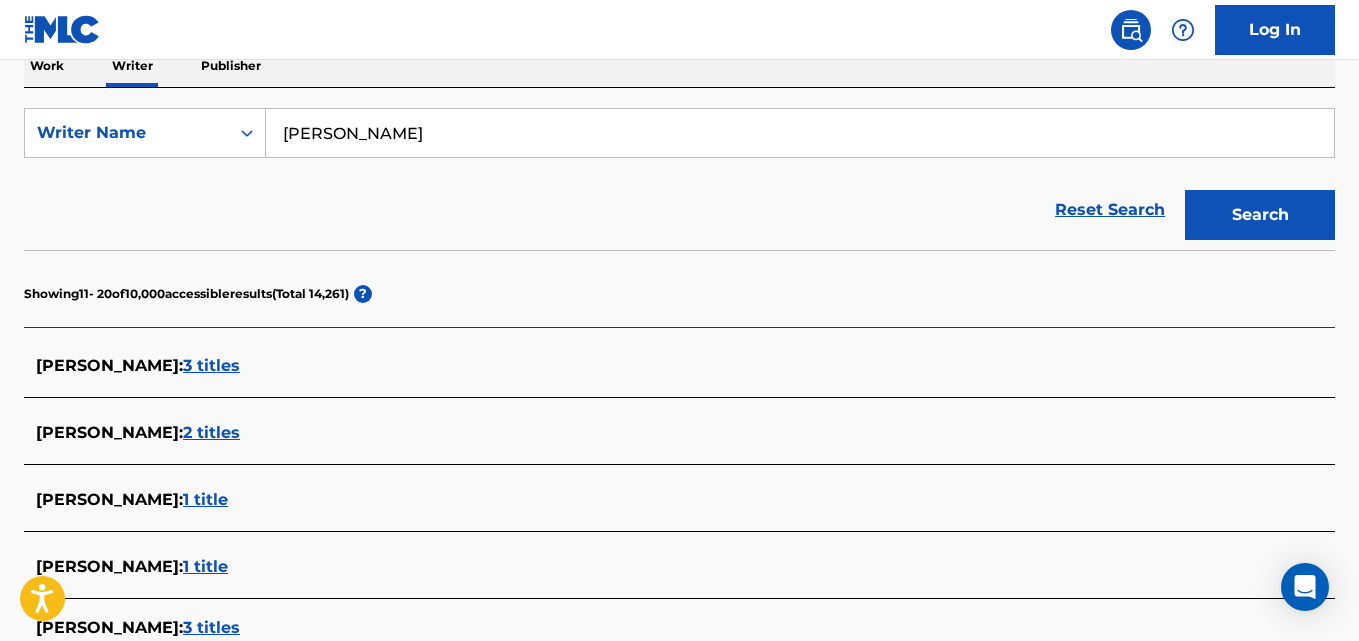 click on "[PERSON_NAME]" at bounding box center [800, 133] 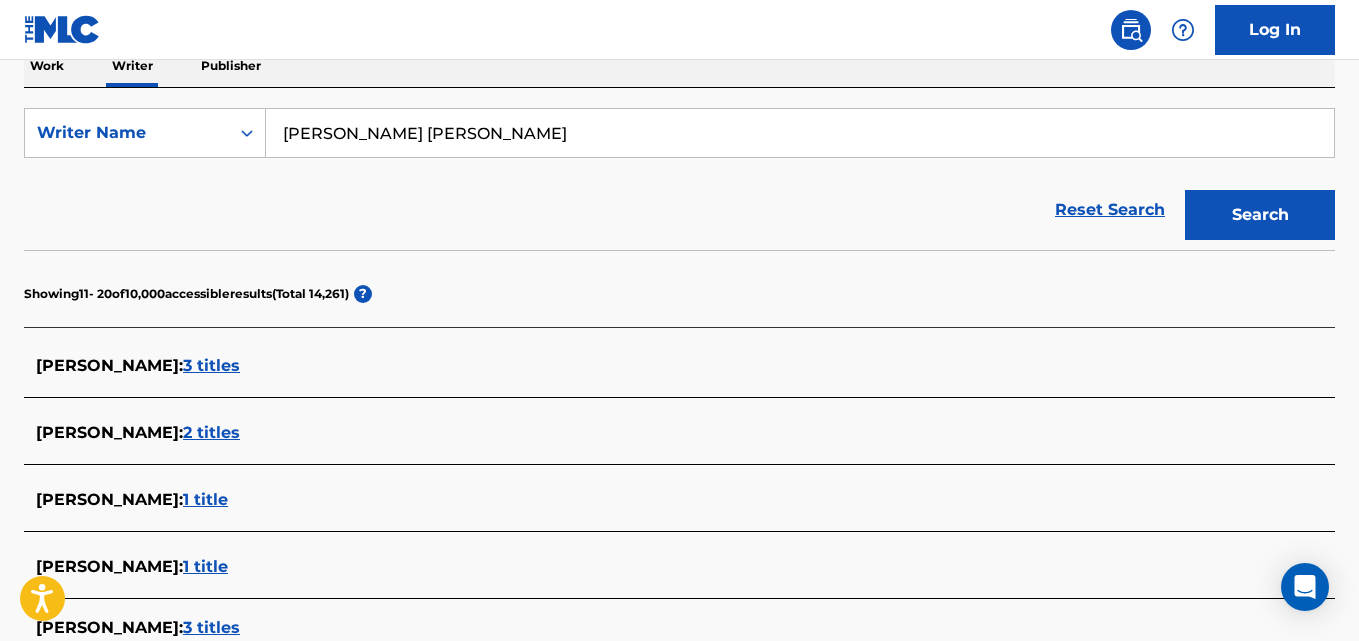 type on "[PERSON_NAME] [PERSON_NAME]" 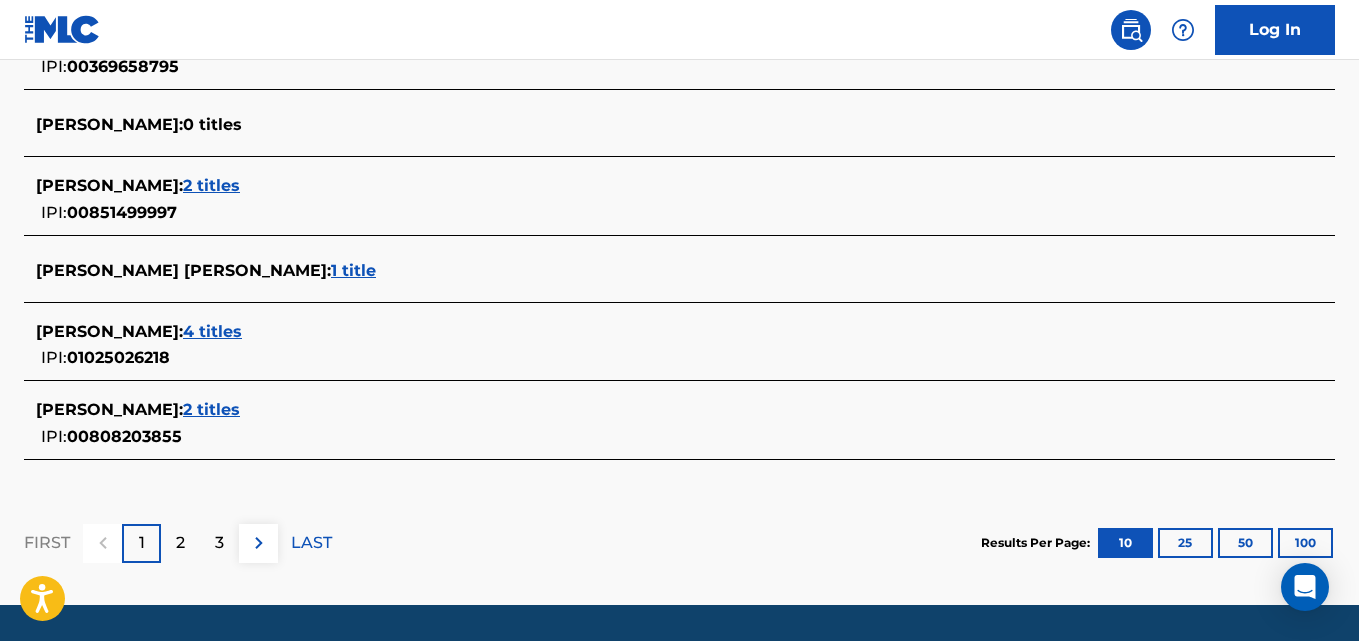 scroll, scrollTop: 913, scrollLeft: 0, axis: vertical 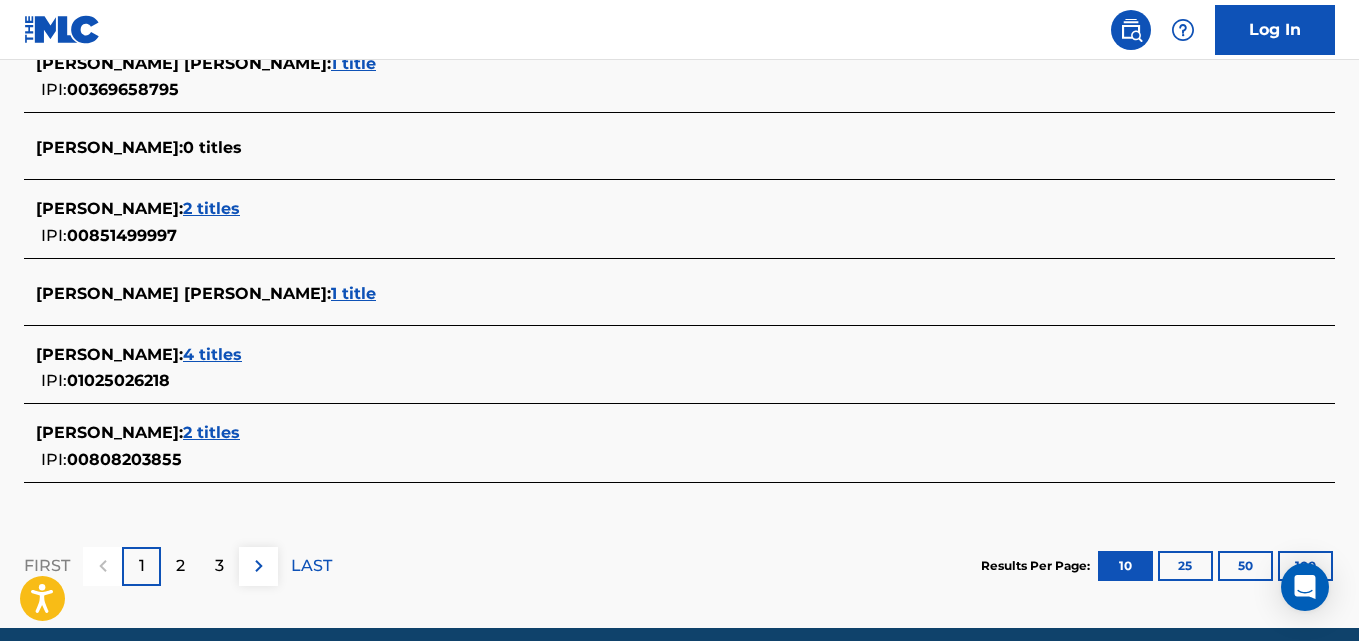 click on "[PERSON_NAME] [PERSON_NAME] :  1 title" at bounding box center (653, 295) 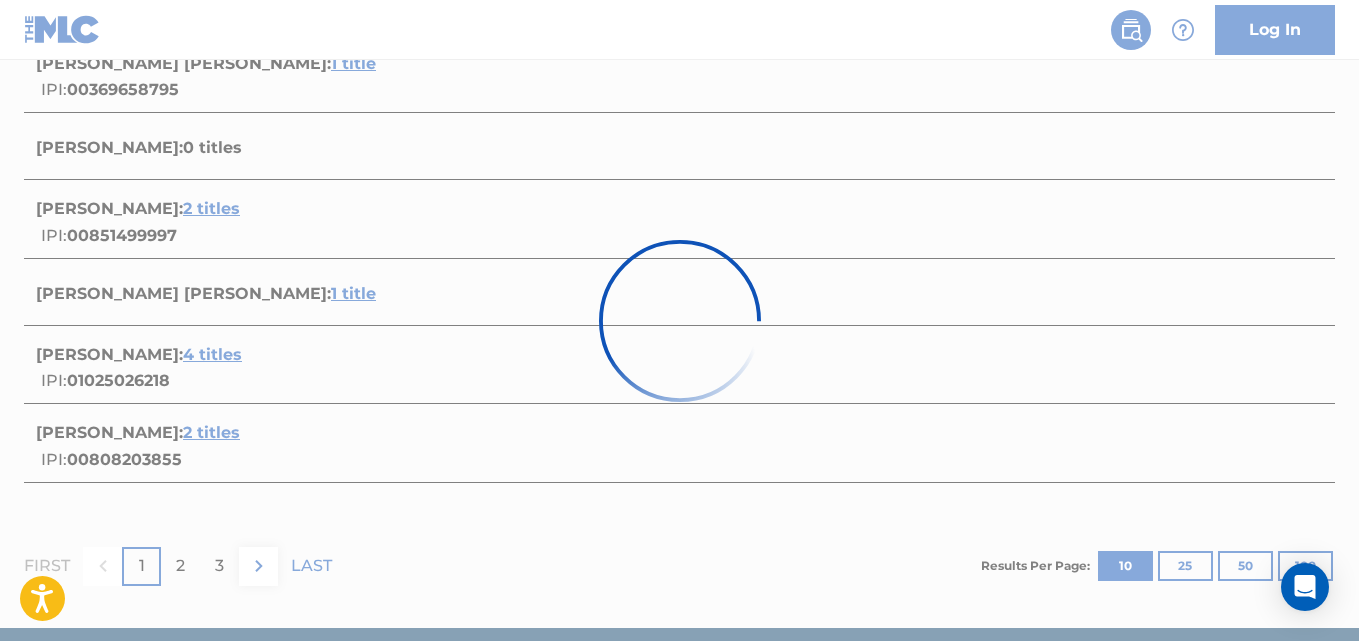 scroll, scrollTop: 466, scrollLeft: 0, axis: vertical 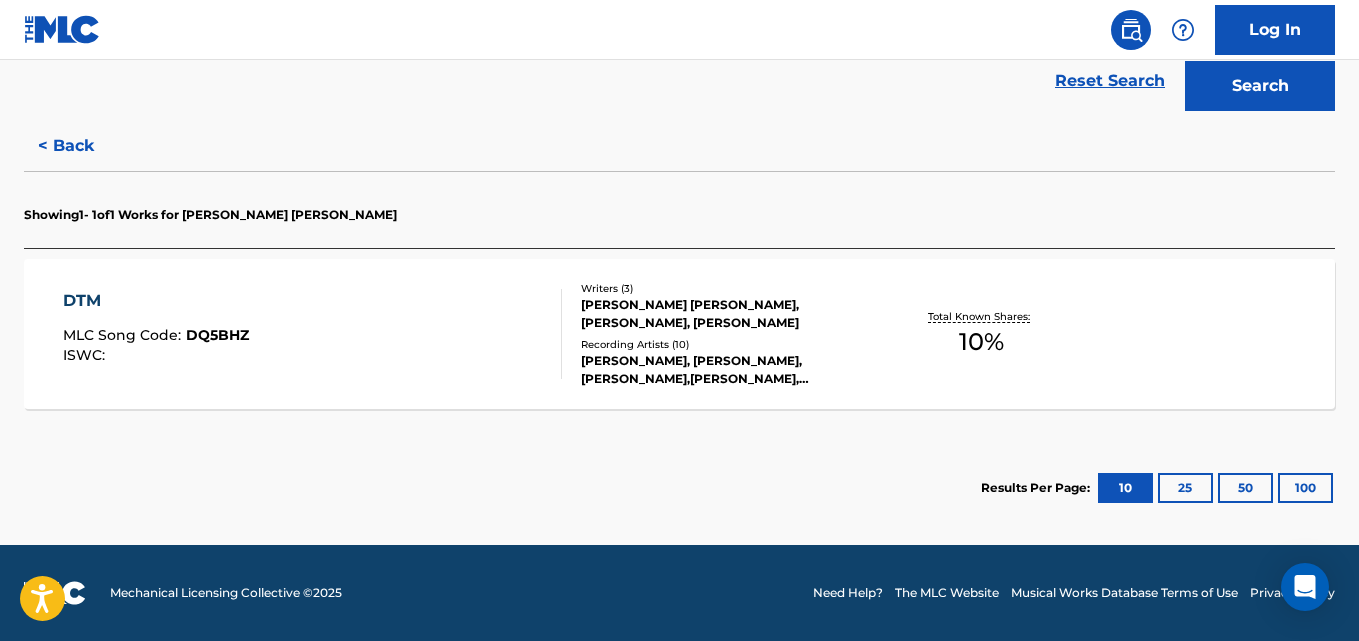 click on "10 %" at bounding box center [981, 342] 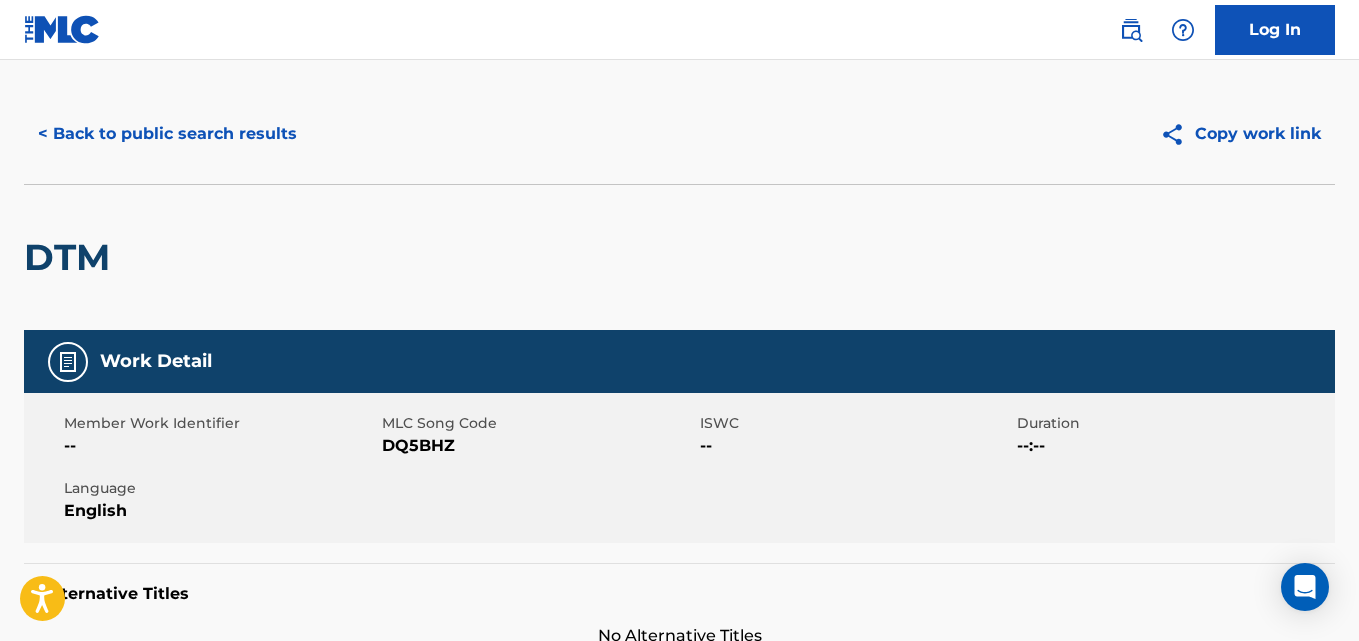 scroll, scrollTop: 0, scrollLeft: 0, axis: both 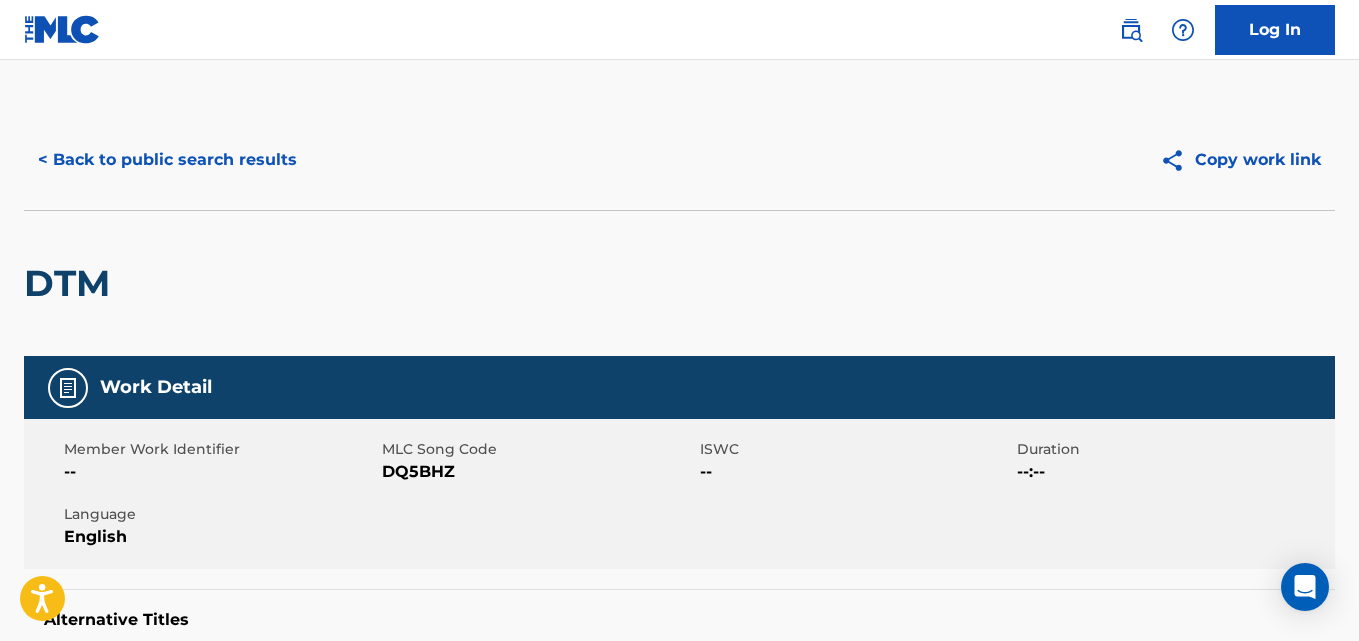 click on "< Back to public search results" at bounding box center (167, 160) 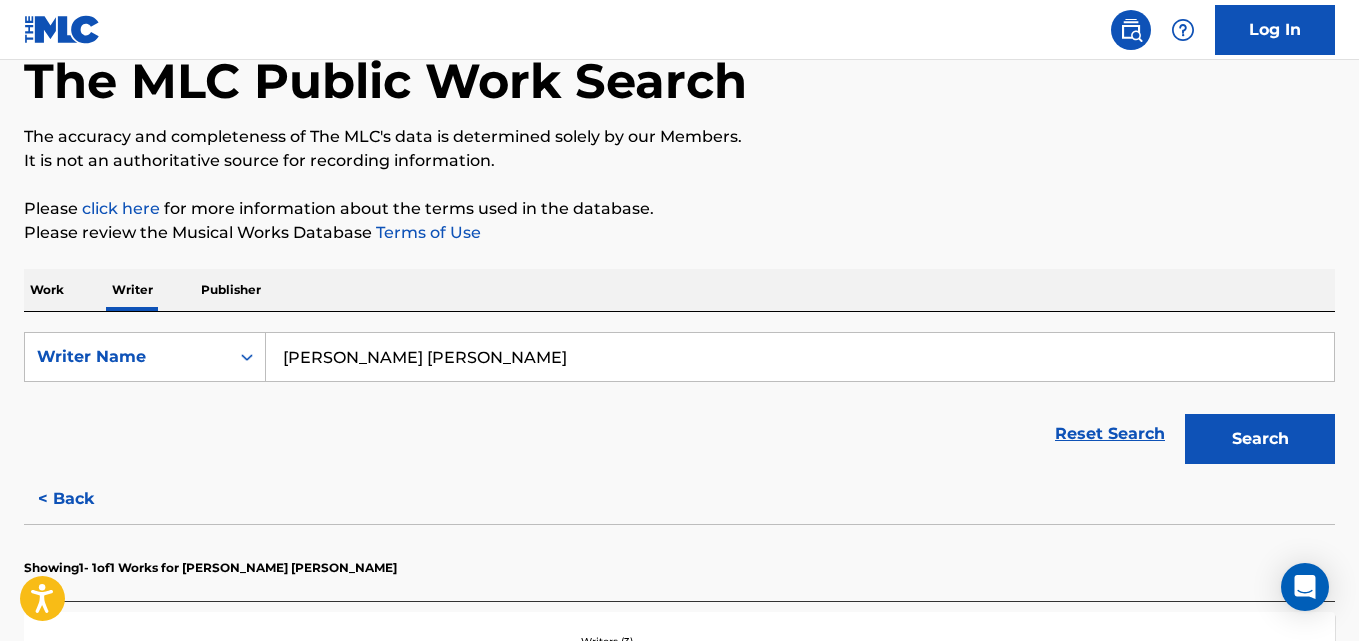 click on "[PERSON_NAME] [PERSON_NAME]" at bounding box center [800, 357] 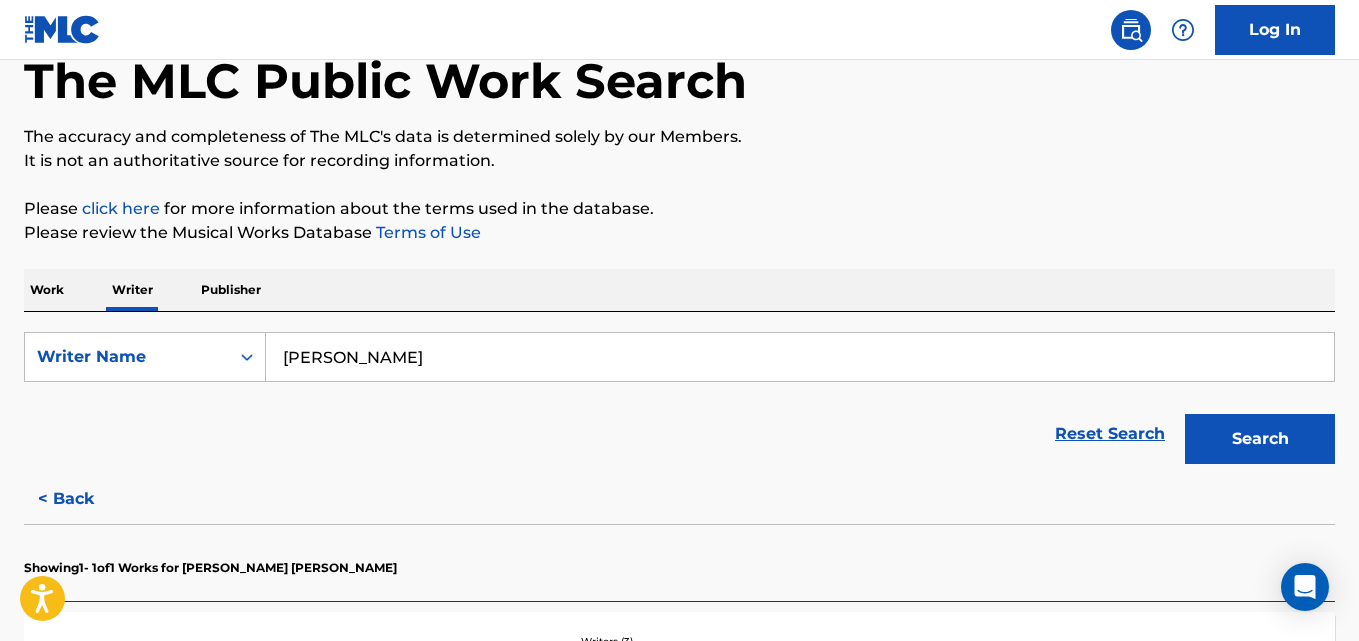 type on "[PERSON_NAME]" 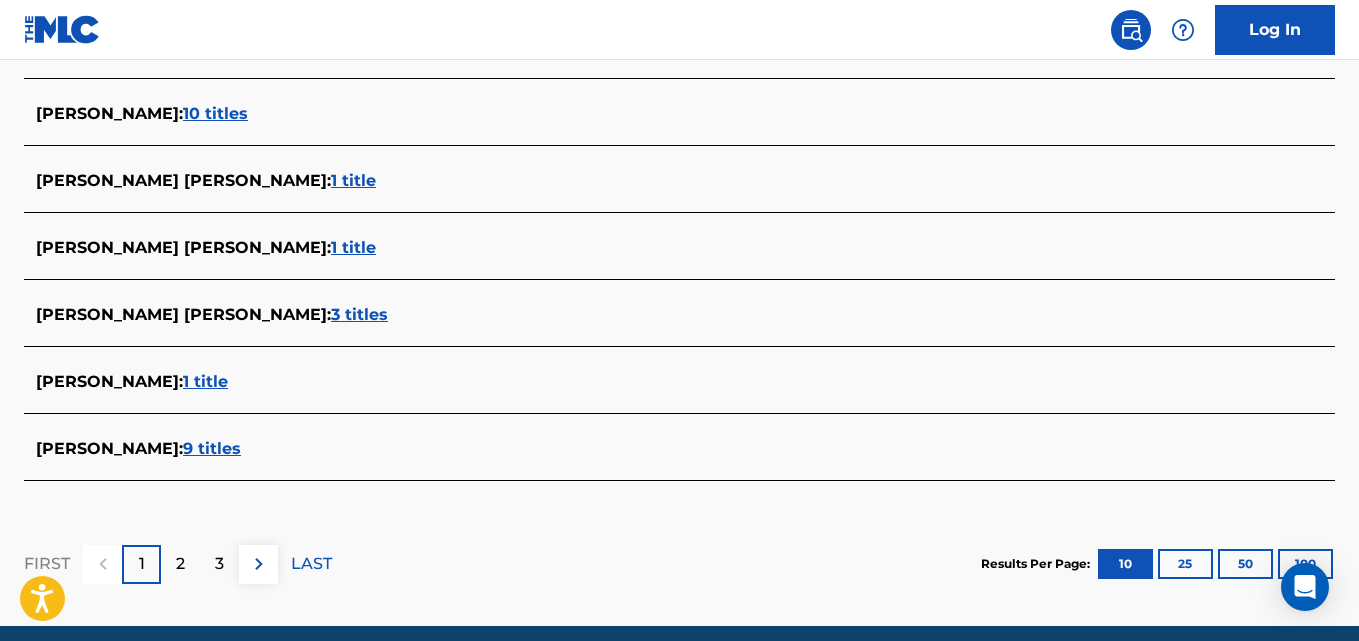 scroll, scrollTop: 878, scrollLeft: 0, axis: vertical 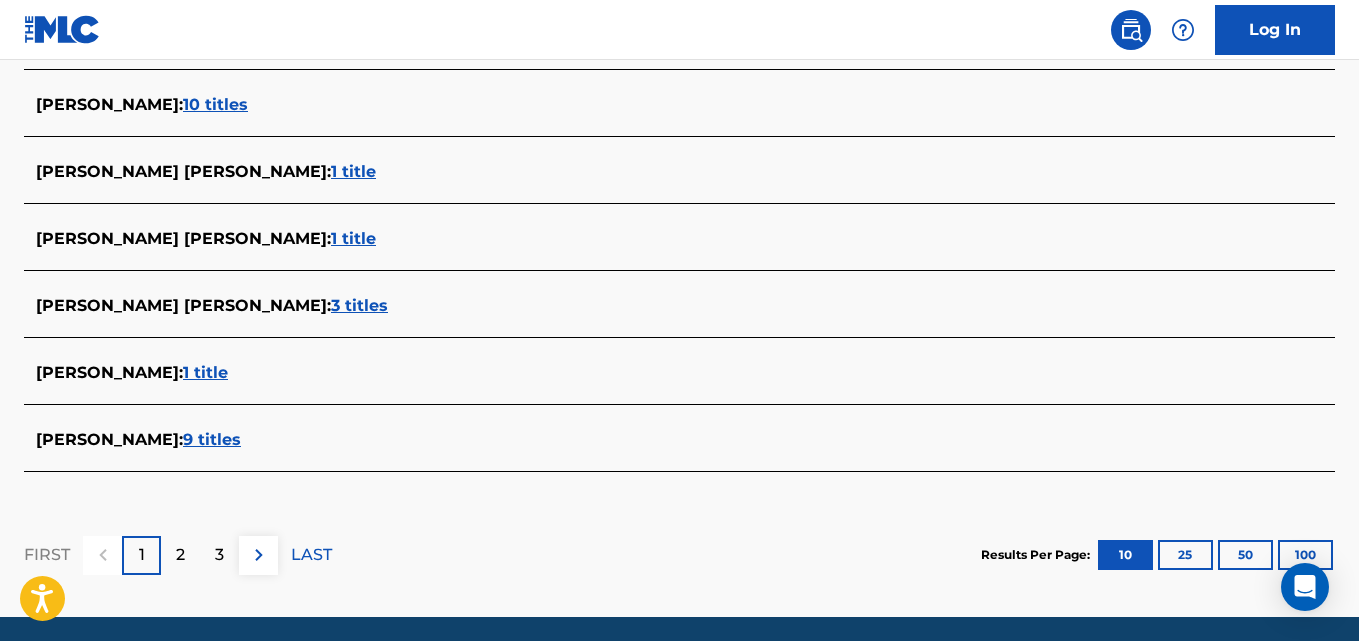 click on "[PERSON_NAME] :  1 title" at bounding box center [653, 373] 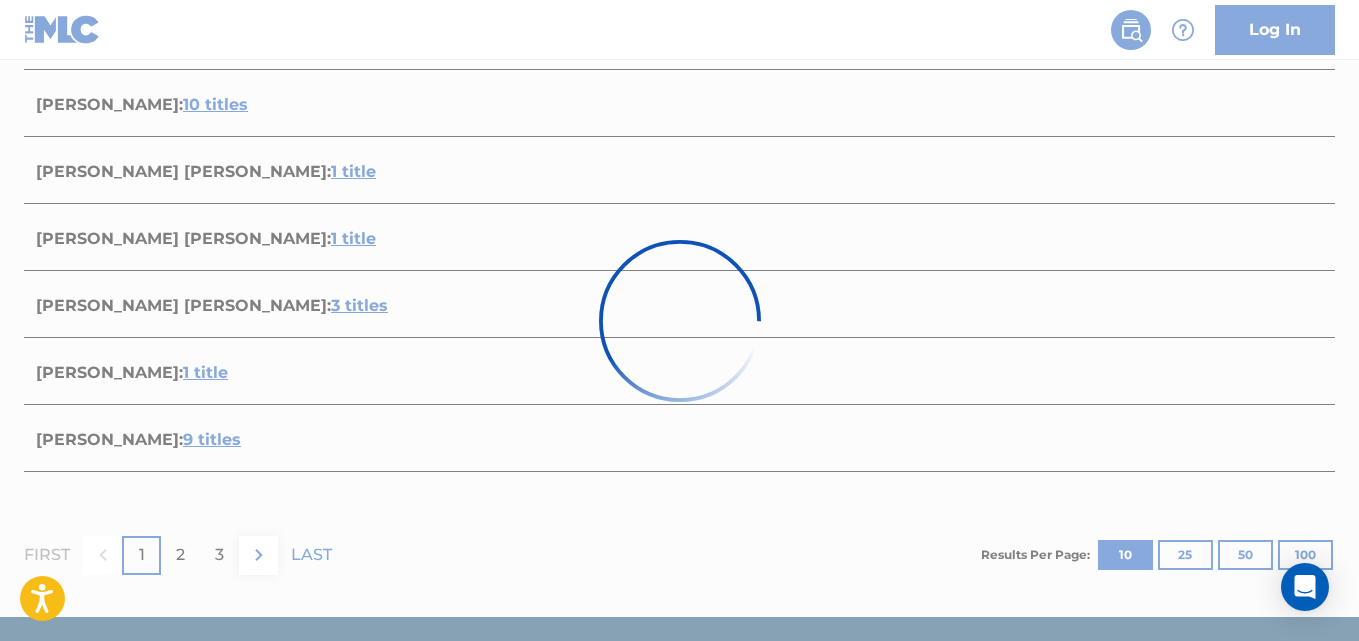 scroll, scrollTop: 466, scrollLeft: 0, axis: vertical 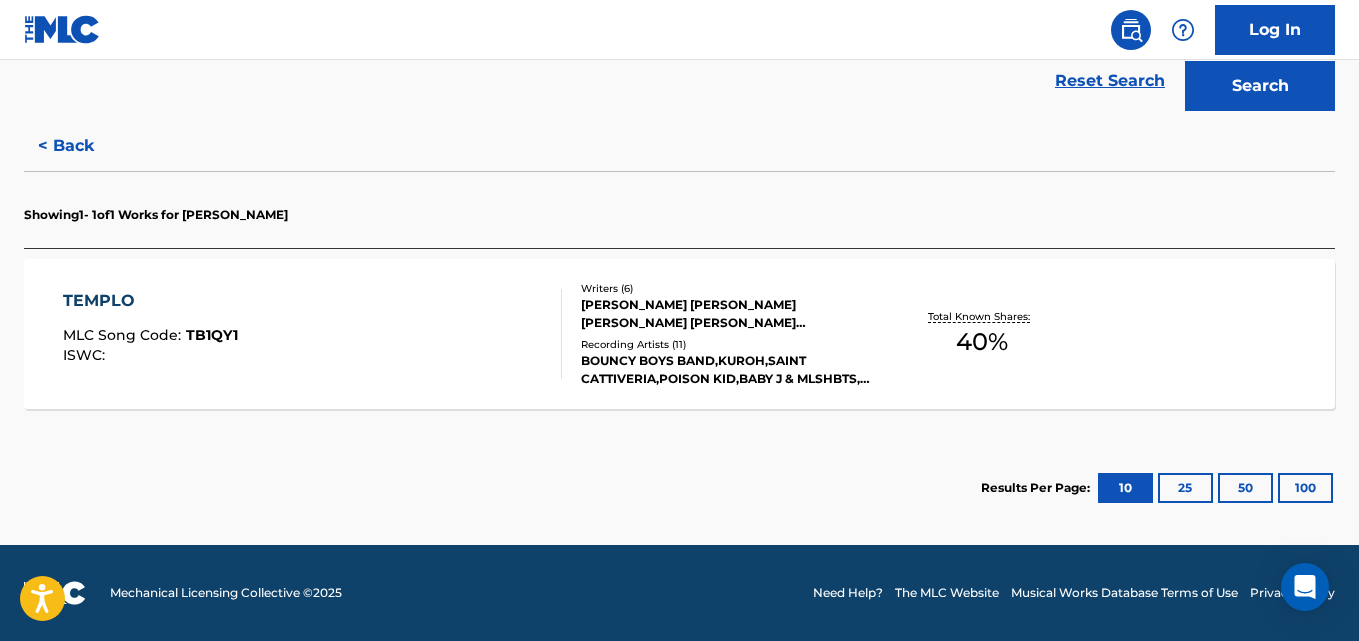 click on "< Back" at bounding box center (84, 146) 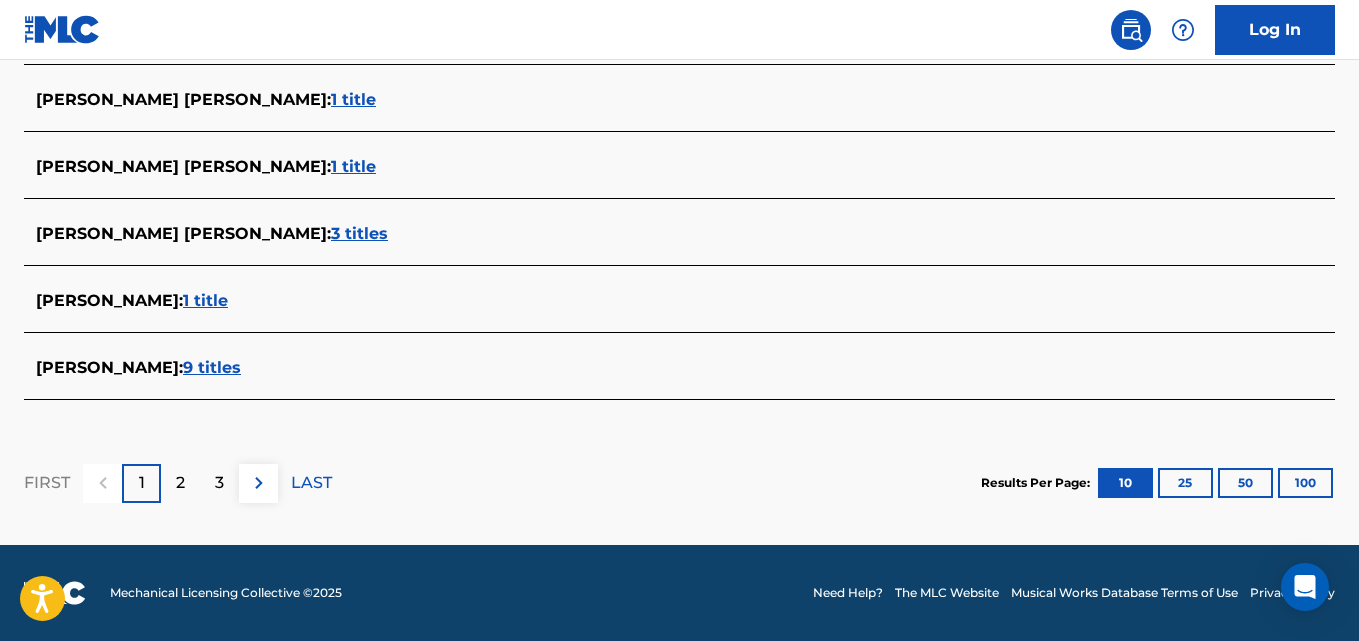 click on "1 title" at bounding box center (205, 300) 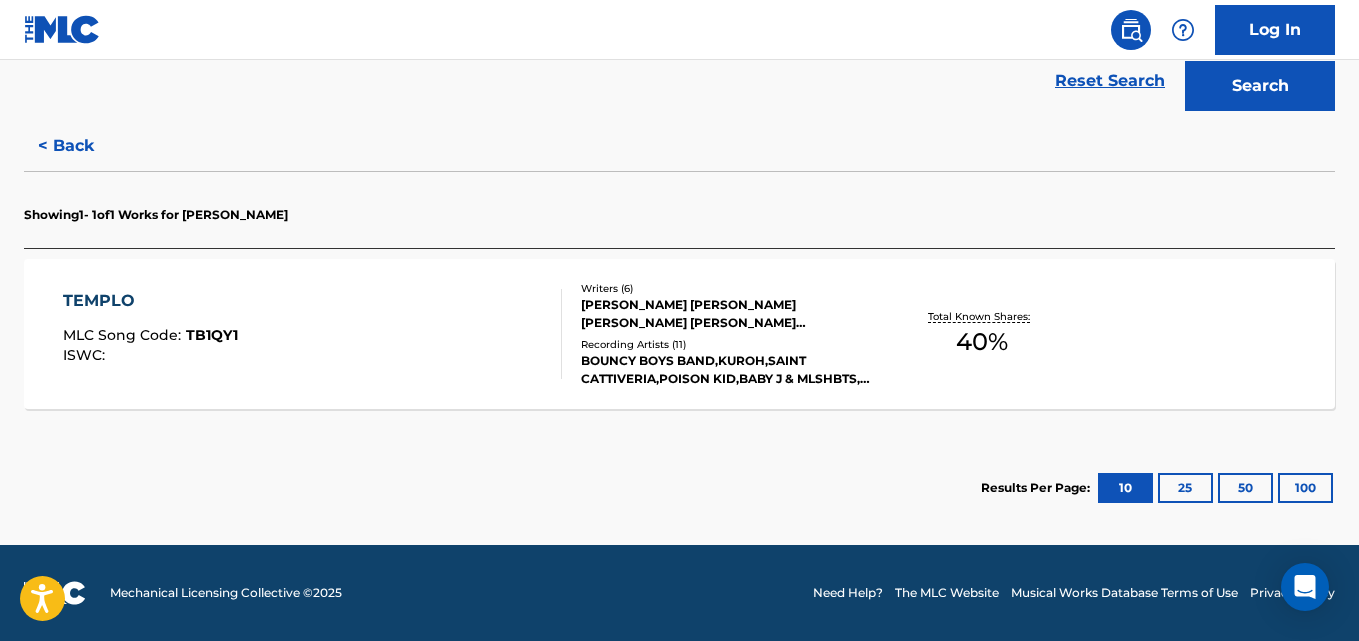 click on "BOUNCY BOYS BAND,KUROH,SAINT CATTIVERIA,POISON KID,BABY J & MLSHBTS, KUROH, BABY J & MLSHBTS, POISON KID, BOUNCY BOYS BAND, SAINT CATTIVERIA, BOUNCY BOYS BAND, BOUNCY BOYS BAND,NVSCVR, BOUNCY BOYS BAND" at bounding box center (727, 370) 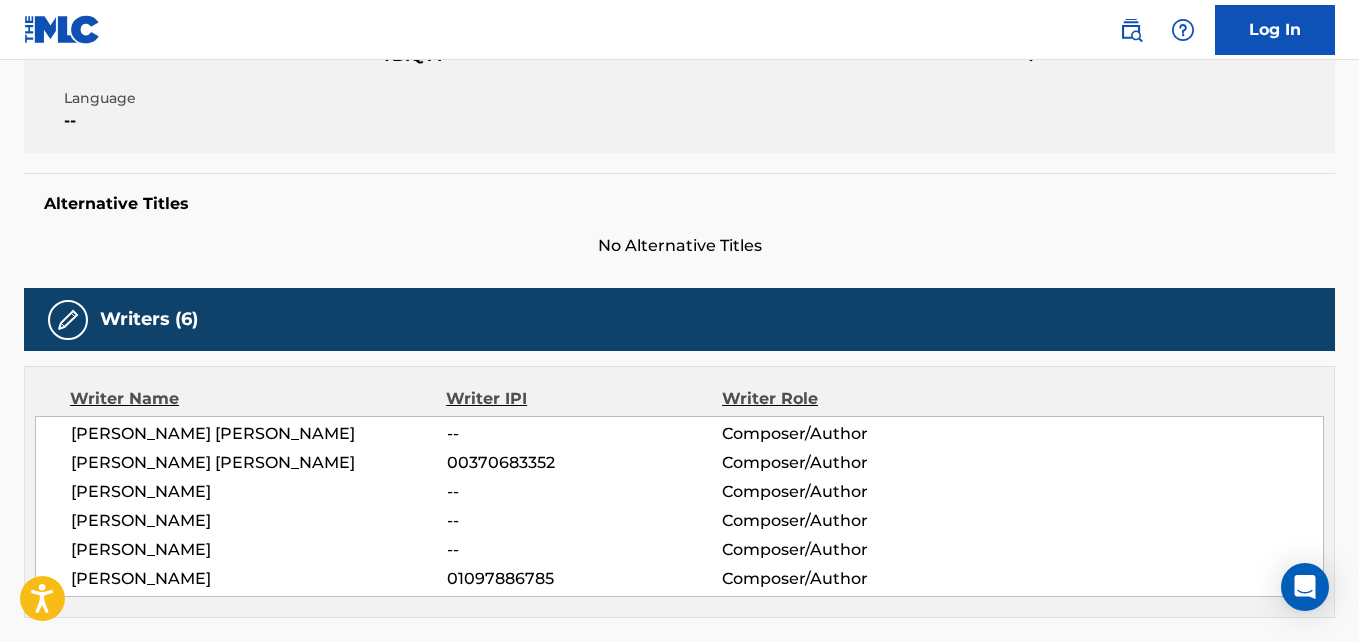 scroll, scrollTop: 0, scrollLeft: 0, axis: both 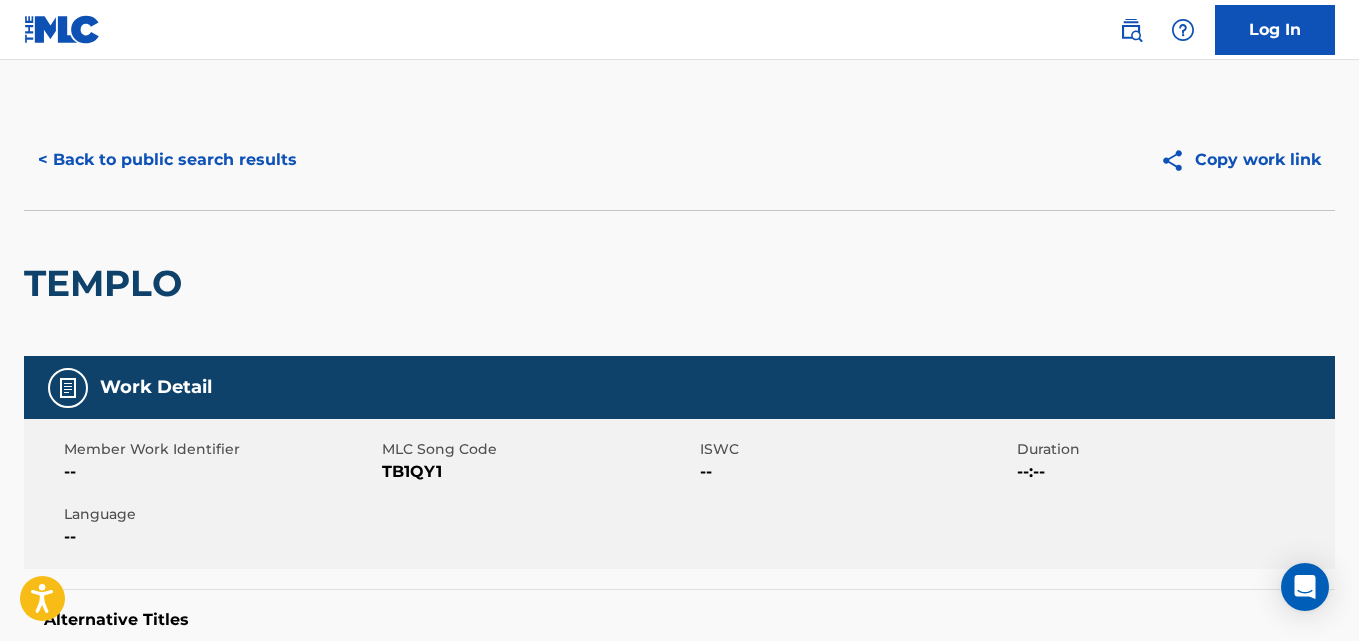 click on "< Back to public search results" at bounding box center (167, 160) 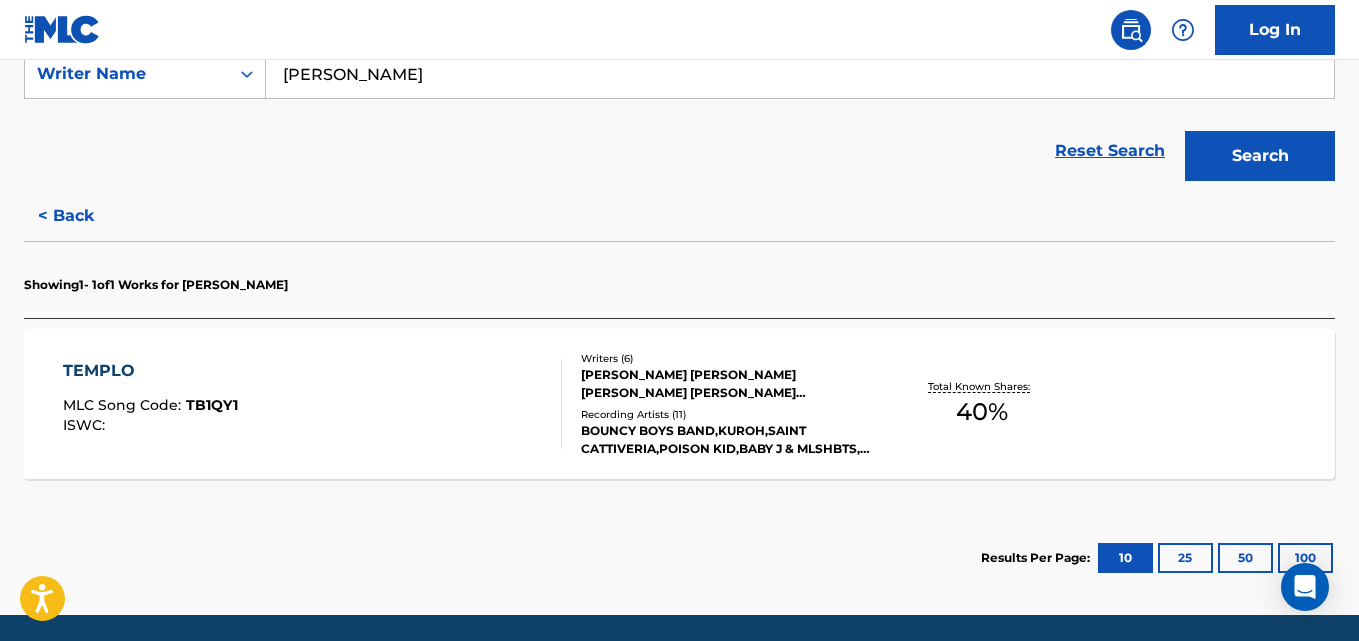 scroll, scrollTop: 395, scrollLeft: 0, axis: vertical 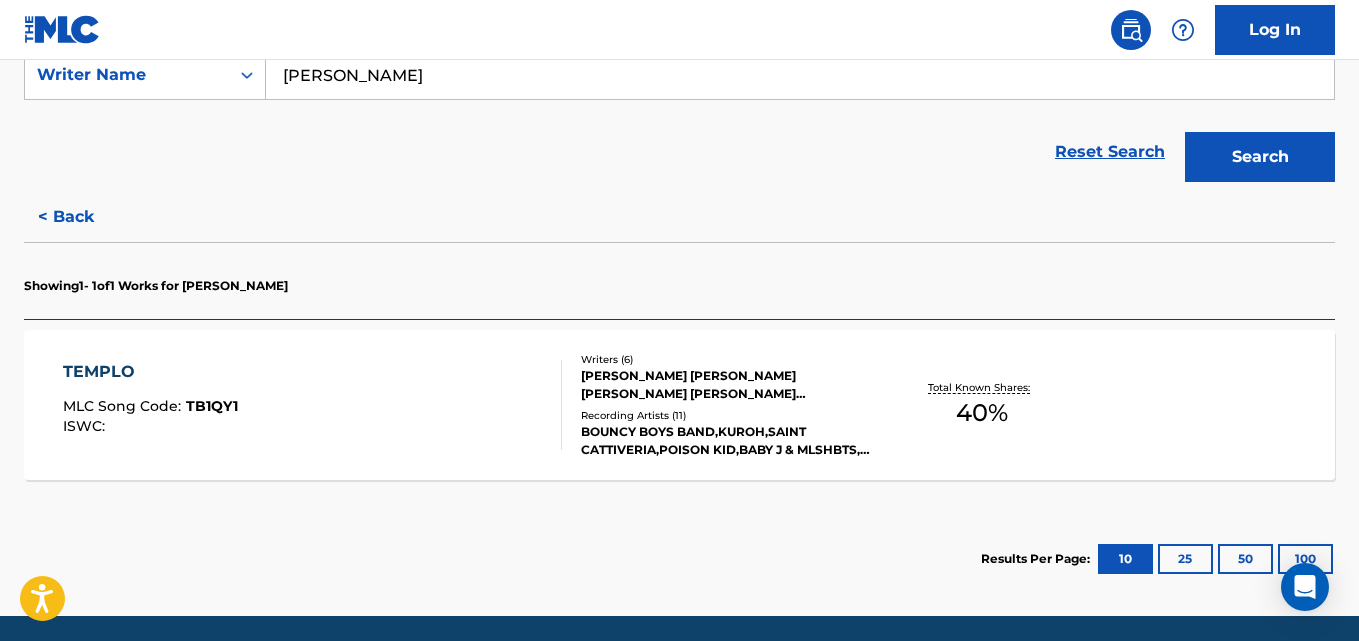click on "< Back" at bounding box center (84, 217) 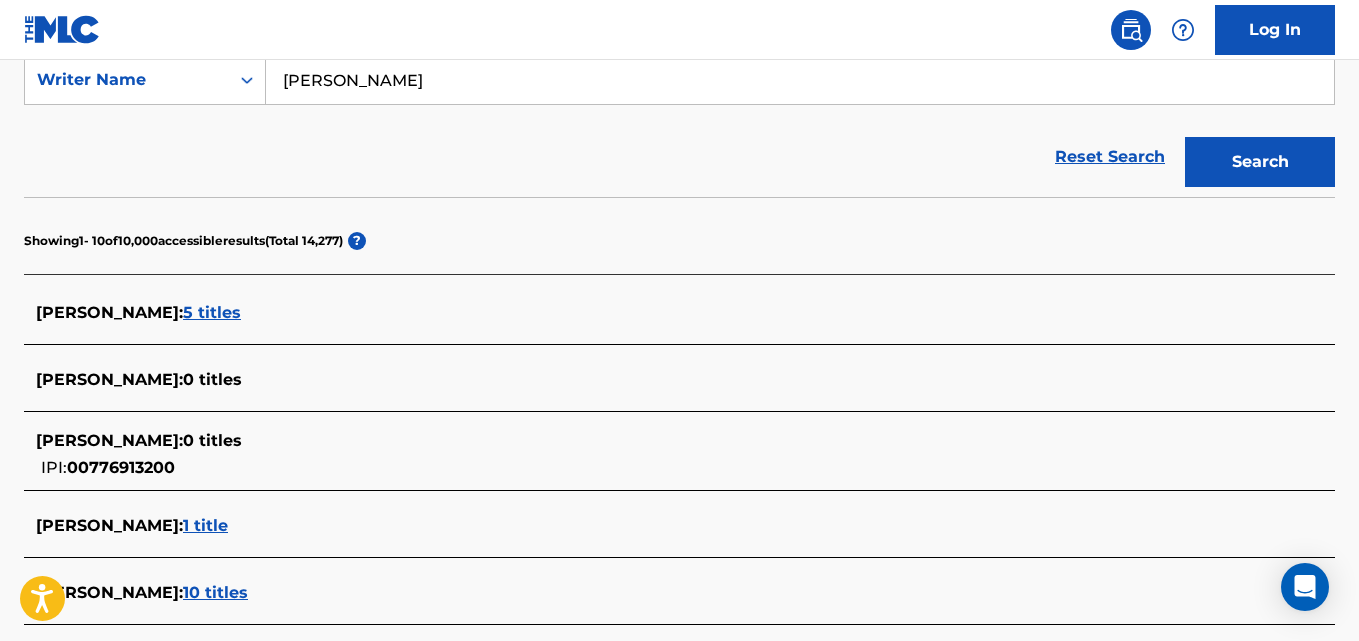 scroll, scrollTop: 387, scrollLeft: 0, axis: vertical 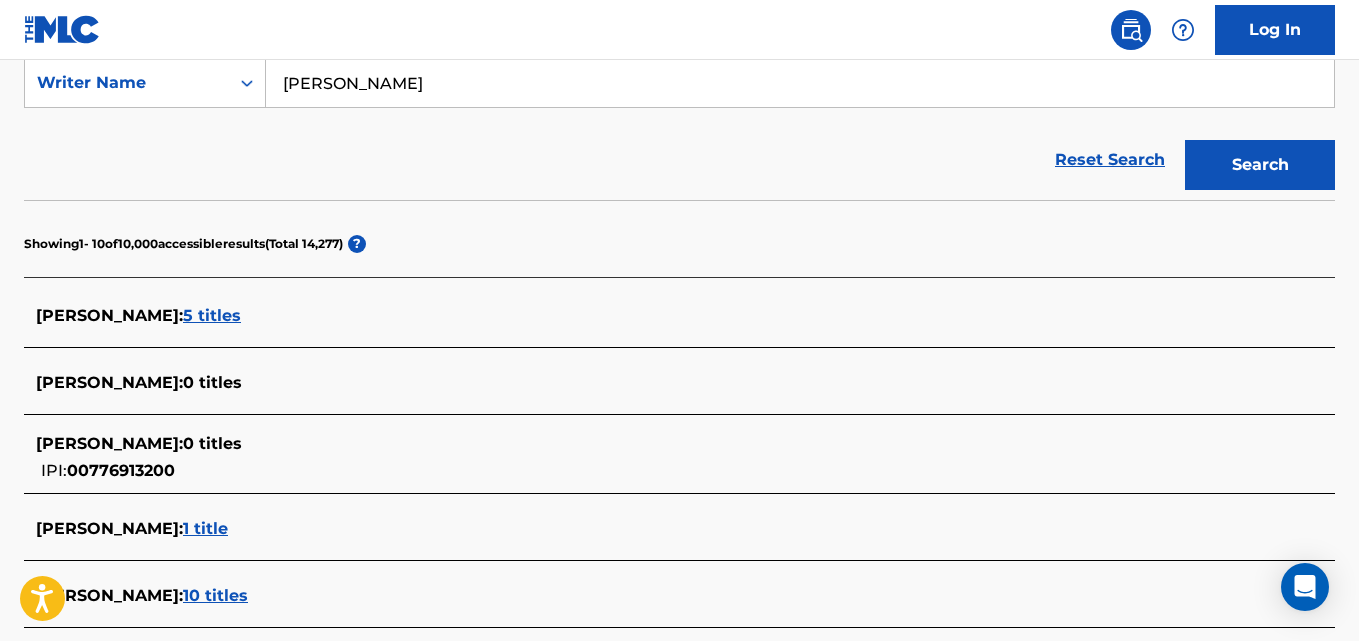 click on "[PERSON_NAME]" at bounding box center [800, 83] 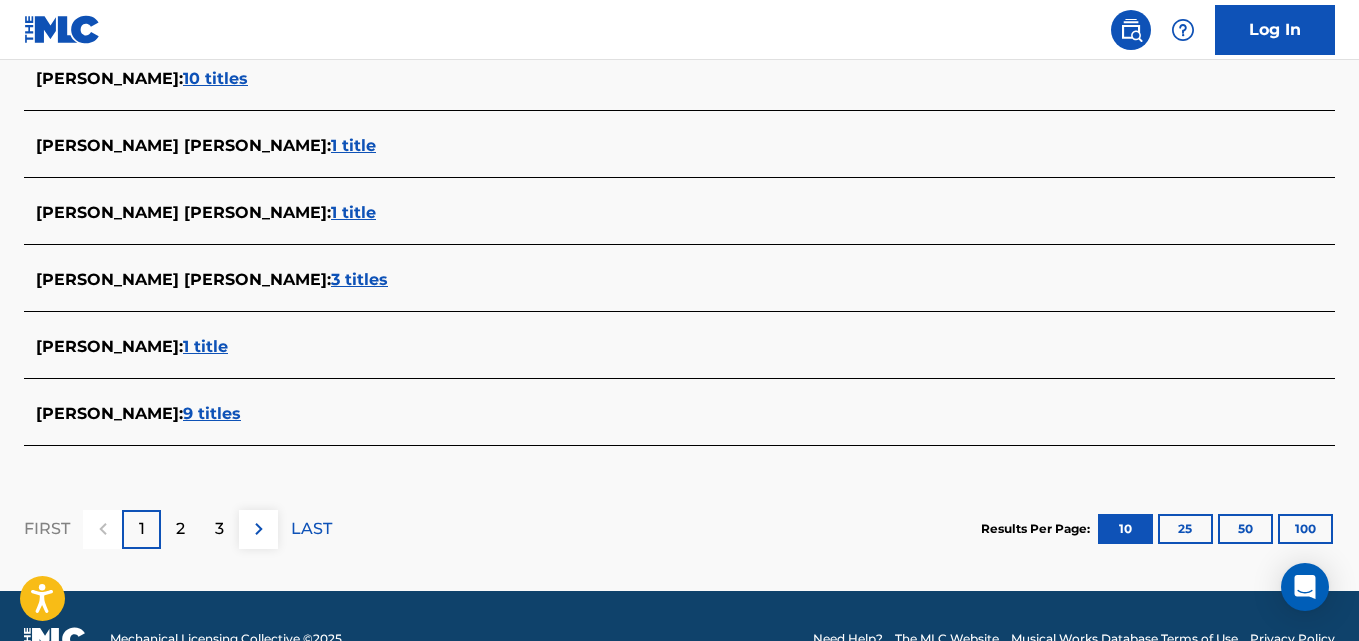 scroll, scrollTop: 899, scrollLeft: 0, axis: vertical 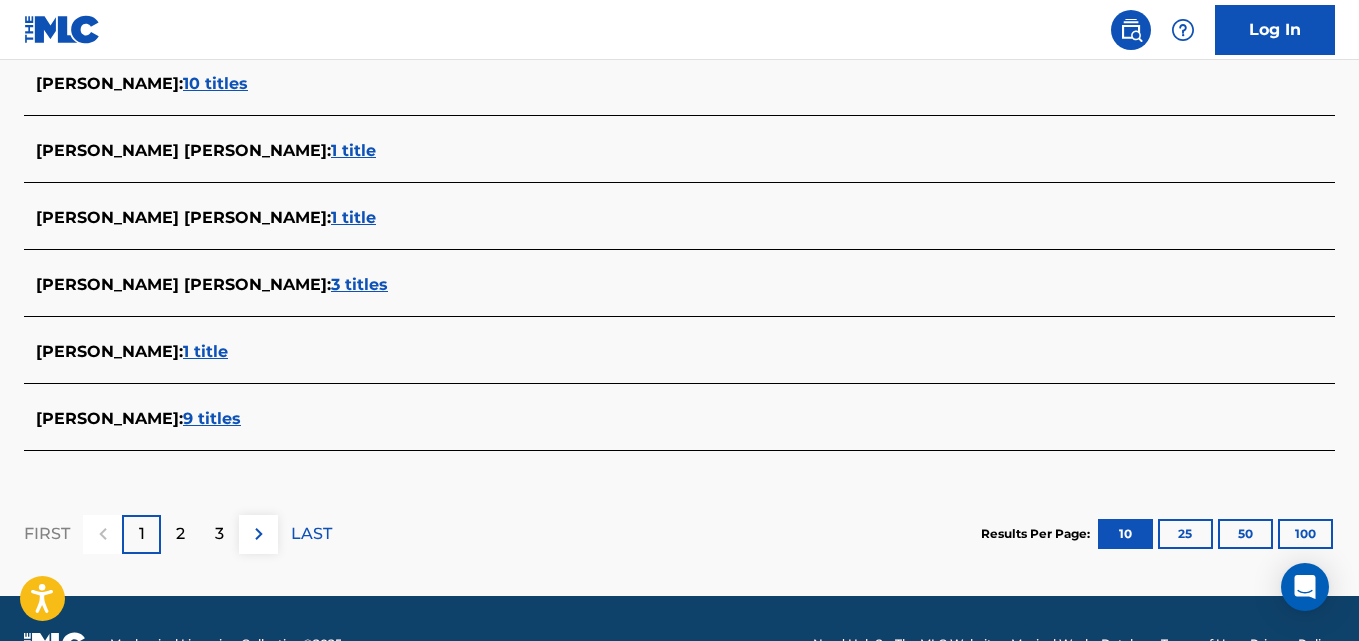 click on "2" at bounding box center (180, 534) 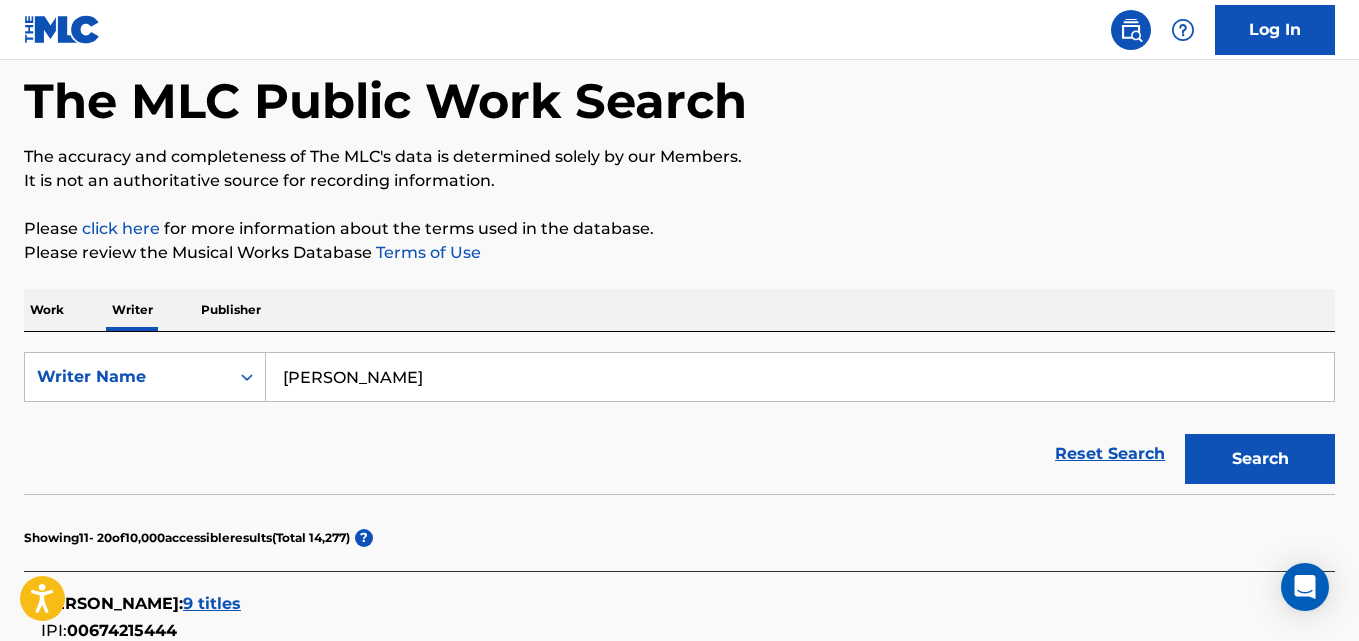 scroll, scrollTop: 97, scrollLeft: 0, axis: vertical 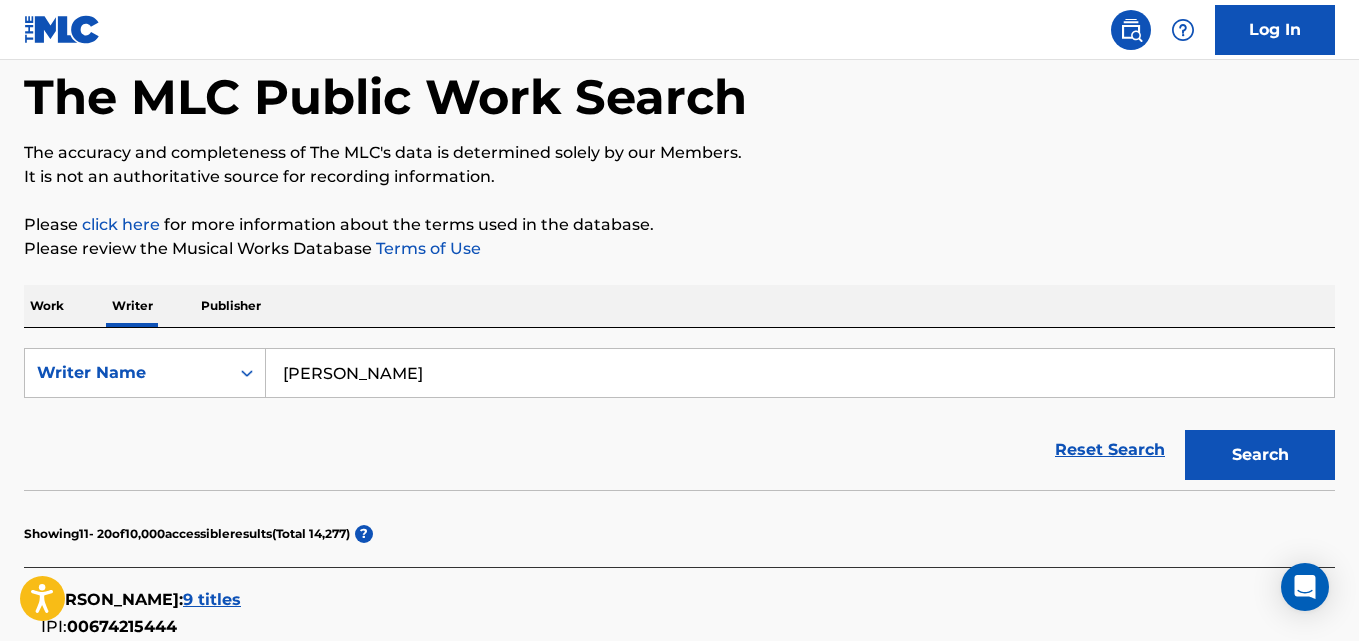 click on "[PERSON_NAME]" at bounding box center [800, 373] 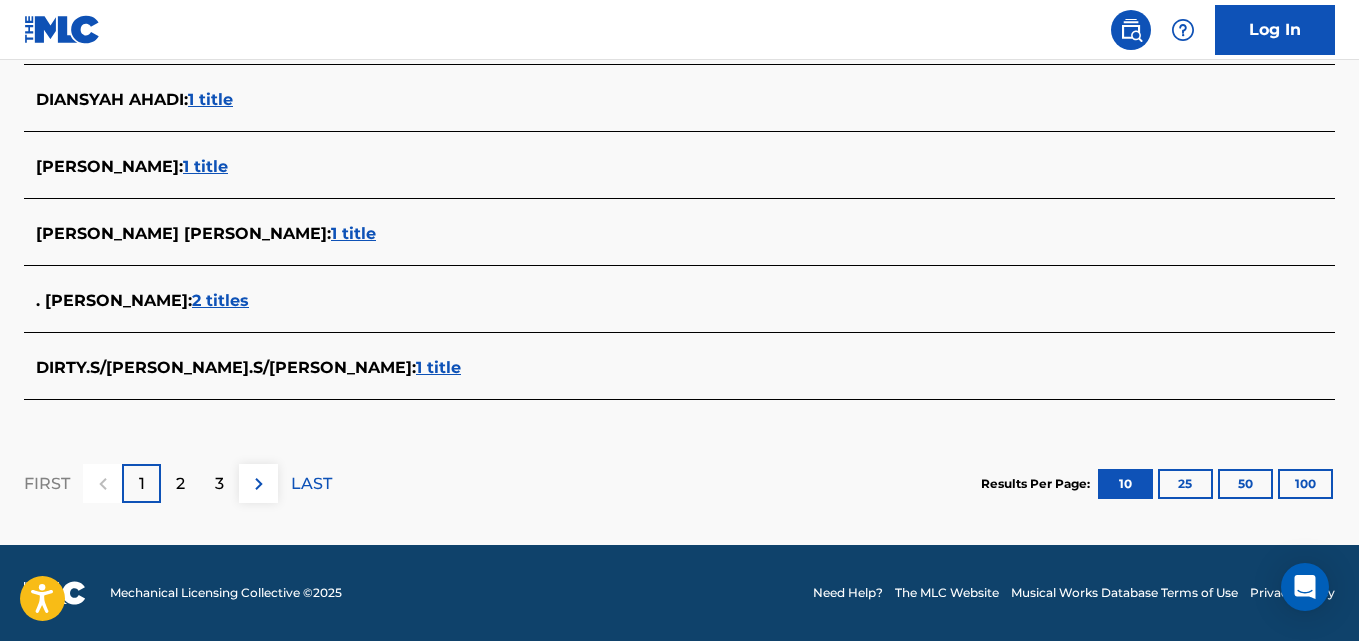click on "2" at bounding box center (180, 484) 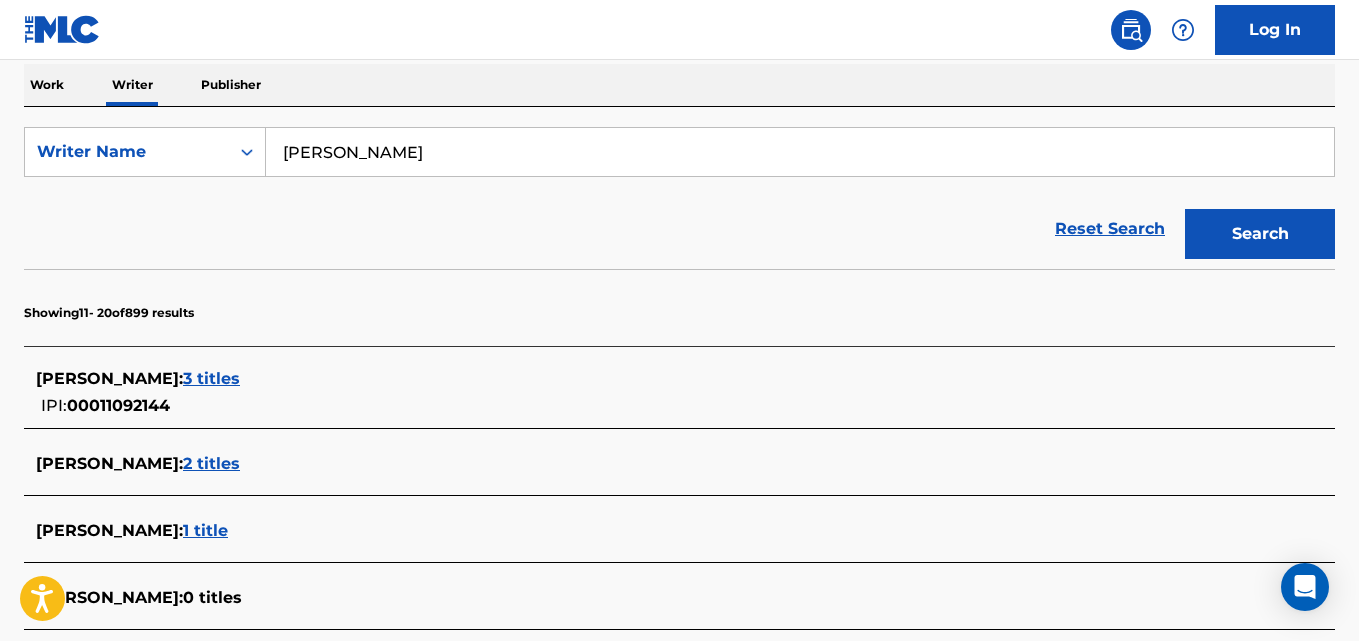 scroll, scrollTop: 312, scrollLeft: 0, axis: vertical 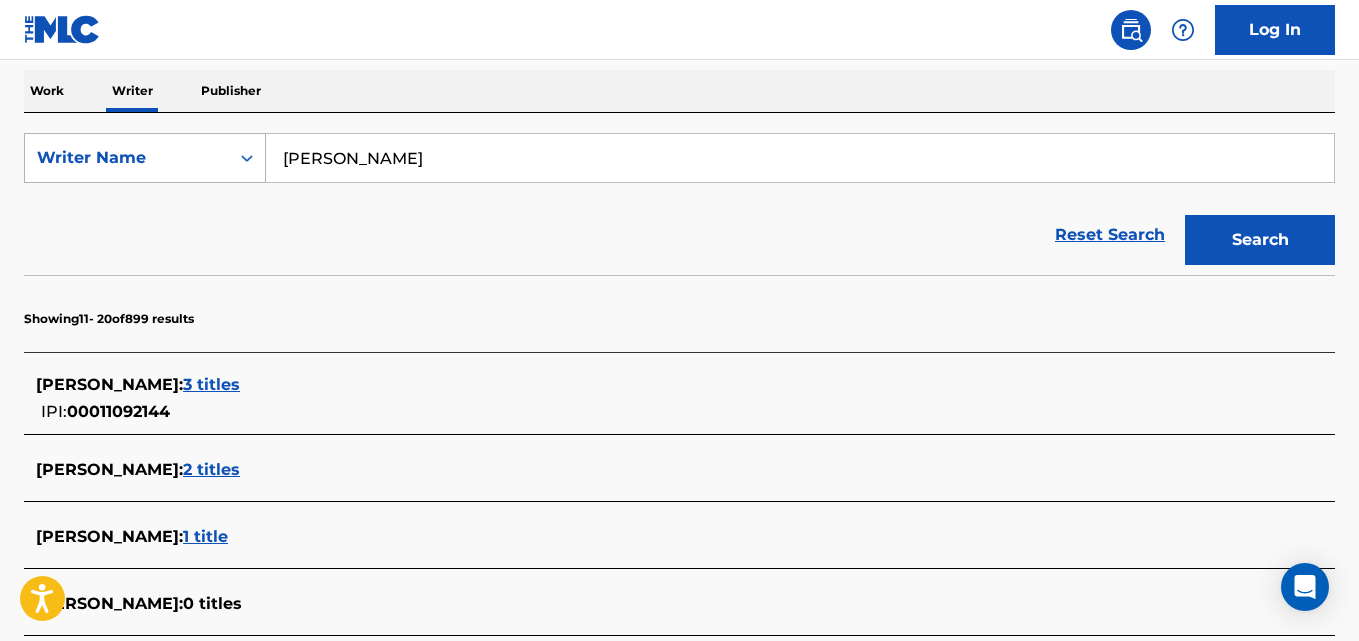drag, startPoint x: 459, startPoint y: 152, endPoint x: 179, endPoint y: 146, distance: 280.06427 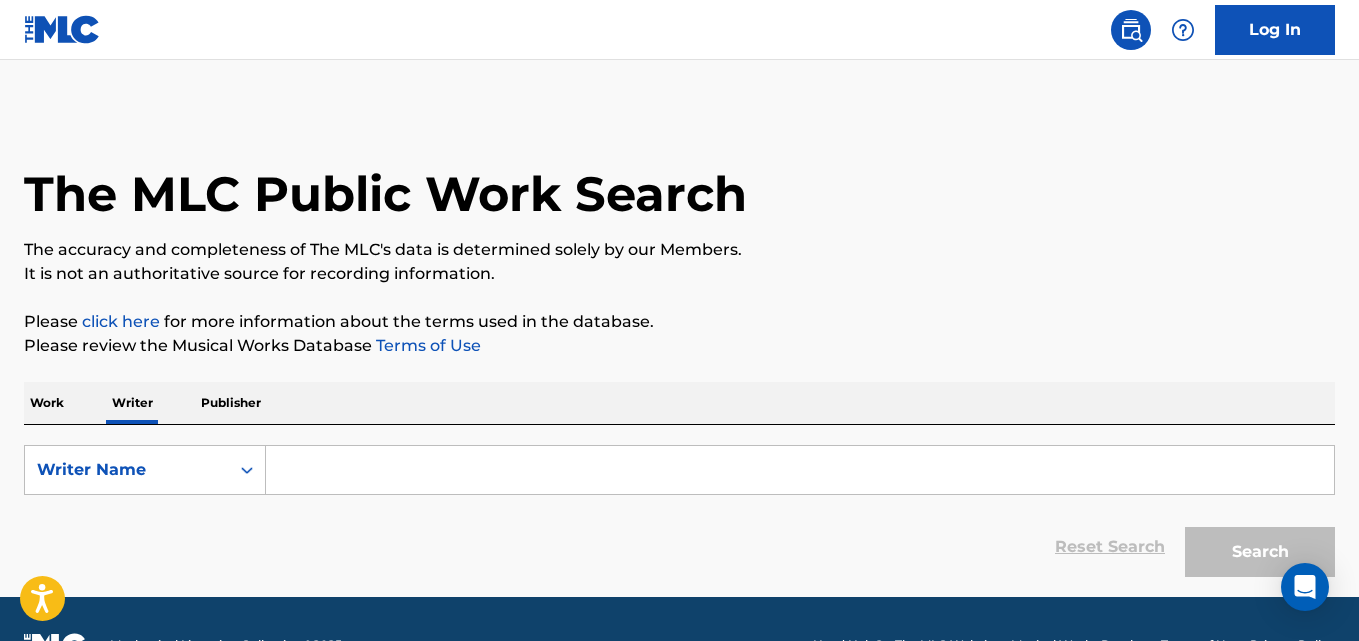 scroll, scrollTop: 0, scrollLeft: 0, axis: both 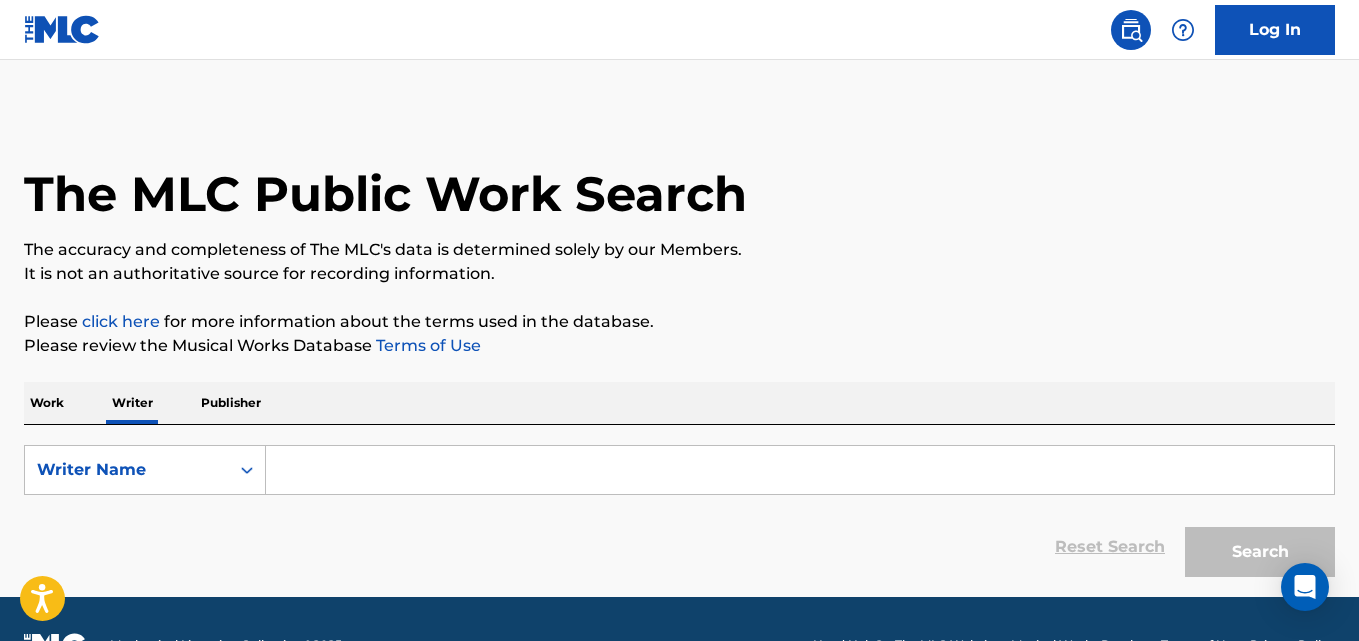 click at bounding box center [800, 470] 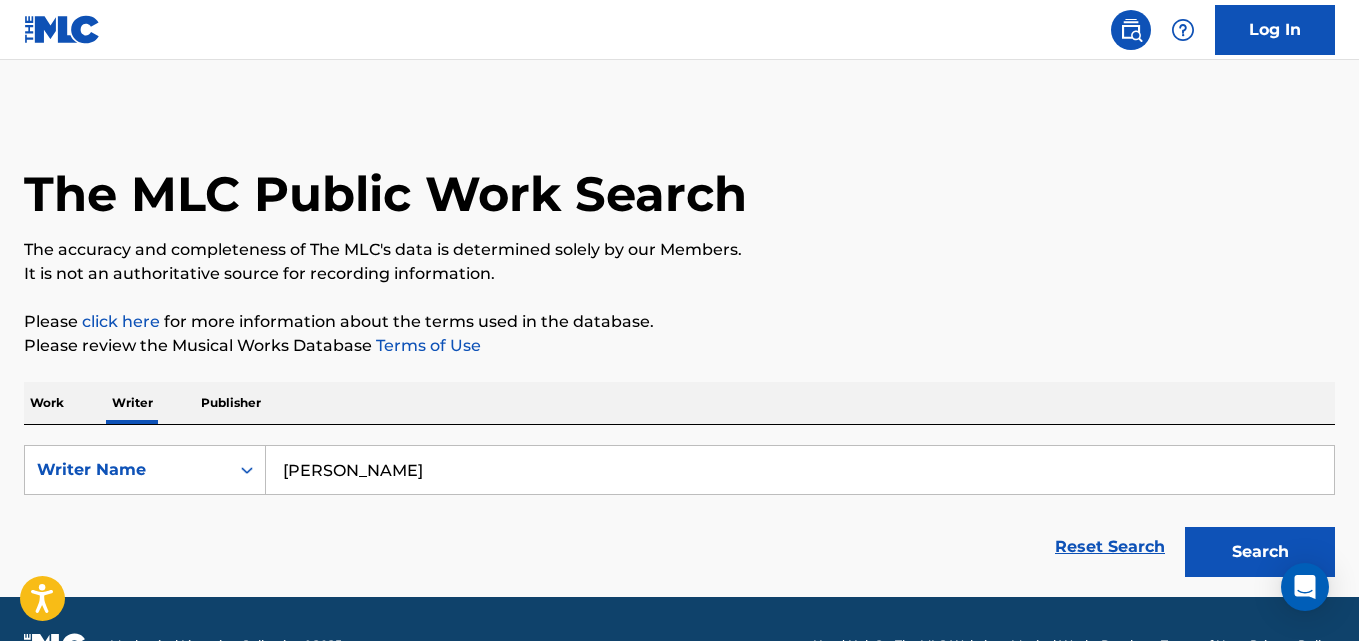 type on "[PERSON_NAME]" 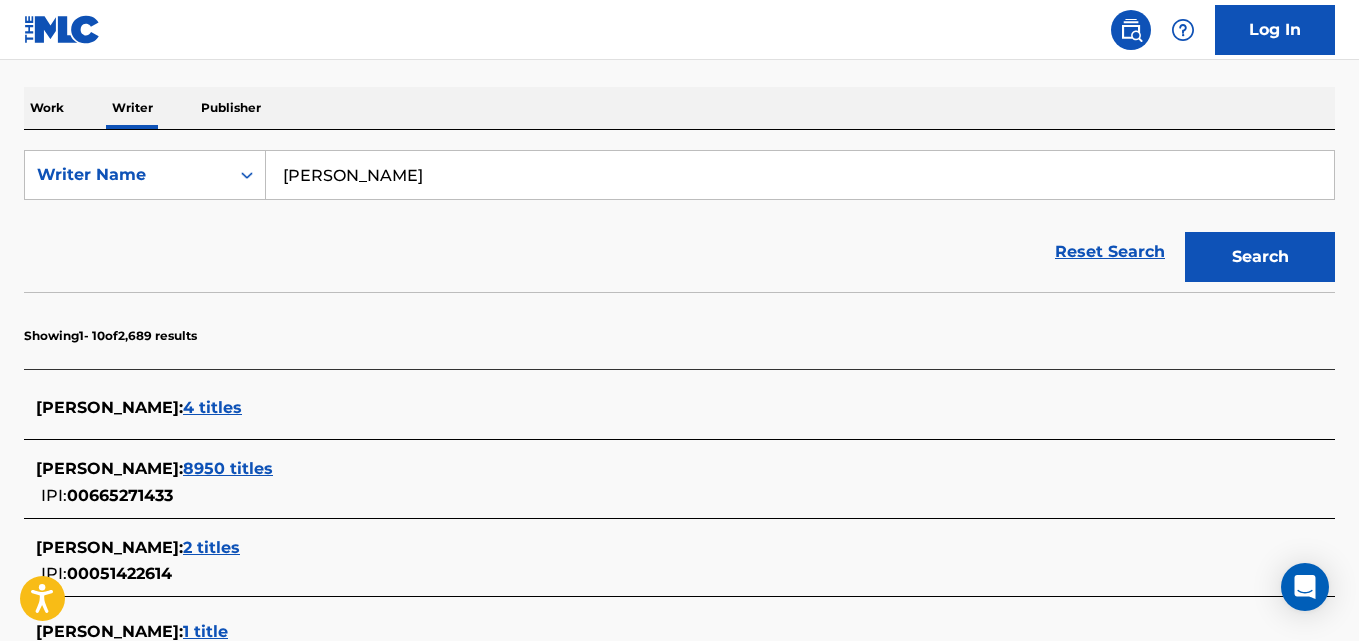 scroll, scrollTop: 0, scrollLeft: 0, axis: both 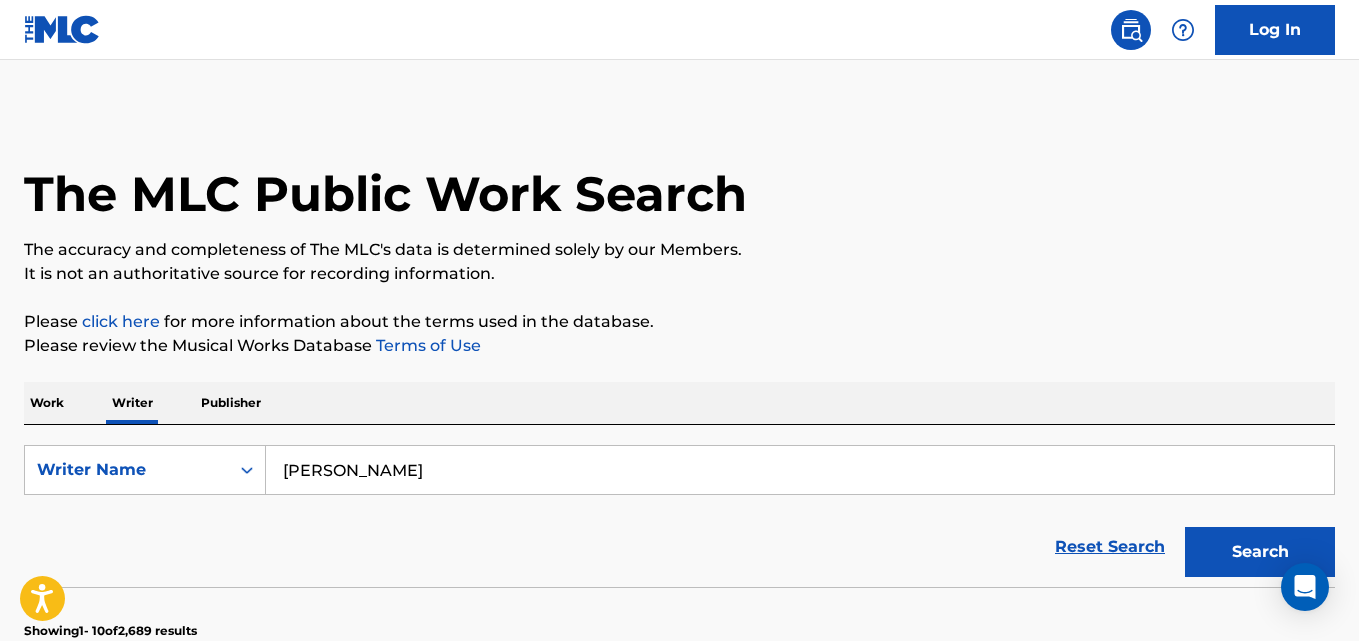click on "Charlie Billson" at bounding box center [800, 470] 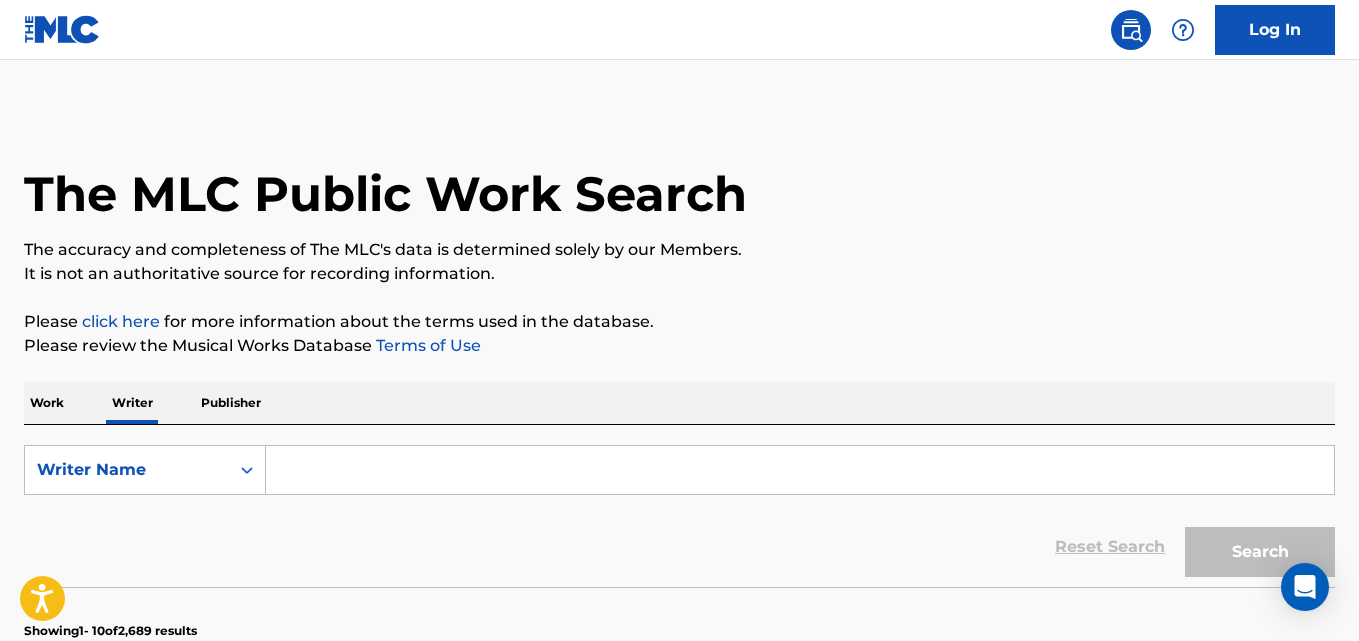 paste on "Federica Abbate" 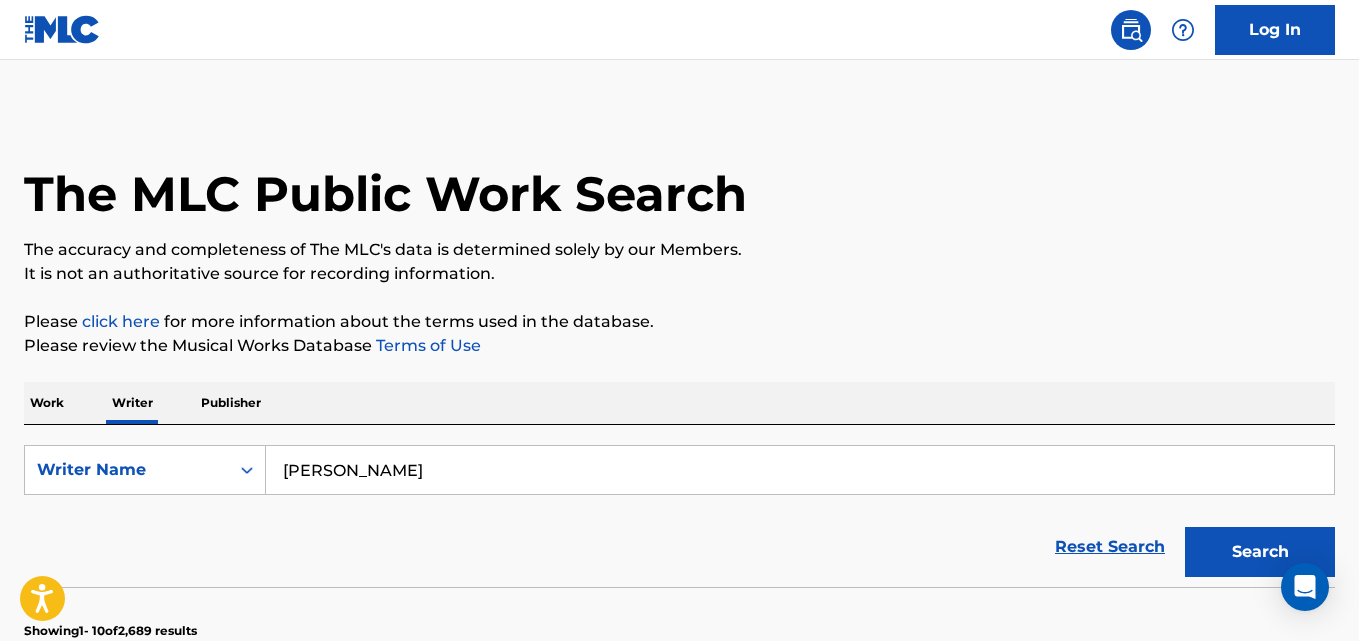 type on "Federica Abbate" 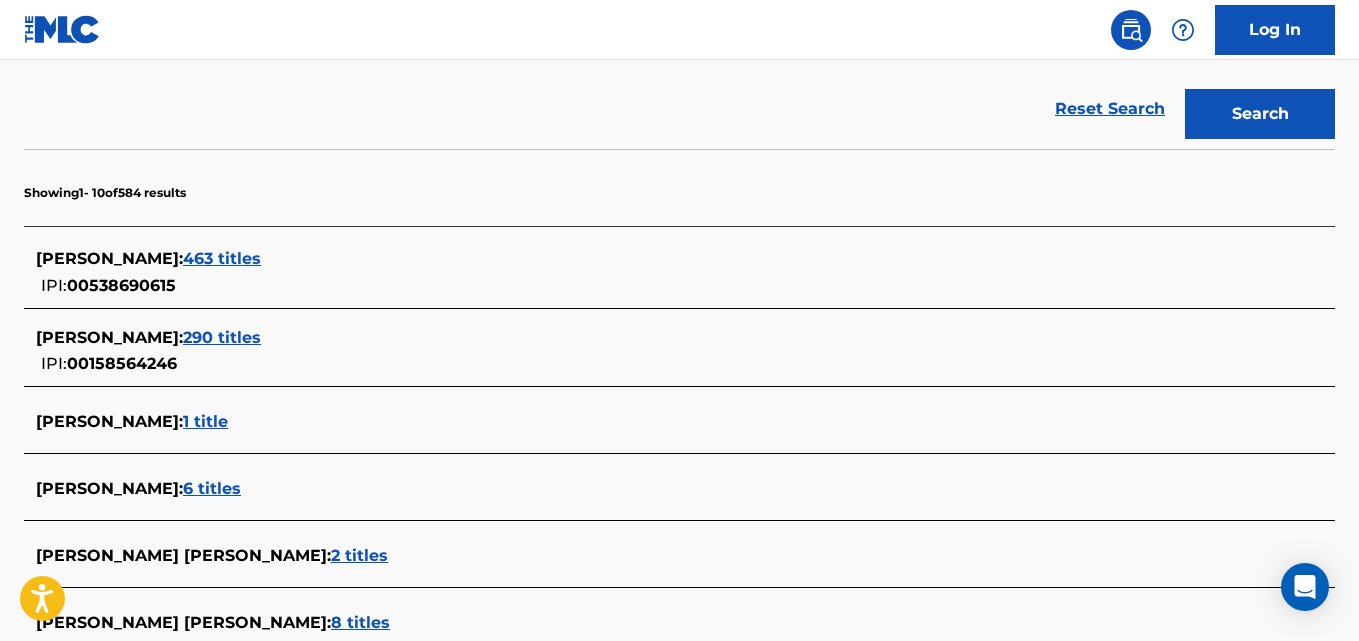 scroll, scrollTop: 442, scrollLeft: 0, axis: vertical 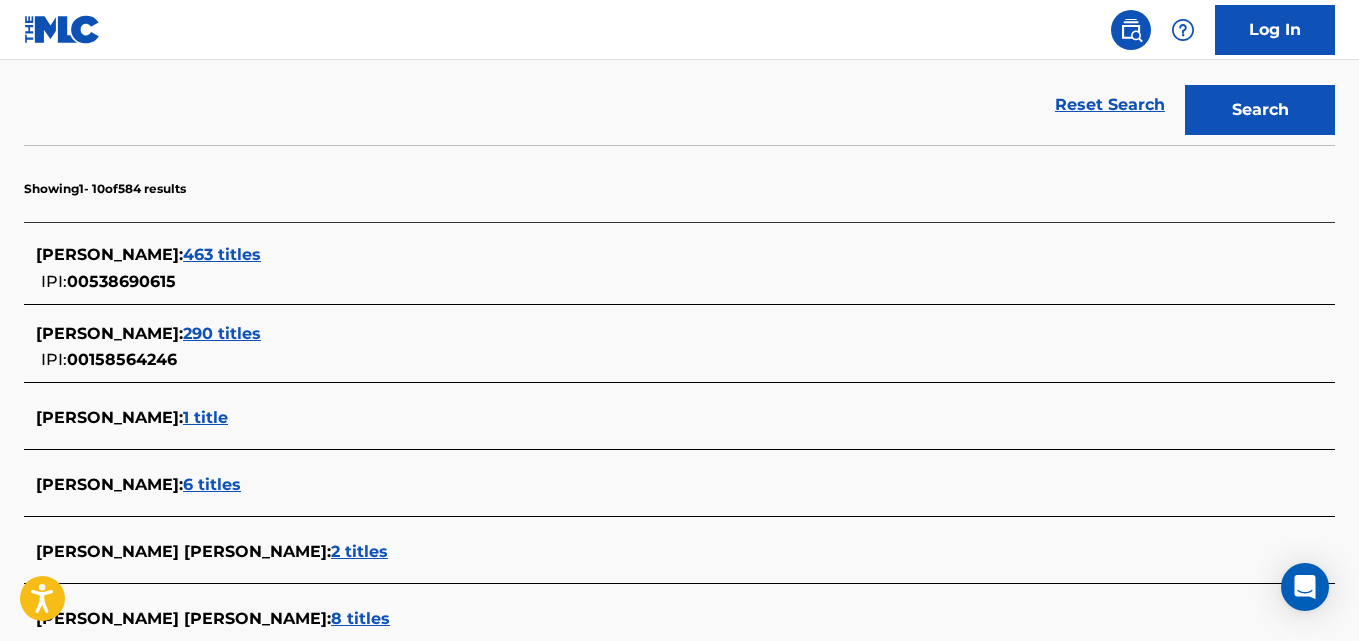 click on "463 titles" at bounding box center [222, 254] 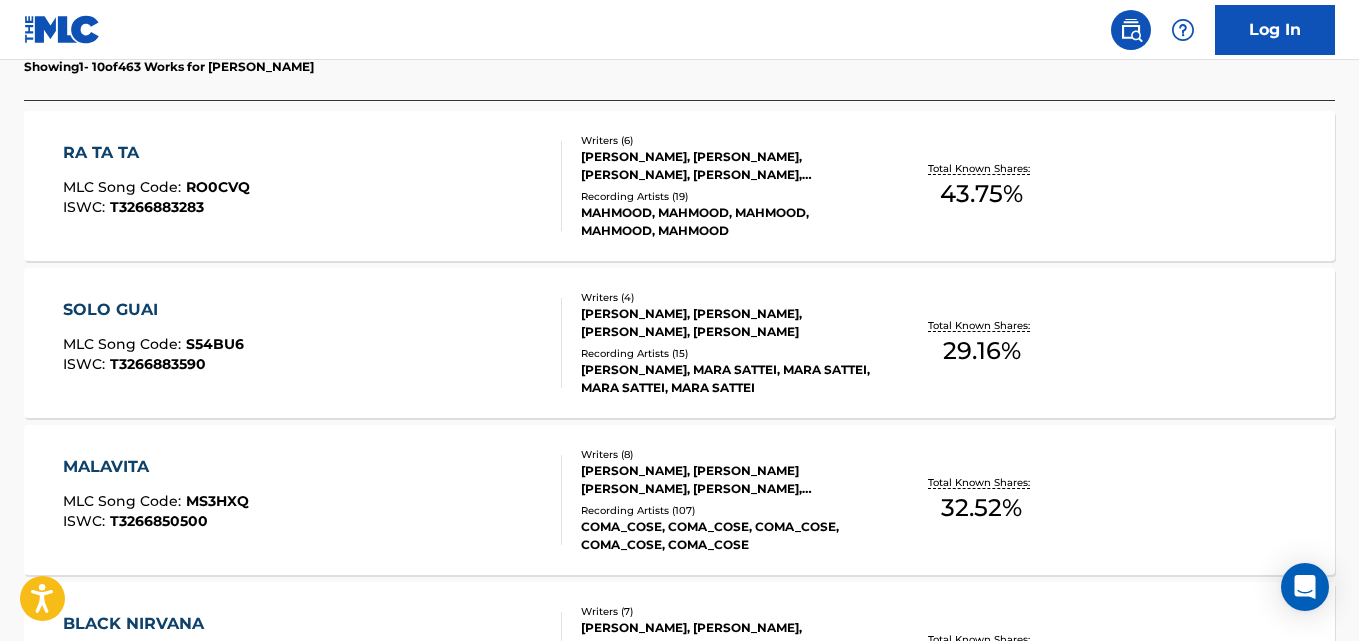 scroll, scrollTop: 621, scrollLeft: 0, axis: vertical 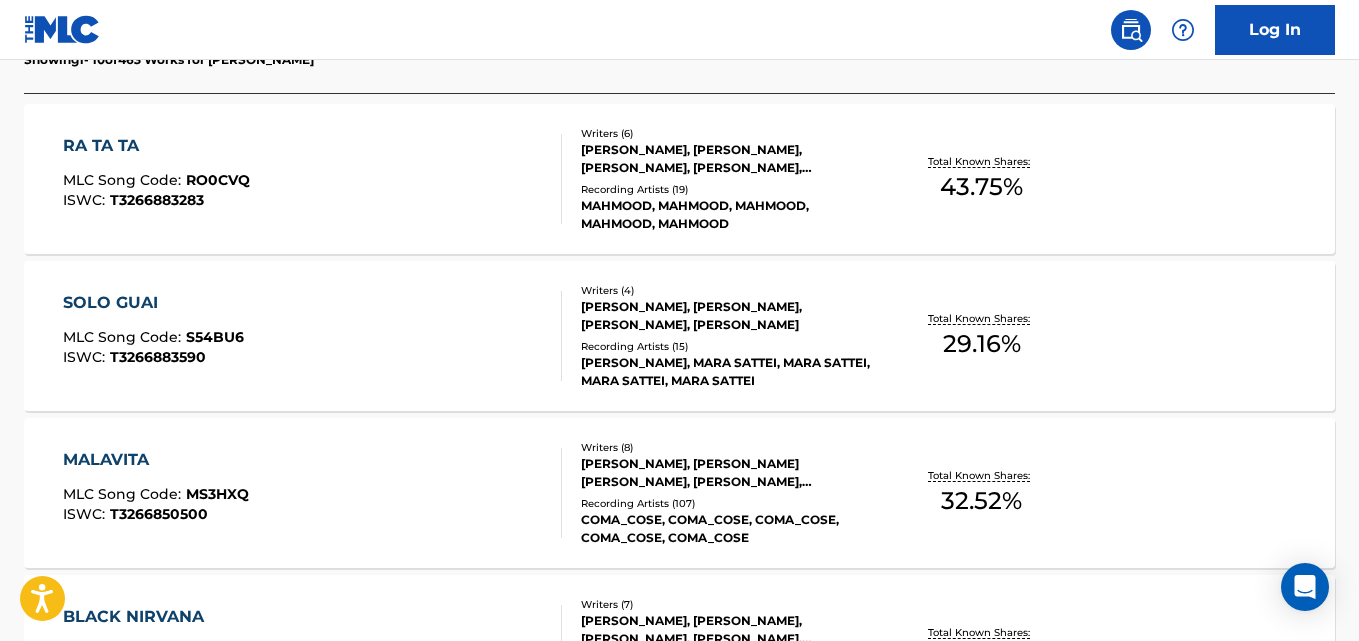 click on "Total Known Shares:" at bounding box center (981, 318) 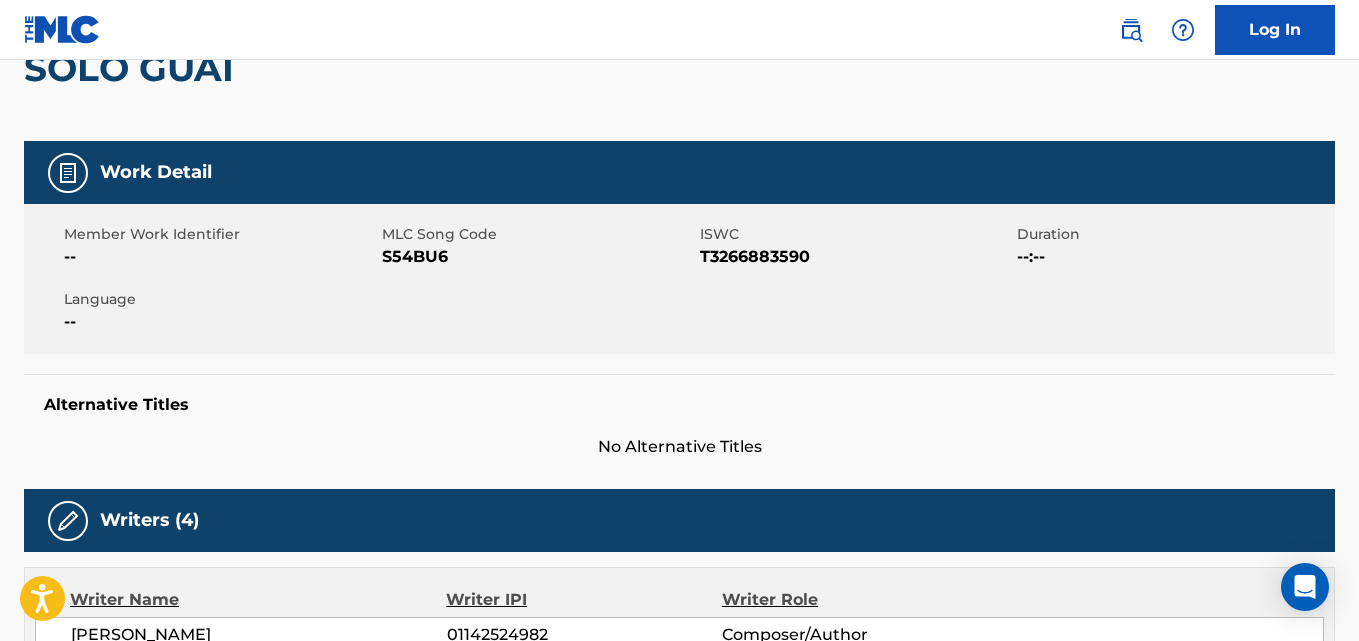 scroll, scrollTop: 208, scrollLeft: 0, axis: vertical 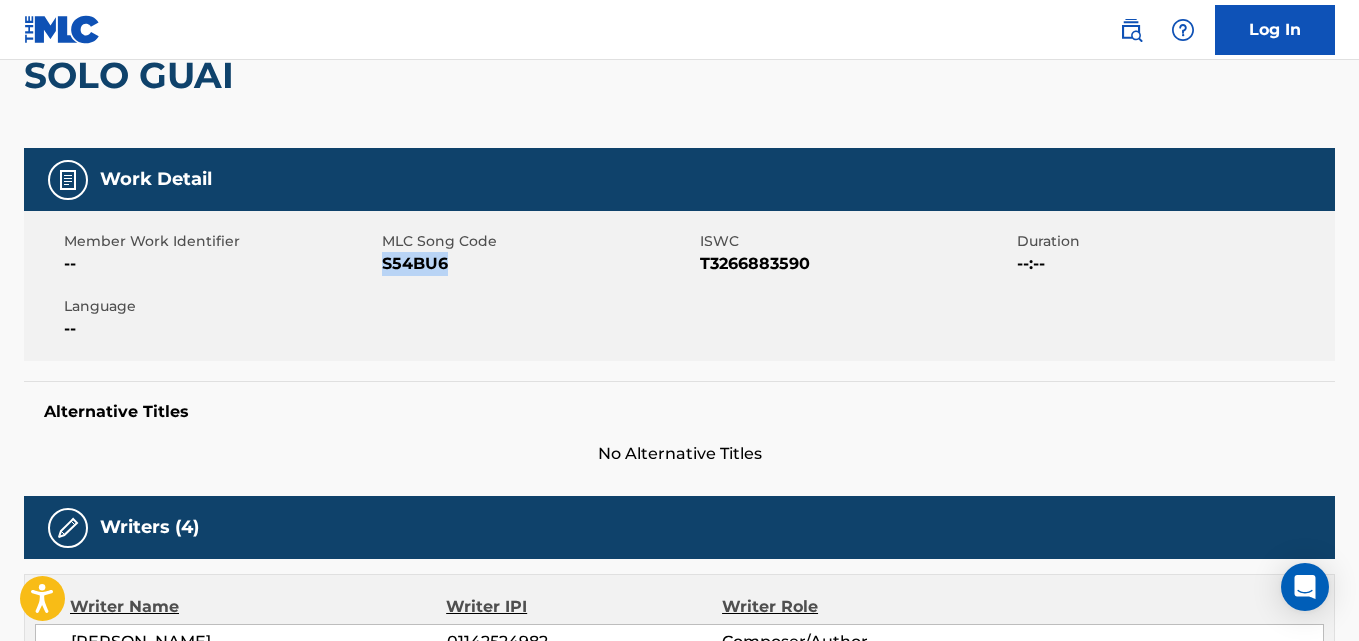 drag, startPoint x: 451, startPoint y: 262, endPoint x: 382, endPoint y: 267, distance: 69.18092 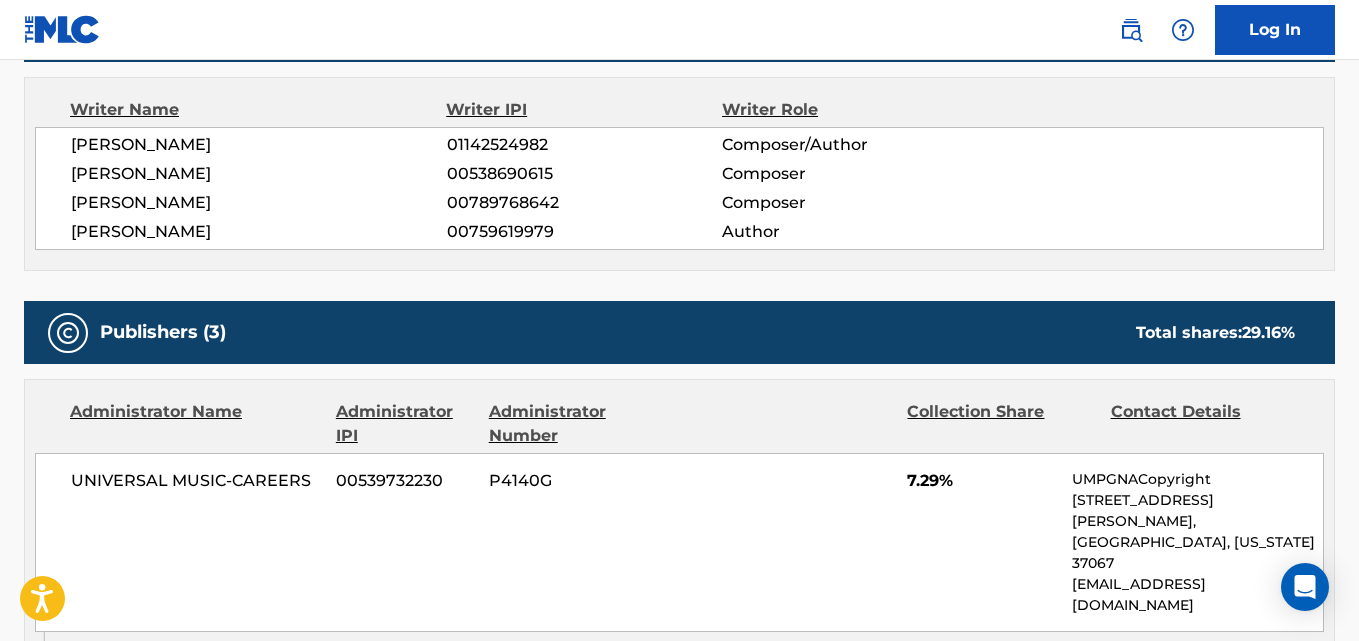 scroll, scrollTop: 706, scrollLeft: 0, axis: vertical 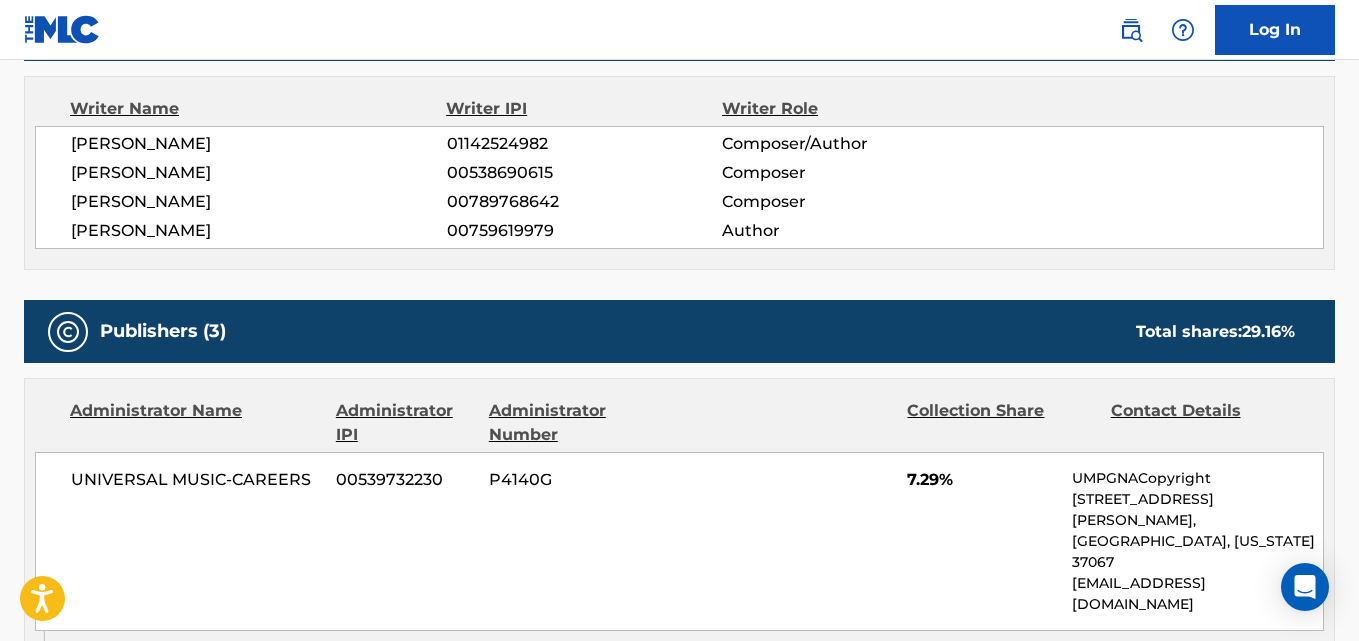 drag, startPoint x: 556, startPoint y: 173, endPoint x: 414, endPoint y: 163, distance: 142.35168 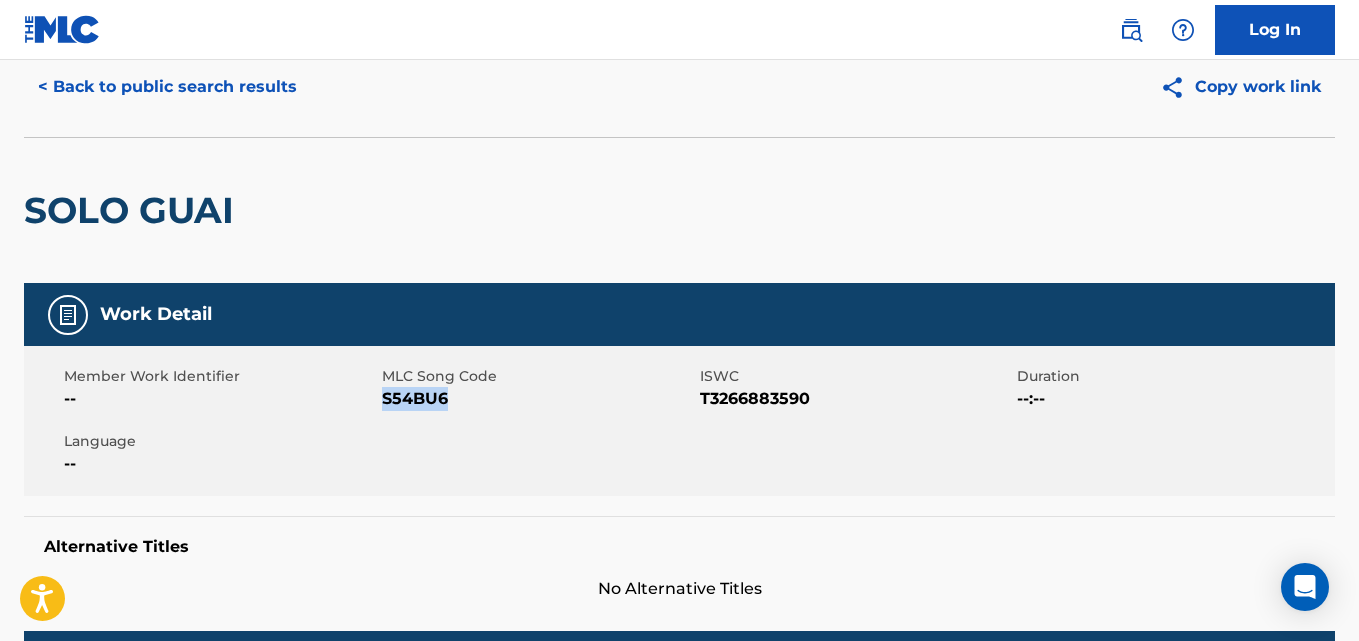 scroll, scrollTop: 0, scrollLeft: 0, axis: both 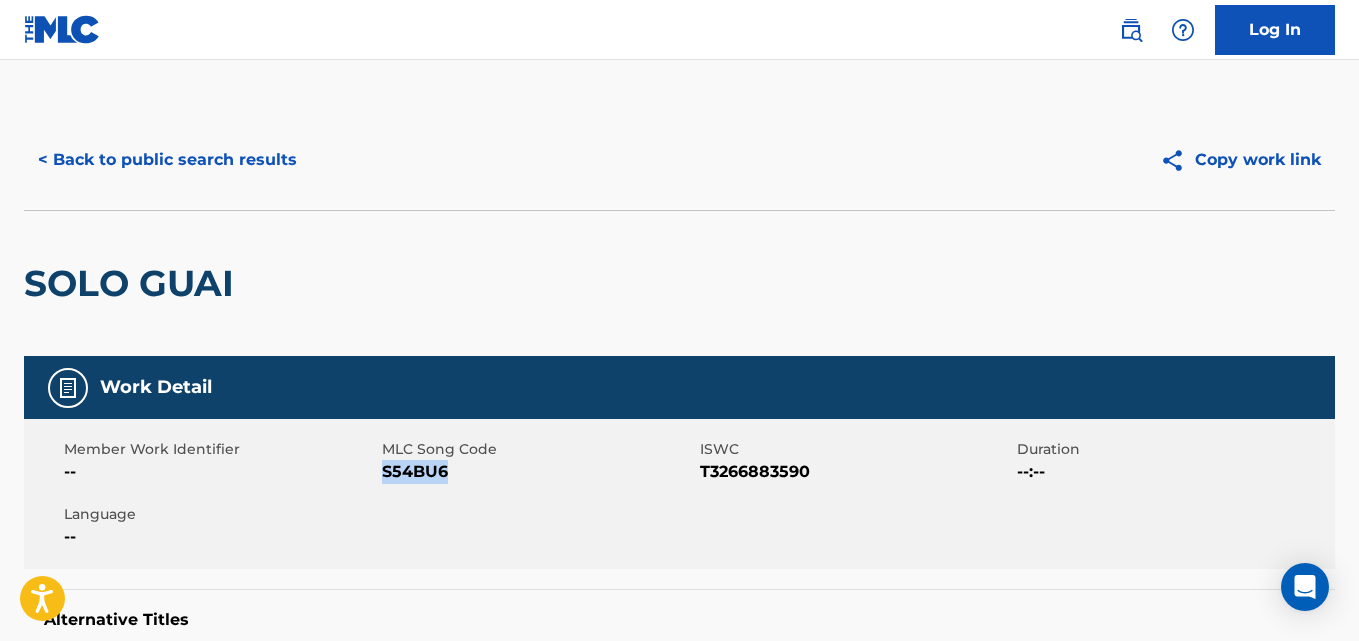 click on "< Back to public search results" at bounding box center (167, 160) 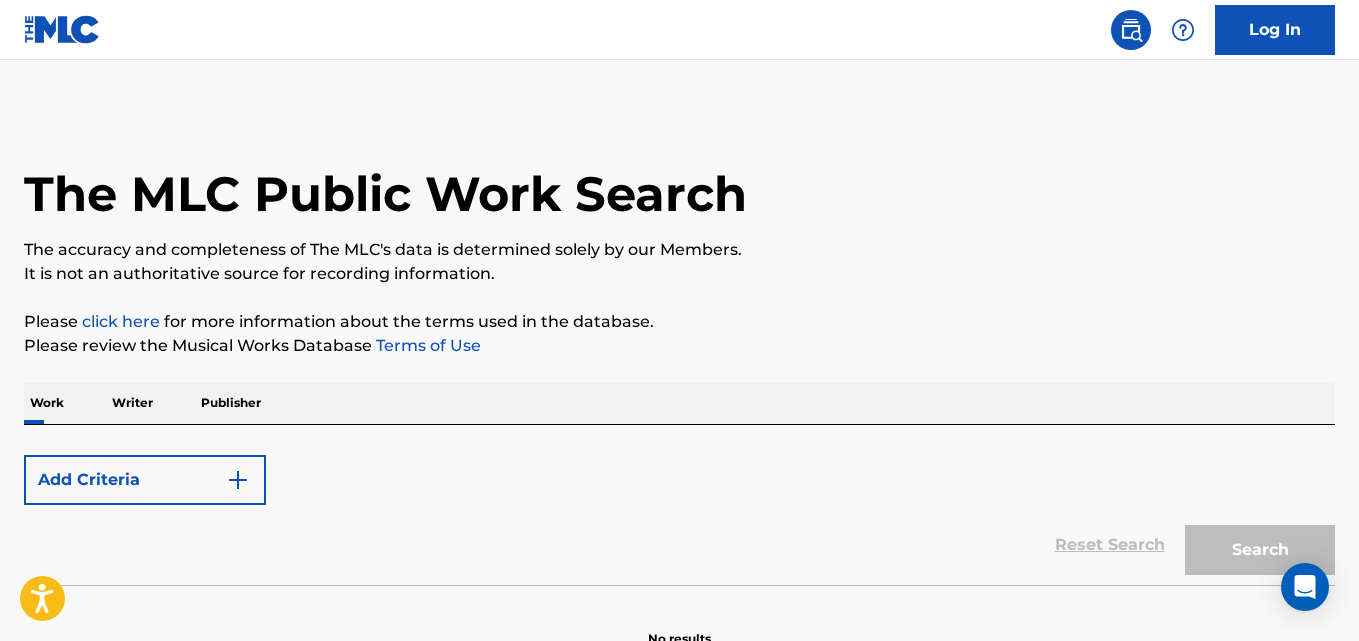 scroll, scrollTop: 113, scrollLeft: 0, axis: vertical 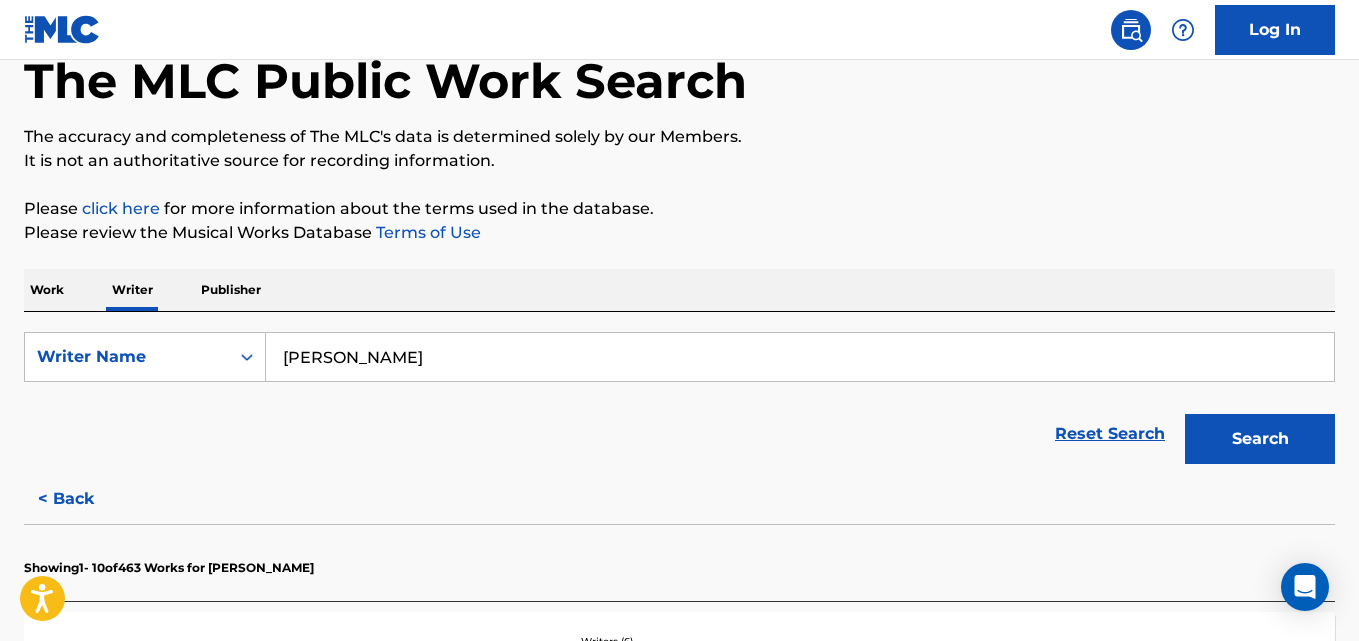 click on "Federica Abbate" at bounding box center (800, 357) 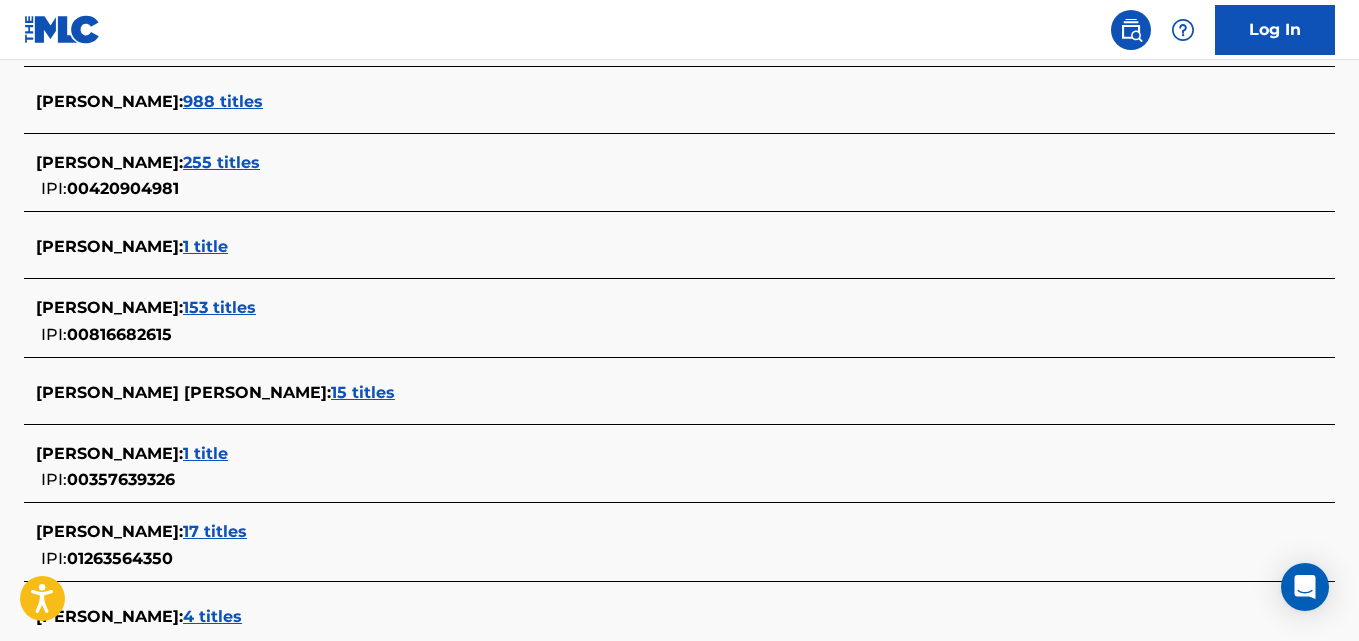 scroll, scrollTop: 681, scrollLeft: 0, axis: vertical 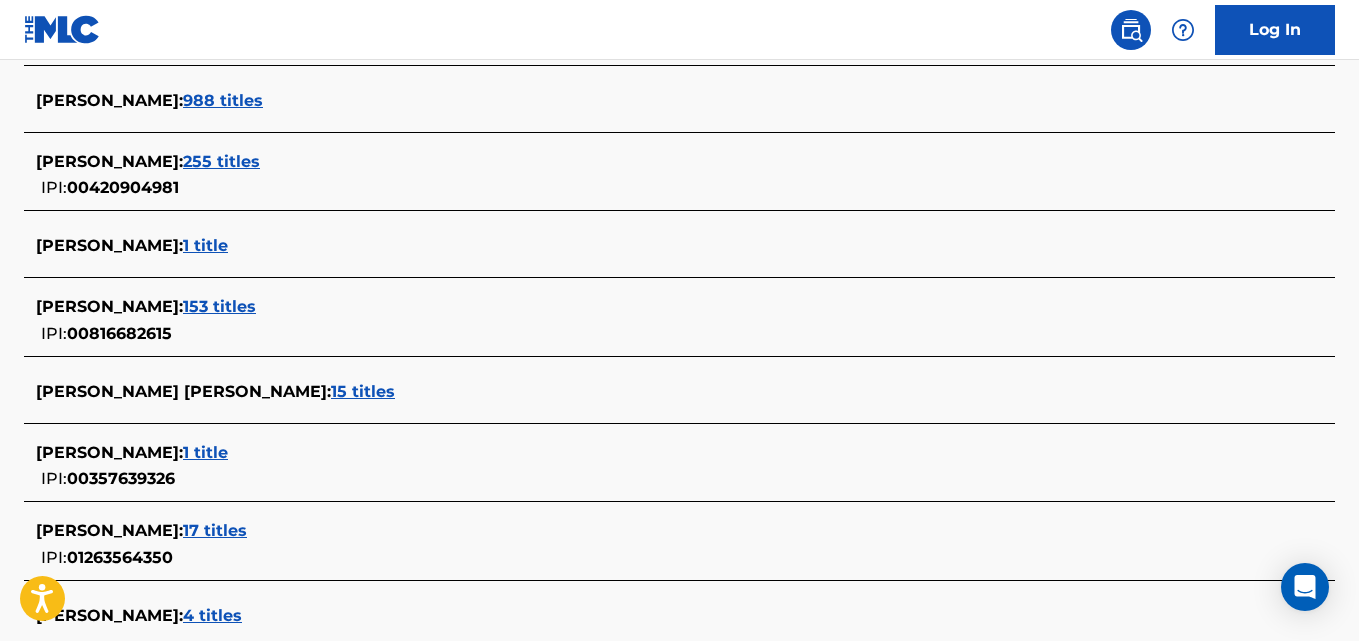 click on "153 titles" at bounding box center (219, 306) 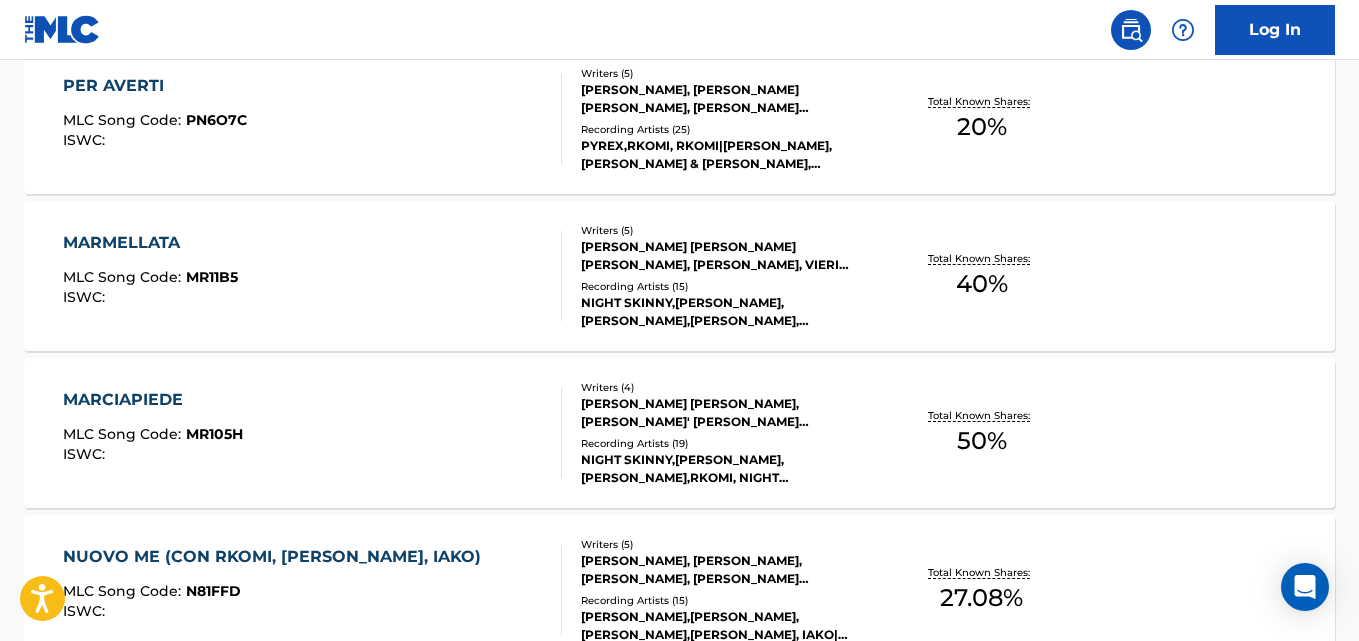 click on "MARMELLATA MLC Song Code : MR11B5 ISWC : Writers ( 5 ) DYLAN THOMAS CERULLI, LUCA PACE, MIRKO MANUELE MARTORANA, VIERI IGOR TRAXLER, CARLO CORAGGIO Recording Artists ( 15 ) NIGHT SKINNY,RKOMI,DYLAN,VILLABANKS,CARL BRAVE, NIGHT SKINNY,RKOMI,PYREX,VILLABANKS,CARL BRAVE, RKOMI, NIGHT SKINNY, PYREX, RKOMI|NIGHT SKINNY|PYREX, NIGHT SKINNY Total Known Shares: 40 %" at bounding box center [679, 276] 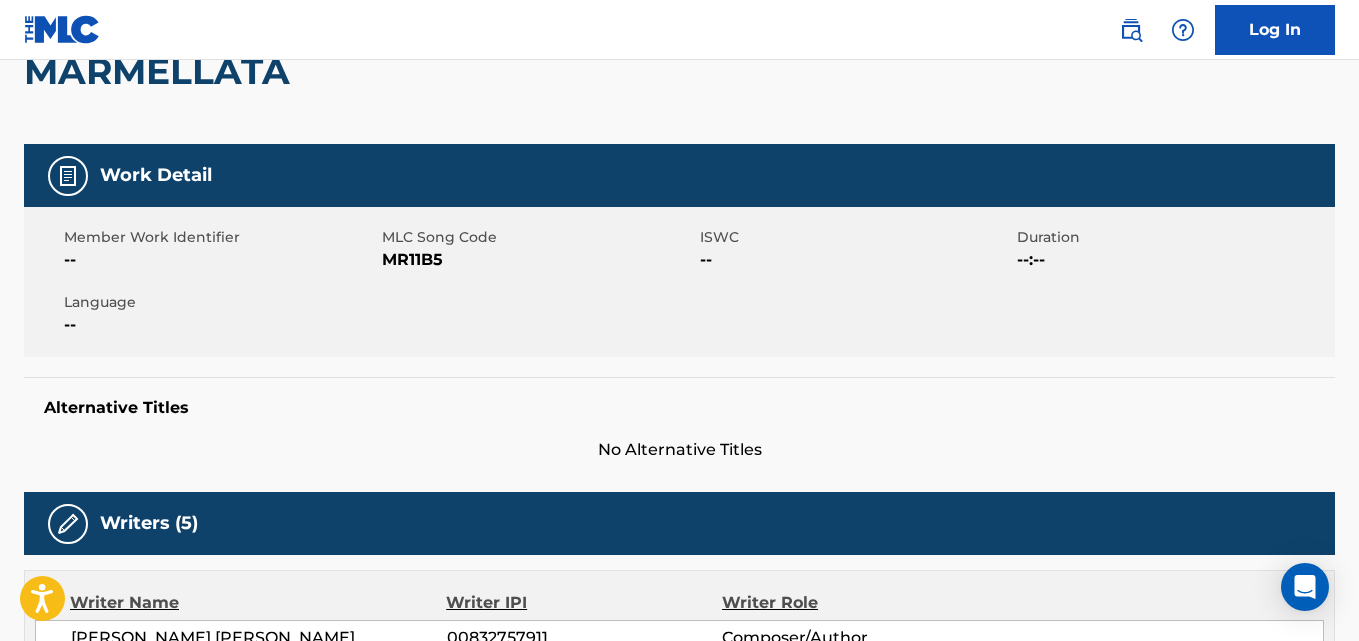 scroll, scrollTop: 0, scrollLeft: 0, axis: both 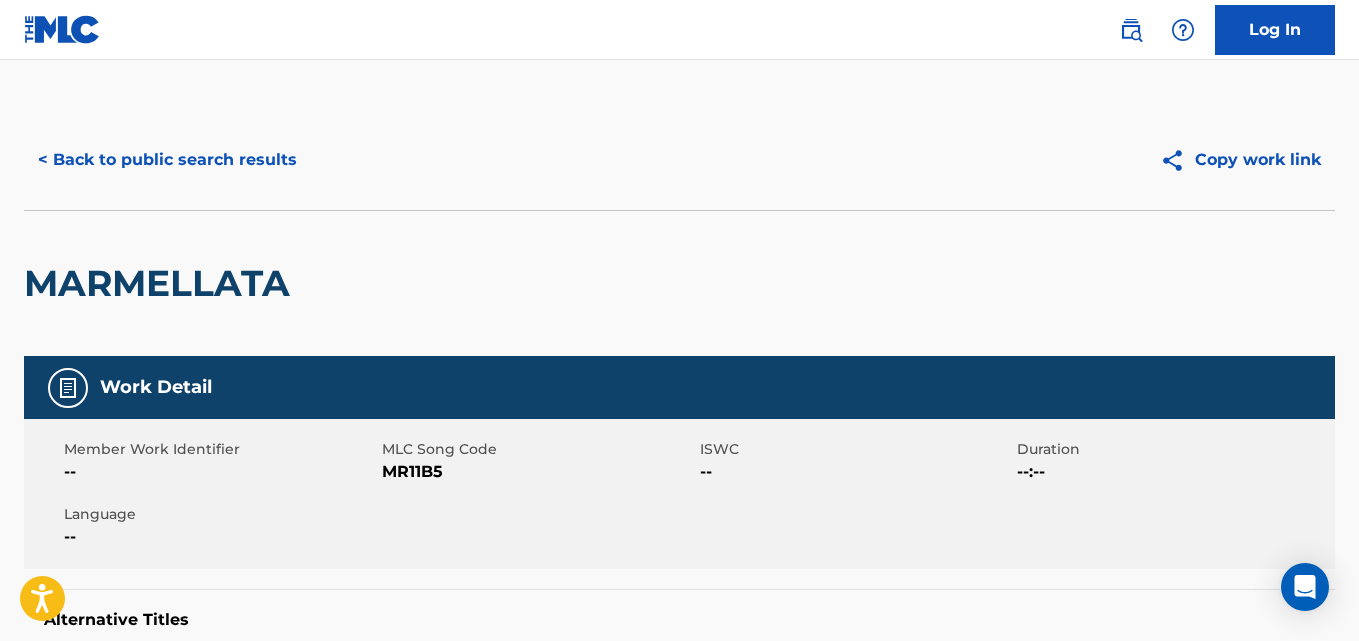 click on "< Back to public search results" at bounding box center (352, 160) 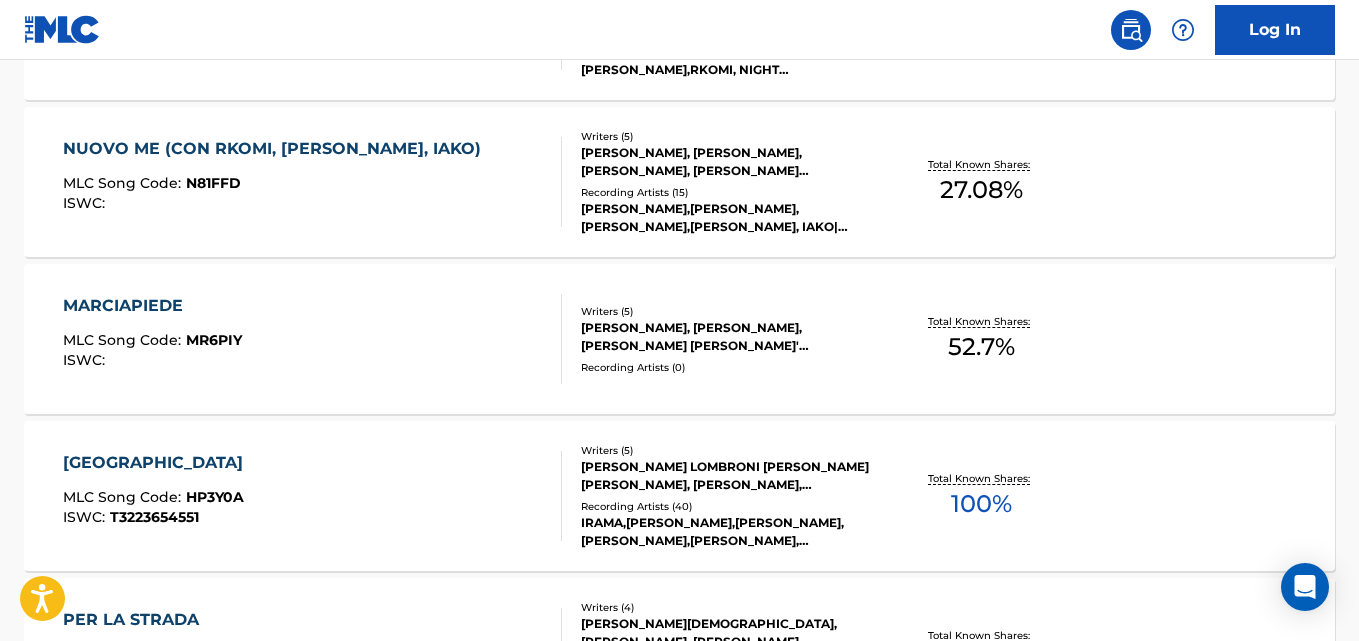 scroll, scrollTop: 1090, scrollLeft: 0, axis: vertical 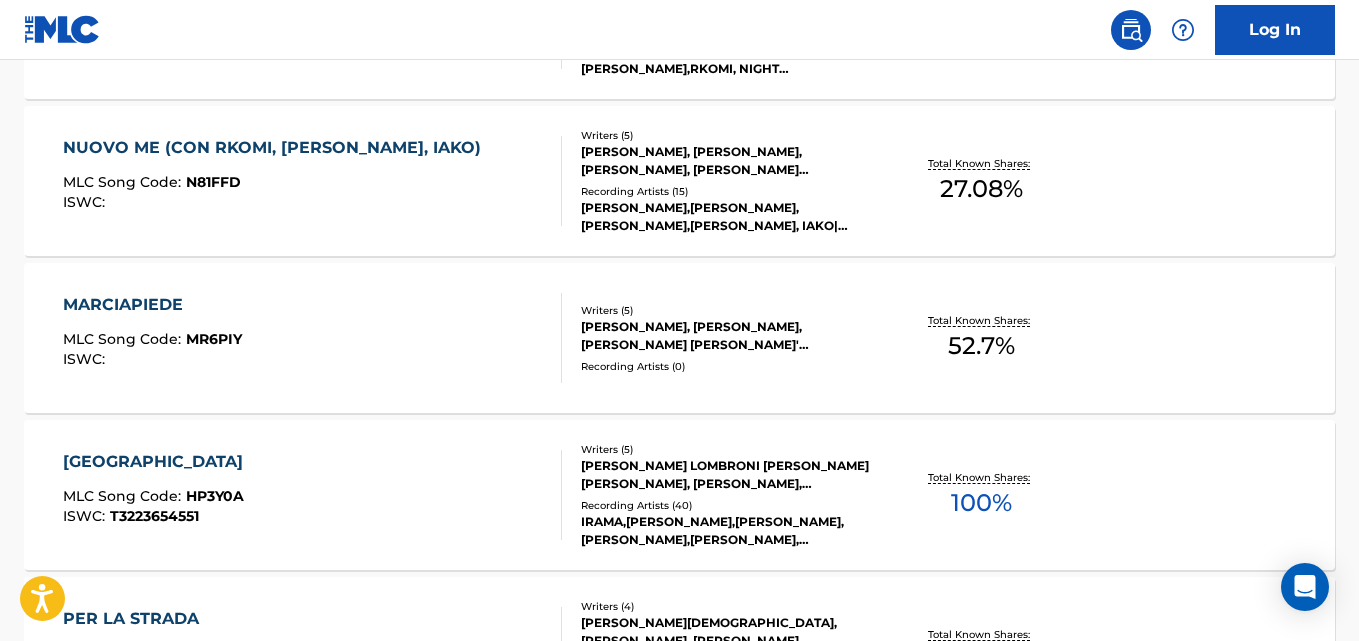 click on "Total Known Shares: 100 %" at bounding box center [982, 495] 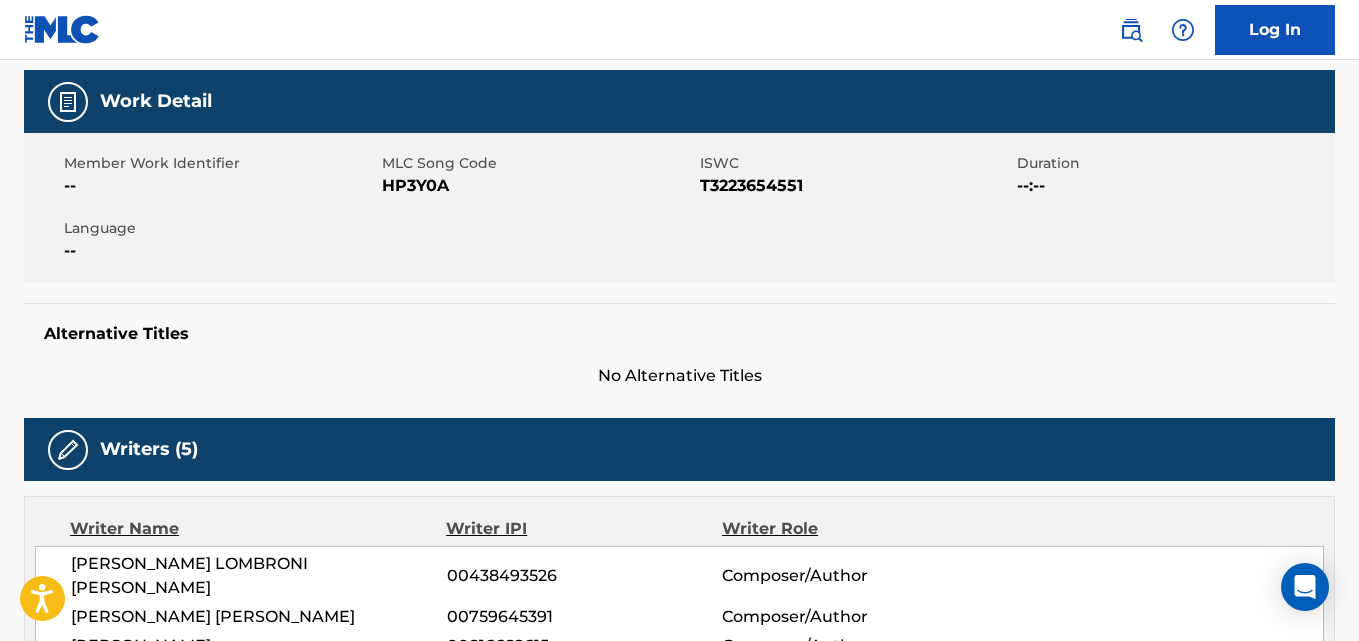 scroll, scrollTop: 0, scrollLeft: 0, axis: both 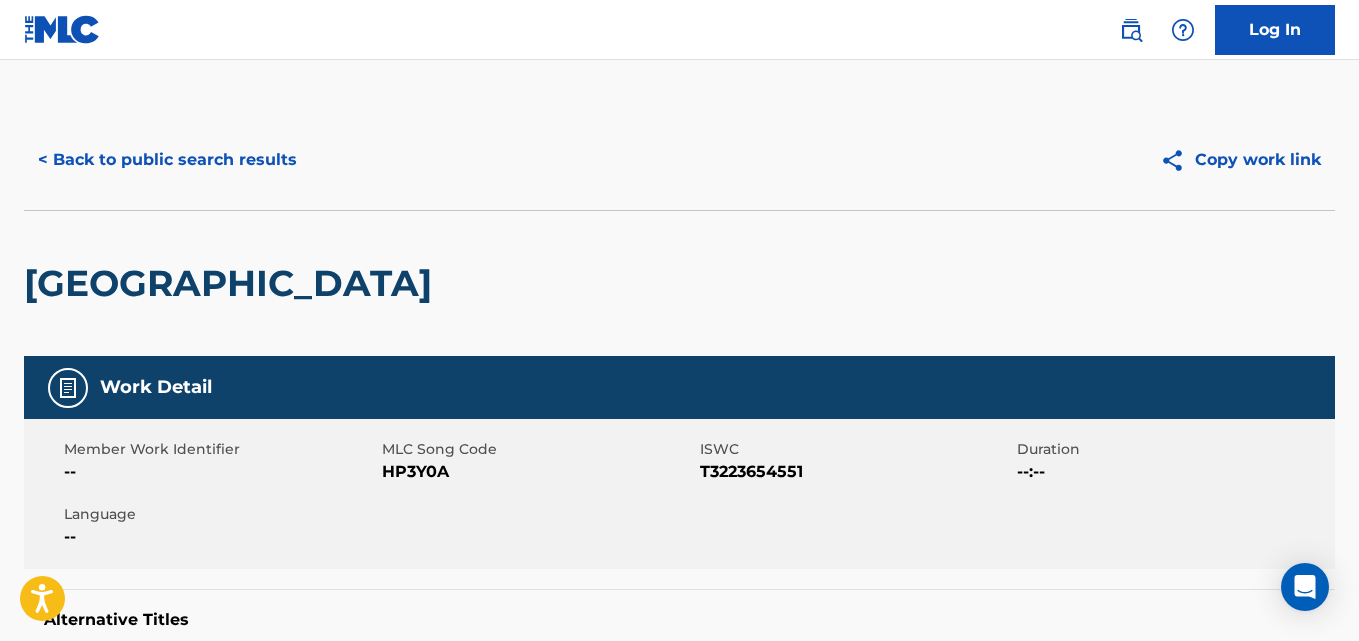 click on "< Back to public search results" at bounding box center (167, 160) 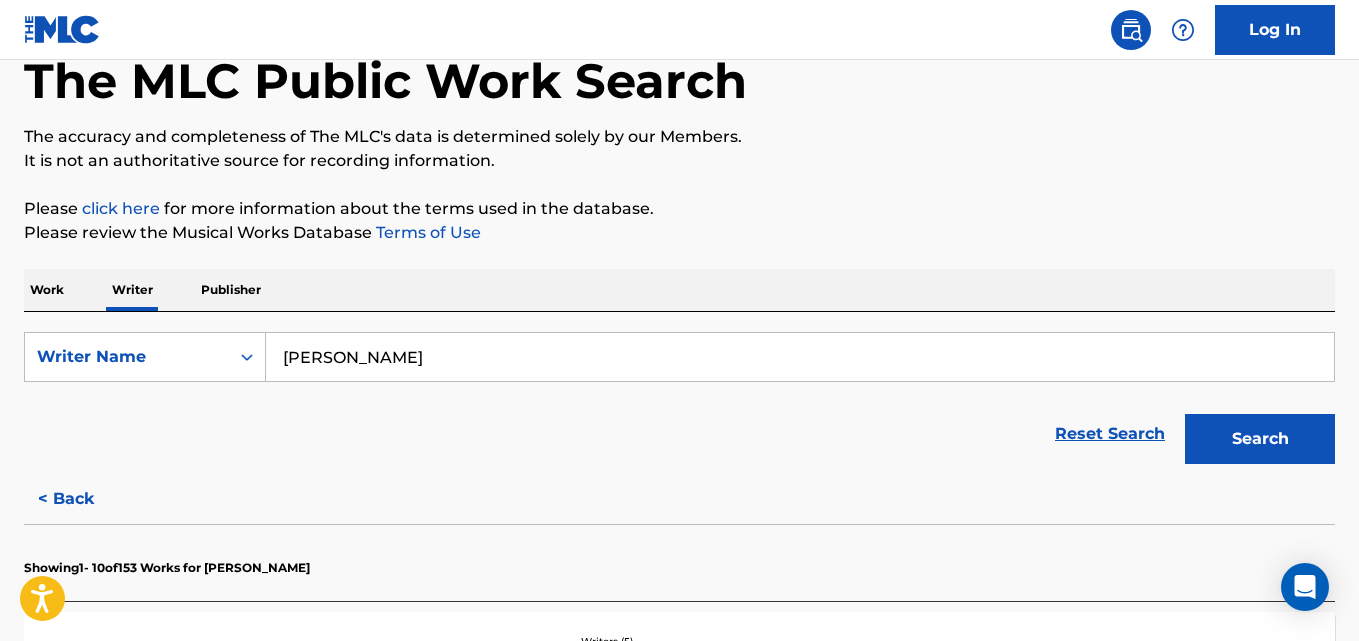 click on "Mirko Martorana" at bounding box center [800, 357] 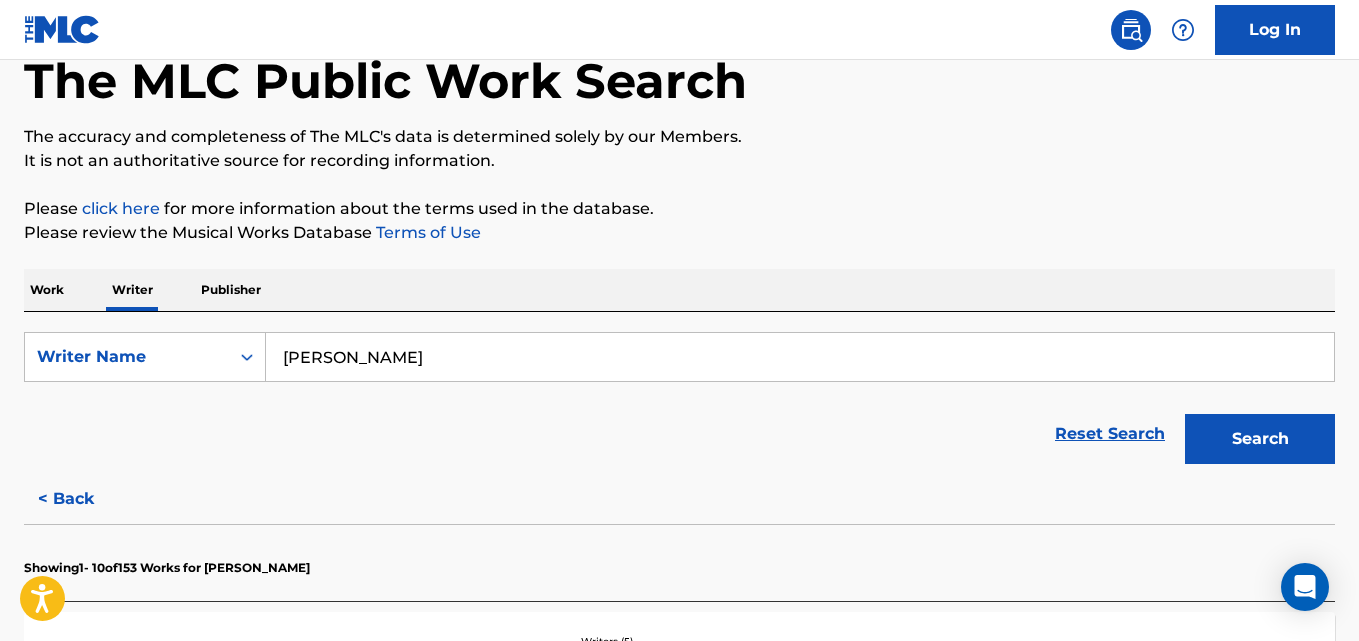paste on "Juan Manuel Cortes Reyes" 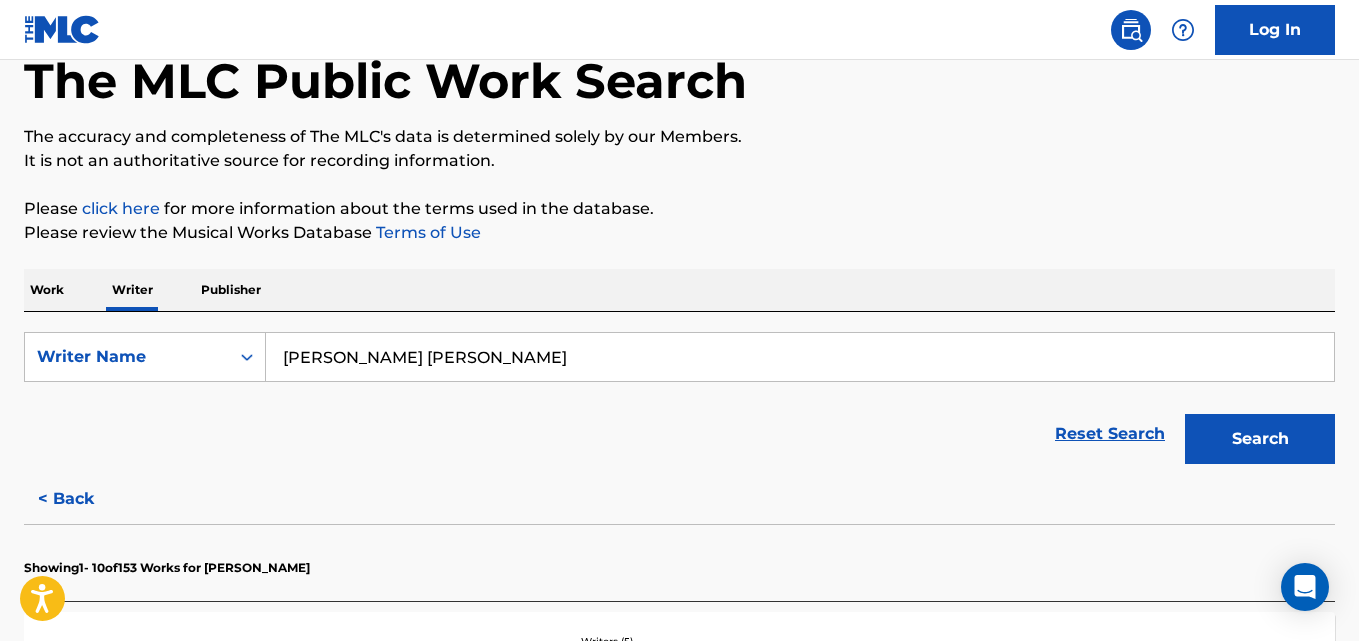 type on "Juan Manuel Cortes Reyes" 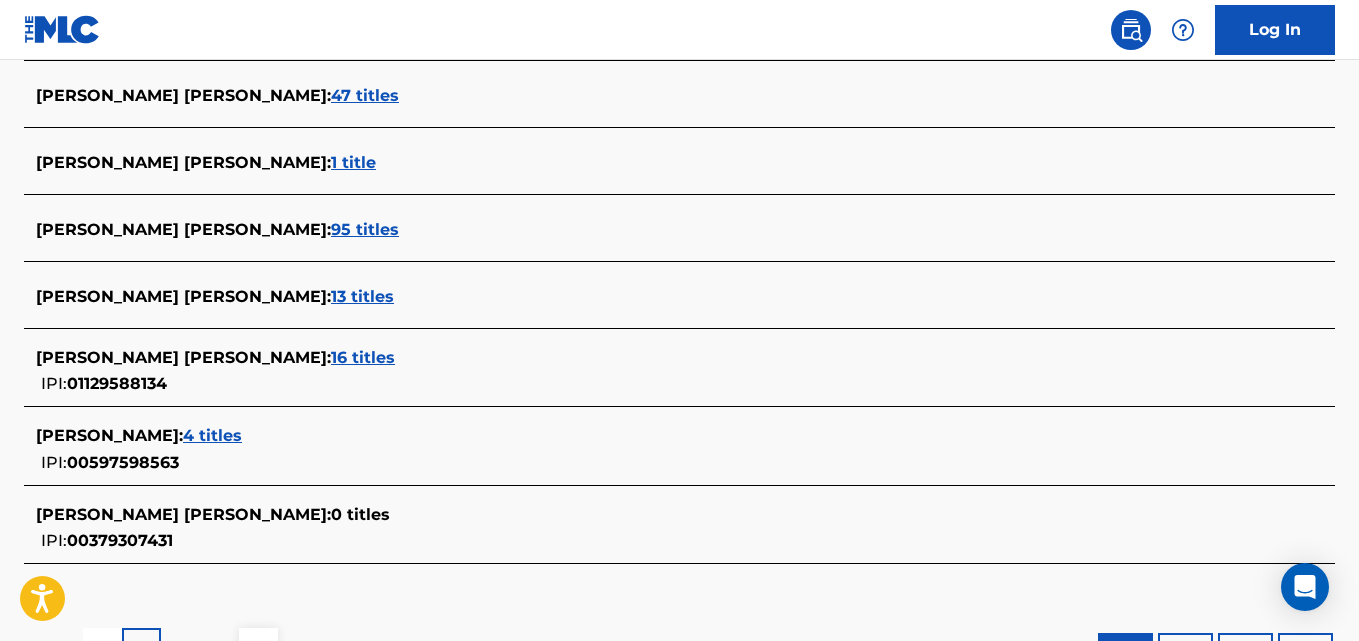 scroll, scrollTop: 832, scrollLeft: 0, axis: vertical 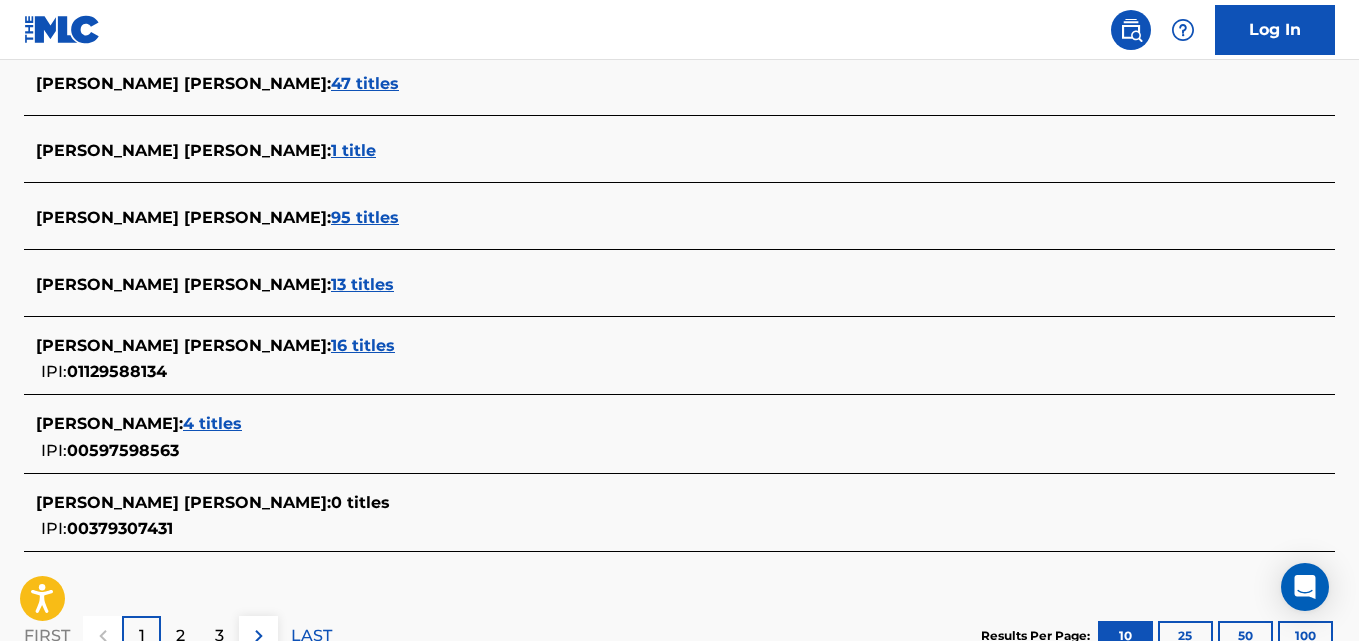click on "16 titles" at bounding box center [363, 345] 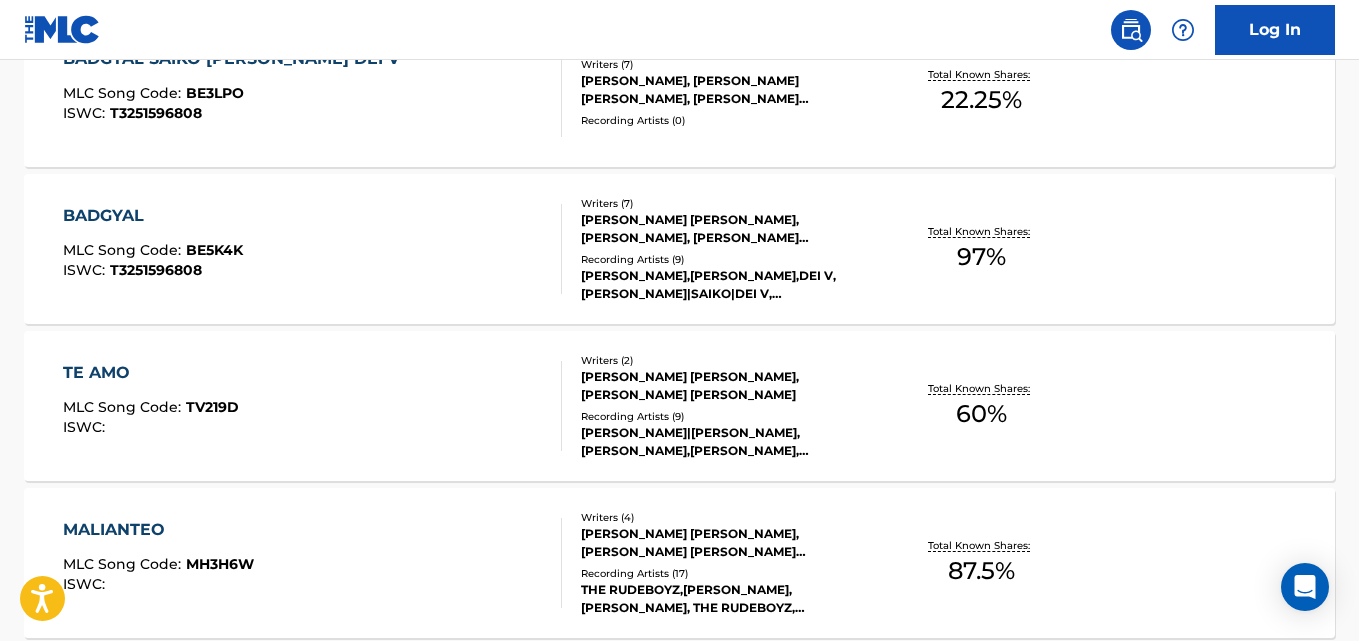 scroll, scrollTop: 702, scrollLeft: 0, axis: vertical 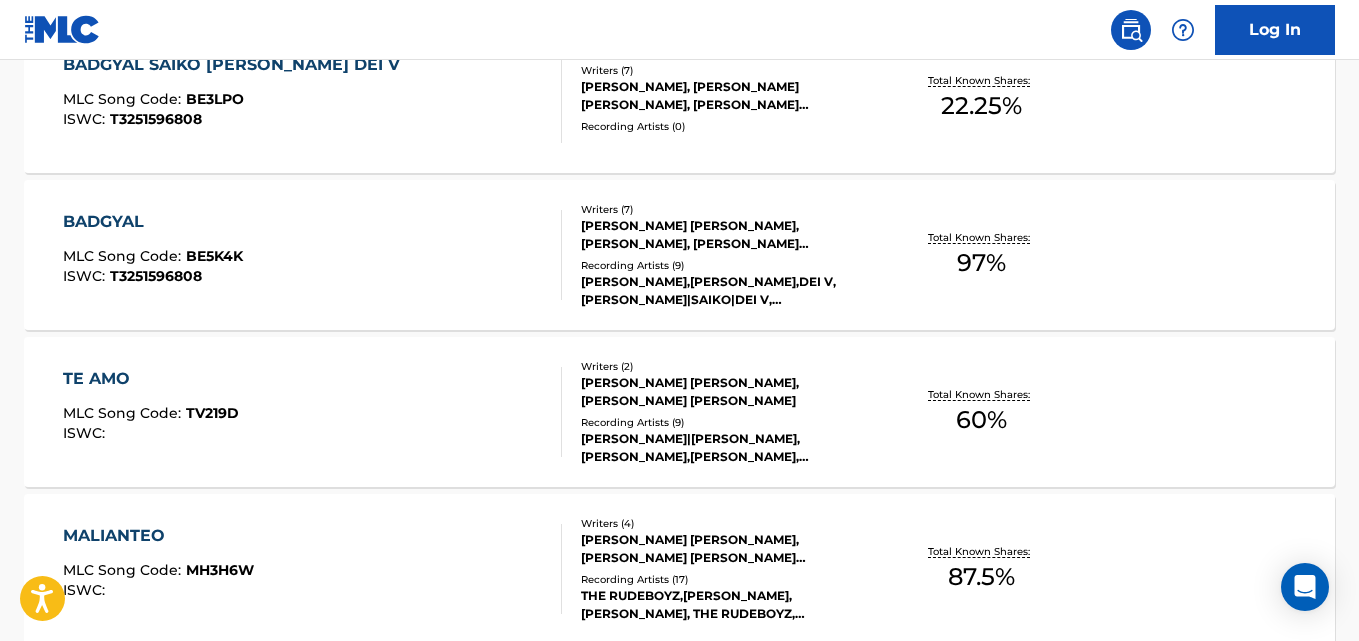 click on "TE AMO MLC Song Code : TV219D ISWC : Writers ( 2 ) JUAN MANUEL CORTES REYES, JORGE GOMEZ RIOS Recording Artists ( 9 ) JC REYES|UVE, JC REYES,UVE, JC REYES, JC REYES & UVE, JC REYES,UVE Total Known Shares: 60 %" at bounding box center [679, 412] 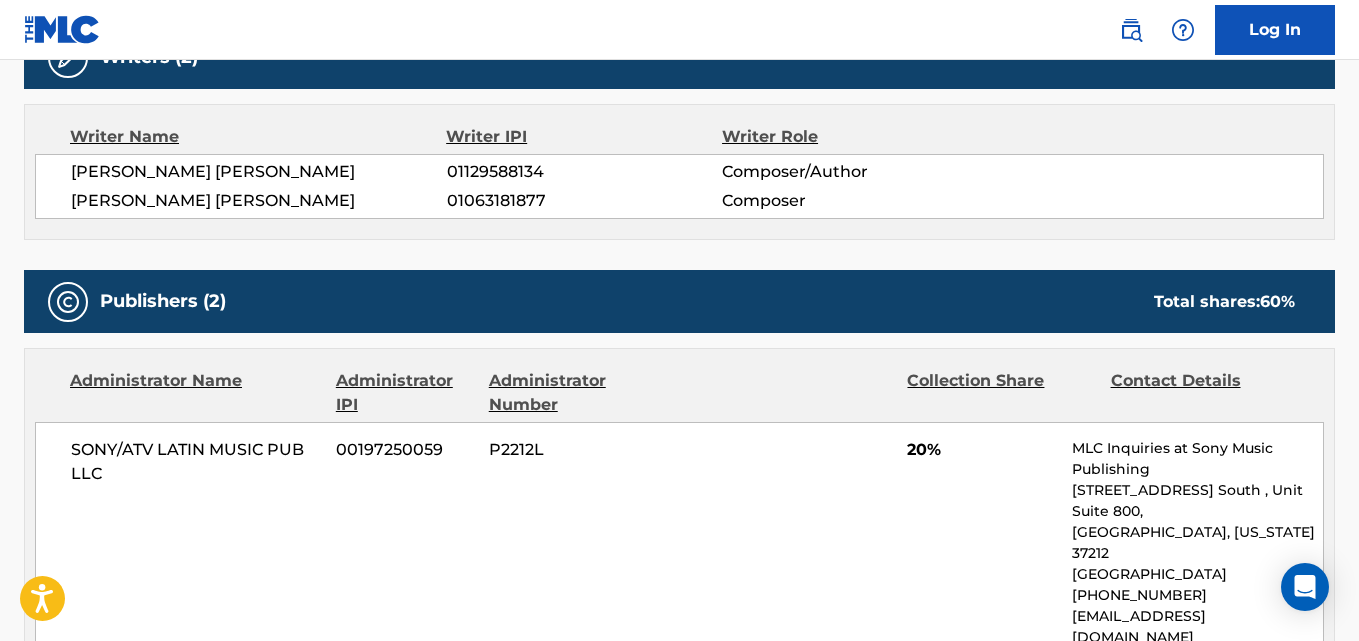 scroll, scrollTop: 0, scrollLeft: 0, axis: both 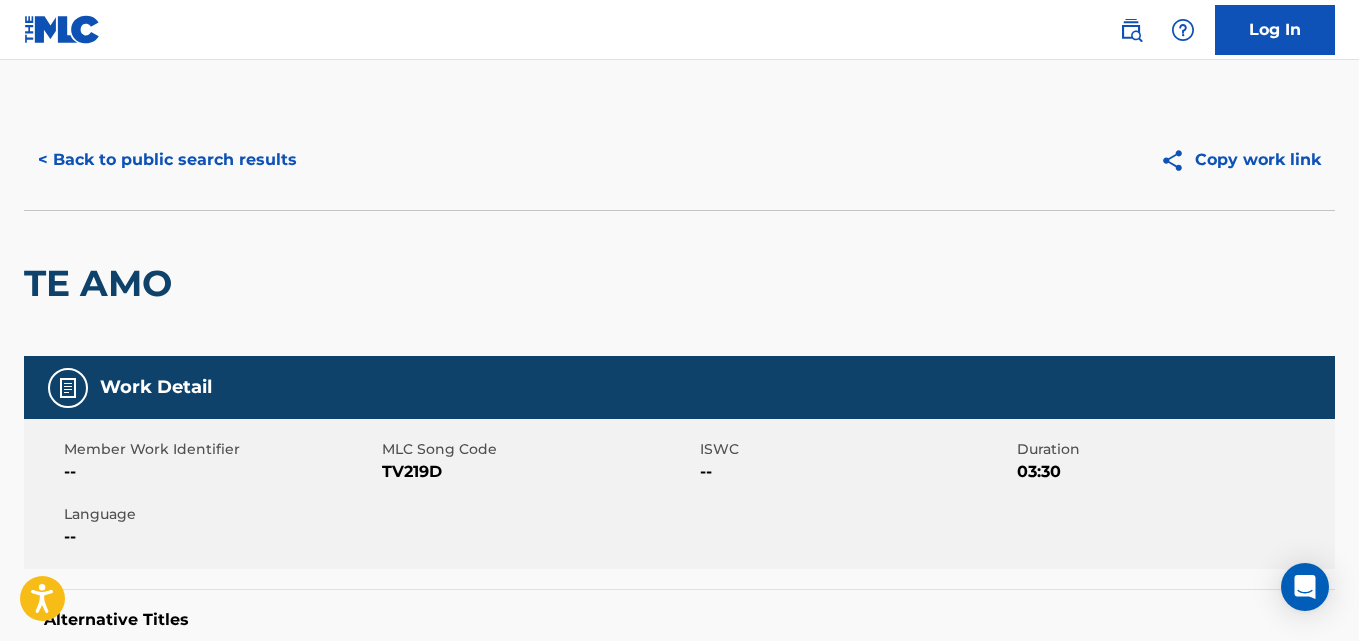 click on "< Back to public search results" at bounding box center [167, 160] 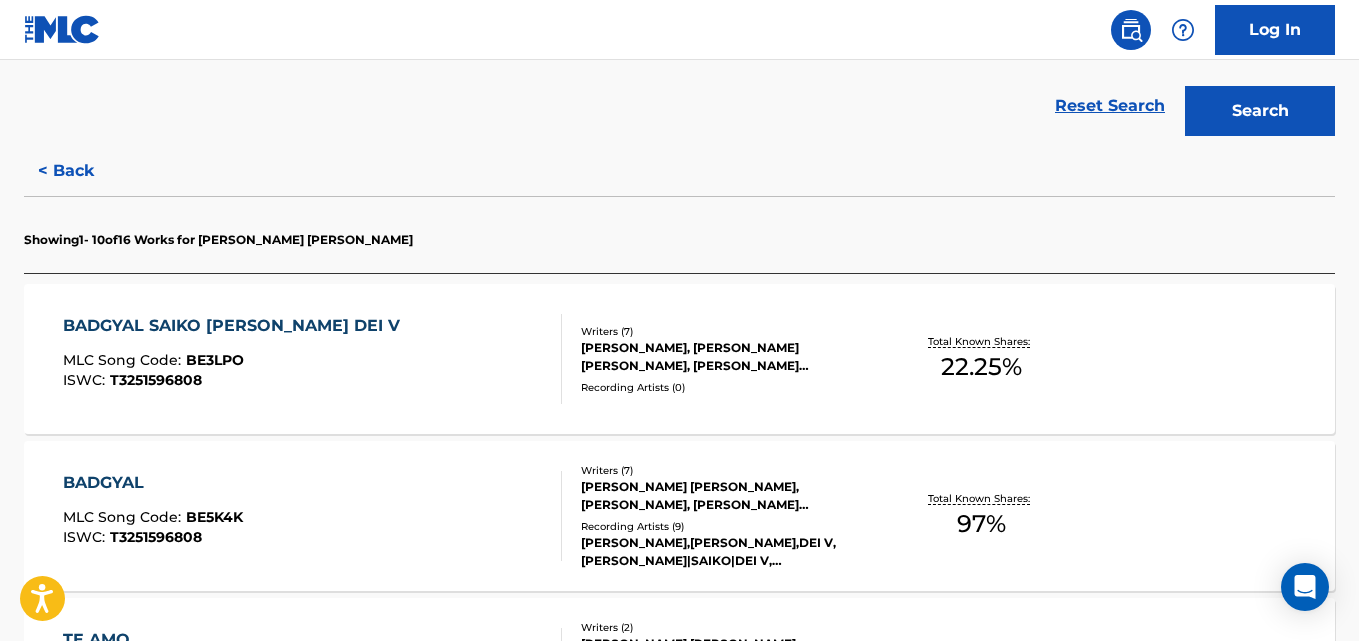 scroll, scrollTop: 445, scrollLeft: 0, axis: vertical 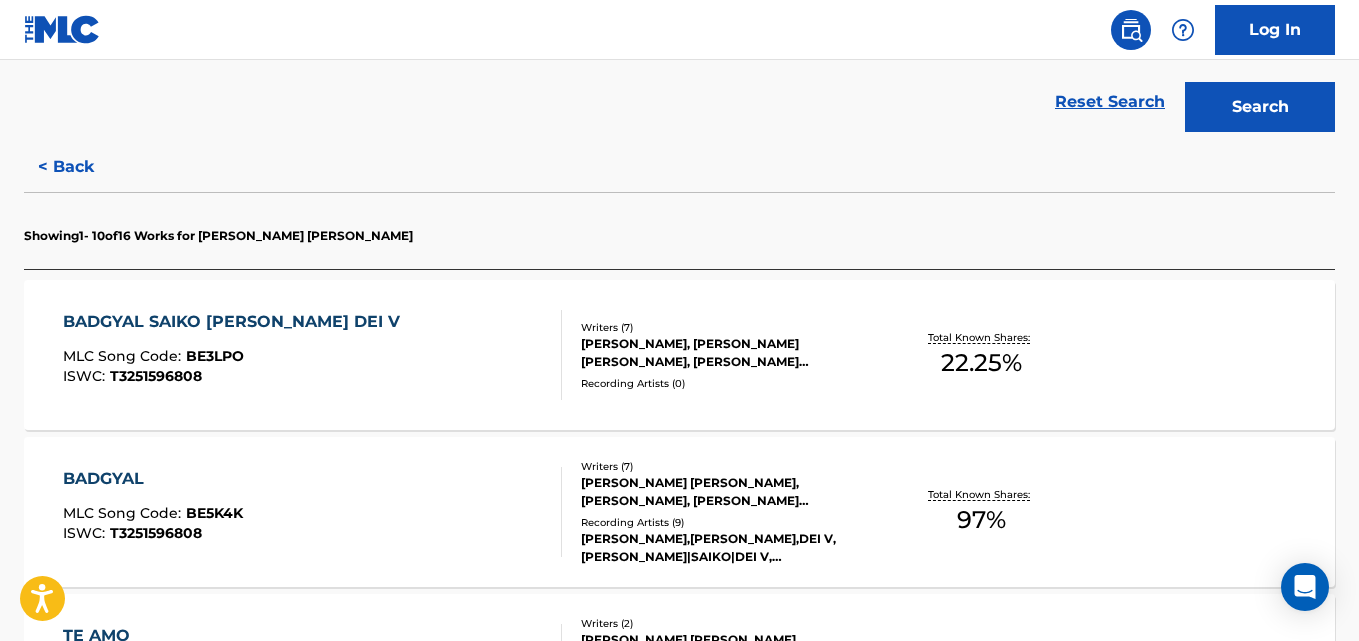 click on "BADGYAL SAIKO JC REYES DEI V MLC Song Code : BE3LPO ISWC : T3251596808 Writers ( 7 ) JAIME COSCULLUELA, JOSE ANDRES PEREZ GARCIA, ULISES BARON MIRANDA, MIGUEL CANTOS GOMEZ, CARLOS VIDAL MEJIAS, JUAN MANUEL CORTES REYES, DAVID GERARD RIVERA JURABE Recording Artists ( 0 ) Total Known Shares: 22.25 %" at bounding box center [679, 355] 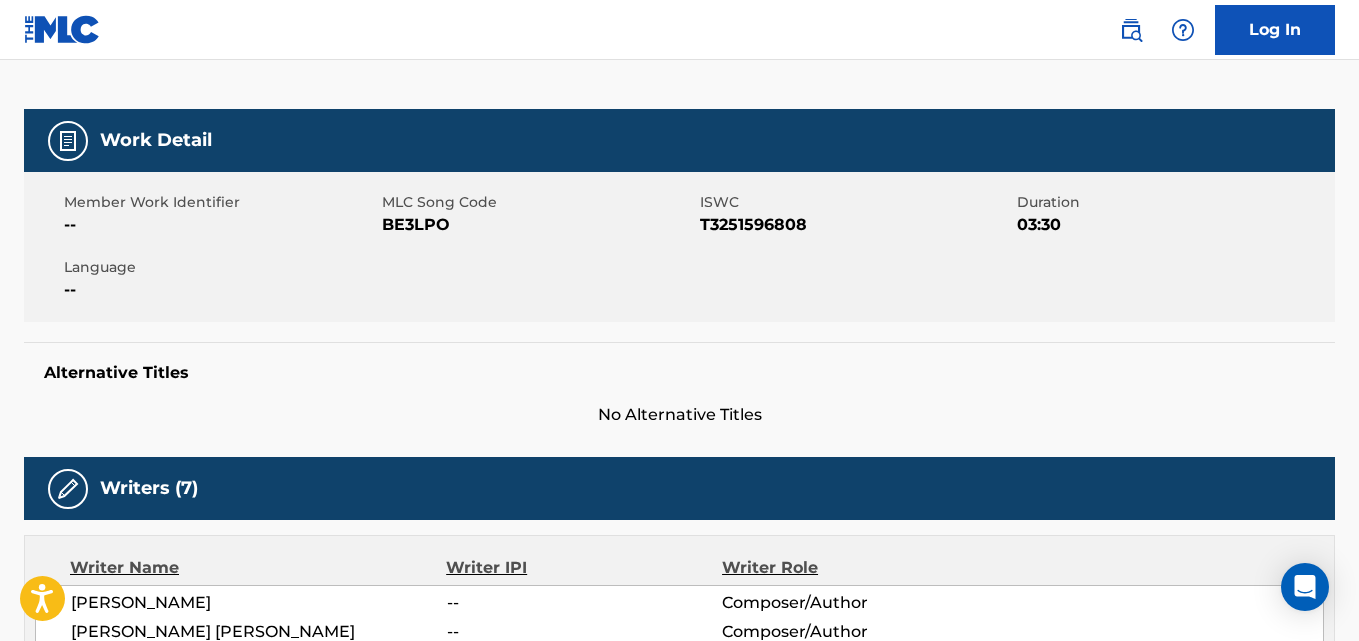 scroll, scrollTop: 0, scrollLeft: 0, axis: both 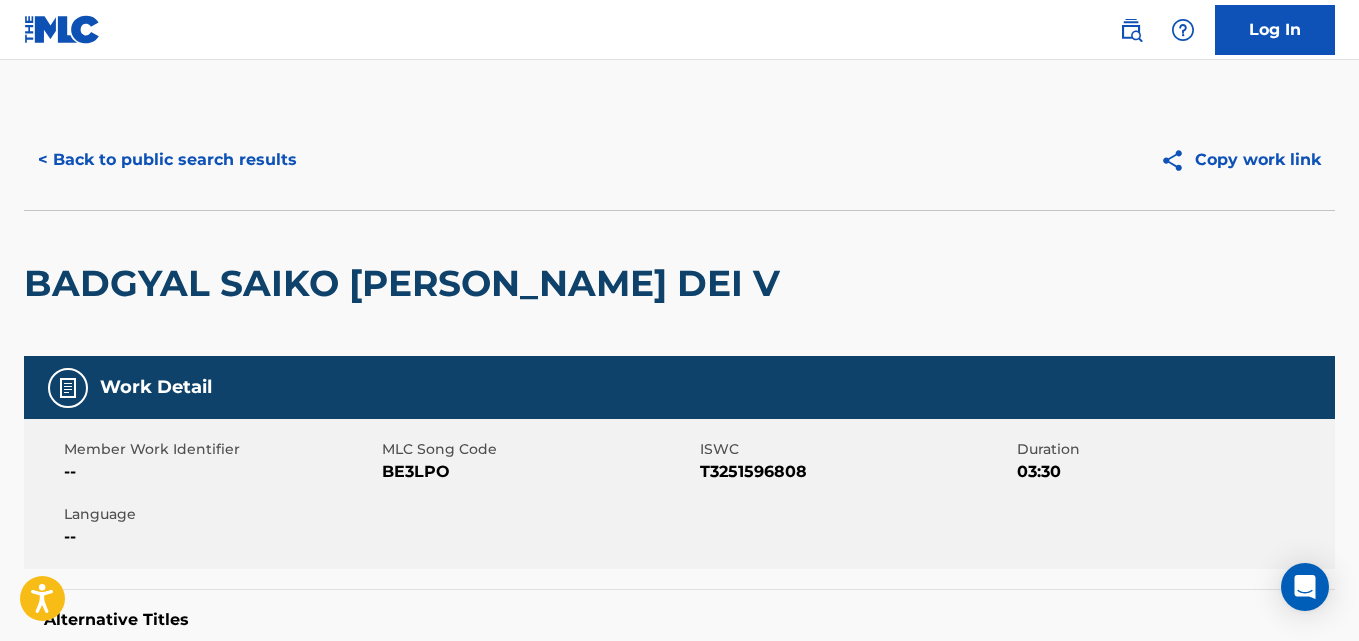 click on "< Back to public search results" at bounding box center (167, 160) 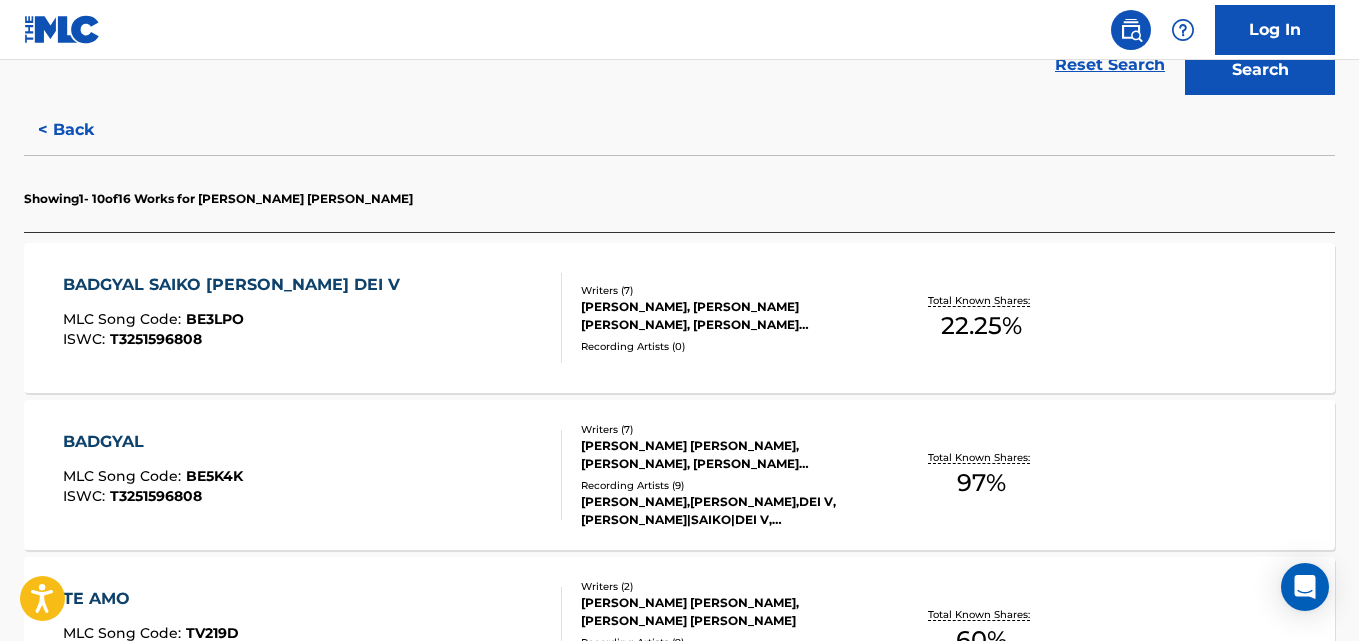 scroll, scrollTop: 483, scrollLeft: 0, axis: vertical 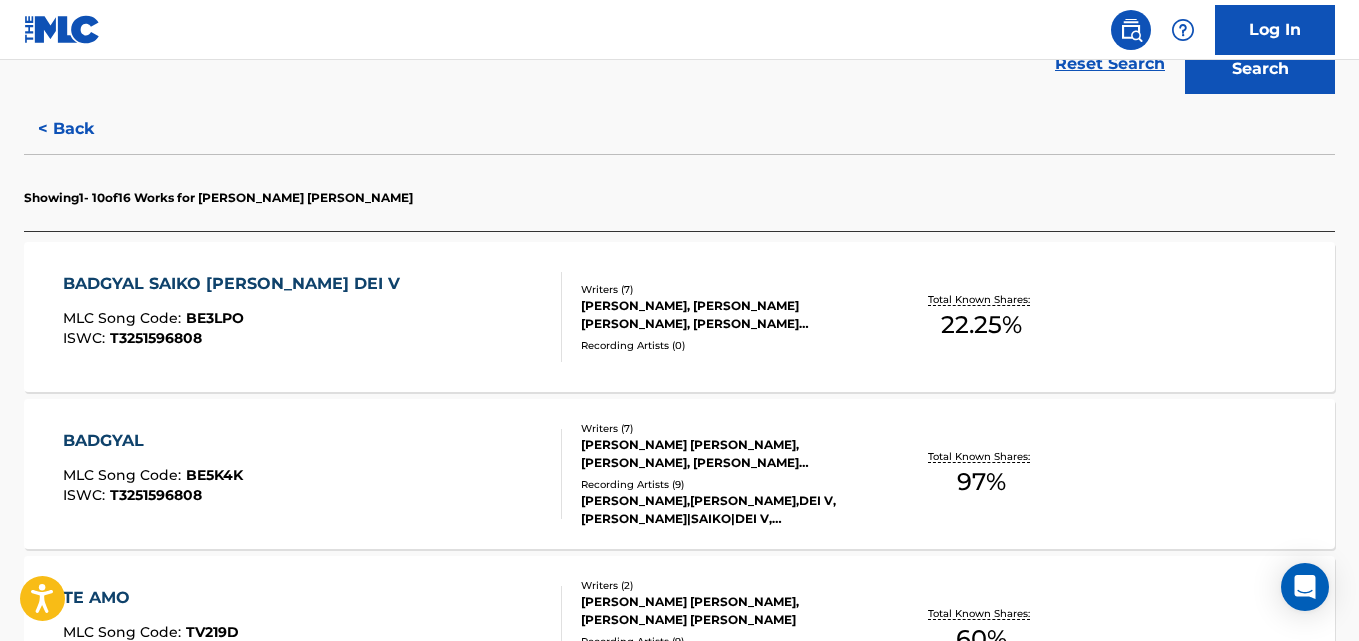 click on "BADGYAL MLC Song Code : BE5K4K ISWC : T3251596808 Writers ( 7 ) JOSE ANDRES PEREZ GARCIA, JAIME COSCULLUELA, DAVID G RIVERA JUARBE, MIGUEL CANTOS GOMEZ, CARLOS VIDAL MEJIAS NEGRIN, ULISES BARON MIRANDA, JUAN MANUEL CORTES REYES Recording Artists ( 9 ) SAIKO,JC REYES,DEI V, JC REYES|SAIKO|DEI V, SAIKO, SAIKO, JC REYES & DEI V, JC REYES,SAIKO,DEI V Total Known Shares: 97 %" at bounding box center (679, 474) 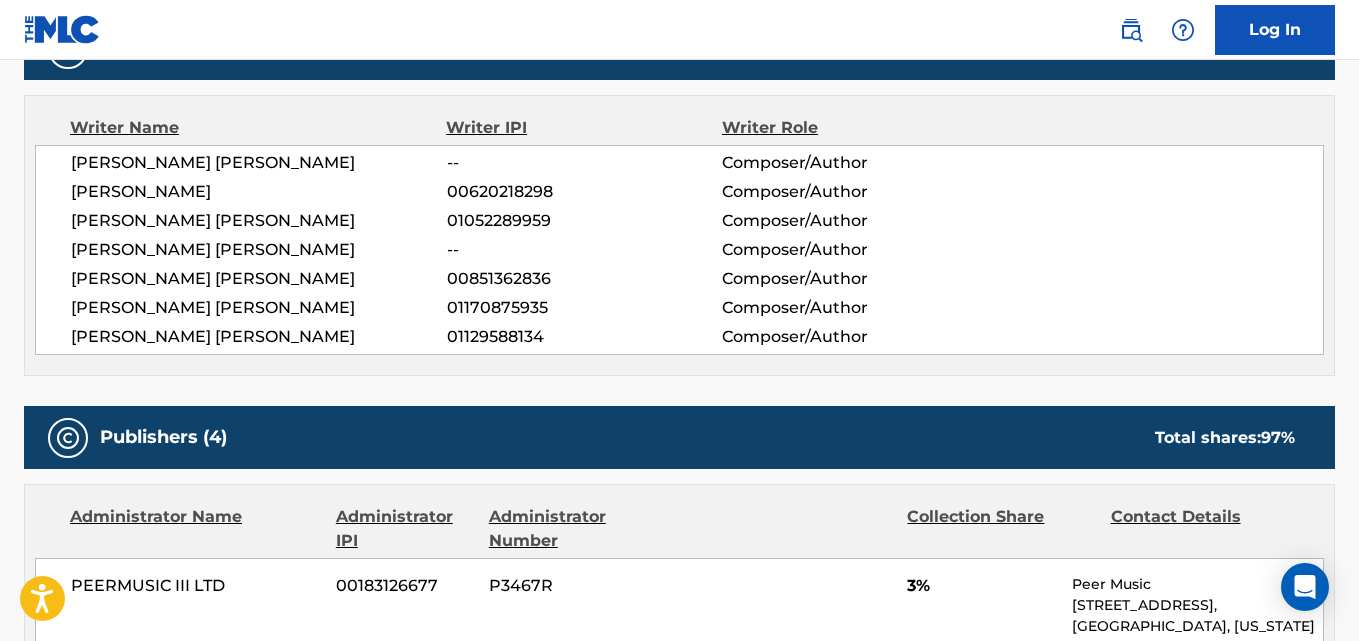 scroll, scrollTop: 692, scrollLeft: 0, axis: vertical 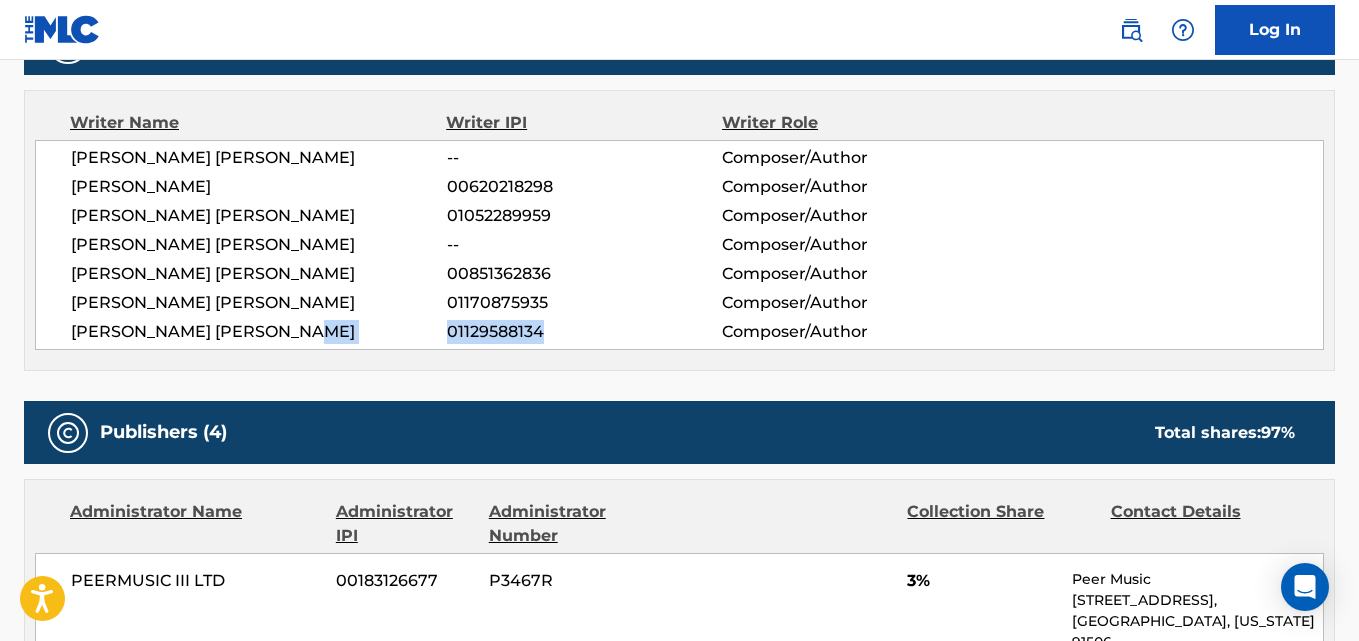 drag, startPoint x: 545, startPoint y: 332, endPoint x: 437, endPoint y: 327, distance: 108.11568 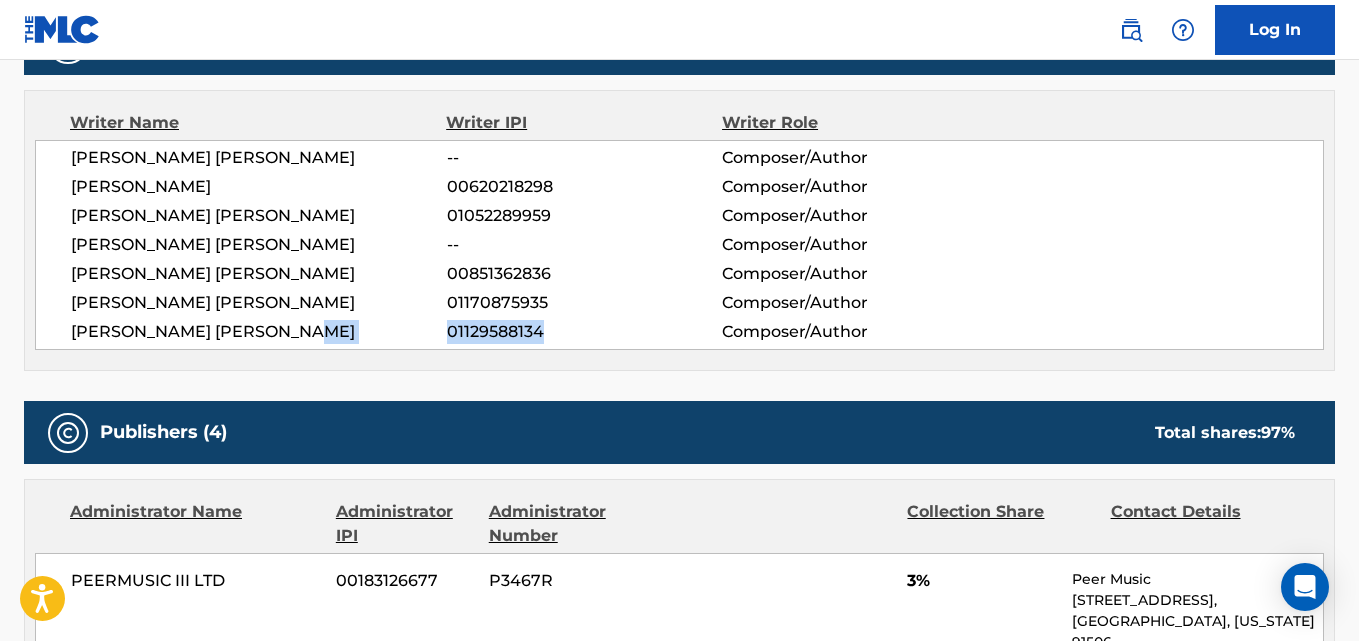 copy on "01129588134" 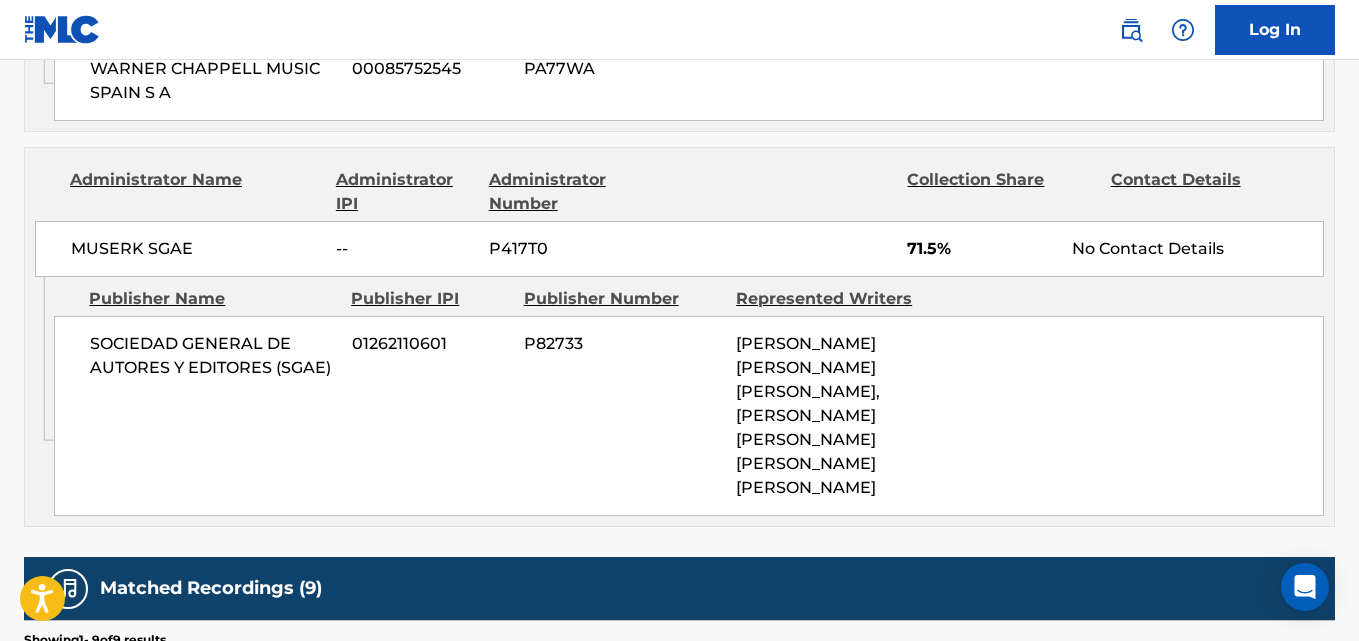 scroll, scrollTop: 1921, scrollLeft: 0, axis: vertical 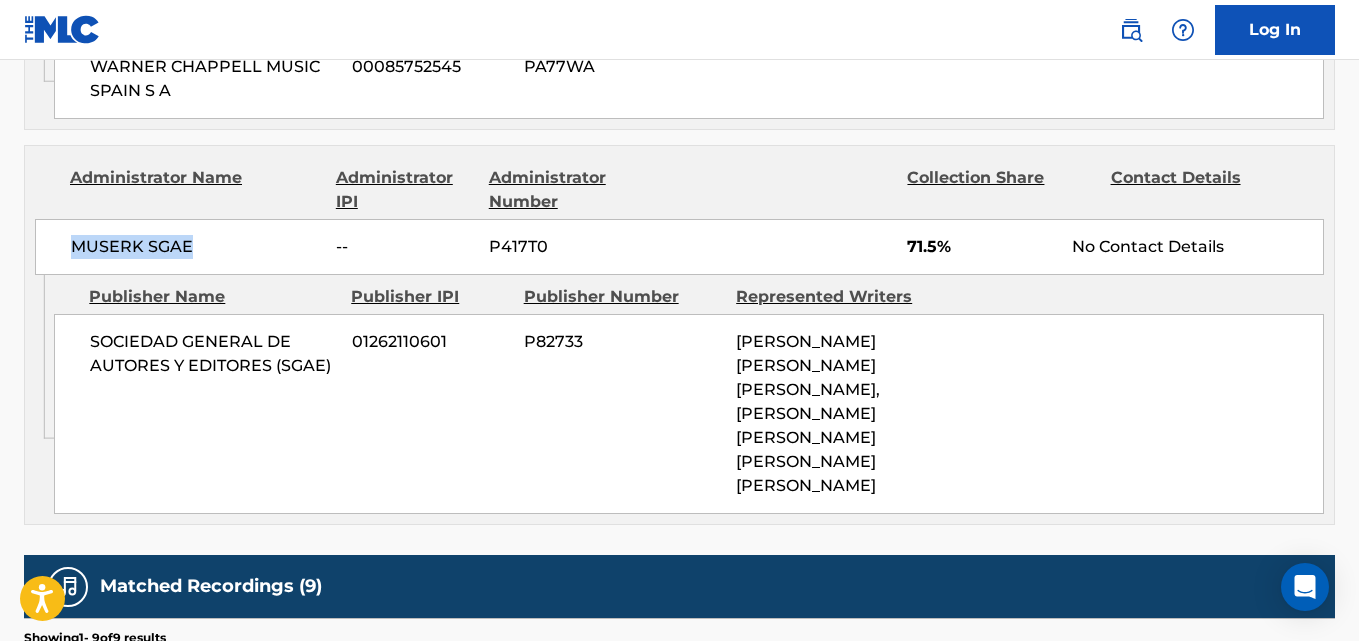drag, startPoint x: 194, startPoint y: 226, endPoint x: 59, endPoint y: 236, distance: 135.36986 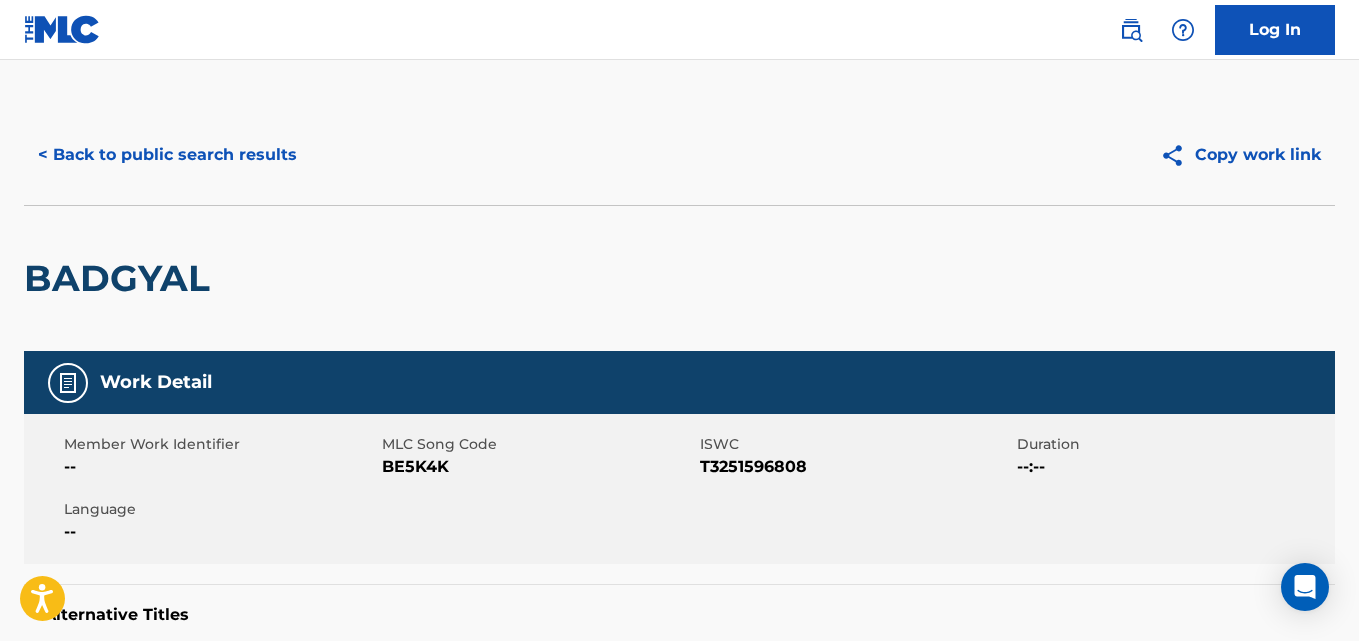 scroll, scrollTop: 0, scrollLeft: 0, axis: both 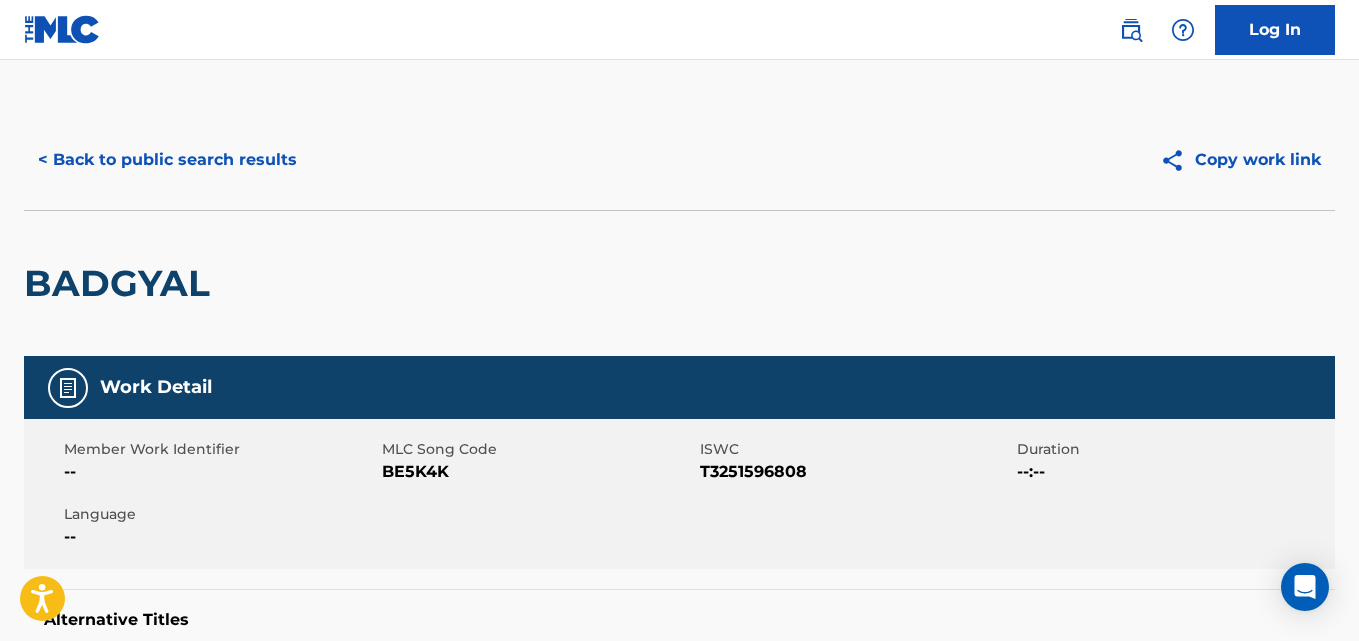 click on "< Back to public search results" at bounding box center (167, 160) 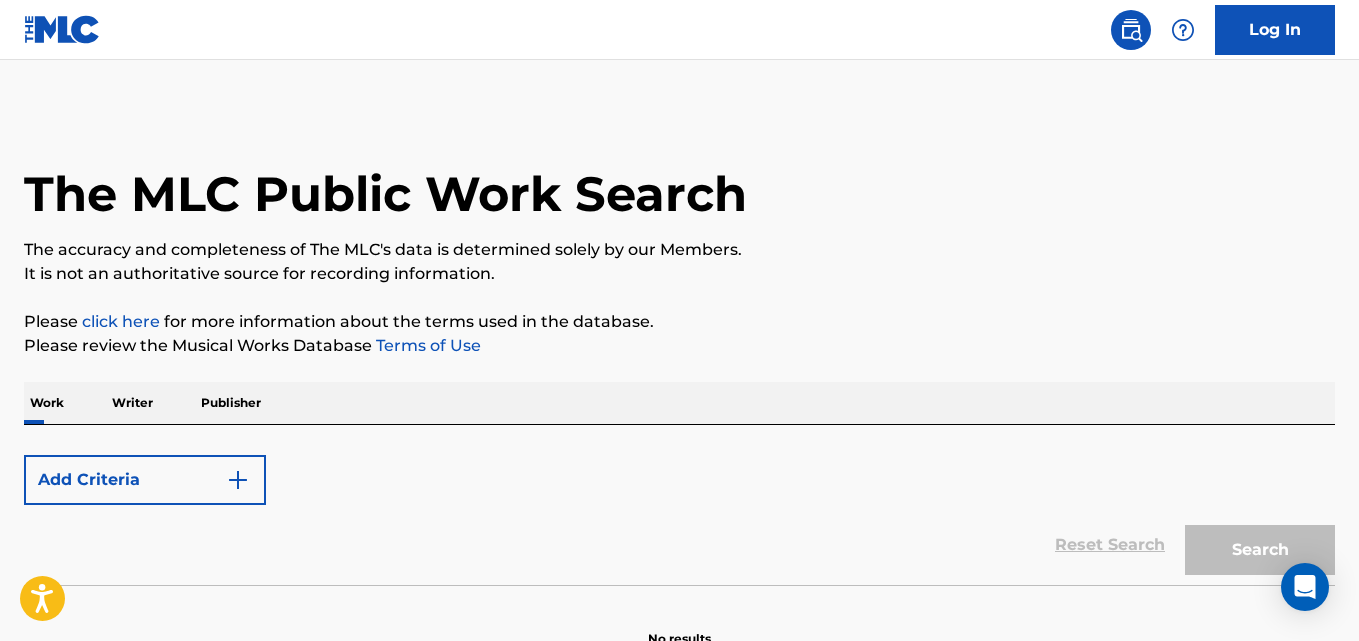 scroll, scrollTop: 113, scrollLeft: 0, axis: vertical 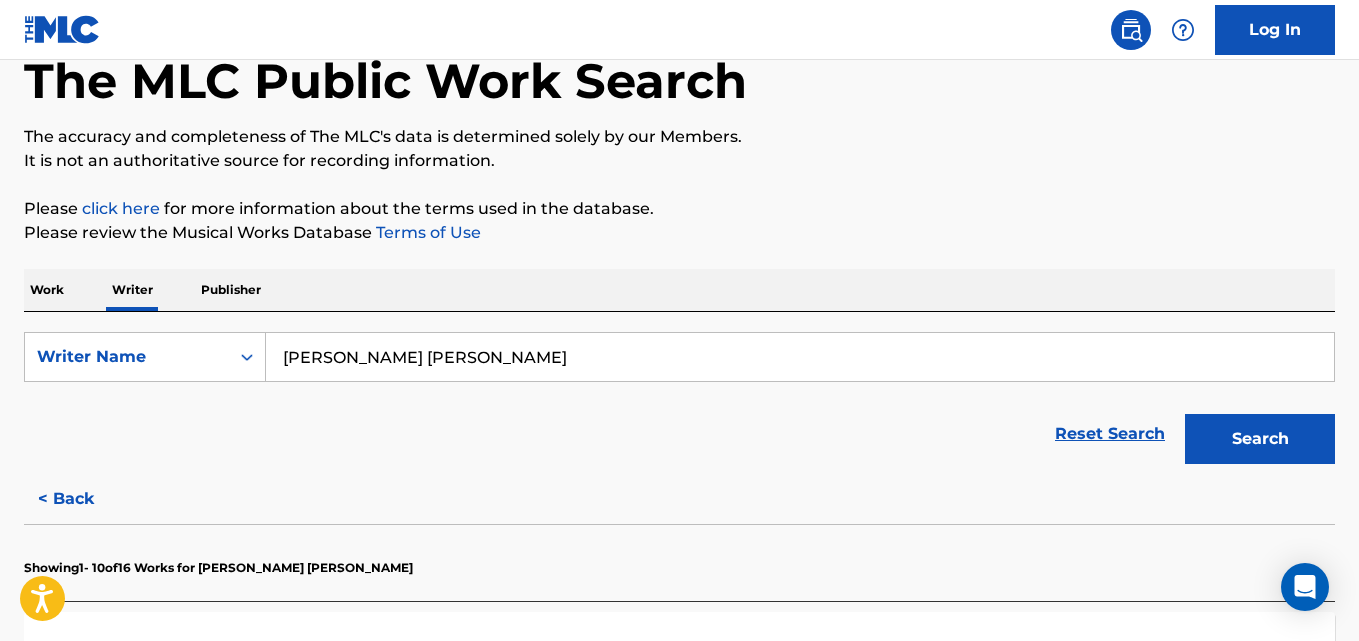 click on "Juan Manuel Cortes Reyes" at bounding box center [800, 357] 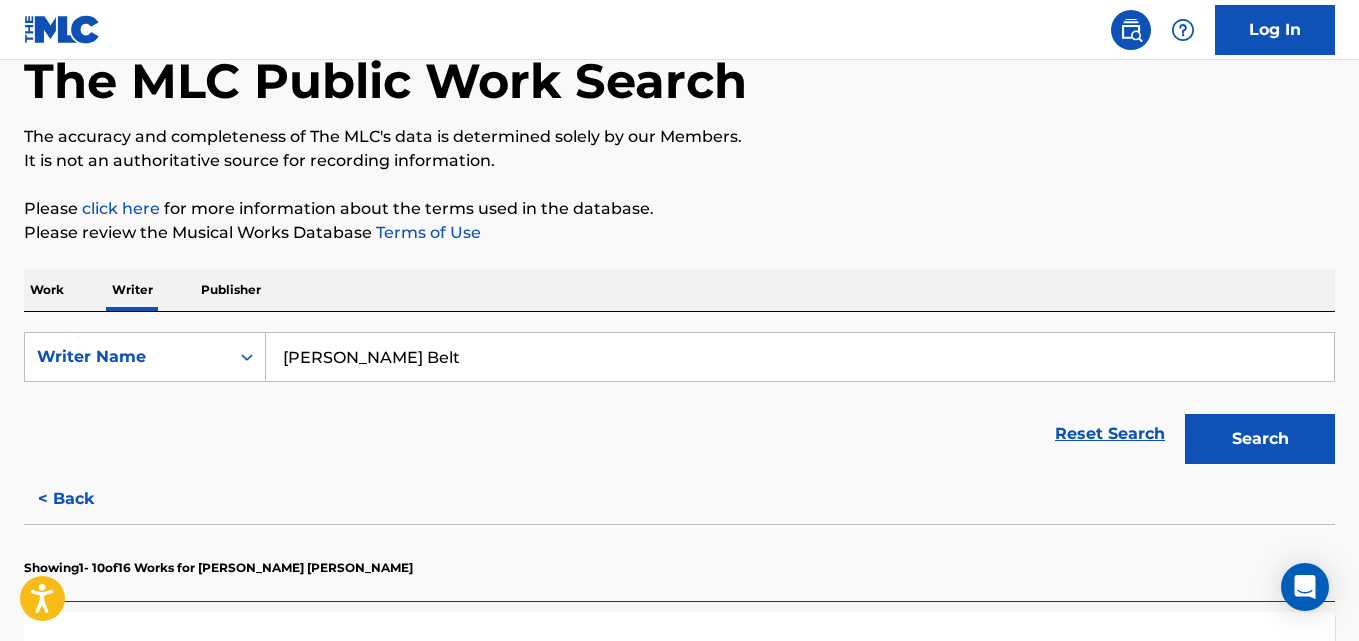click on "Search" at bounding box center (1260, 439) 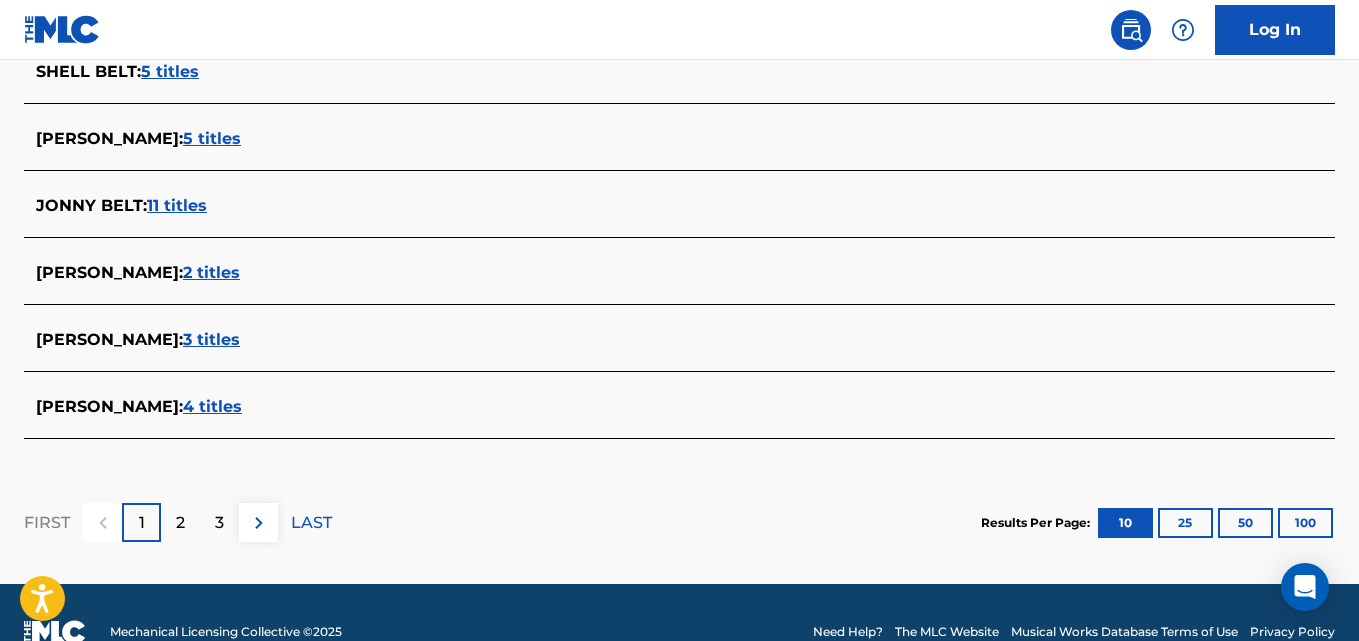 click on "2" at bounding box center [180, 523] 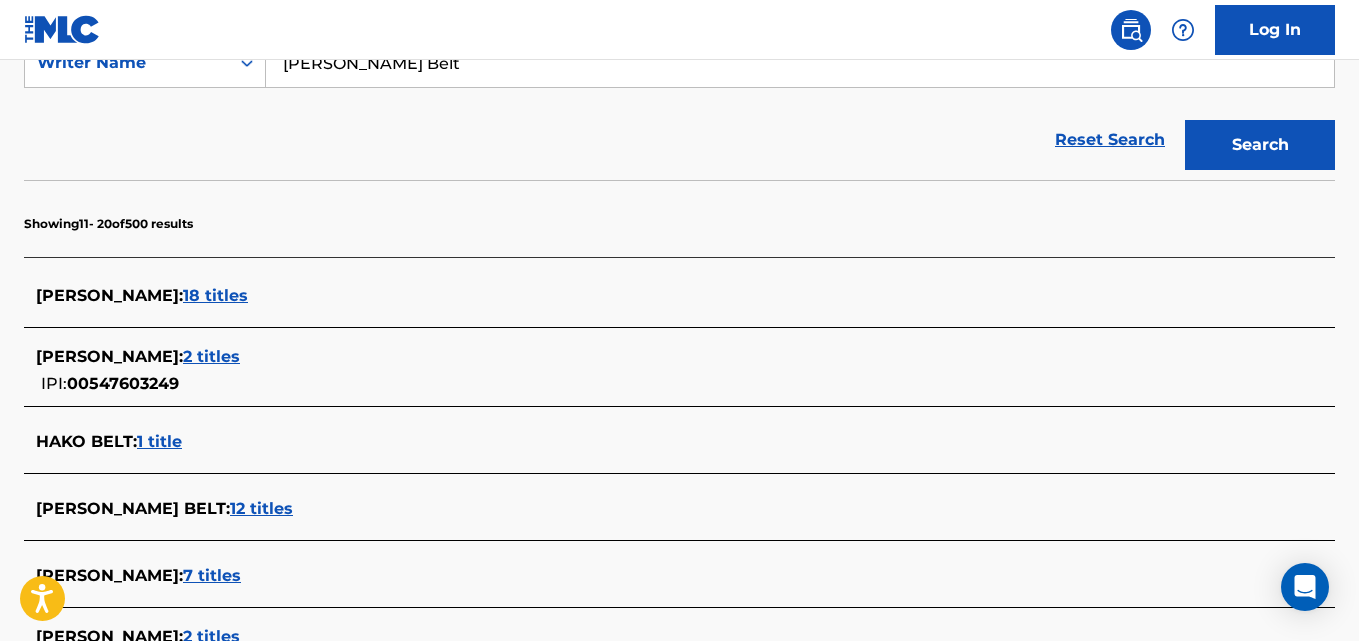 scroll, scrollTop: 397, scrollLeft: 0, axis: vertical 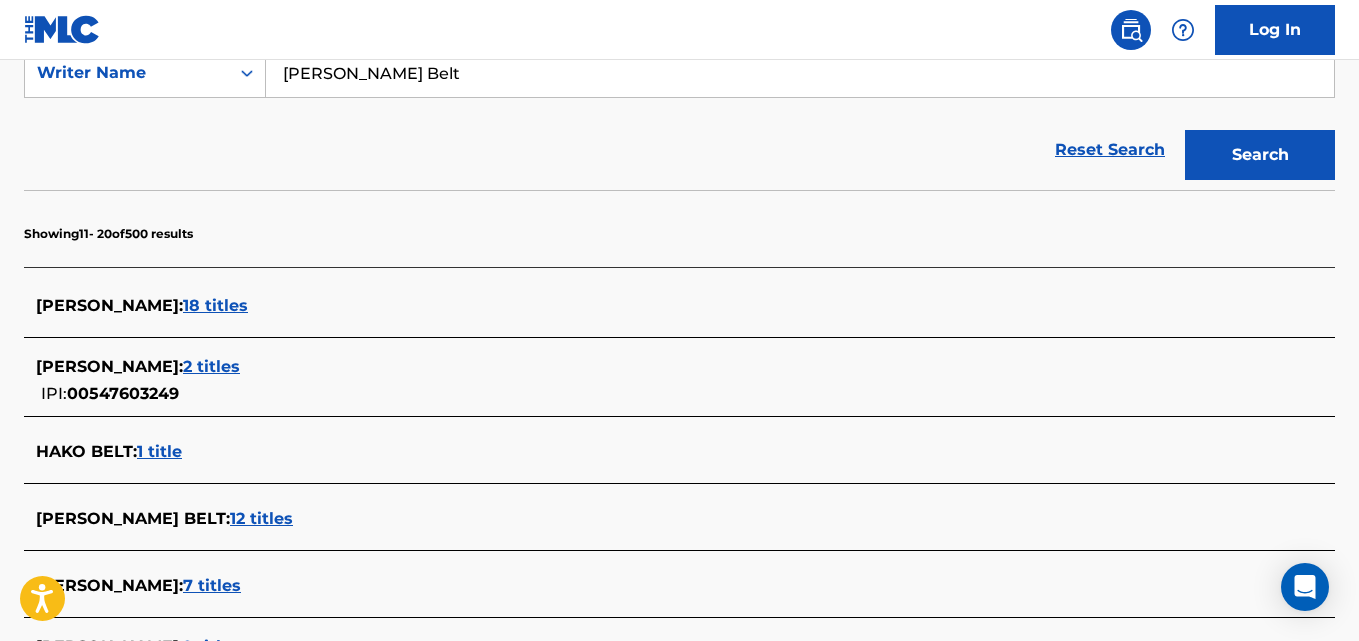 click on "Log In" at bounding box center [679, 30] 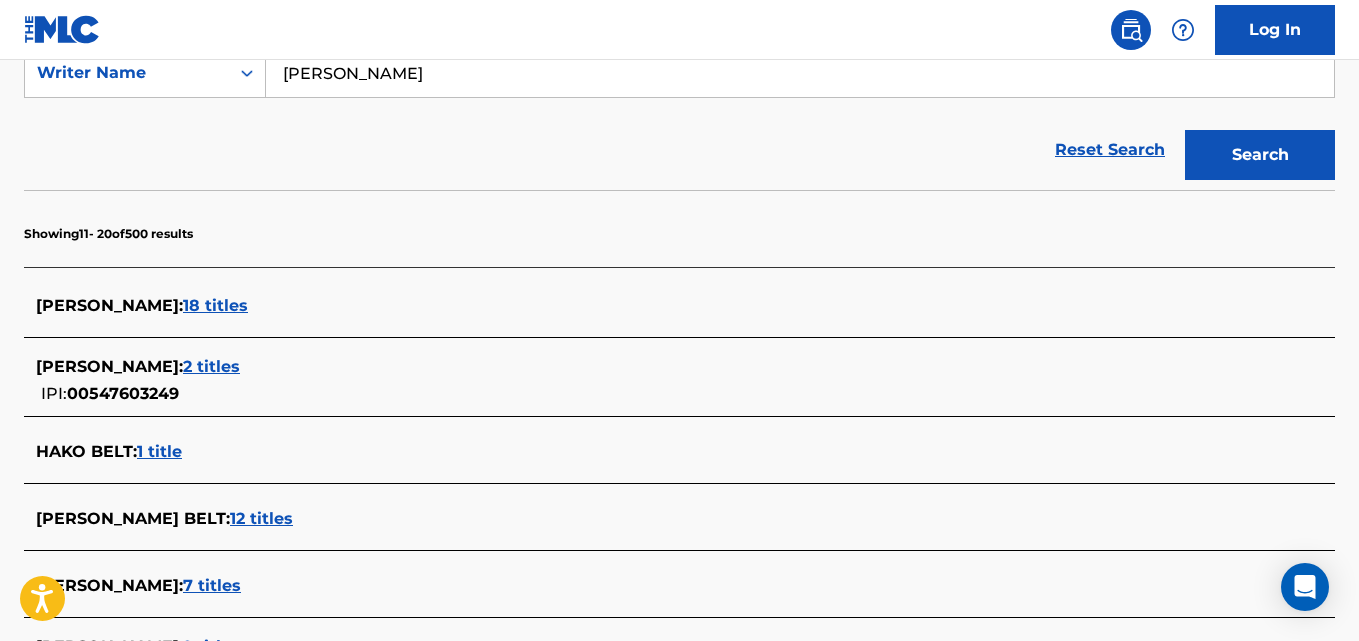 click on "Search" at bounding box center [1260, 155] 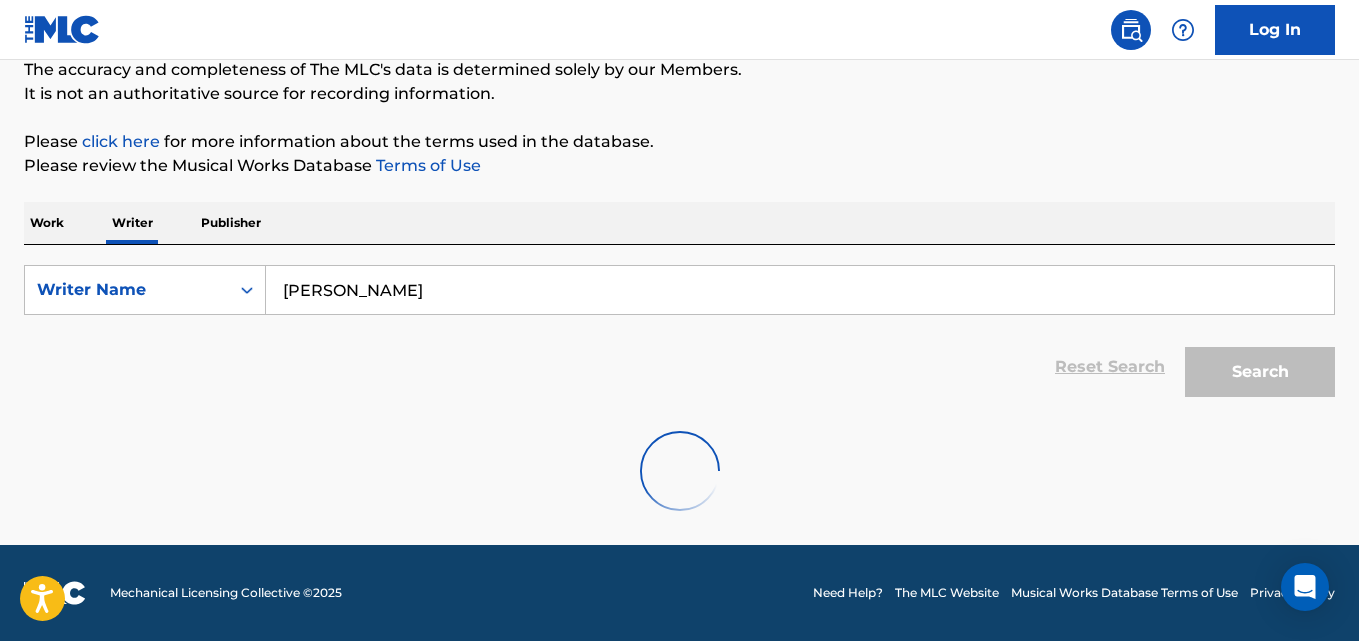 scroll, scrollTop: 397, scrollLeft: 0, axis: vertical 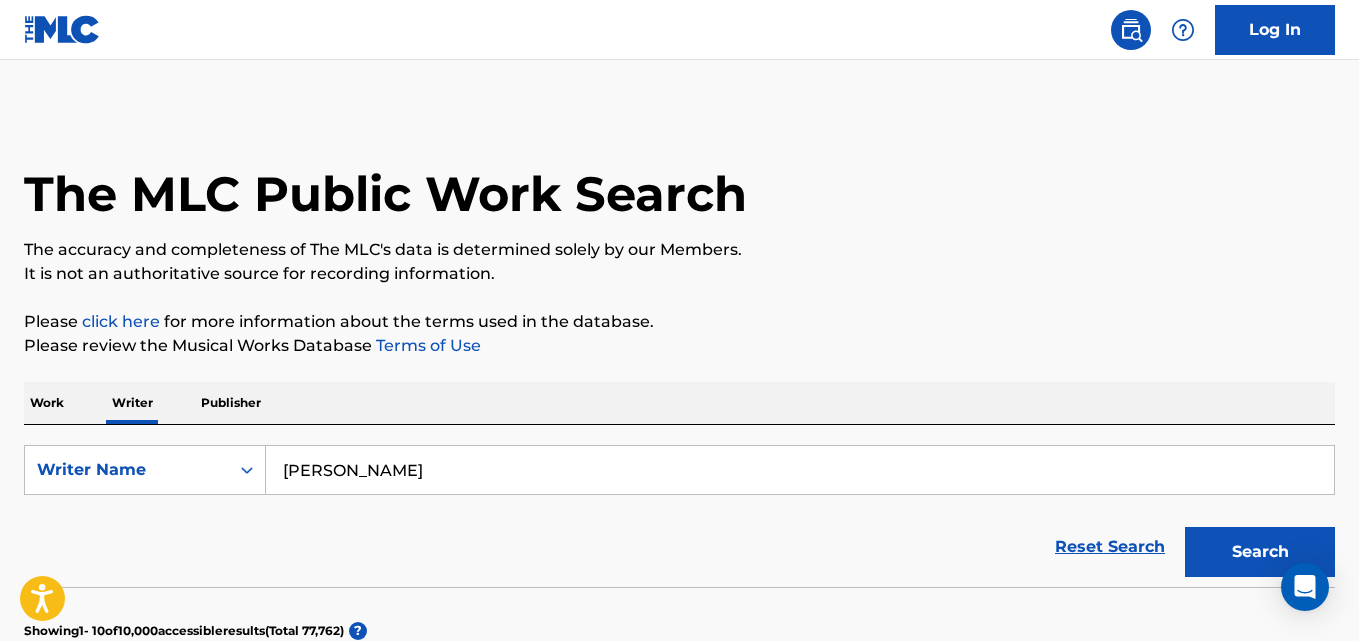 click on "John Paul Belarmino" at bounding box center [800, 470] 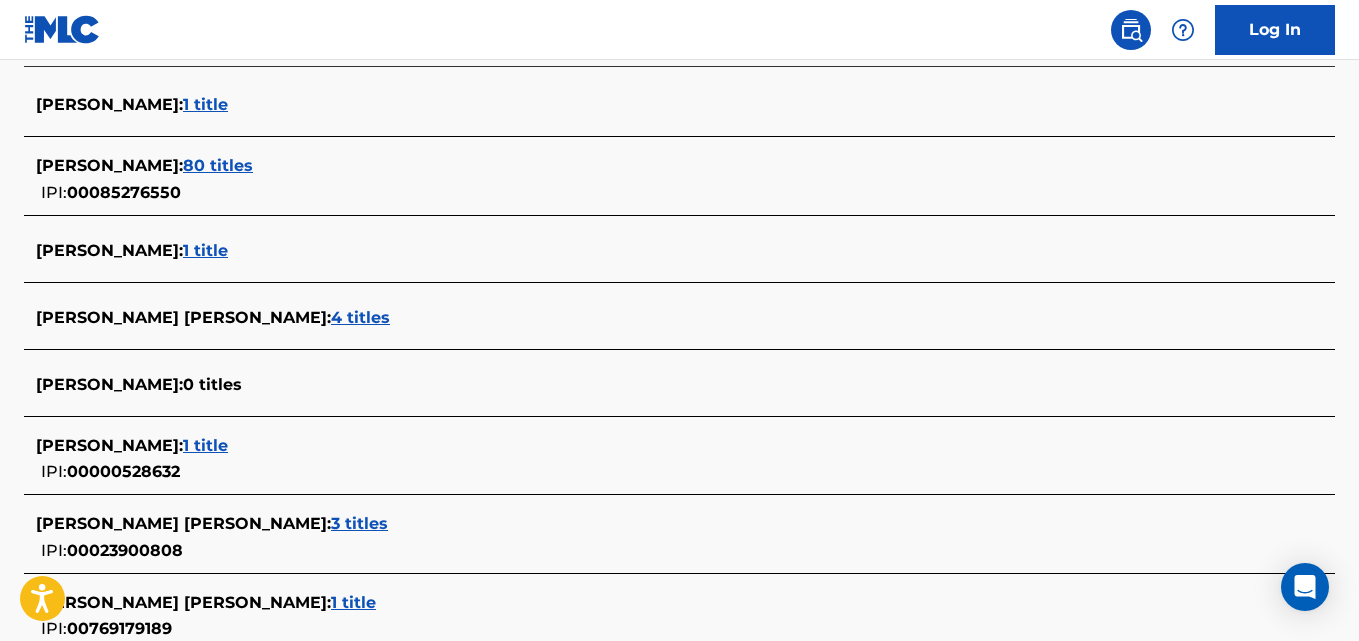 scroll, scrollTop: 586, scrollLeft: 0, axis: vertical 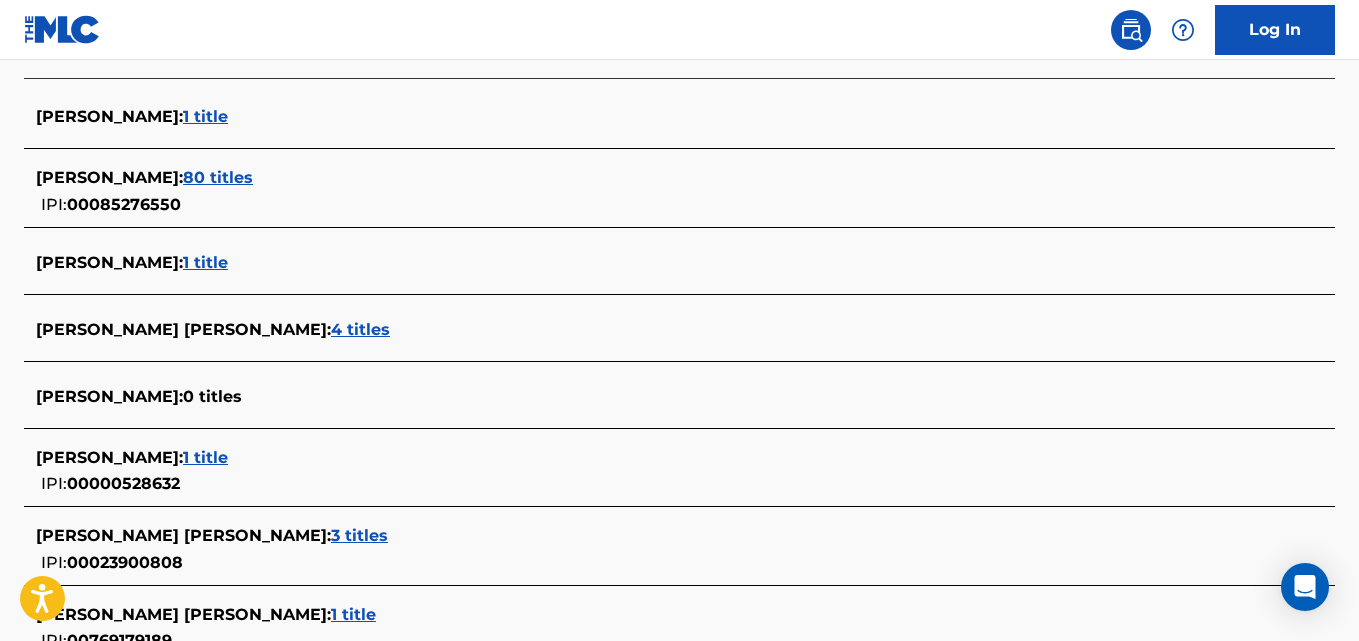 click on "1 title" at bounding box center [205, 262] 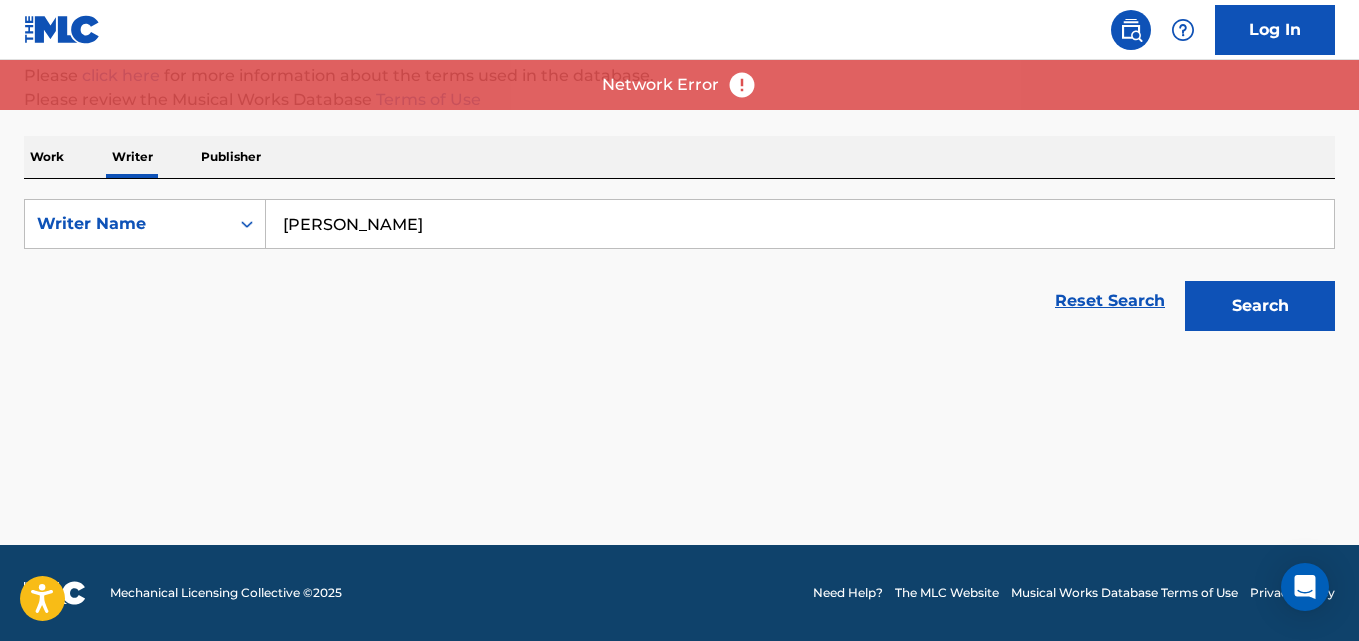 scroll, scrollTop: 246, scrollLeft: 0, axis: vertical 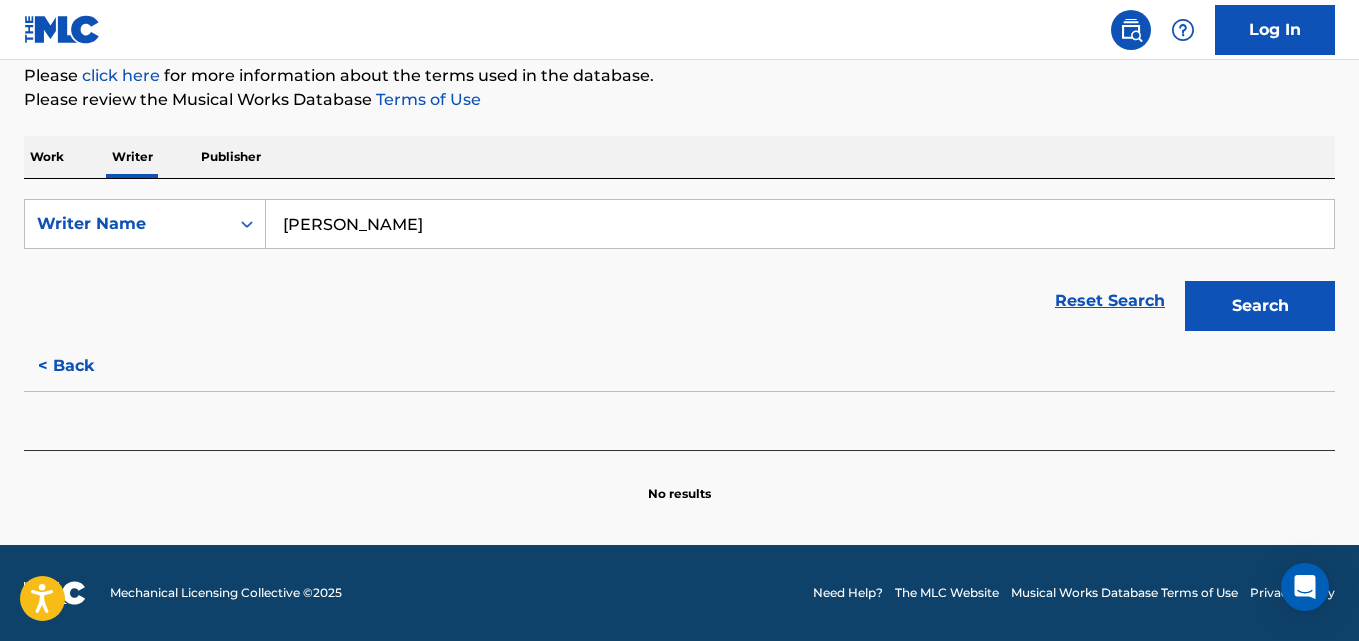click on "Vicente Alfonso" at bounding box center (800, 224) 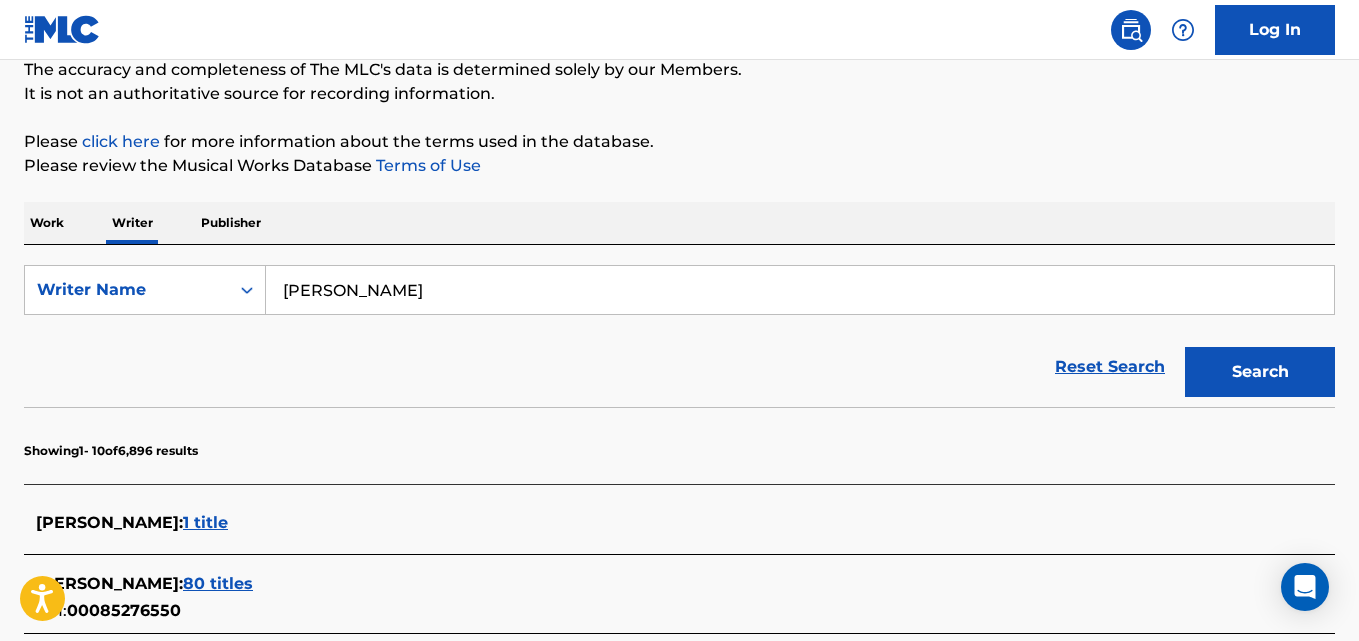 scroll, scrollTop: 246, scrollLeft: 0, axis: vertical 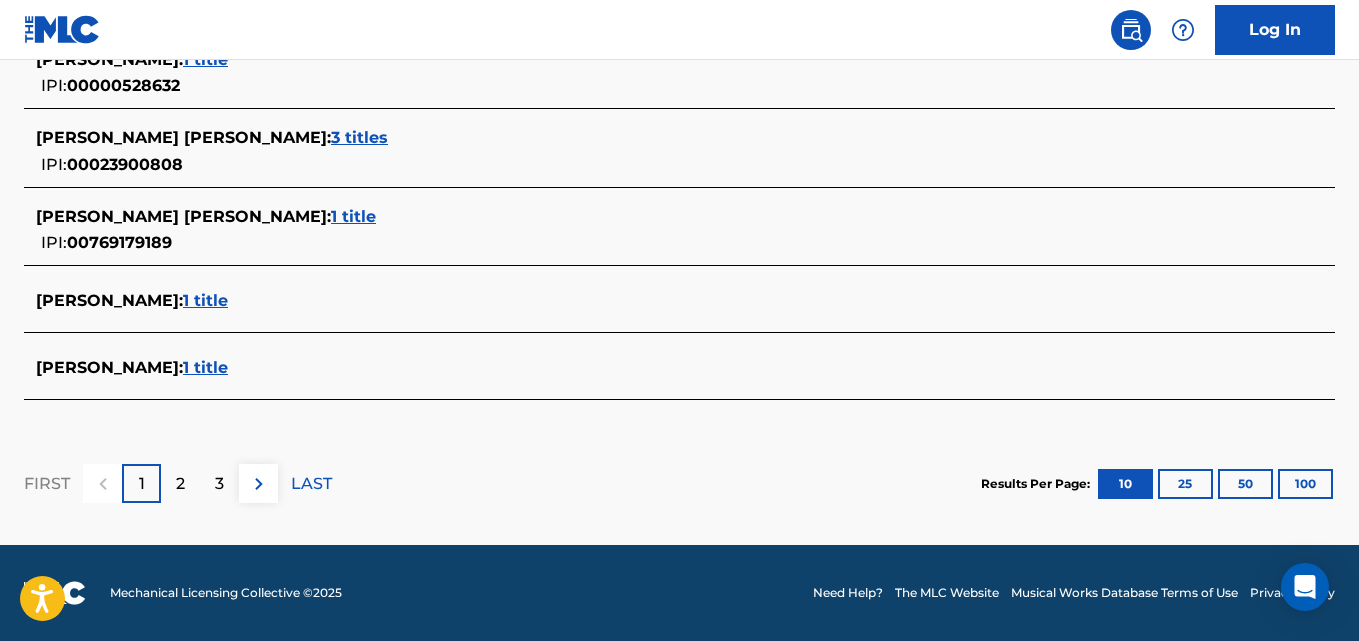 click on "2" at bounding box center (180, 484) 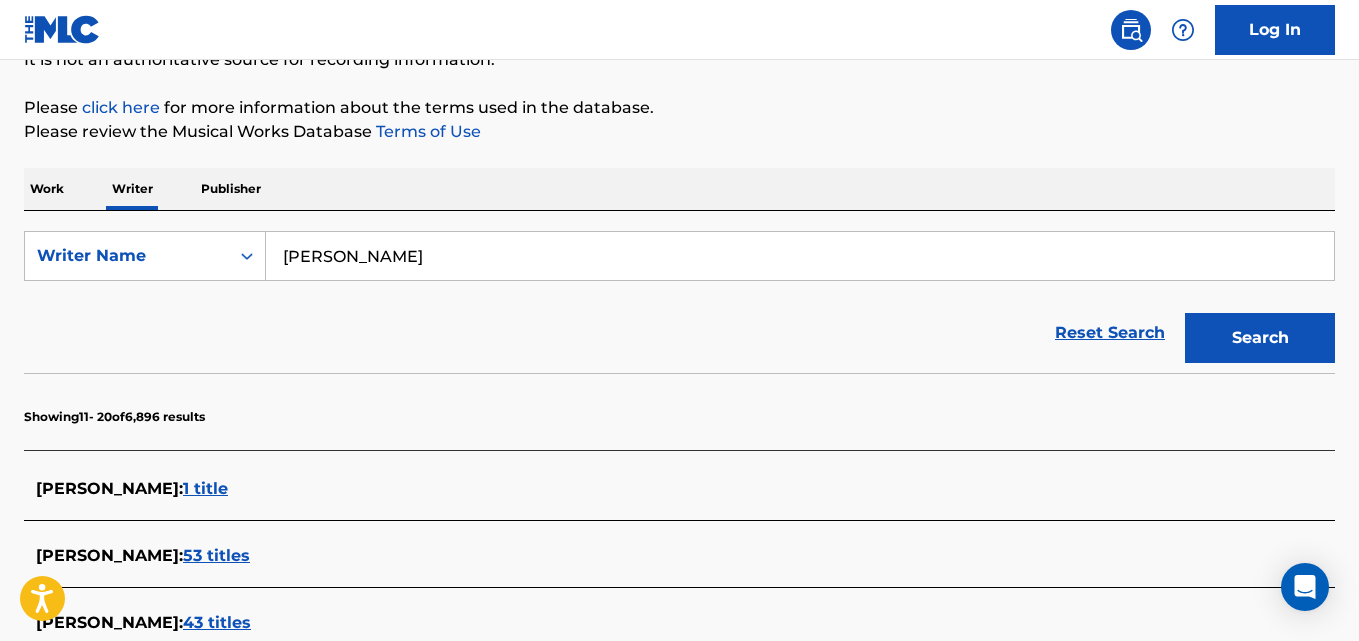 scroll, scrollTop: 203, scrollLeft: 0, axis: vertical 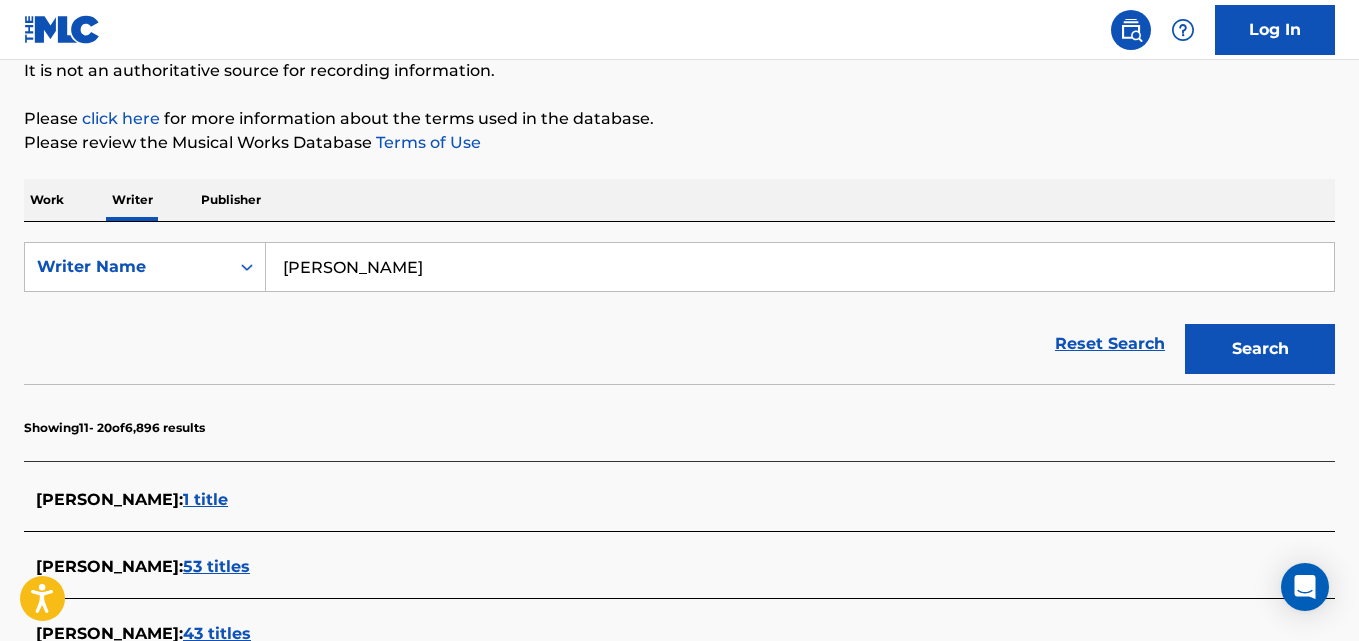 click on "Vicente Alfonso" at bounding box center [800, 267] 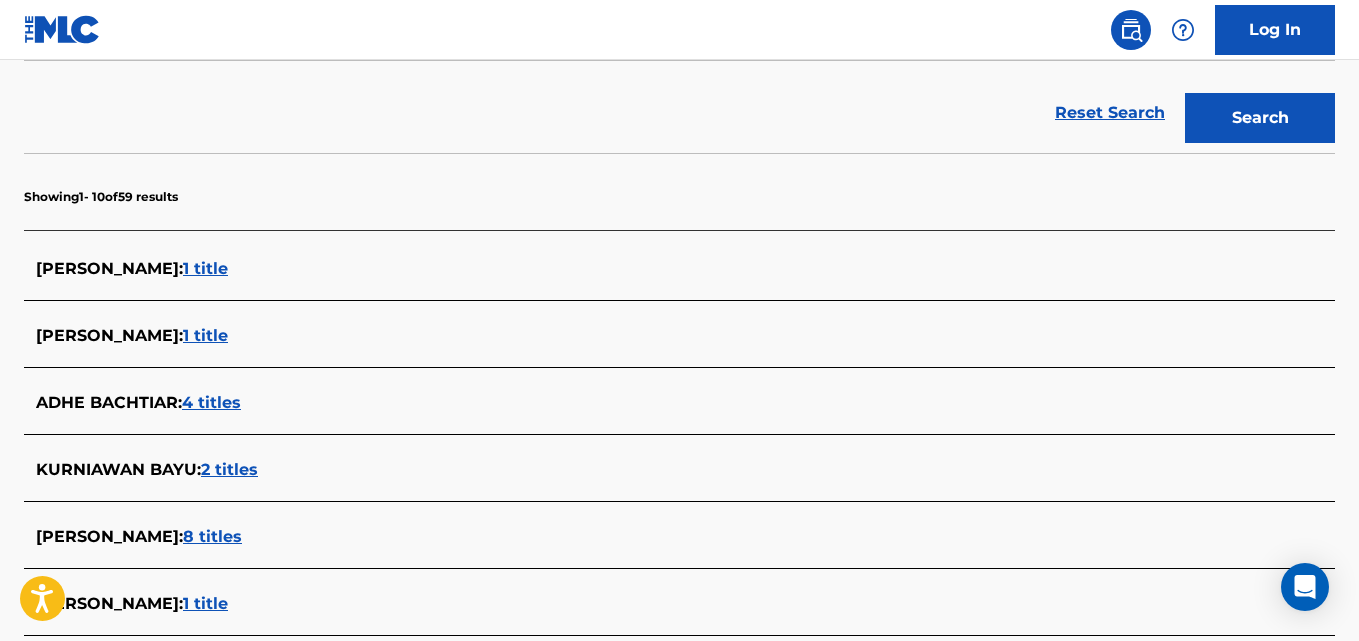 scroll, scrollTop: 433, scrollLeft: 0, axis: vertical 